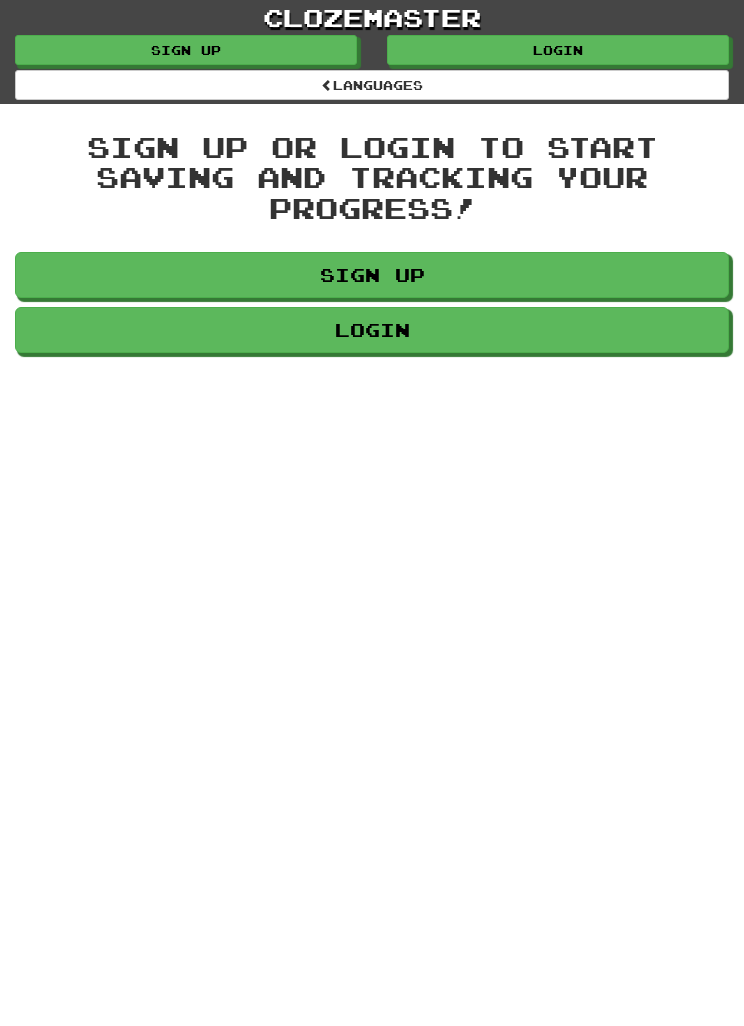 scroll, scrollTop: 0, scrollLeft: 0, axis: both 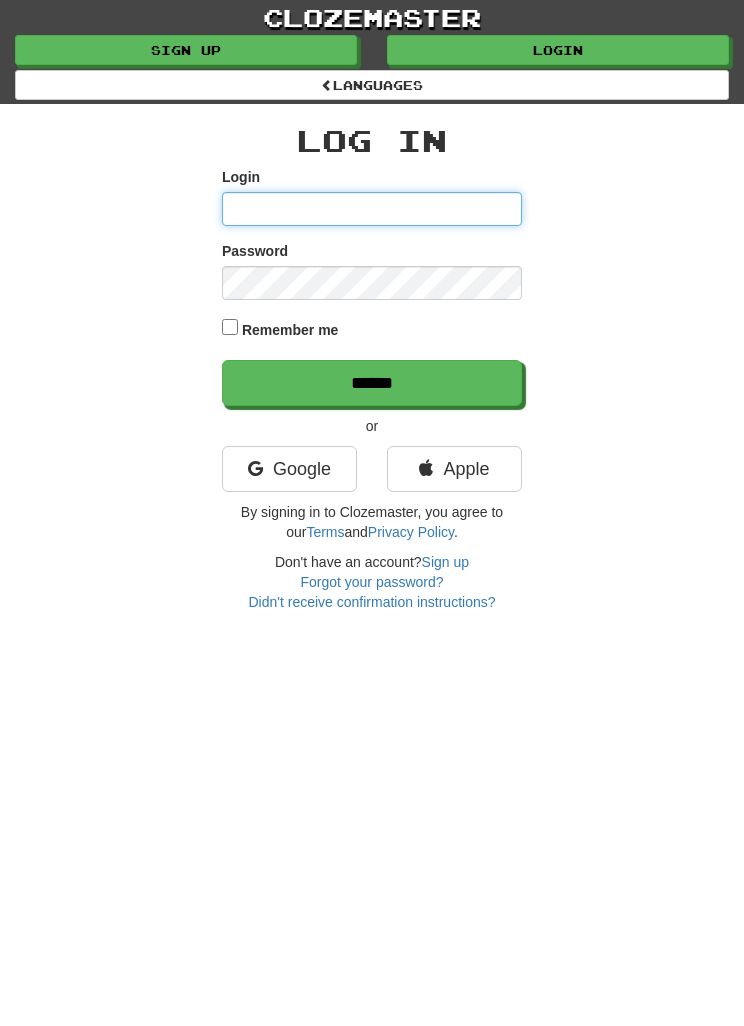 type on "********" 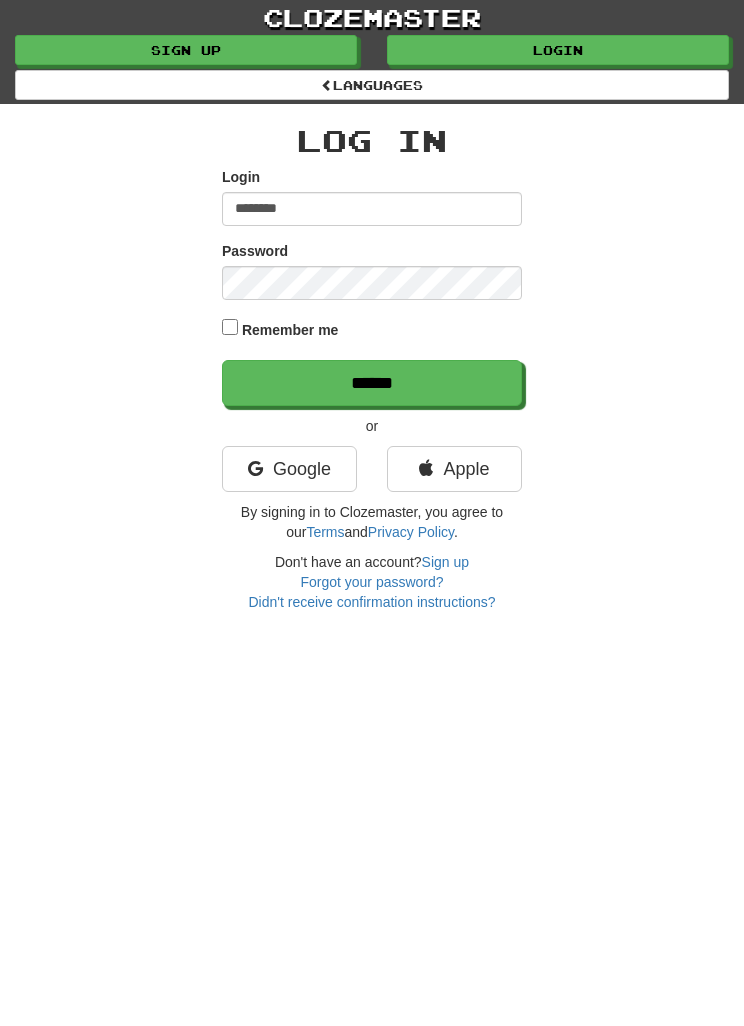 click on "******" at bounding box center (372, 383) 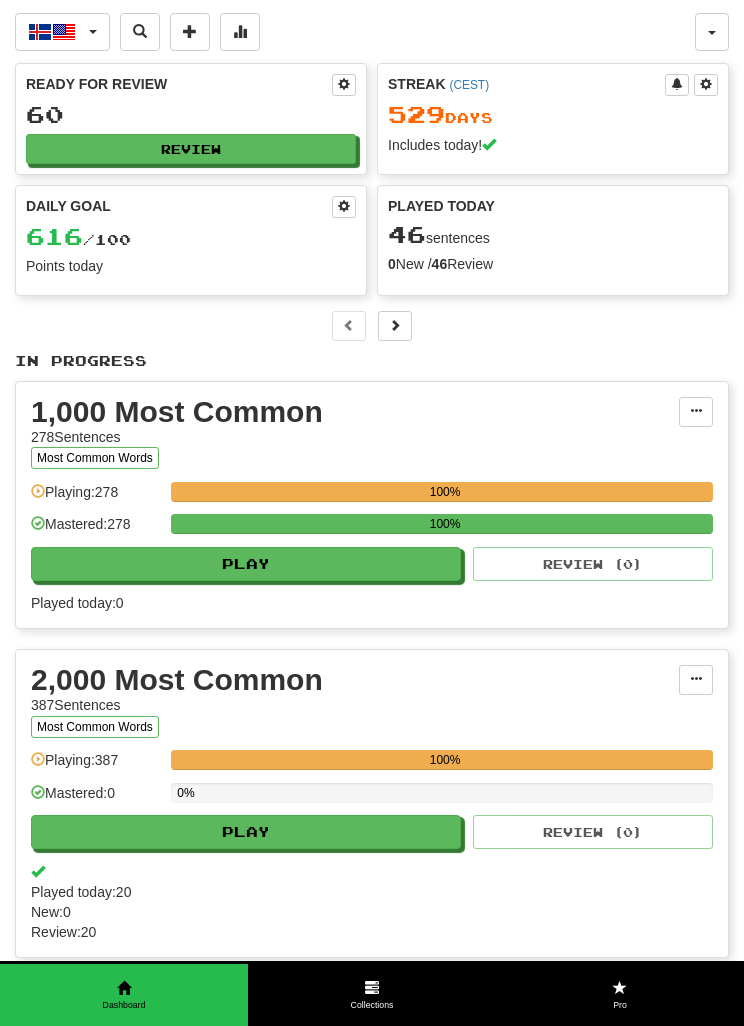 scroll, scrollTop: 0, scrollLeft: 0, axis: both 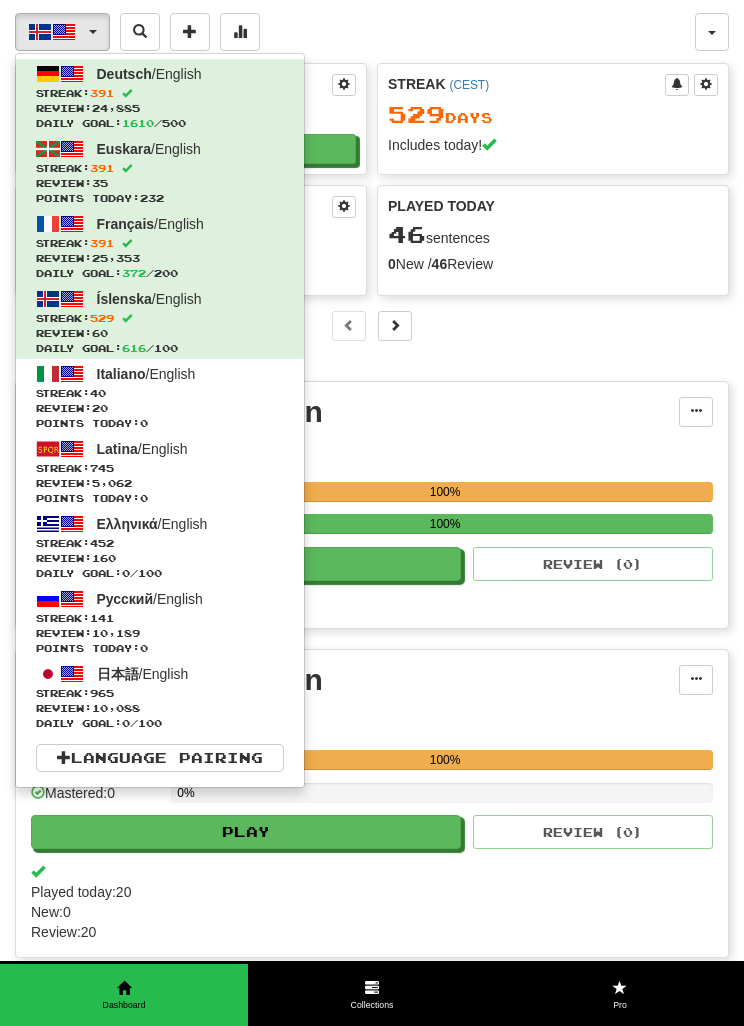 click on "Review:  20" at bounding box center [160, 408] 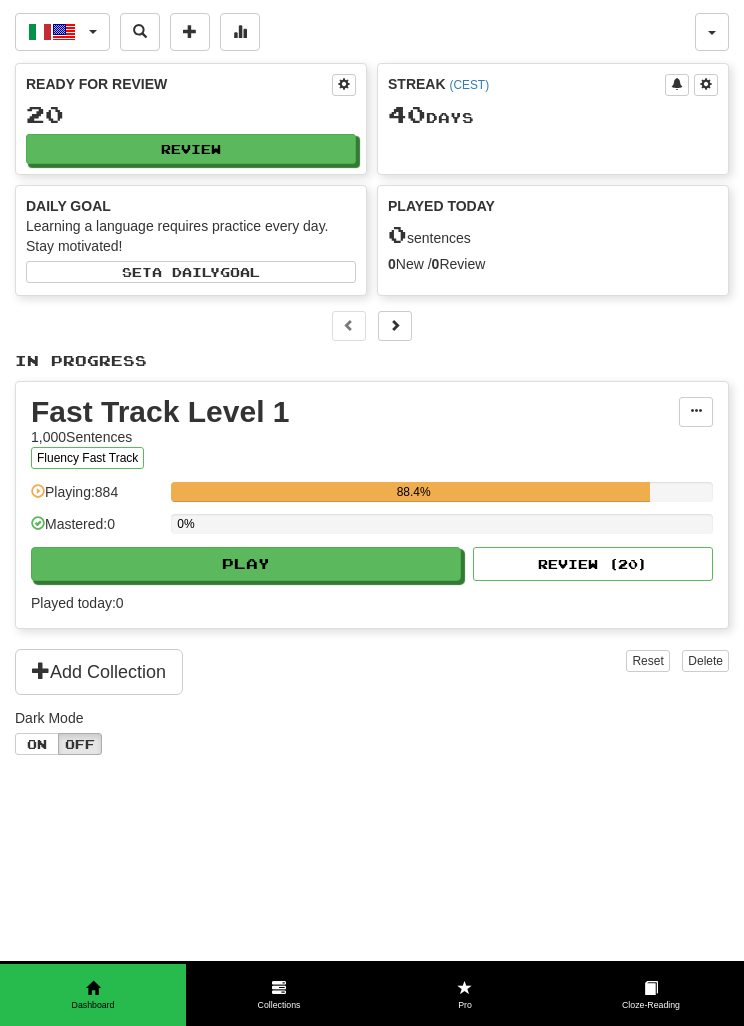 scroll, scrollTop: 0, scrollLeft: 0, axis: both 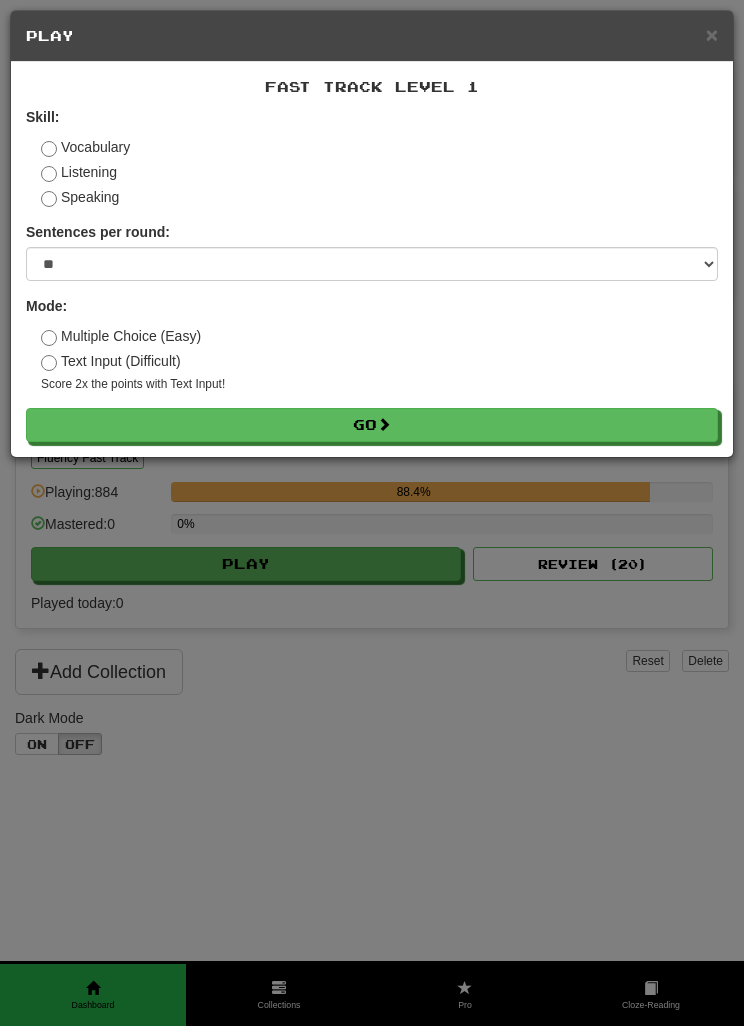 click on "Go" at bounding box center [372, 425] 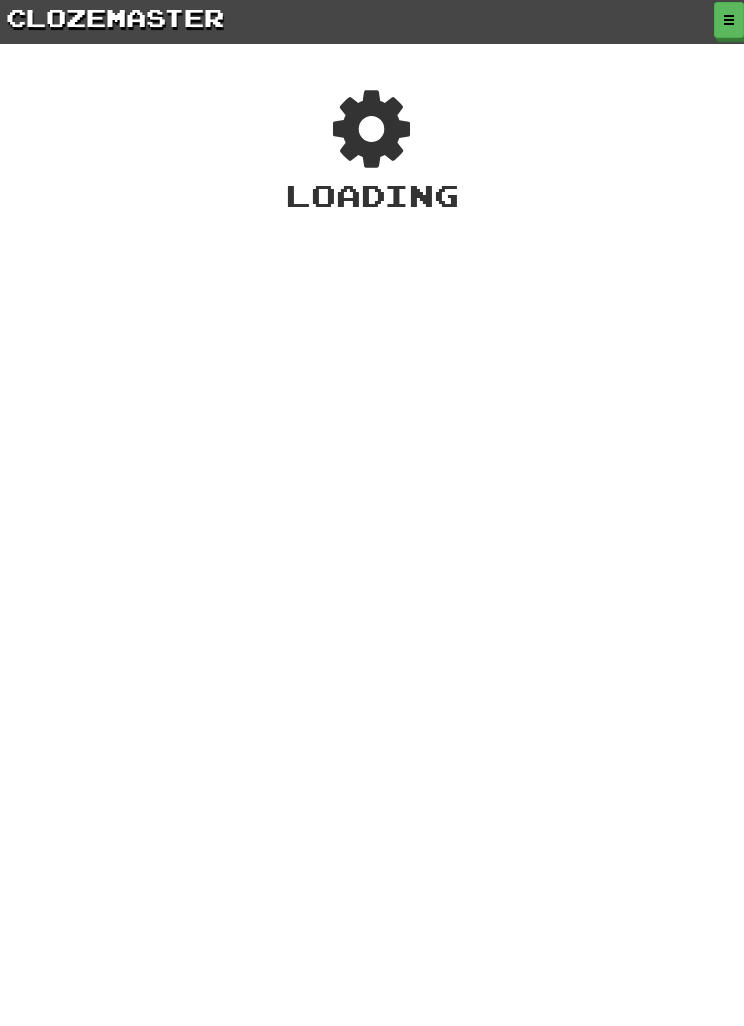 scroll, scrollTop: 0, scrollLeft: 0, axis: both 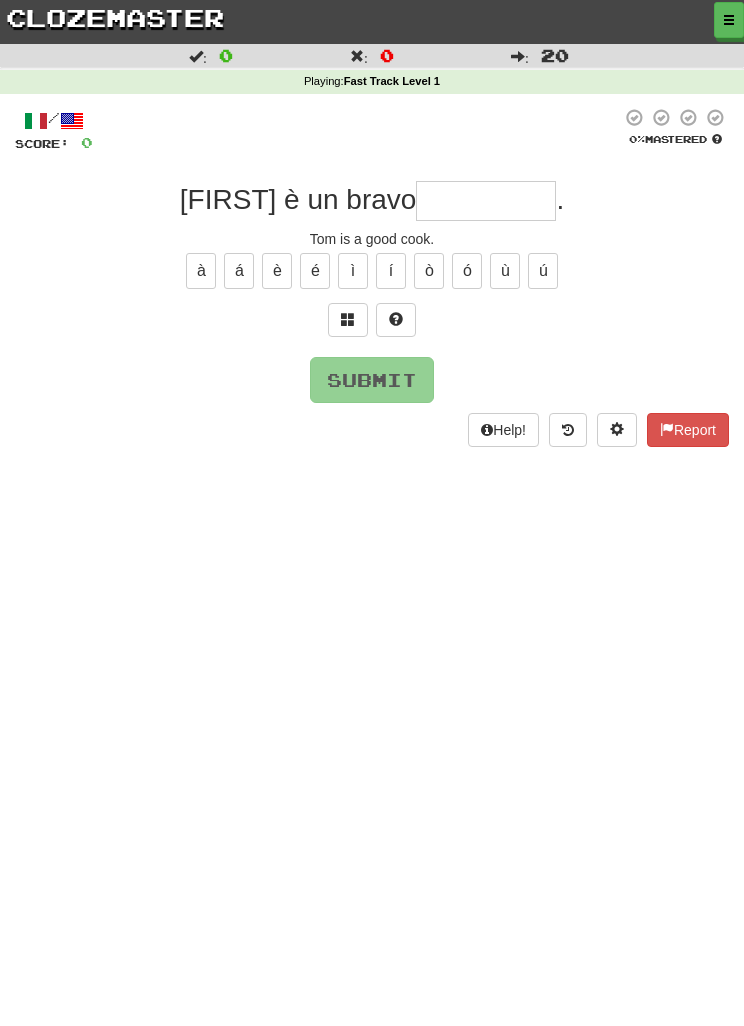 click at bounding box center (486, 201) 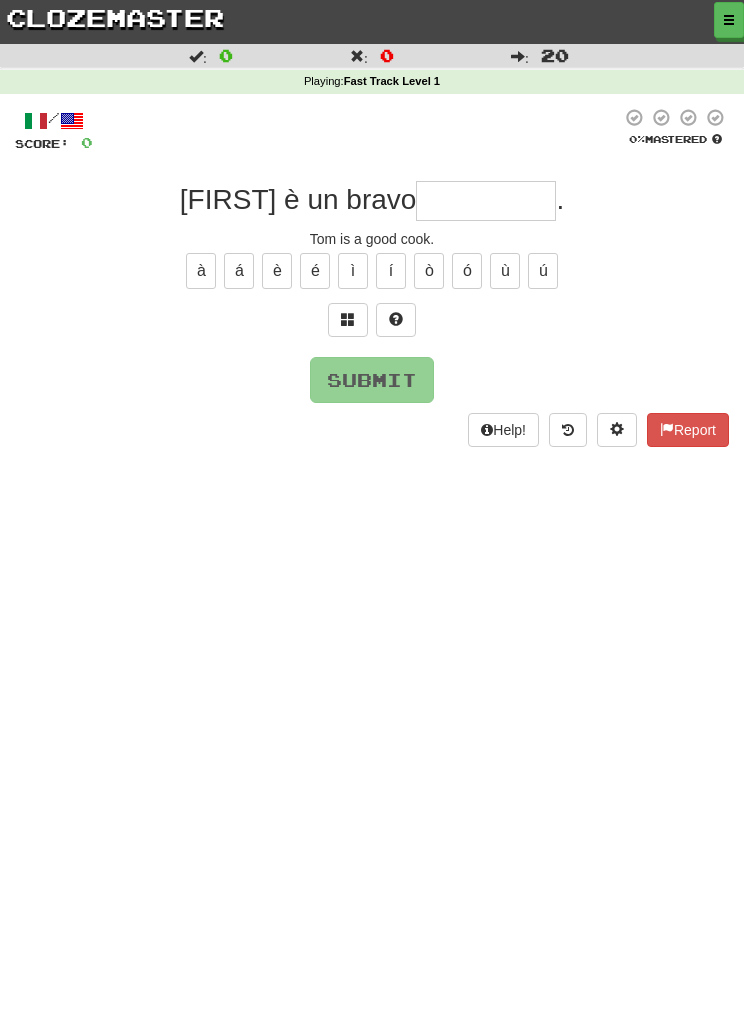 click at bounding box center (348, 320) 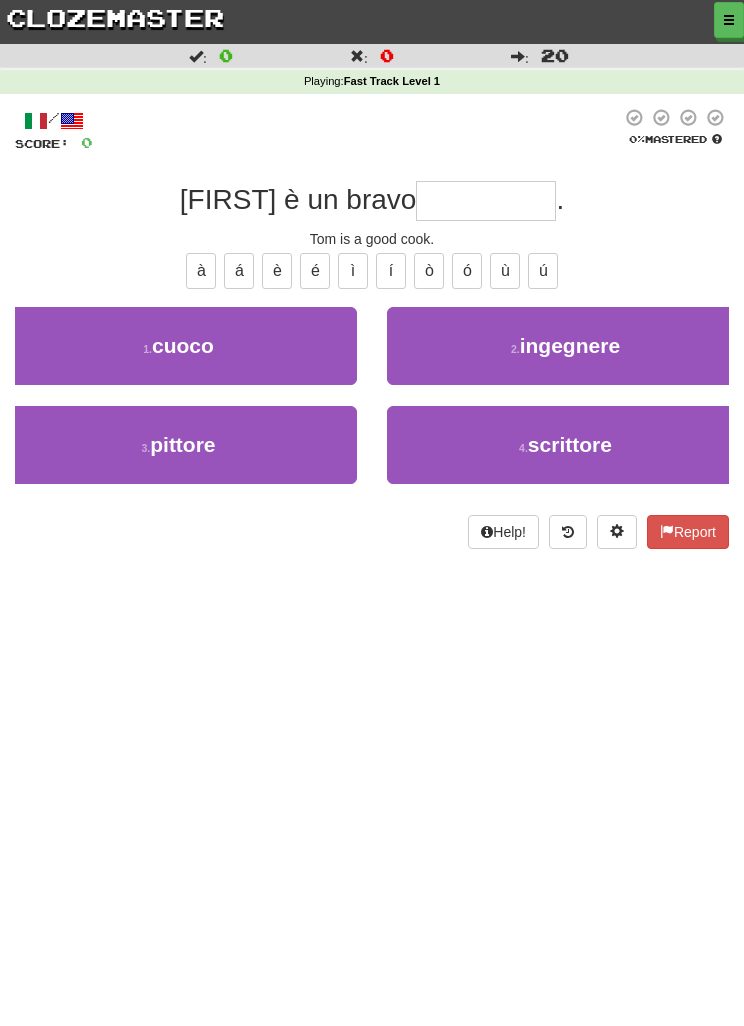 click on "1 .  cuoco" at bounding box center (178, 346) 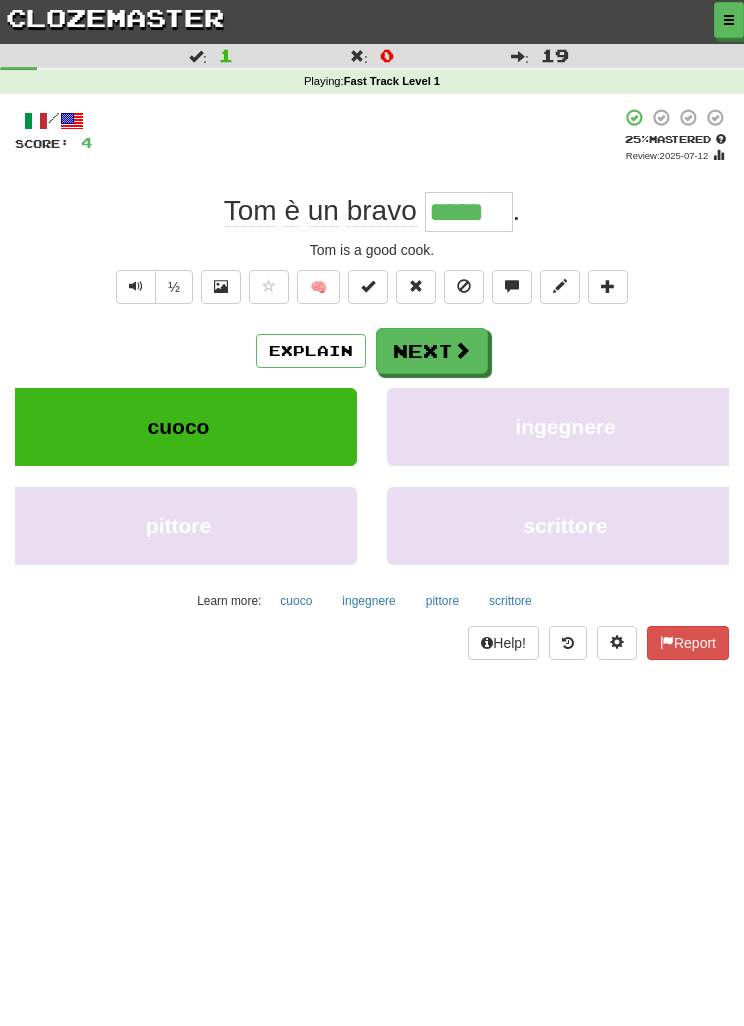 click on "Next" at bounding box center [432, 351] 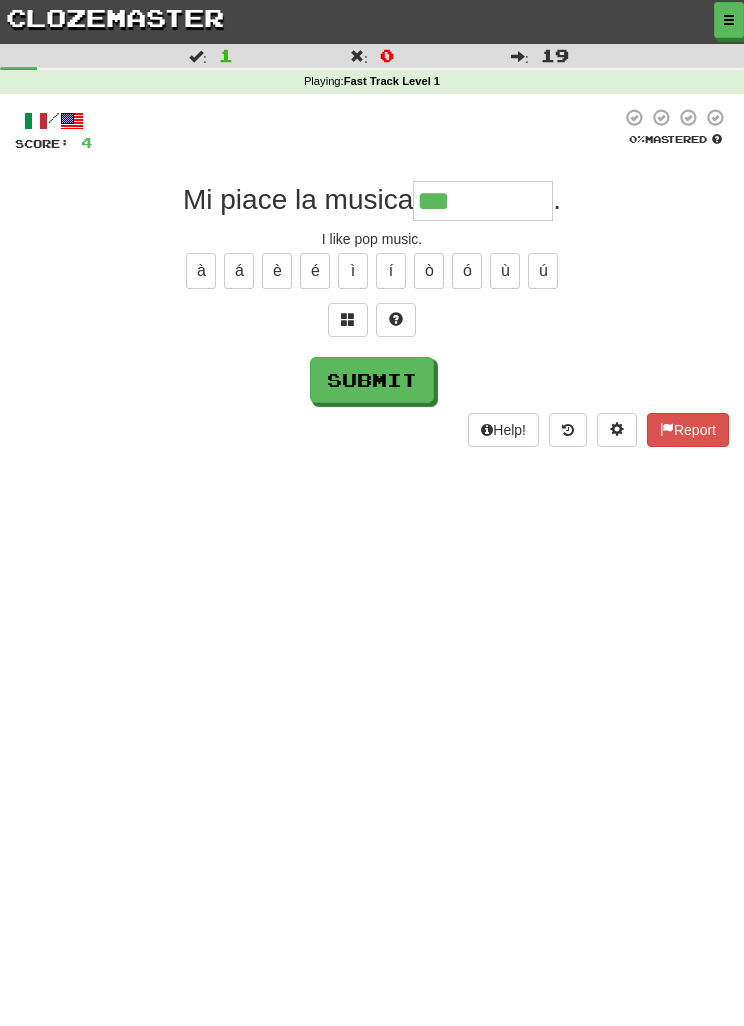 type on "***" 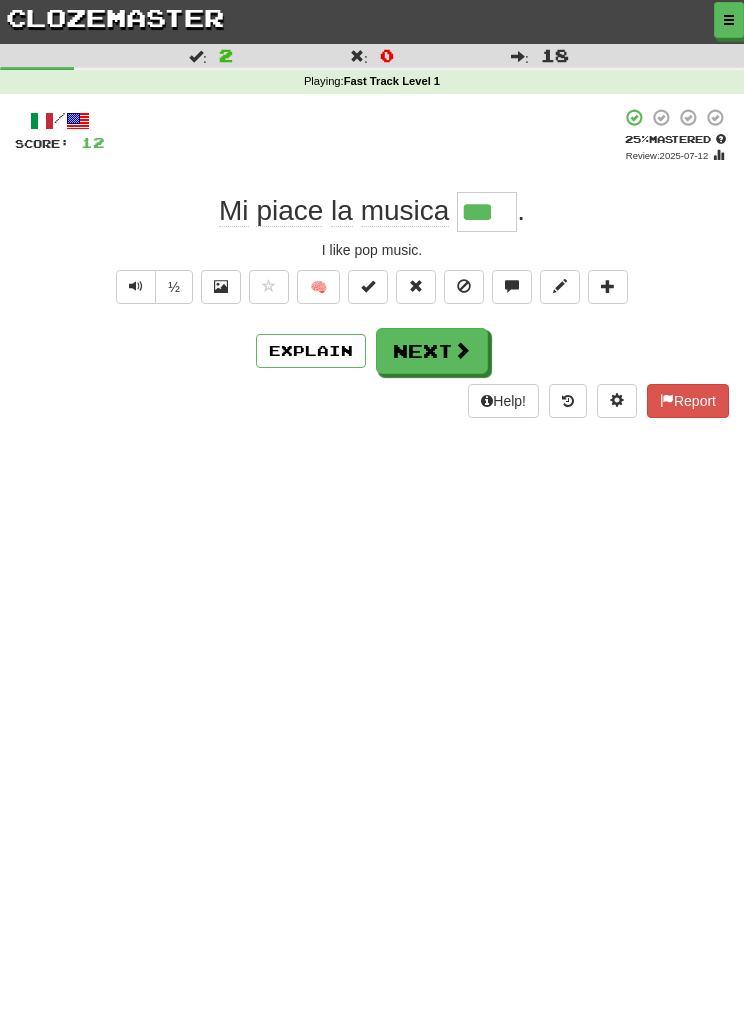 click on "Next" at bounding box center (432, 351) 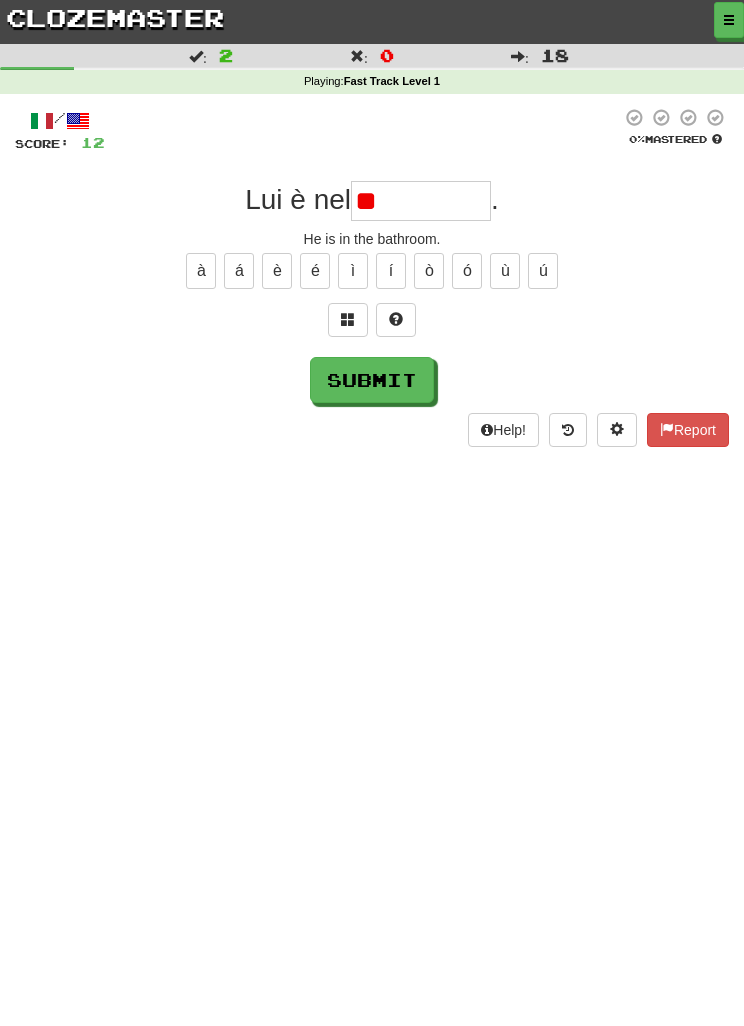 type on "*" 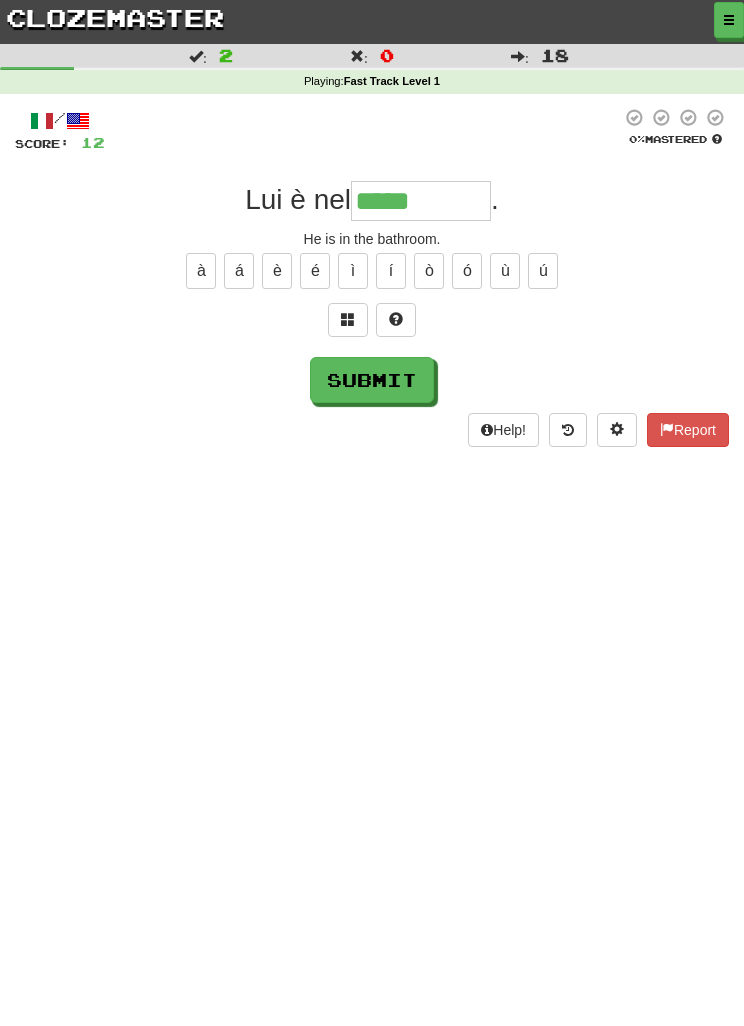type on "*****" 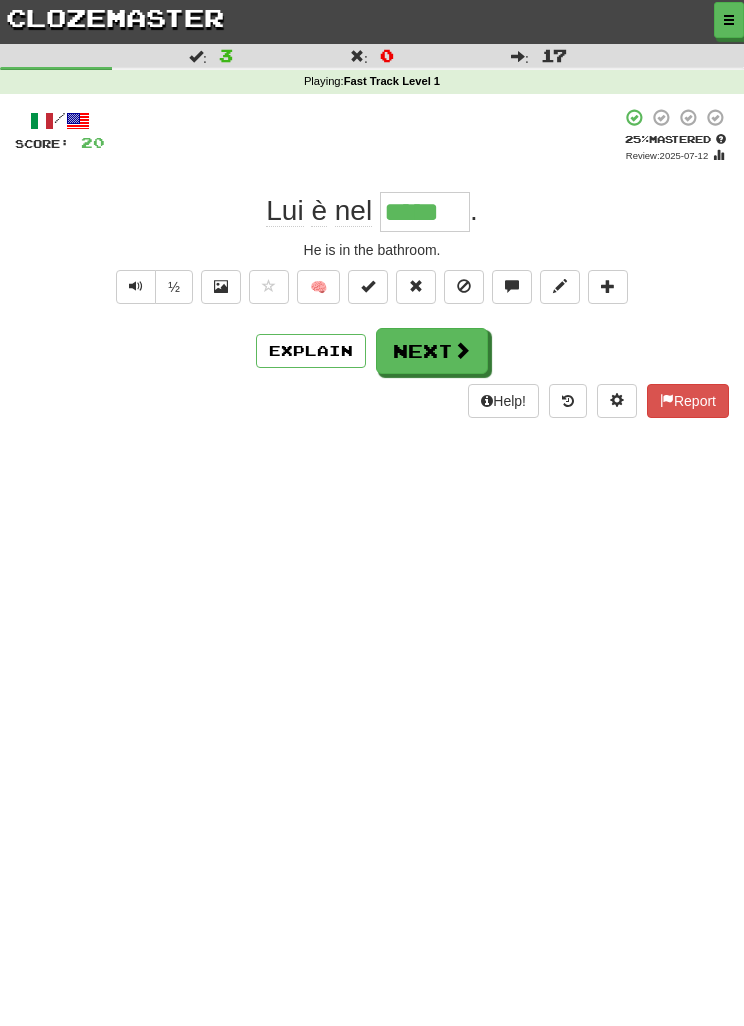 click on "Next" at bounding box center [432, 351] 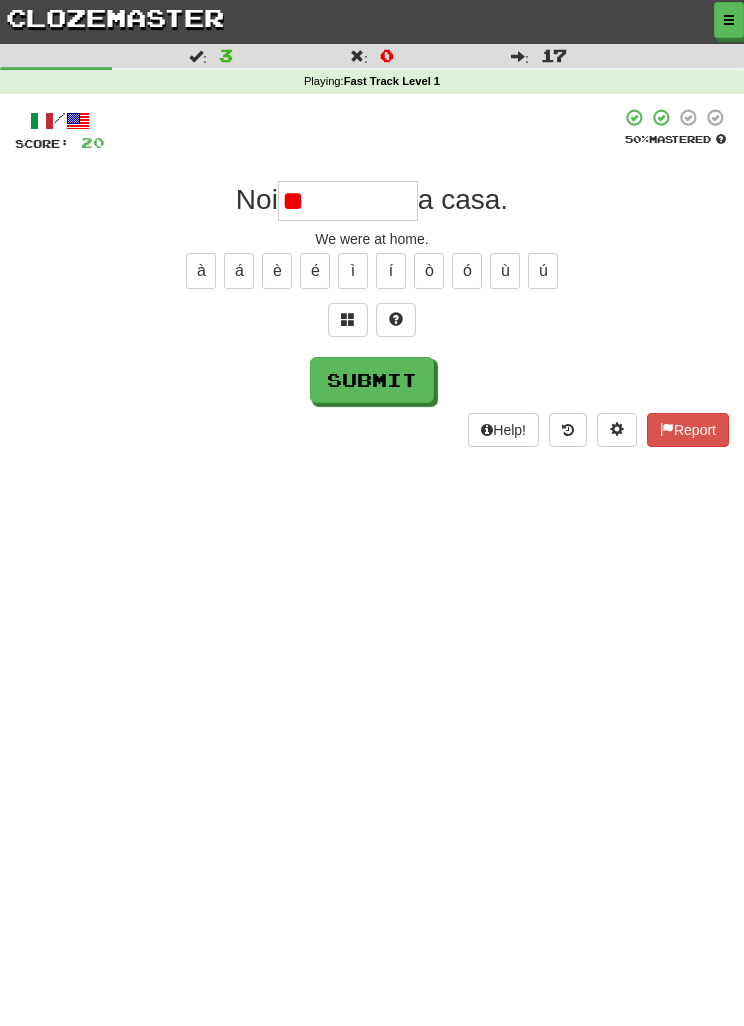 type on "*" 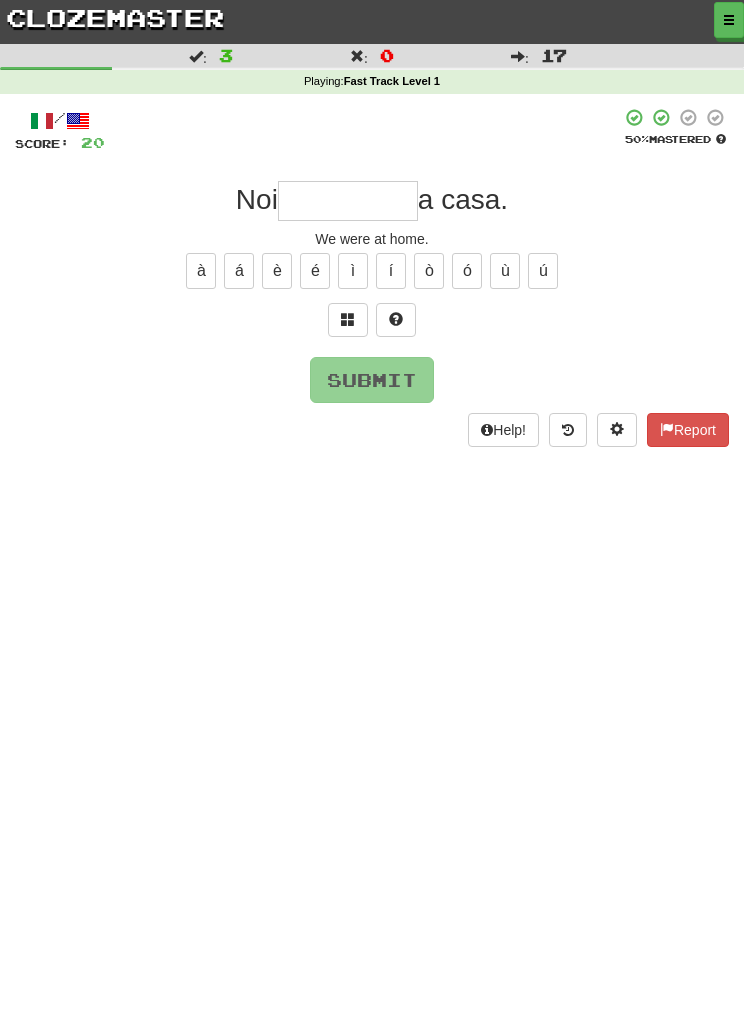click at bounding box center (348, 319) 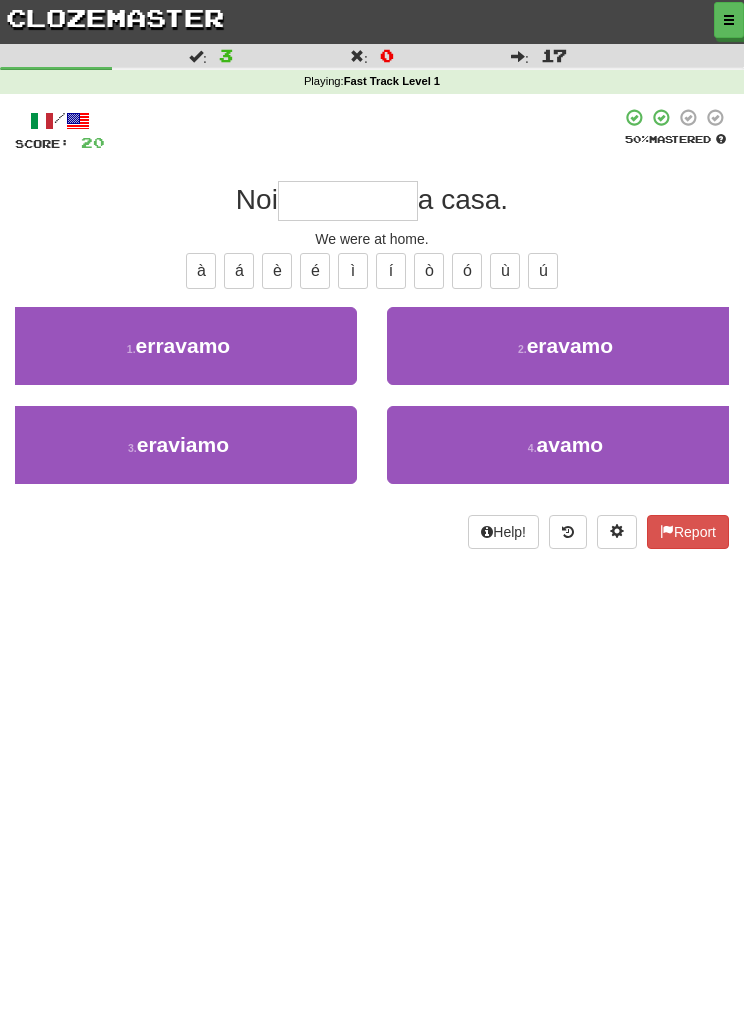 click on "2 .  eravamo" at bounding box center [565, 346] 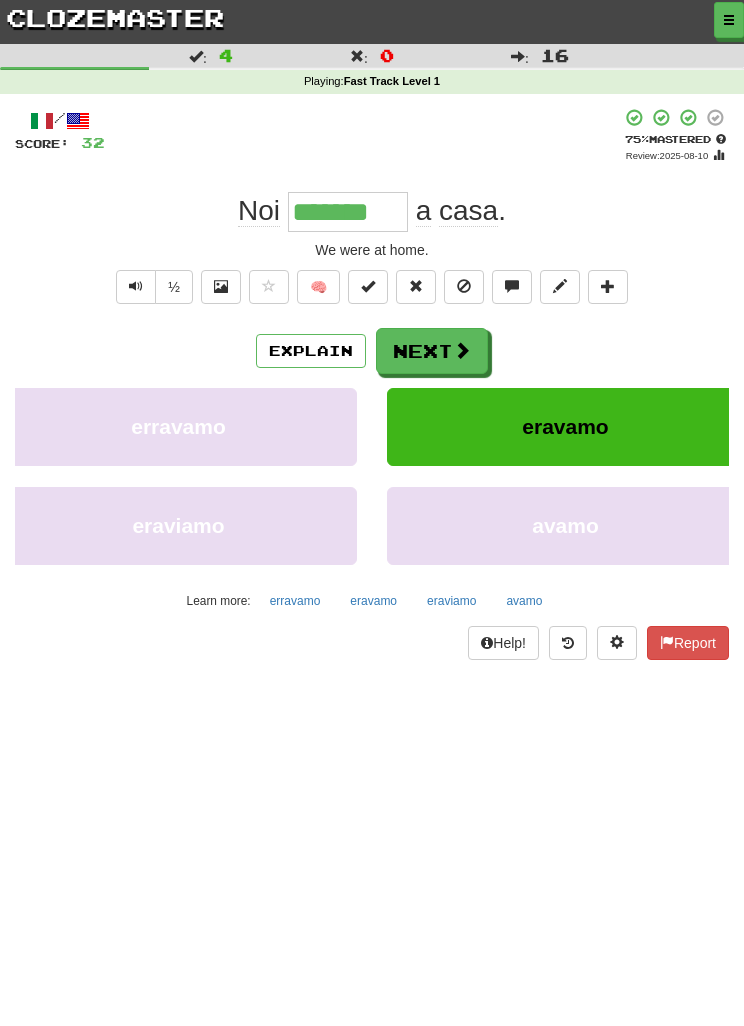 click on "Next" at bounding box center (432, 351) 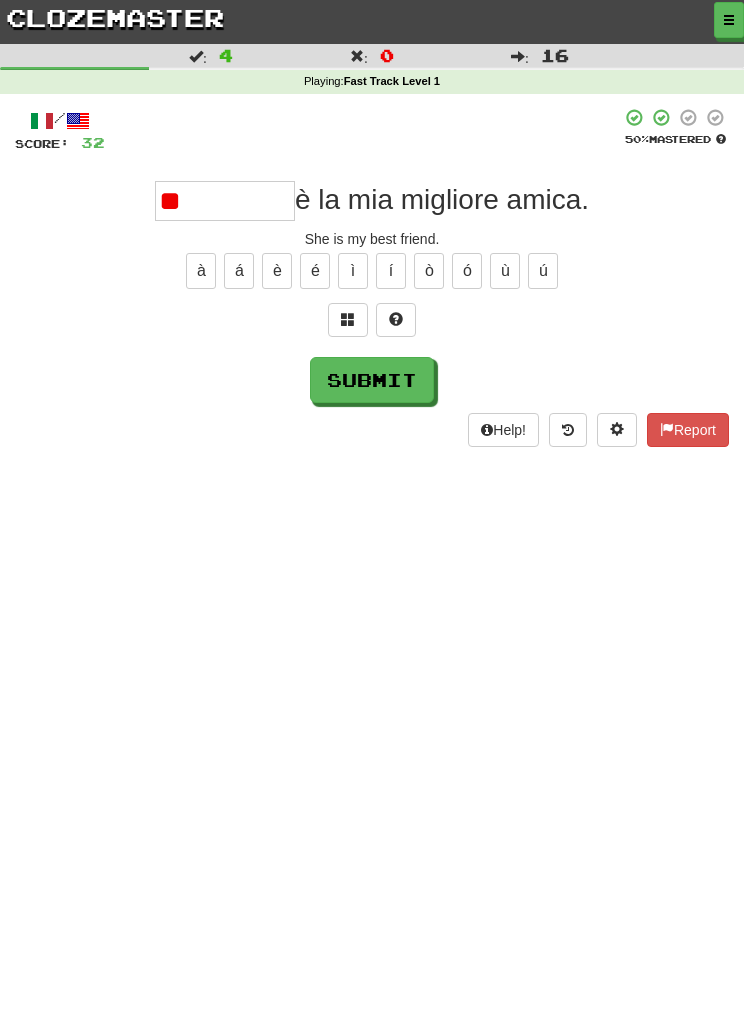 type on "*" 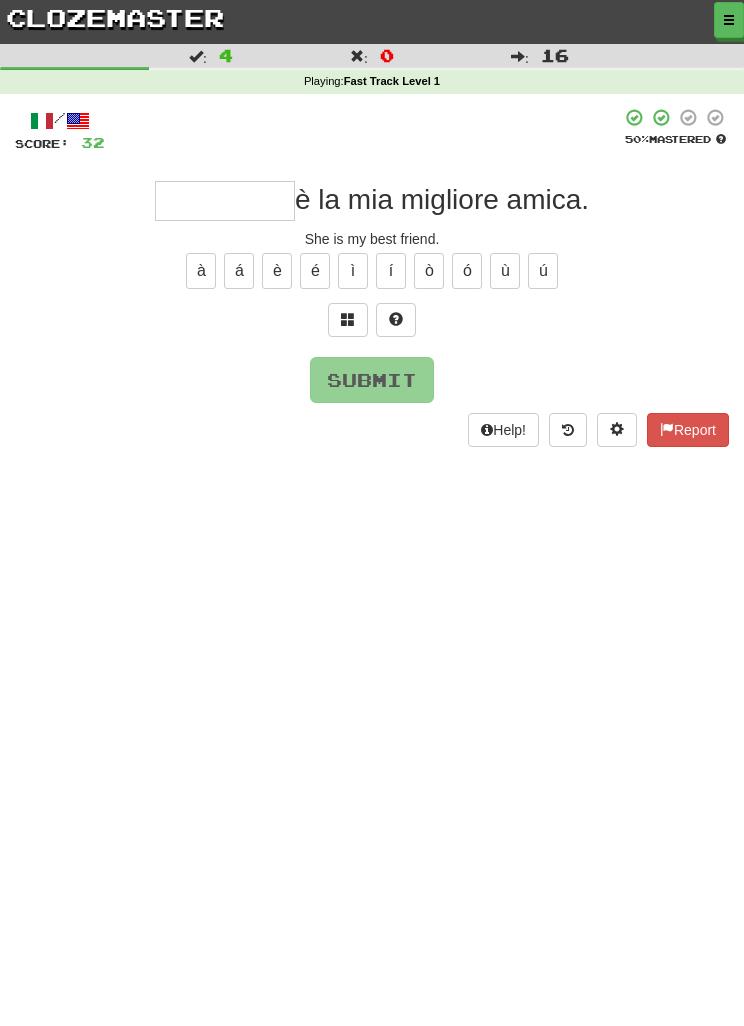 type on "*" 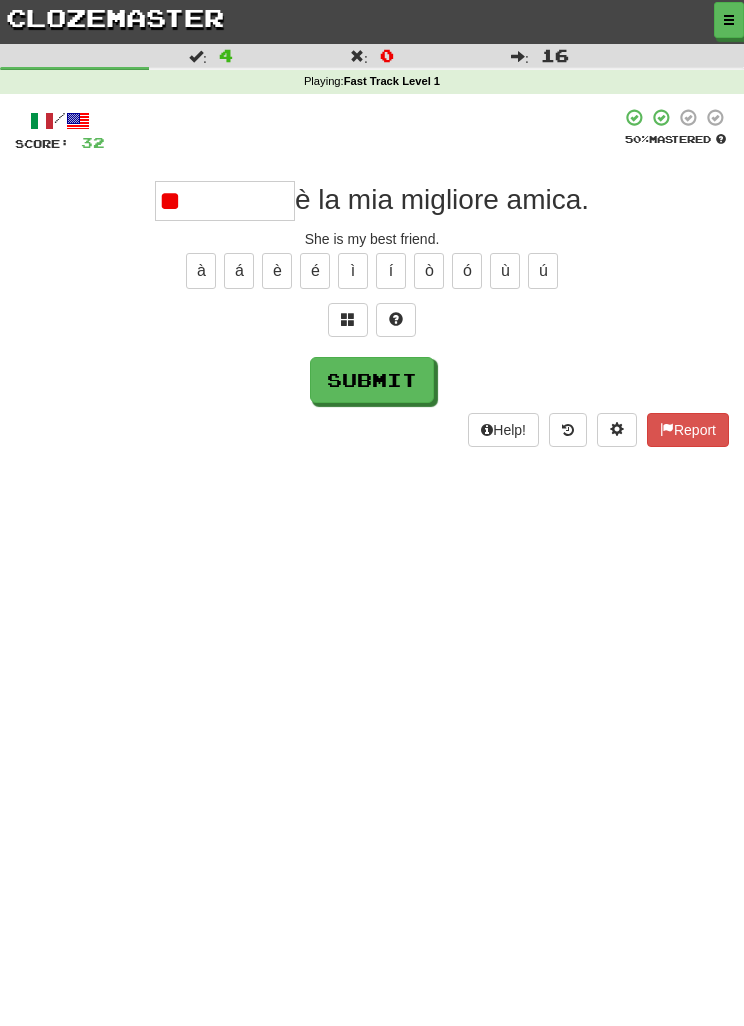 type on "*" 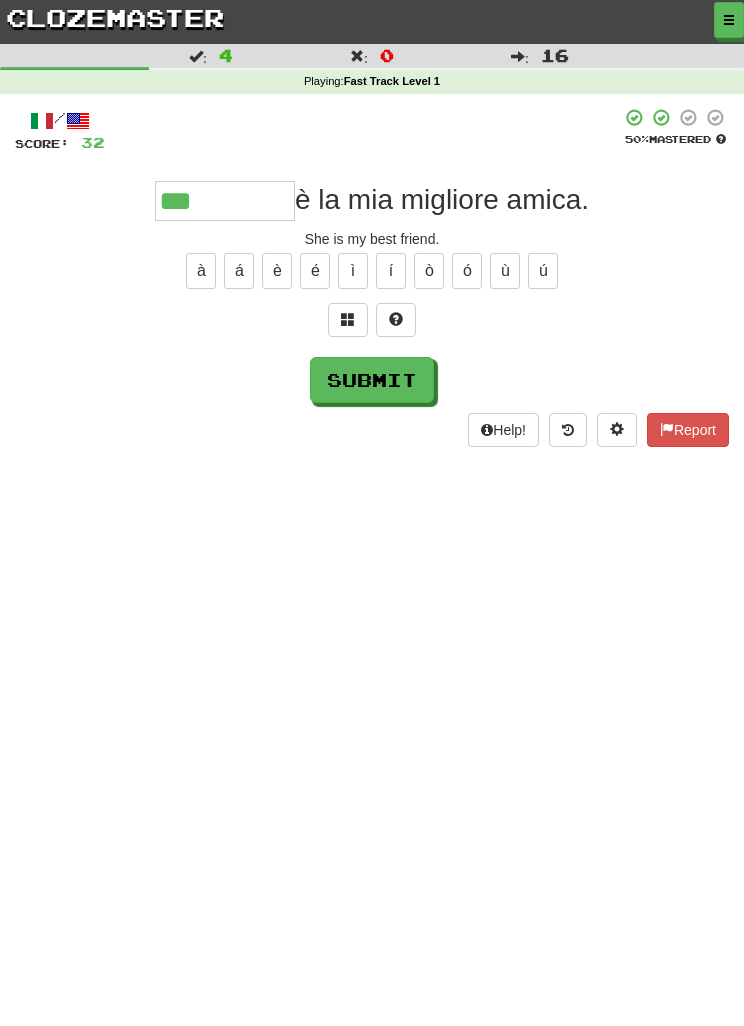type on "***" 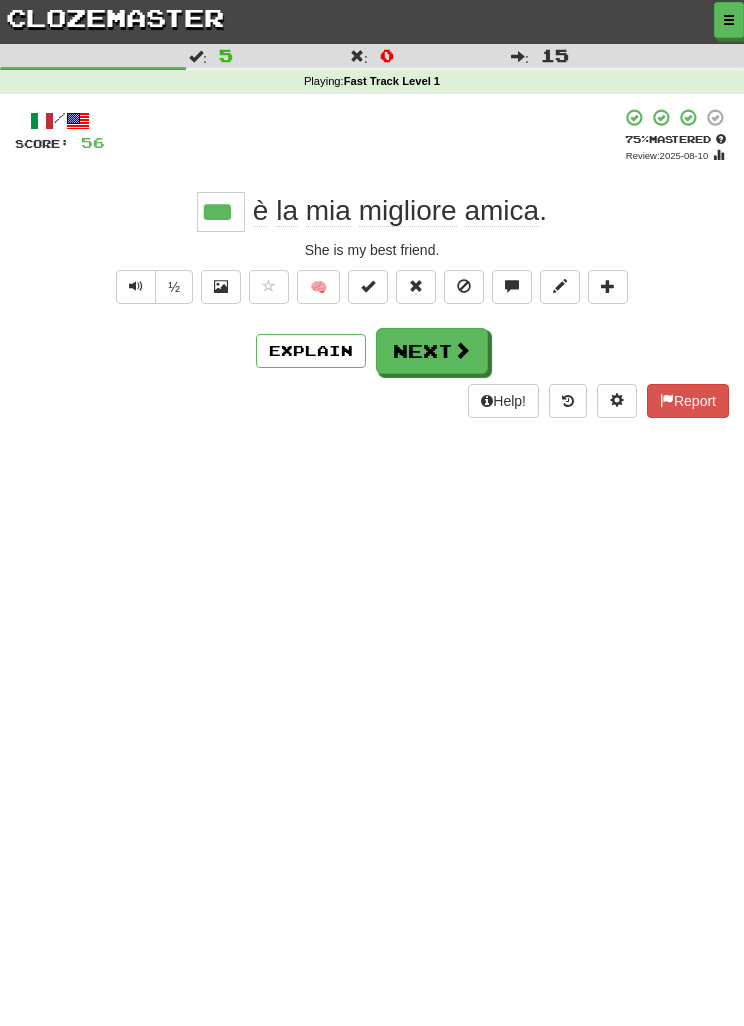 click on "Next" at bounding box center [432, 351] 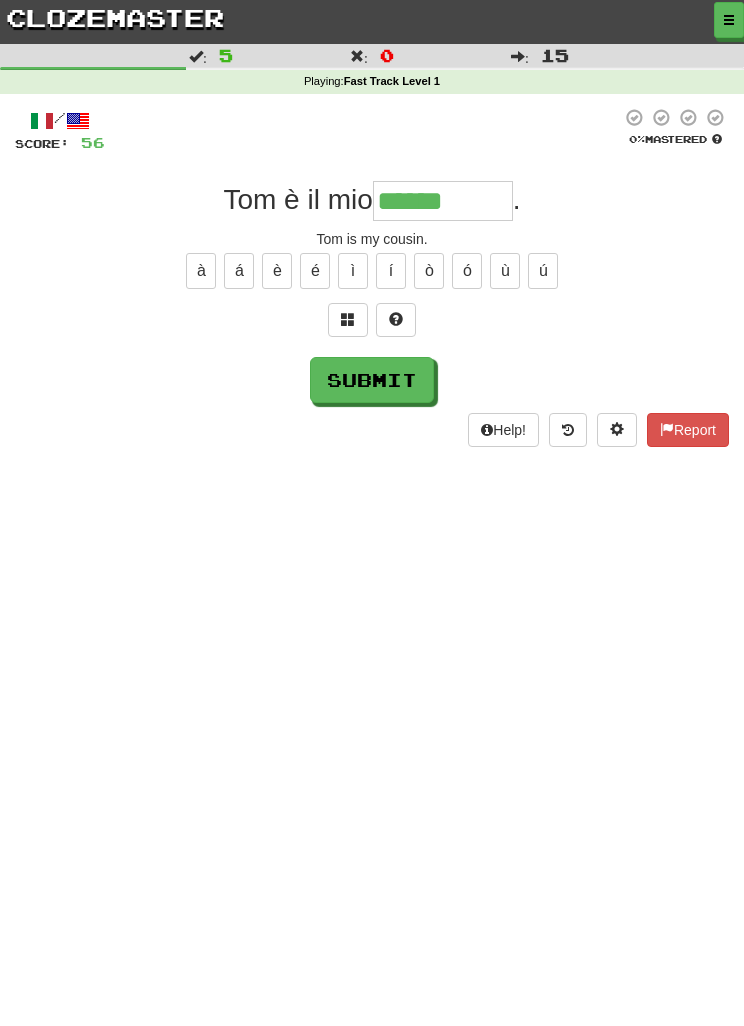 type on "******" 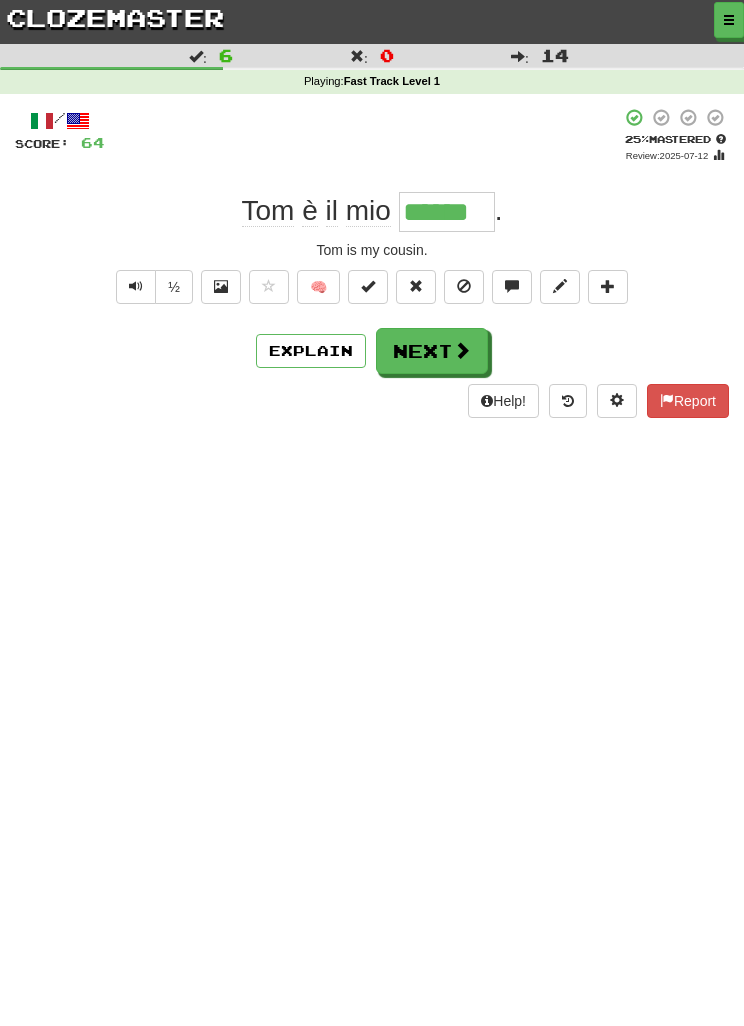 click on "Next" at bounding box center [432, 351] 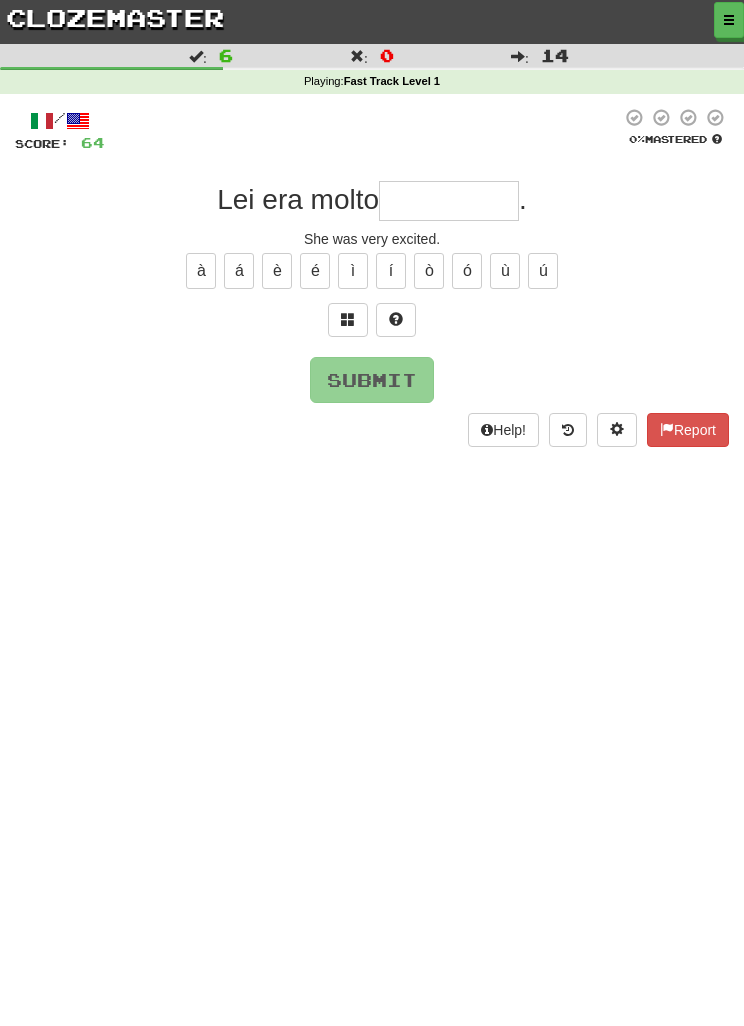 click at bounding box center (348, 319) 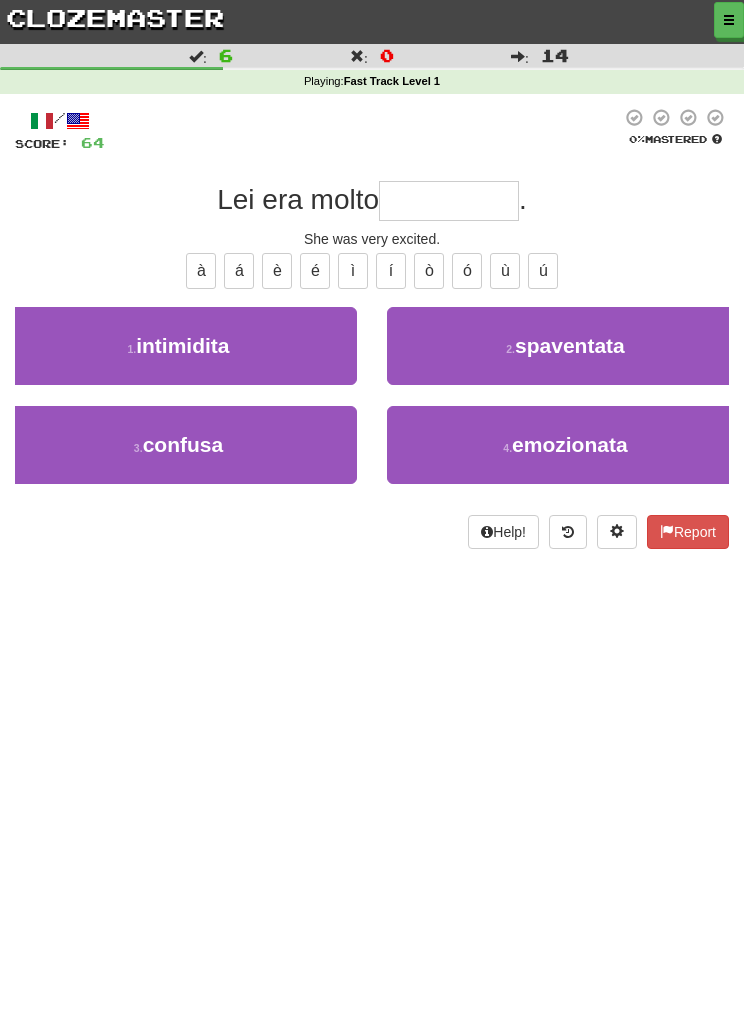 click on "4 .  emozionata" at bounding box center [565, 445] 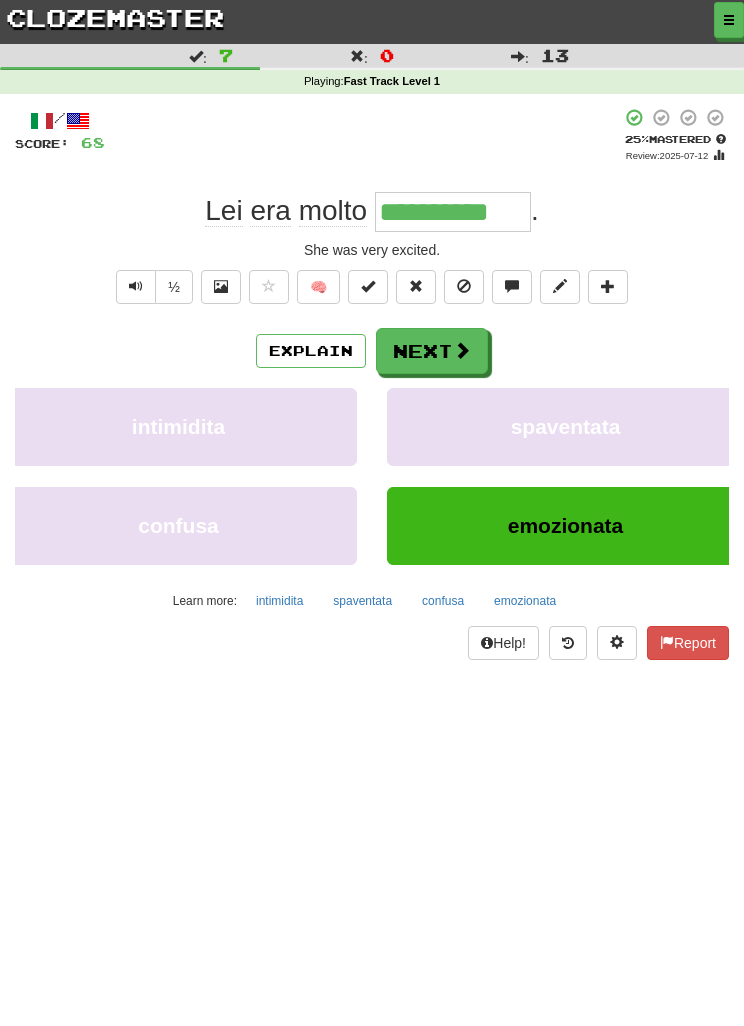 click on "Next" at bounding box center (432, 351) 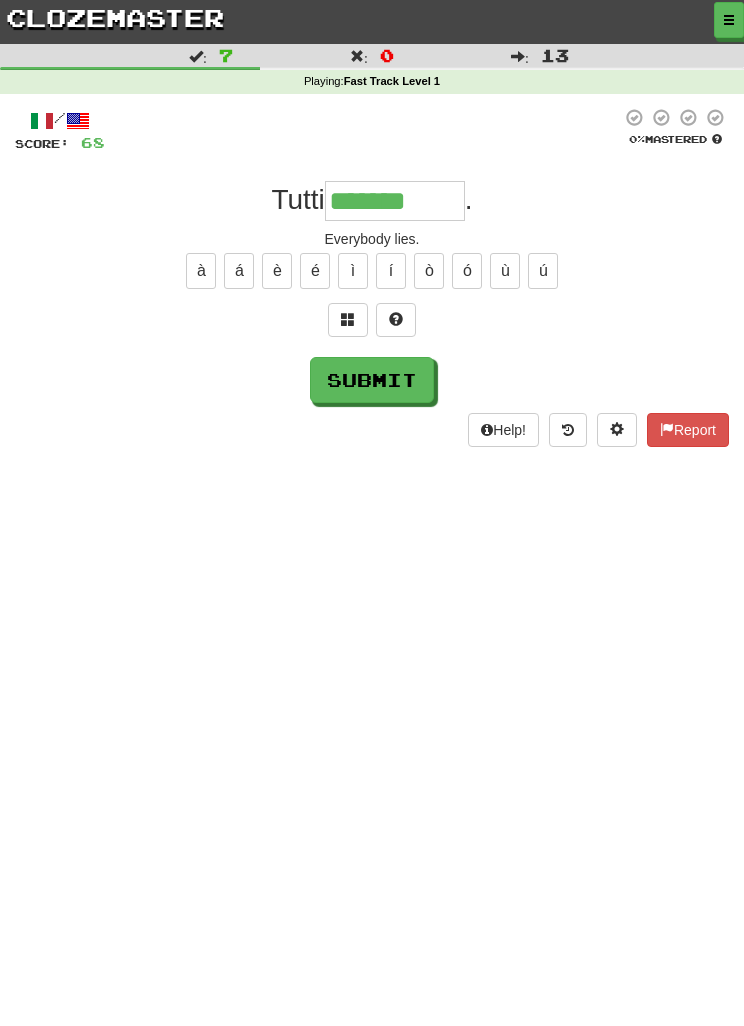 type on "*******" 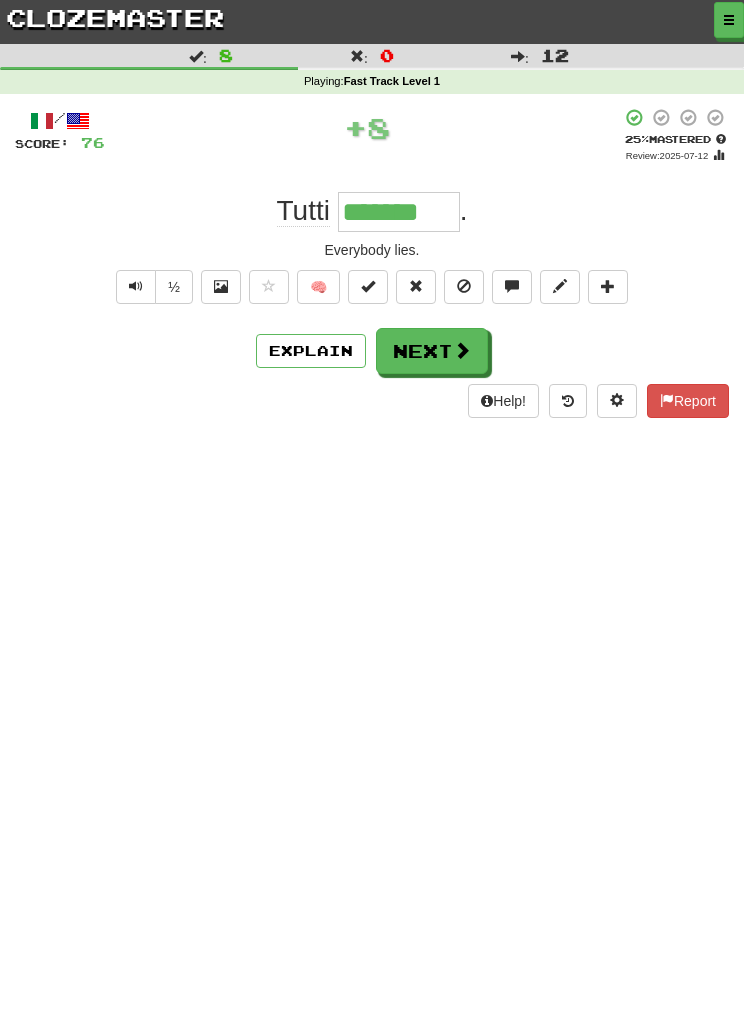 click on "Next" at bounding box center (432, 351) 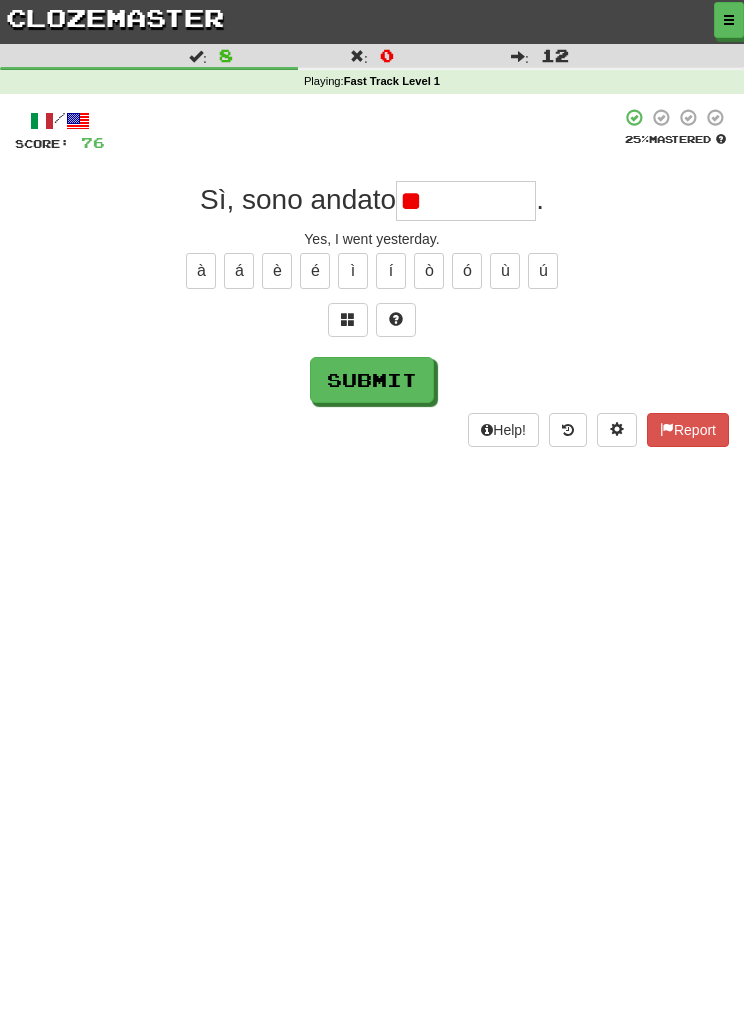 type on "*" 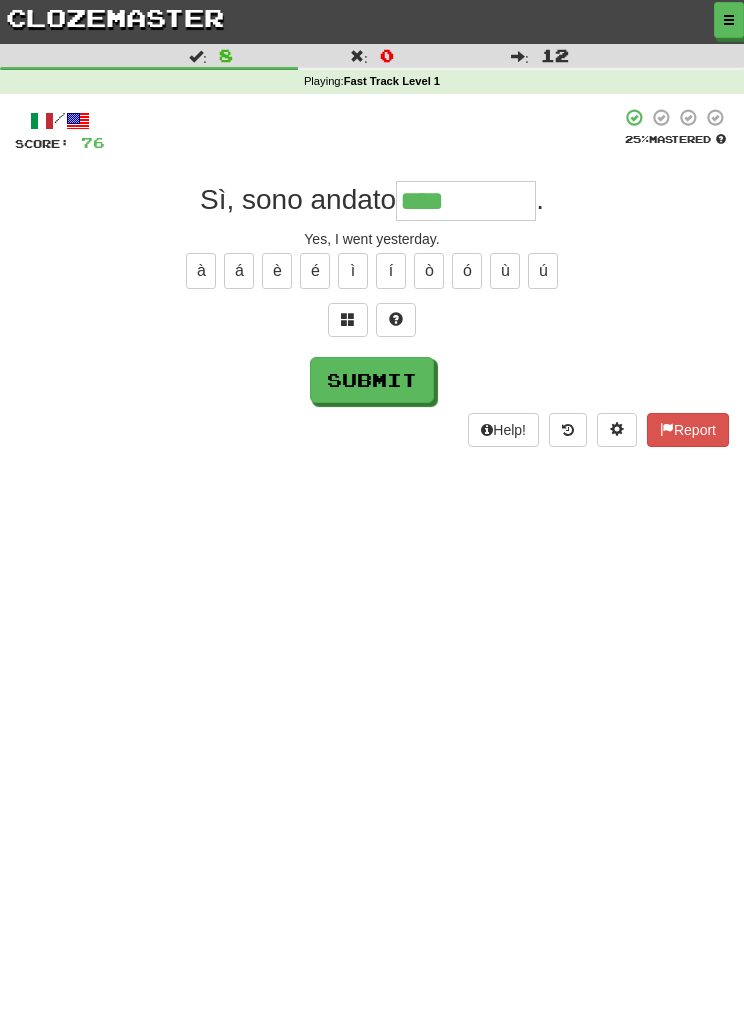 type on "****" 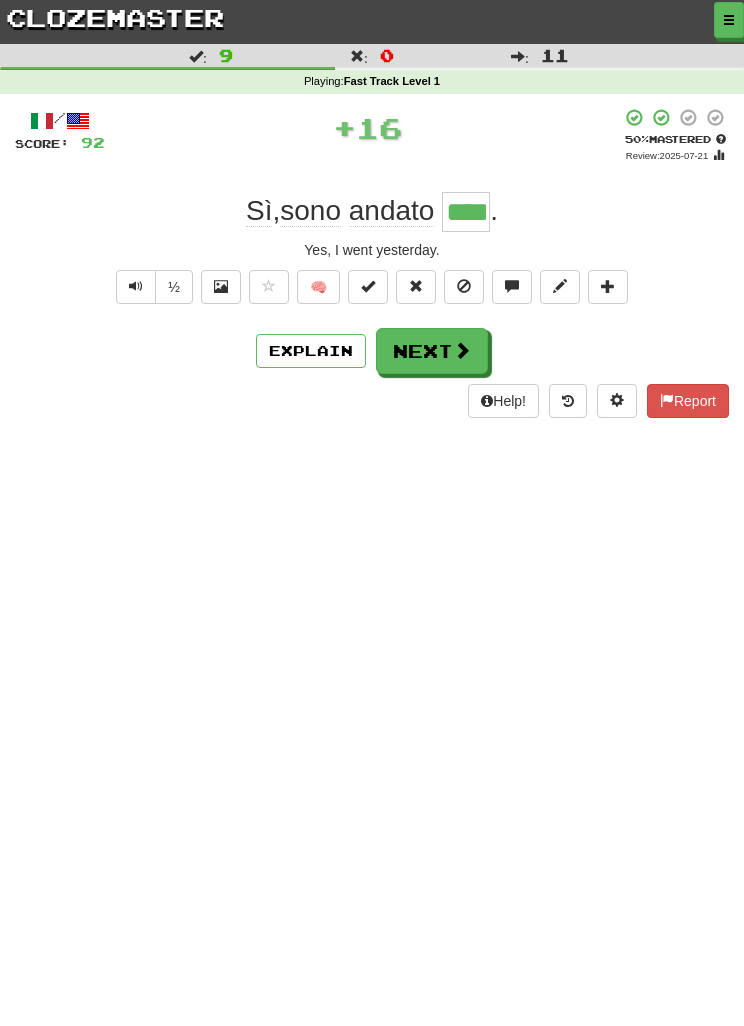 click on "Next" at bounding box center (432, 351) 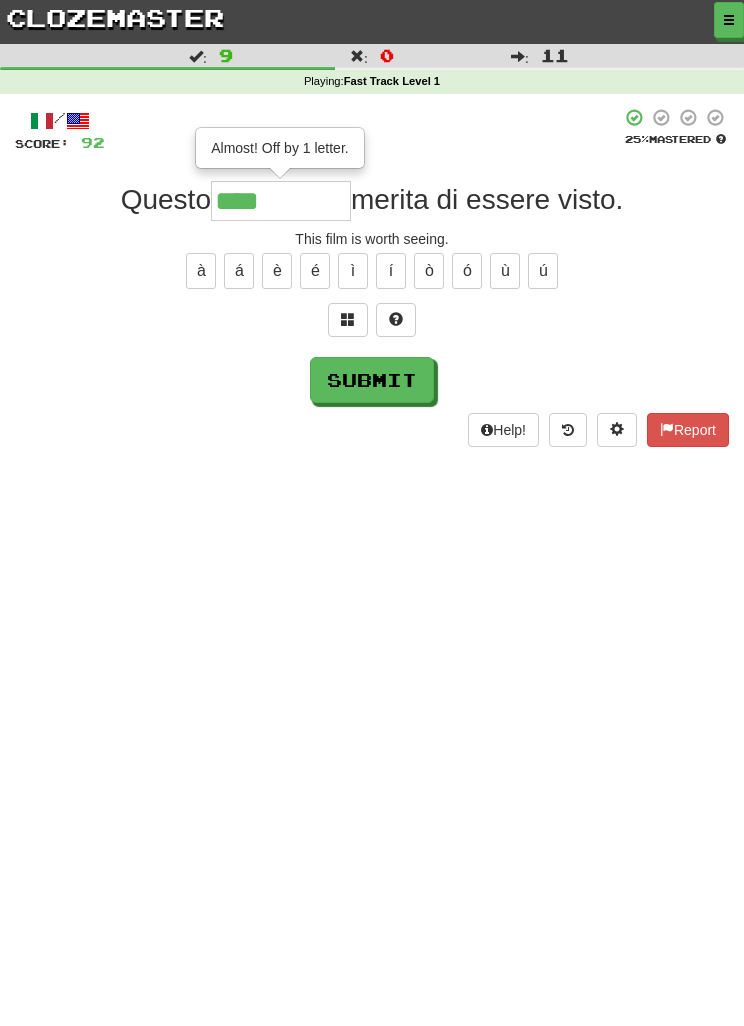 type on "****" 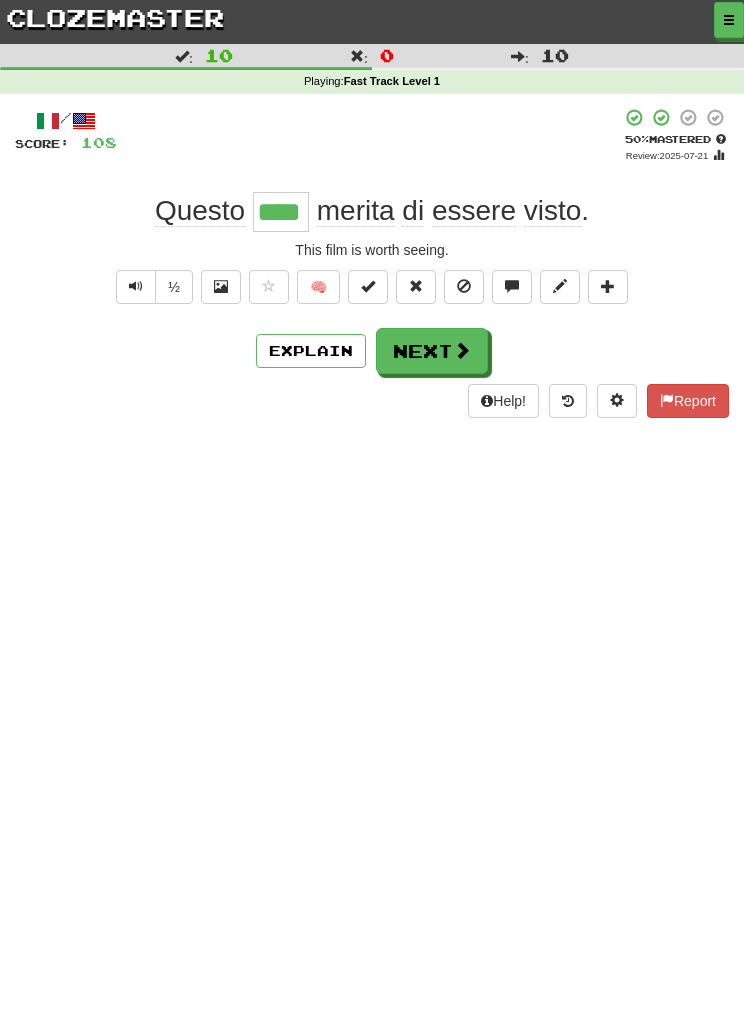 click on "Next" at bounding box center (432, 351) 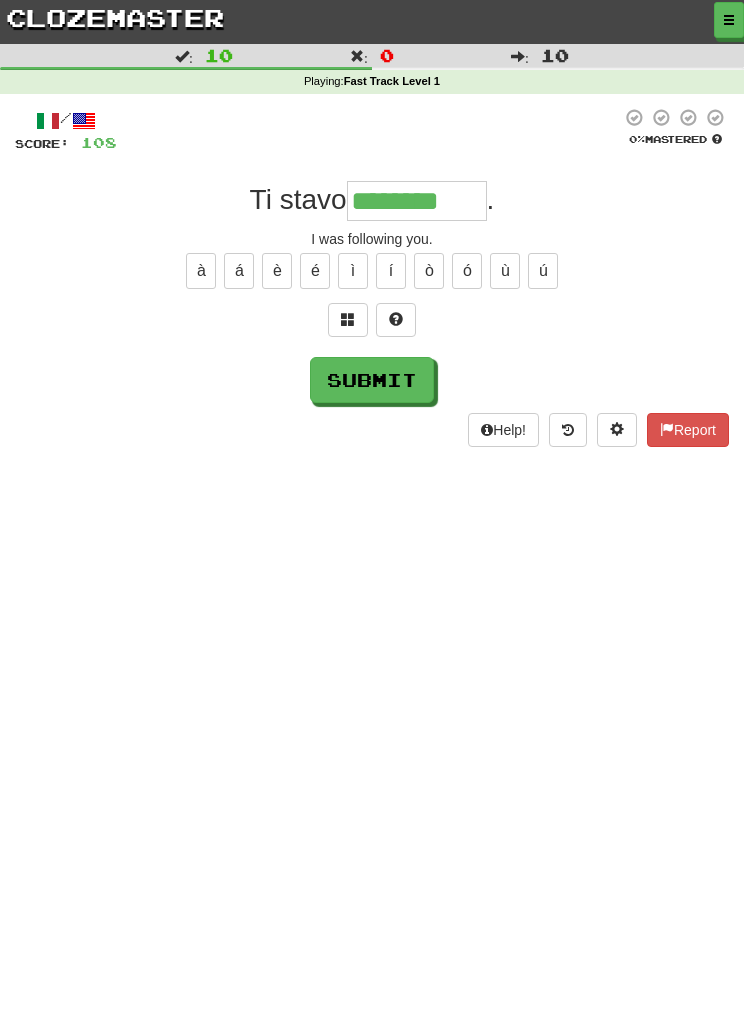 type on "********" 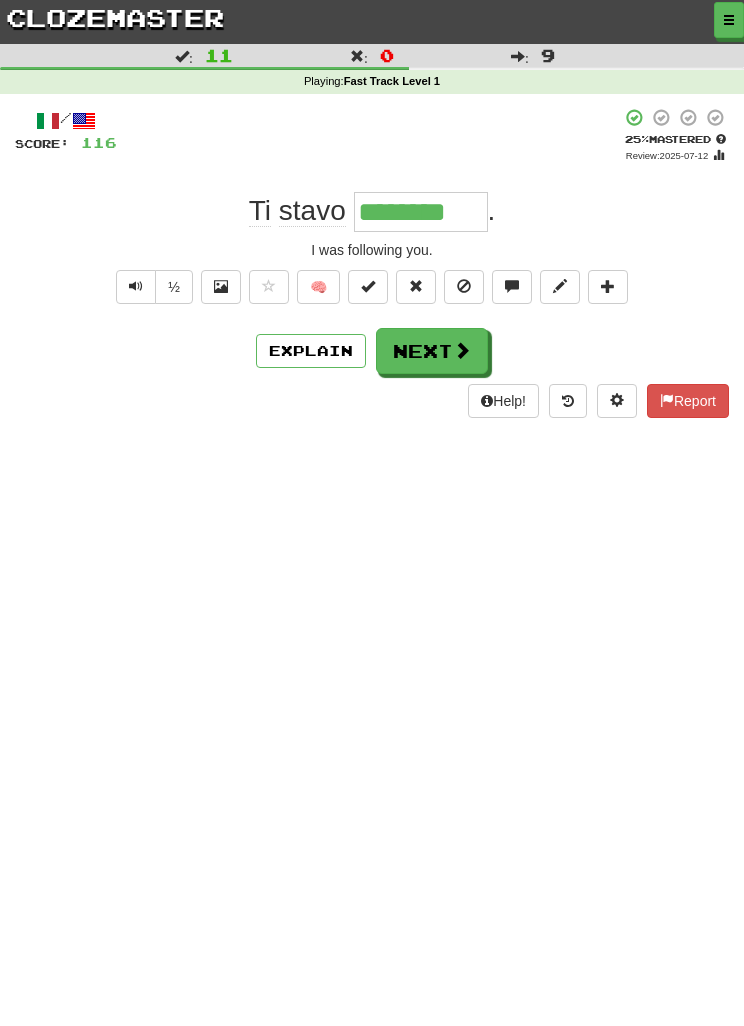 click on "Next" at bounding box center [432, 351] 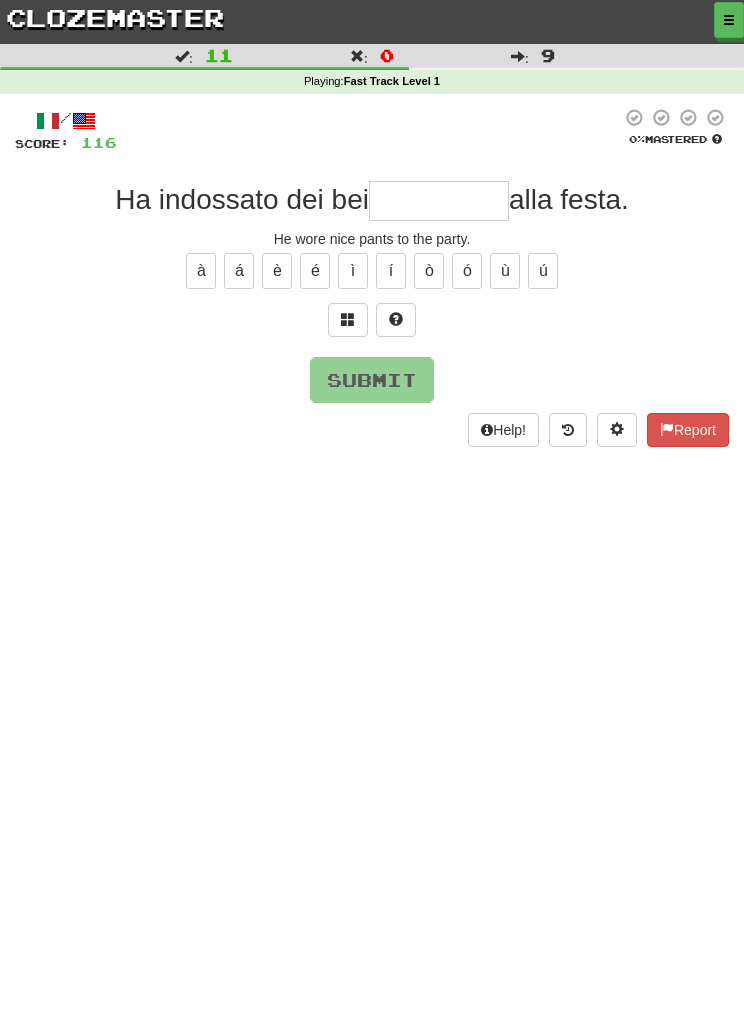 click at bounding box center [348, 320] 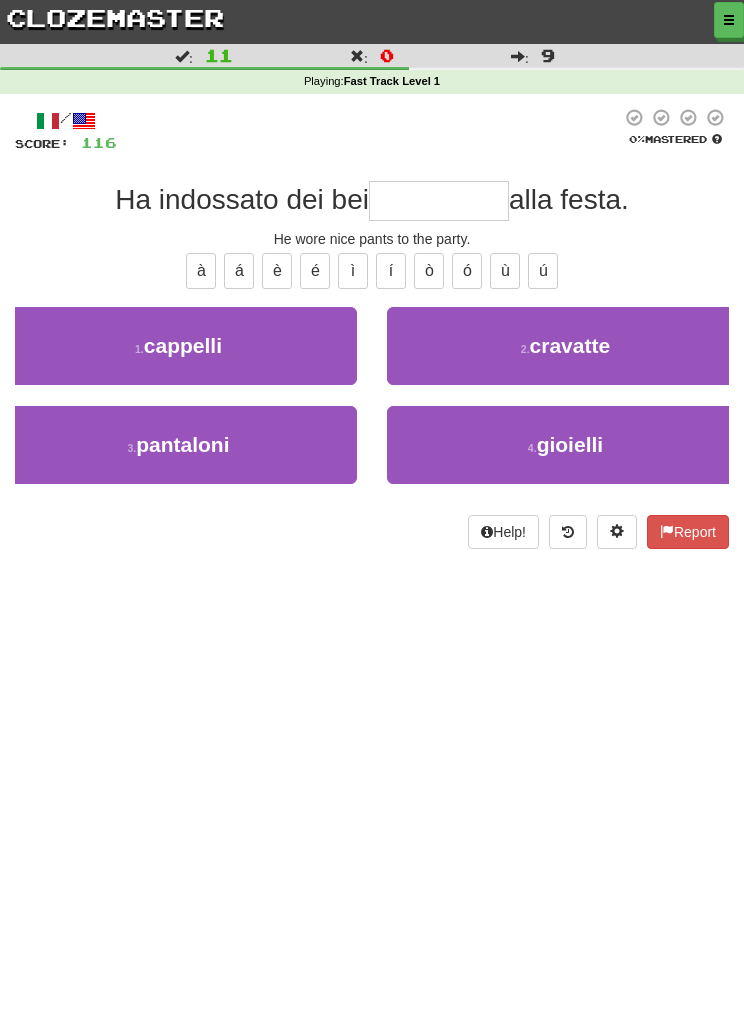 click on "3 .  pantaloni" at bounding box center [178, 445] 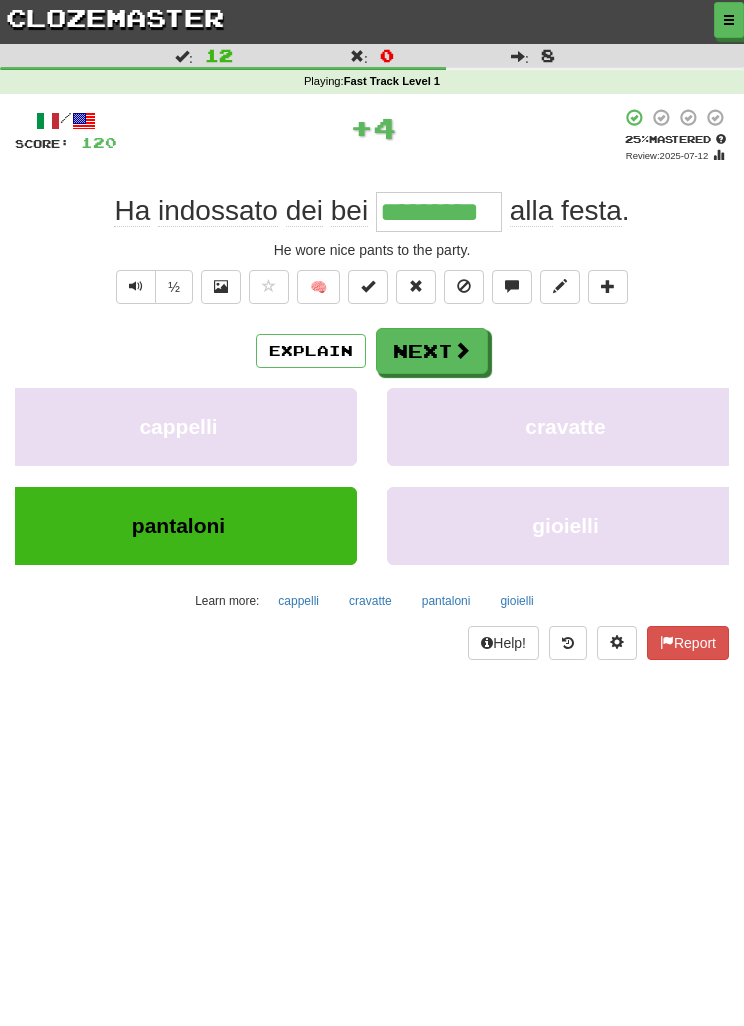 click on "bei" 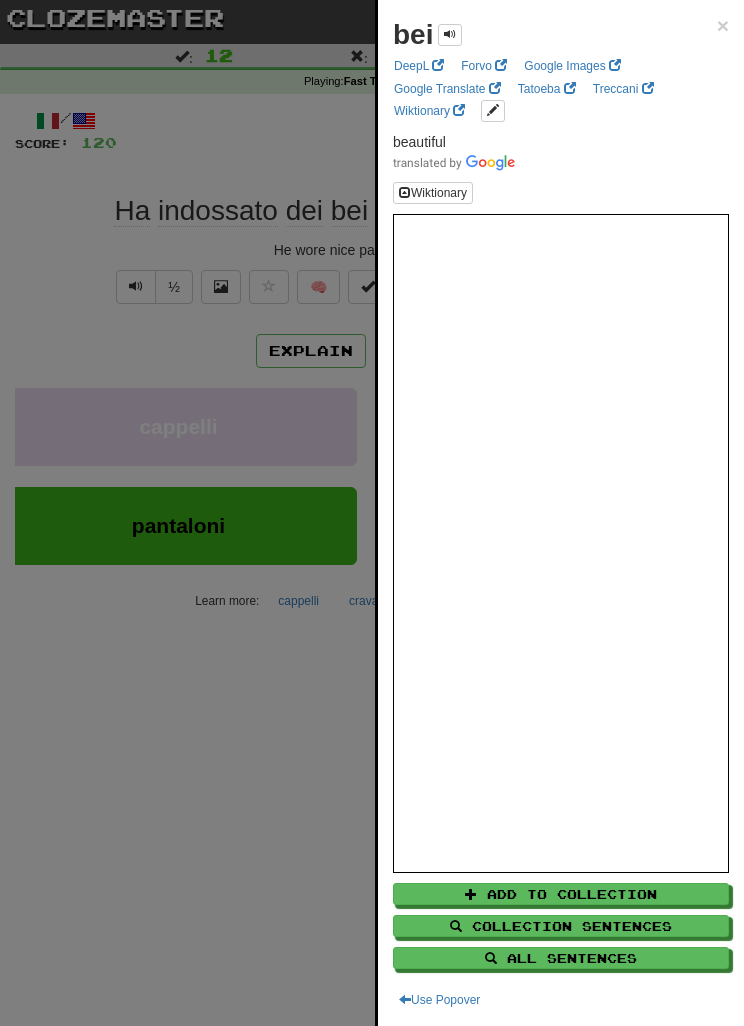 click at bounding box center [372, 513] 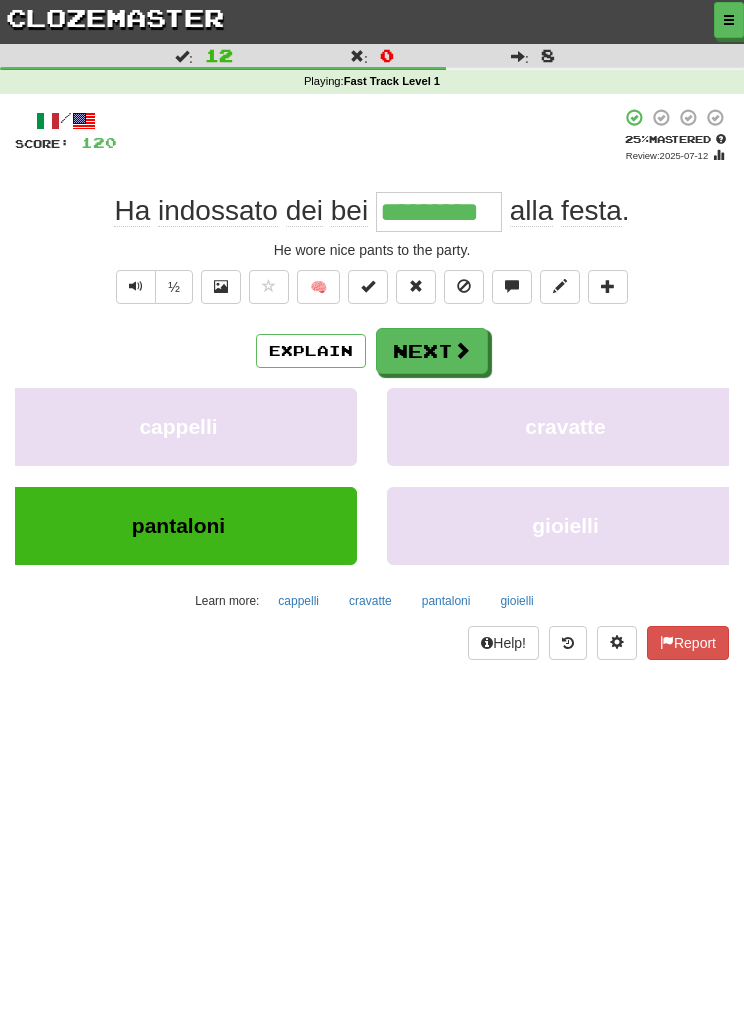 click on "cravatte" at bounding box center (565, 427) 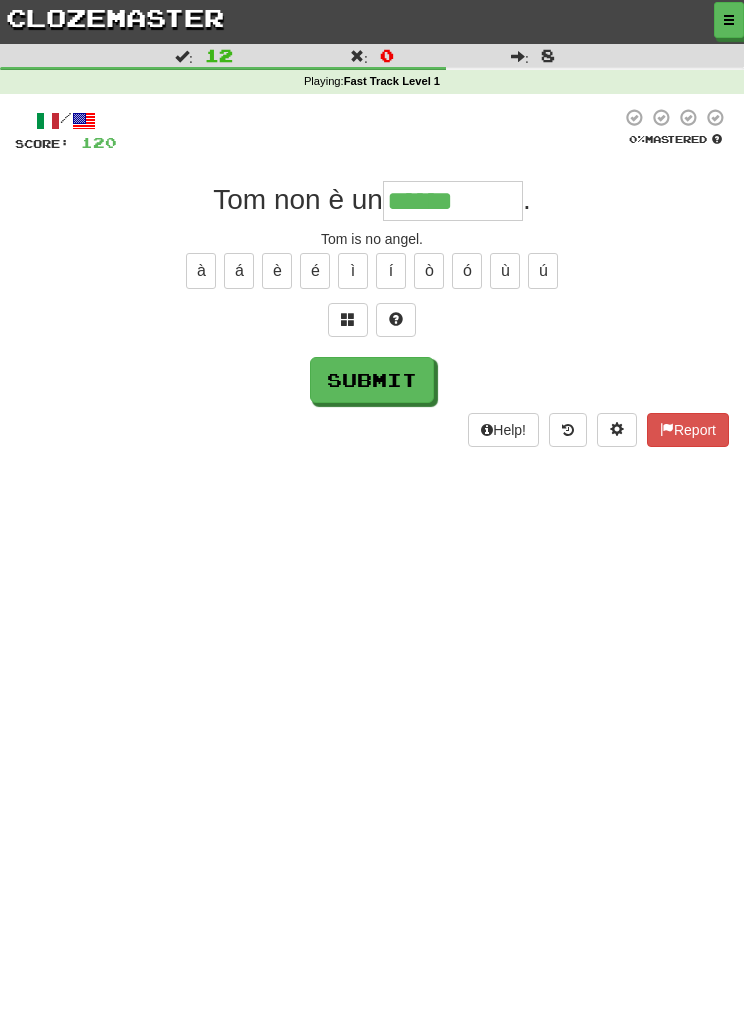 type on "******" 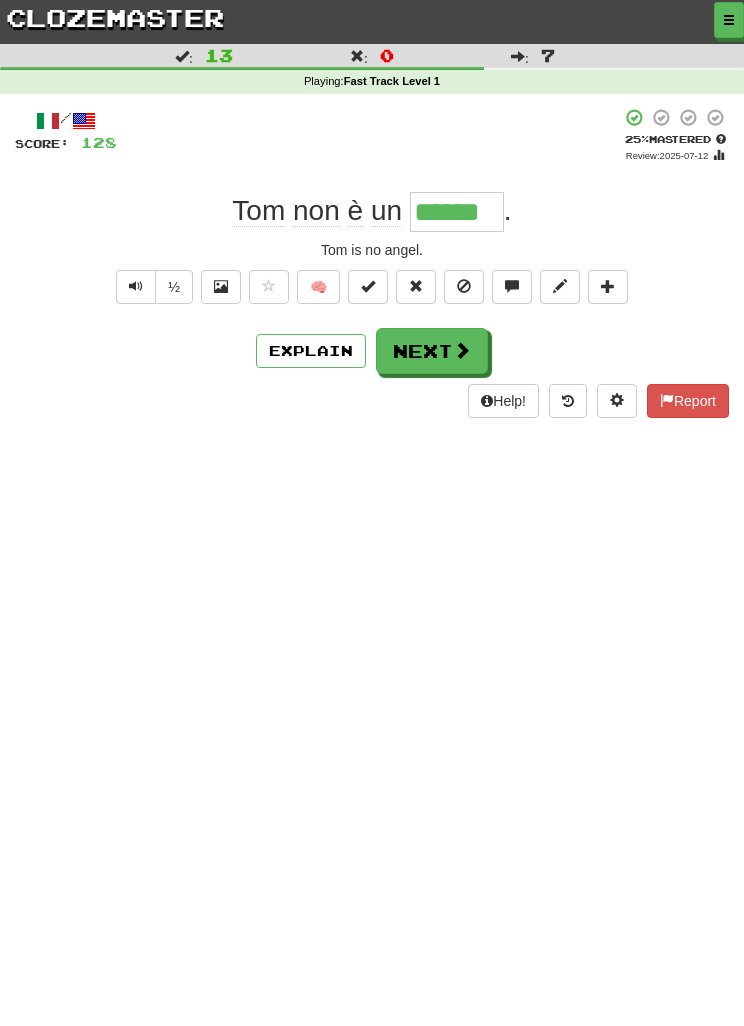 click on "Next" at bounding box center [432, 351] 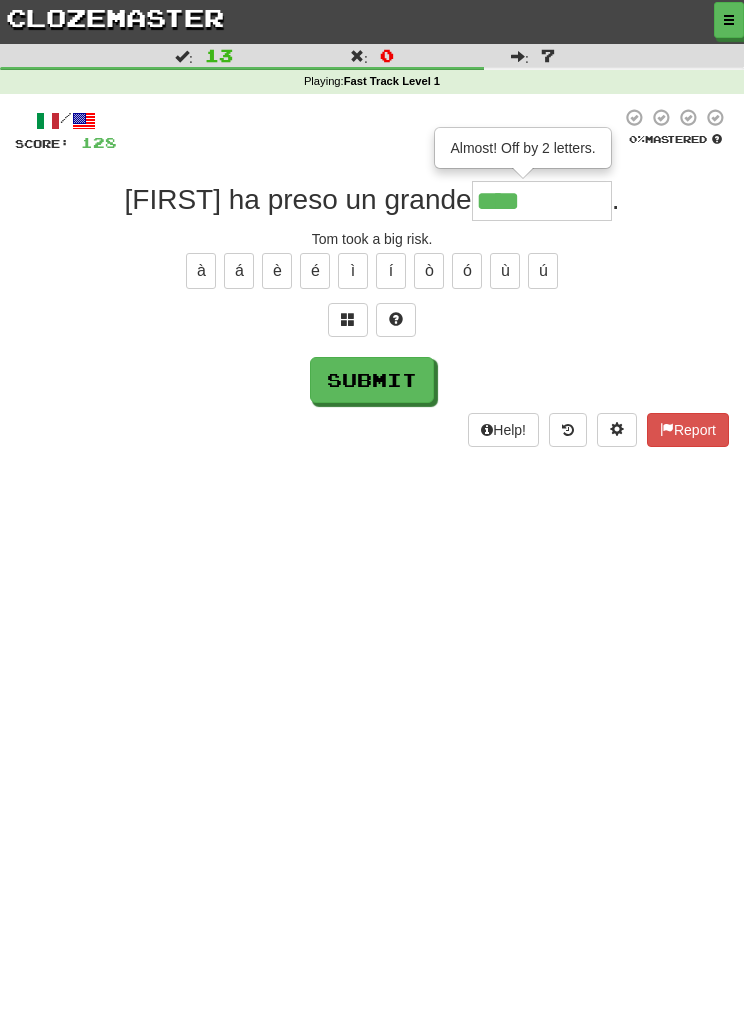 click at bounding box center [348, 320] 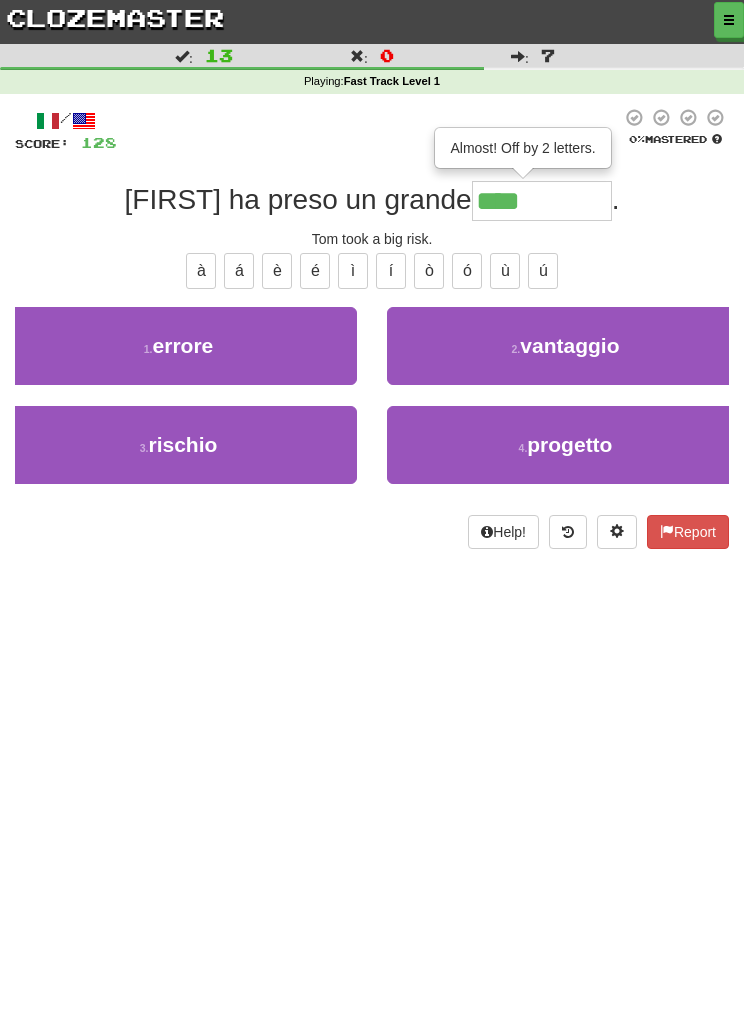 click on "3 .  rischio" at bounding box center (178, 445) 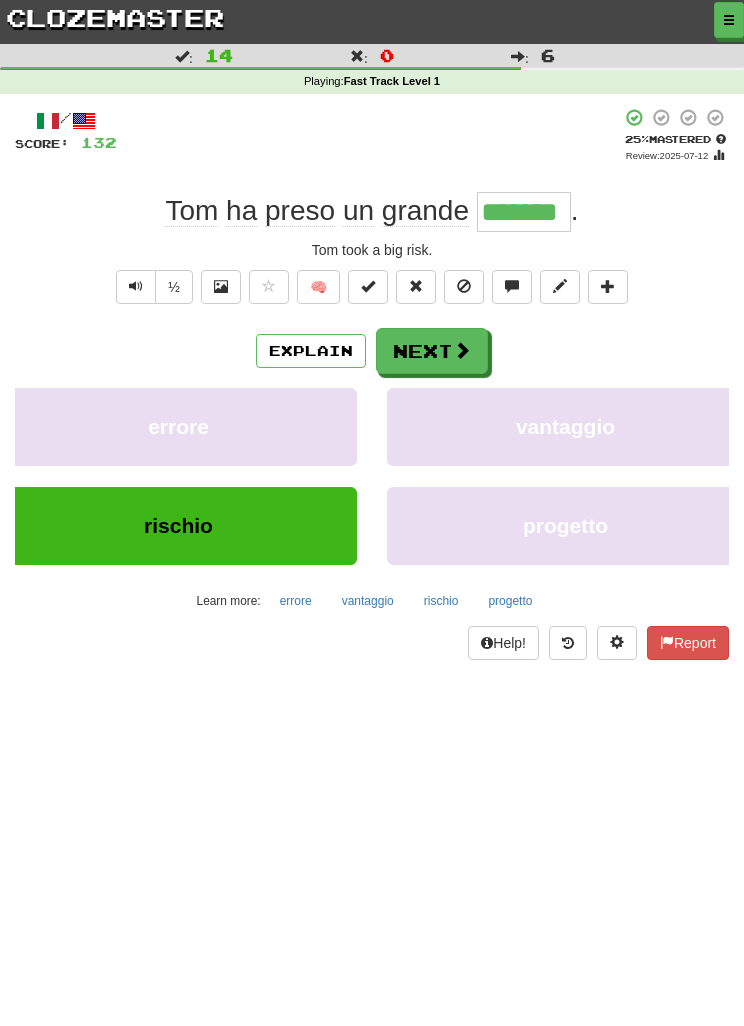 click on "Next" at bounding box center (432, 351) 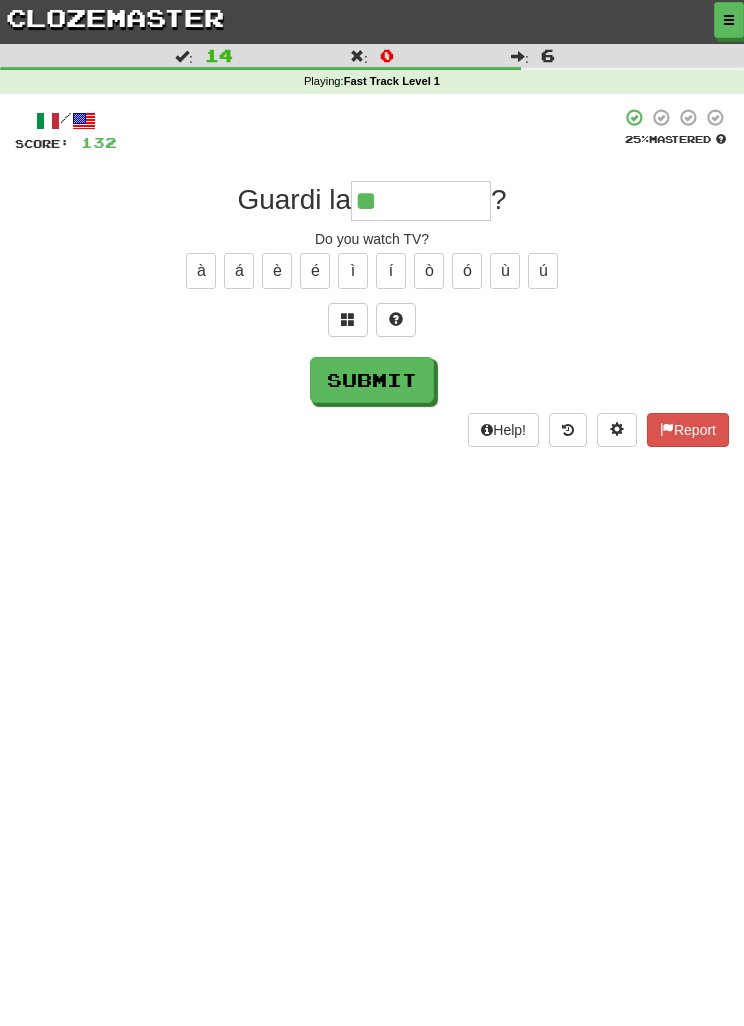 type on "**" 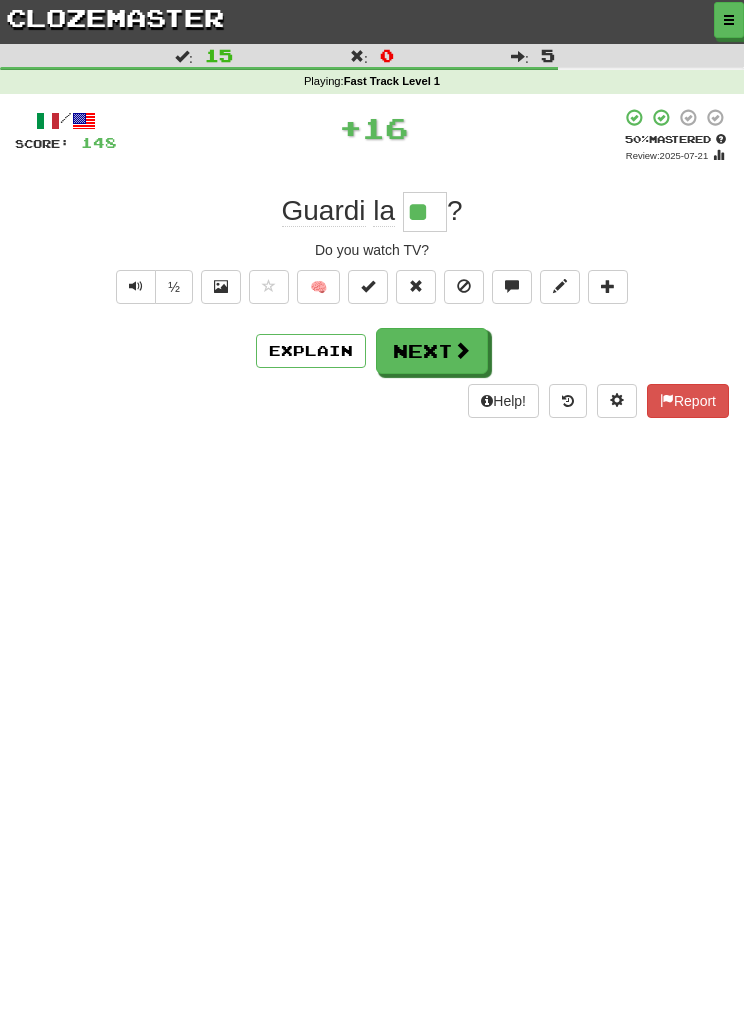click on "Next" at bounding box center [432, 351] 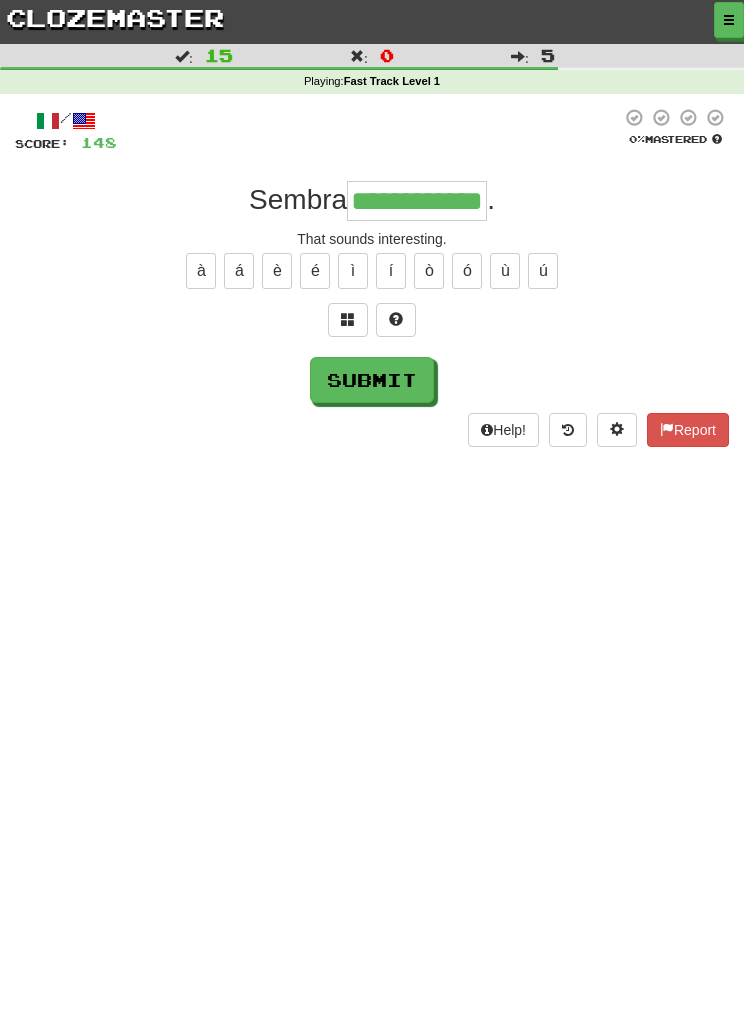type on "**********" 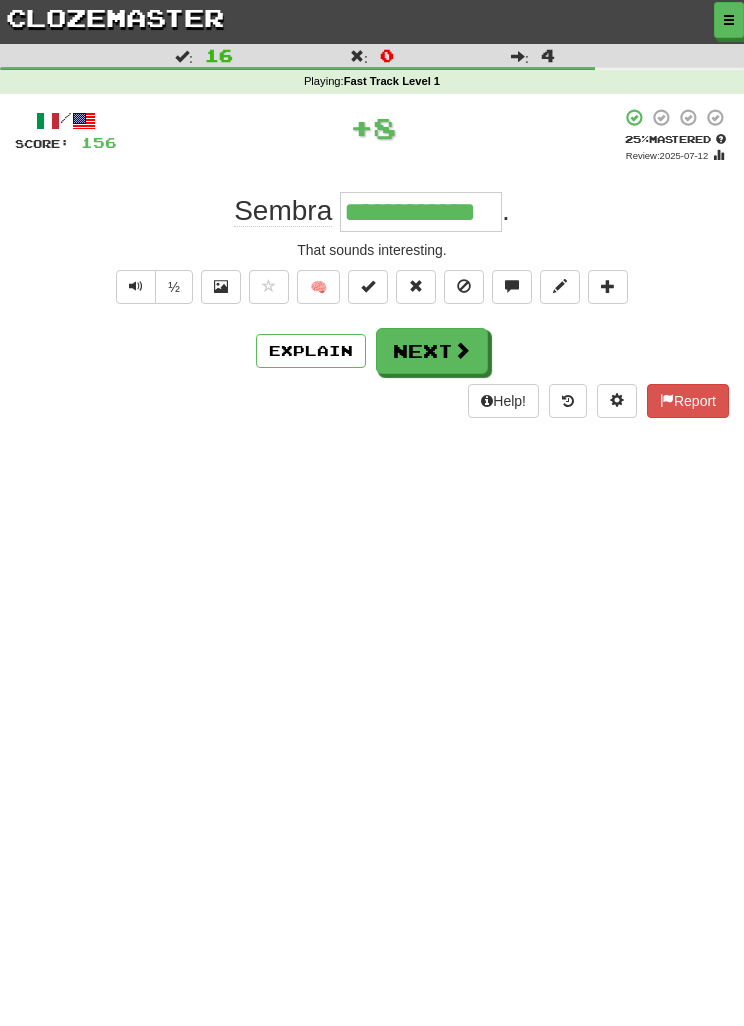 click on "Next" at bounding box center [432, 351] 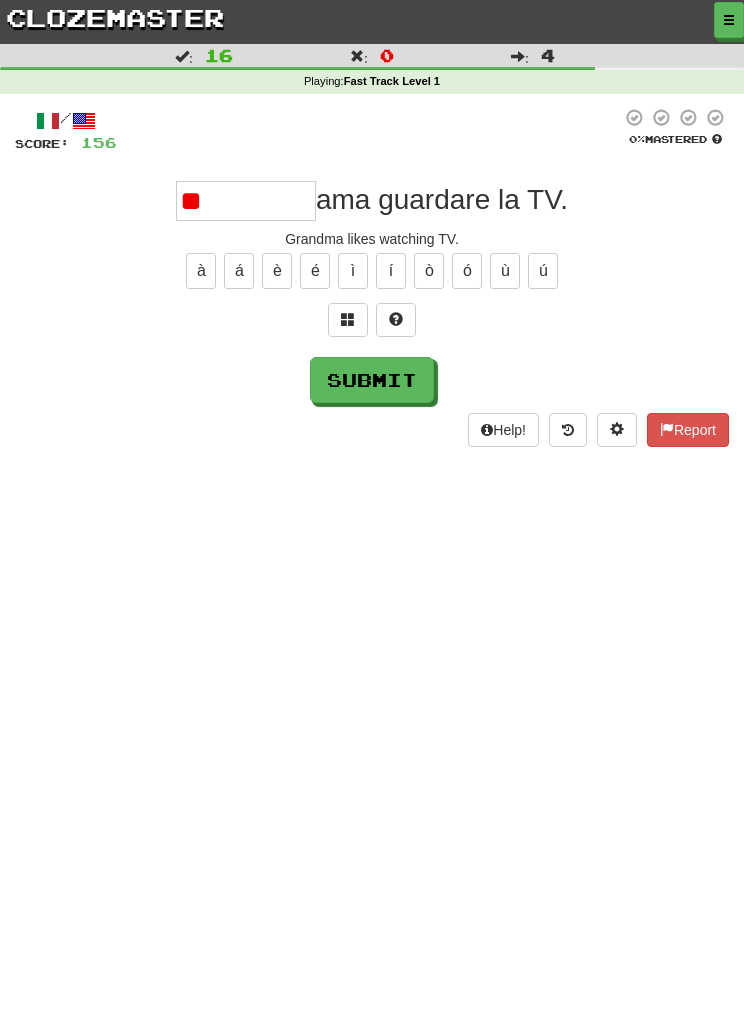 type on "*" 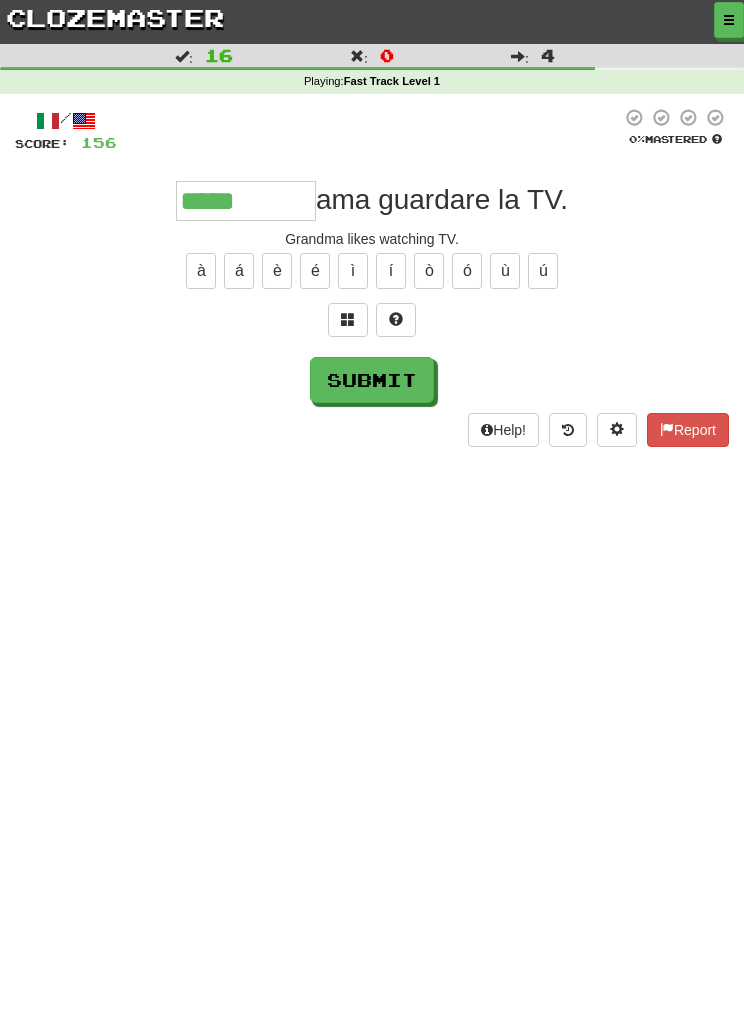 type on "*****" 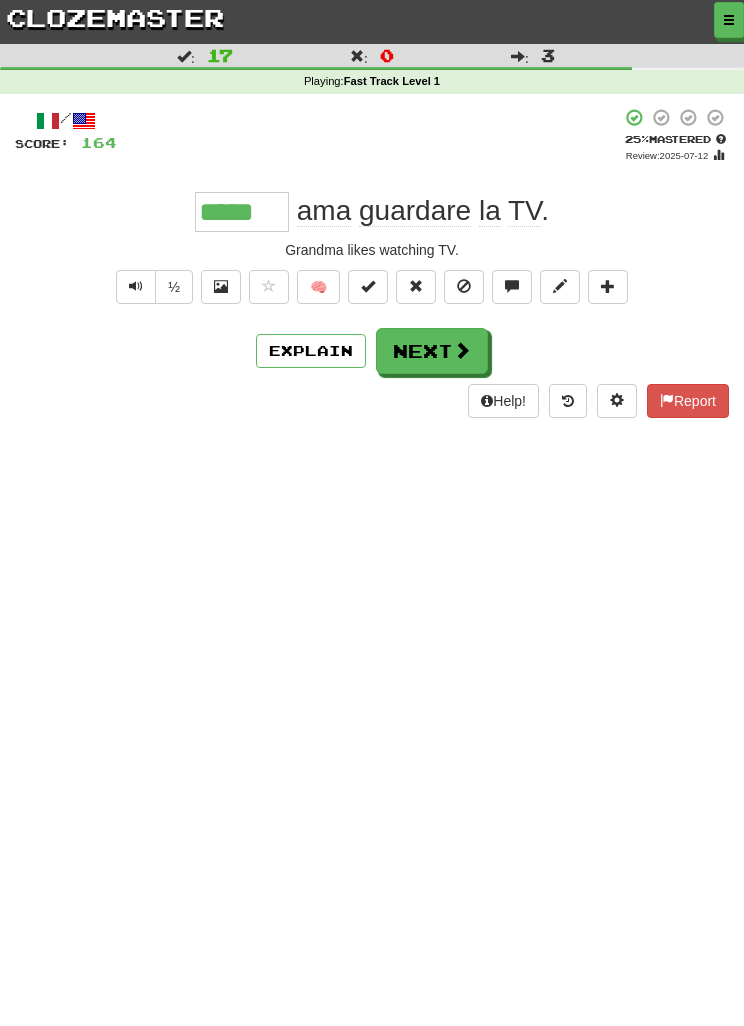 click on "Next" at bounding box center [432, 351] 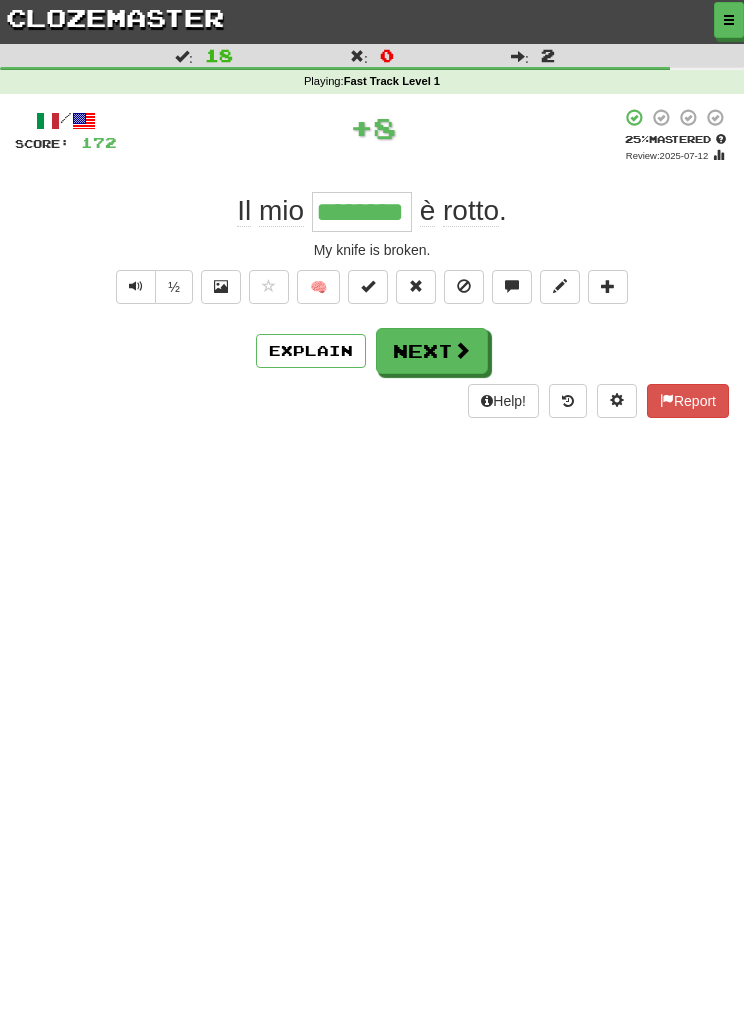 type on "********" 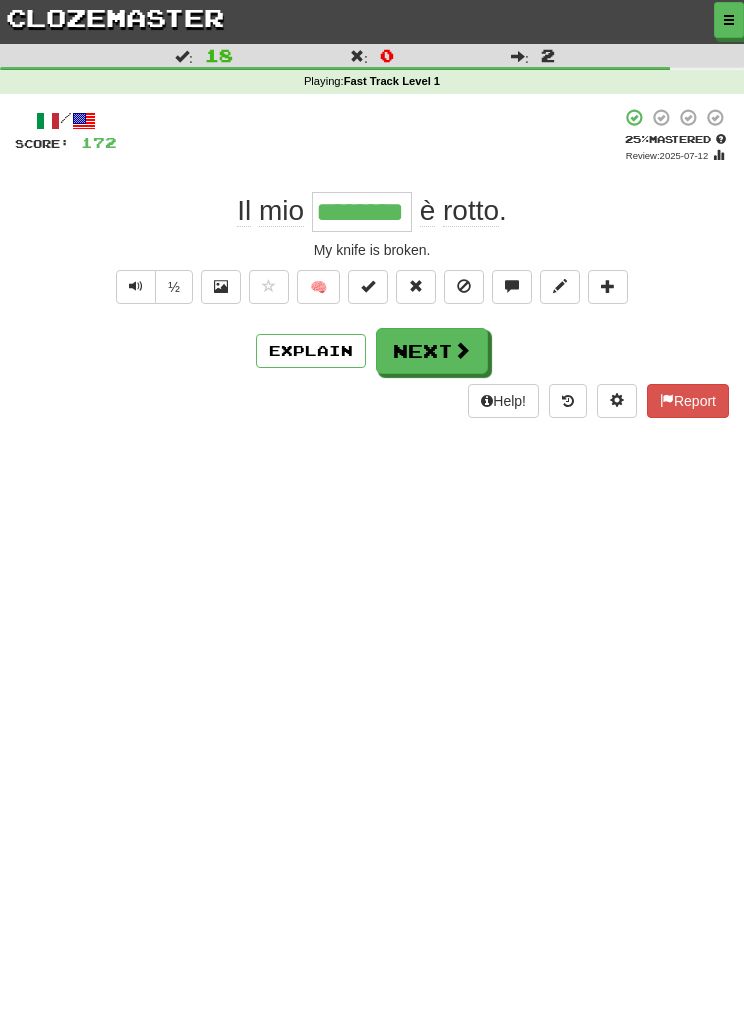 click on "Next" at bounding box center (432, 351) 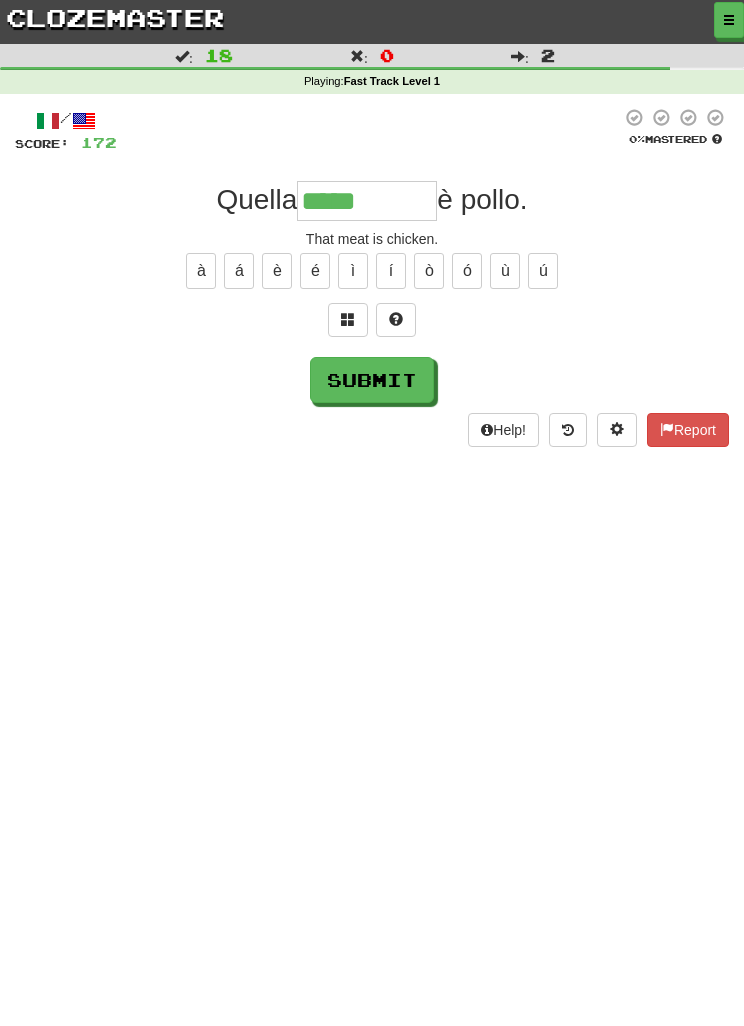type on "*****" 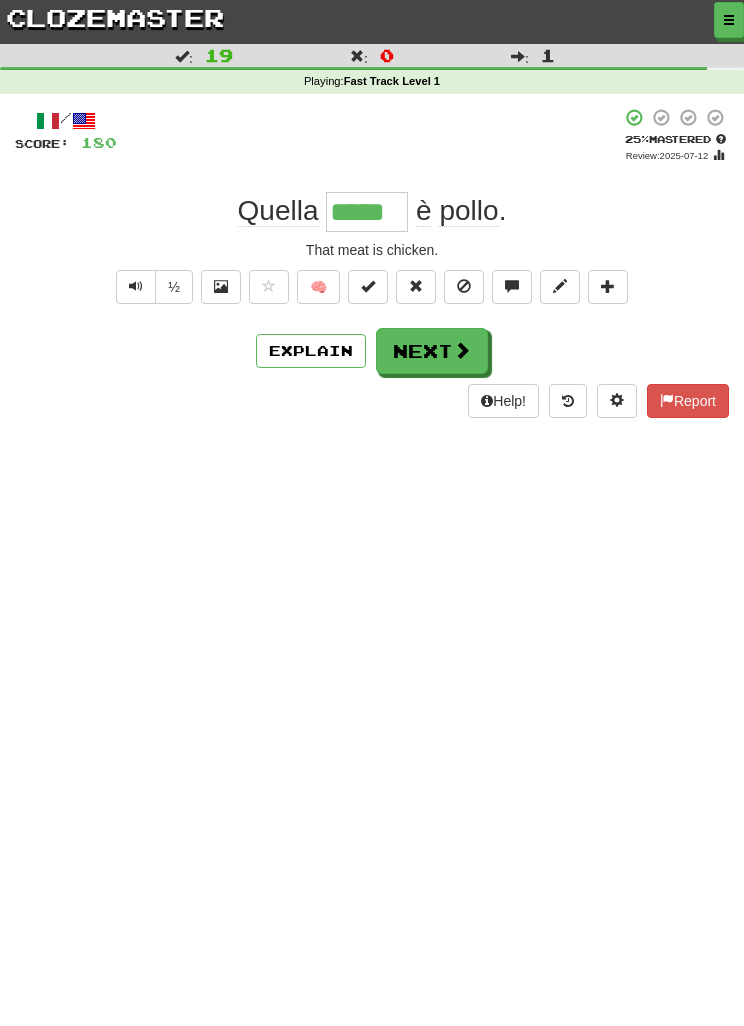 click on "Next" at bounding box center (432, 351) 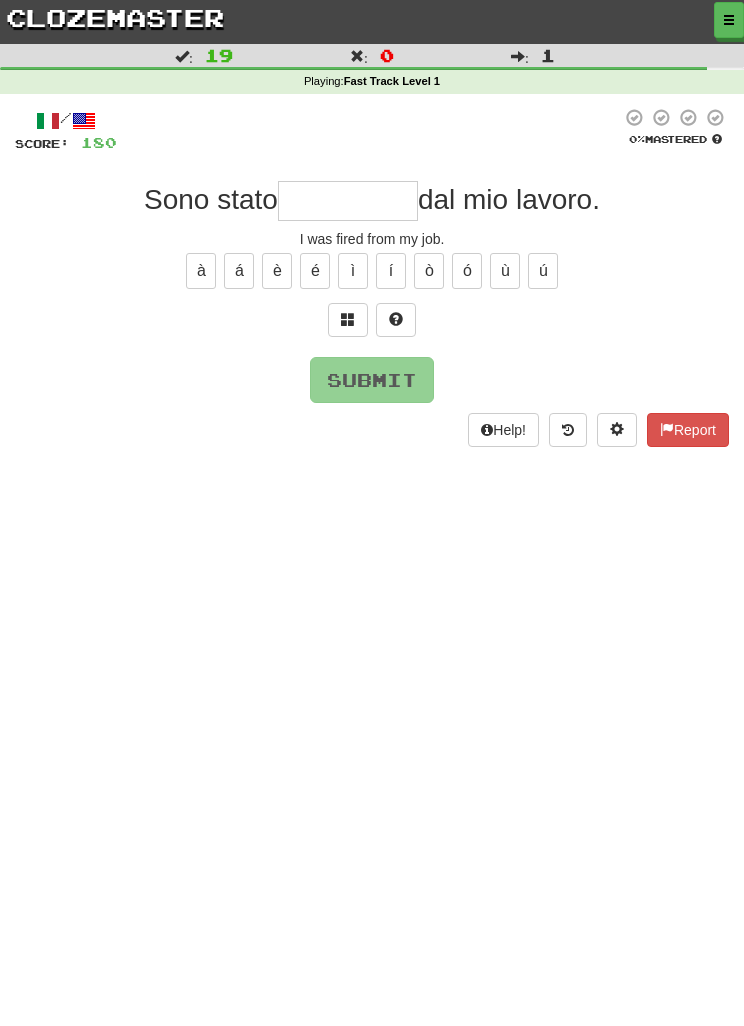 click at bounding box center (348, 319) 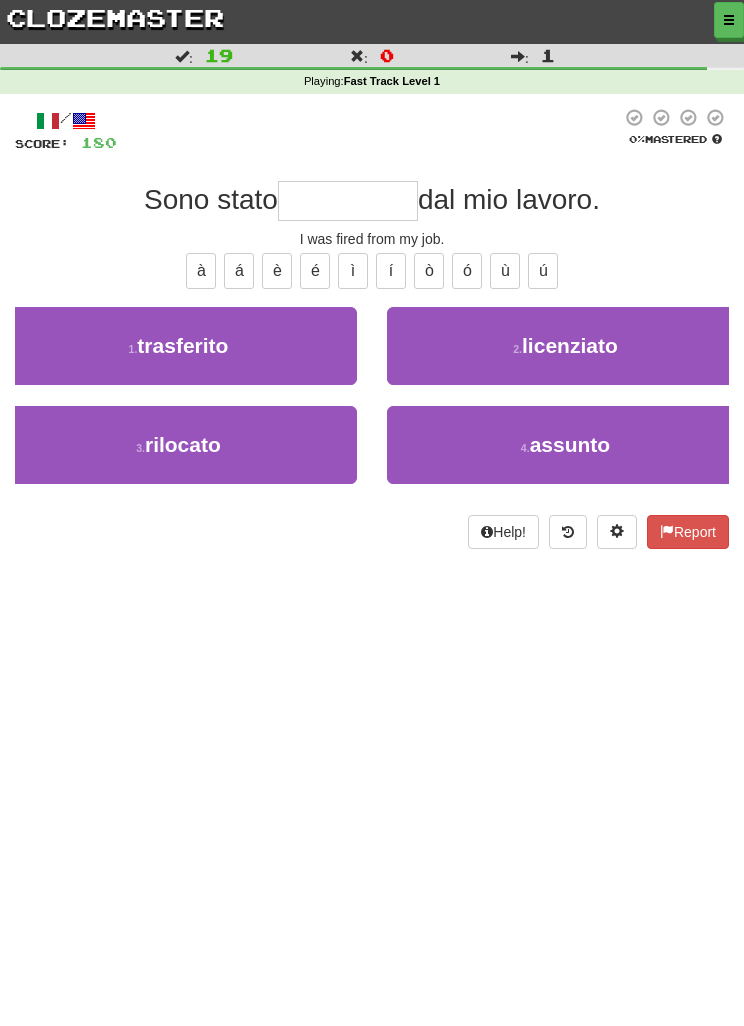 click on "2 .  licenziato" at bounding box center (565, 346) 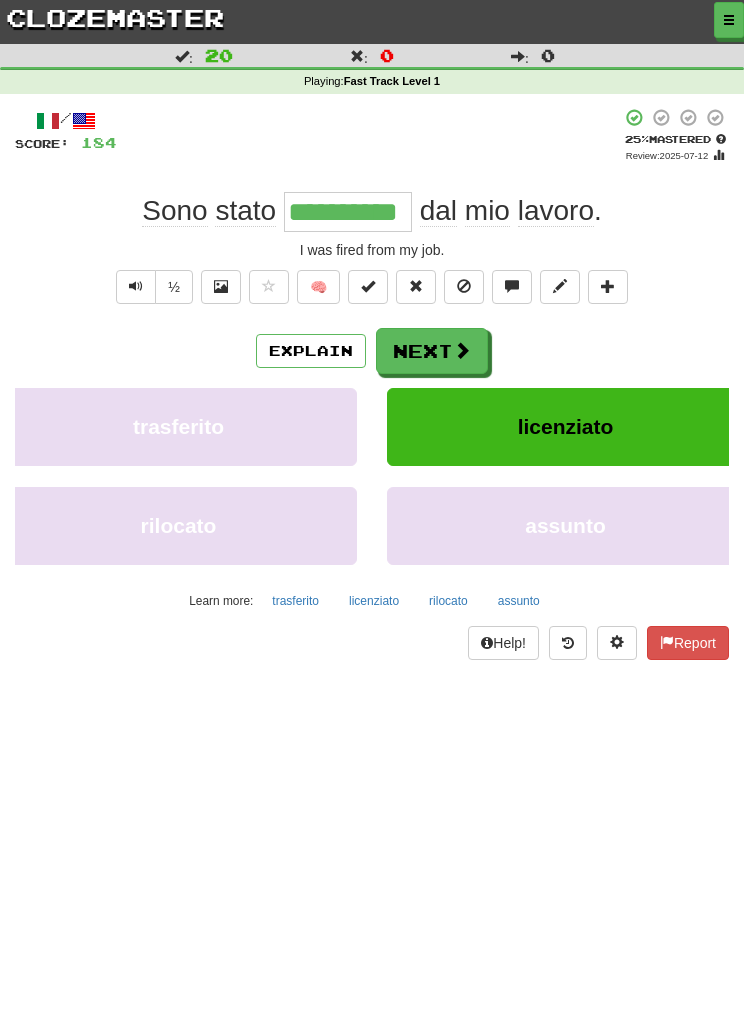 click on "Next" at bounding box center (432, 351) 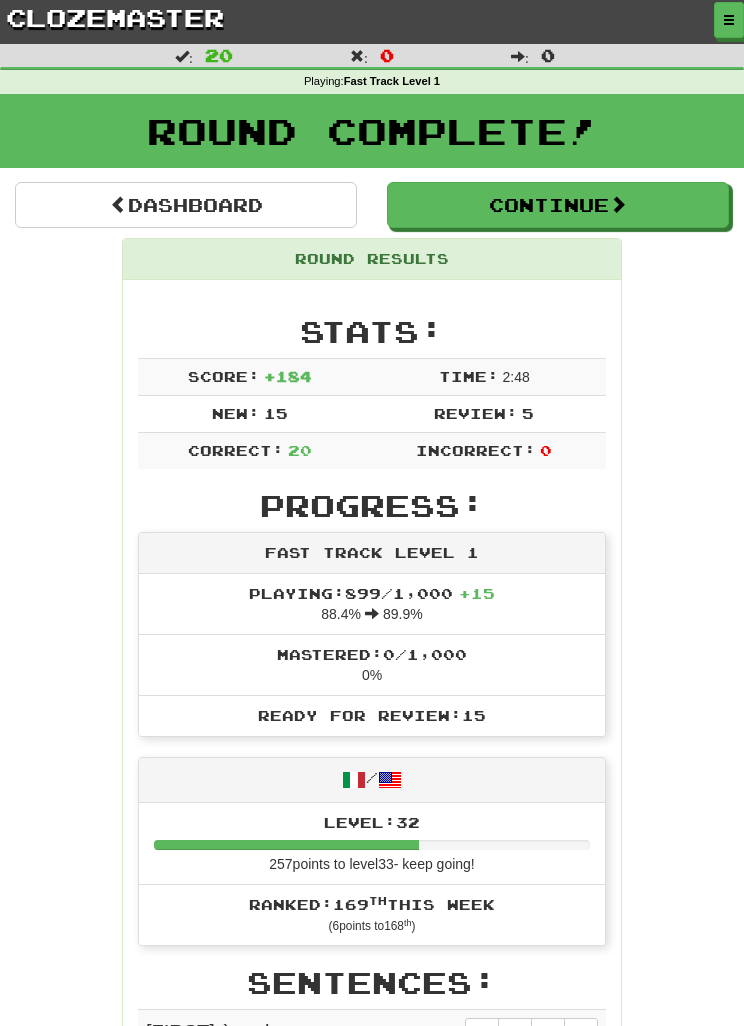 click at bounding box center (729, 20) 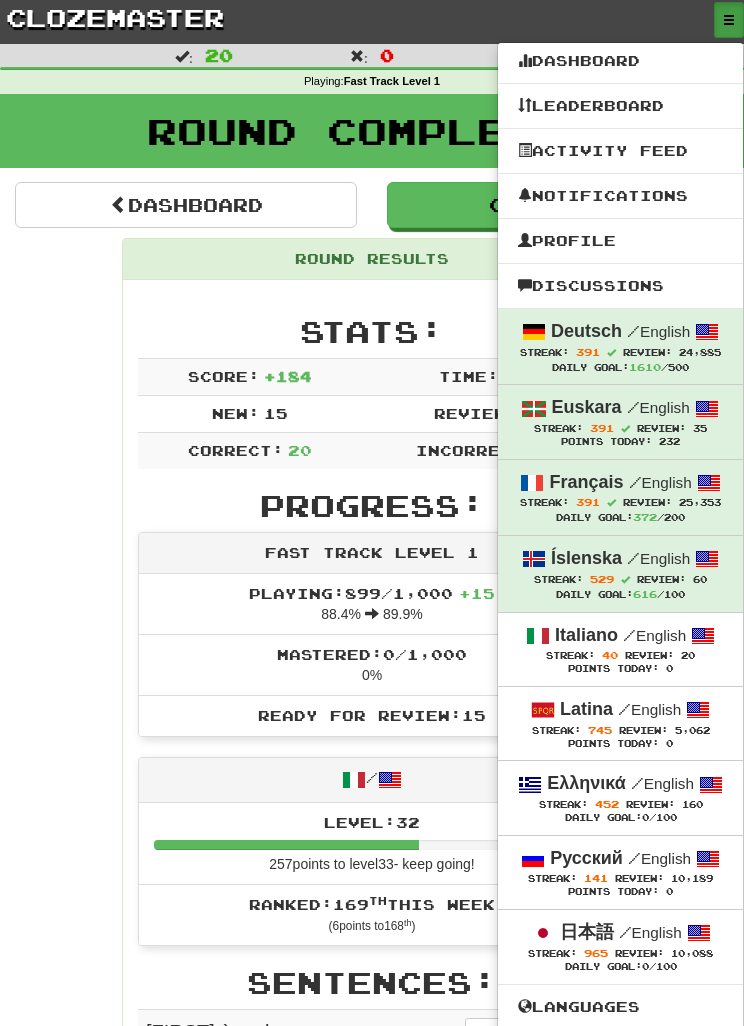 click at bounding box center [372, 513] 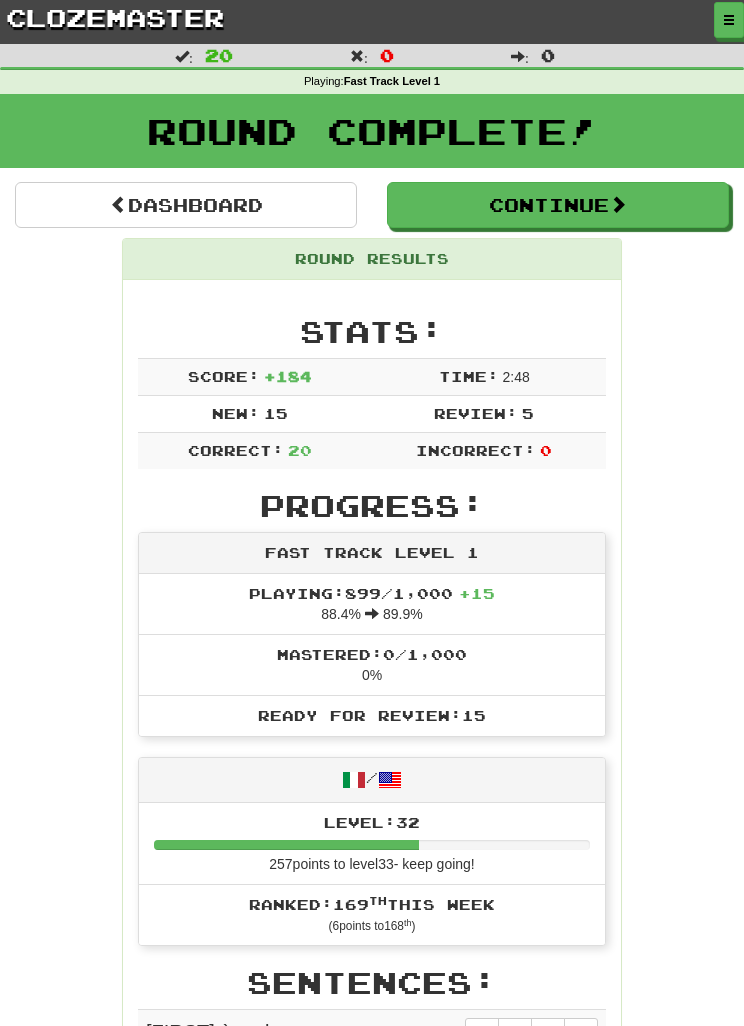 click on "Dashboard" at bounding box center [186, 205] 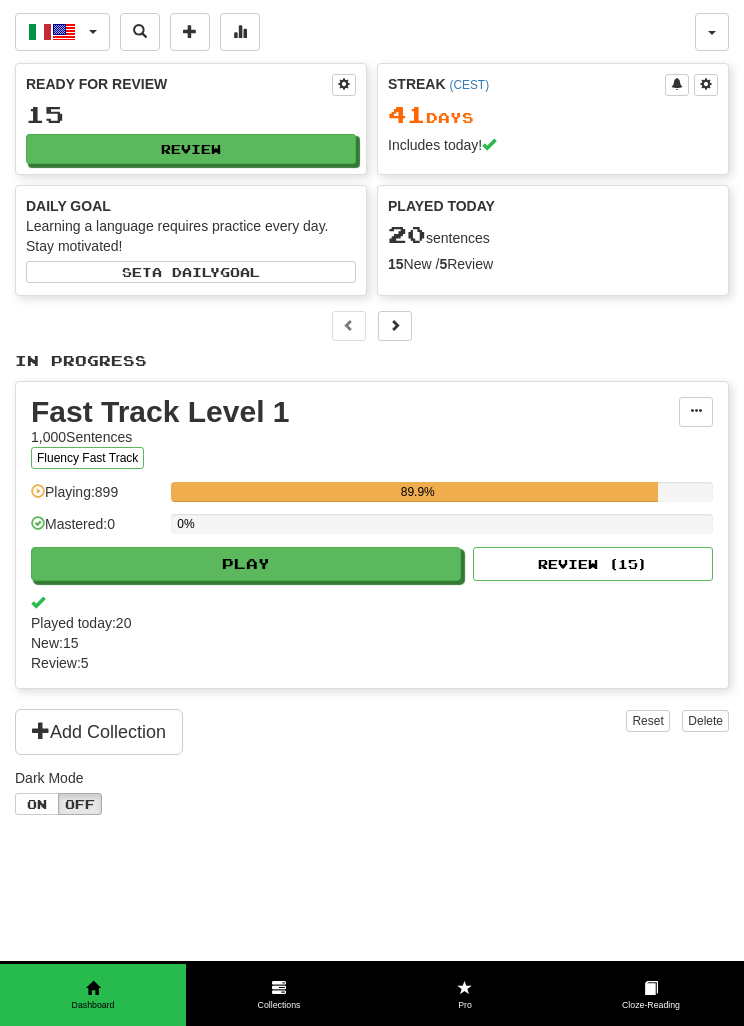 scroll, scrollTop: 0, scrollLeft: 0, axis: both 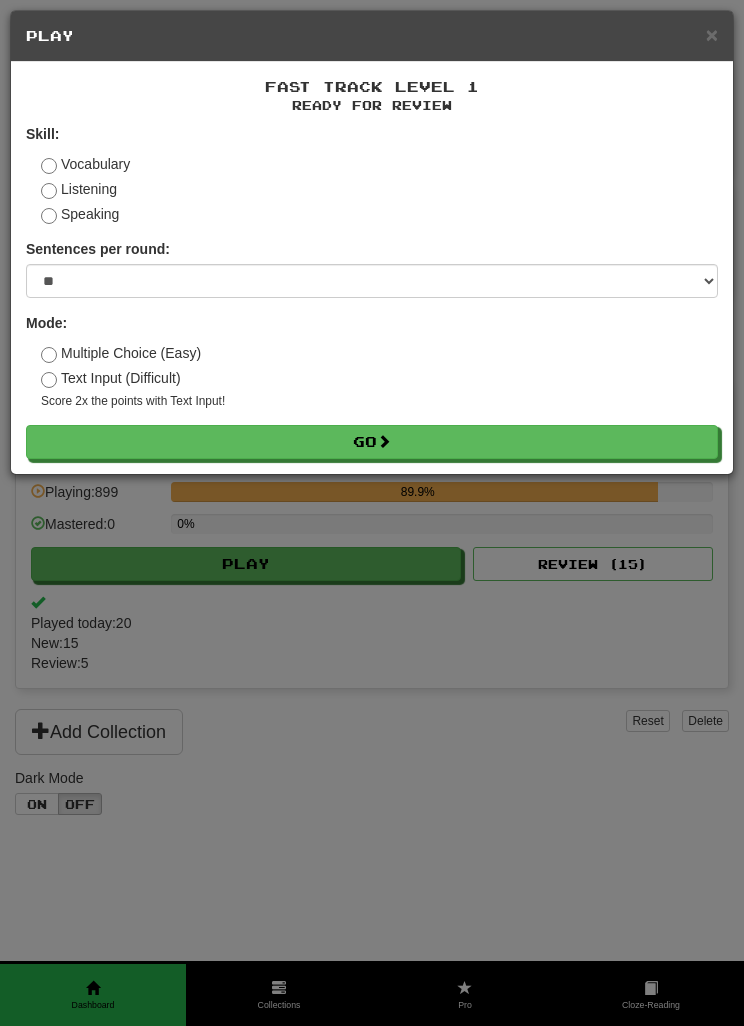 click on "Go" at bounding box center (372, 442) 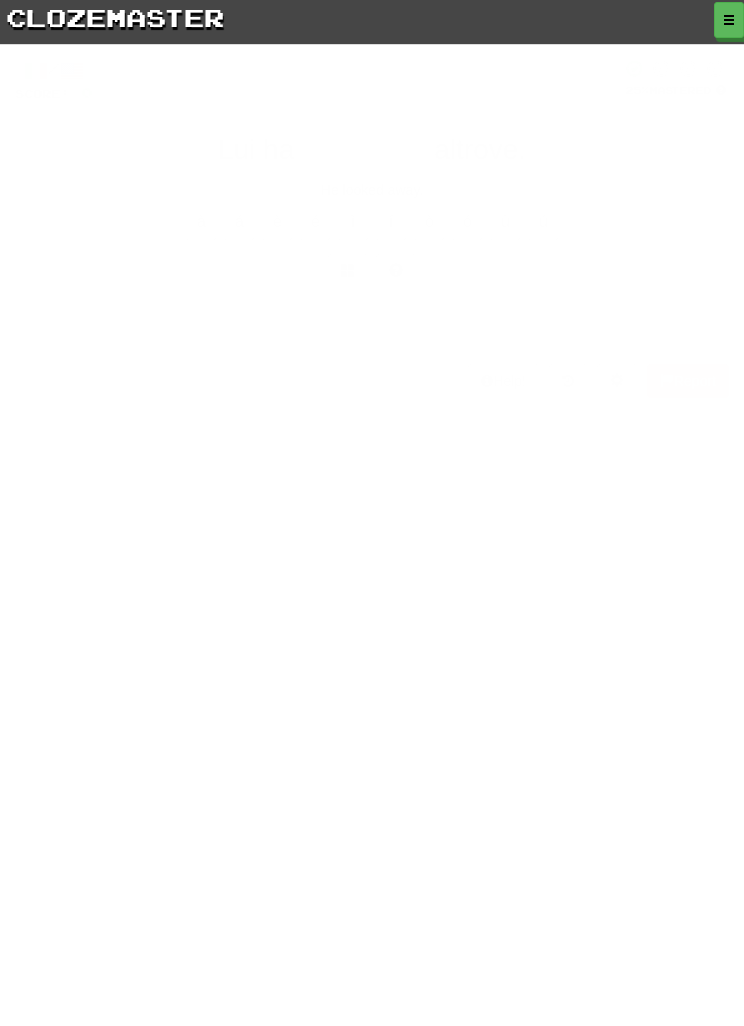 scroll, scrollTop: 0, scrollLeft: 0, axis: both 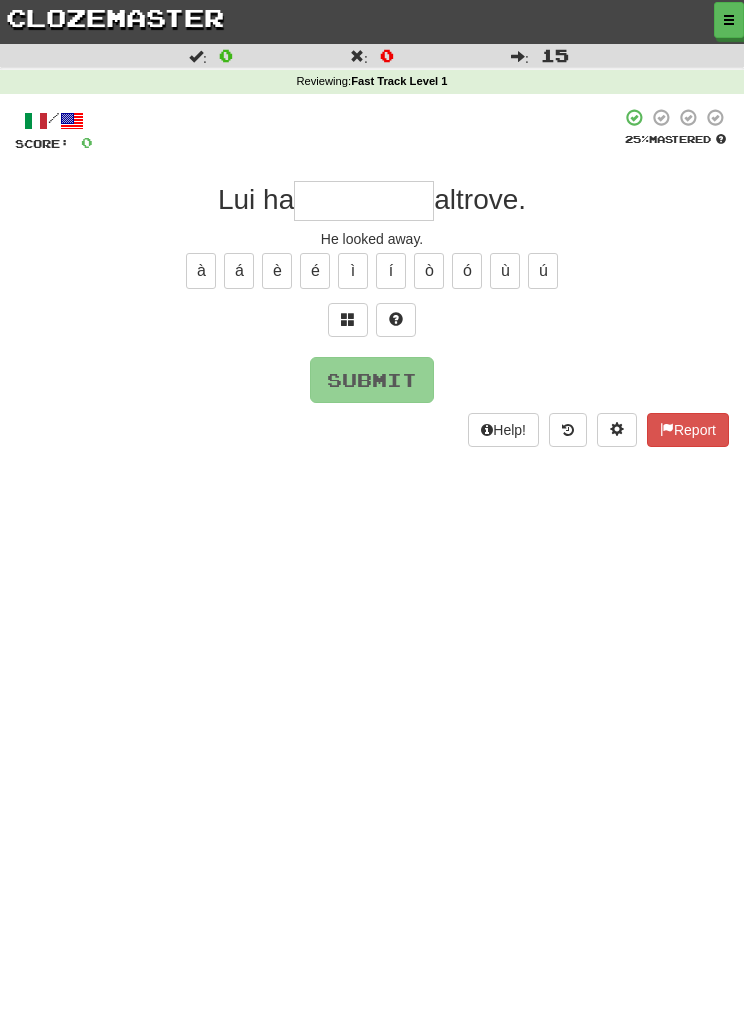 click at bounding box center (364, 201) 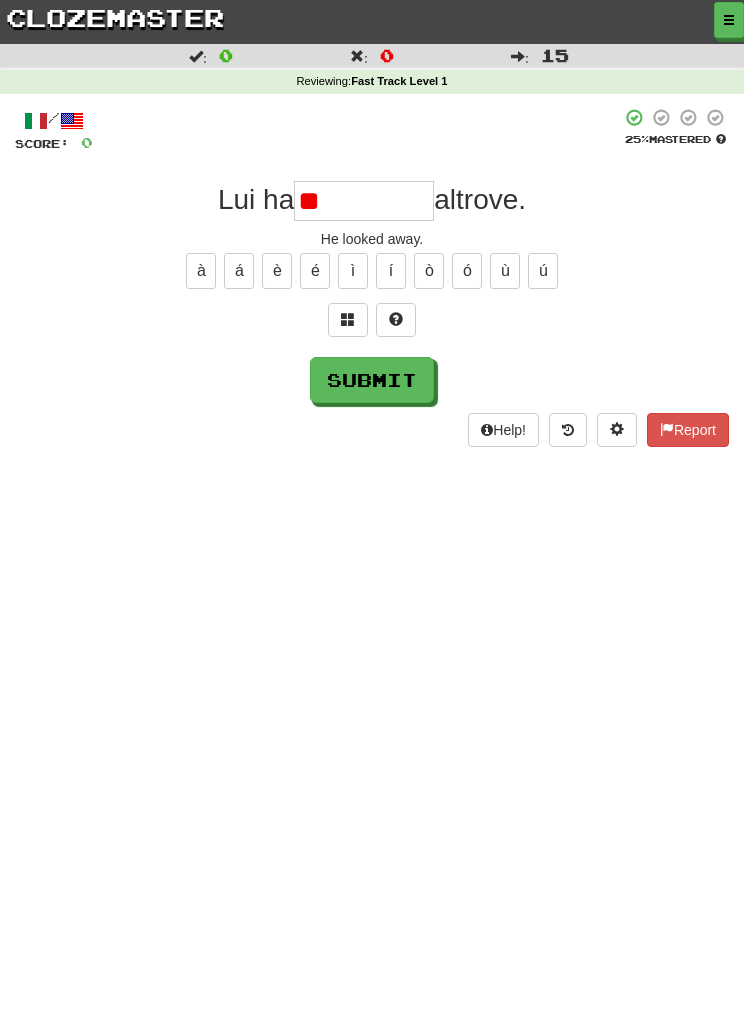 type on "*" 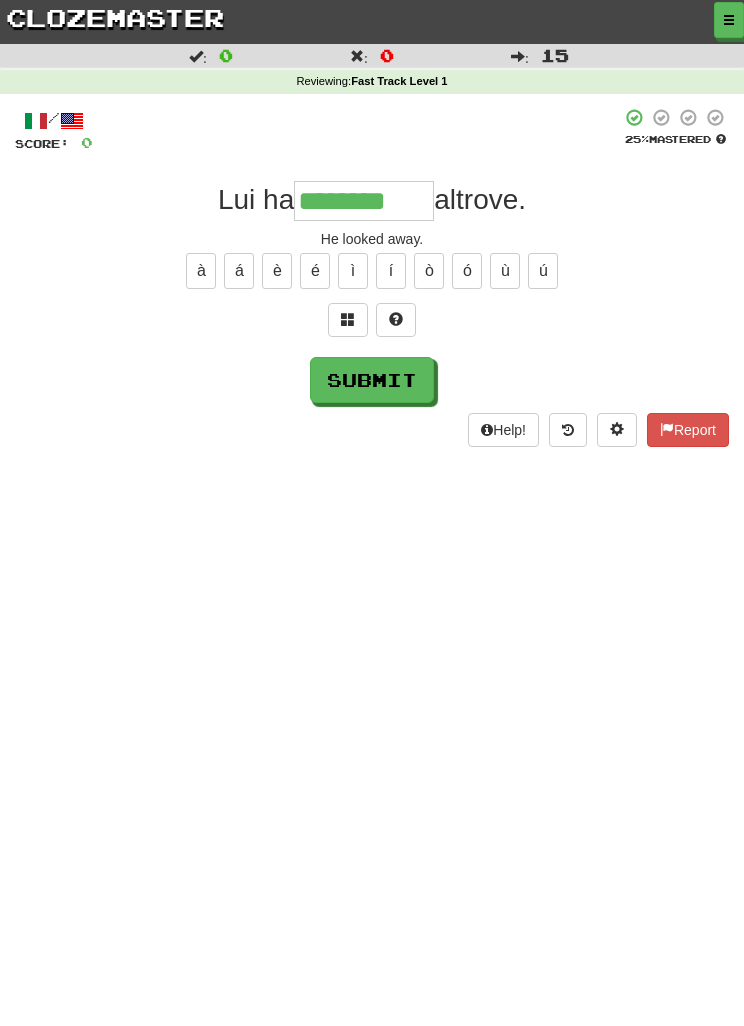 type on "********" 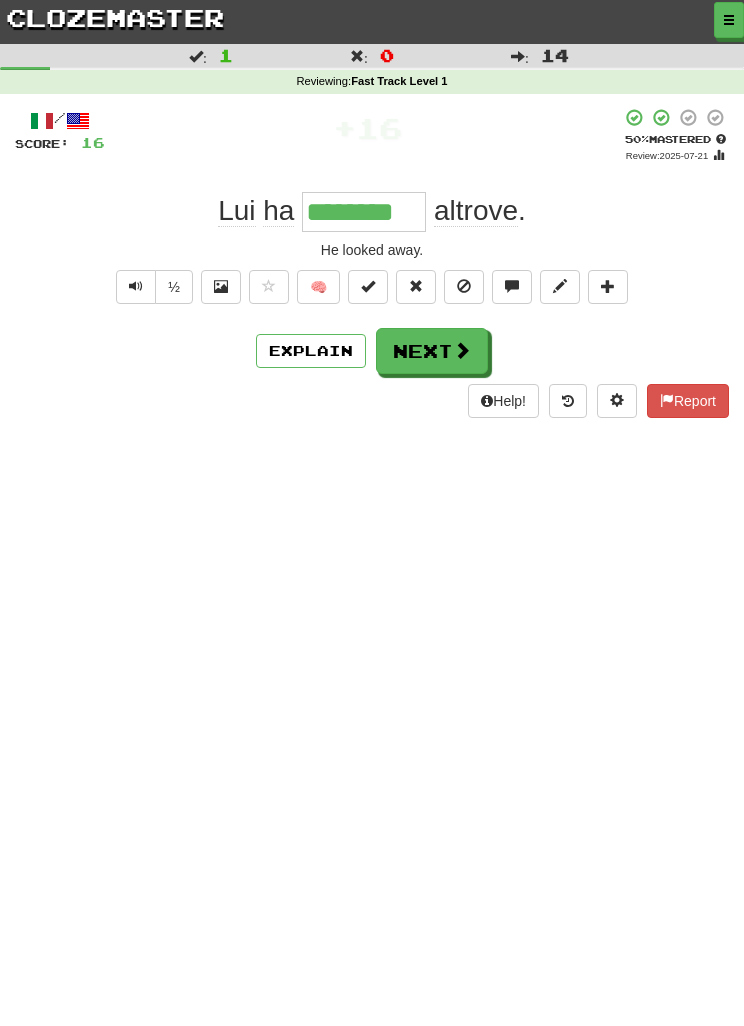 click on "Next" at bounding box center (432, 351) 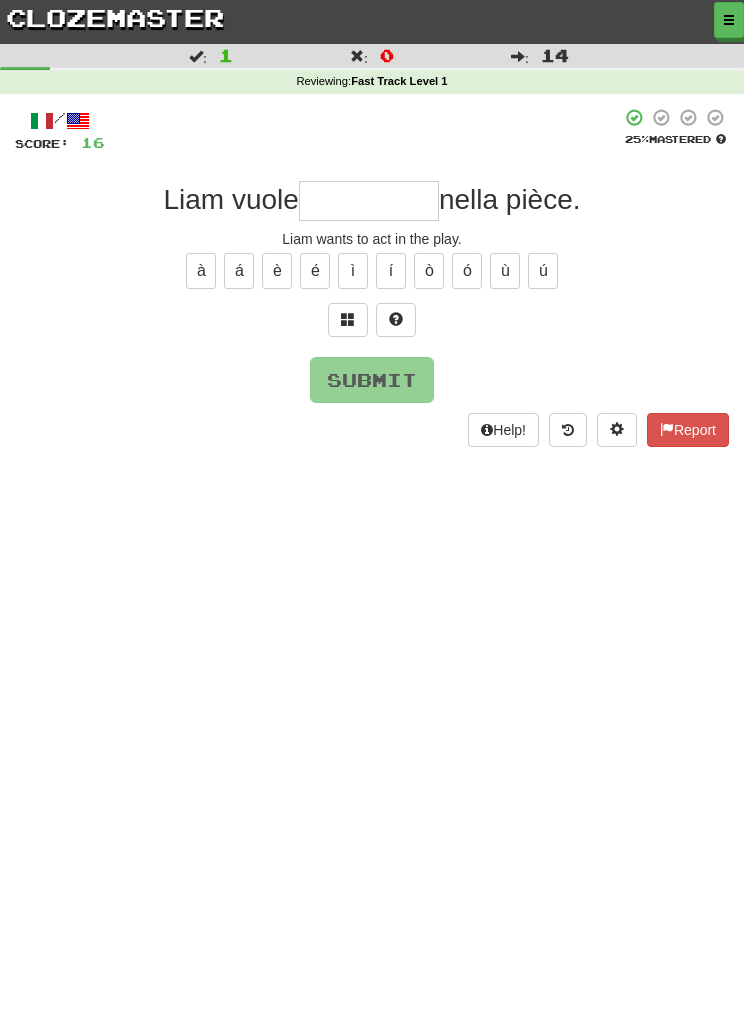 click at bounding box center (348, 319) 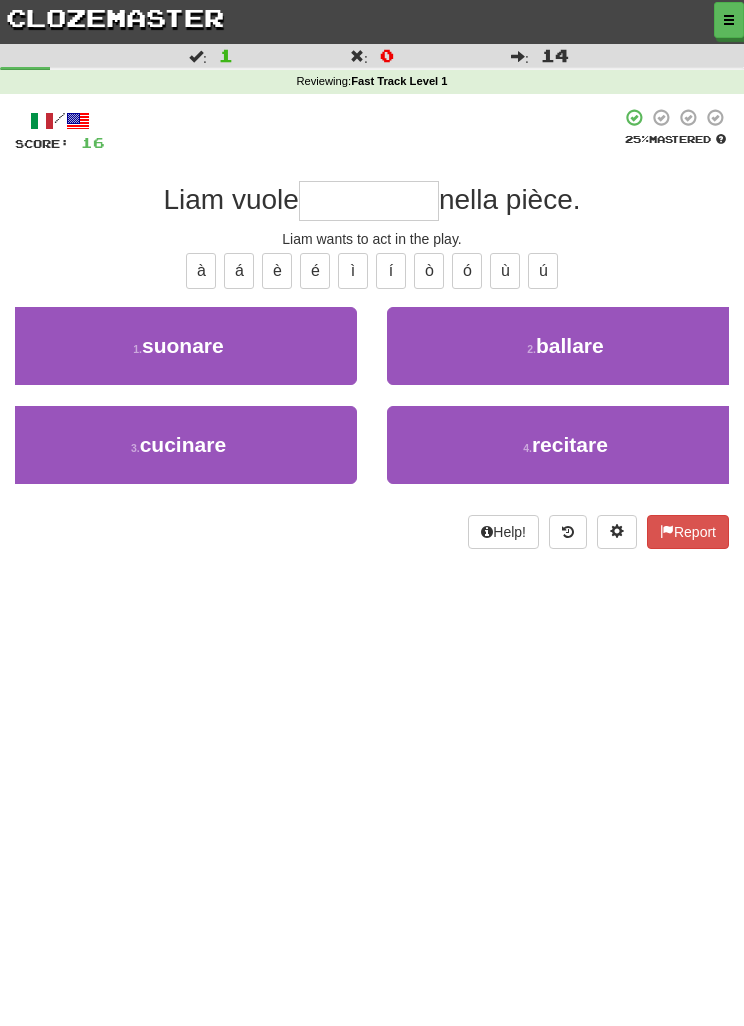 click on "4 .  recitare" at bounding box center [565, 445] 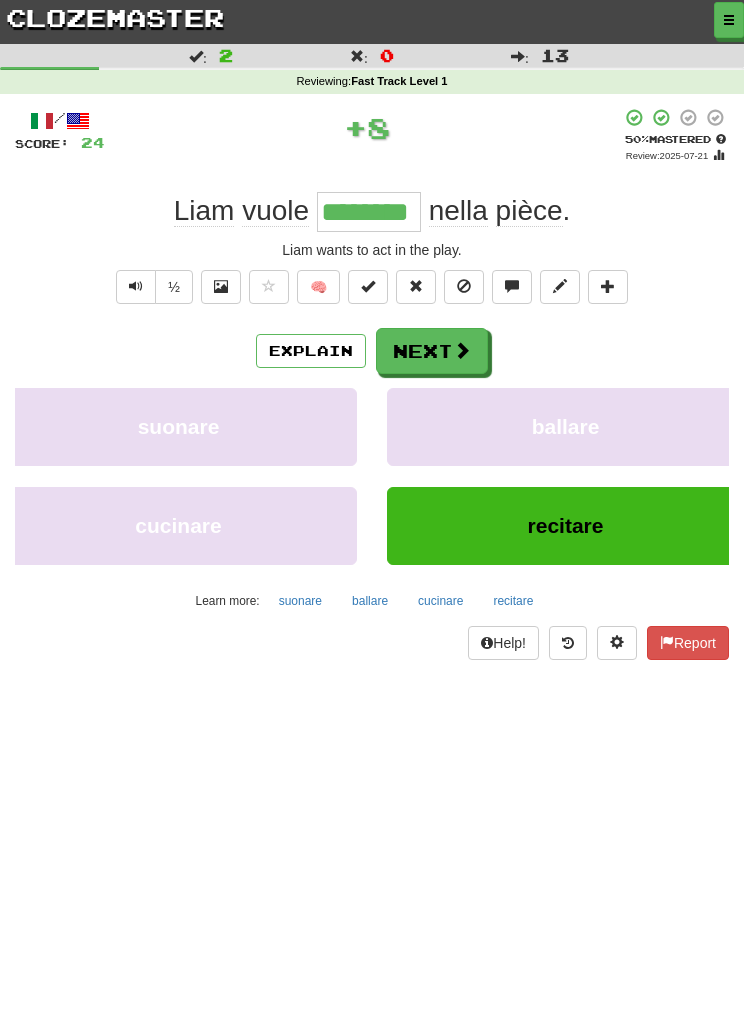 click on "recitare" at bounding box center (513, 601) 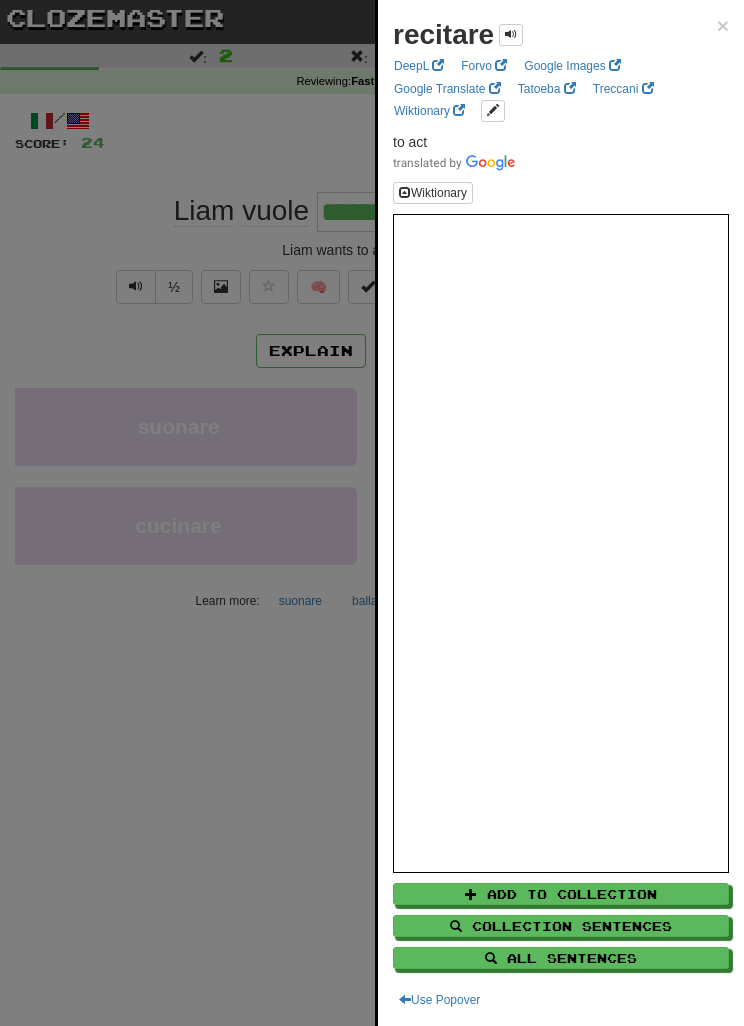 click at bounding box center (372, 513) 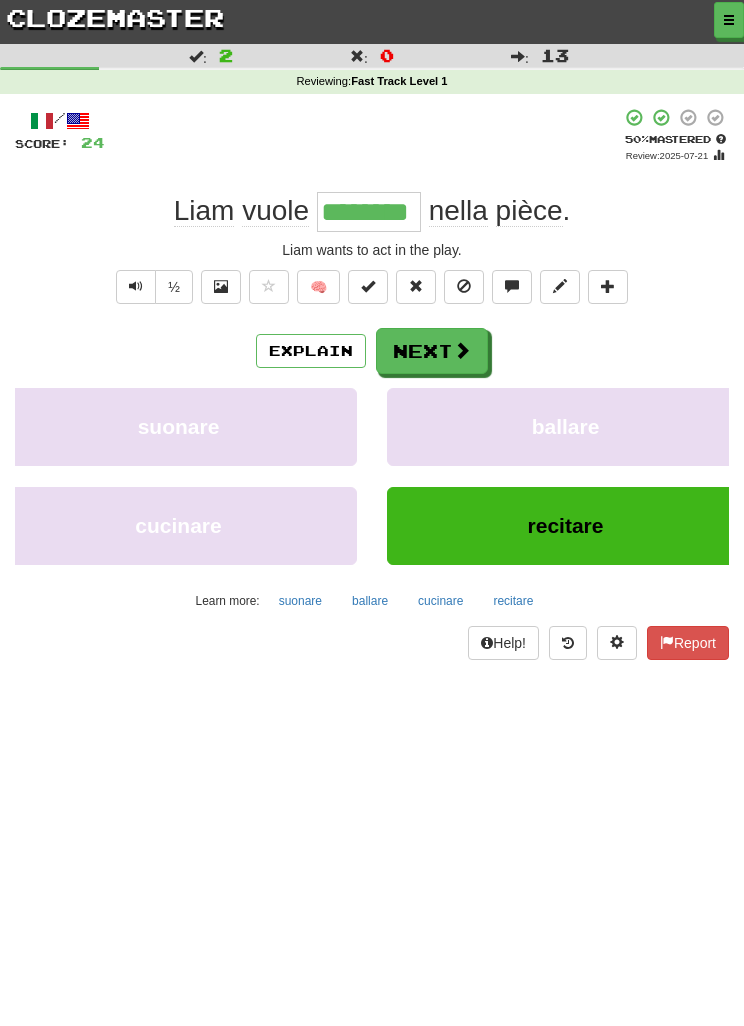 click on "Next" at bounding box center (432, 351) 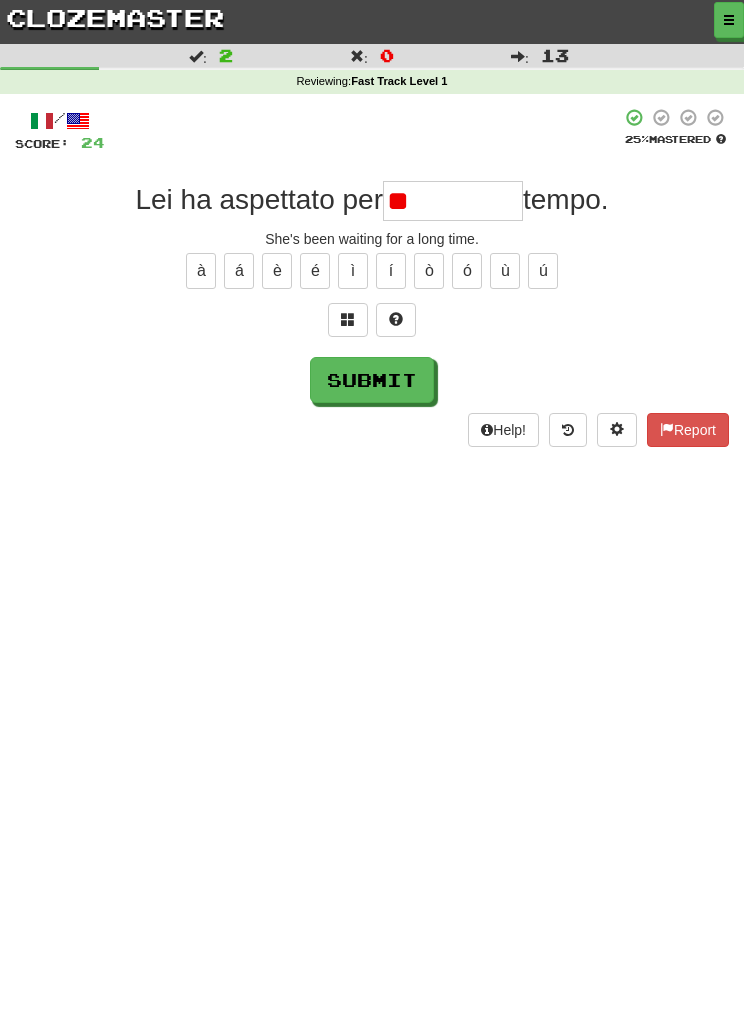 type on "*" 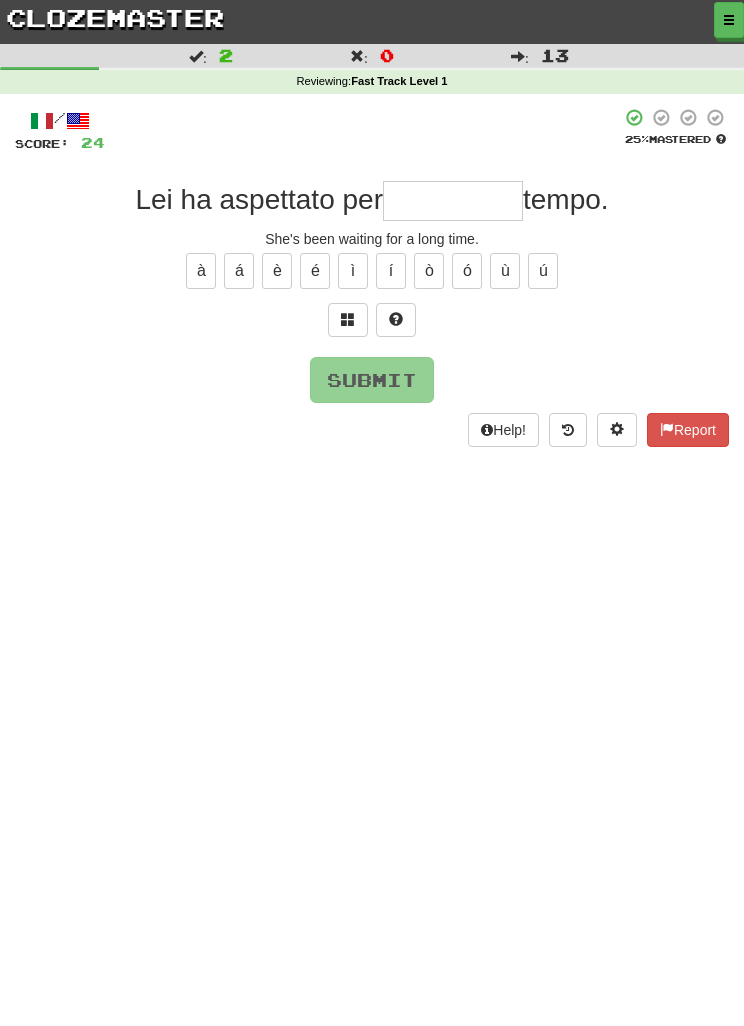 click at bounding box center (348, 320) 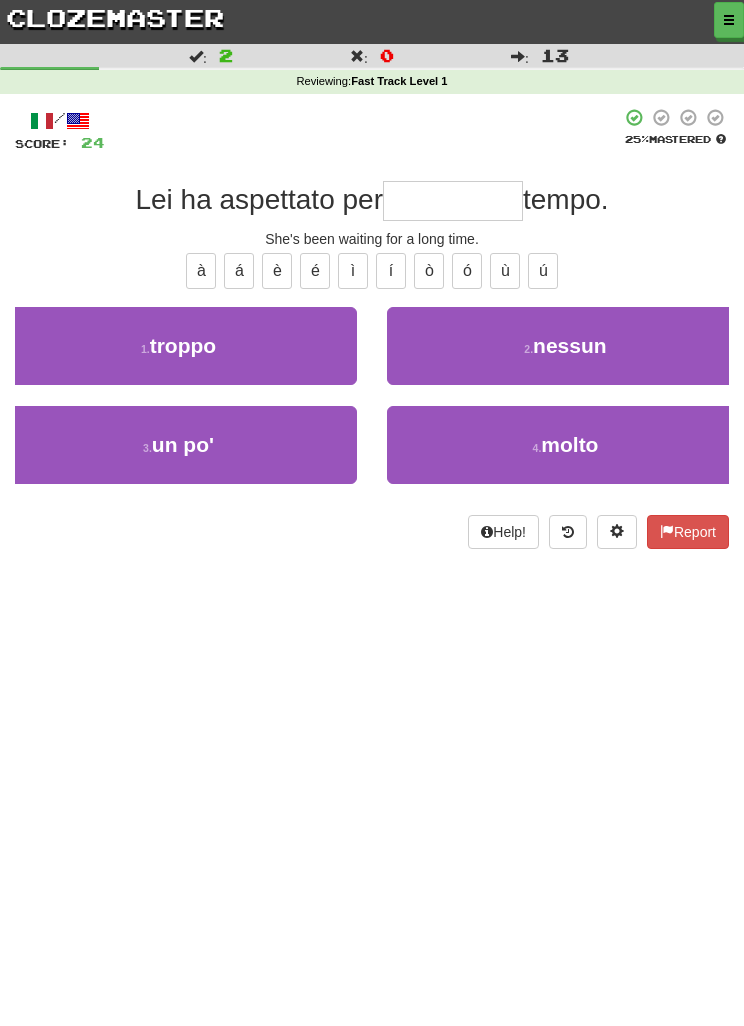 click on "4 .  molto" at bounding box center [565, 445] 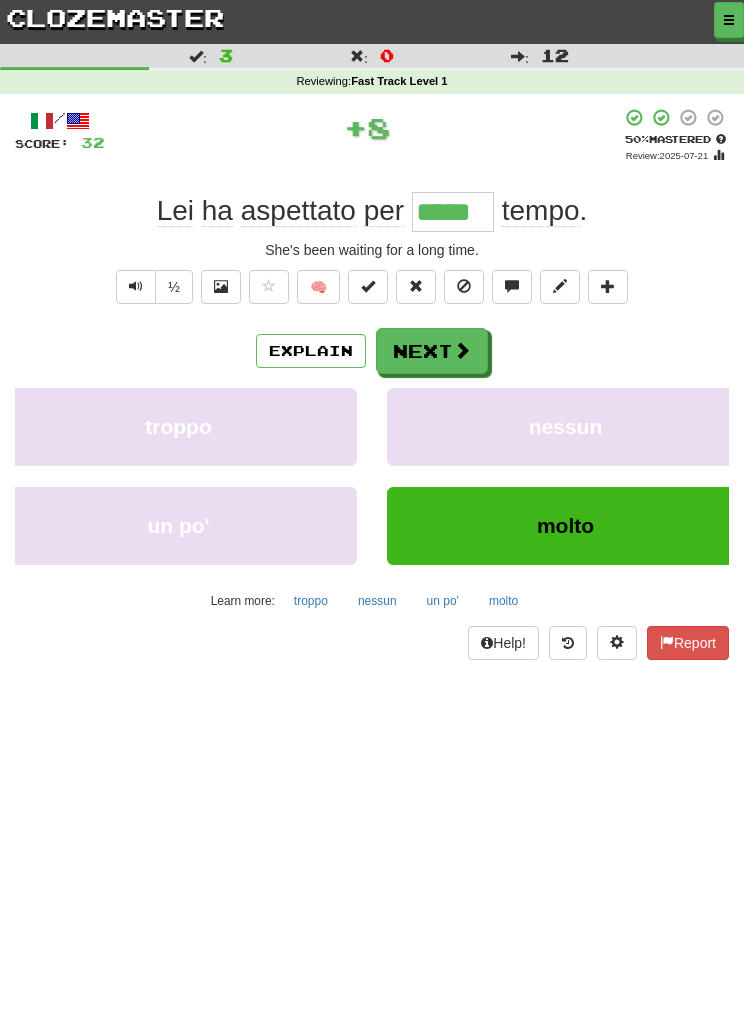 click on "Next" at bounding box center [432, 351] 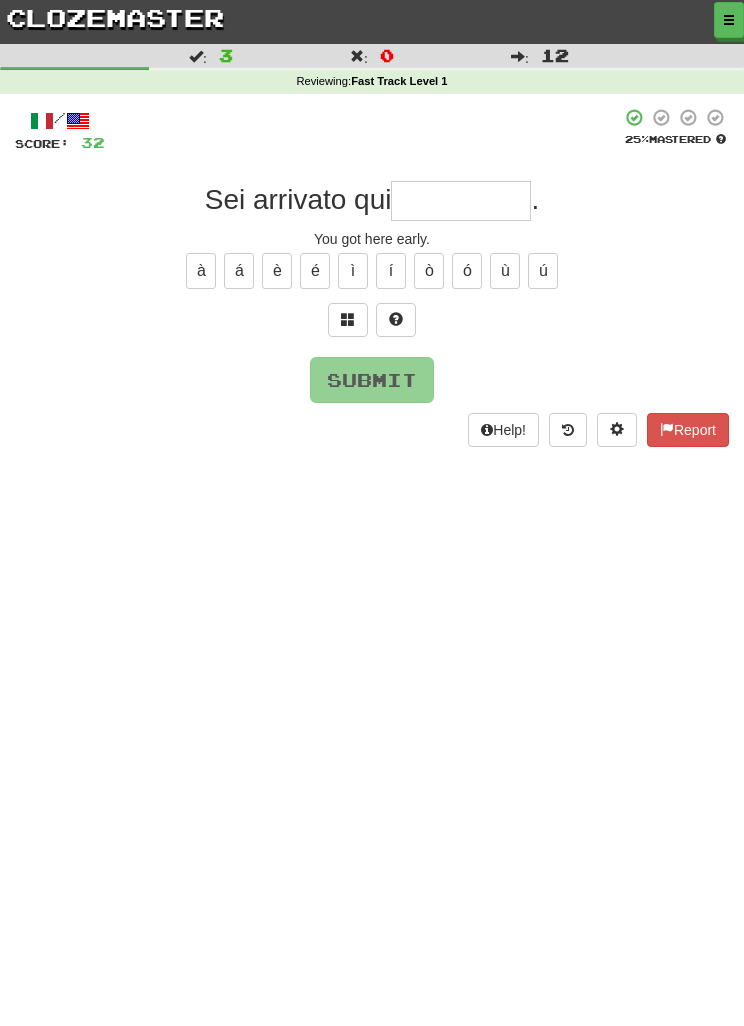 click at bounding box center [348, 320] 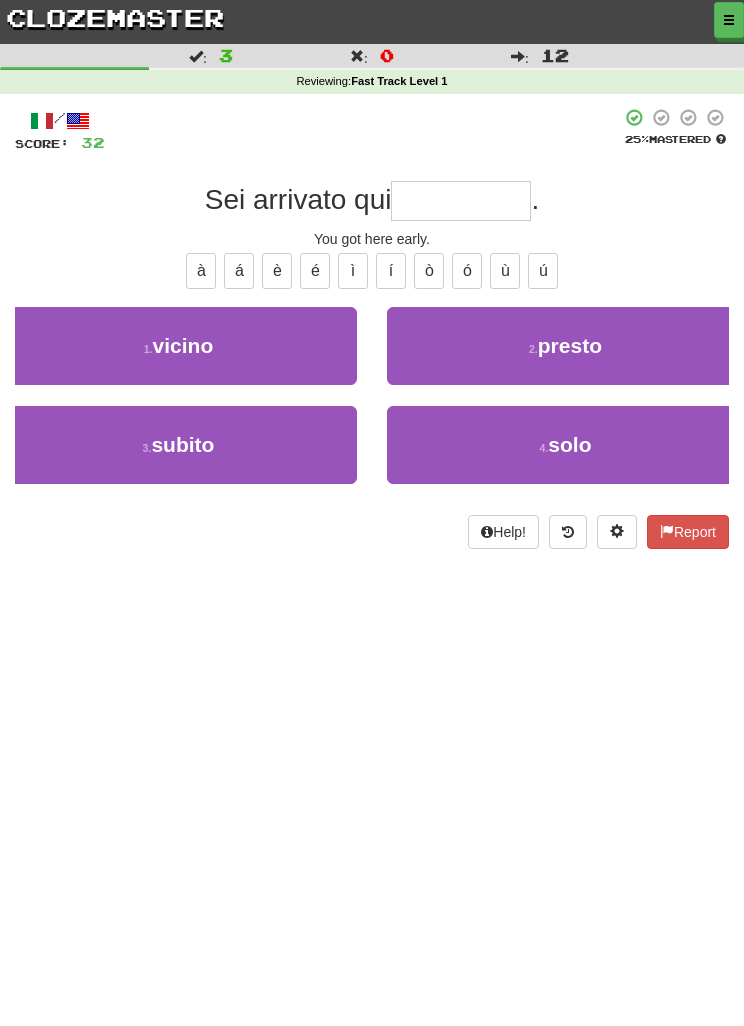 click on "2 .  presto" at bounding box center [565, 346] 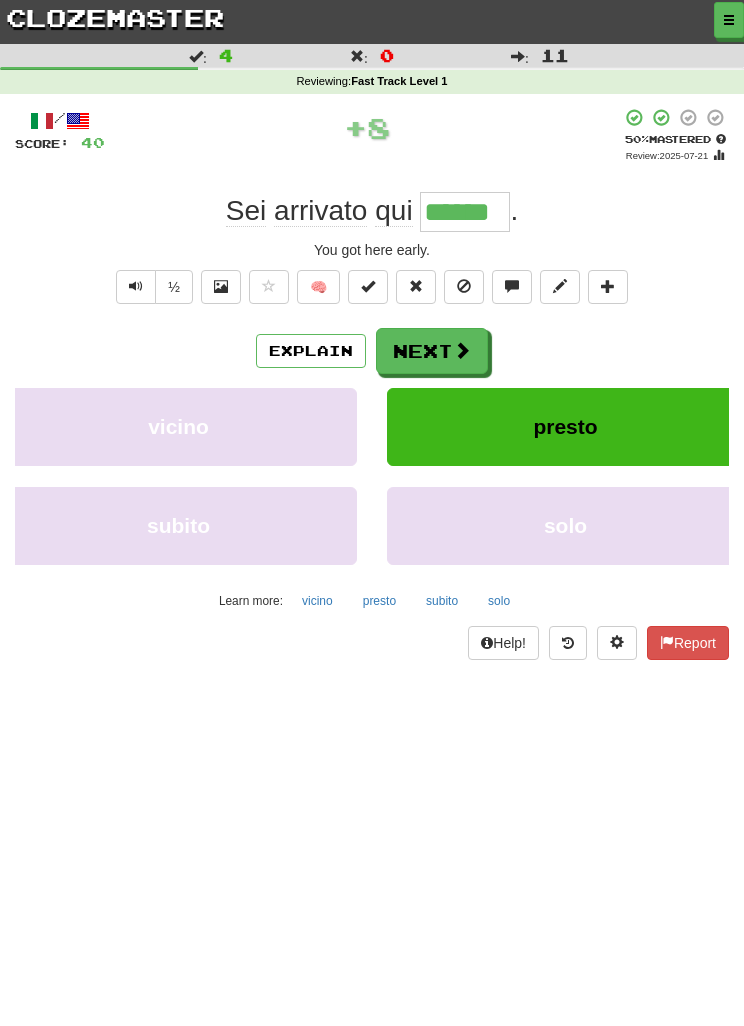 click on "Next" at bounding box center [432, 351] 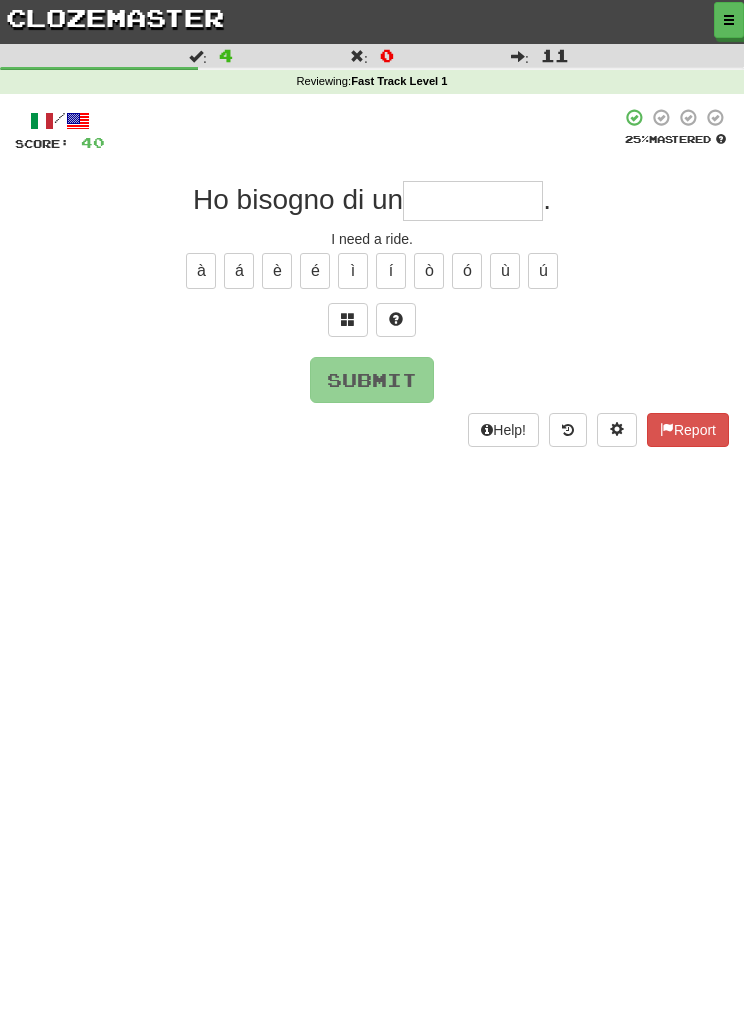 click at bounding box center [348, 320] 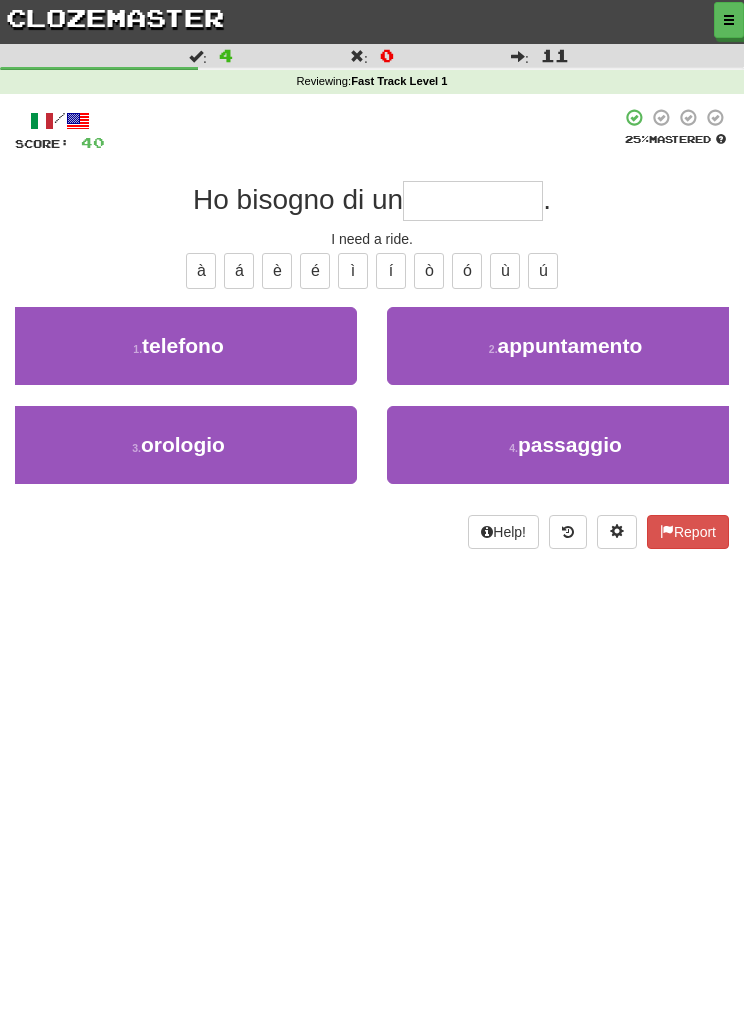click on "4 .  passaggio" at bounding box center [565, 445] 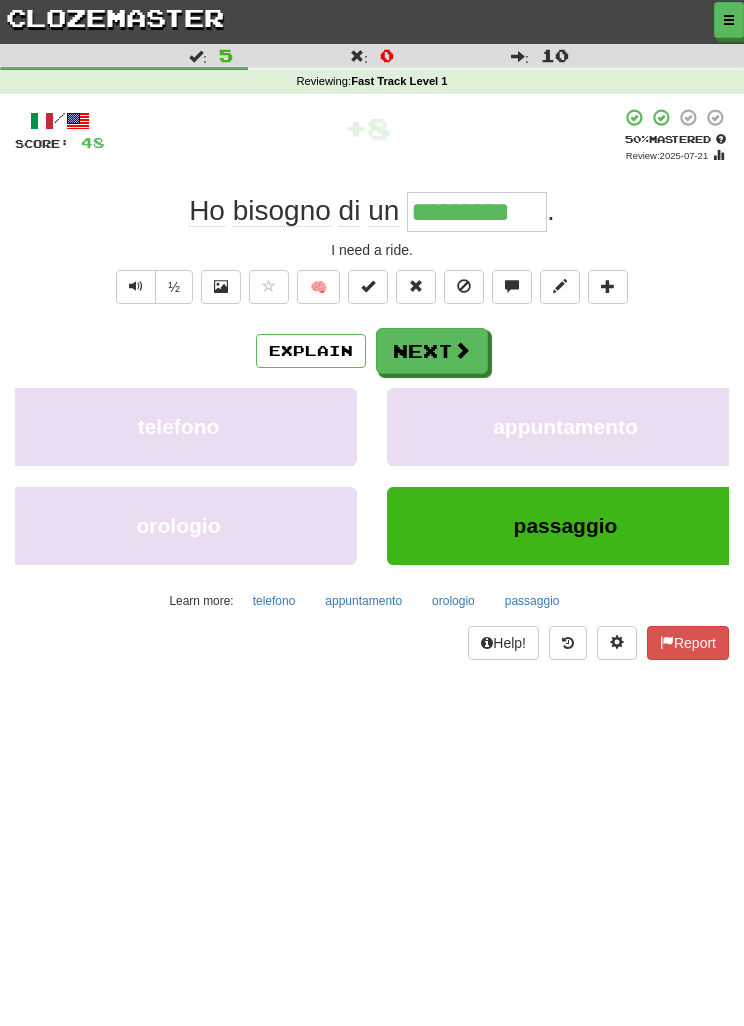 click on "Next" at bounding box center [432, 351] 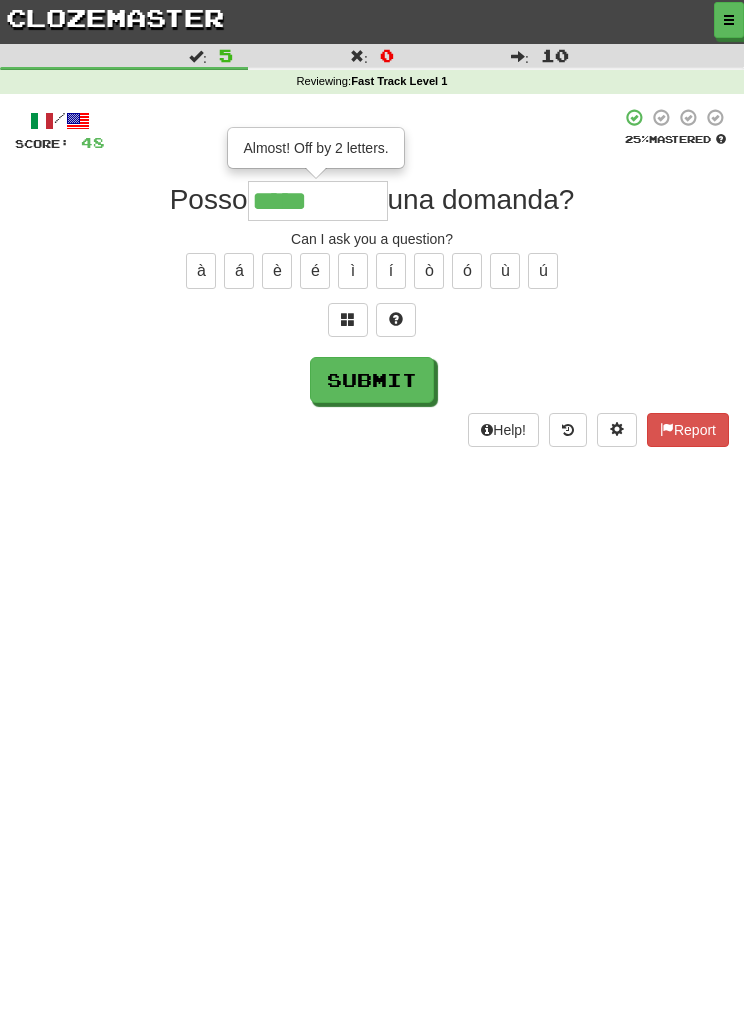 type on "*****" 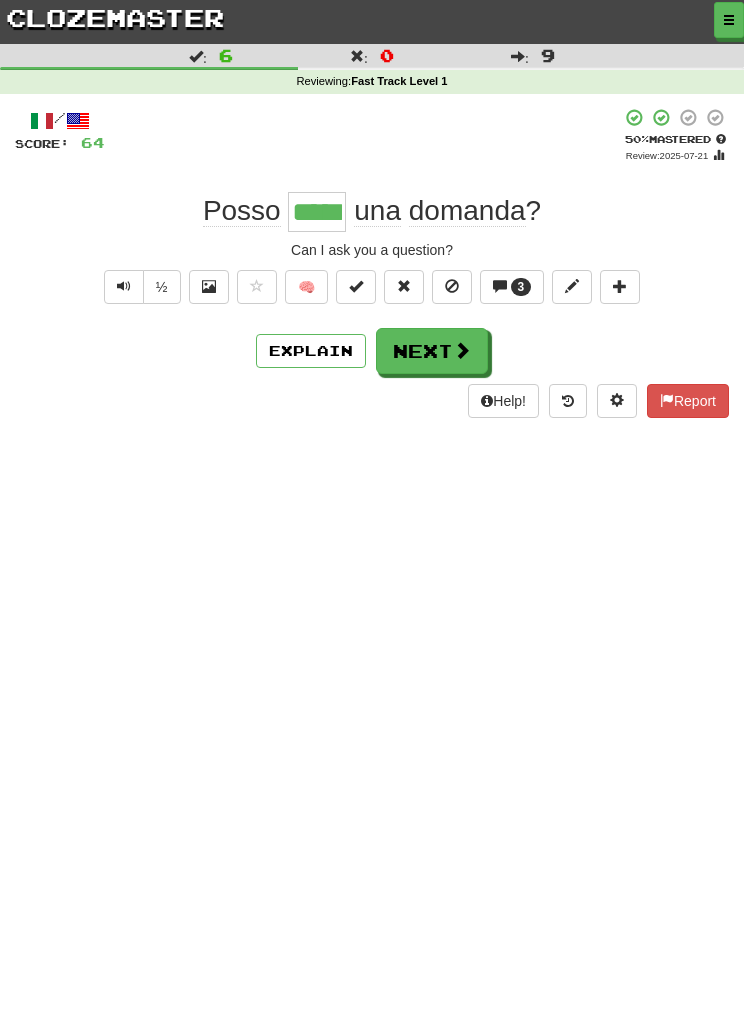 click on "Next" at bounding box center [432, 351] 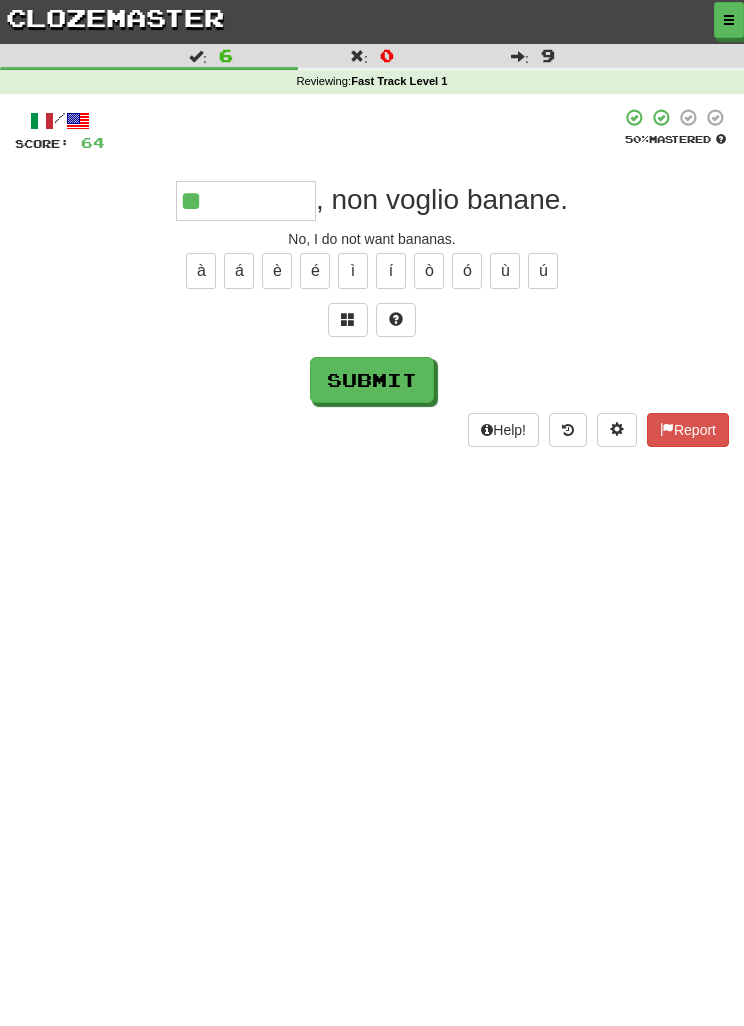 type on "**" 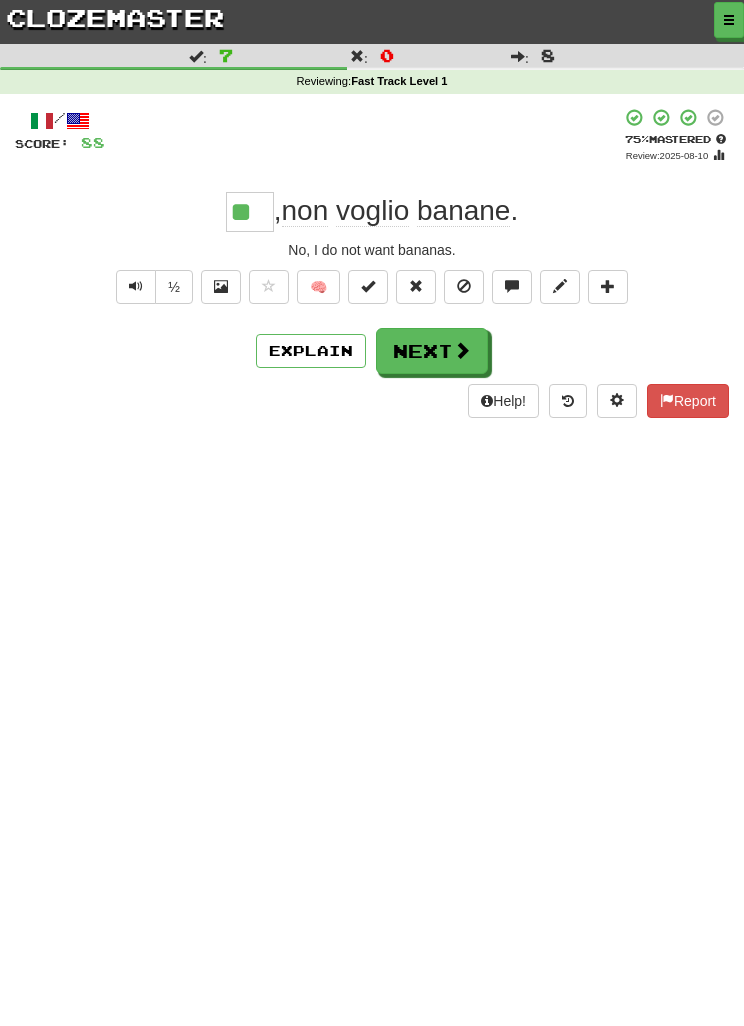 click on "Next" at bounding box center (432, 351) 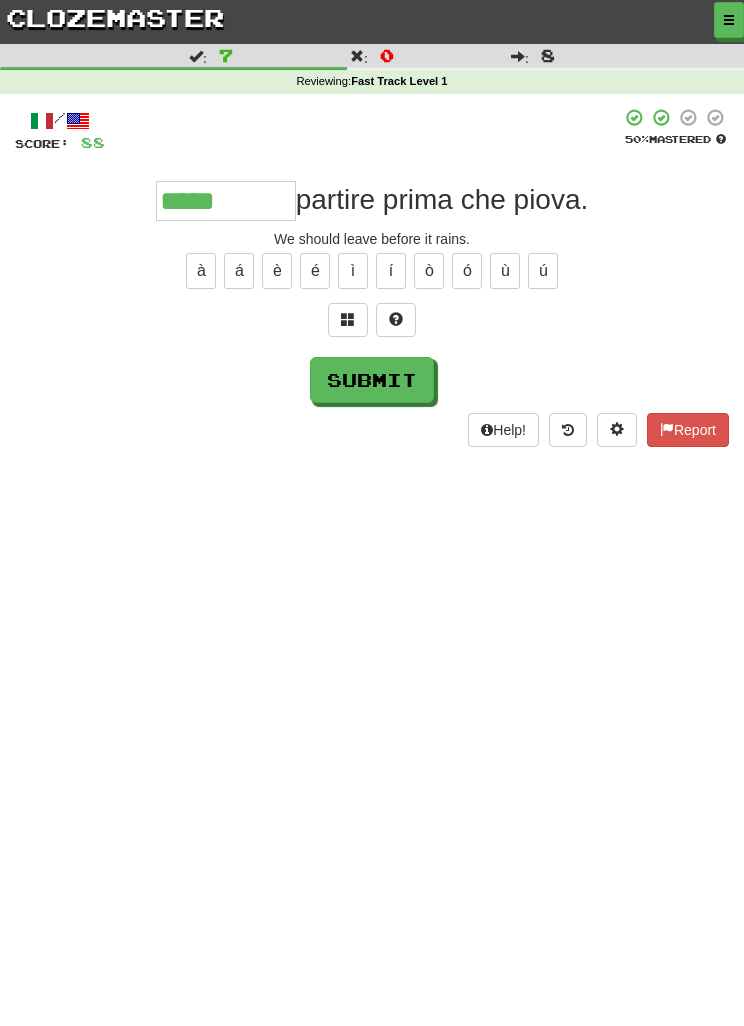 click at bounding box center (348, 320) 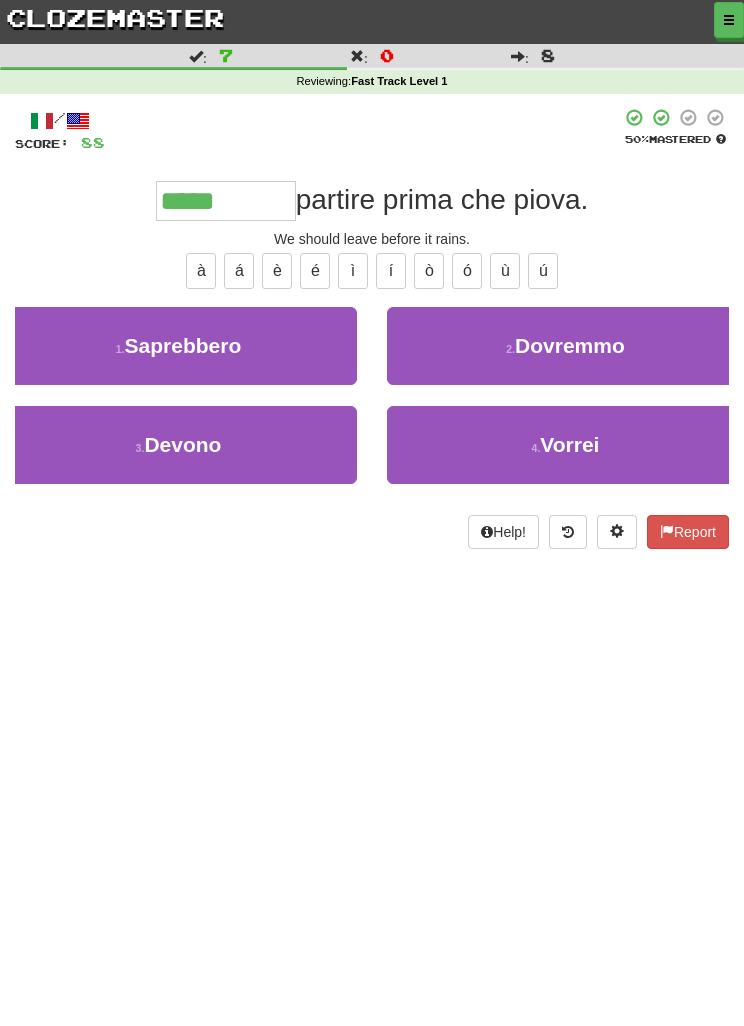 click on "2 .  Dovremmo" at bounding box center (565, 346) 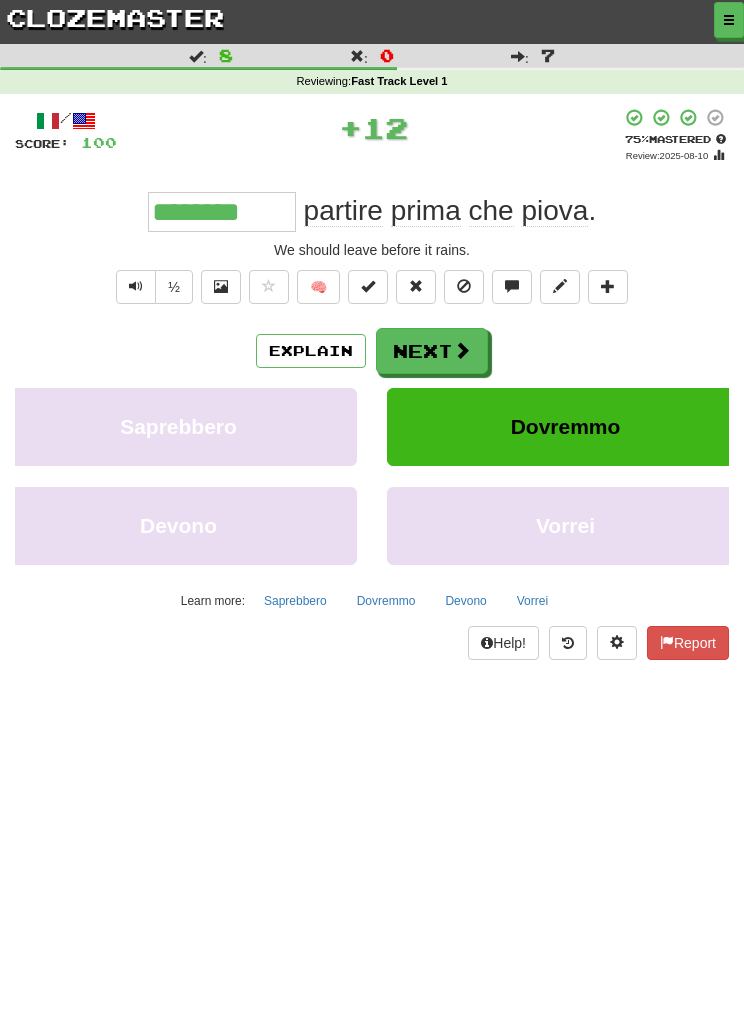 click on "Dovremmo" at bounding box center [386, 601] 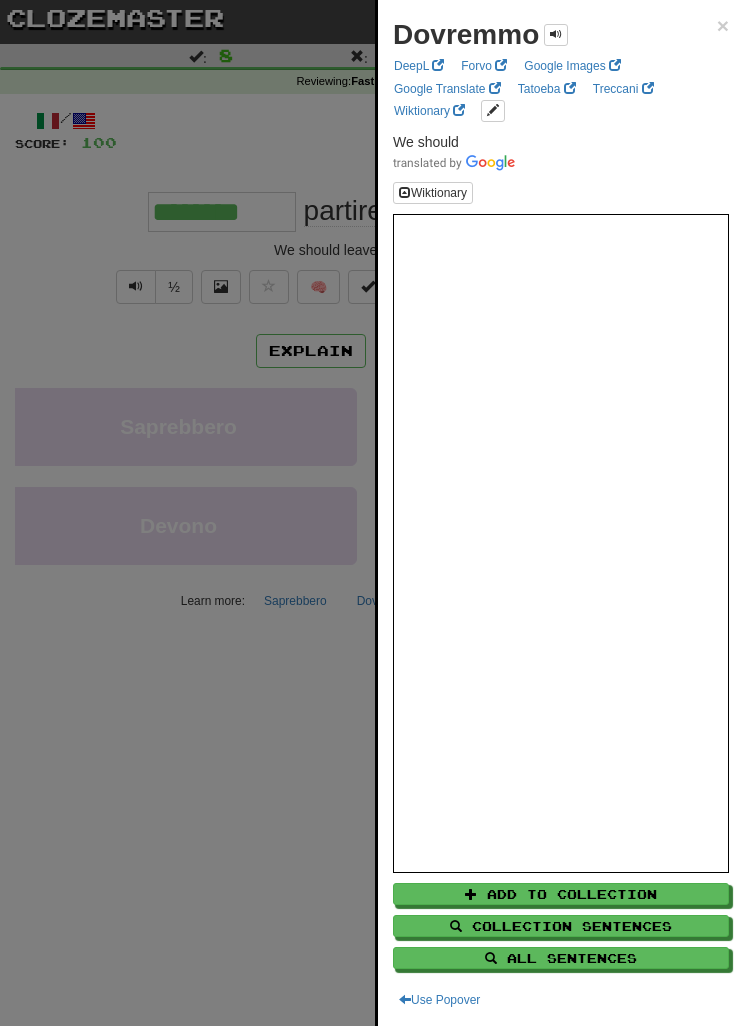 click at bounding box center (372, 513) 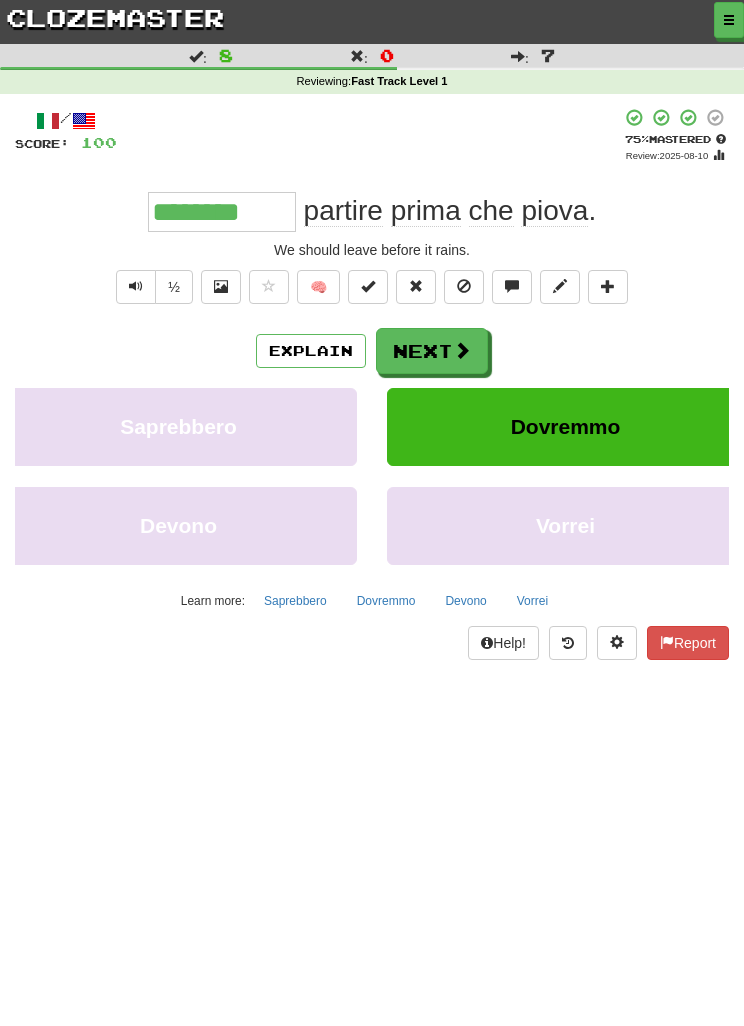 click on "Next" at bounding box center [432, 351] 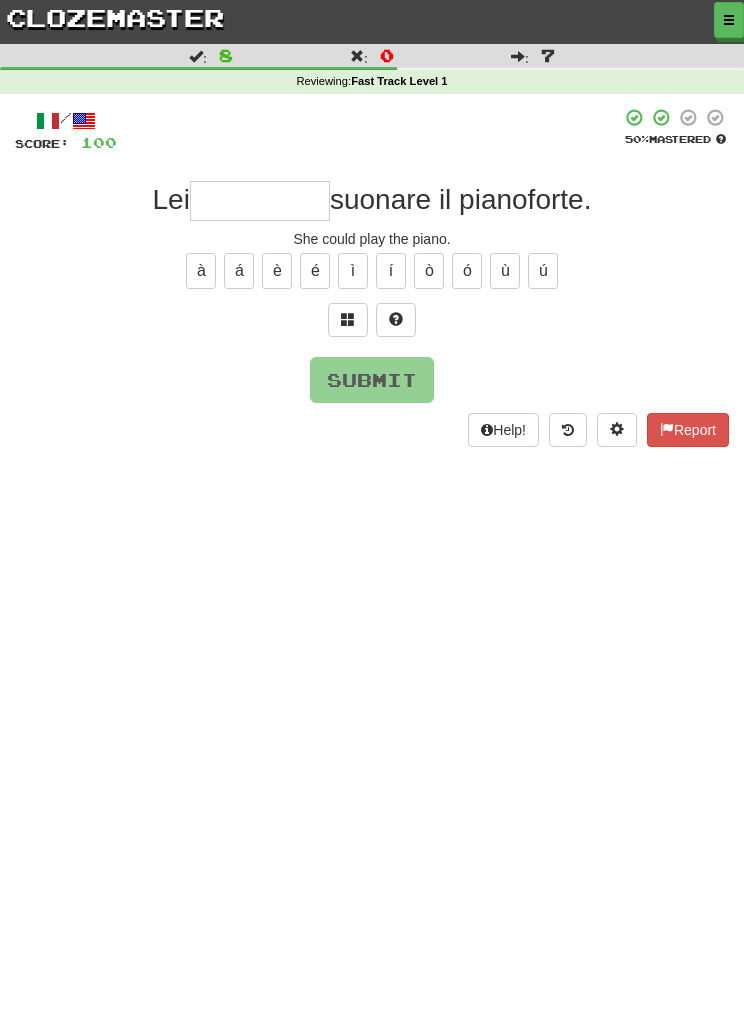 click at bounding box center (348, 319) 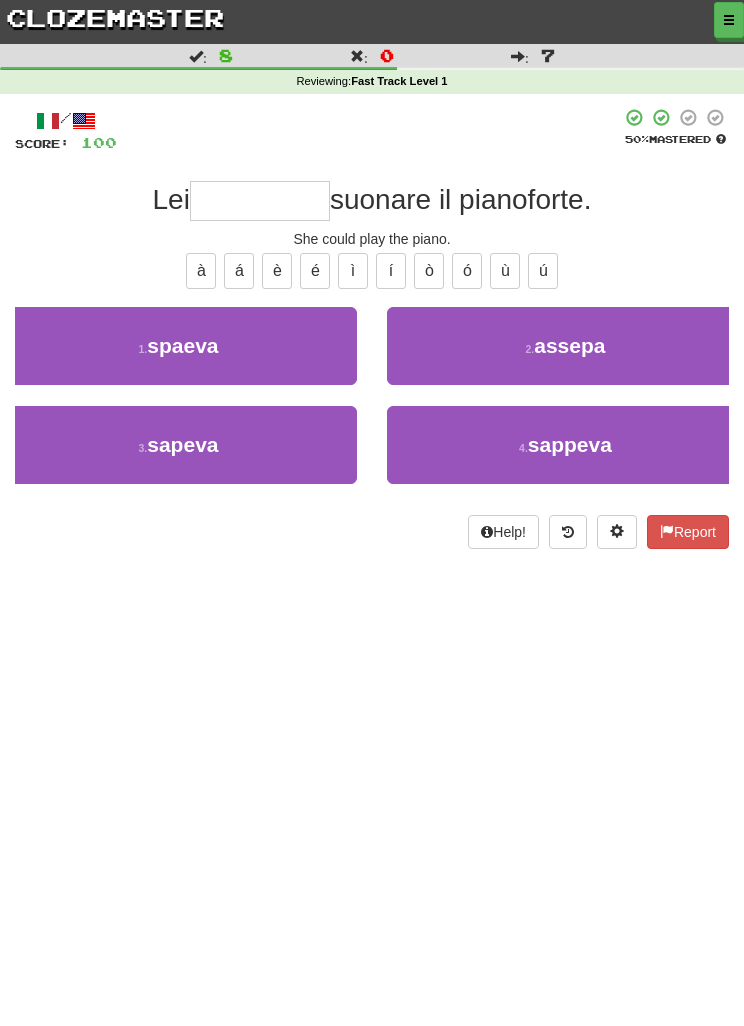 click on "3 .  sapeva" at bounding box center [178, 445] 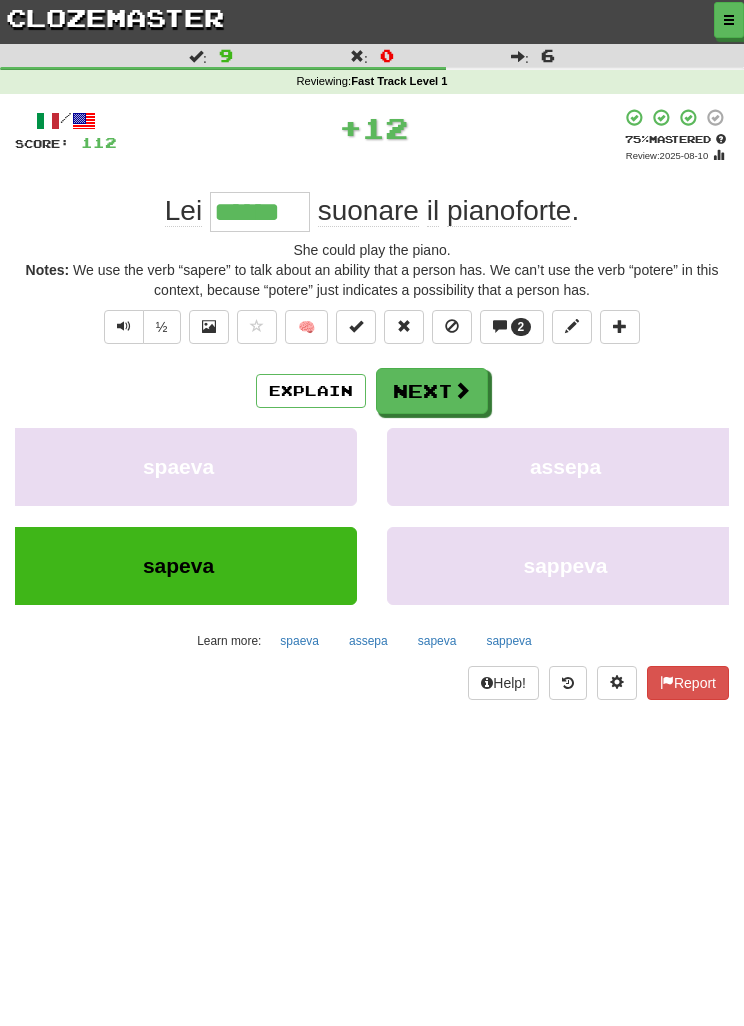click on "2" at bounding box center (512, 327) 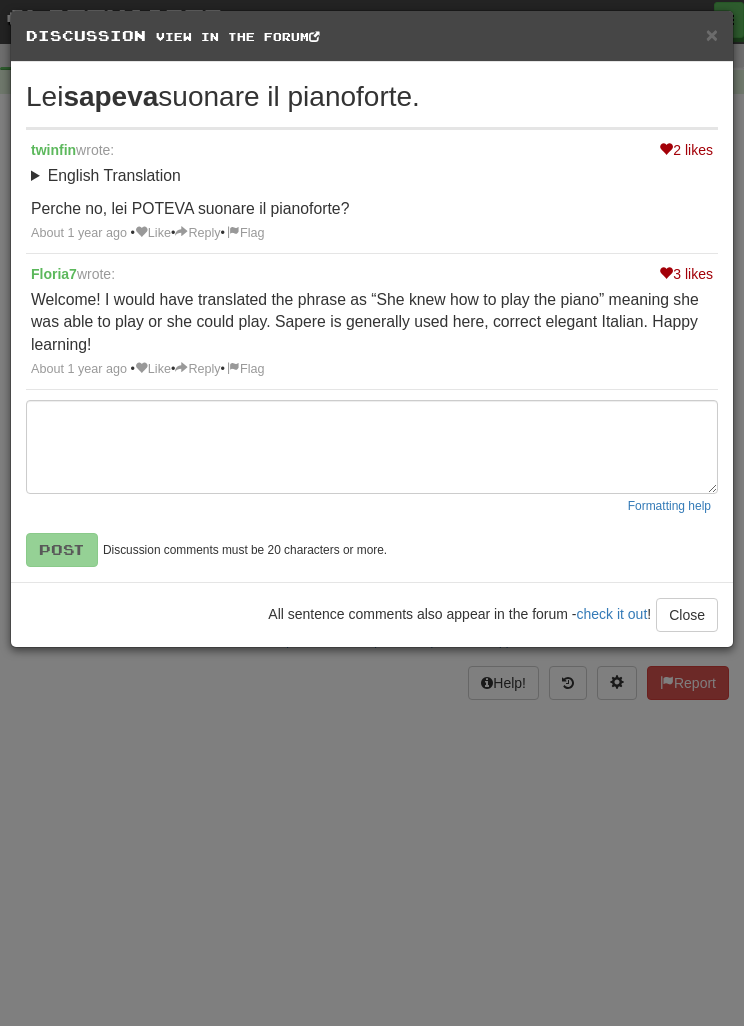 click on "× Discussion View in the forum  Lei  sapeva  suonare il pianoforte.
2
likes
twinfin
wrote:
English Translation
She could play the piano.
Perche no, lei POTEVA suonare il pianoforte?
About 1 year ago
•
Like
•
Reply
•
Flag
3
likes
Floria7
wrote:
Welcome! I would have translated the phrase as “She knew how to play the piano” meaning she was able to play or she could play. Sapere is generally used here, correct elegant  Italian. Happy learning!
About 1 year ago
•
Like
•
Reply
•
Flag
Formatting help Post Discussion comments must be 20 characters or more. All sentence comments also appear in the forum -  check it out ! Close Loading ." at bounding box center (372, 513) 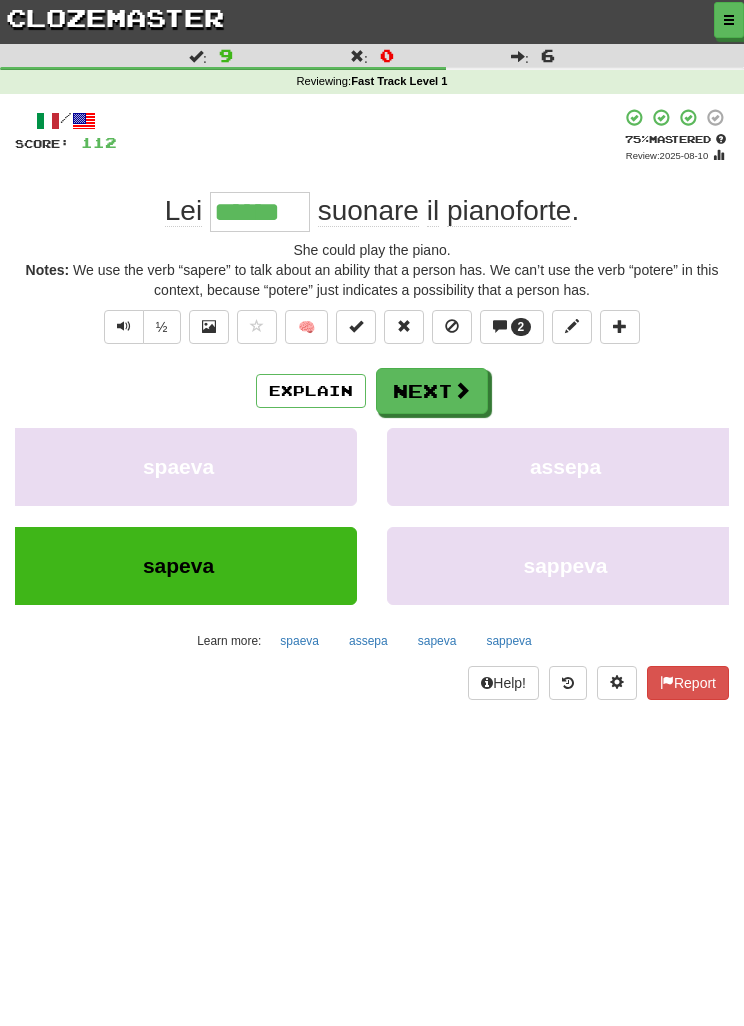 scroll, scrollTop: 1, scrollLeft: 0, axis: vertical 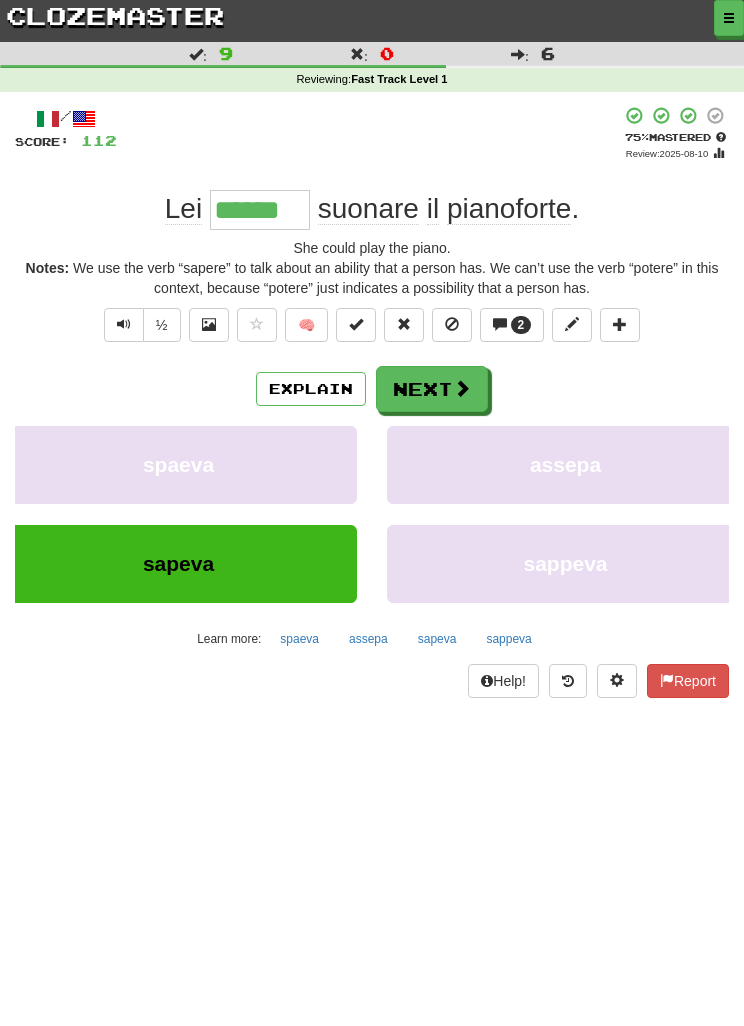 click on "Next" at bounding box center (432, 390) 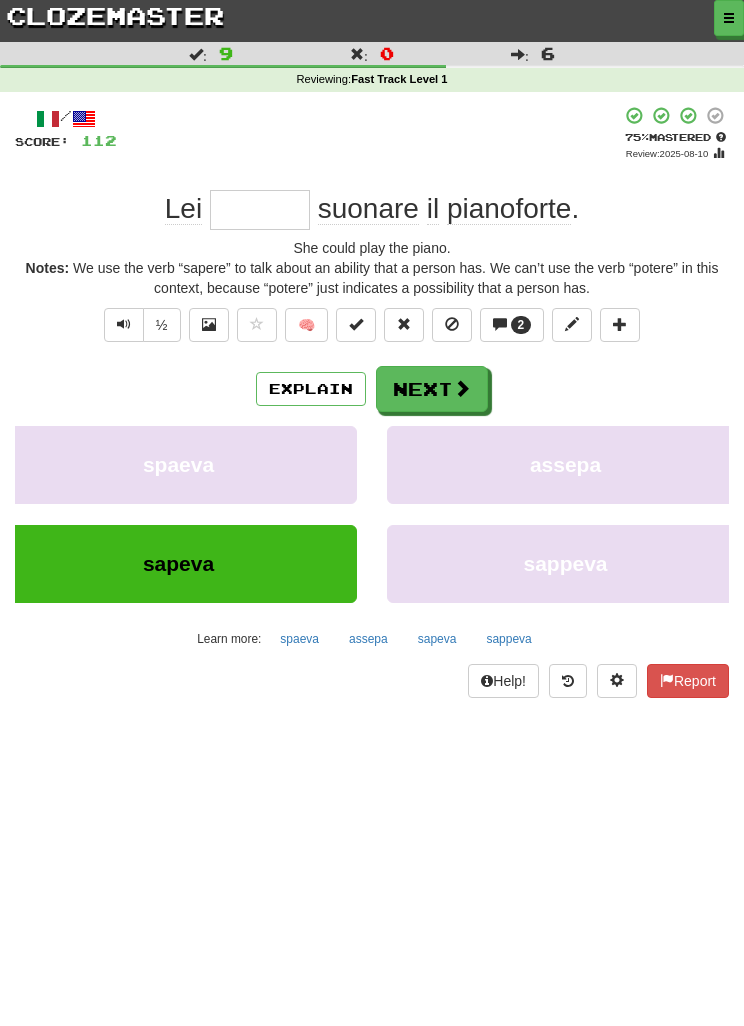 scroll, scrollTop: 1, scrollLeft: 0, axis: vertical 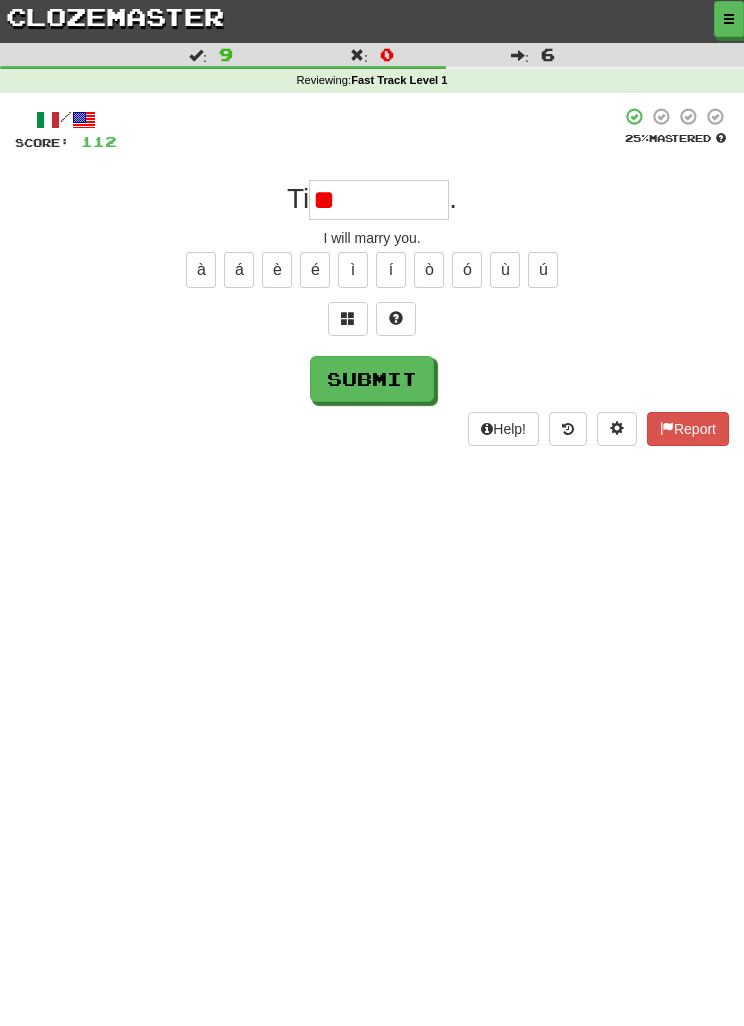 type on "*" 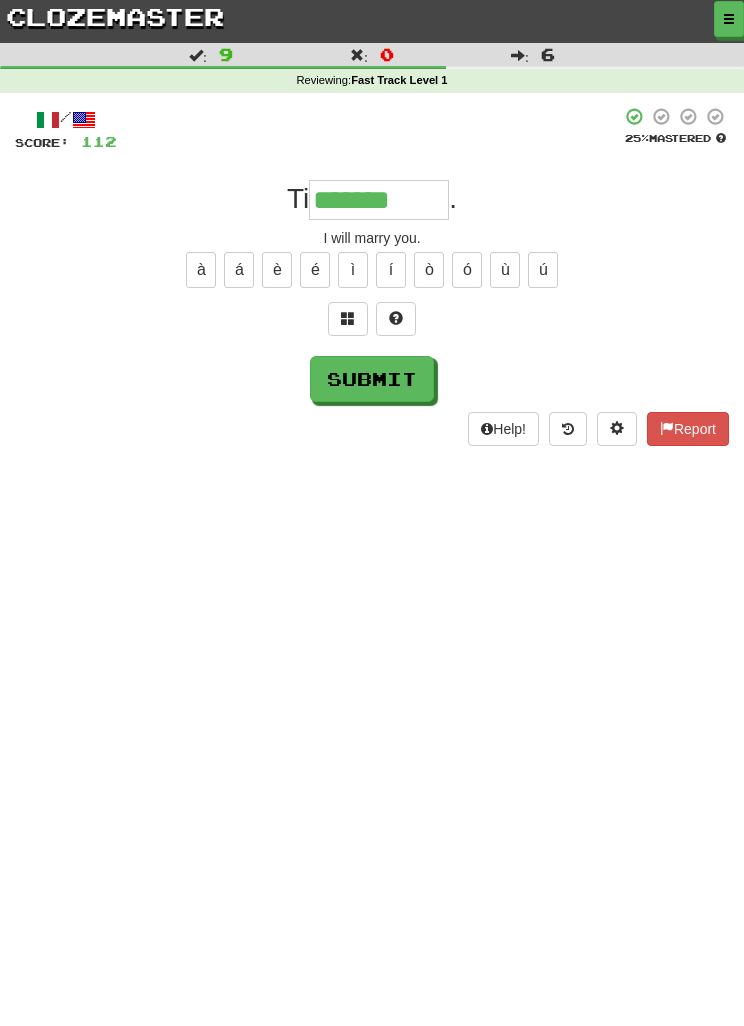 type on "*******" 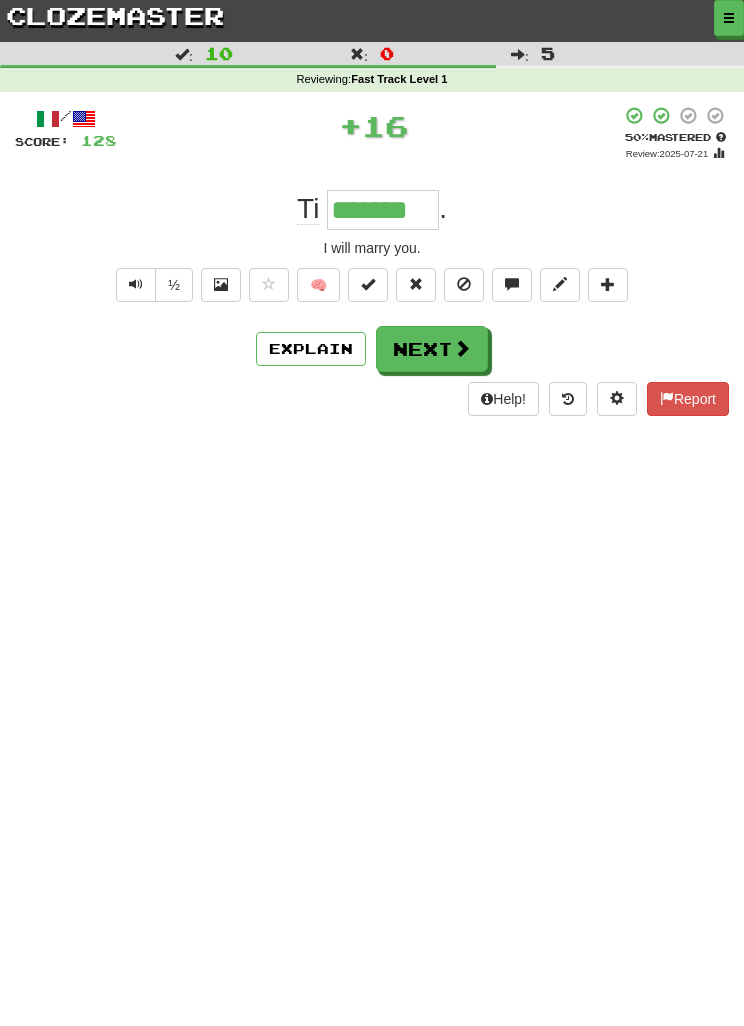 click on "Next" at bounding box center (432, 349) 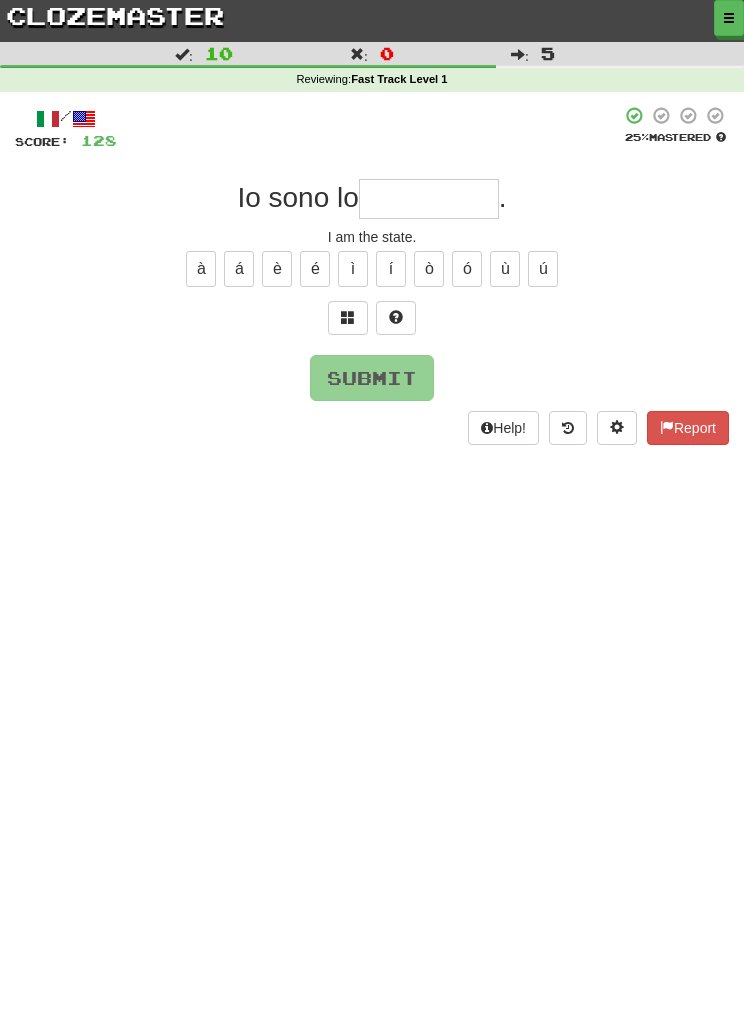 scroll, scrollTop: 1, scrollLeft: 0, axis: vertical 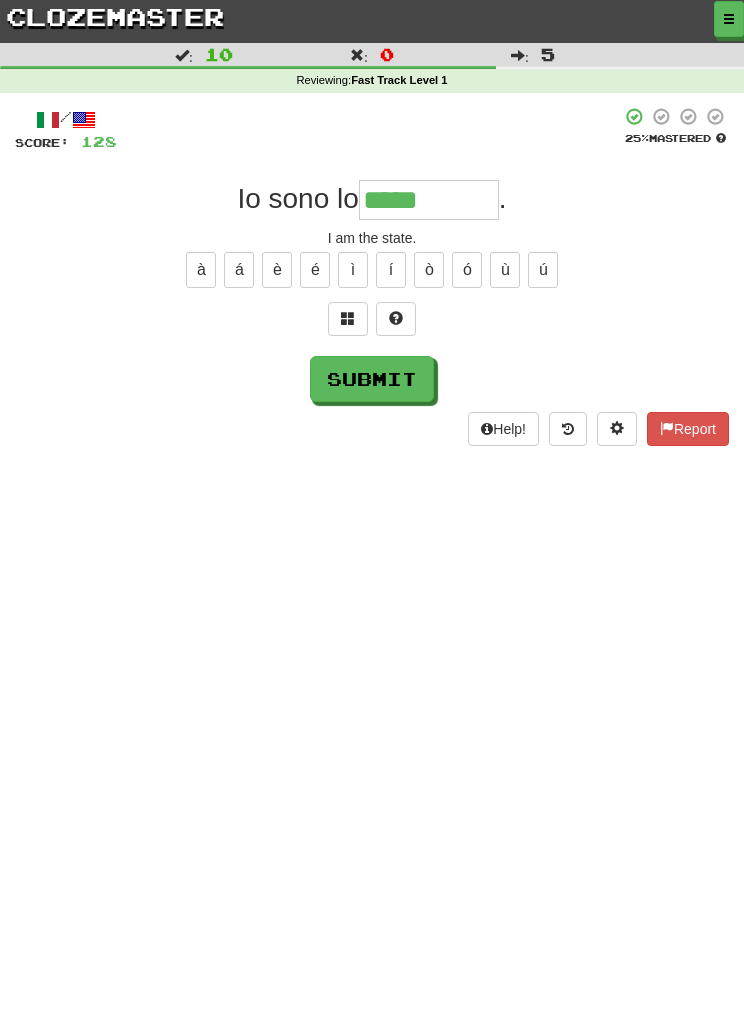 type on "*****" 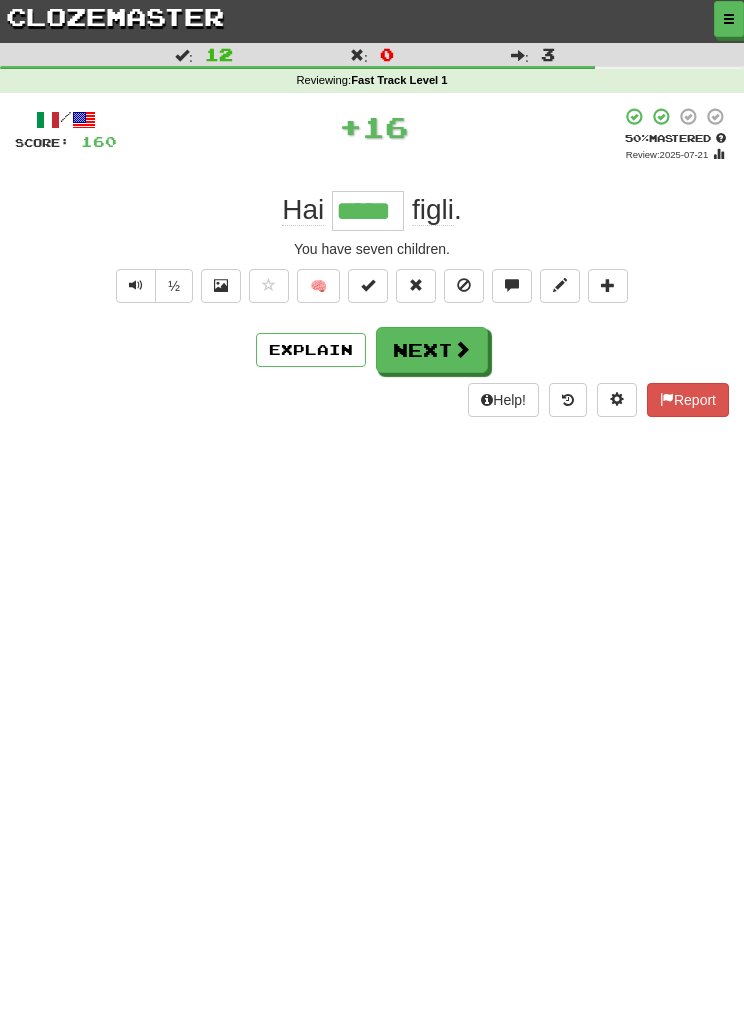 type on "*****" 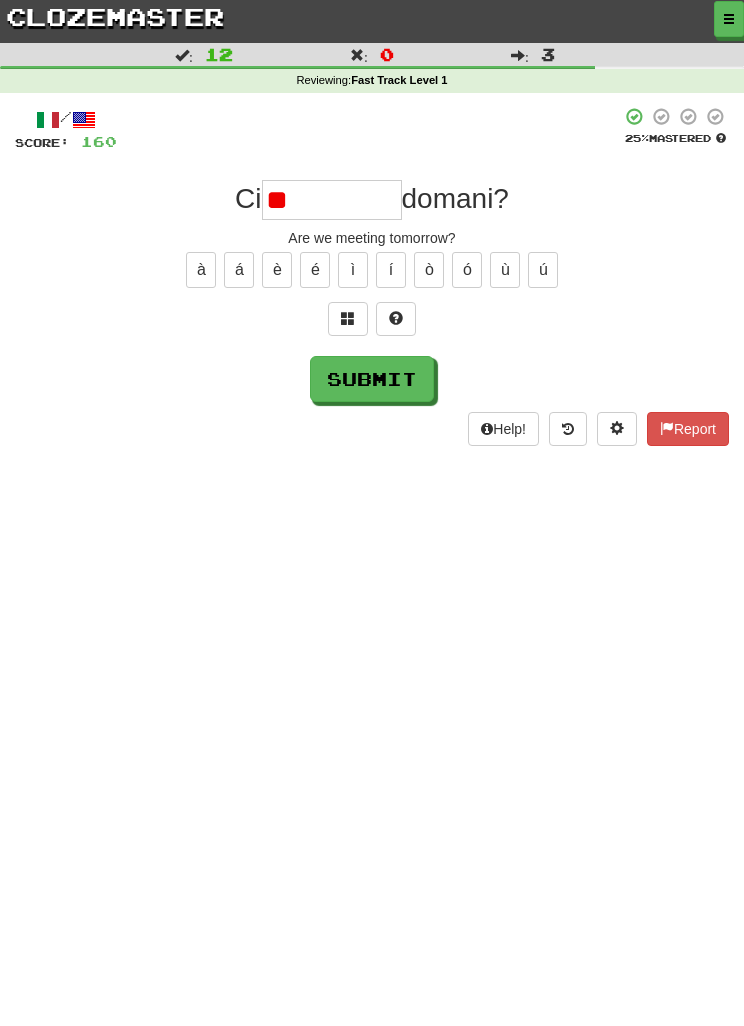 type on "*" 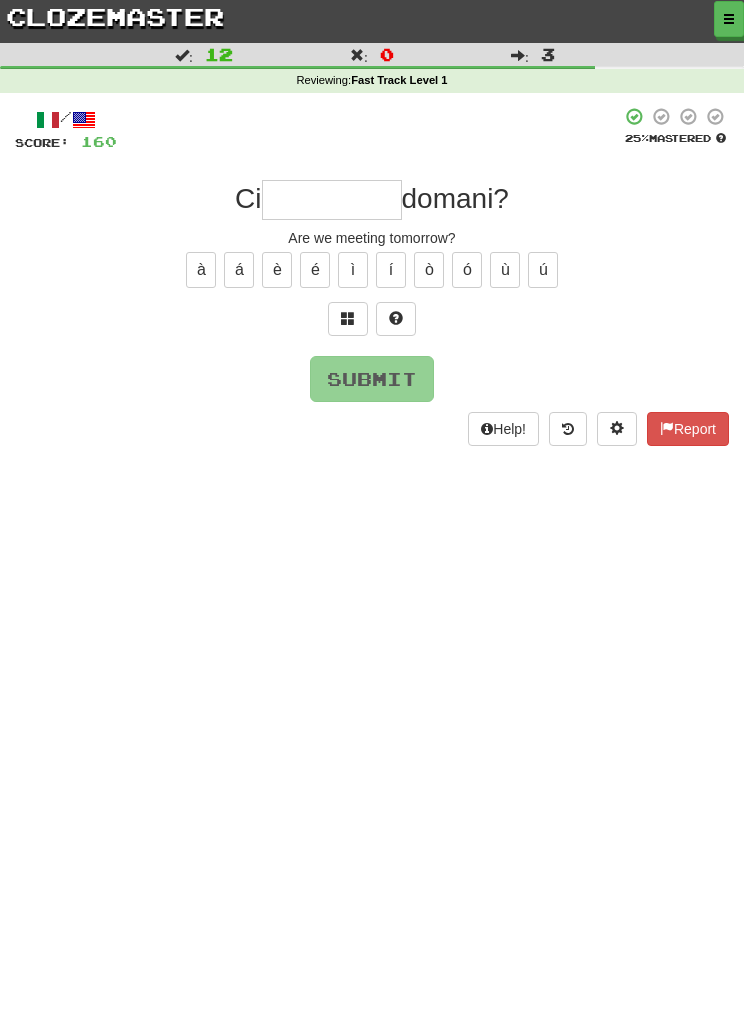 click at bounding box center [348, 318] 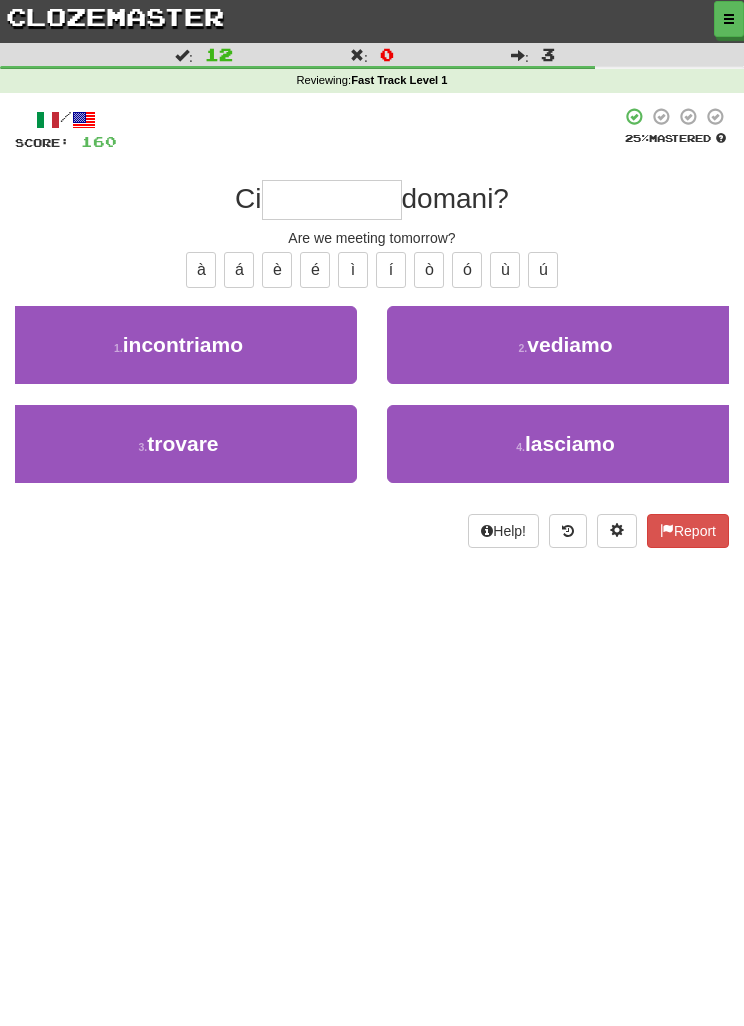 click on "1 .  incontriamo" at bounding box center (178, 345) 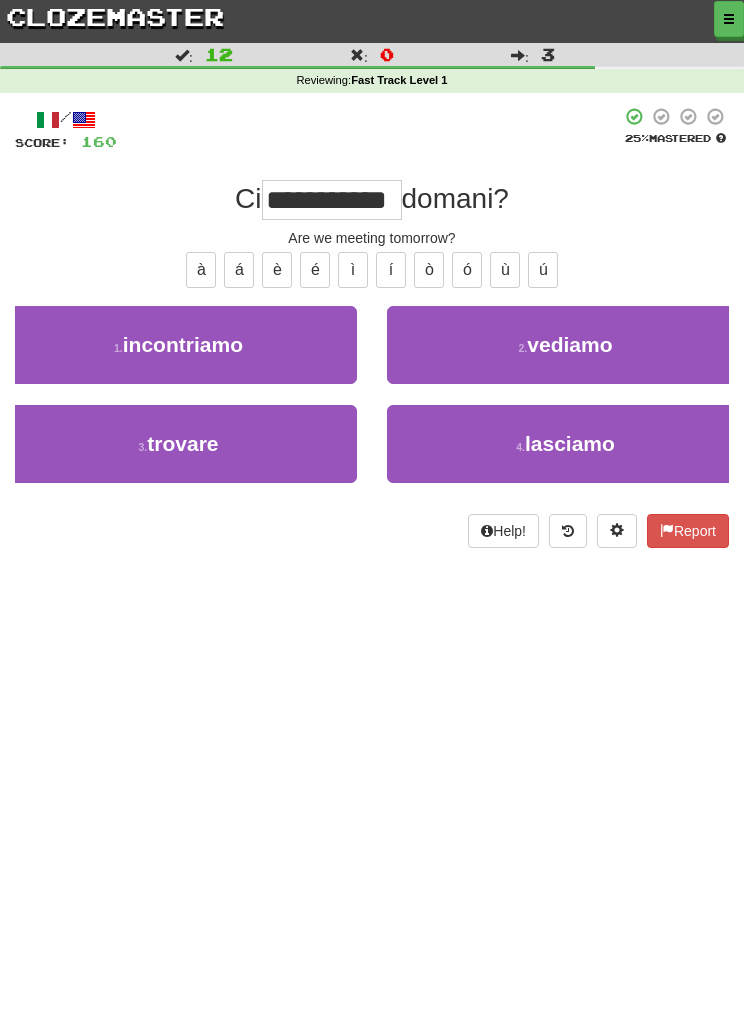 scroll, scrollTop: 2, scrollLeft: 0, axis: vertical 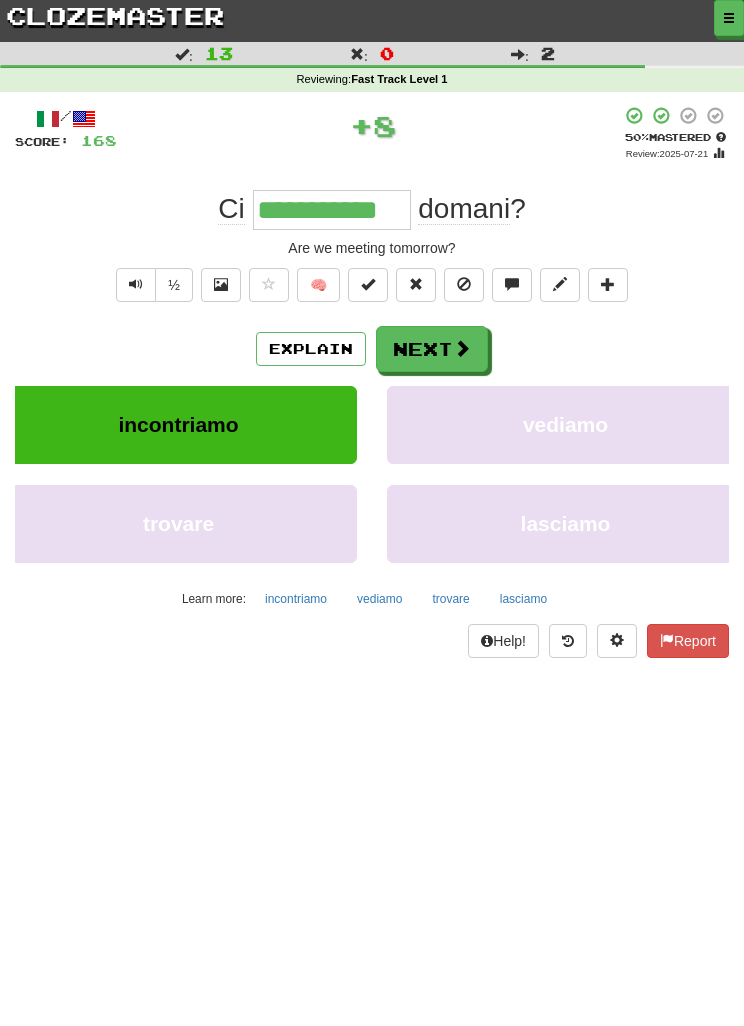 click on "Next" at bounding box center [432, 349] 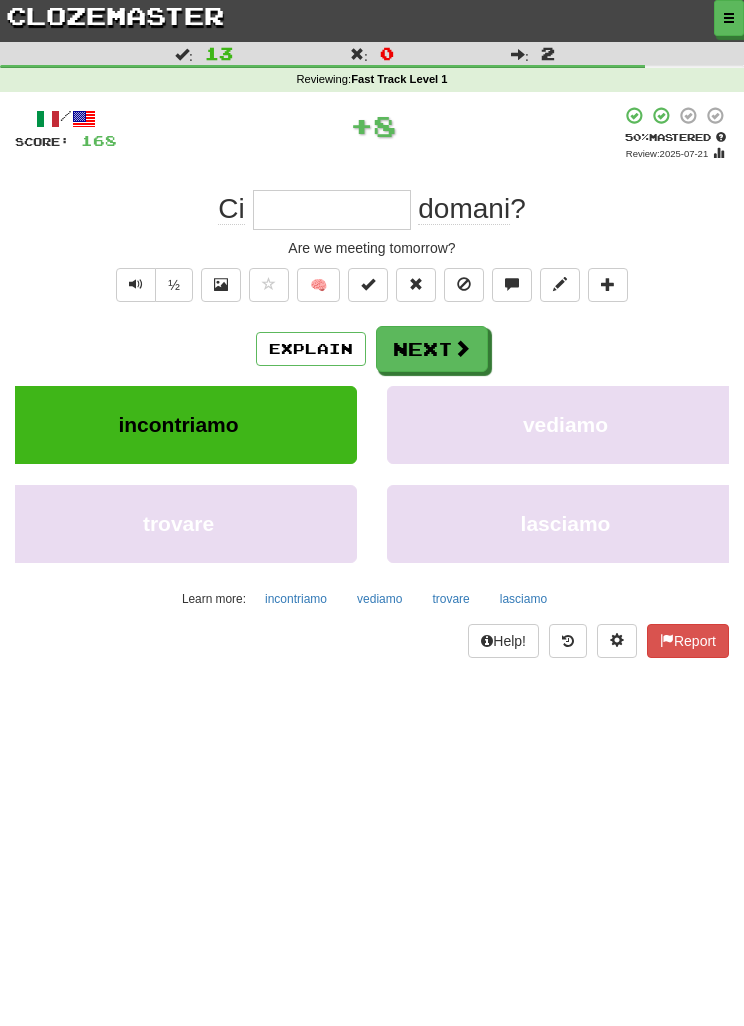scroll, scrollTop: 1, scrollLeft: 0, axis: vertical 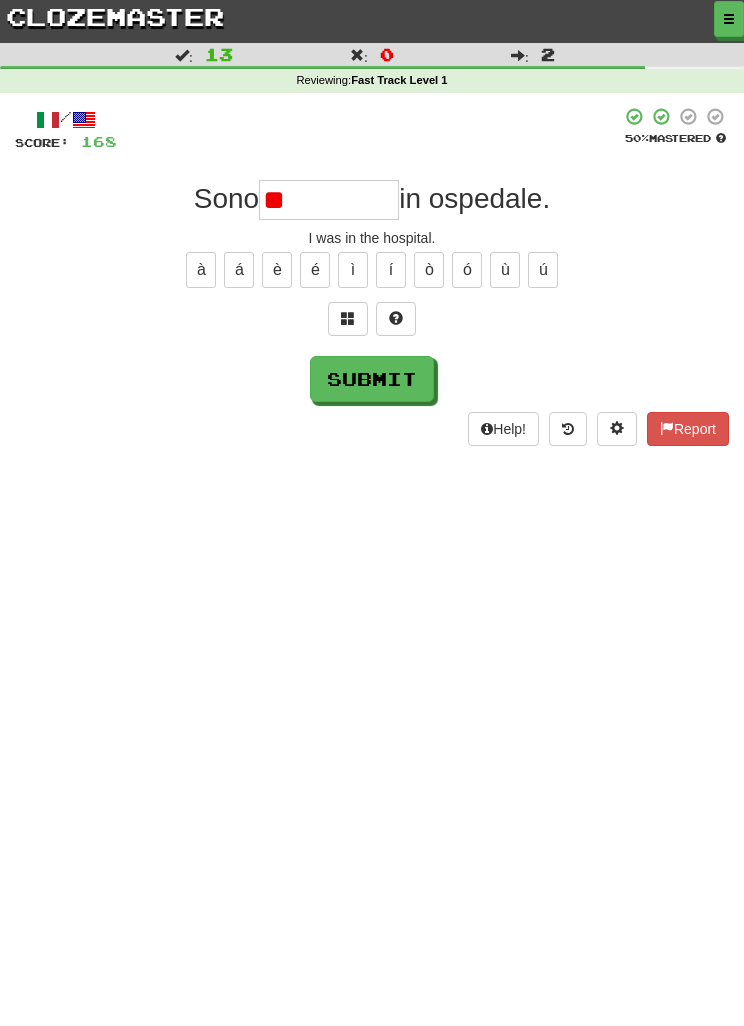 type on "*" 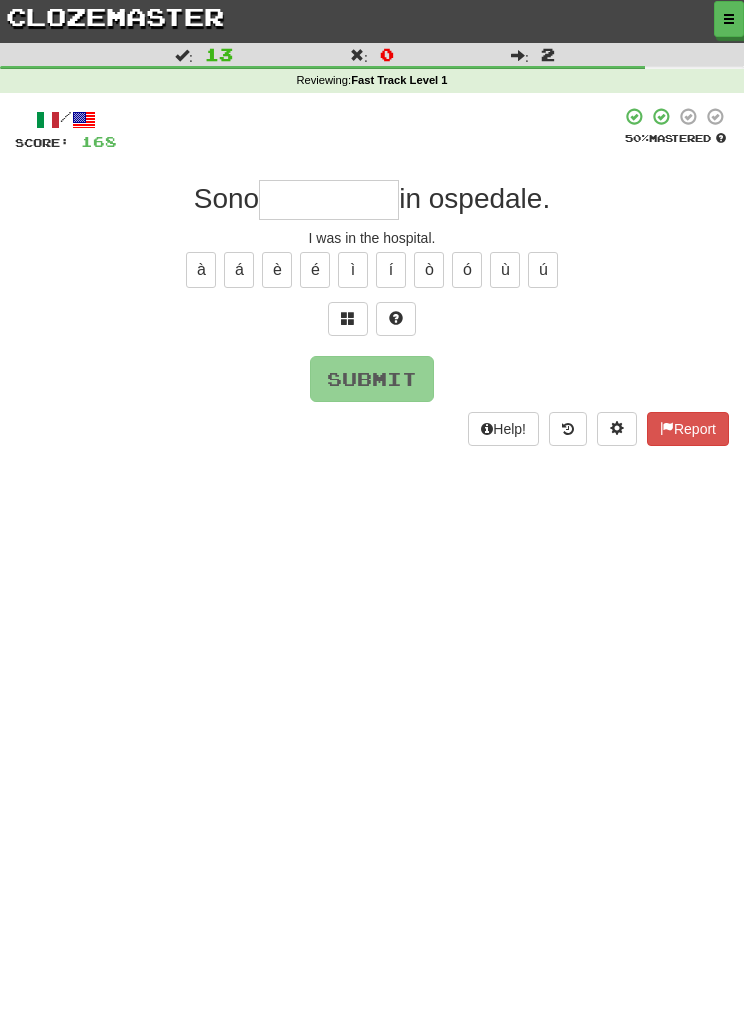 click at bounding box center (348, 318) 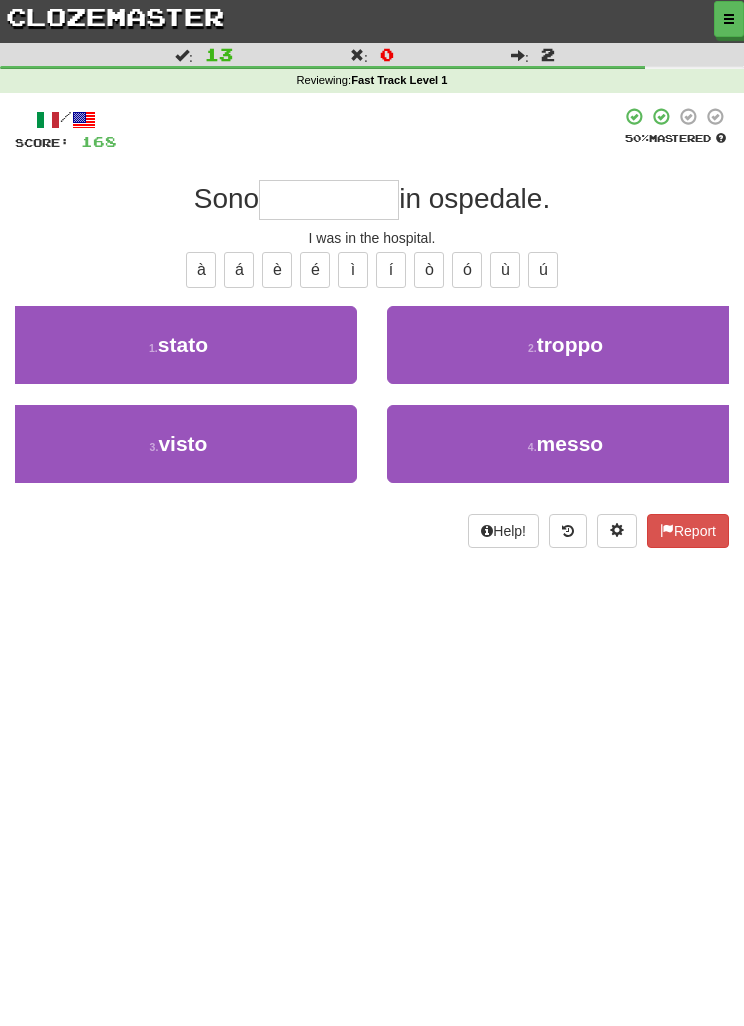 click on "1 .  stato" at bounding box center (178, 345) 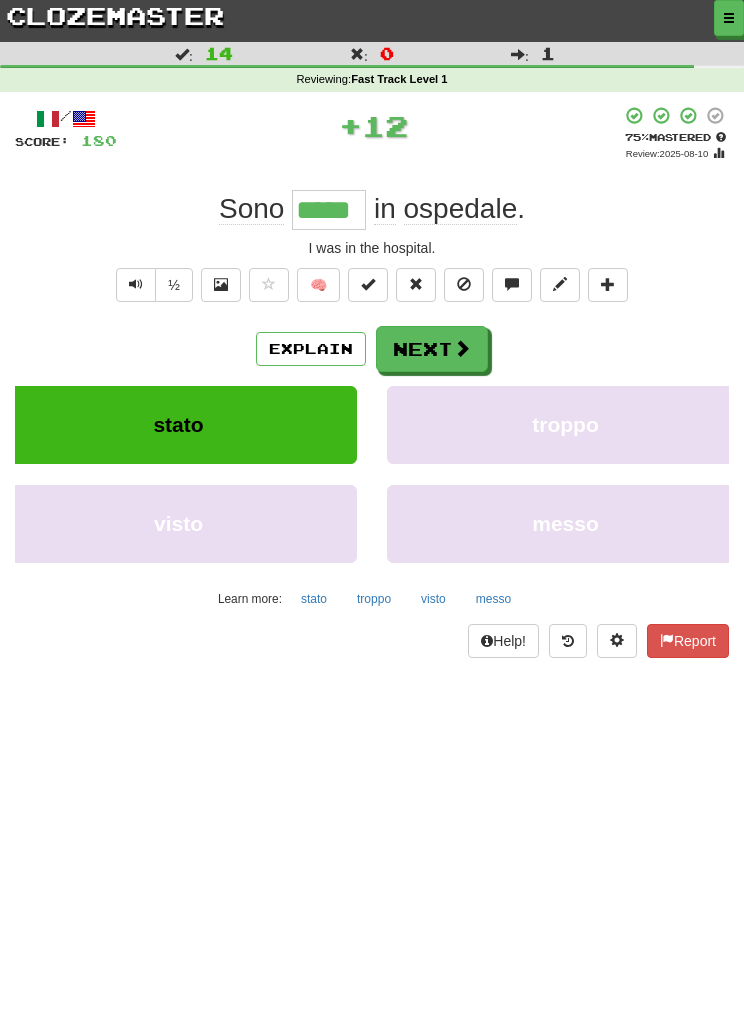 click on "Explain Next" at bounding box center (372, 349) 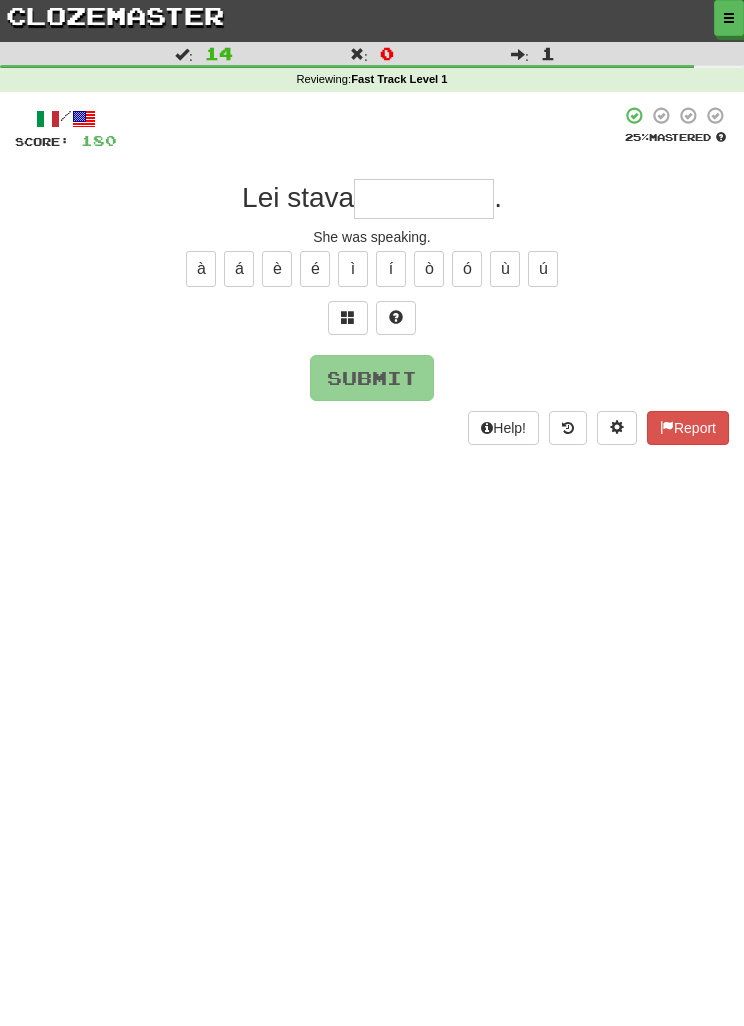 scroll, scrollTop: 1, scrollLeft: 0, axis: vertical 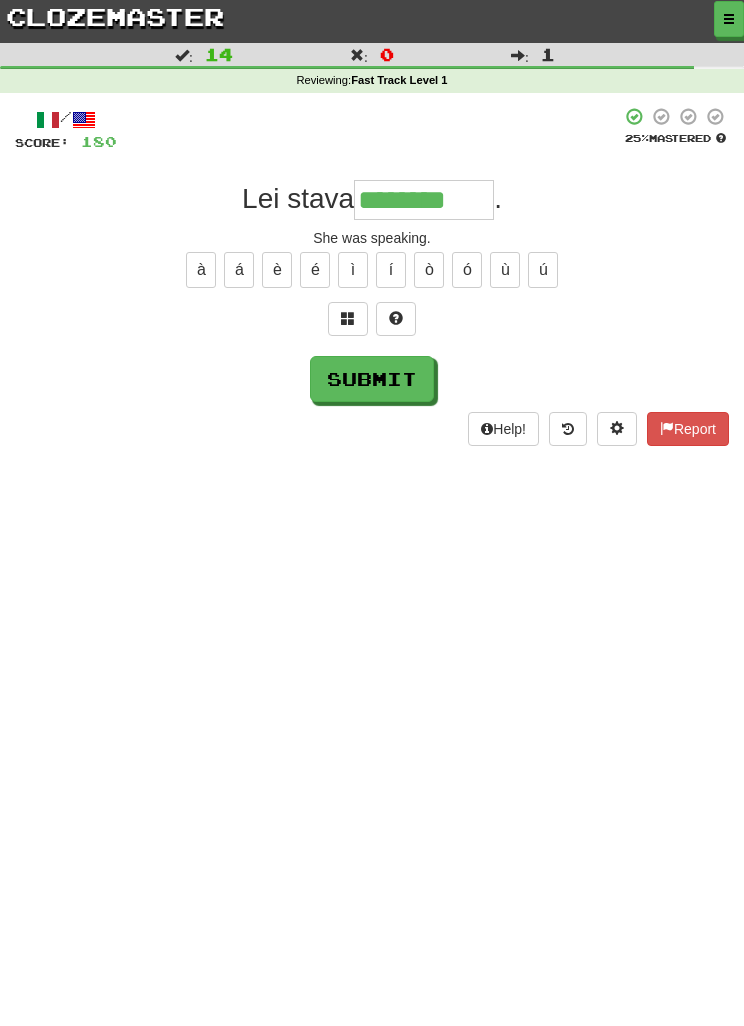 type on "********" 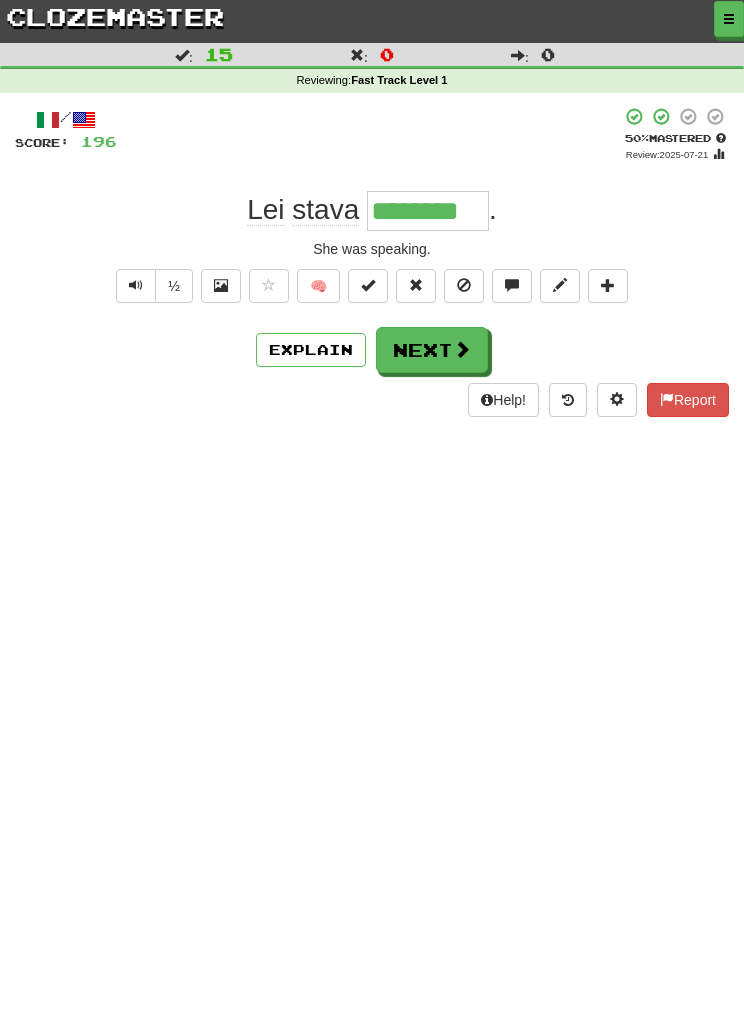 click on "Next" at bounding box center (432, 350) 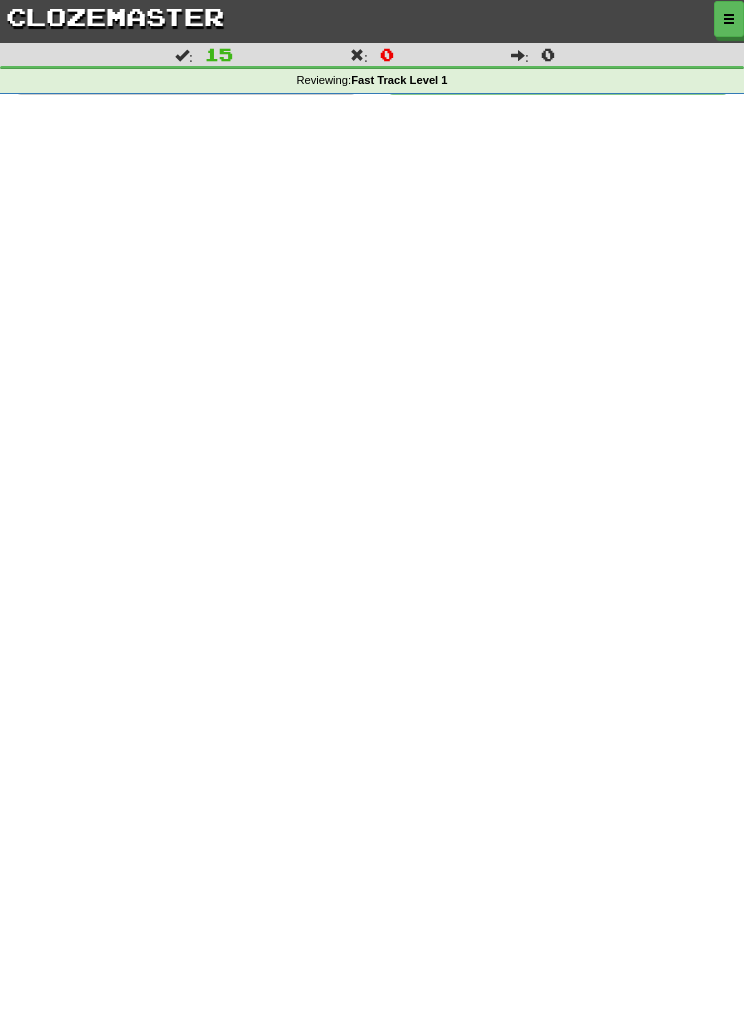 scroll, scrollTop: 2, scrollLeft: 0, axis: vertical 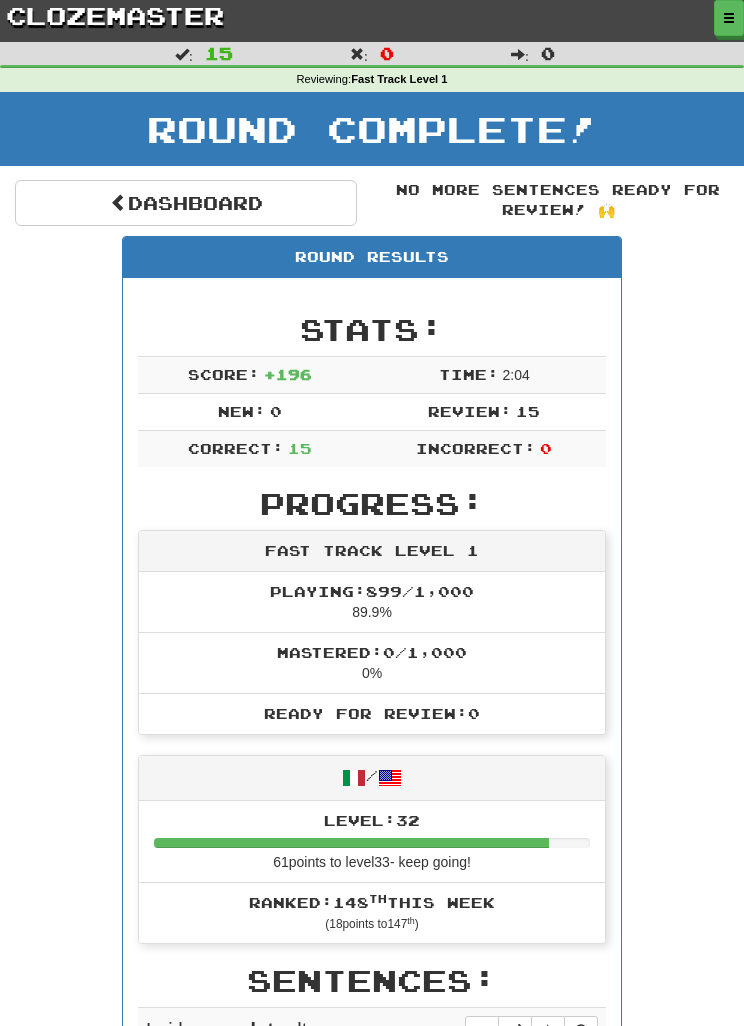 click at bounding box center (729, 18) 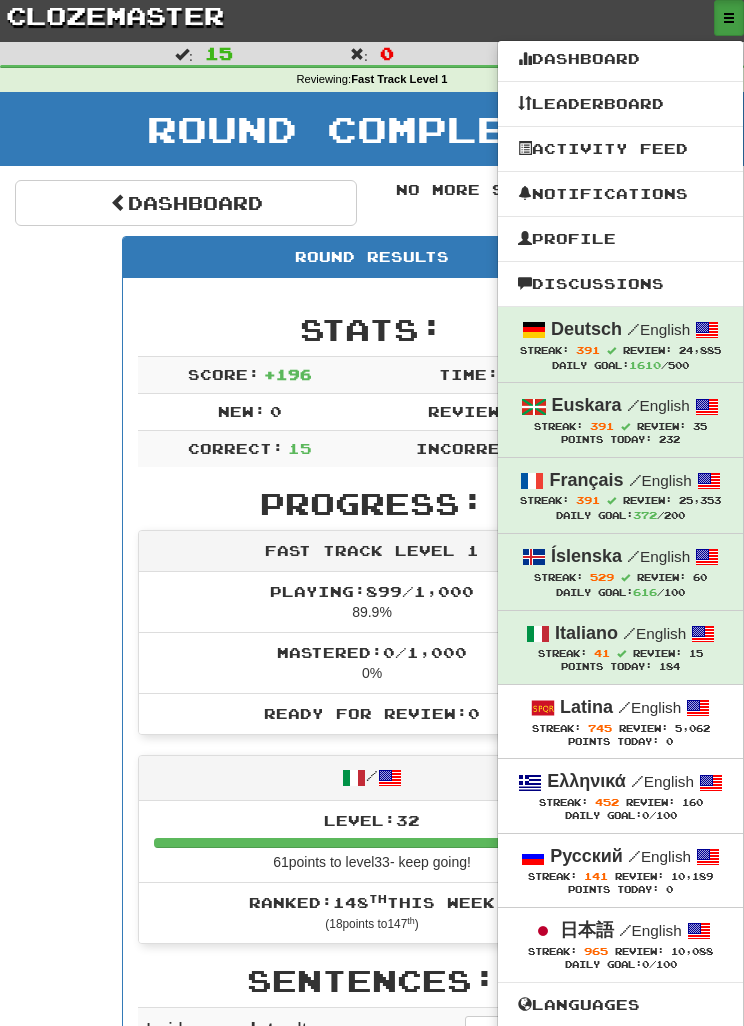 click on "Review:" at bounding box center (643, 728) 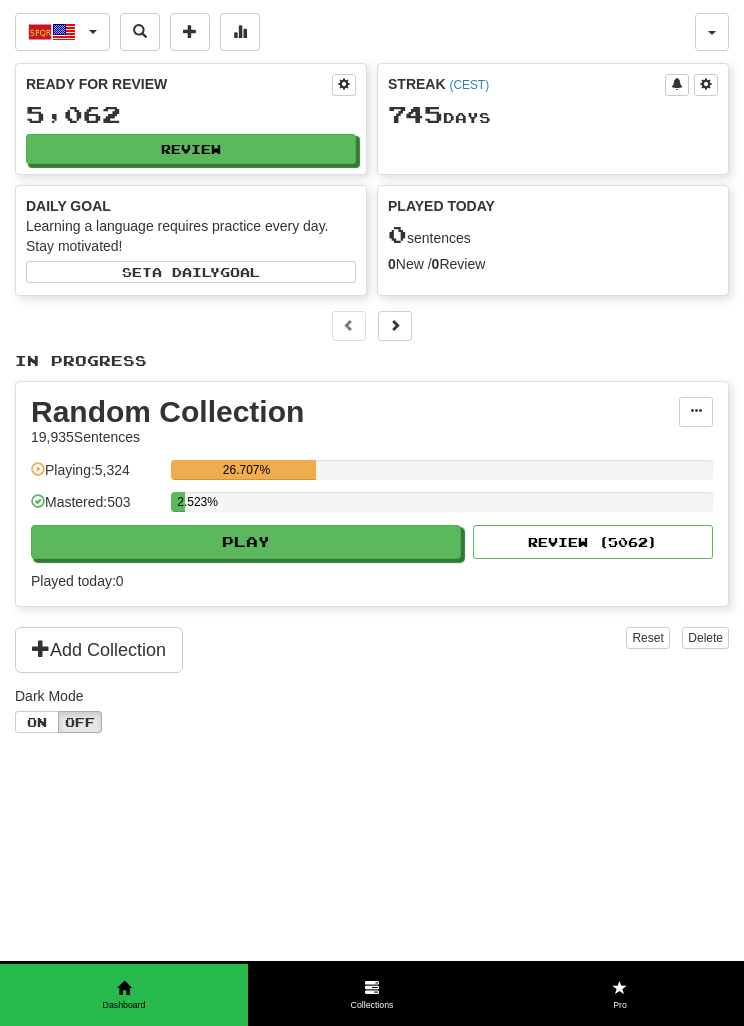scroll, scrollTop: 0, scrollLeft: 0, axis: both 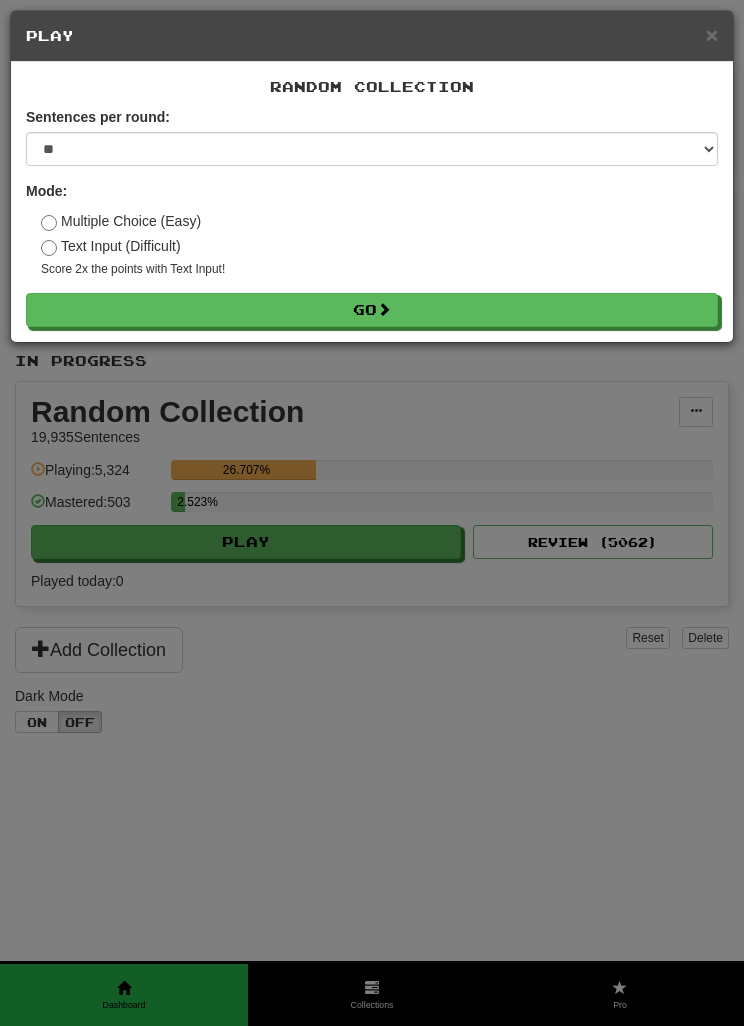 click on "Go" at bounding box center (372, 310) 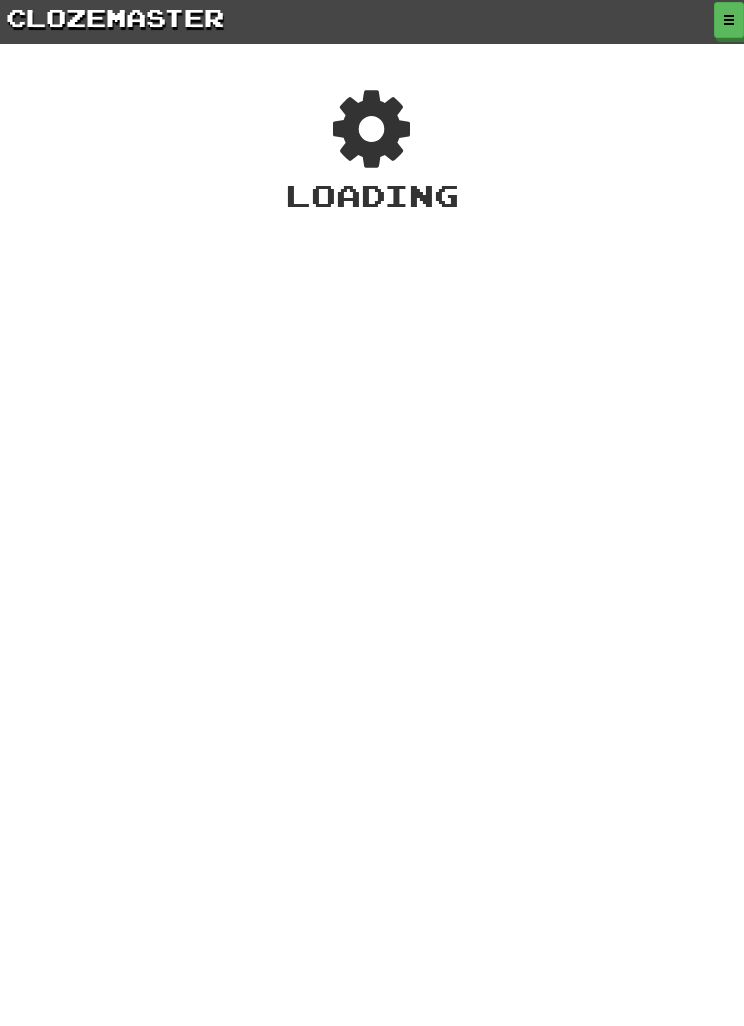 scroll, scrollTop: 0, scrollLeft: 0, axis: both 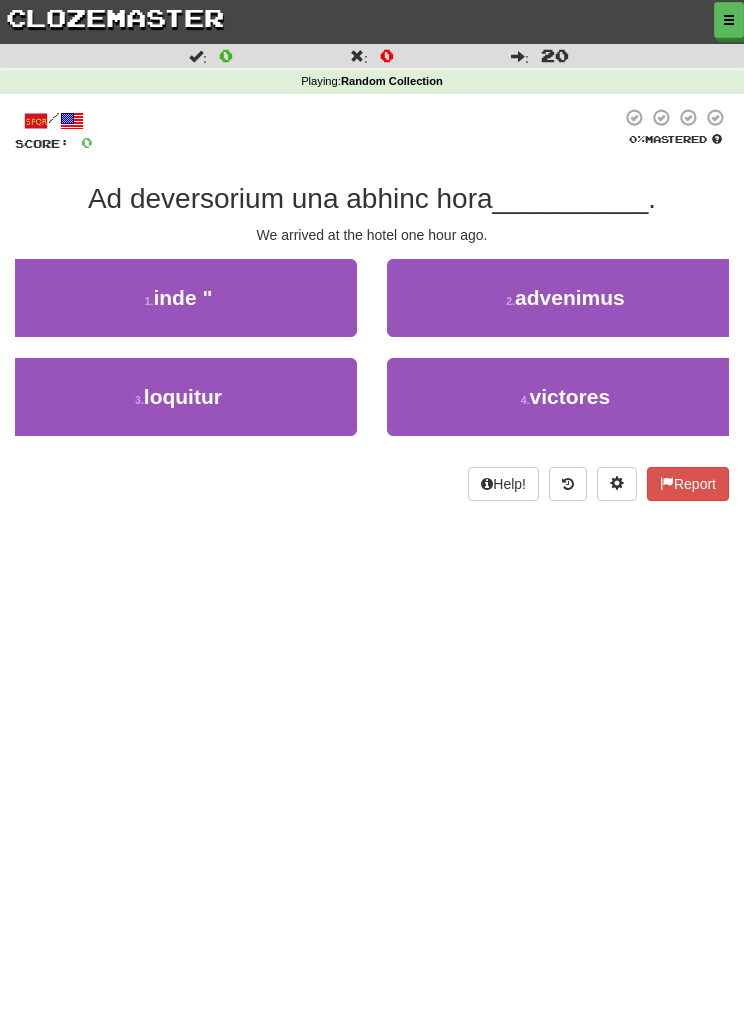 click on "2 .  advenimus" at bounding box center [565, 298] 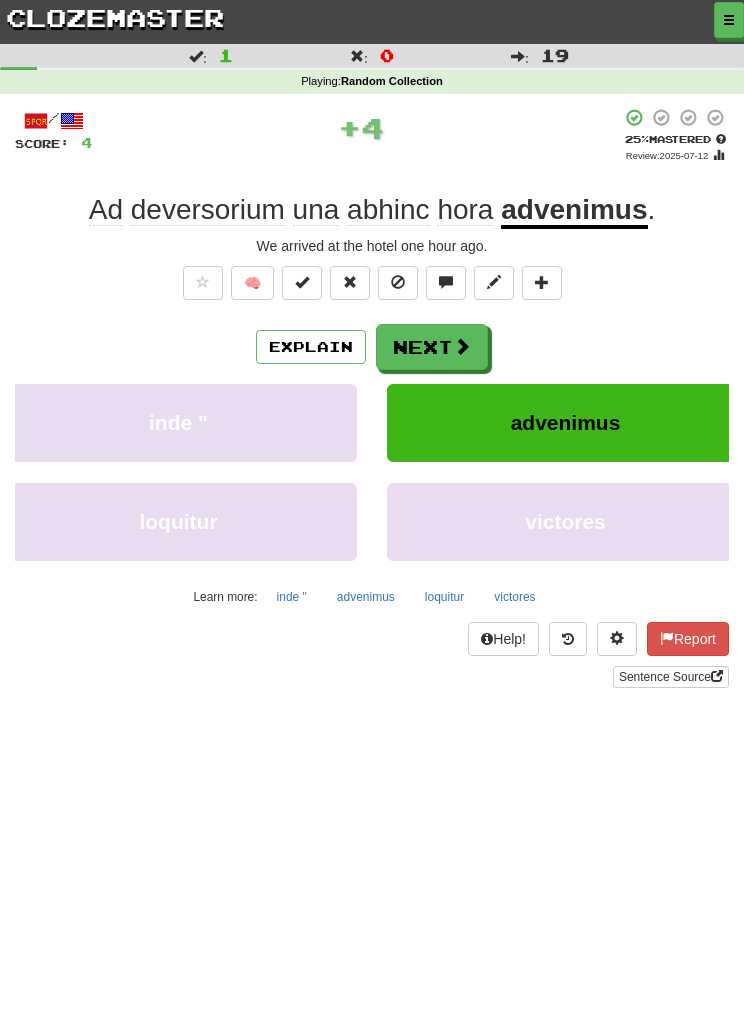 click on "Next" at bounding box center (432, 347) 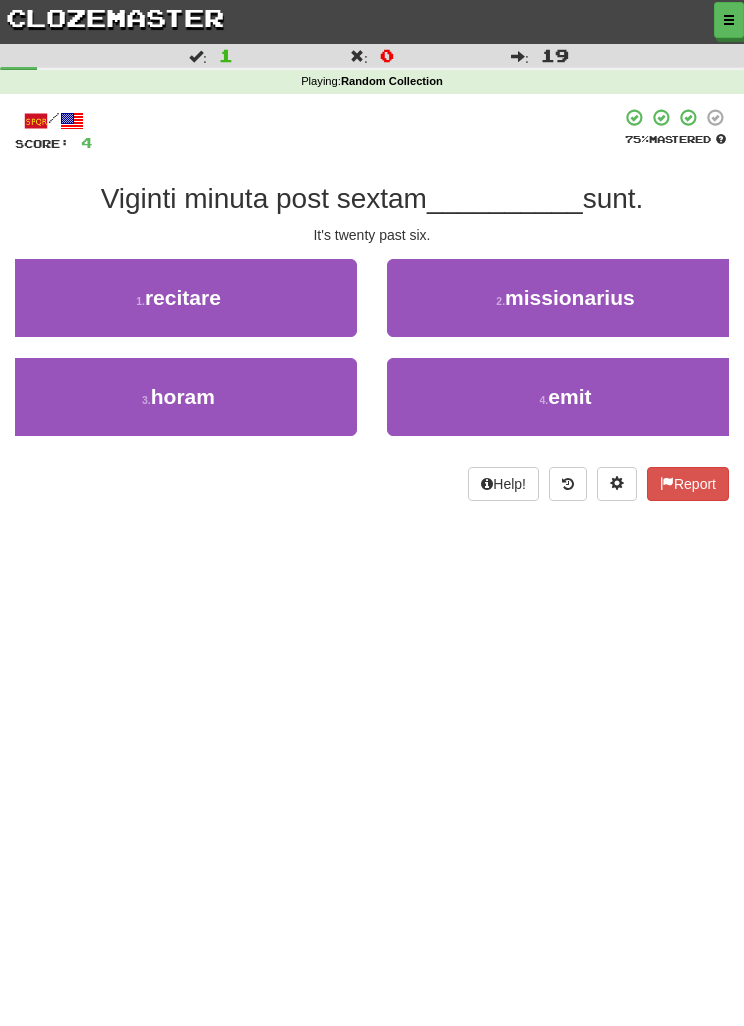 click on "3 .  horam" at bounding box center (178, 397) 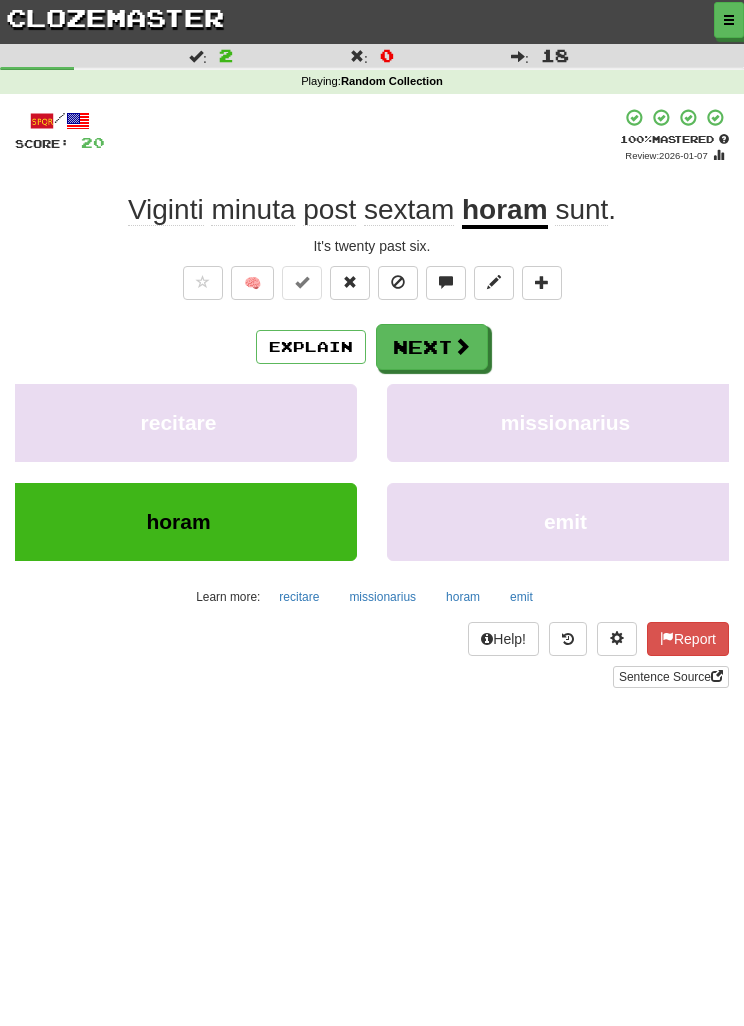 click on "Next" at bounding box center (432, 347) 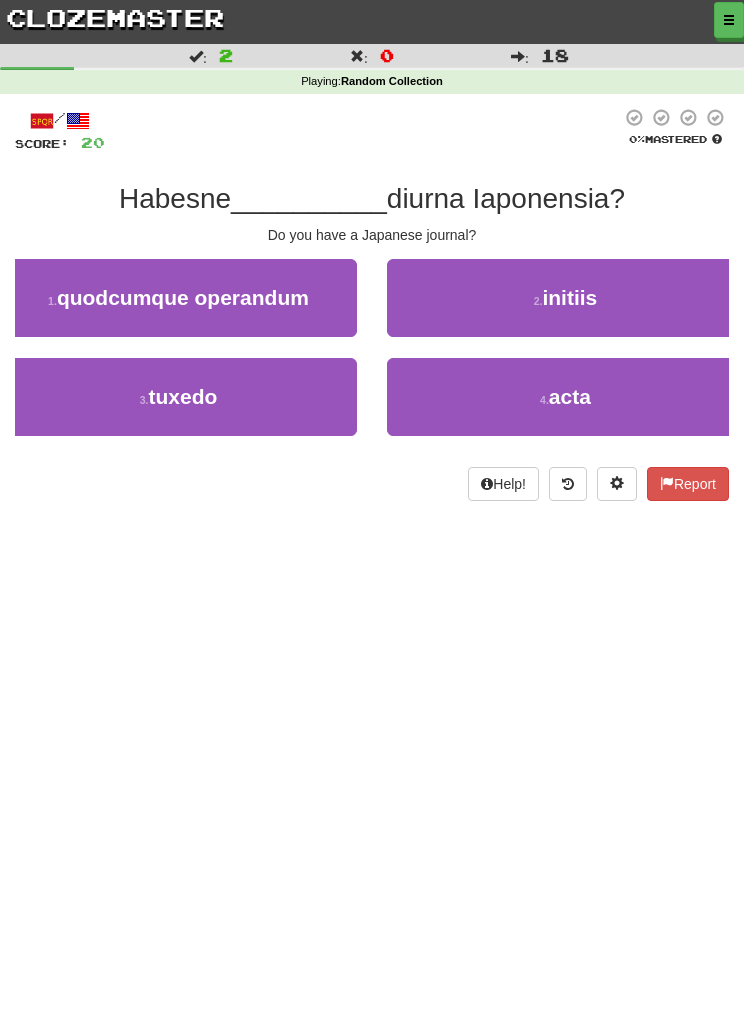 click on "4 .  acta" at bounding box center (565, 397) 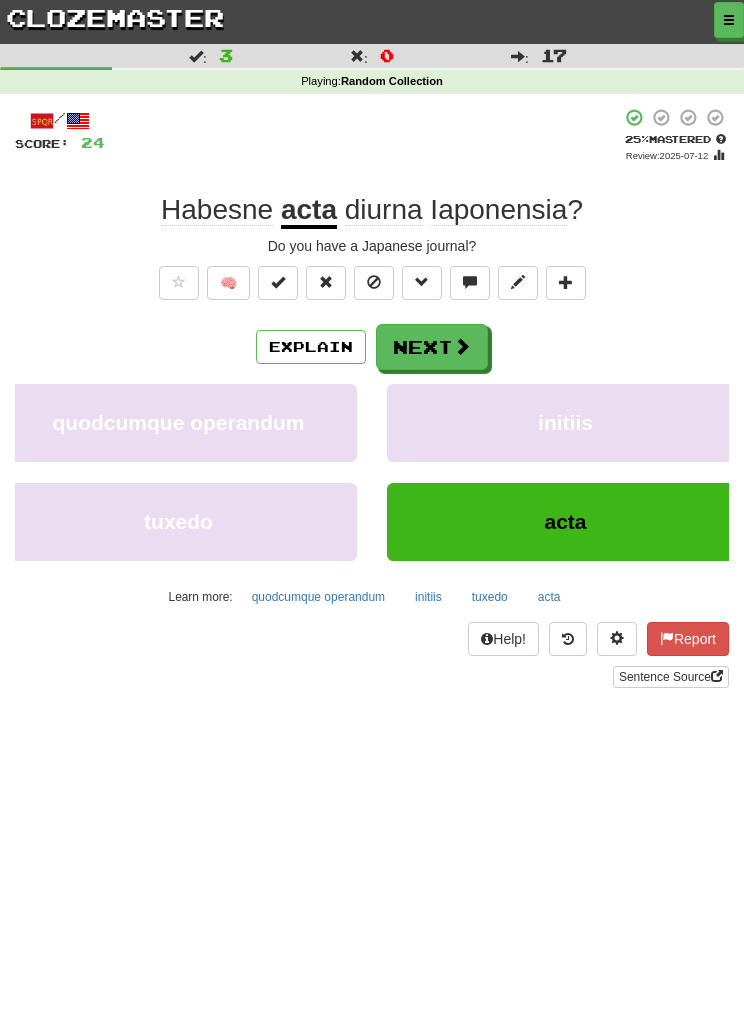 click on "Next" at bounding box center [432, 347] 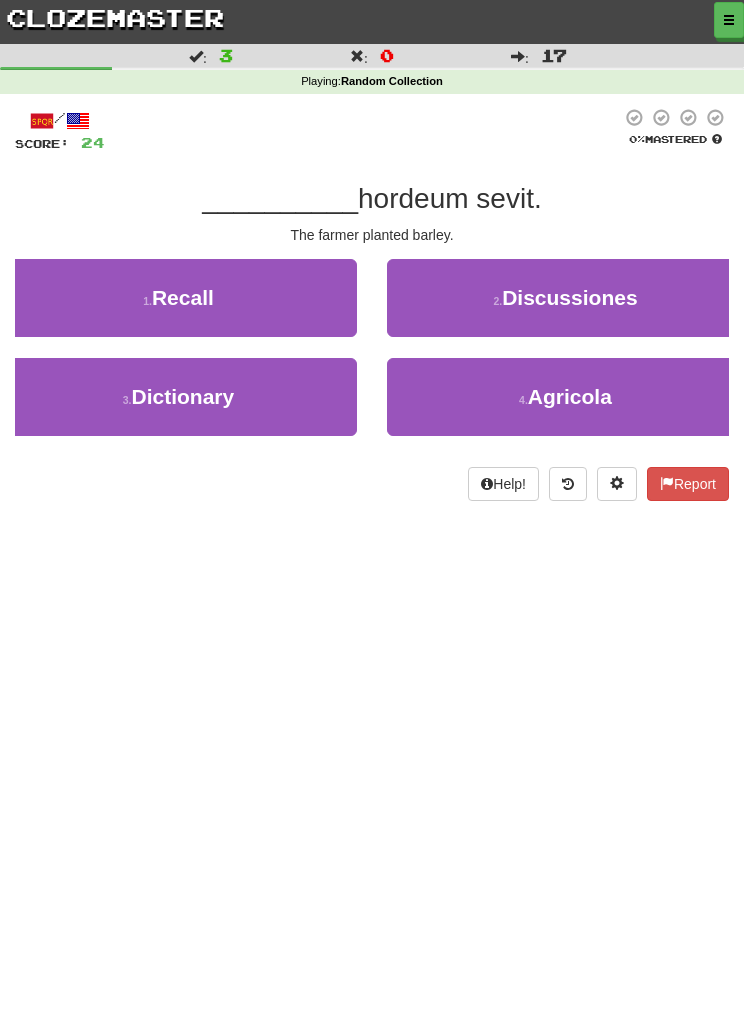 click on "4 .  Agricola" at bounding box center (565, 397) 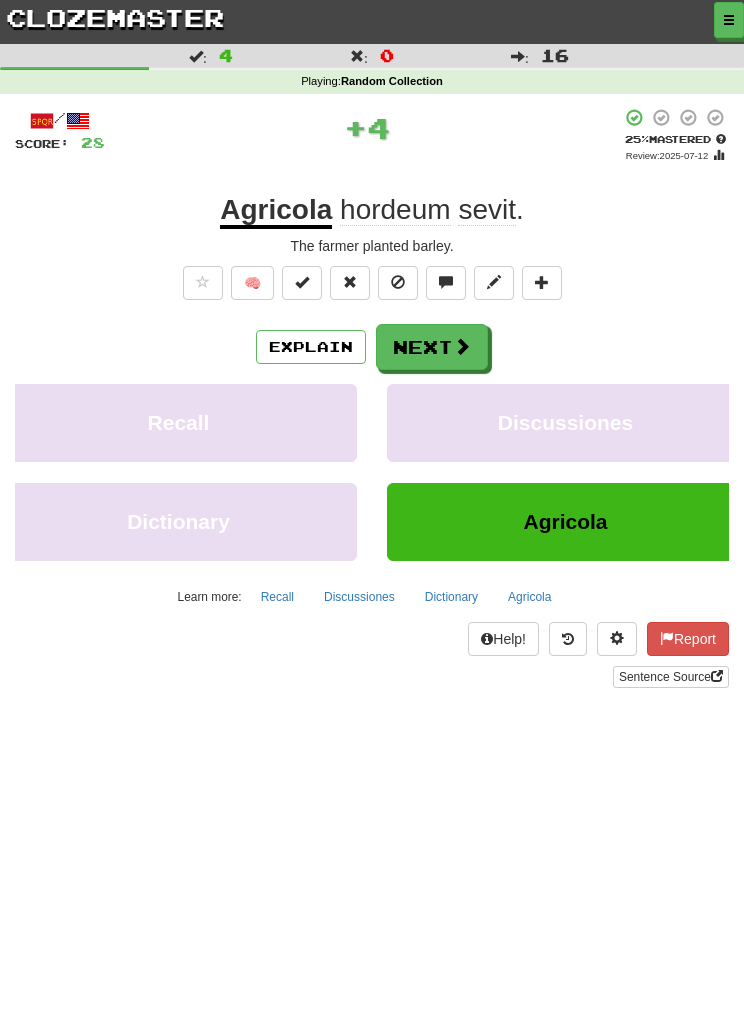 click on "Next" at bounding box center [432, 347] 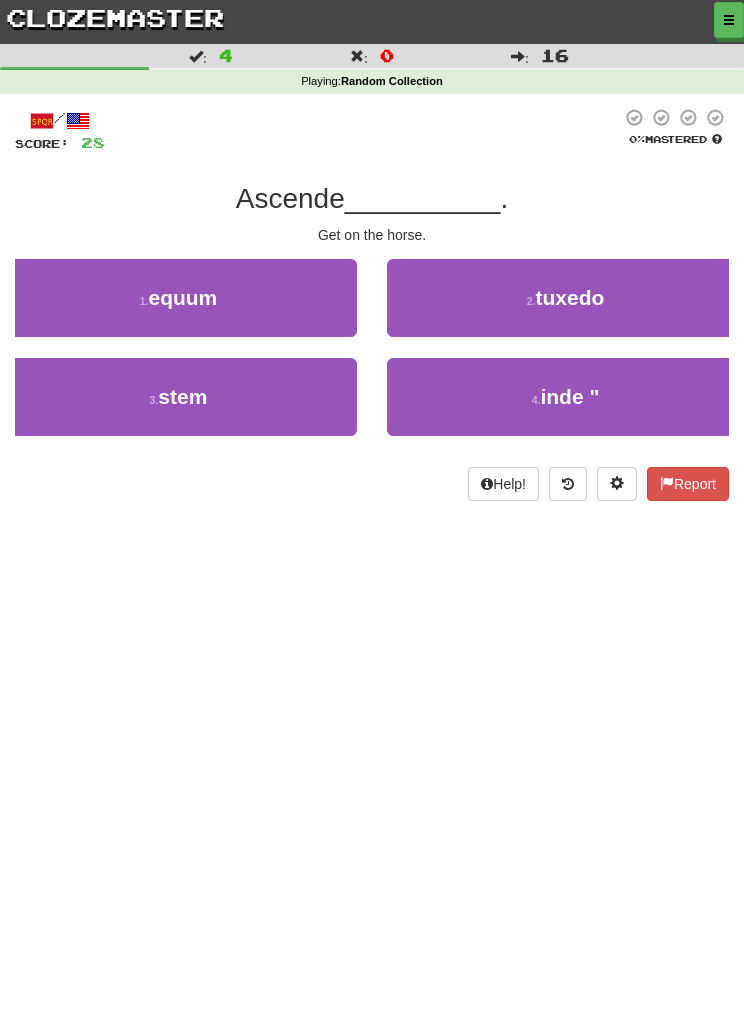 click on "1 .  equum" at bounding box center (178, 298) 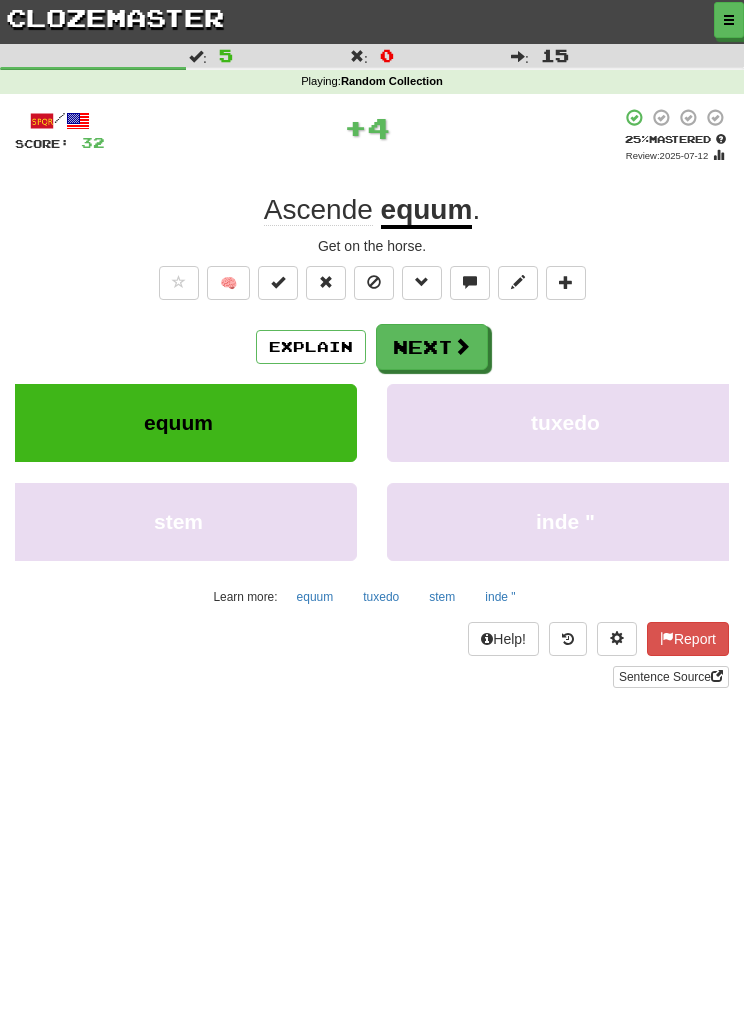 click on "Next" at bounding box center (432, 347) 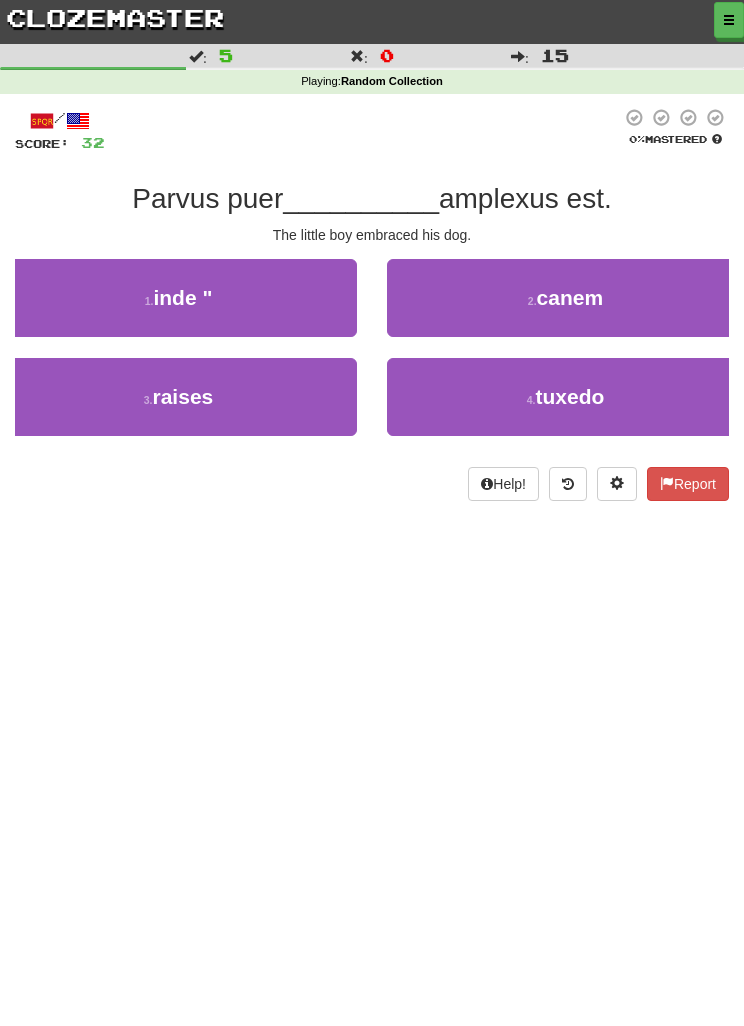 click on "2 .  canem" at bounding box center (565, 298) 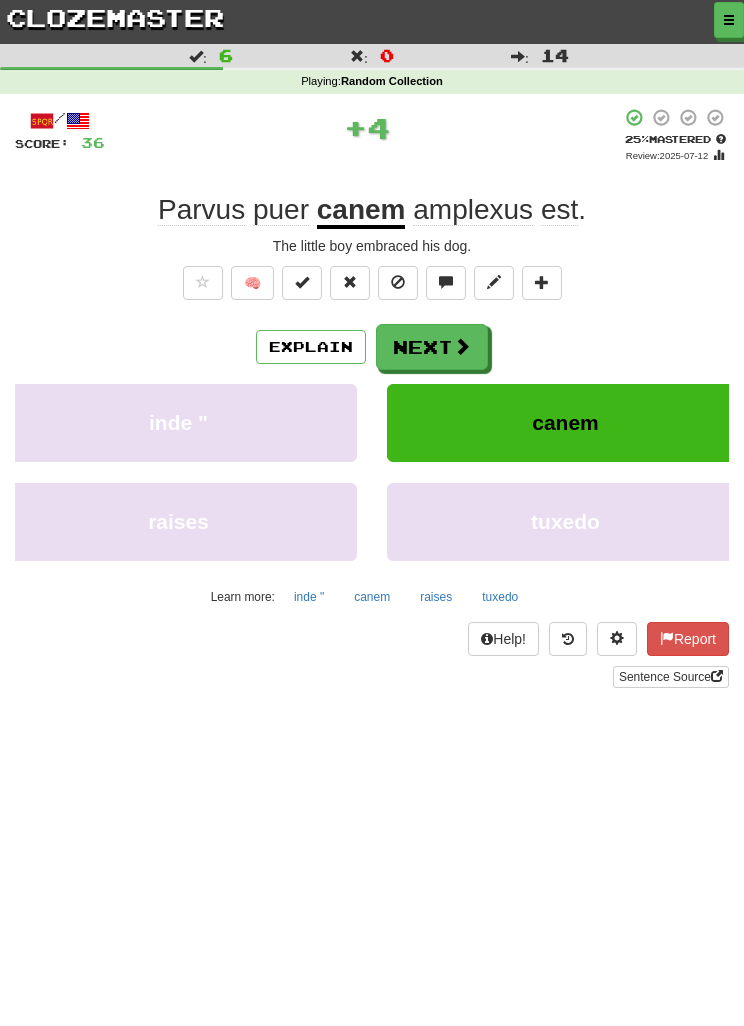 click on "Next" at bounding box center (432, 347) 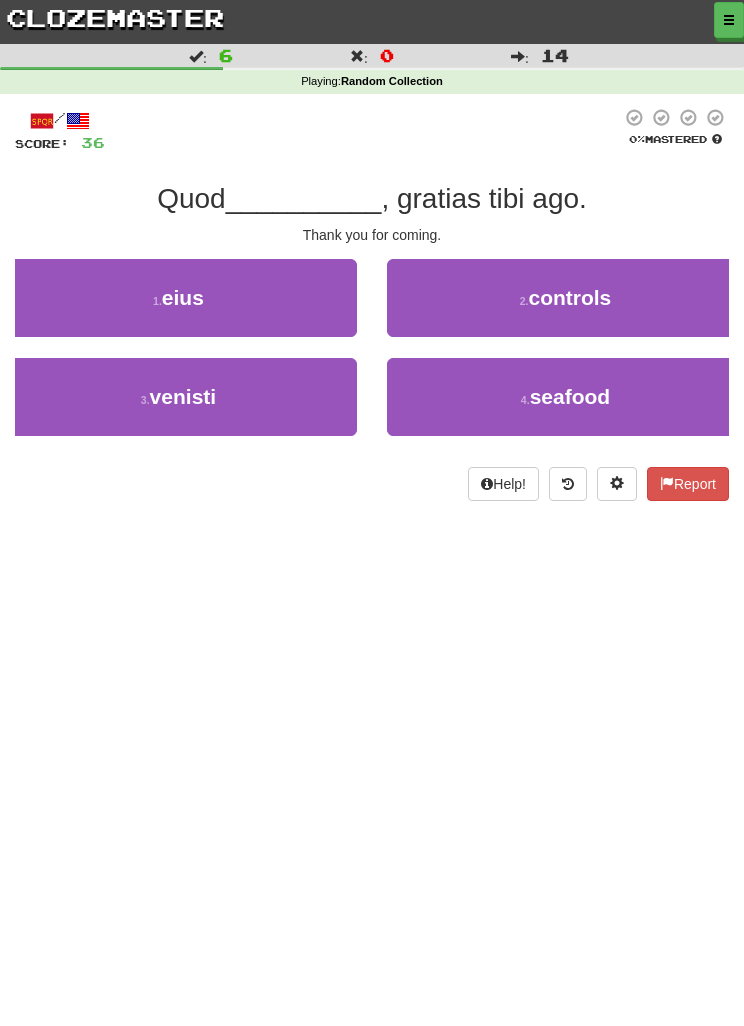 click on "3 .  venisti" at bounding box center [178, 397] 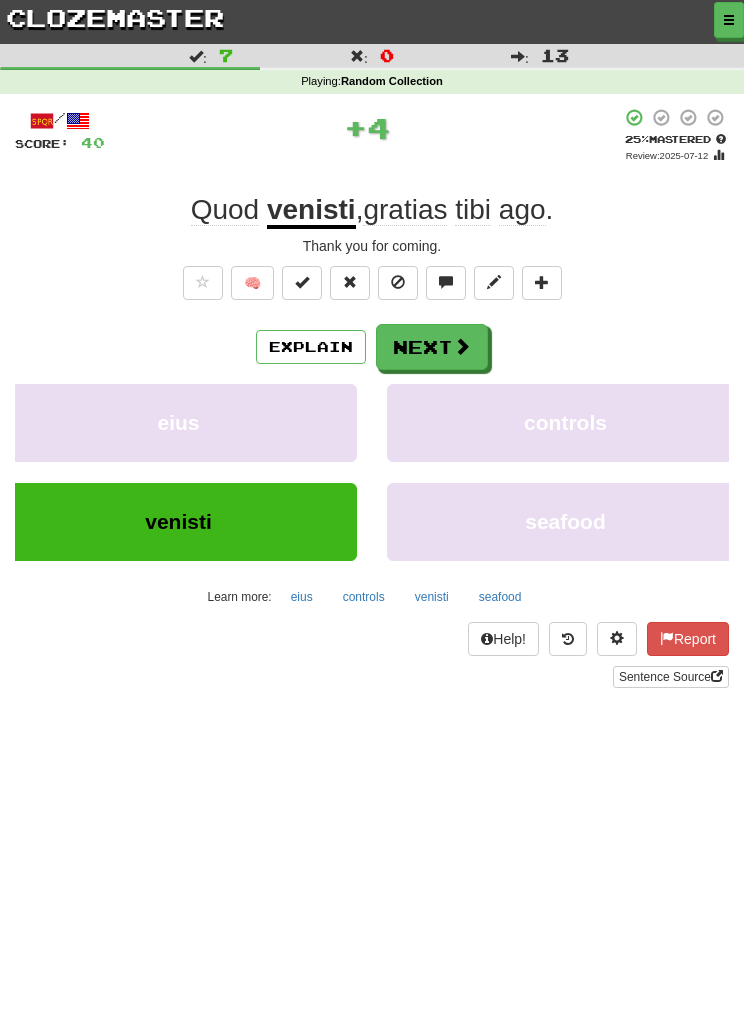 click on "Next" at bounding box center [432, 347] 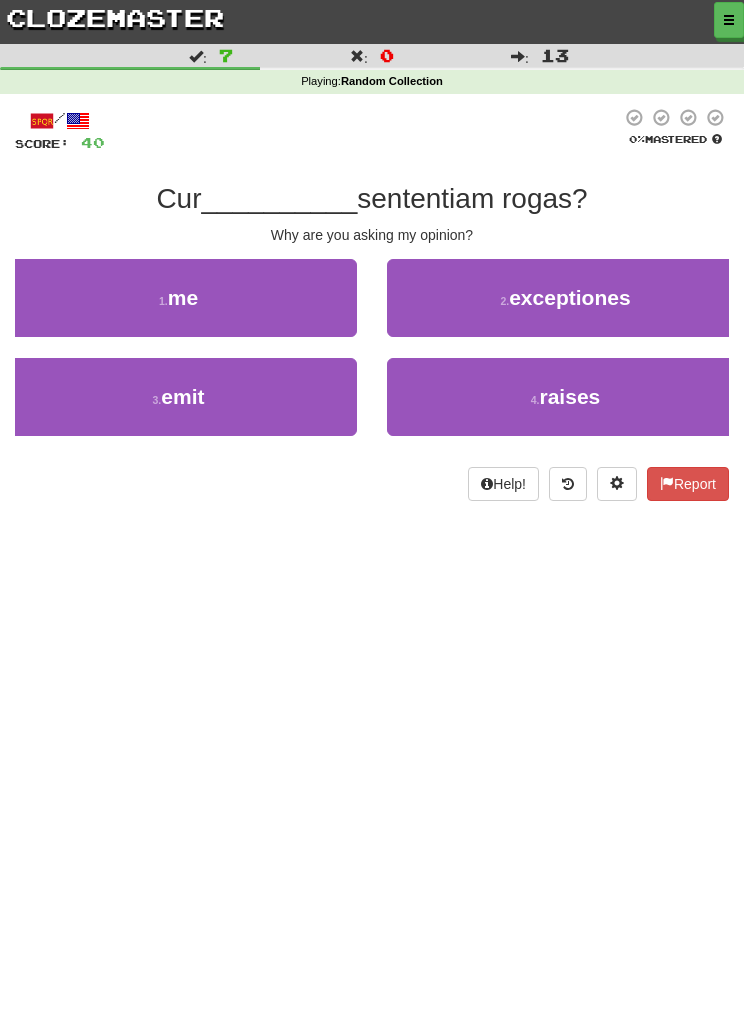 click on "1 .  me" at bounding box center [178, 298] 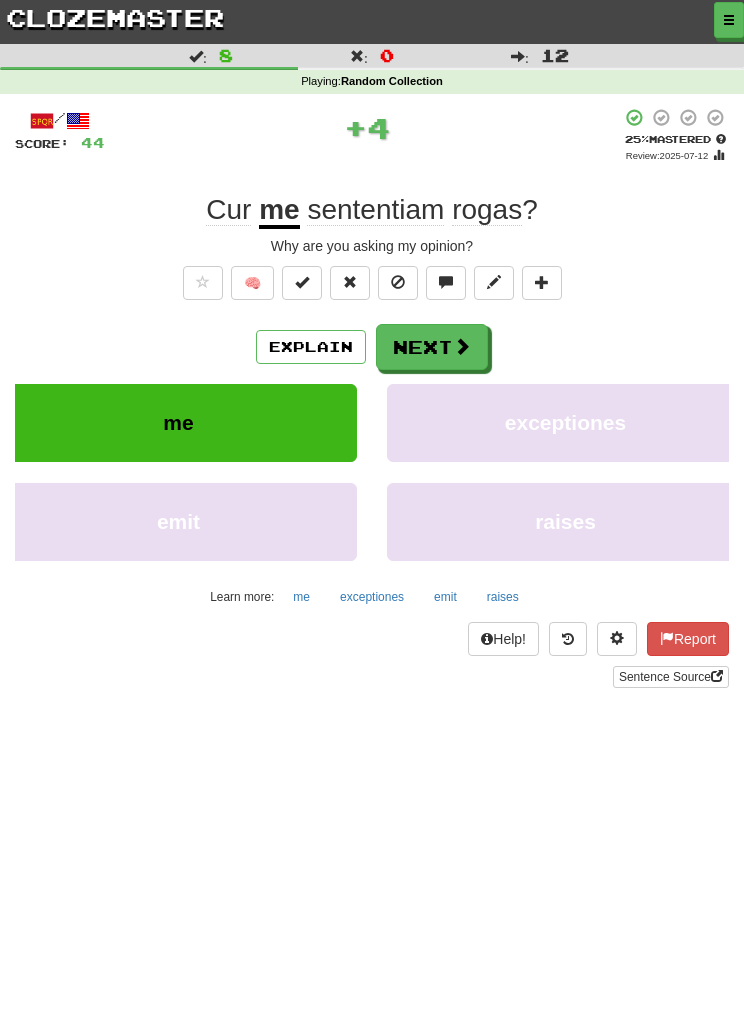 click on "Next" at bounding box center [432, 347] 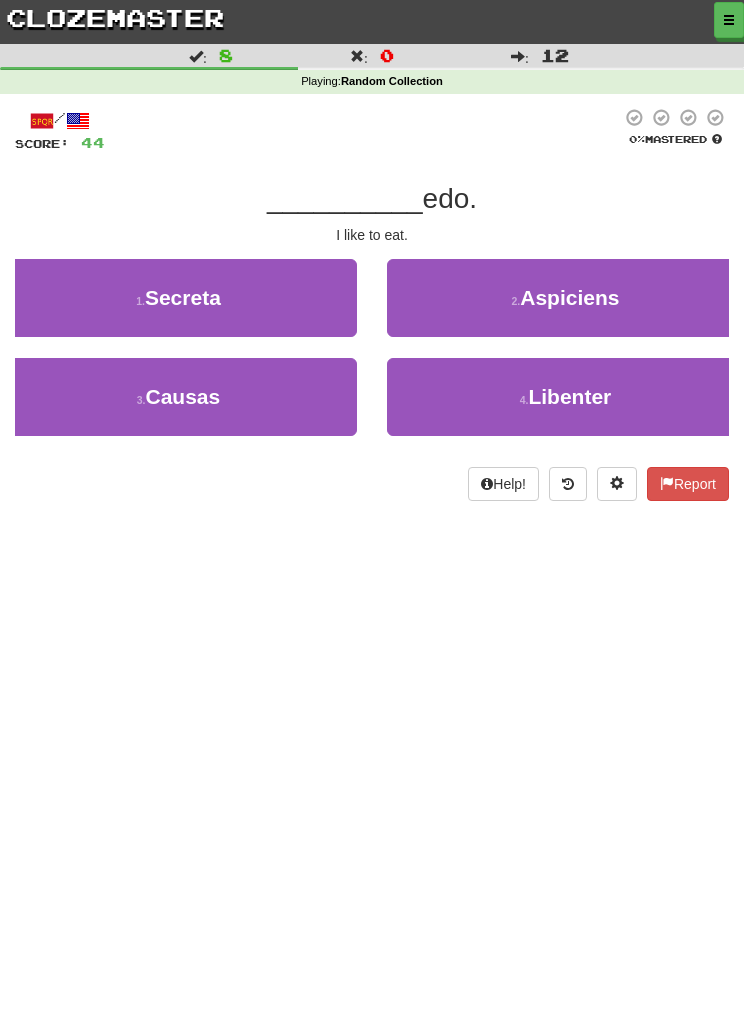 click on "4 .  Libenter" at bounding box center [565, 397] 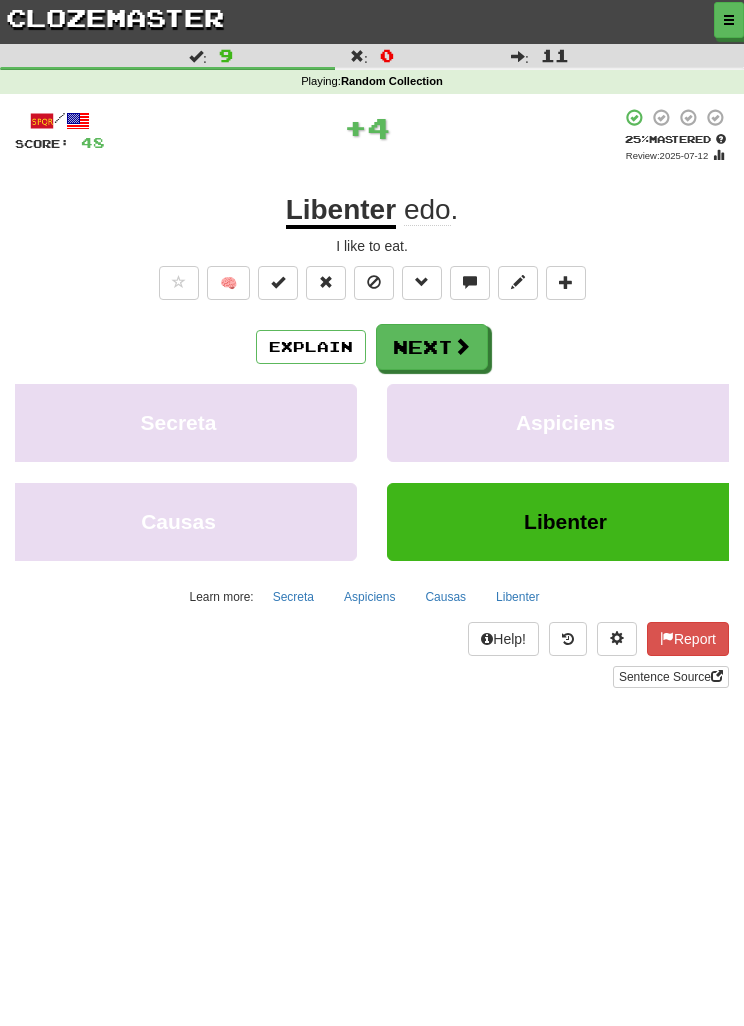 click on "Next" at bounding box center (432, 347) 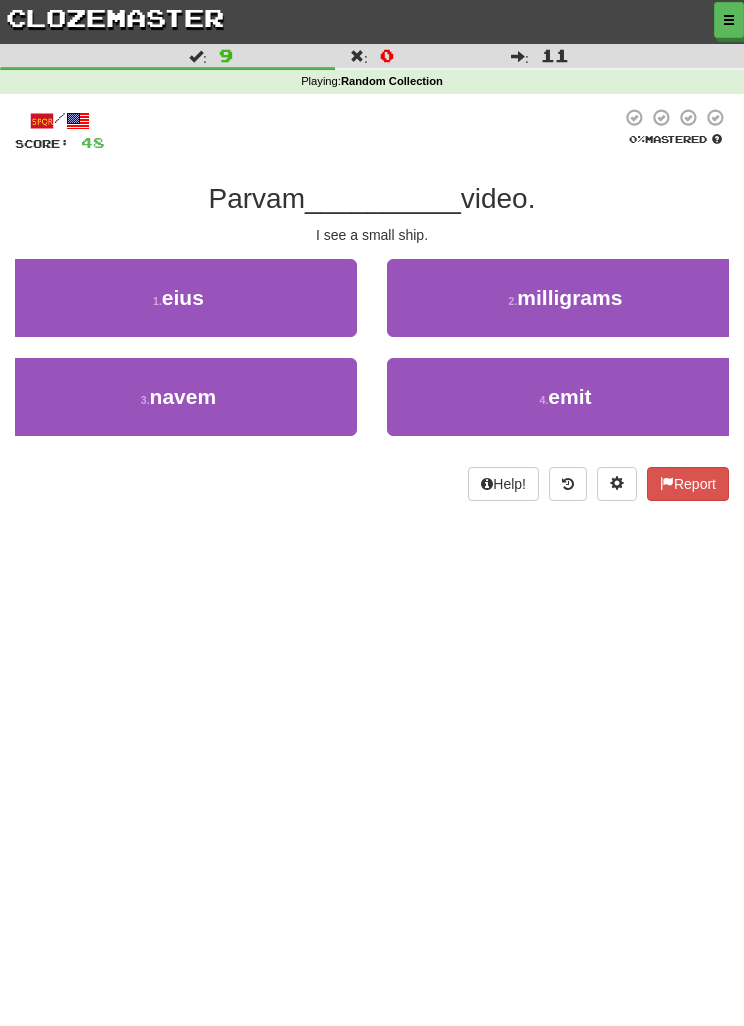 click on "3 ." at bounding box center [145, 400] 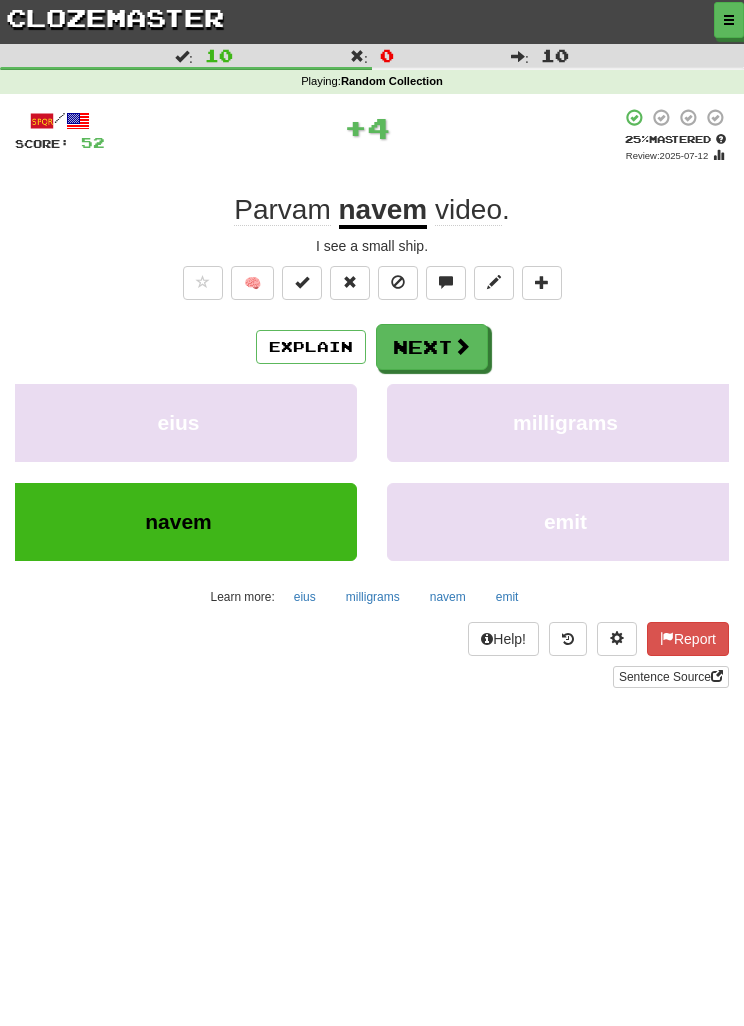 click on "Next" at bounding box center (432, 347) 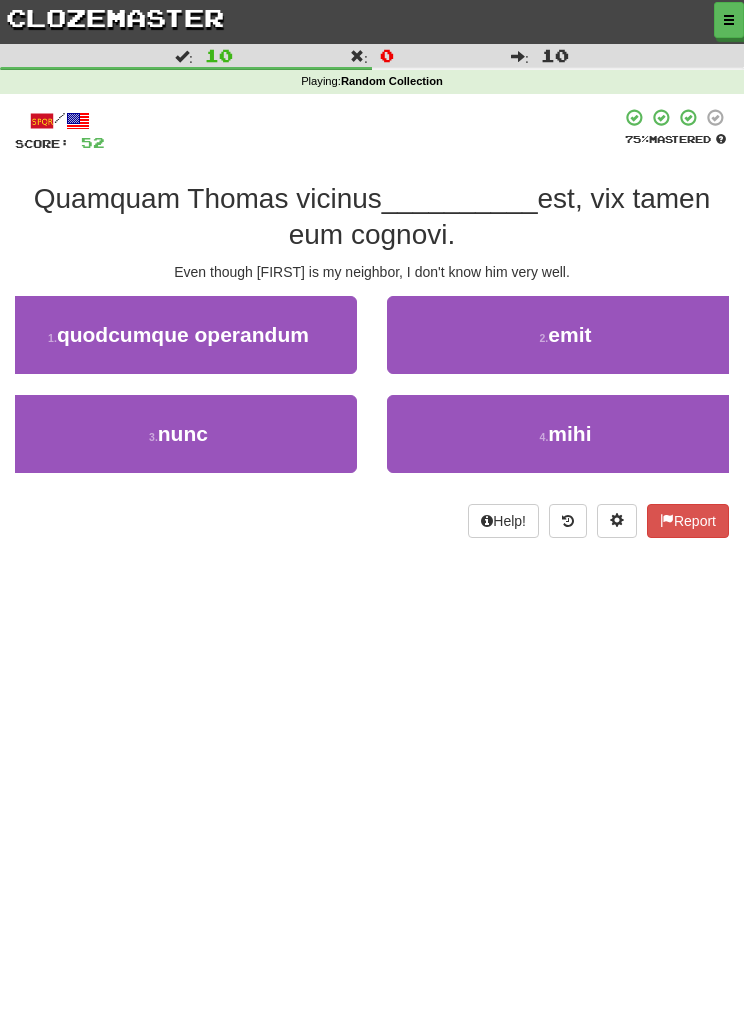 click on "4 .  mihi" at bounding box center [565, 434] 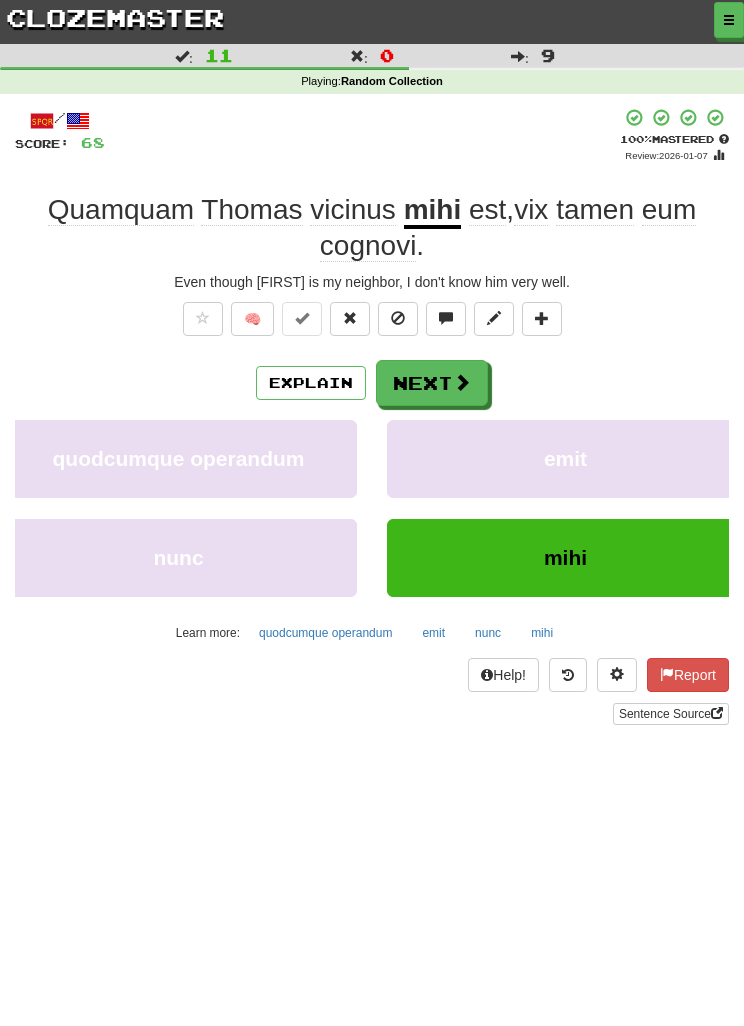 click on "Next" at bounding box center (432, 383) 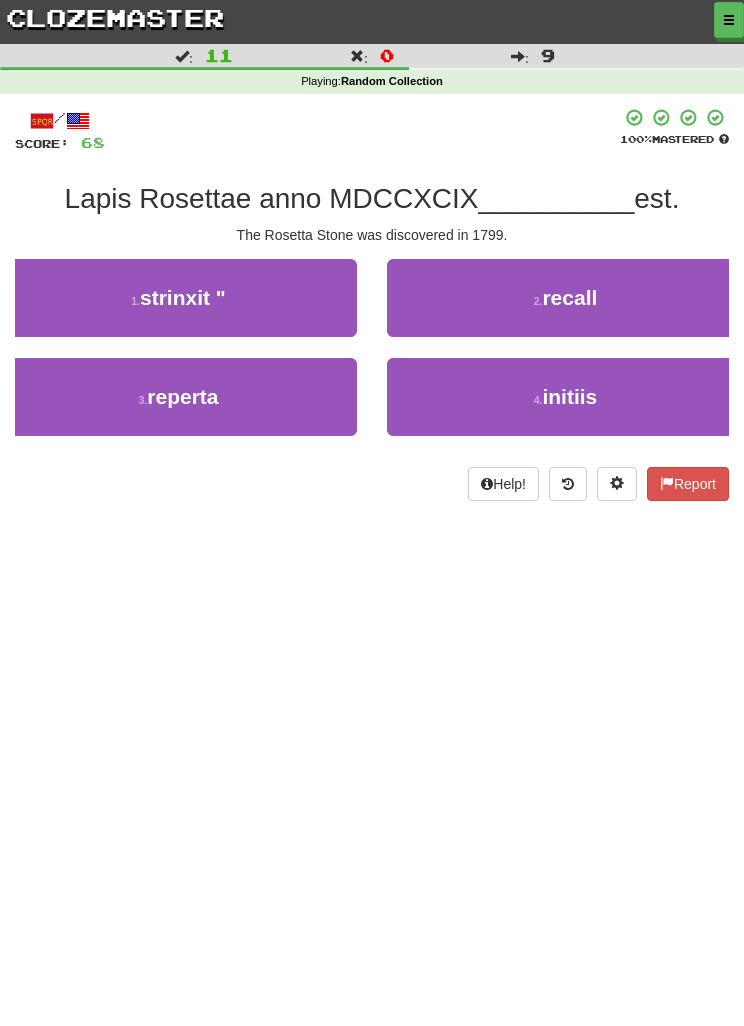 click on "3 .  reperta" at bounding box center [178, 397] 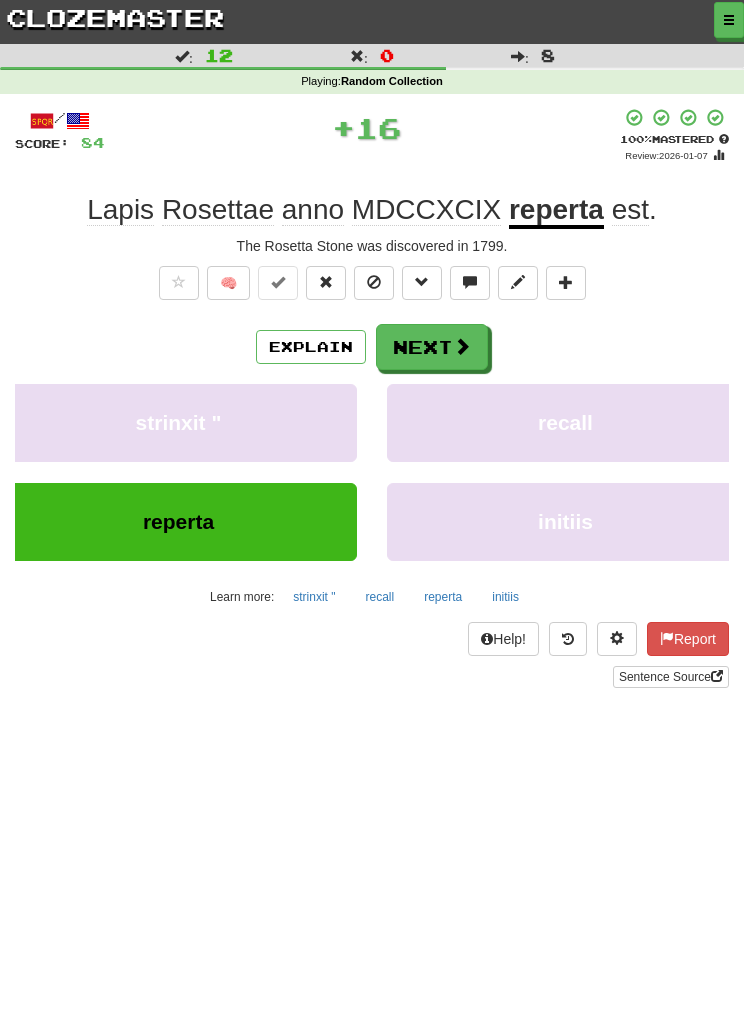 click on "Next" at bounding box center [432, 347] 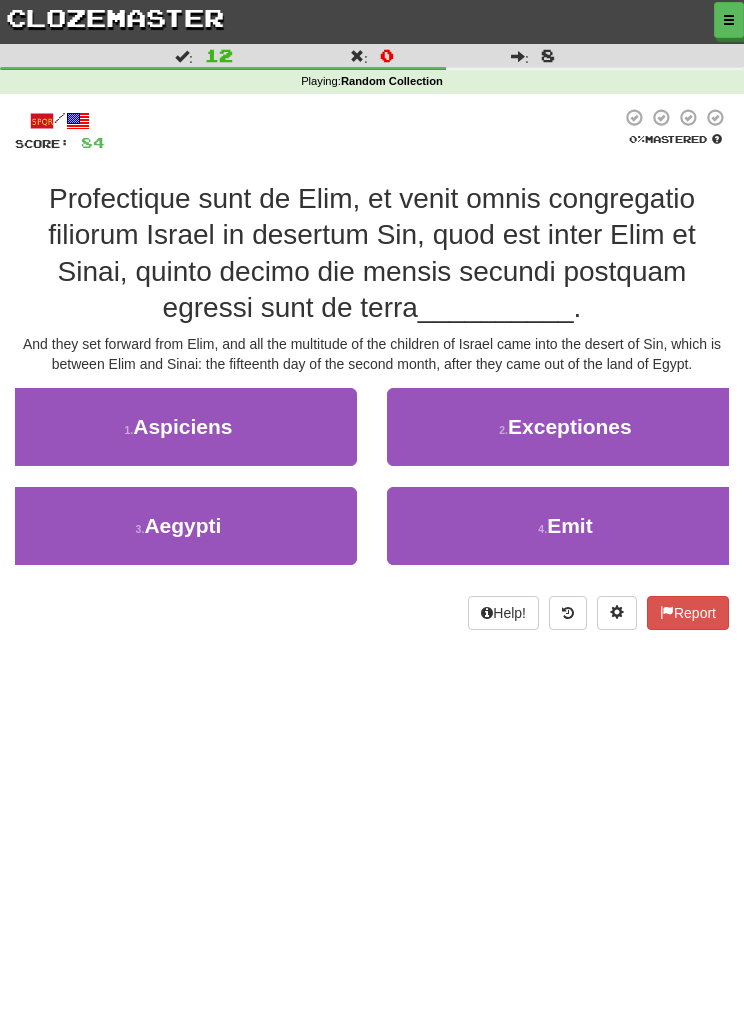 click on "3 .  Aegypti" at bounding box center (178, 526) 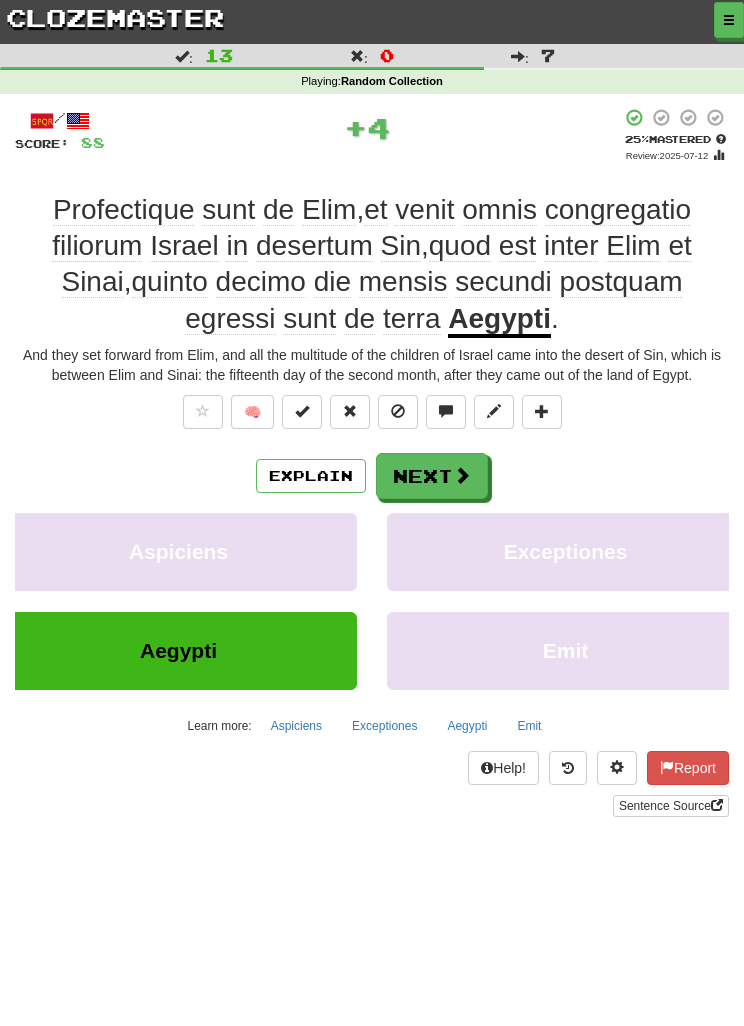 click on "Next" at bounding box center (432, 476) 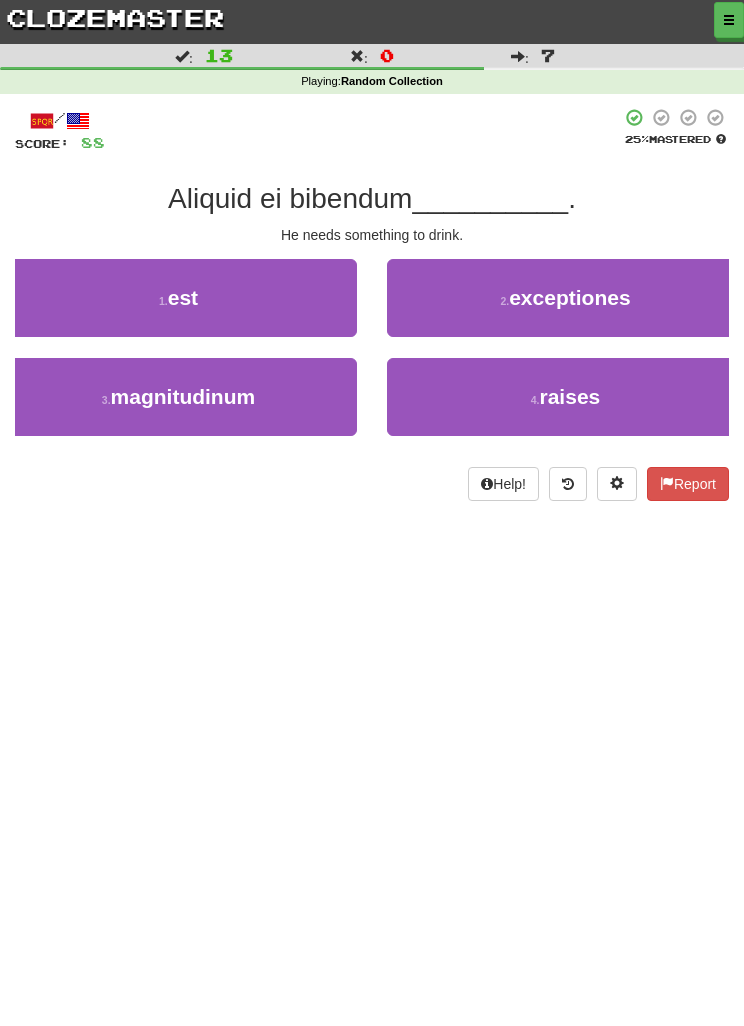 click on "1 .  est" at bounding box center [178, 298] 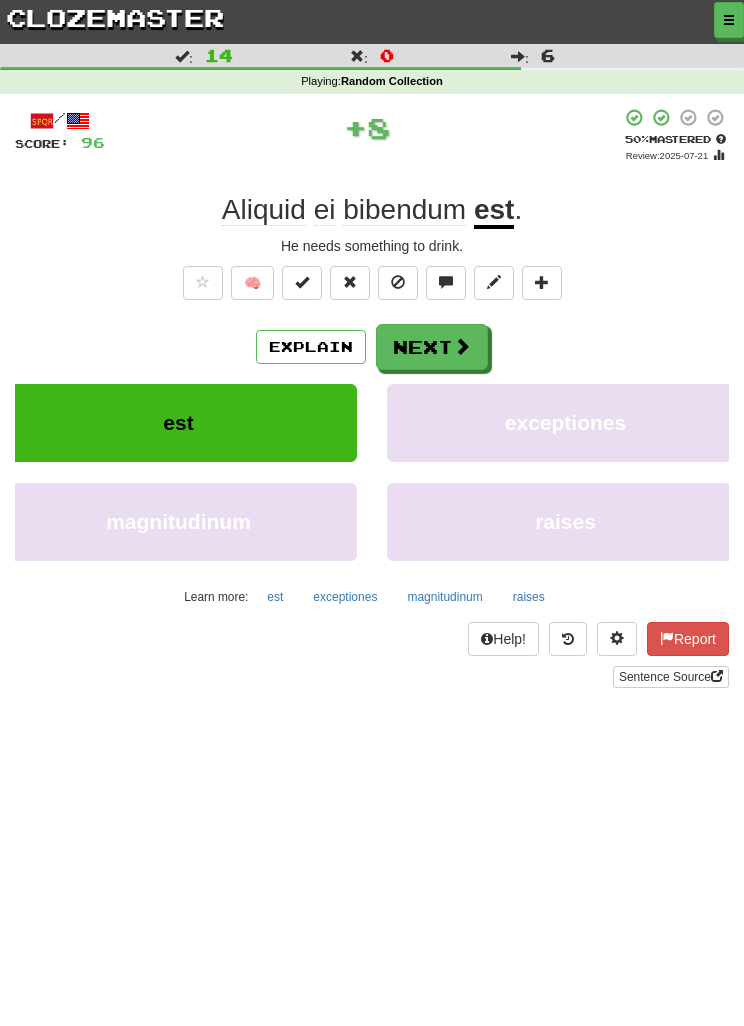 click on "Next" at bounding box center (432, 347) 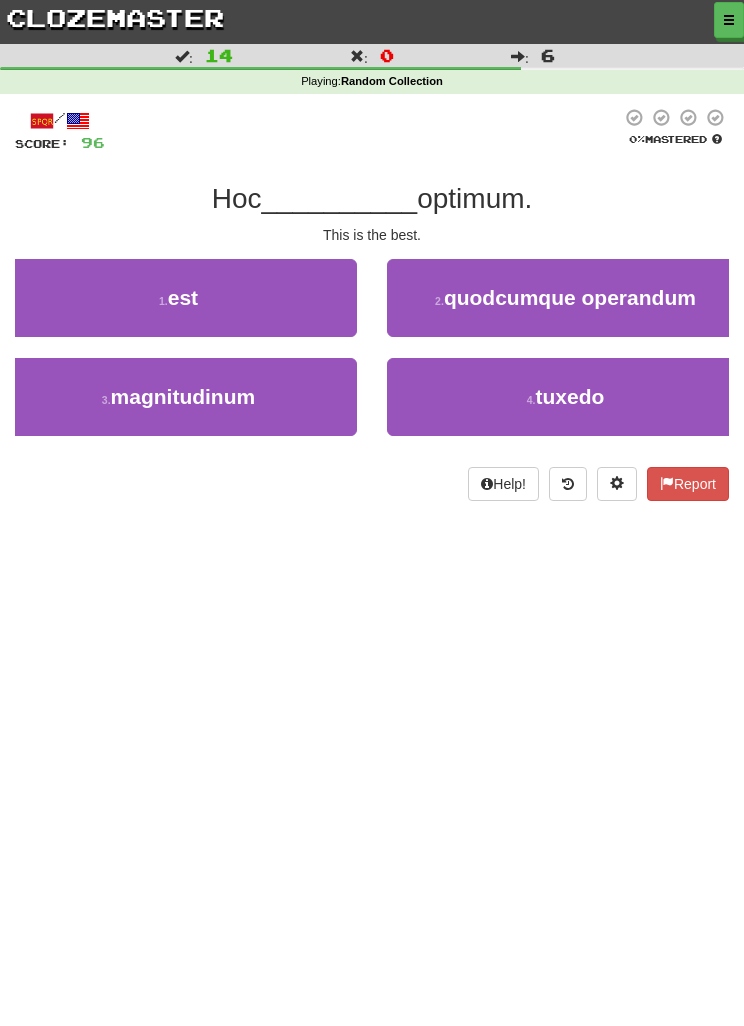 click on "1 .  est" at bounding box center [178, 298] 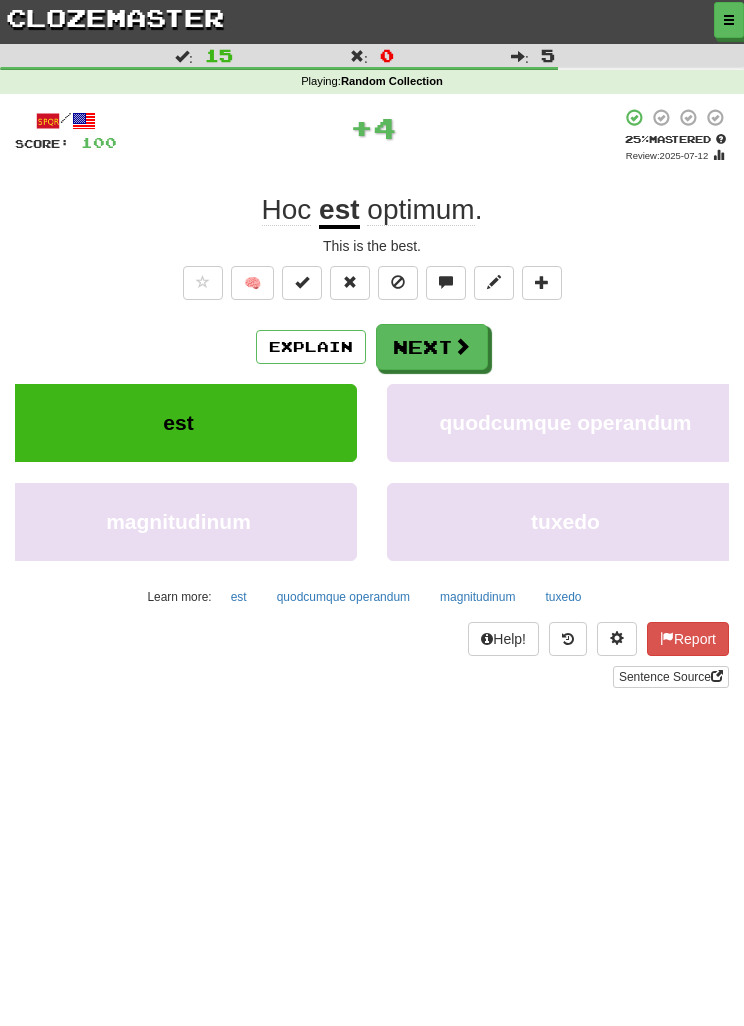 click on "Next" at bounding box center (432, 347) 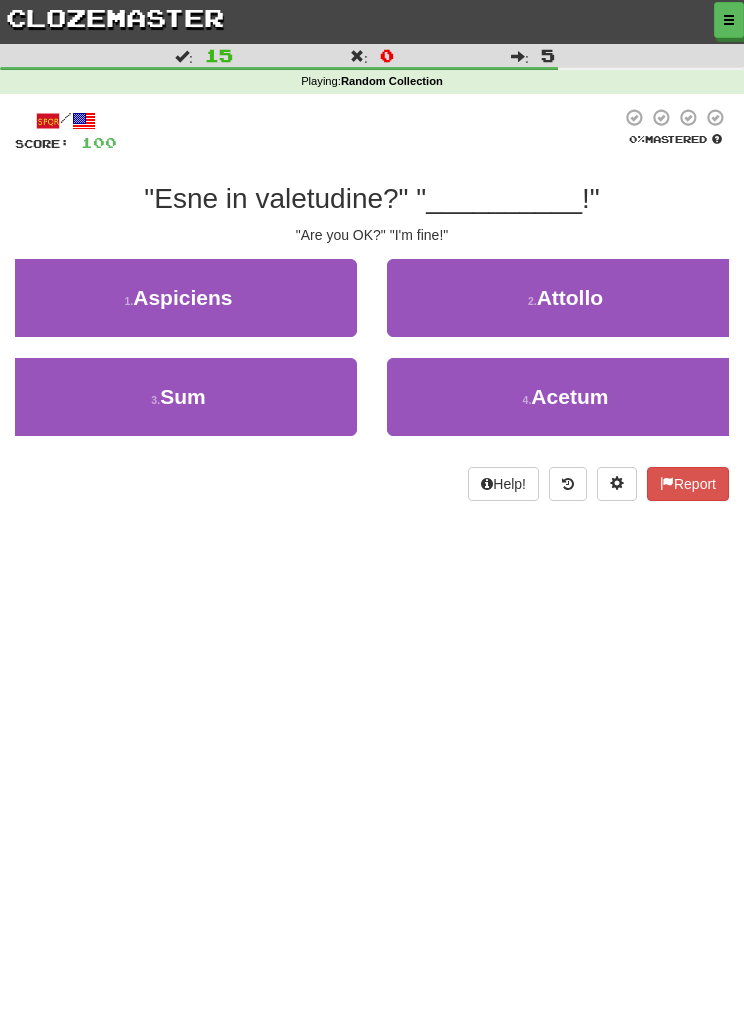 click on "3 .  Sum" at bounding box center (178, 397) 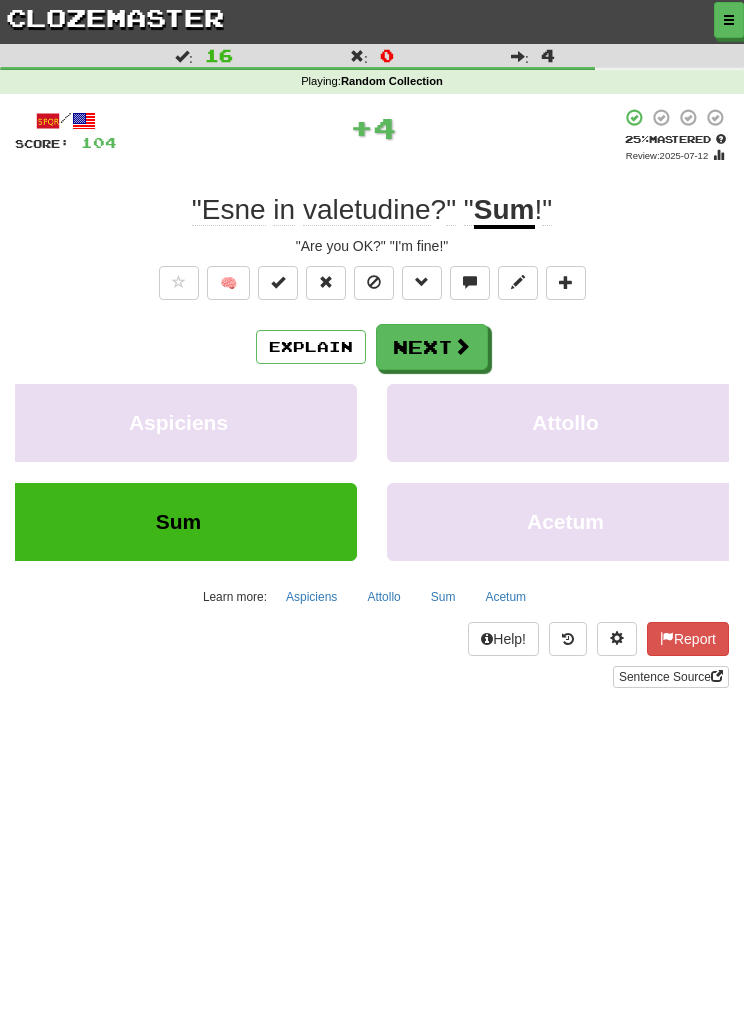 click on "Next" at bounding box center [432, 347] 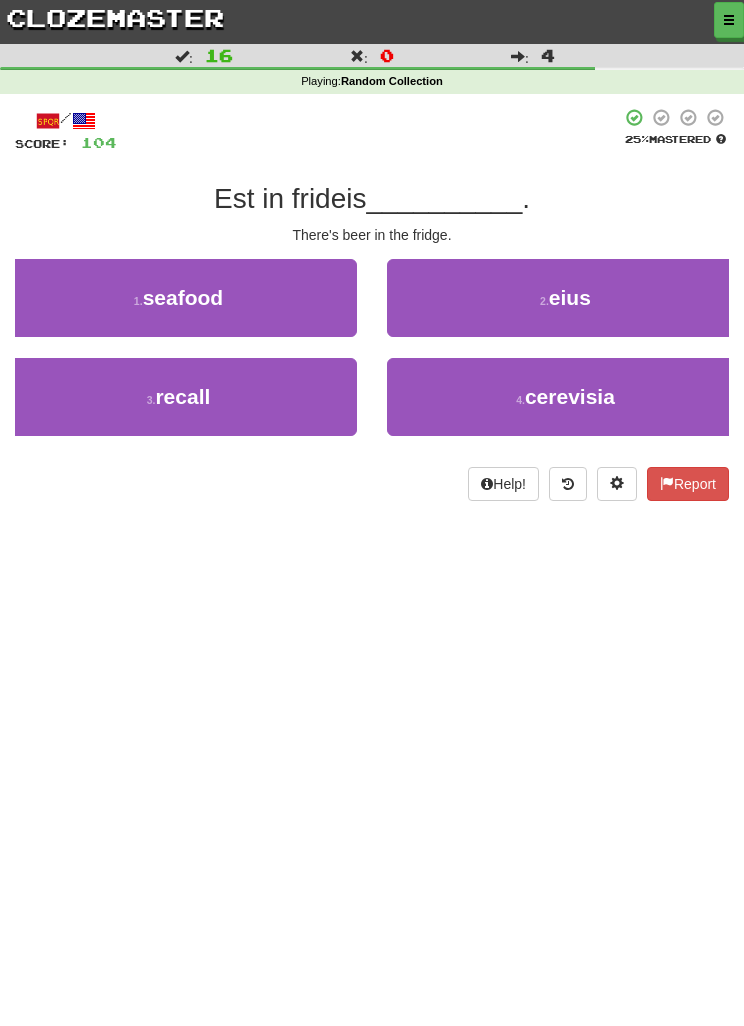 click on "4 .  cerevisia" at bounding box center [565, 397] 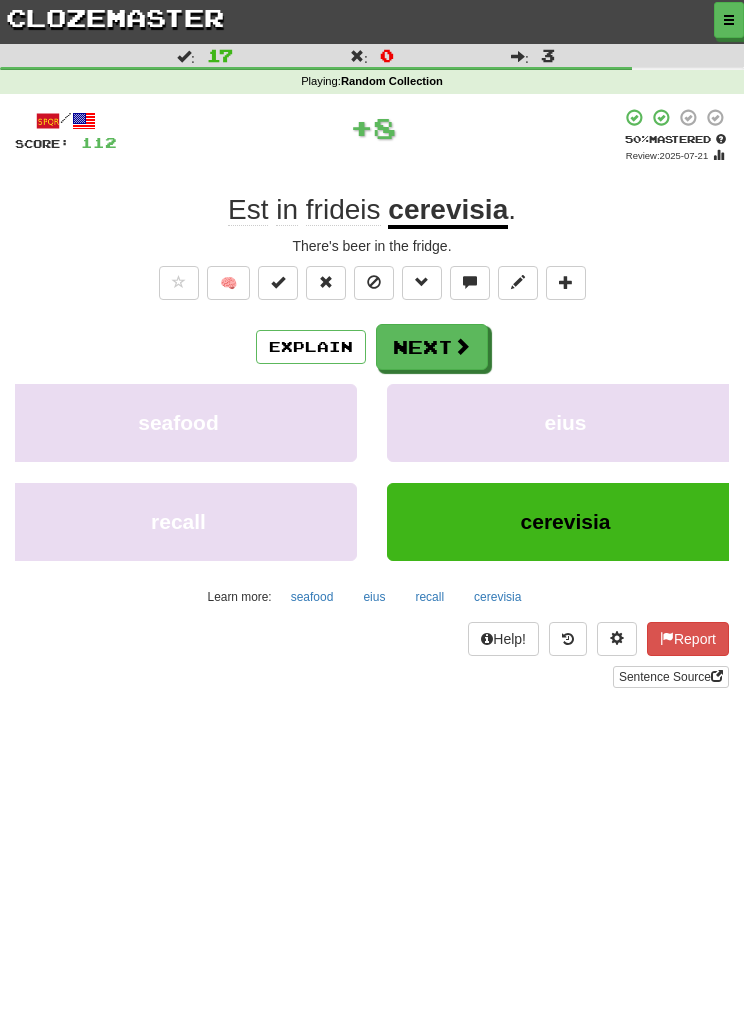 click on "Next" at bounding box center [432, 347] 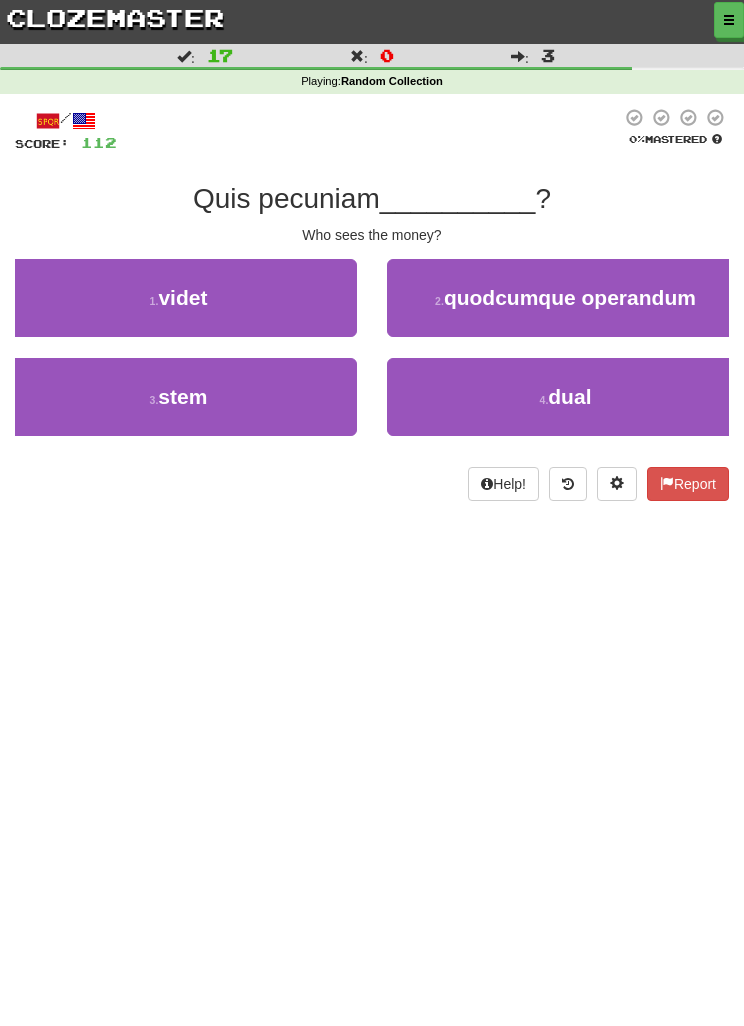 click on "1 .  videt" at bounding box center [178, 298] 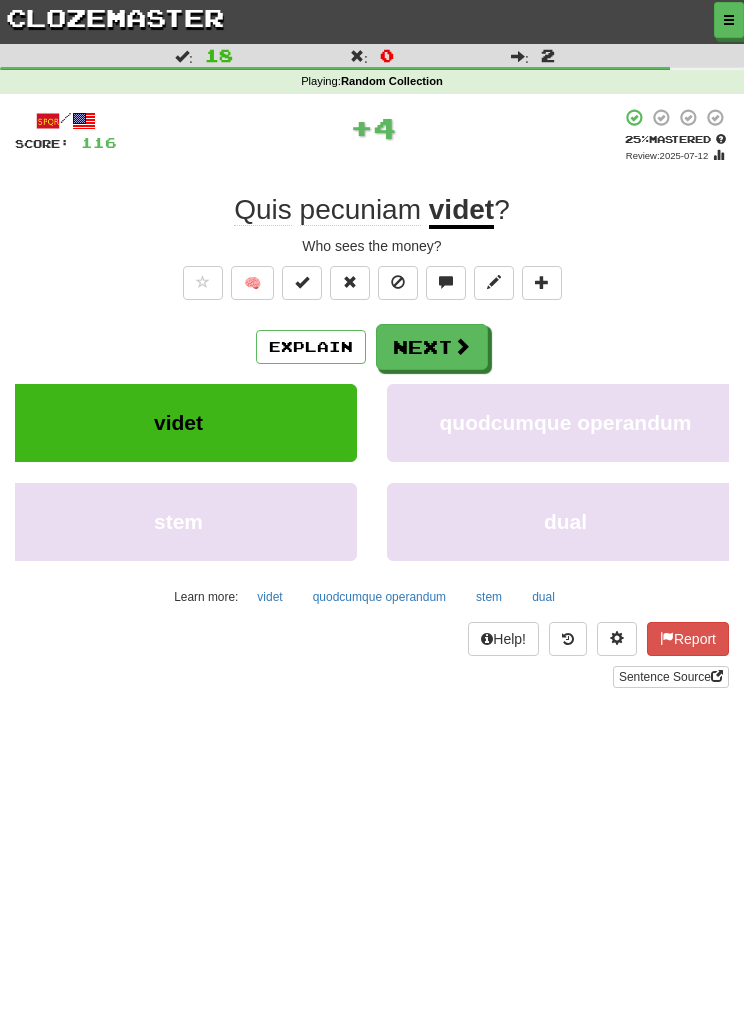 click on "quodcumque operandum" at bounding box center (565, 423) 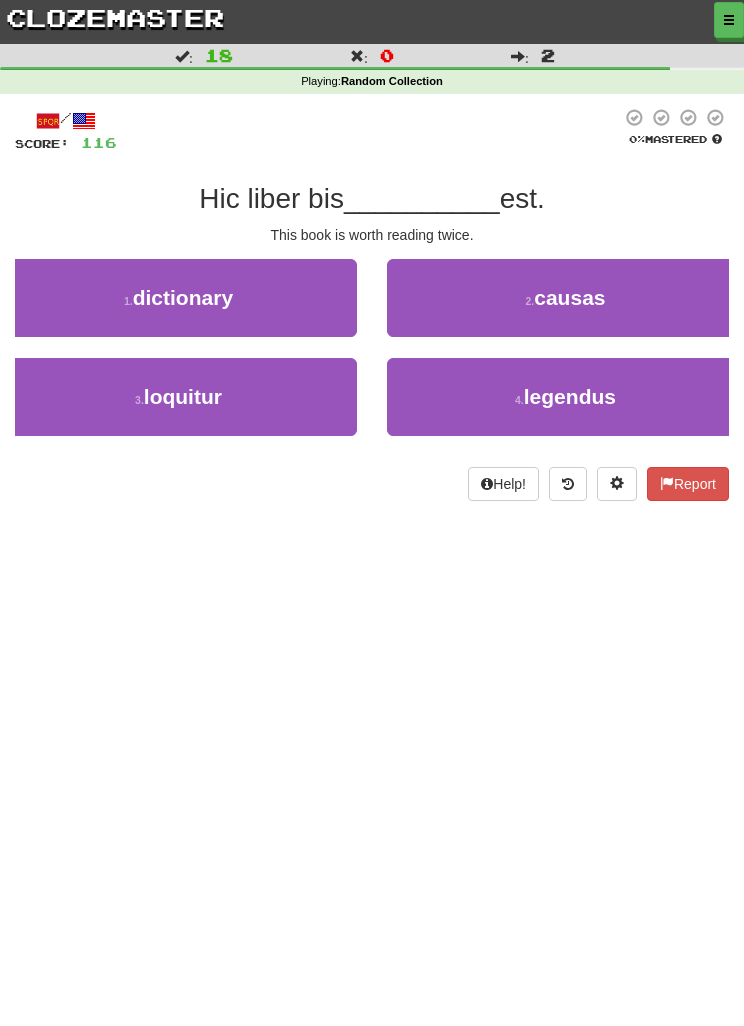 click on "4 .  legendus" at bounding box center (565, 397) 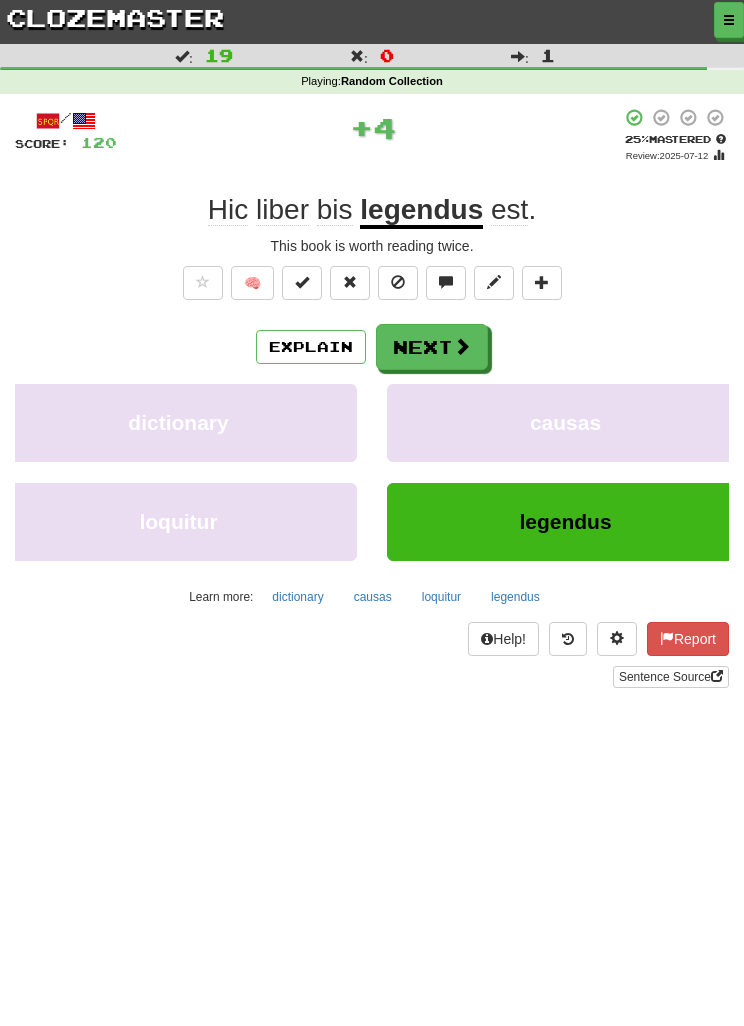 click on "Next" at bounding box center [432, 347] 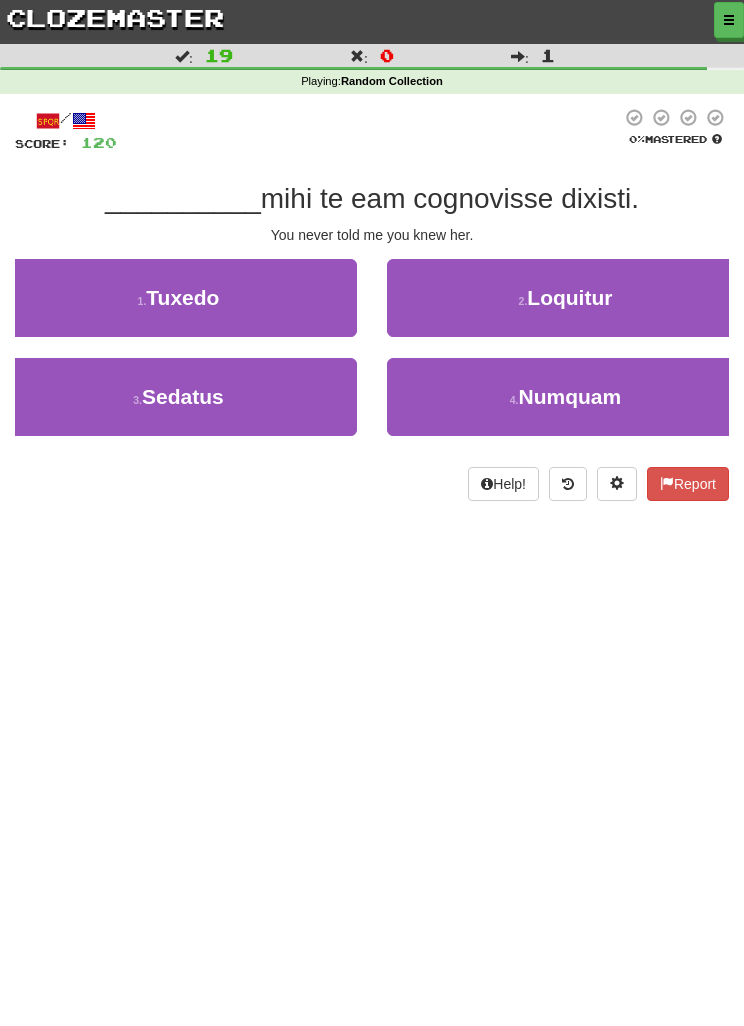 click on "4 .  Numquam" at bounding box center [565, 397] 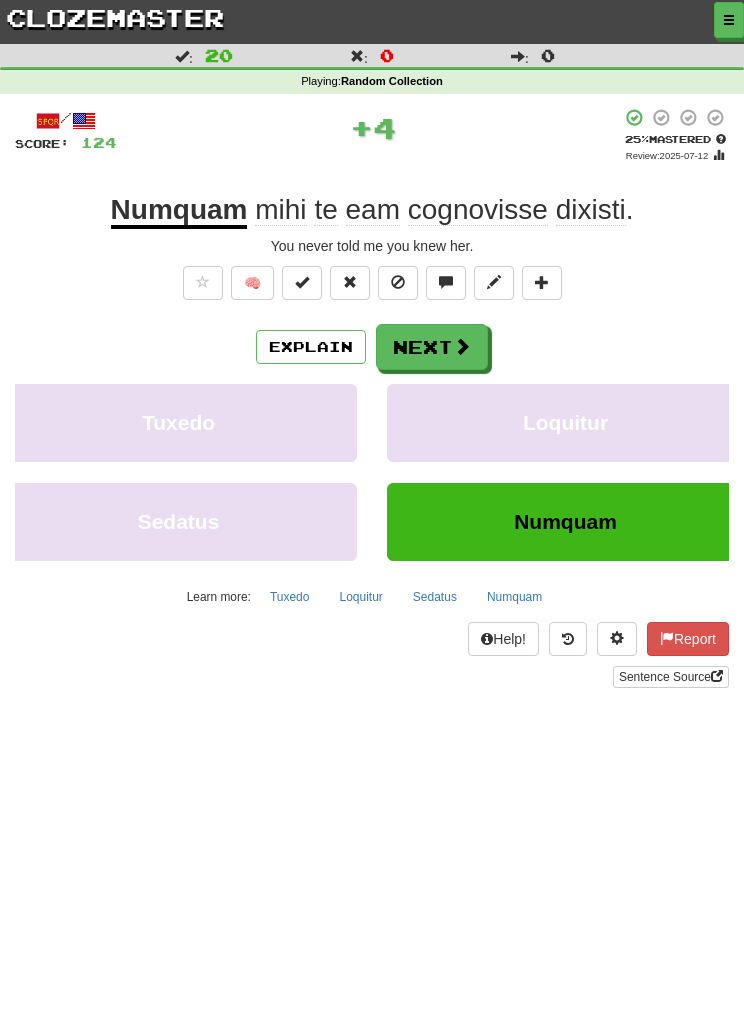 click on "Next" at bounding box center [432, 347] 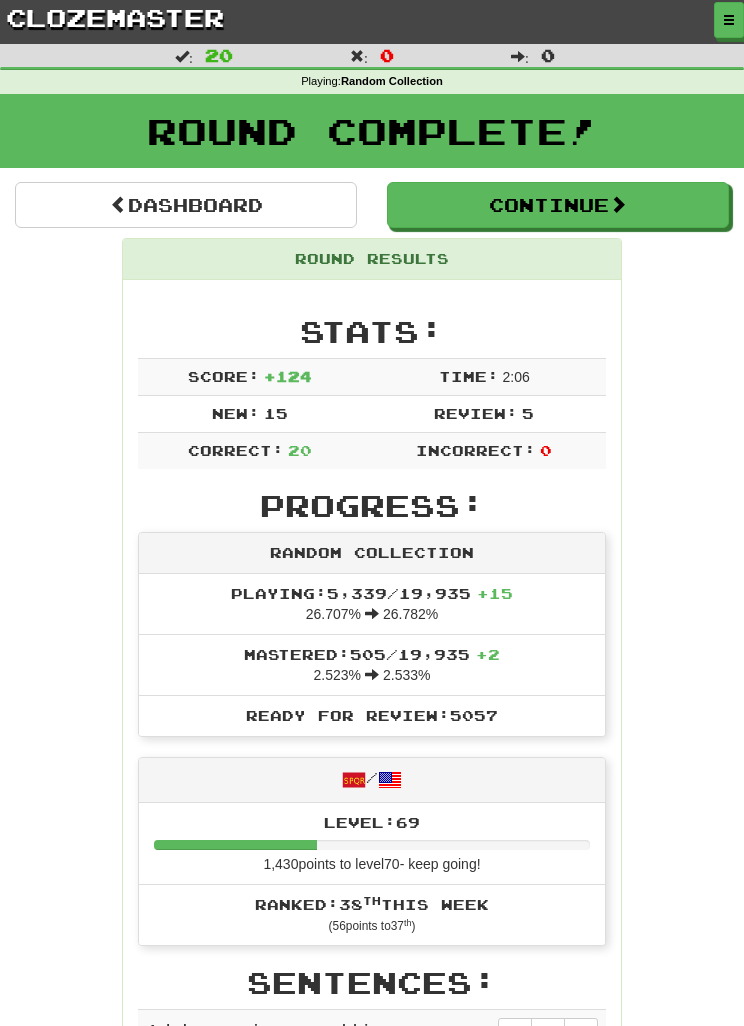 click at bounding box center (729, 20) 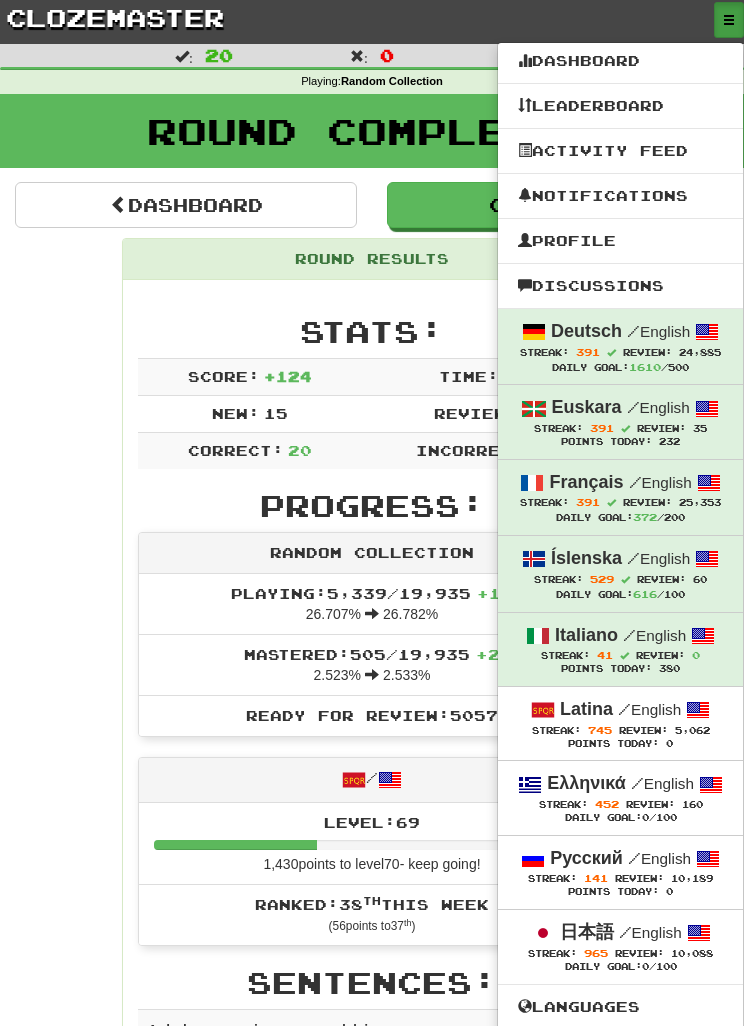 click on "/" at bounding box center (637, 783) 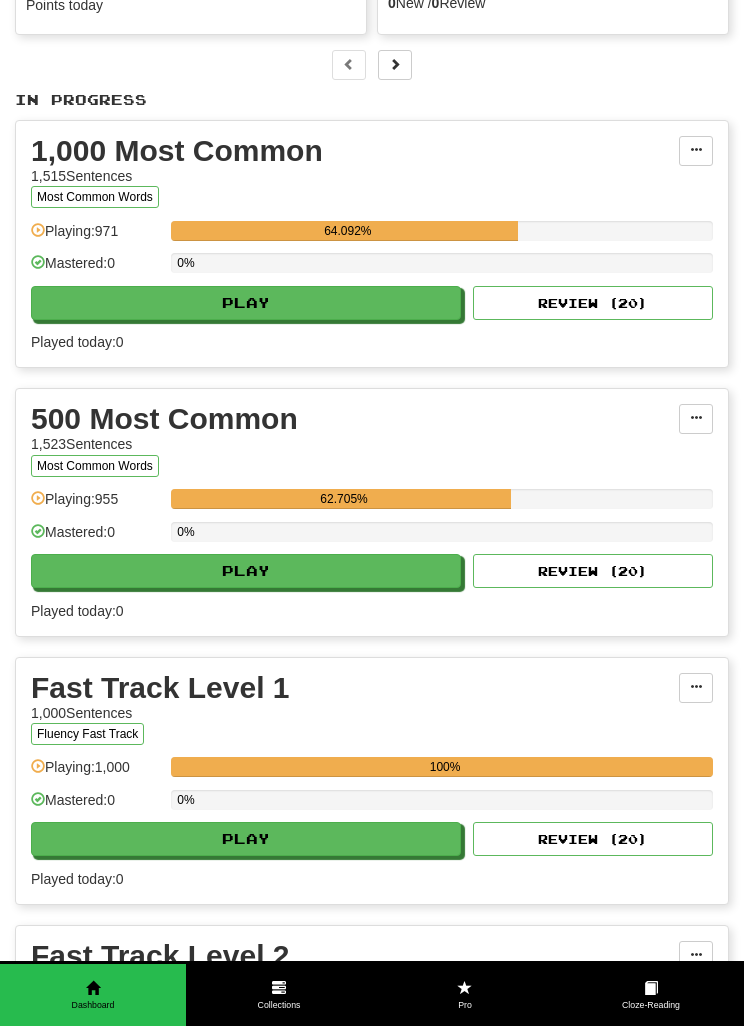 scroll, scrollTop: 263, scrollLeft: 0, axis: vertical 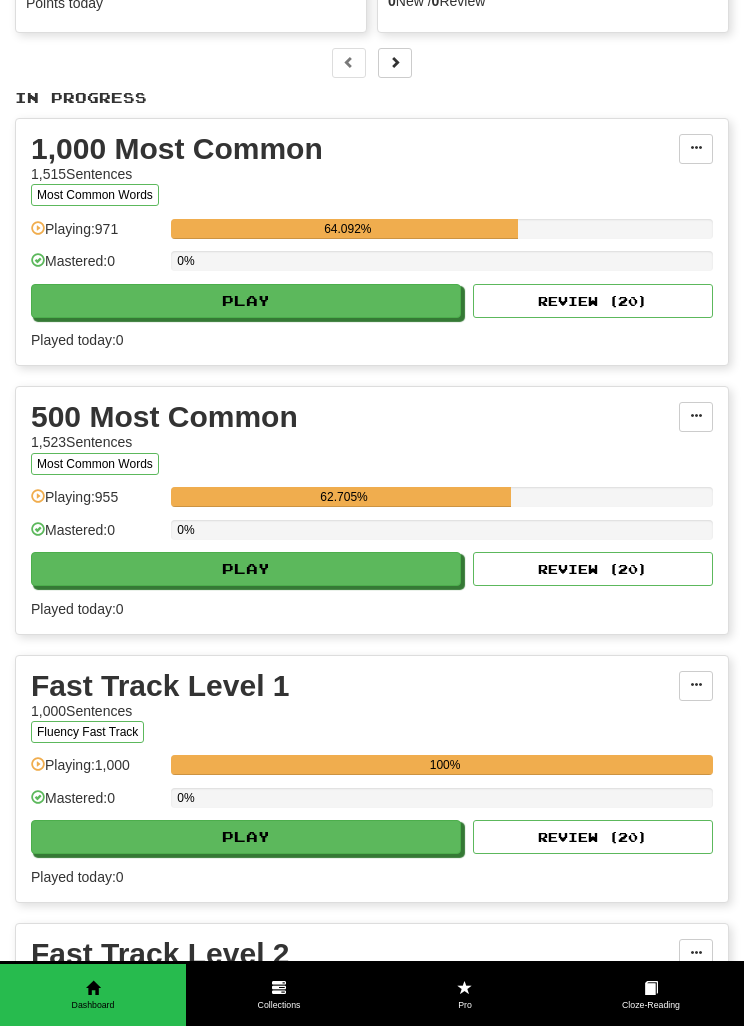 click on "Play" at bounding box center [246, 301] 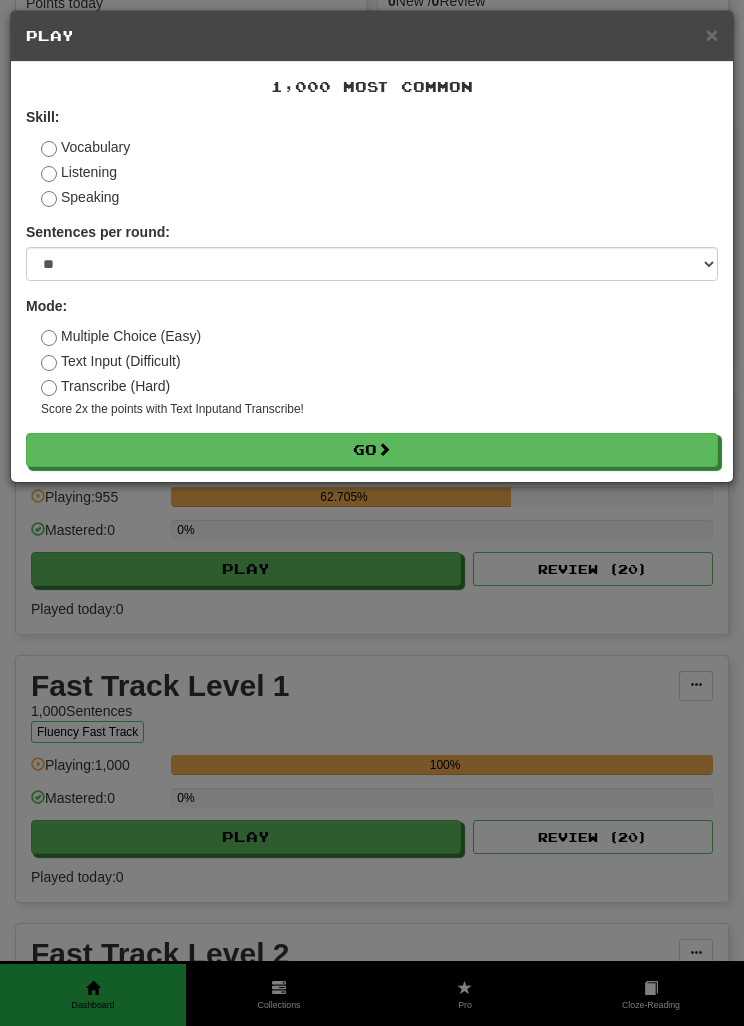 click on "Vocabulary" at bounding box center (85, 147) 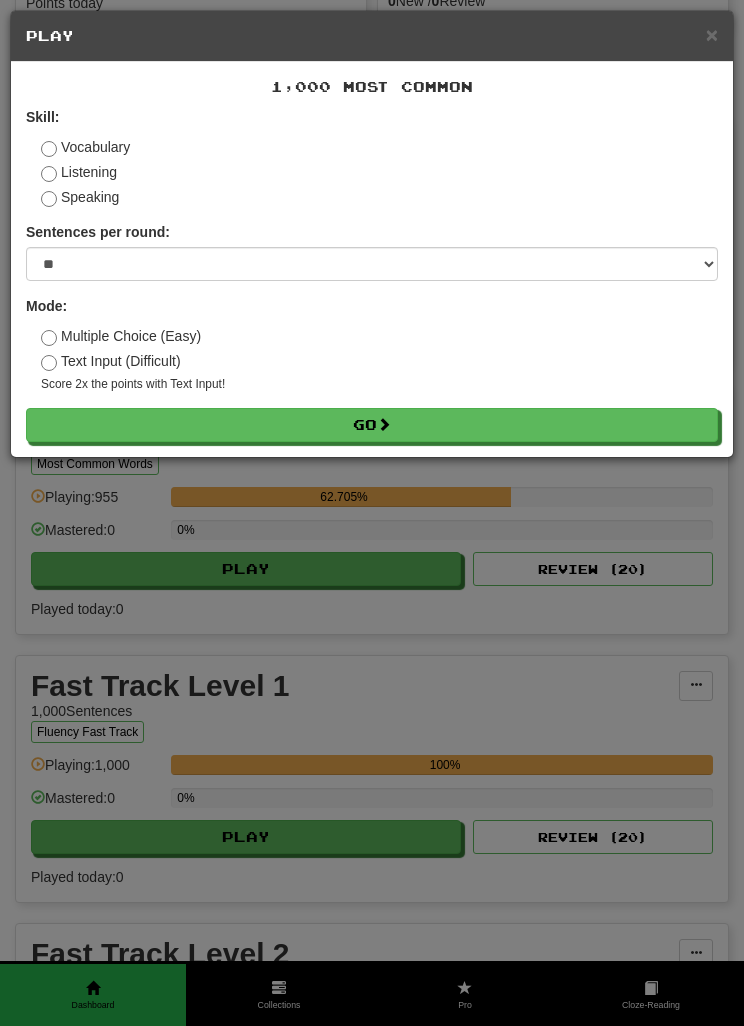 click on "Text Input (Difficult)" at bounding box center (111, 361) 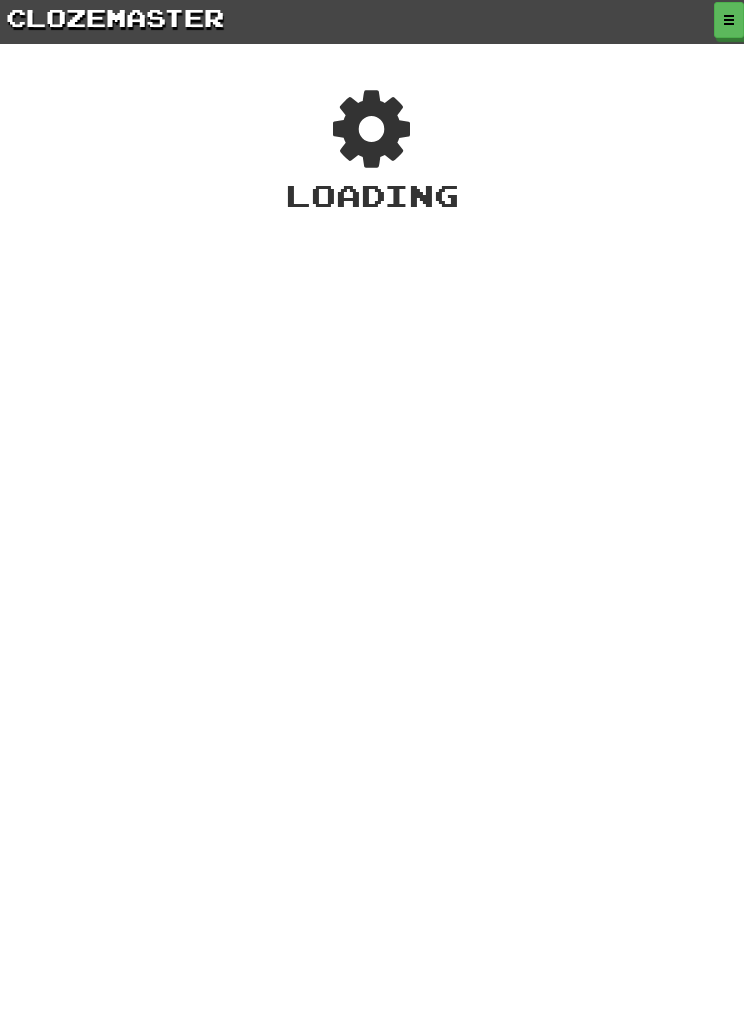 scroll, scrollTop: 0, scrollLeft: 0, axis: both 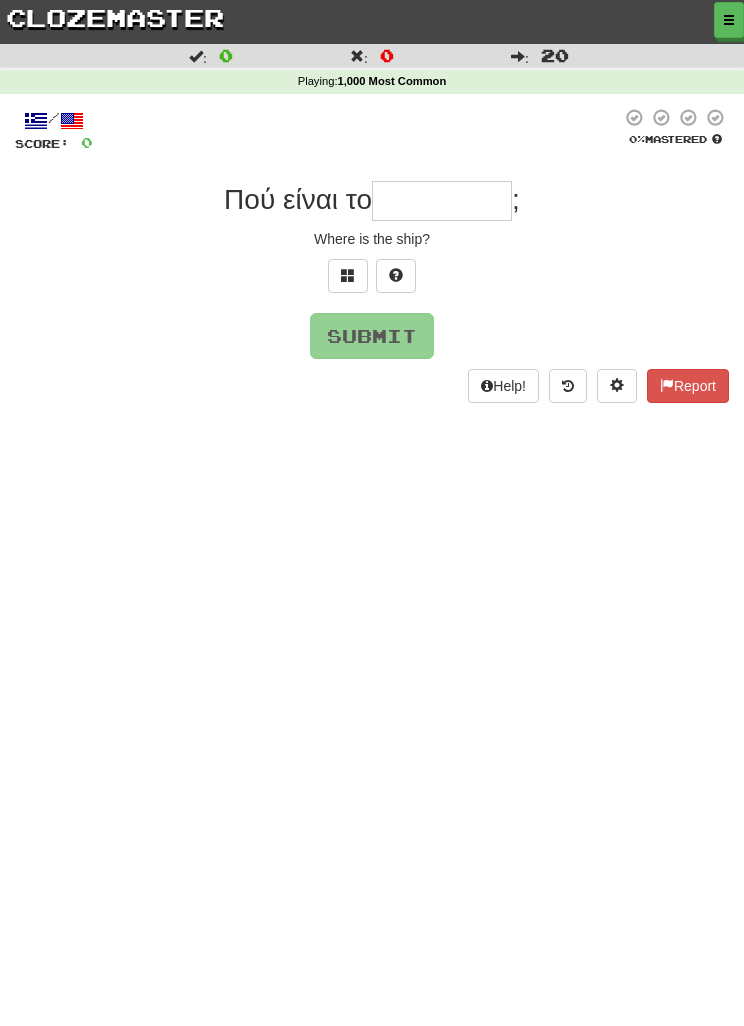click at bounding box center [442, 201] 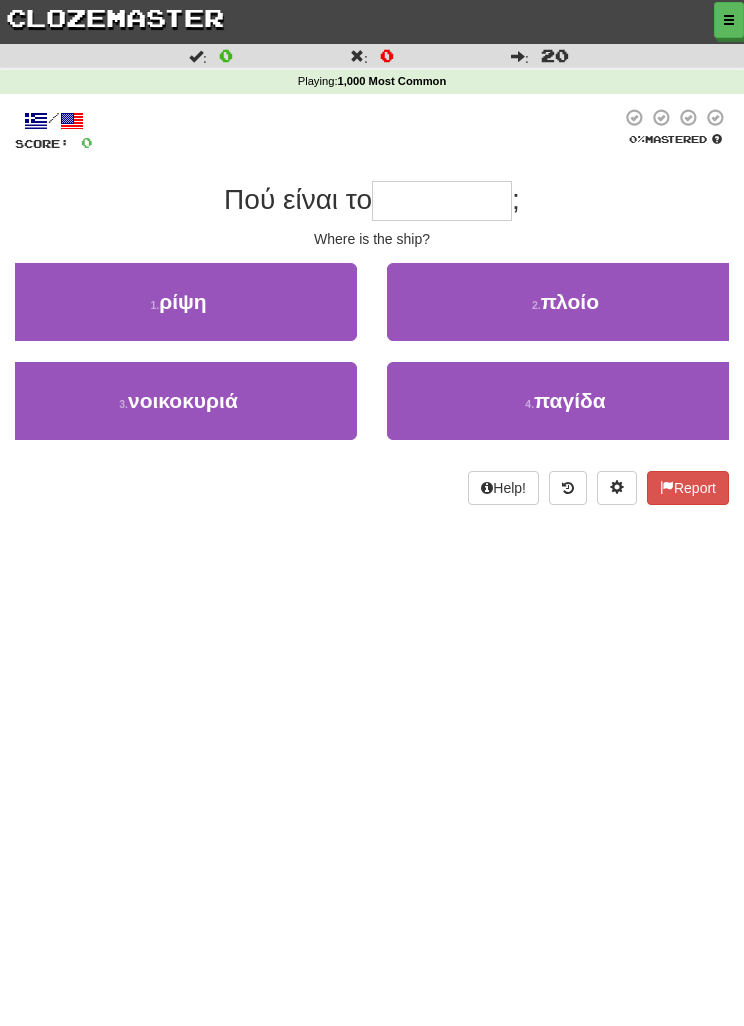 click on "2 .  πλοίο" at bounding box center (565, 302) 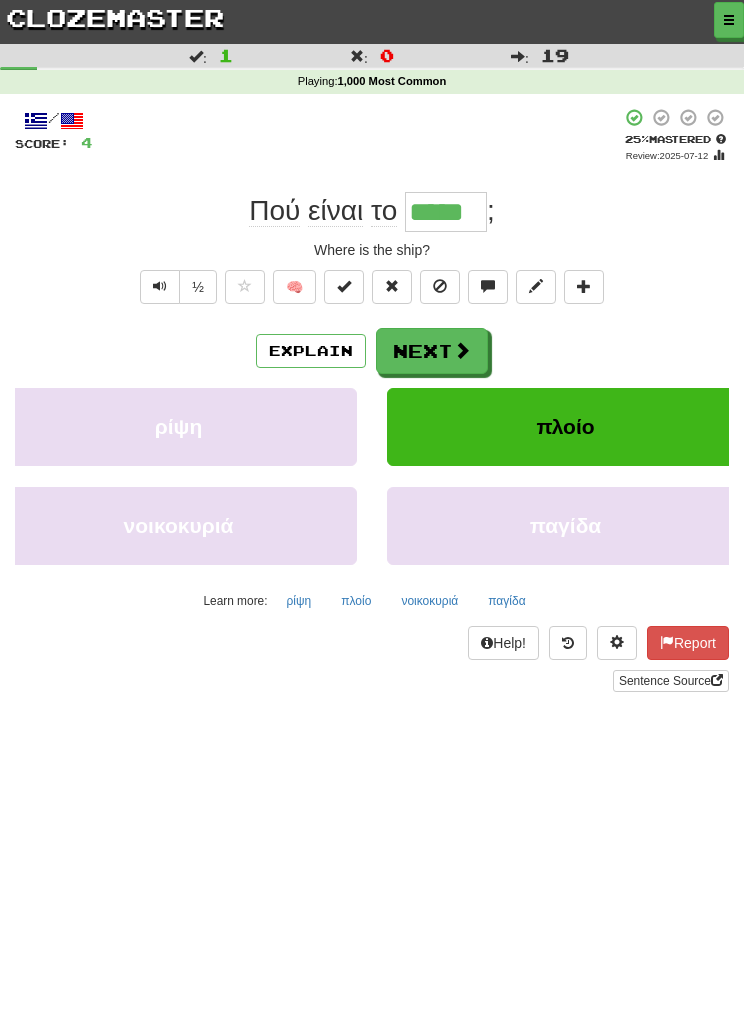 click on "Next" at bounding box center [432, 351] 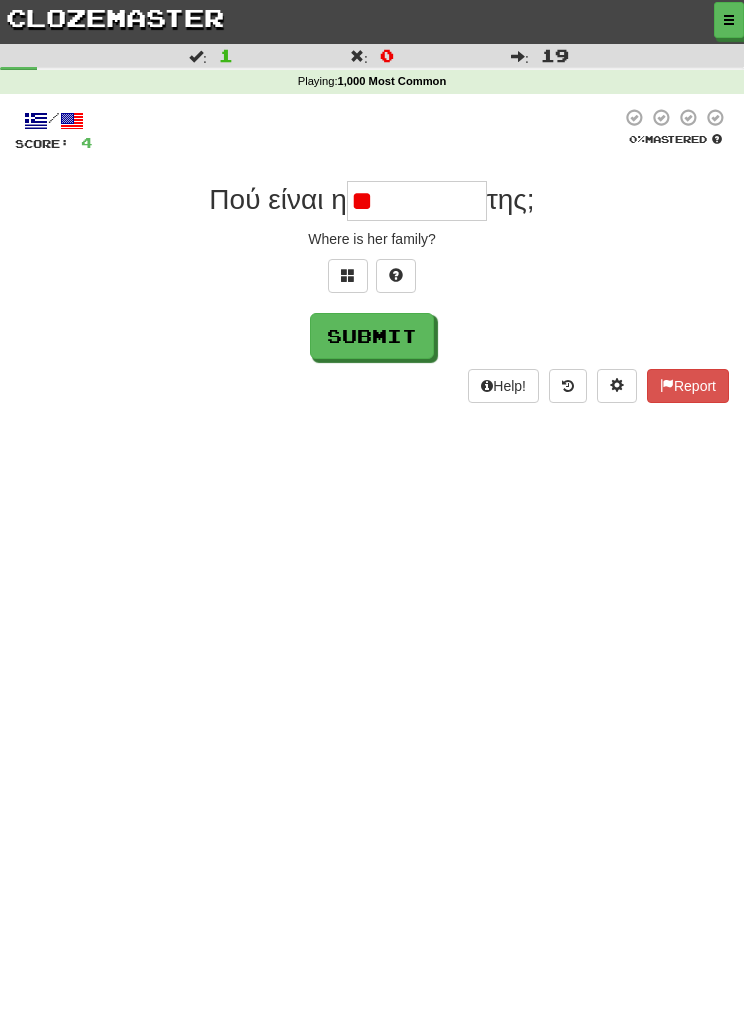 type on "*" 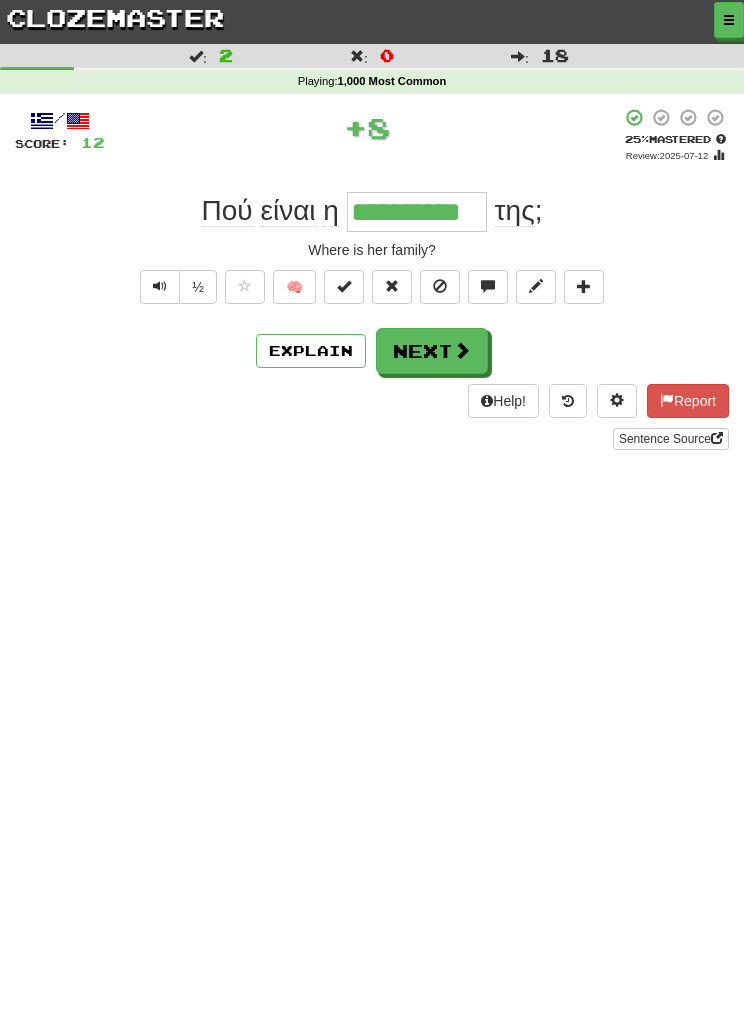 type on "**********" 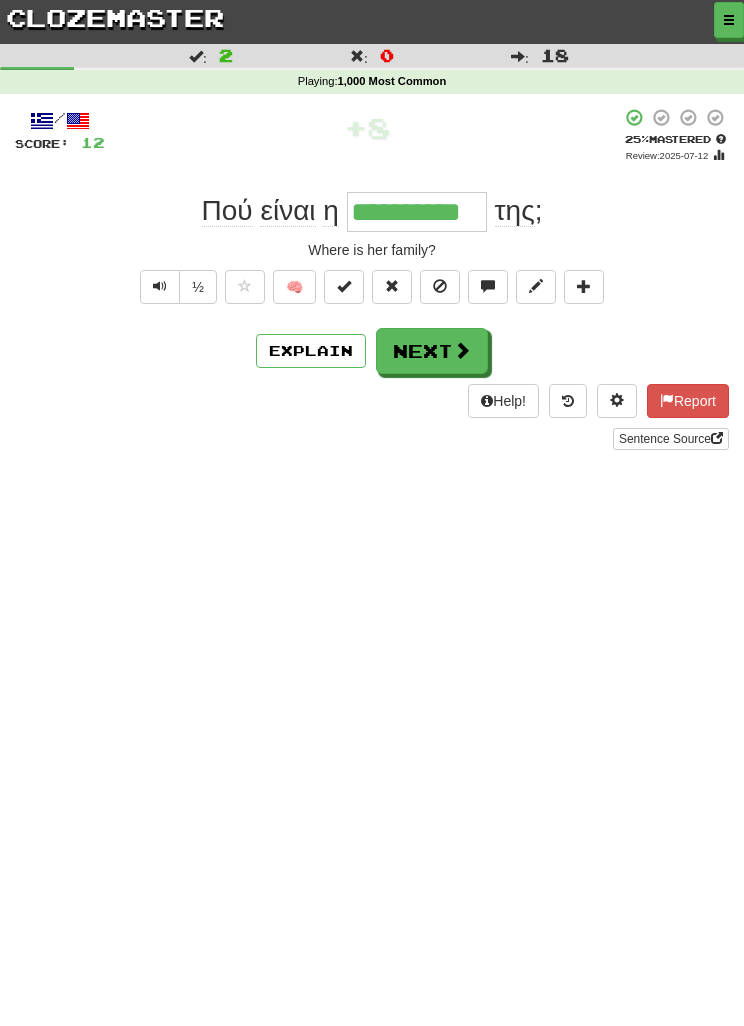 click on "Next" at bounding box center (432, 351) 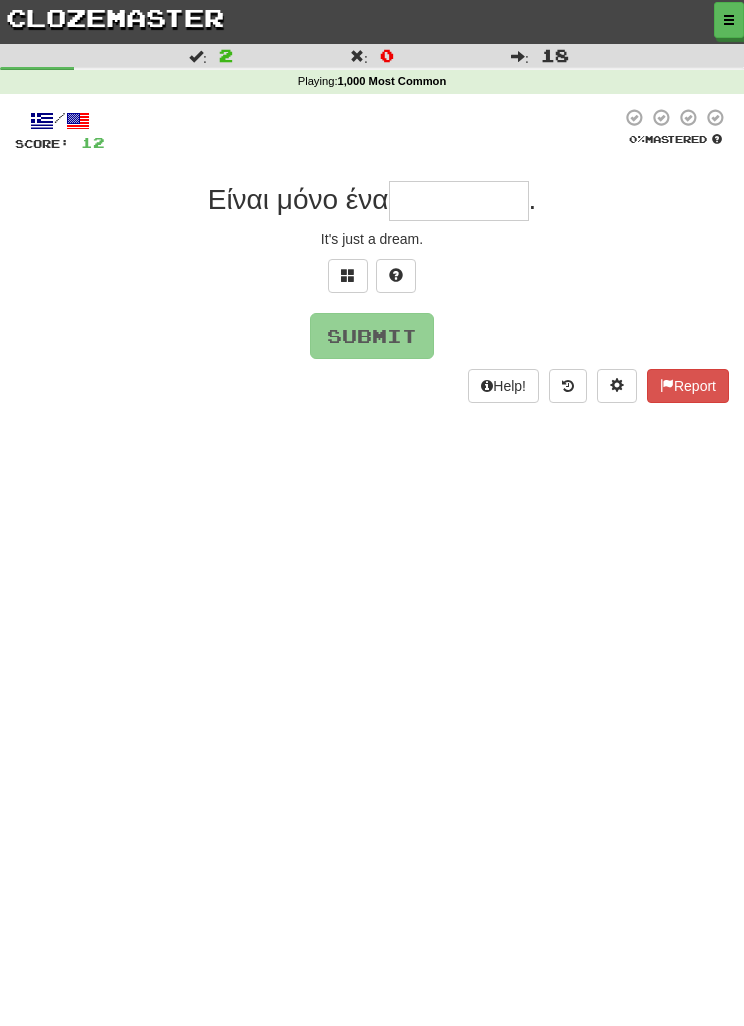 type on "*" 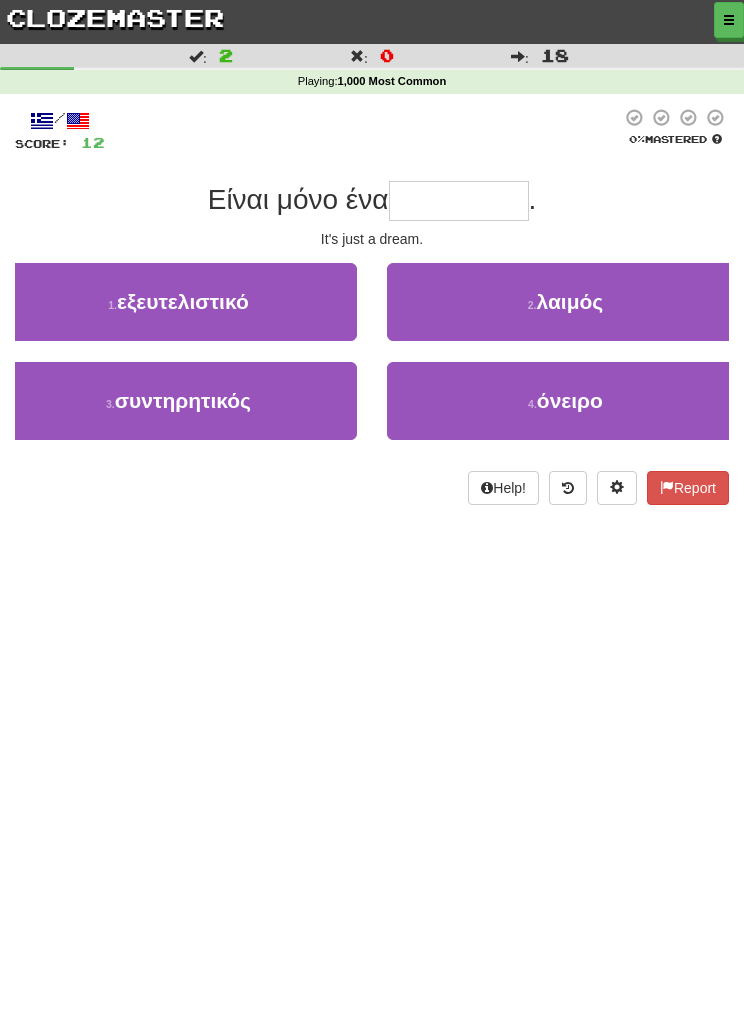 click on "4 .  όνειρο" at bounding box center [565, 401] 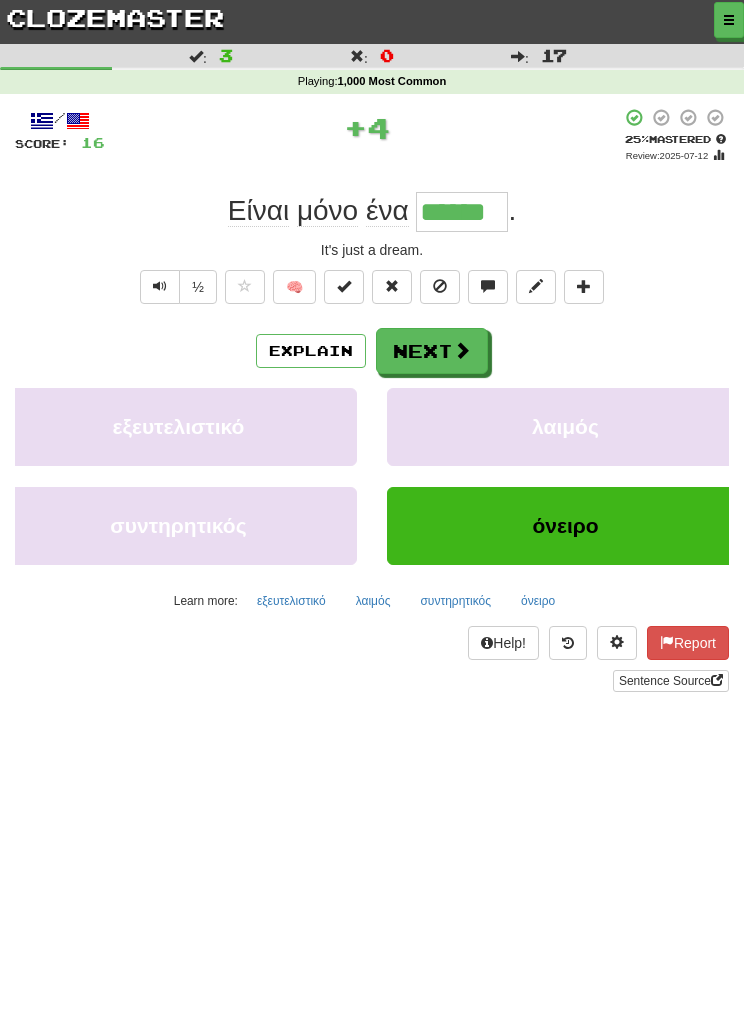 click on "Next" at bounding box center [432, 351] 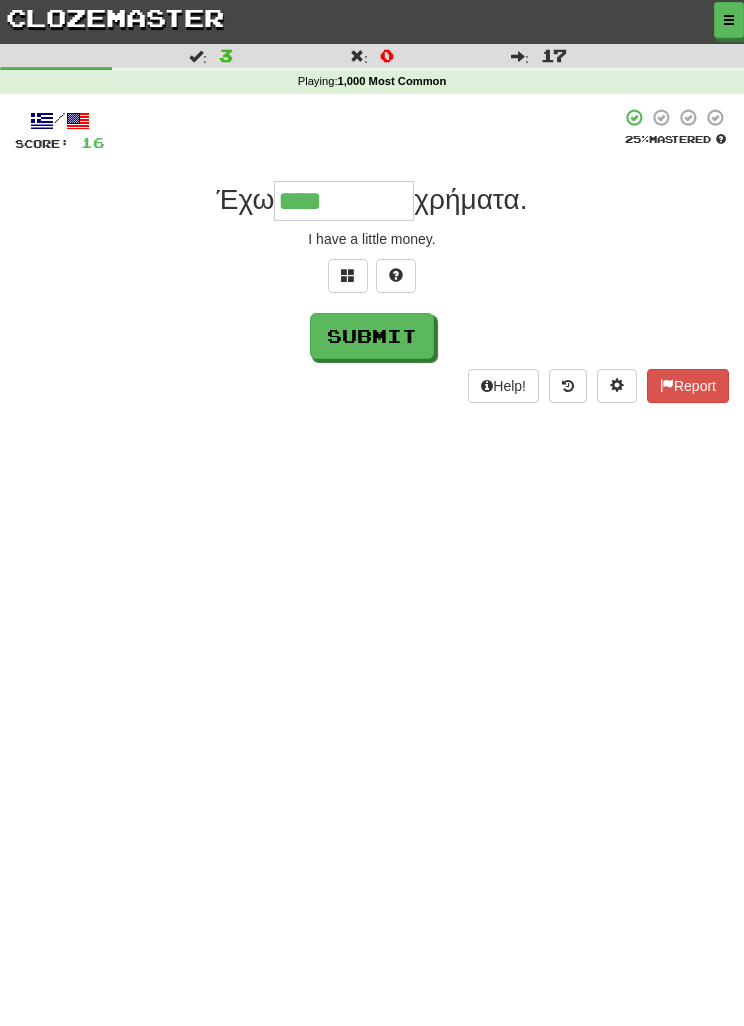 type on "****" 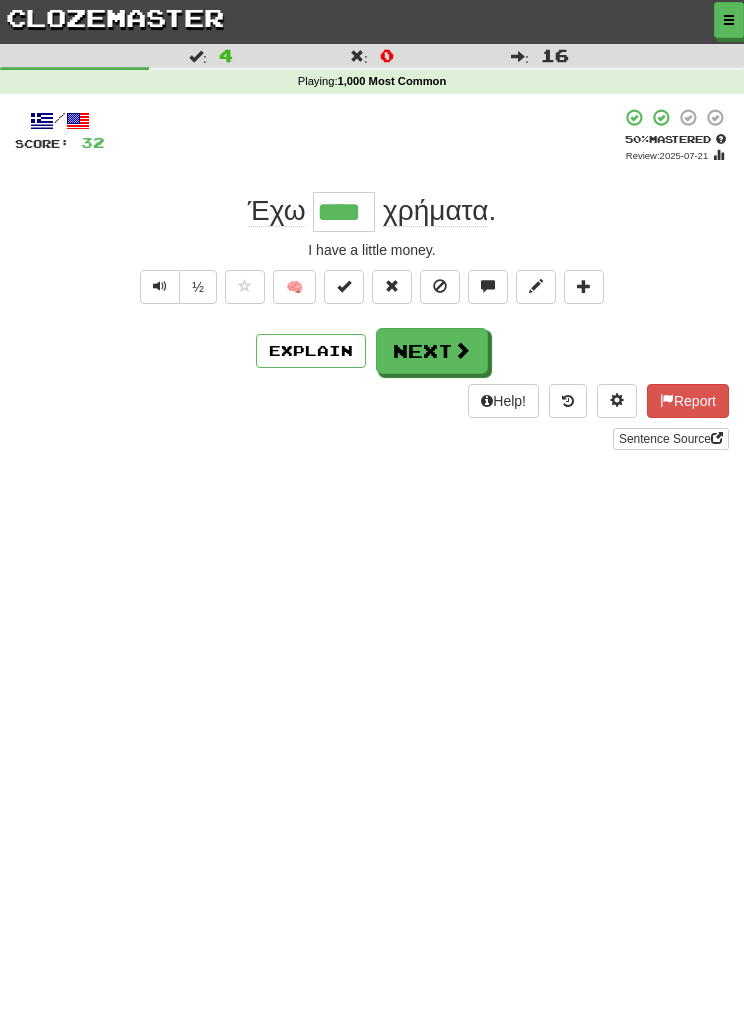 click on "Next" at bounding box center [432, 351] 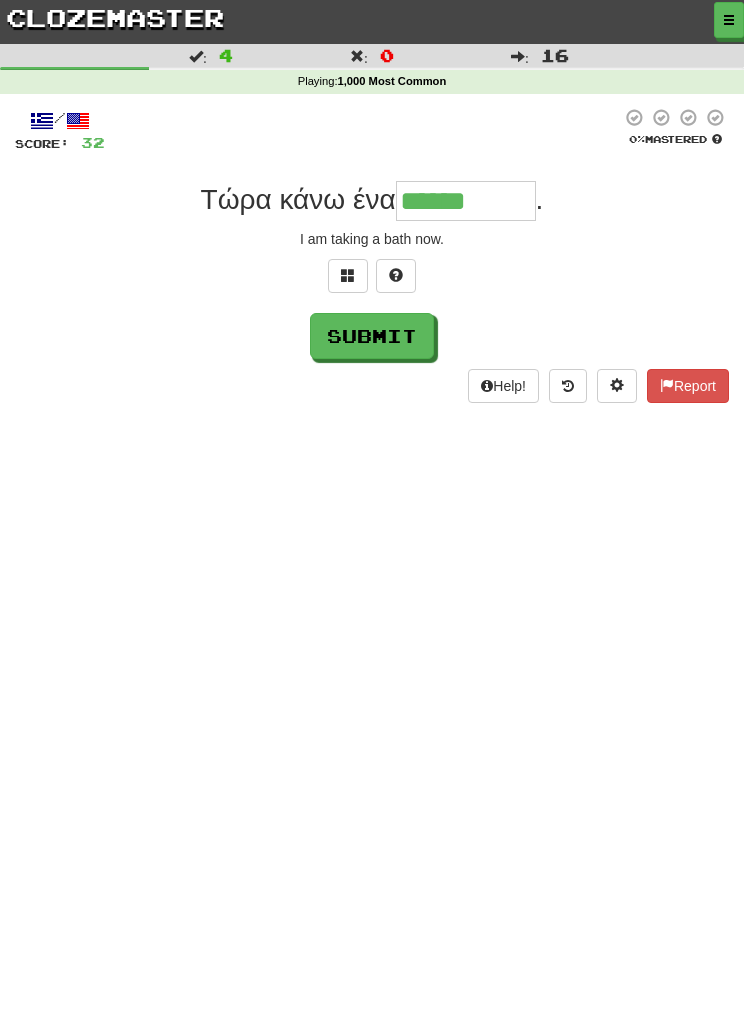 type on "******" 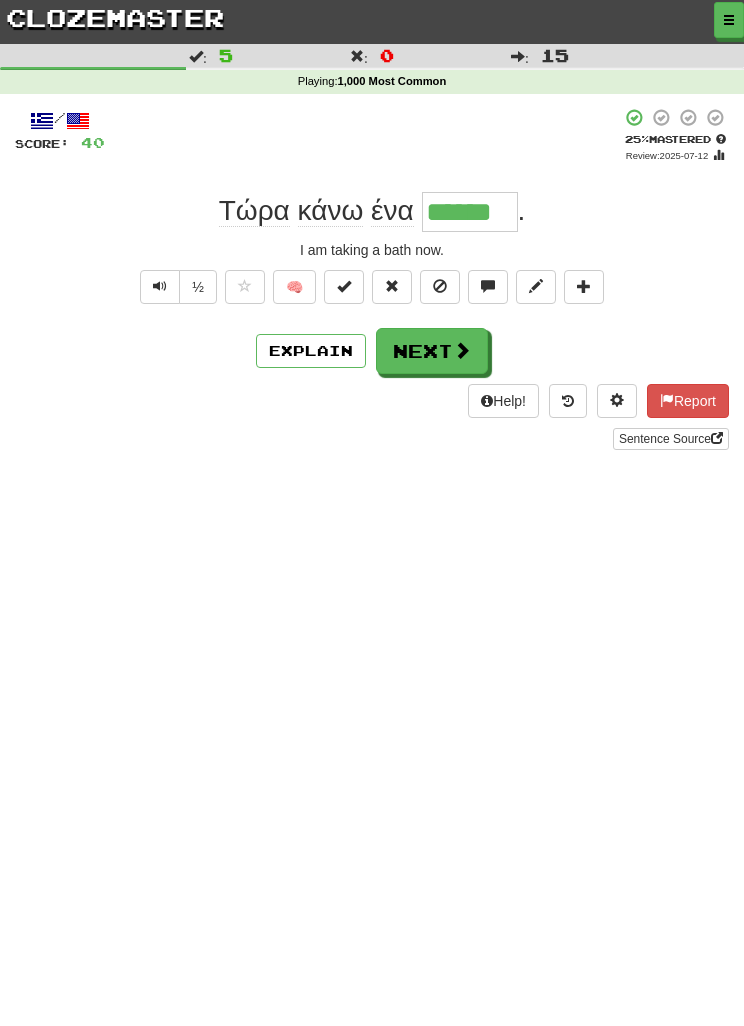 click on "Next" at bounding box center [432, 351] 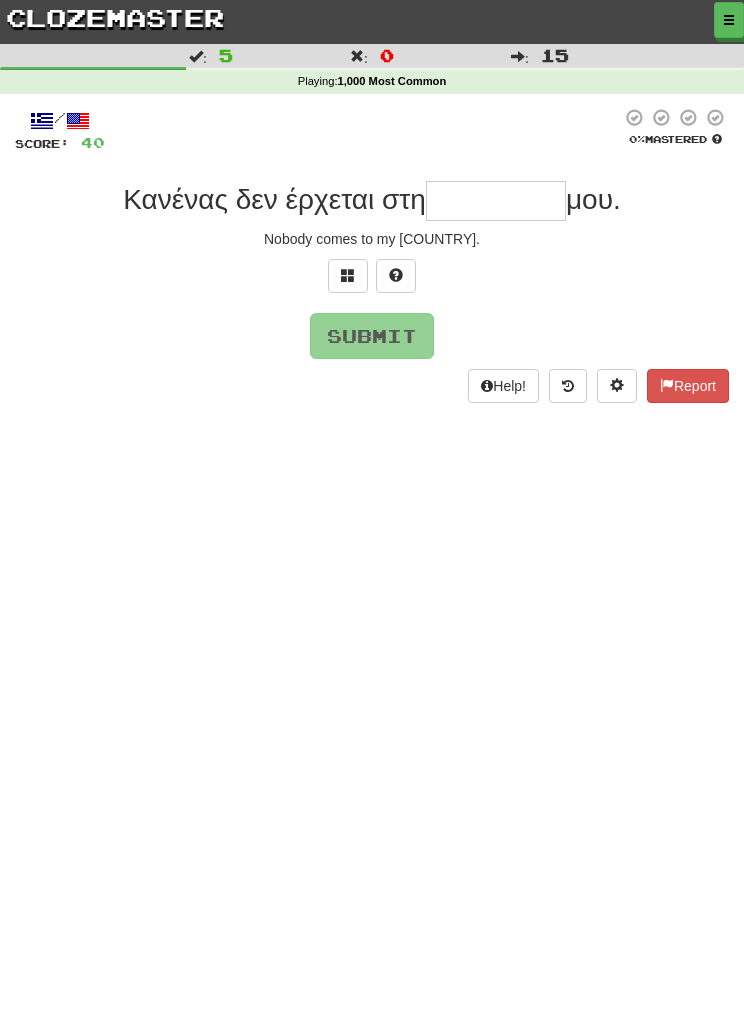 click at bounding box center (348, 275) 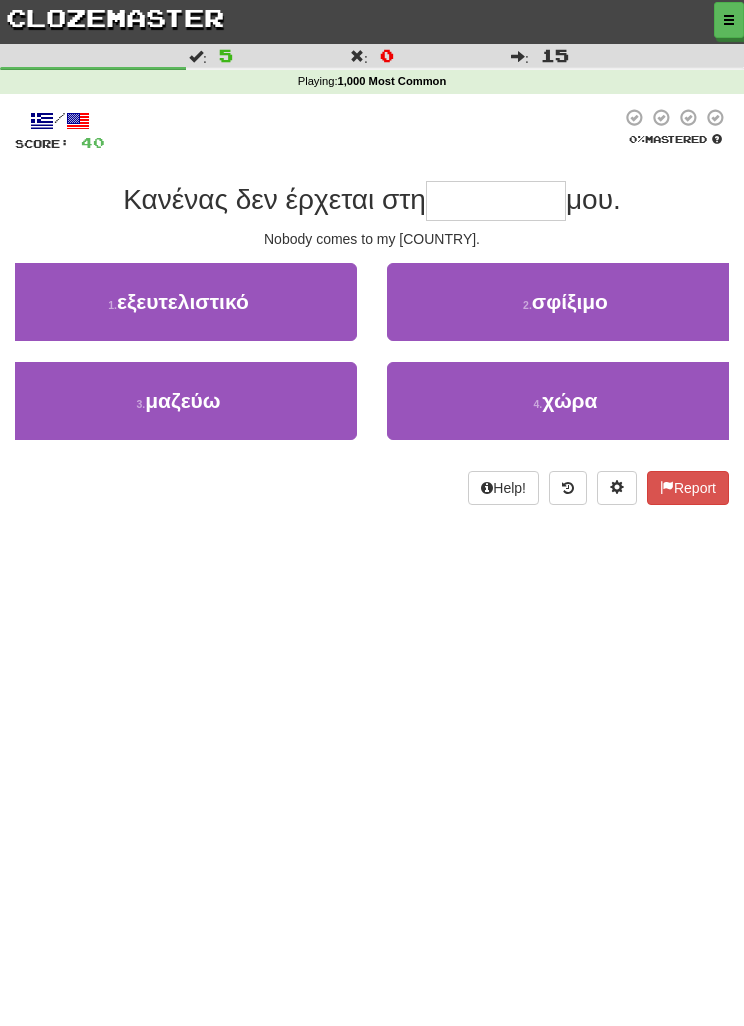 click on "4 .  χώρα" at bounding box center (565, 401) 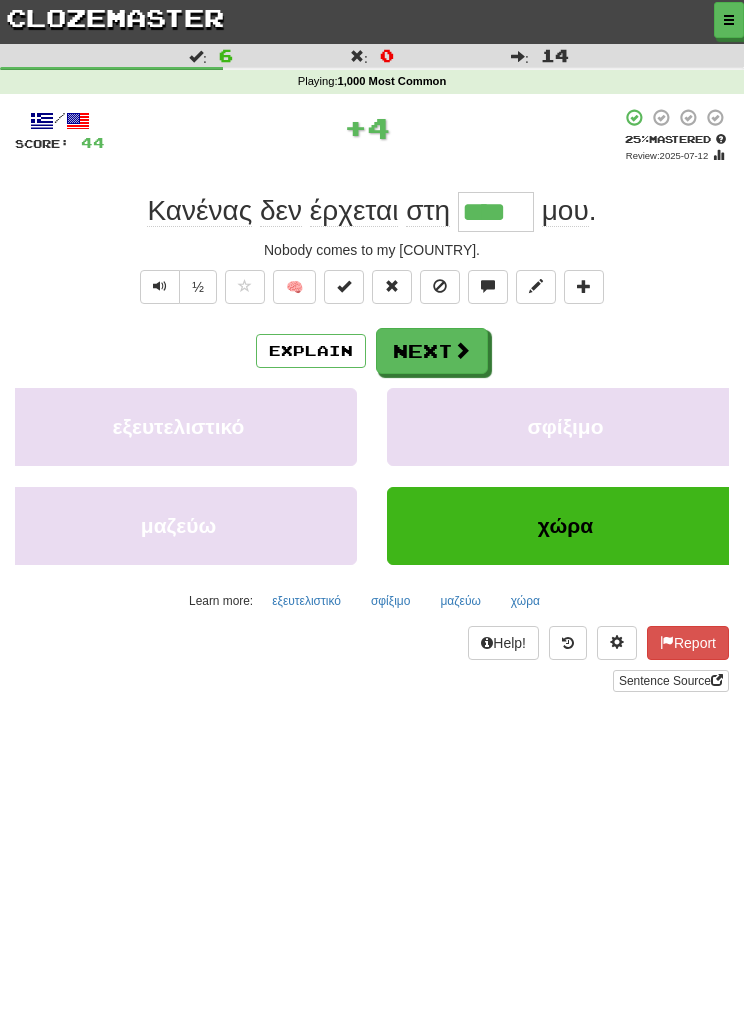 click on "χώρα" at bounding box center (525, 601) 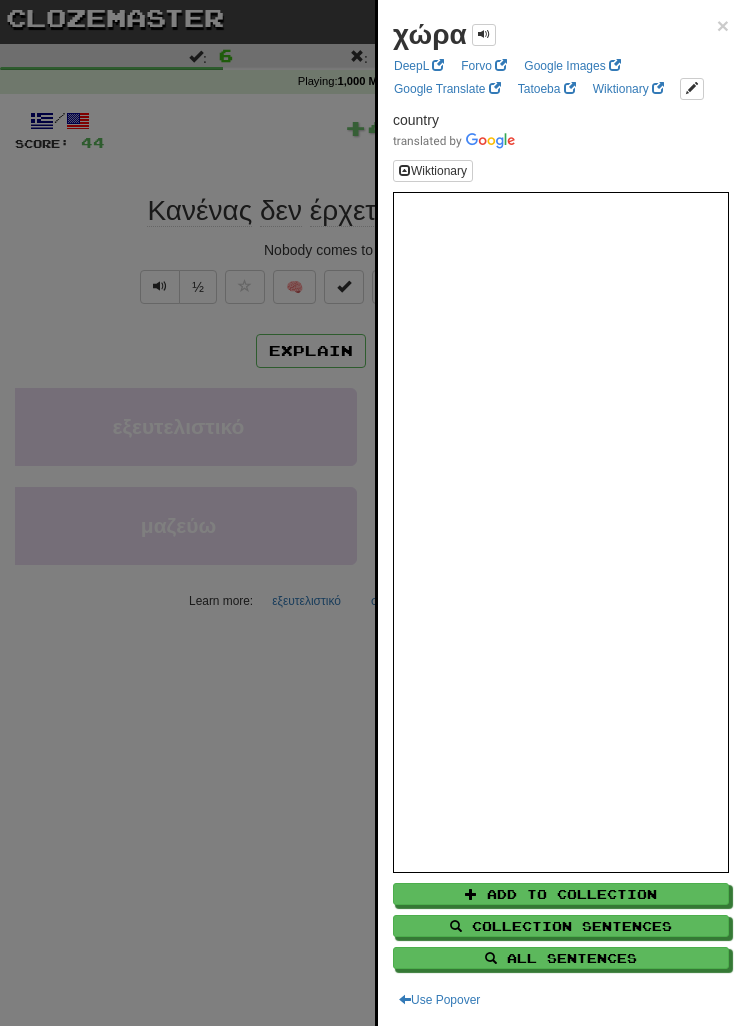 click at bounding box center [372, 513] 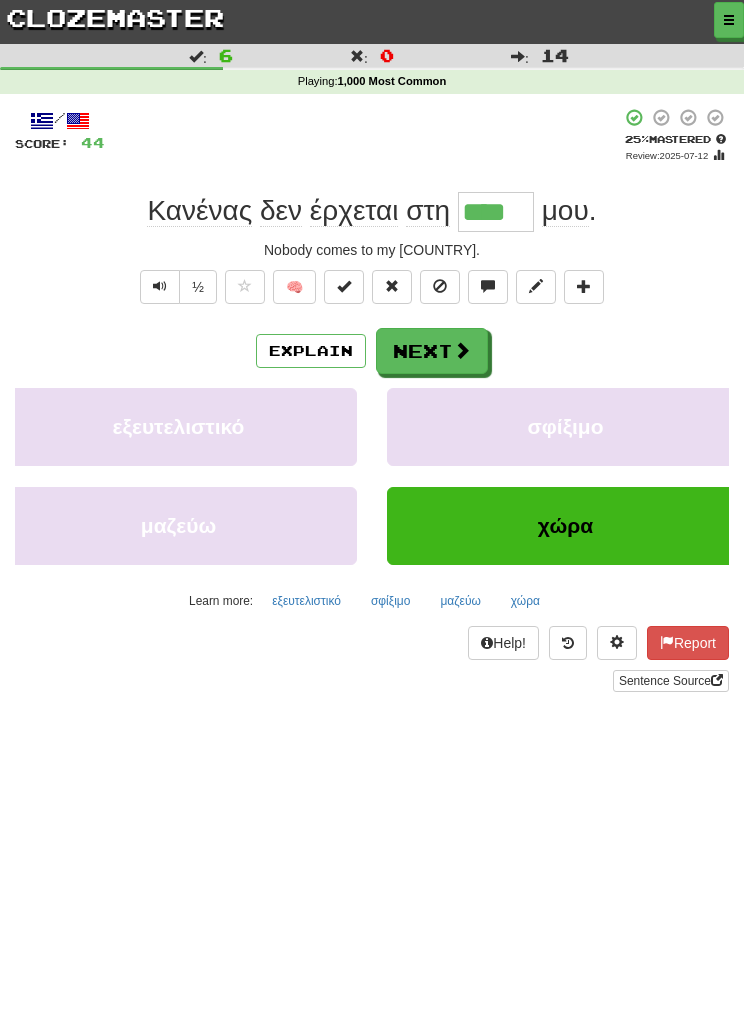 click on "Next" at bounding box center (432, 351) 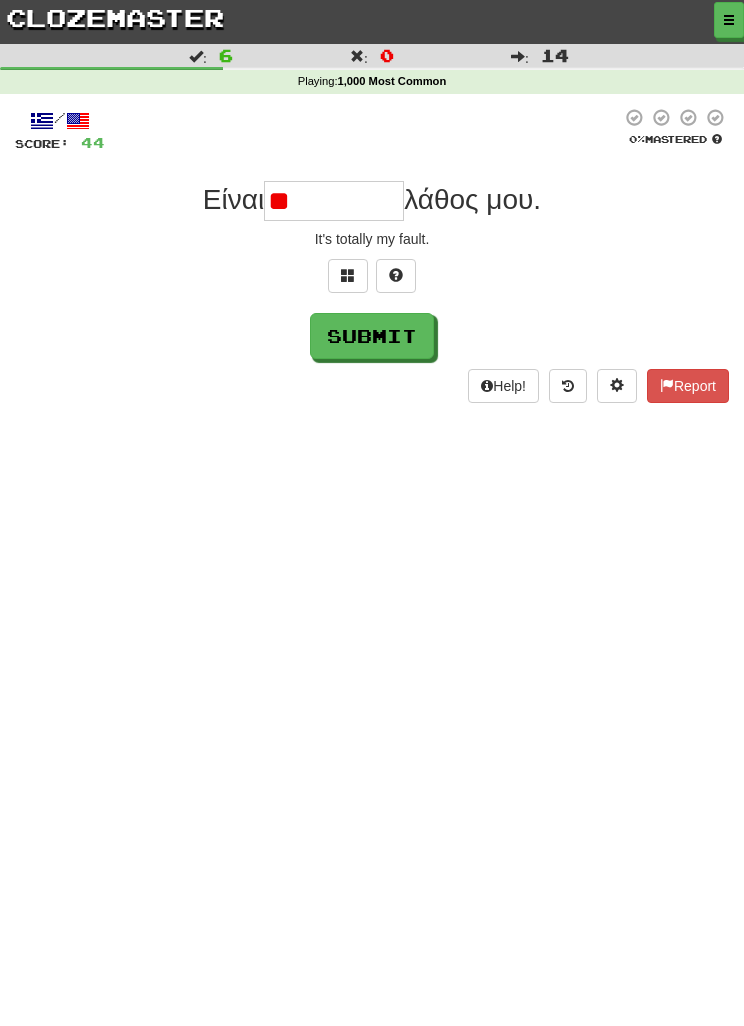 type on "*" 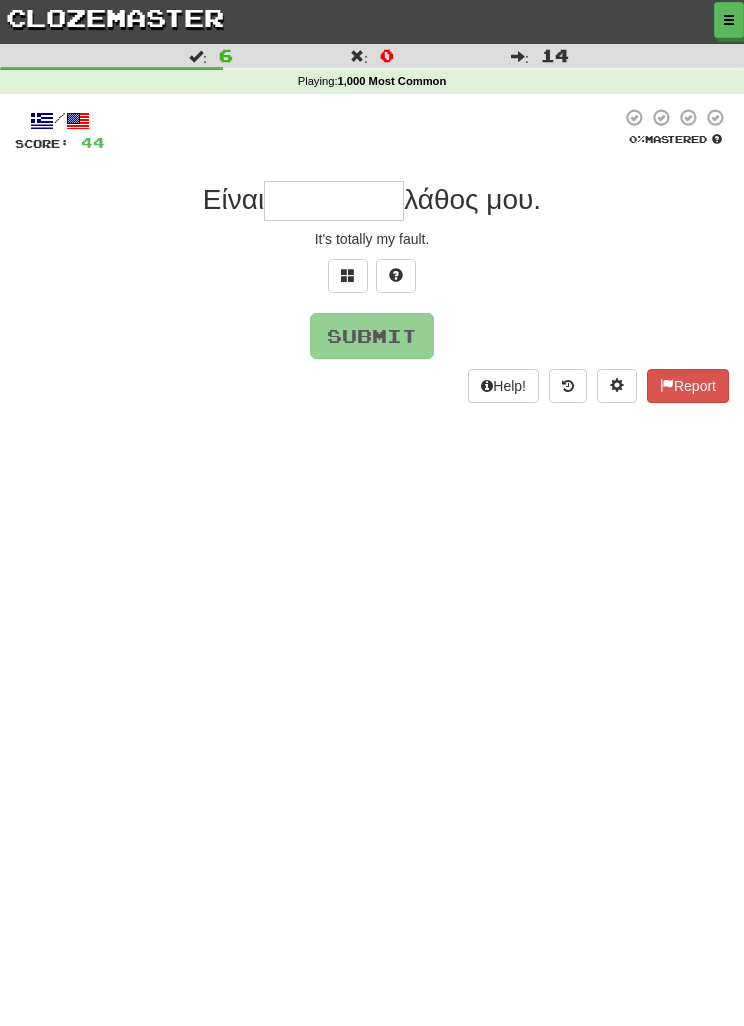 click at bounding box center (348, 275) 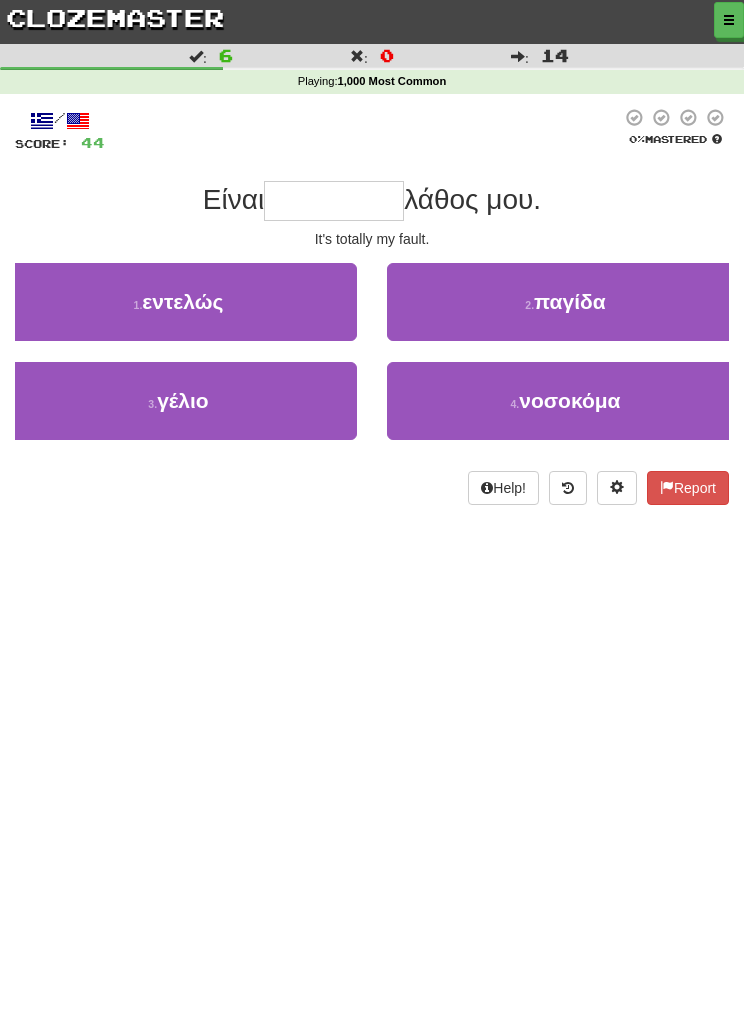click on "1 .  εντελώς" at bounding box center (178, 302) 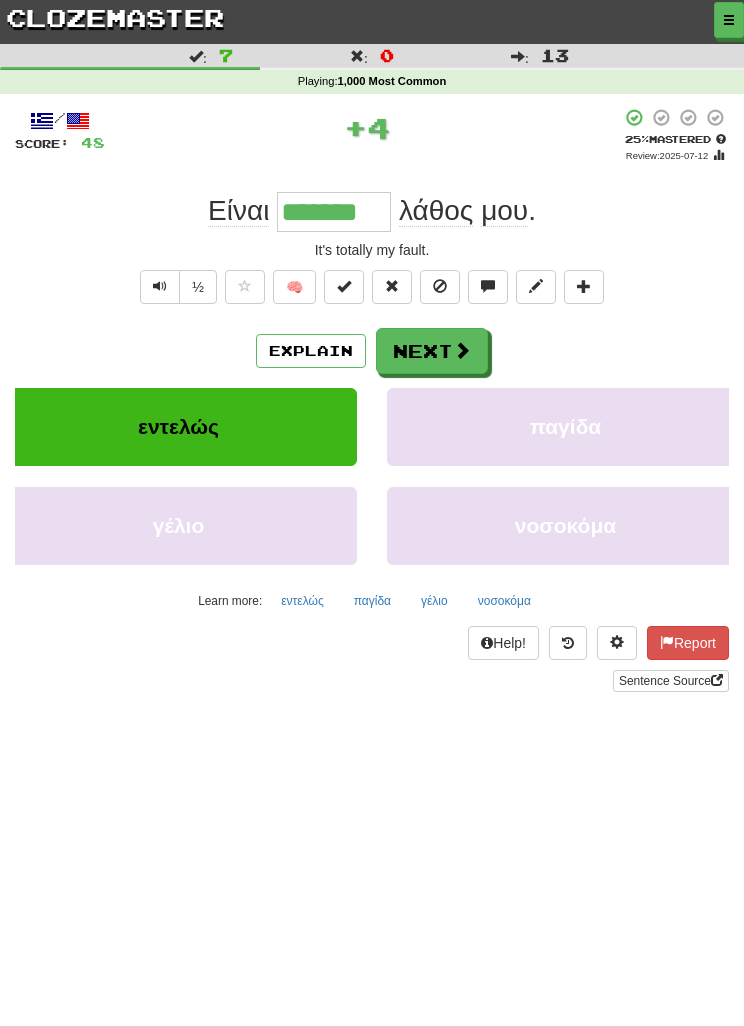 click on "εντελώς" at bounding box center (302, 601) 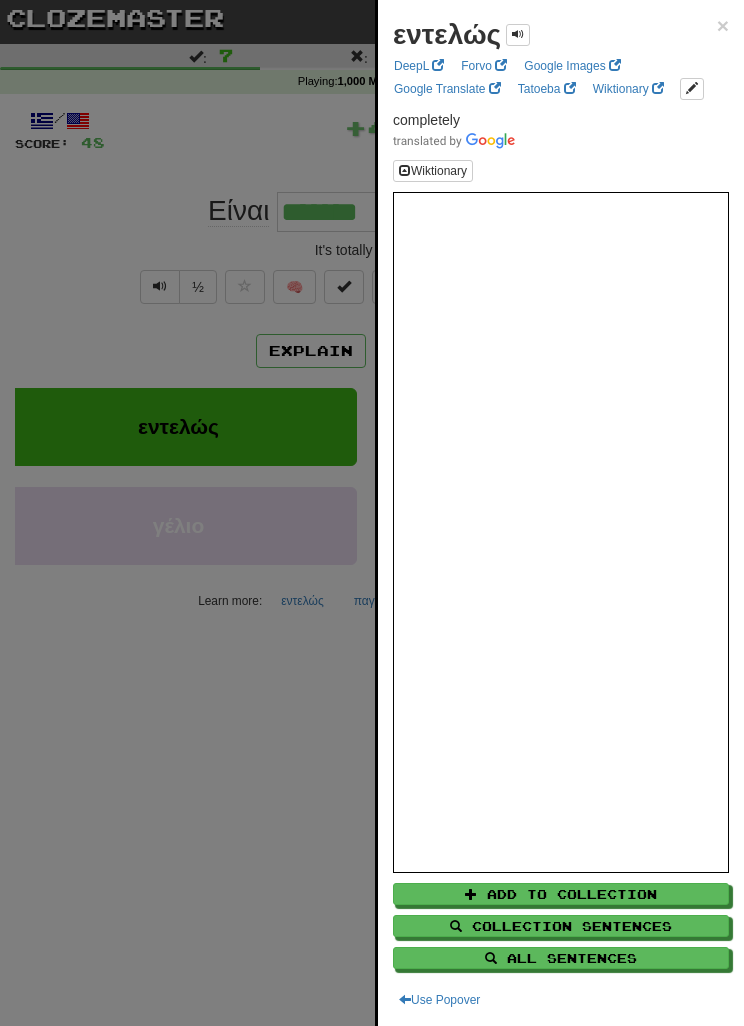 click at bounding box center [372, 513] 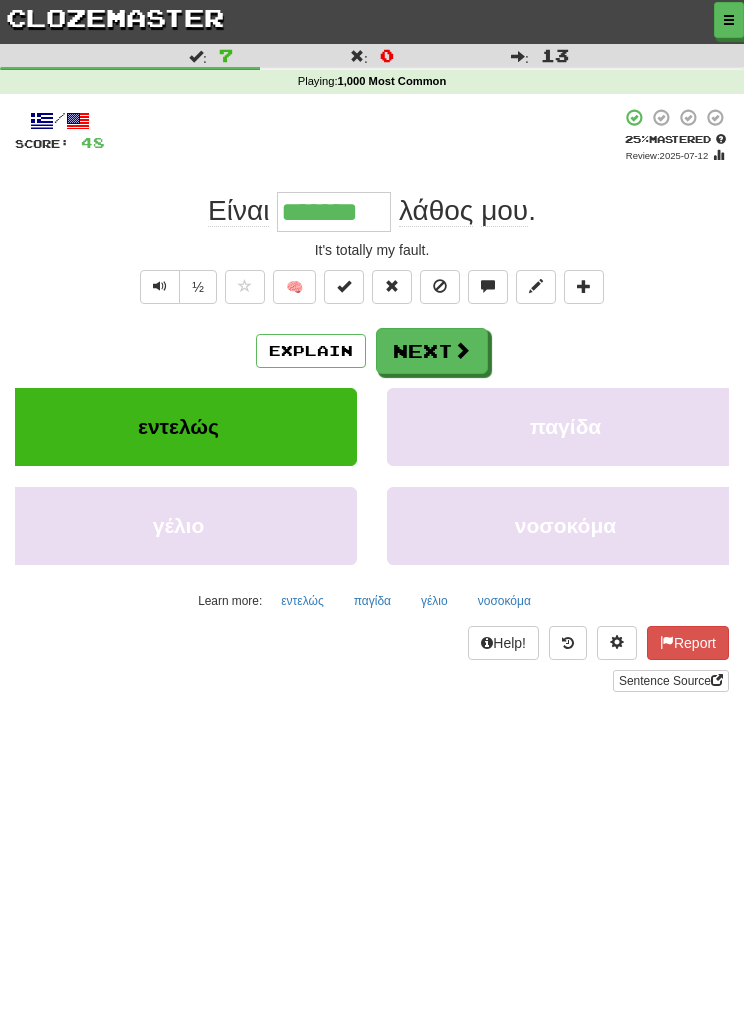 click on "Next" at bounding box center [432, 351] 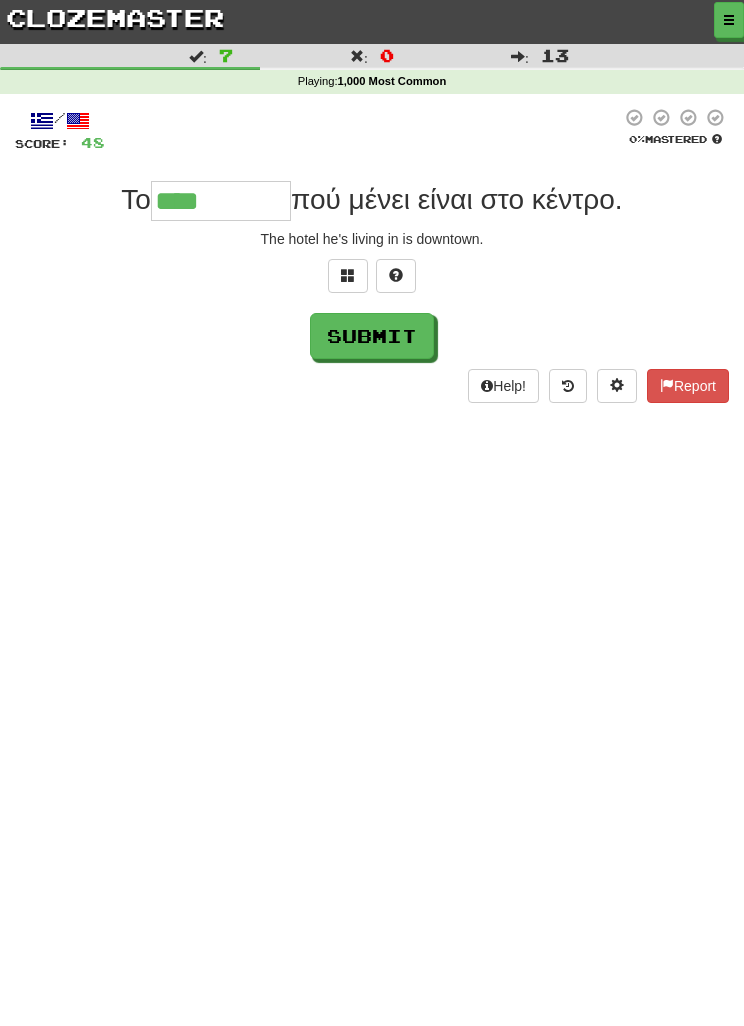 click at bounding box center (348, 275) 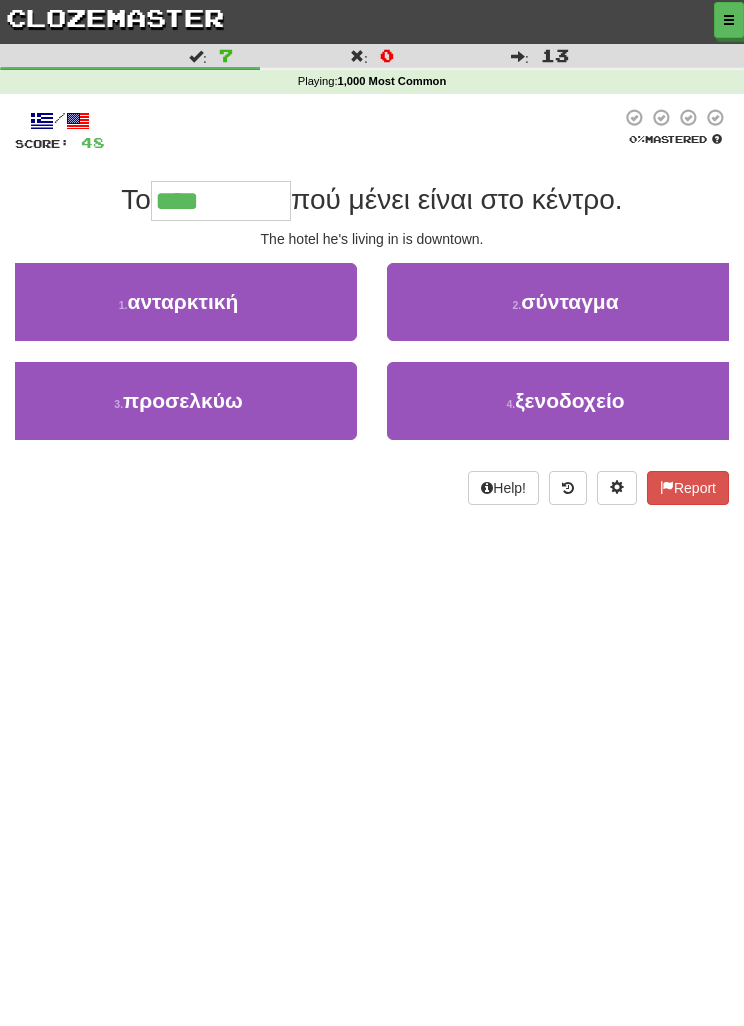 click on "4 .  ξενοδοχείο" at bounding box center (565, 401) 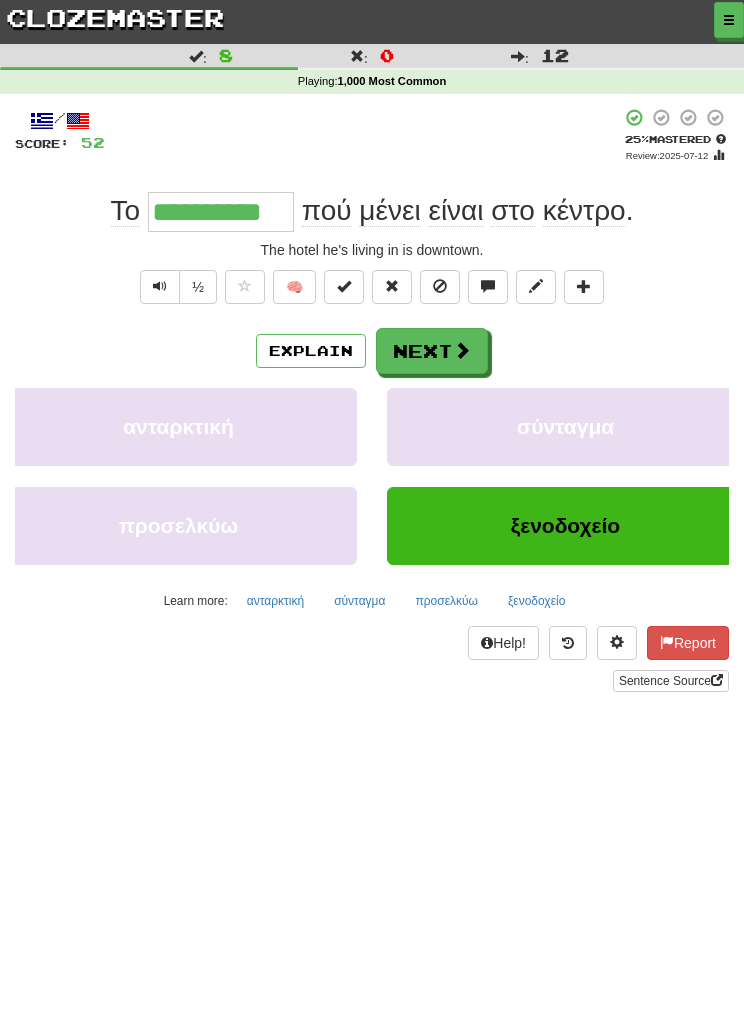 click on "Next" at bounding box center [432, 351] 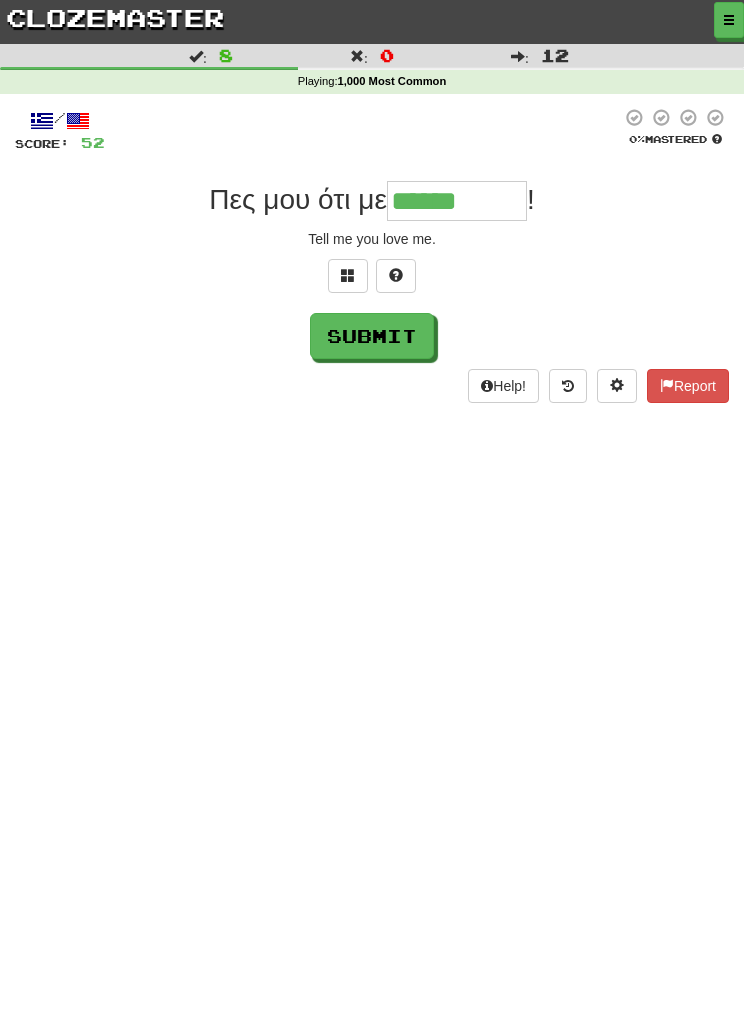 type on "******" 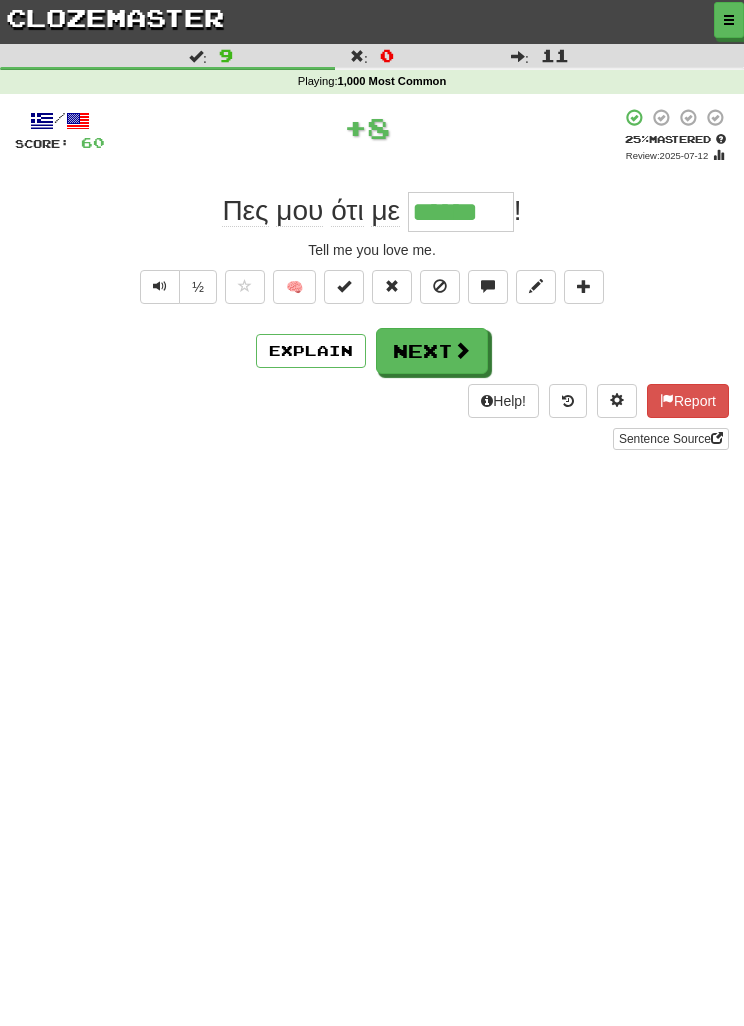 click on "Next" at bounding box center [432, 351] 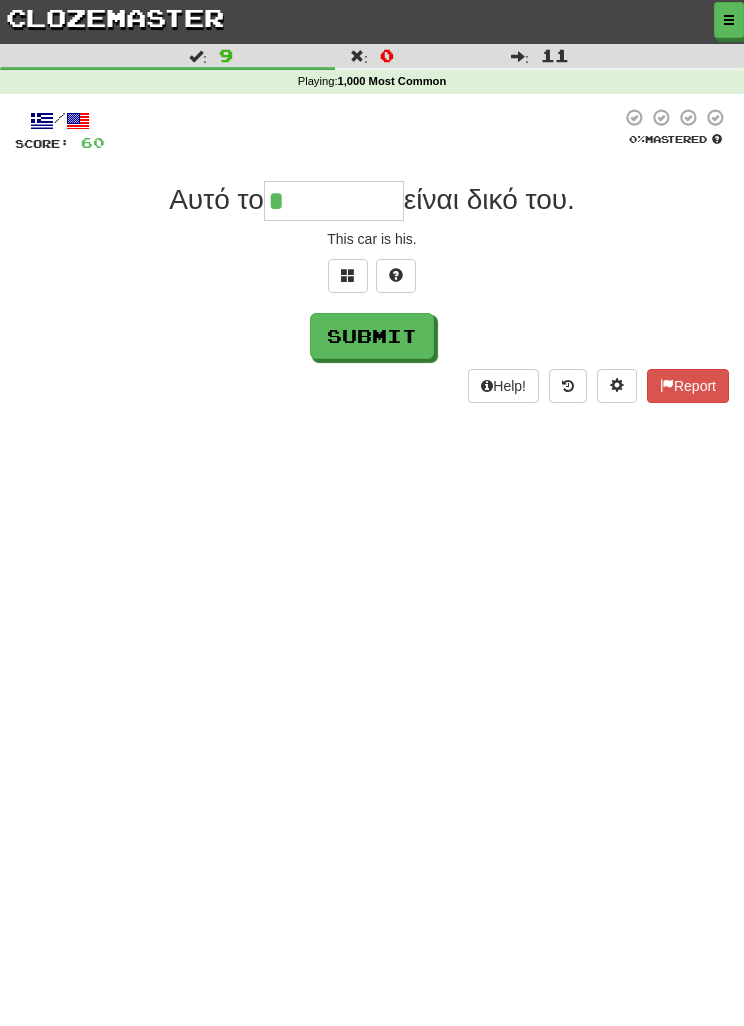 click at bounding box center [348, 275] 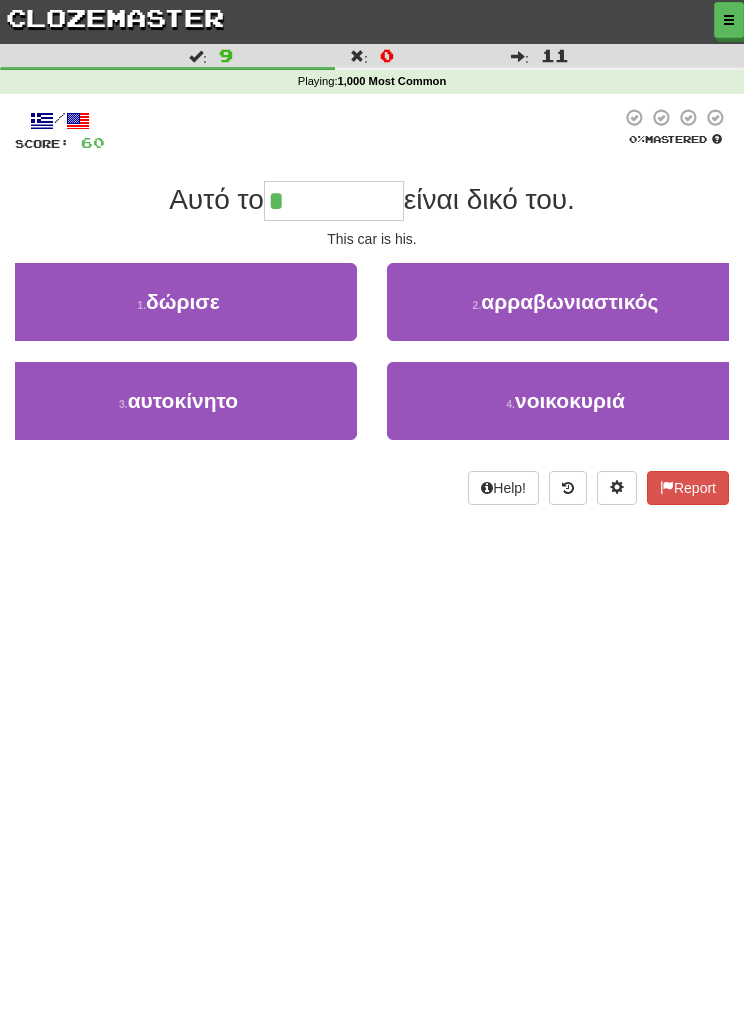 click on "3 .  αυτοκίνητο" at bounding box center (178, 401) 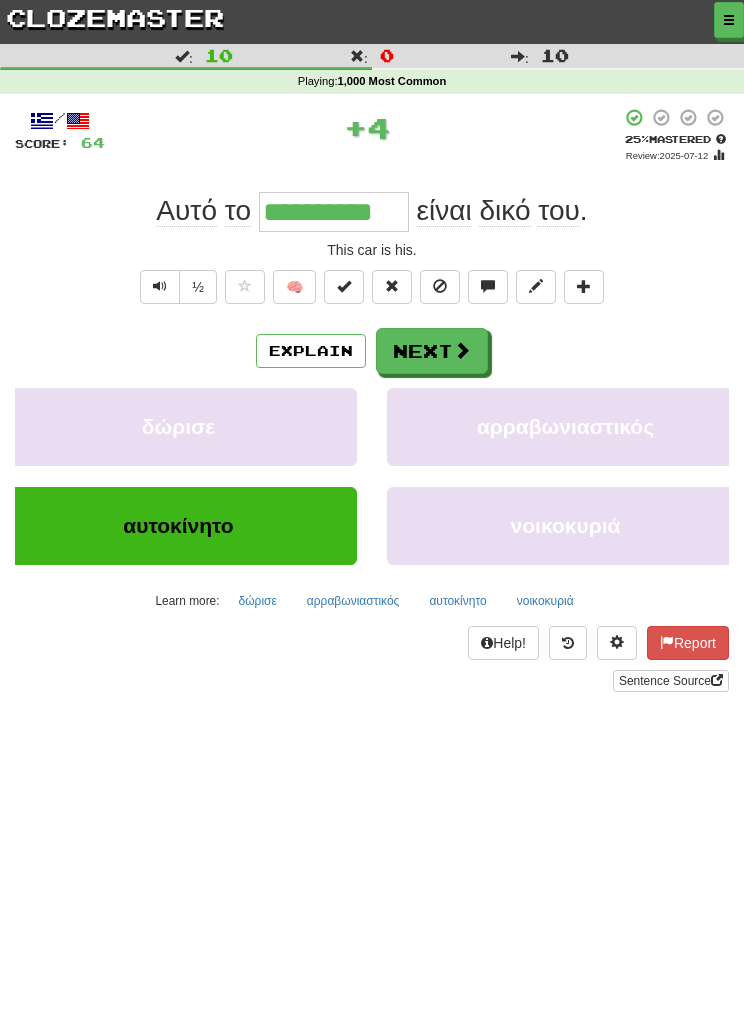 click on "Next" at bounding box center (432, 351) 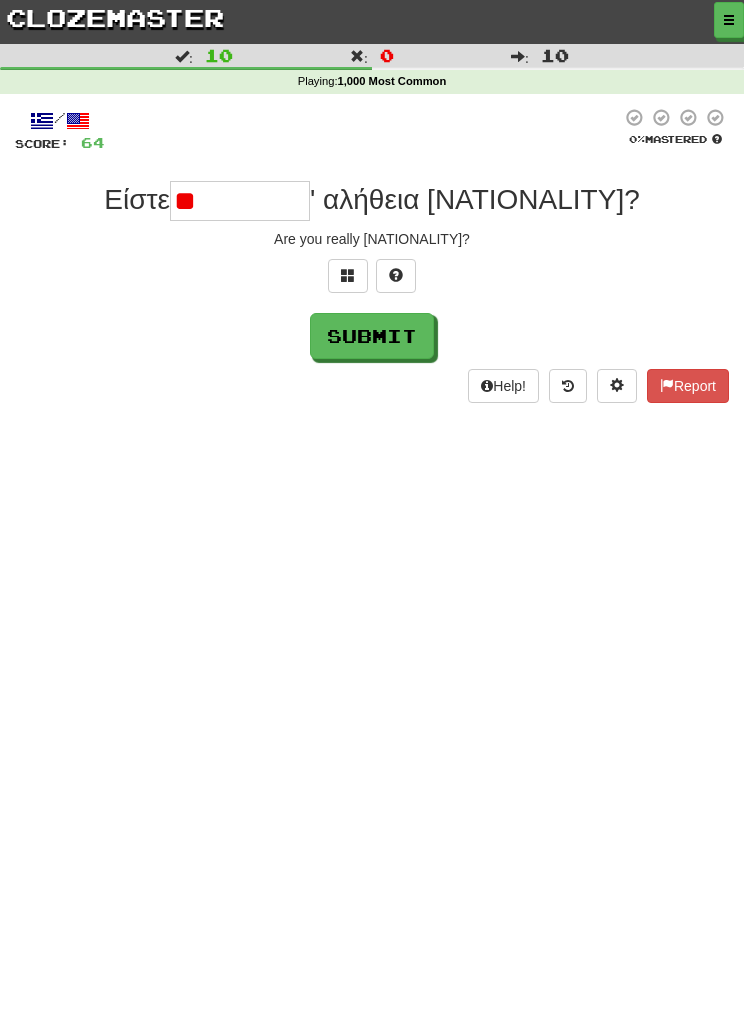 type on "*" 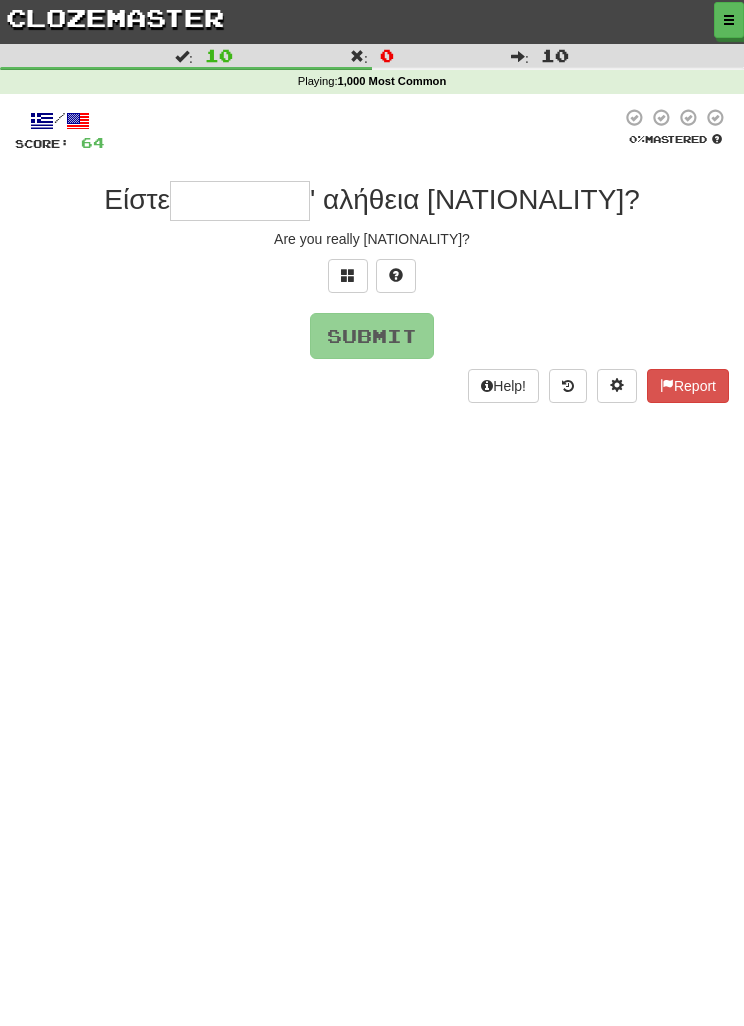 click at bounding box center (348, 276) 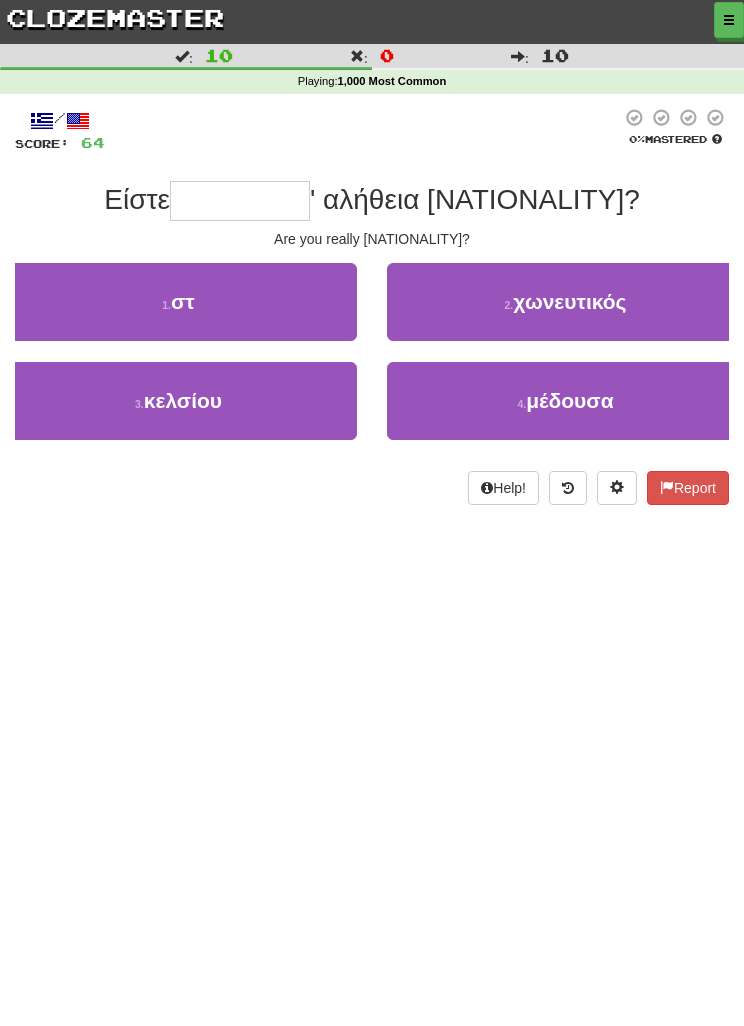 click on "1 .  στ" at bounding box center (178, 302) 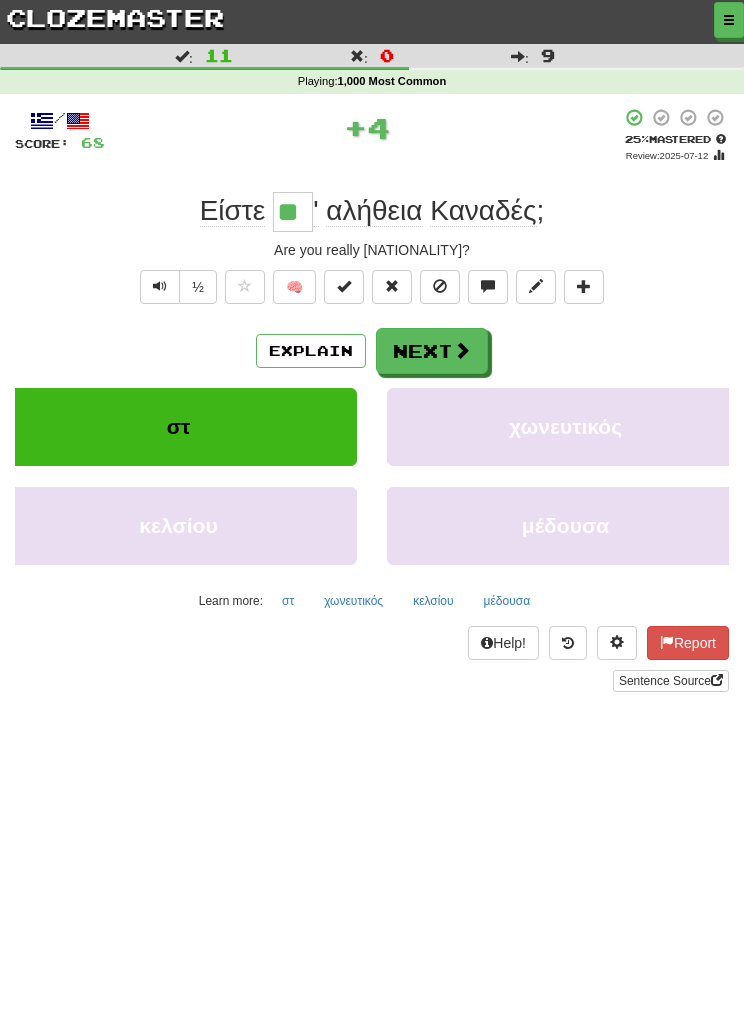 click on "Next" at bounding box center [432, 351] 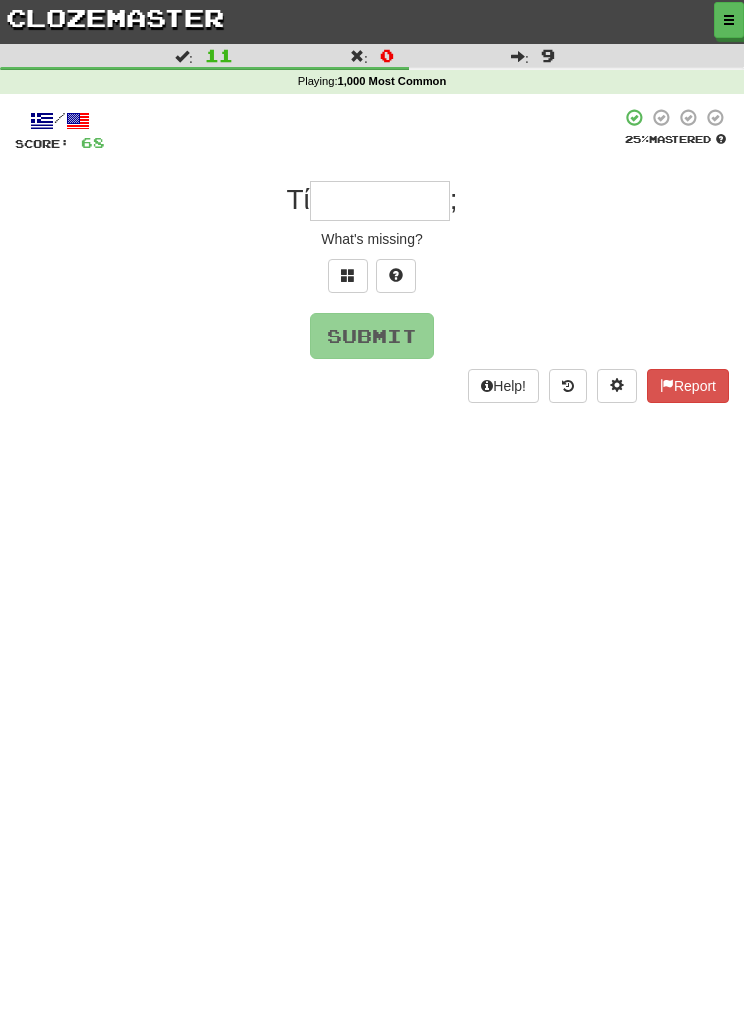 click at bounding box center [348, 276] 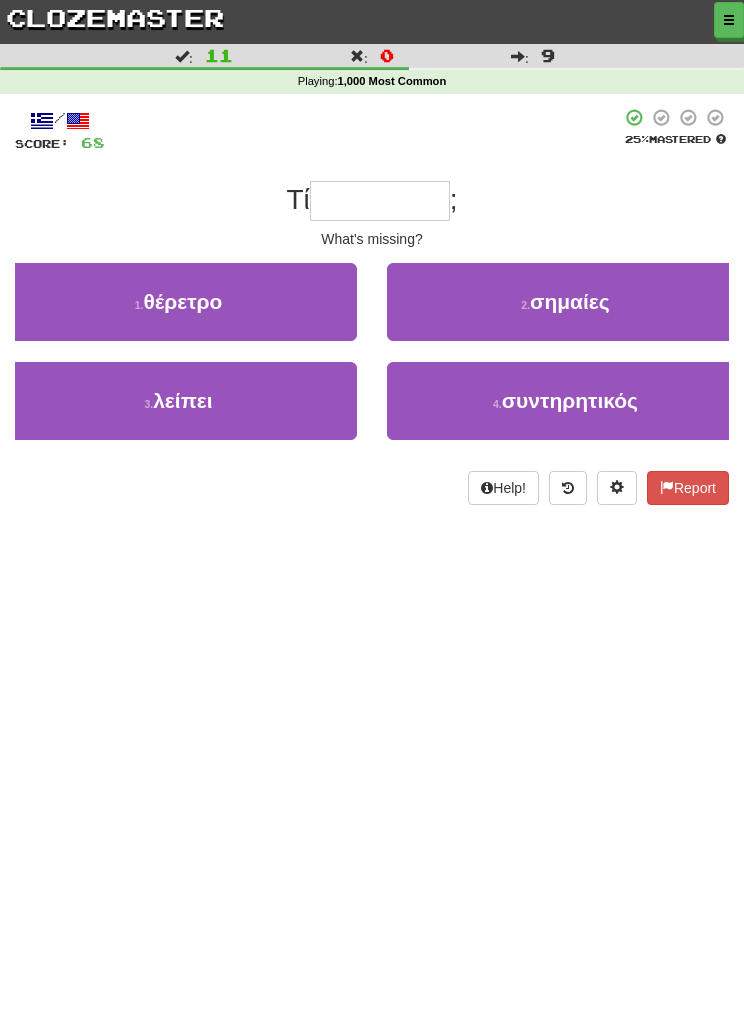 click on "3 .  λείπει" at bounding box center [178, 401] 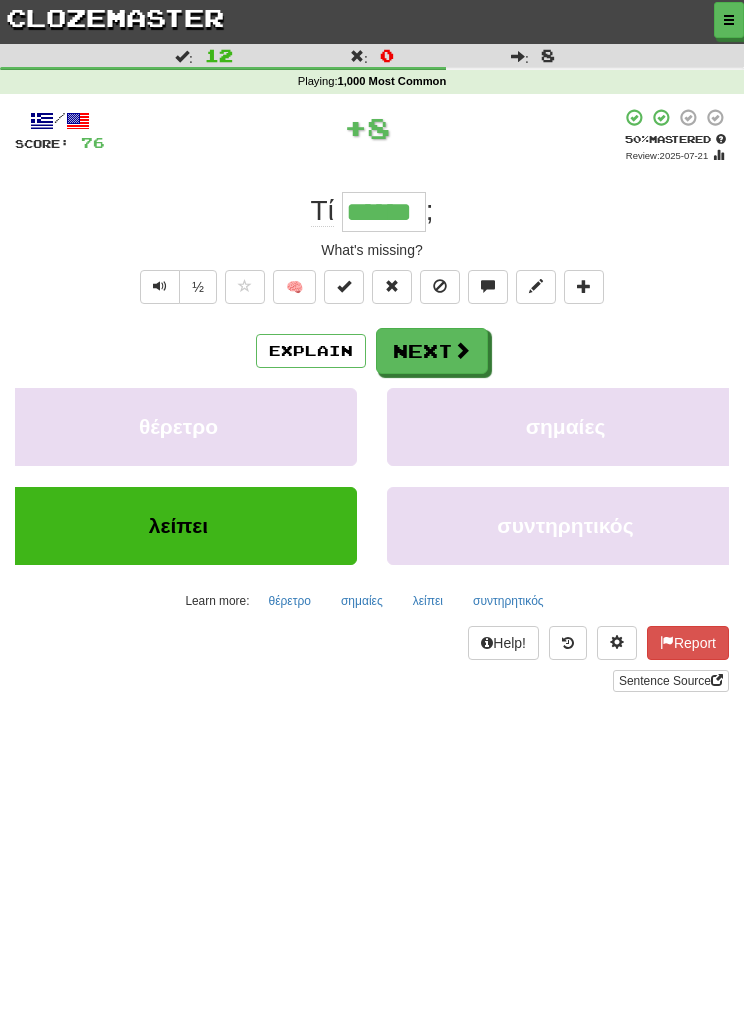 click on "λείπει" at bounding box center [428, 601] 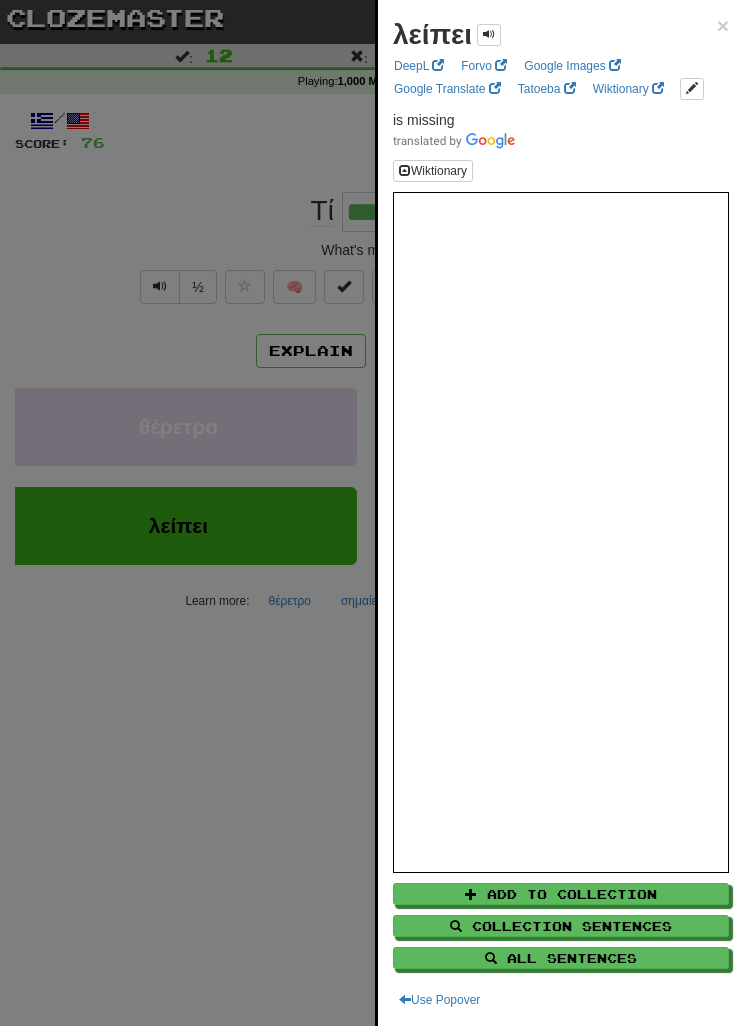 click at bounding box center [372, 513] 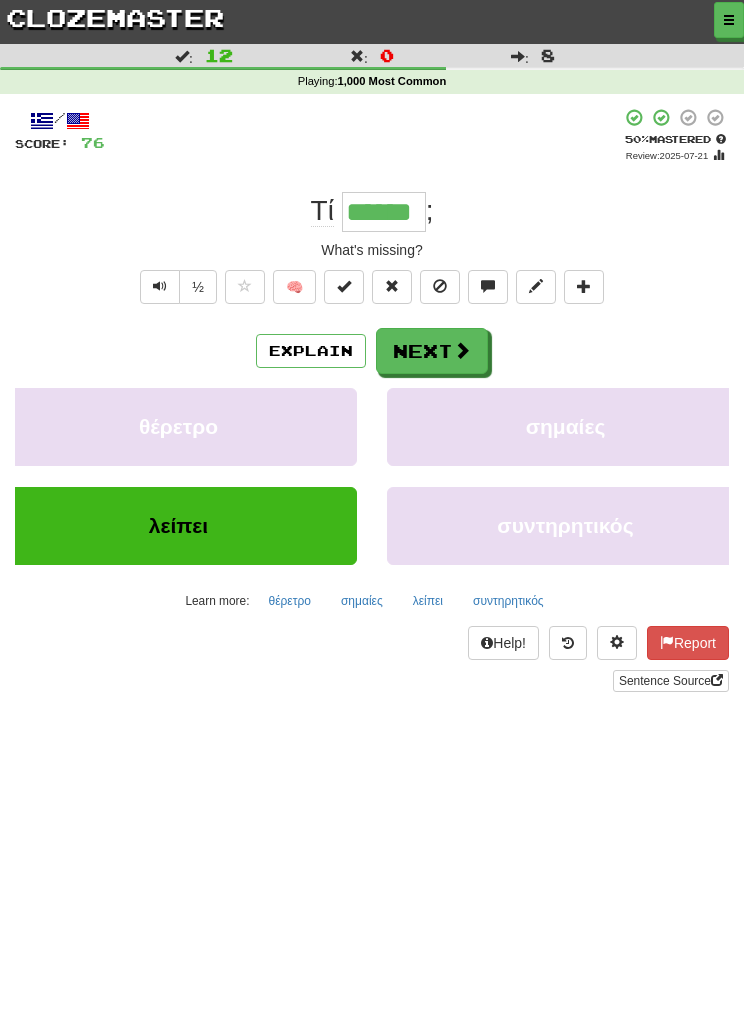 click on "Next" at bounding box center (432, 351) 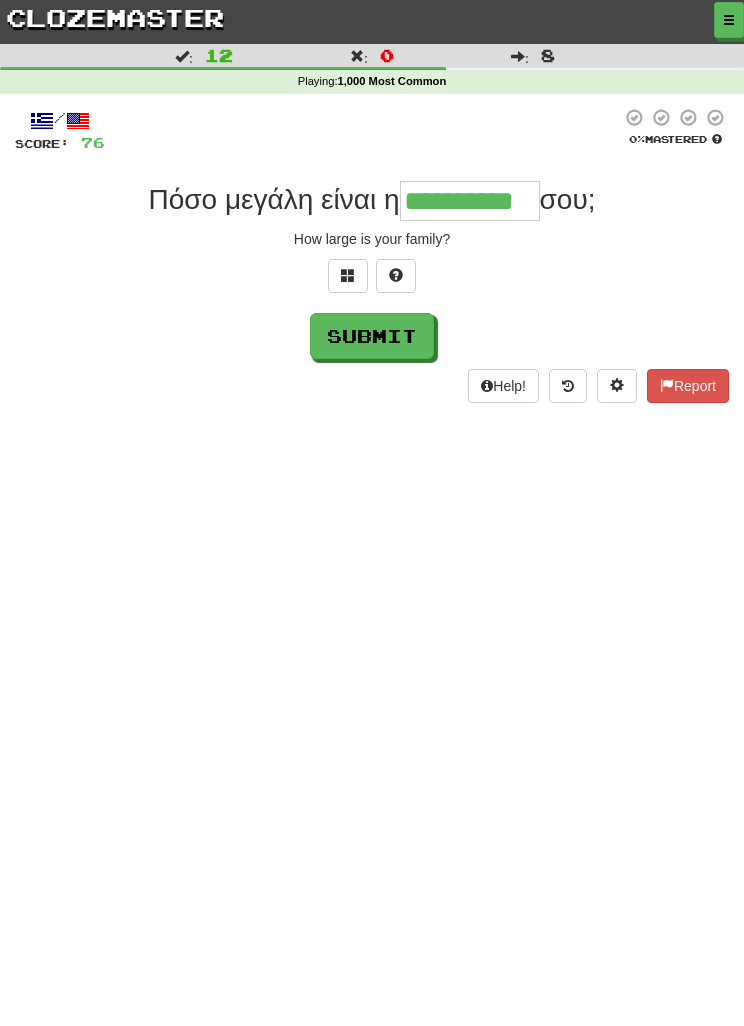type on "**********" 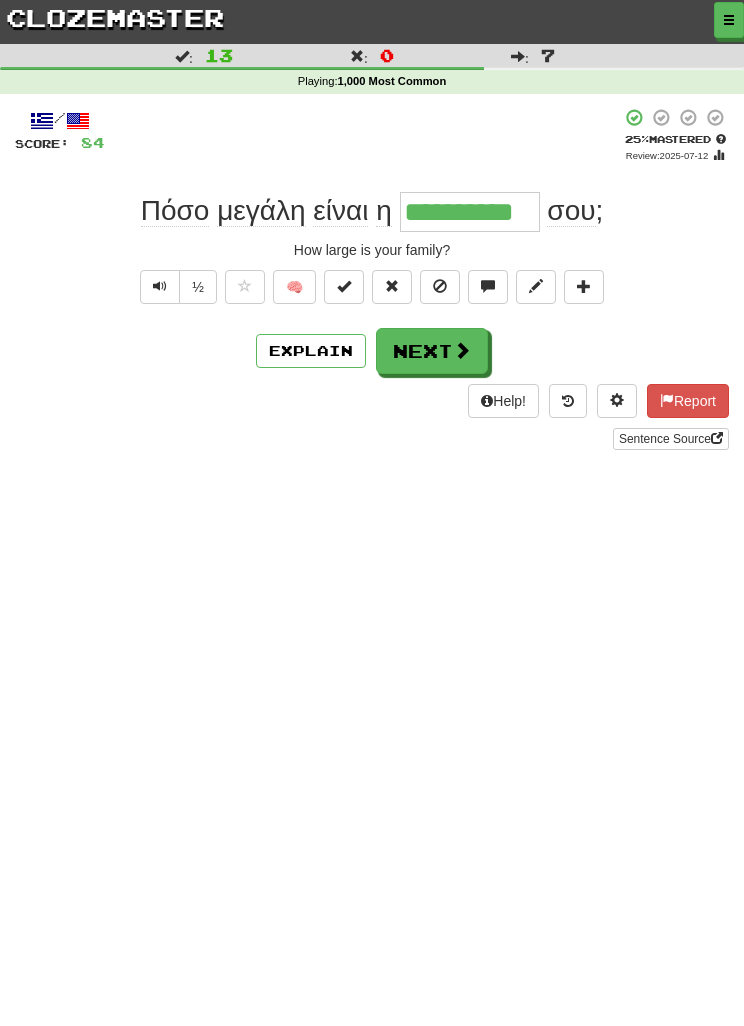 click on "Next" at bounding box center (432, 351) 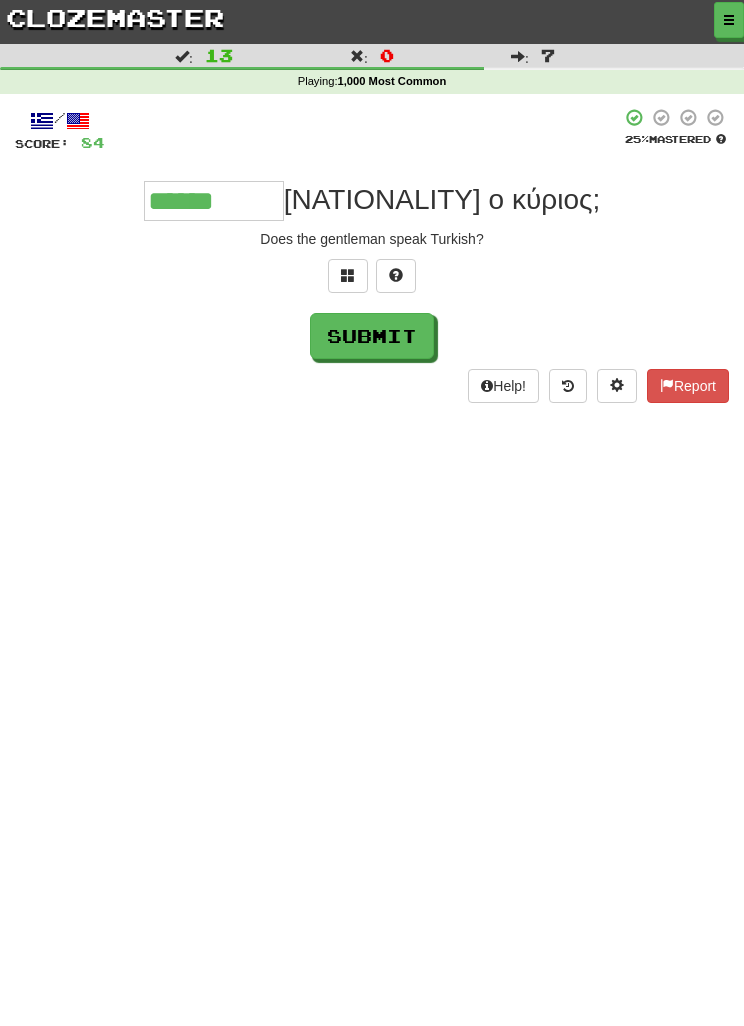 type on "******" 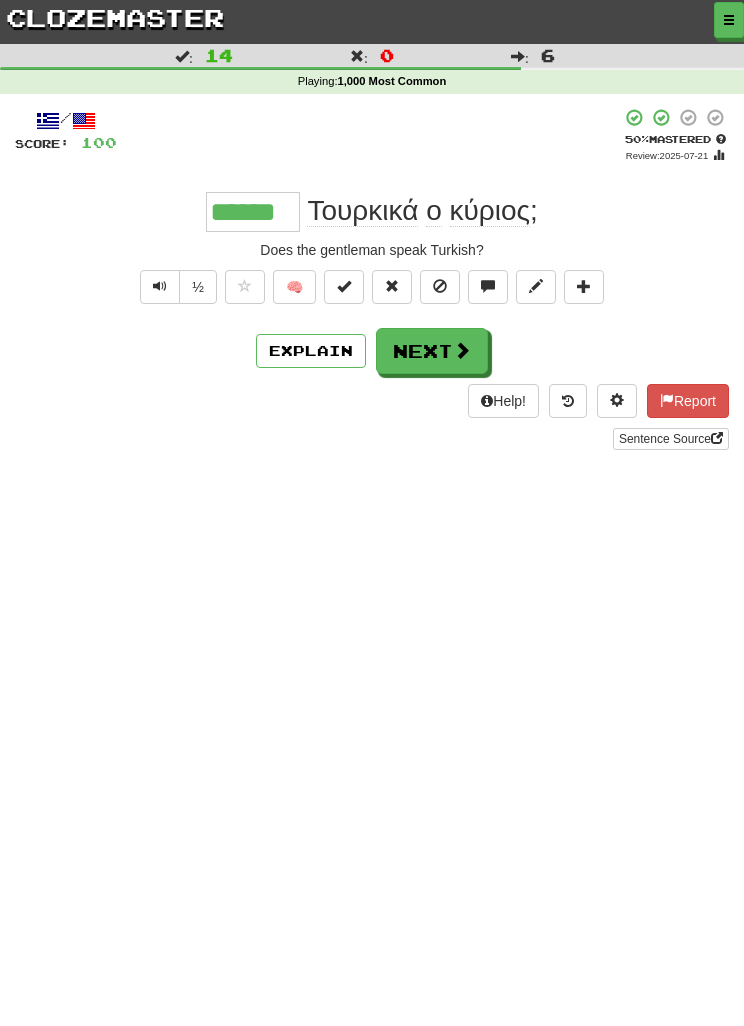 click on "Next" at bounding box center [432, 351] 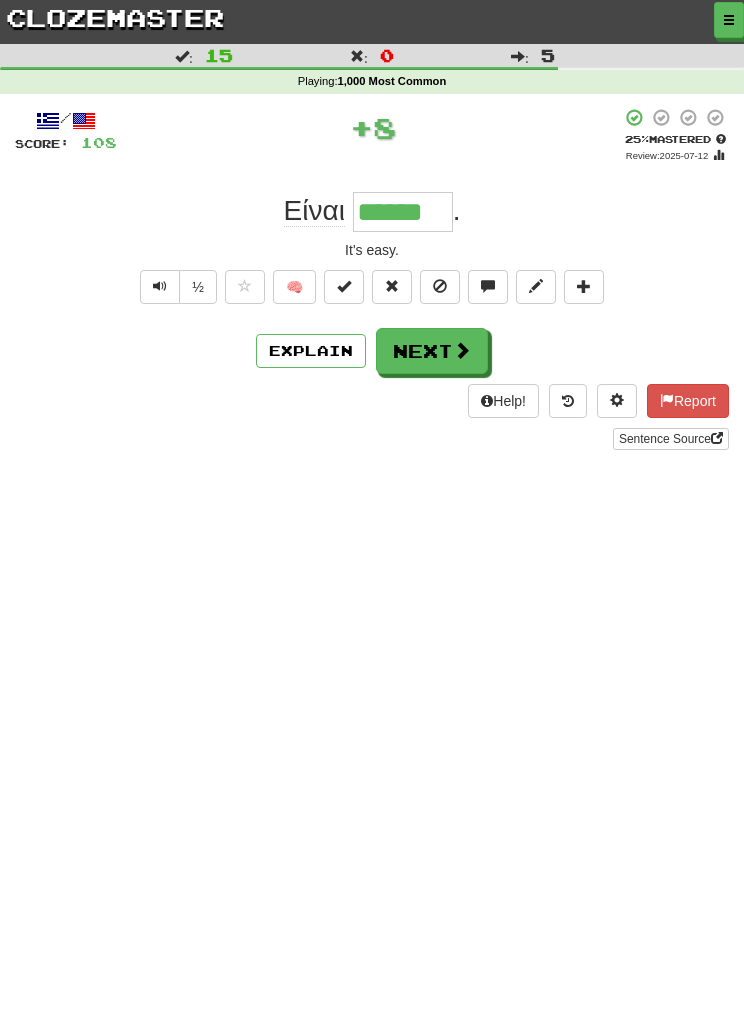 type on "******" 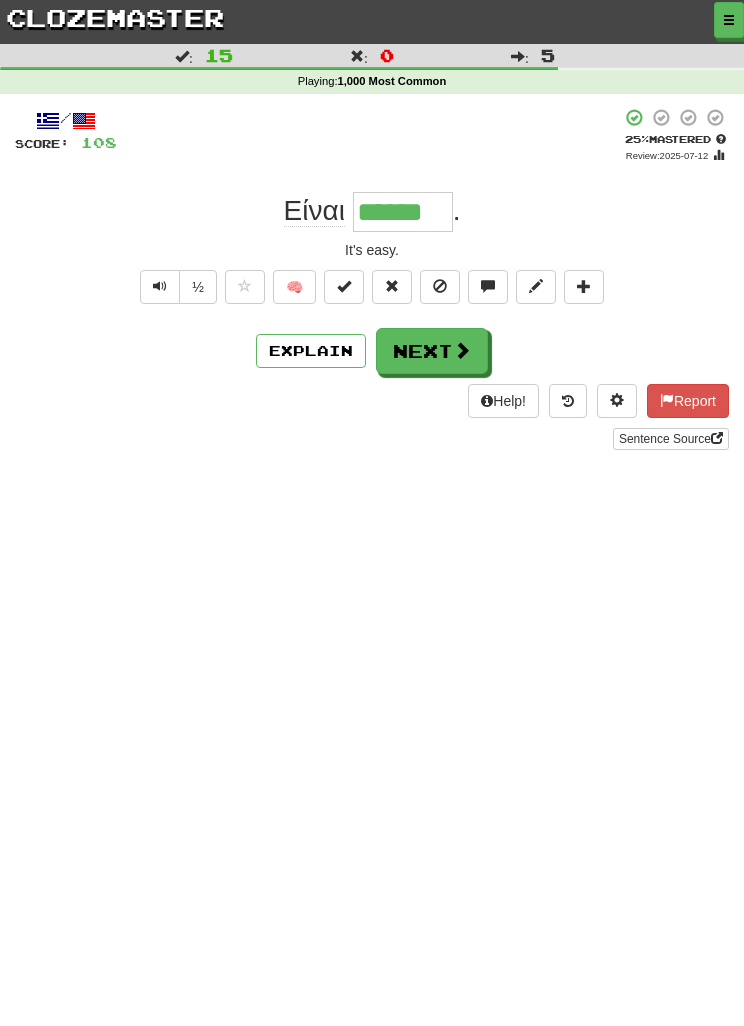 click on "Next" at bounding box center (432, 351) 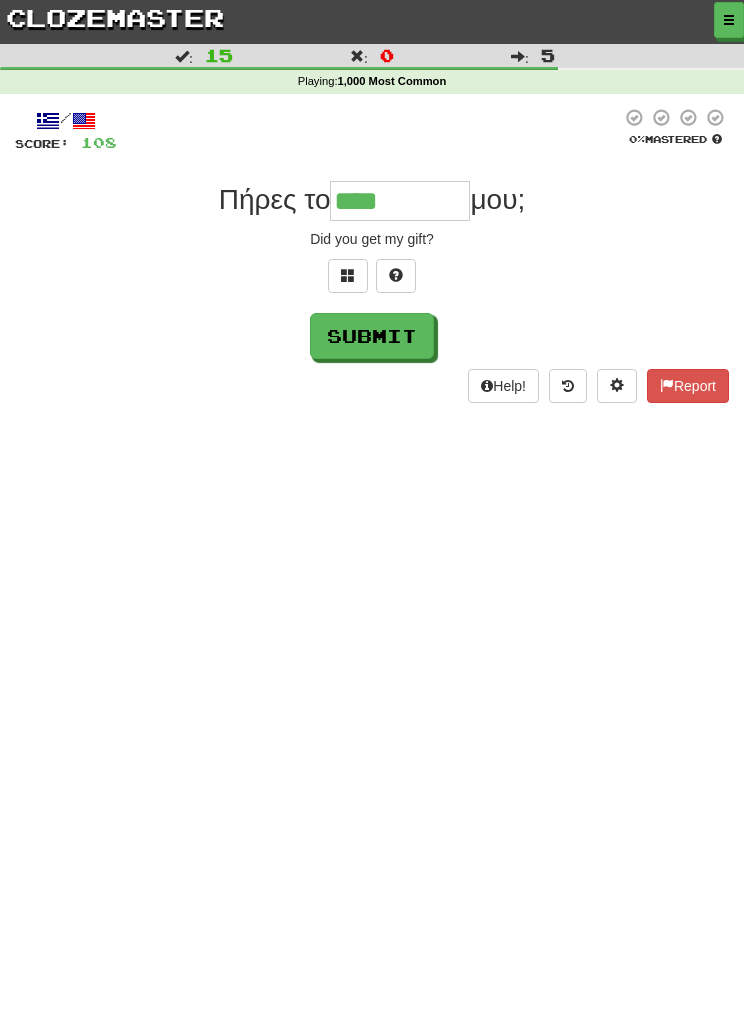 type on "****" 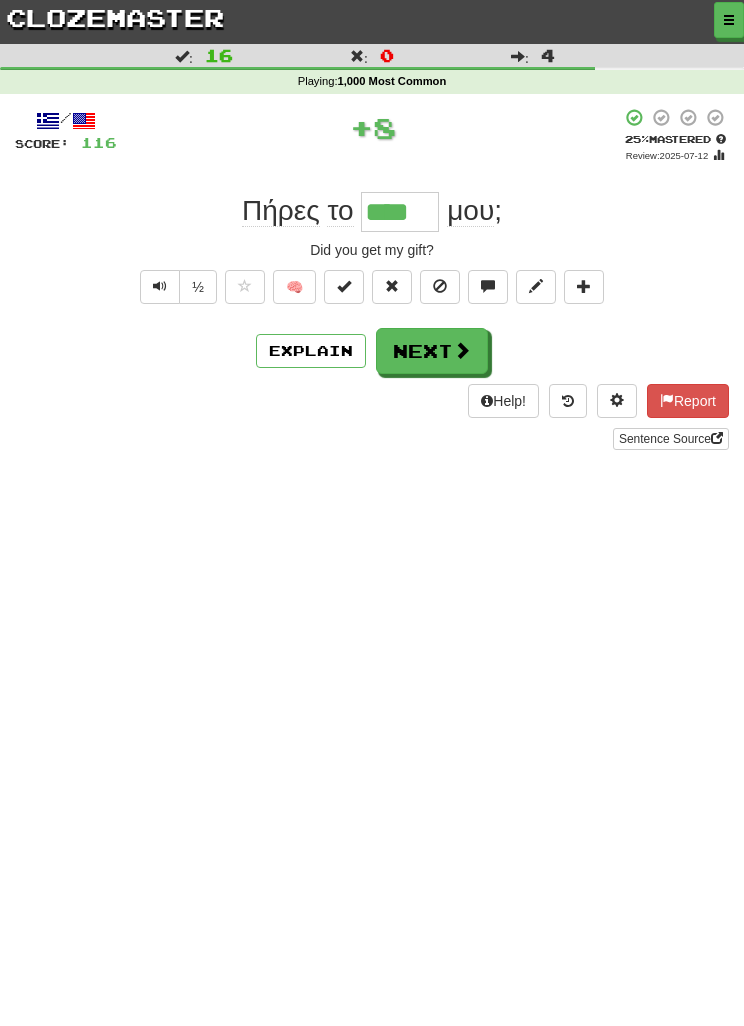 click on "Next" at bounding box center (432, 351) 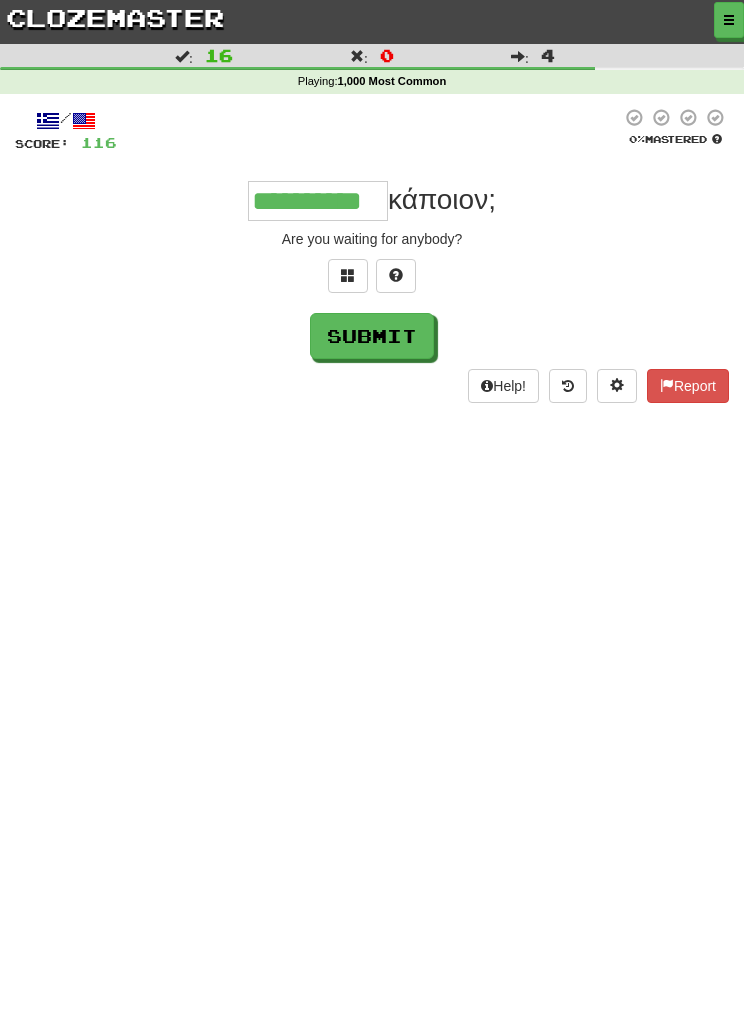 type on "**********" 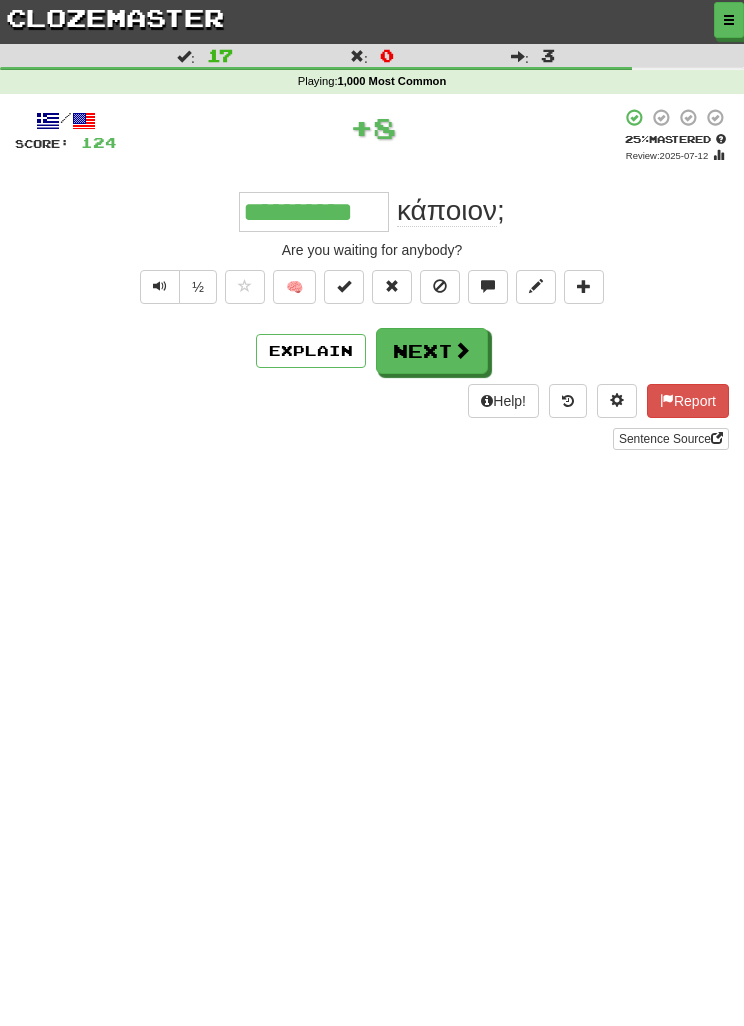click on "Next" at bounding box center [432, 351] 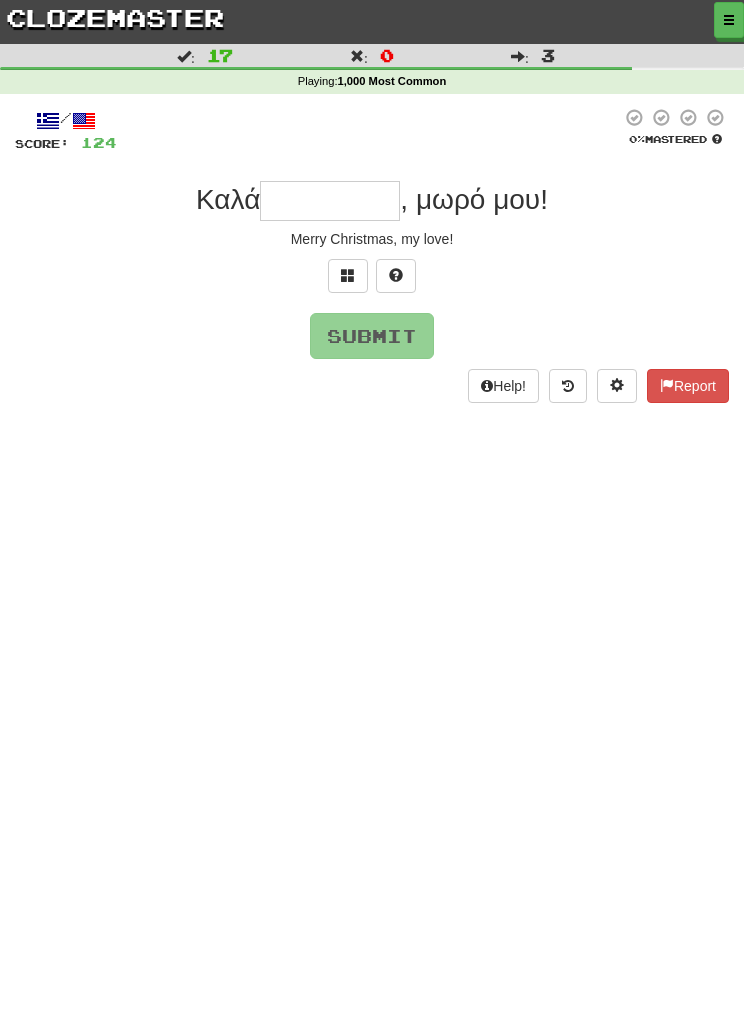 click at bounding box center [348, 275] 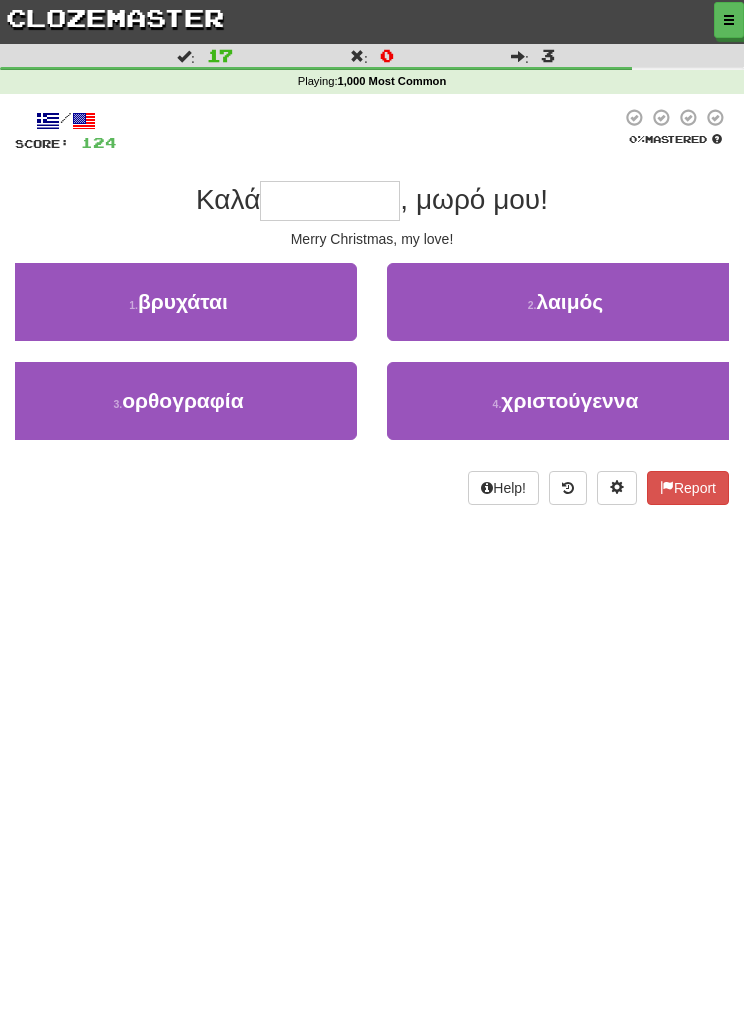click on "4 .  χριστούγεννα" at bounding box center (565, 401) 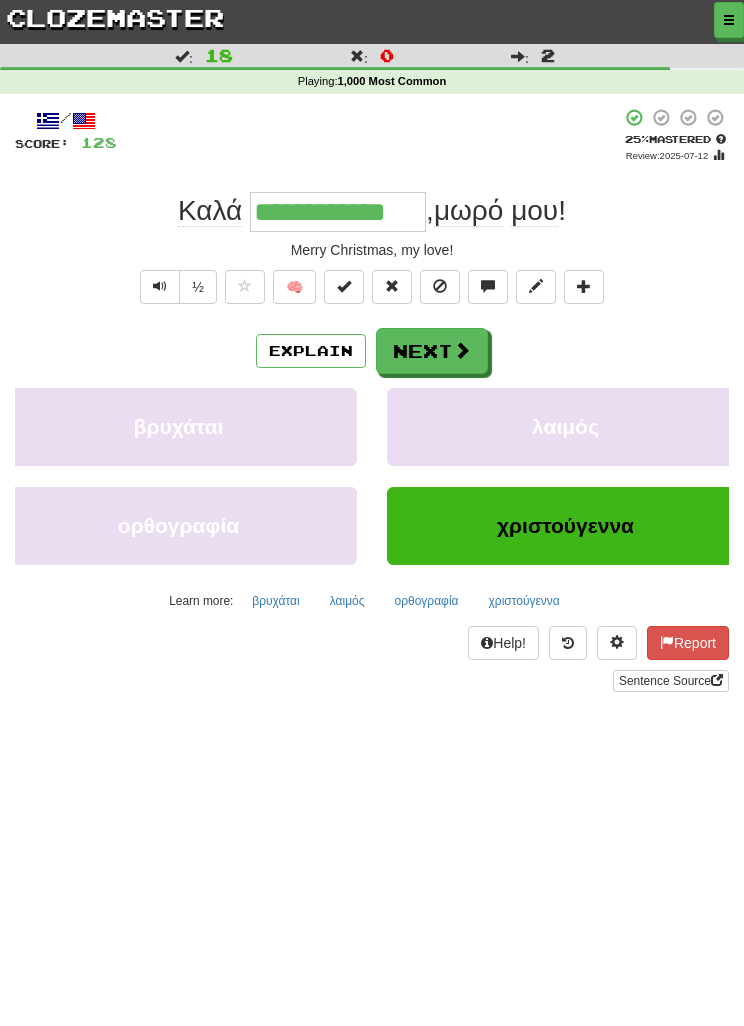 click on "Next" at bounding box center [432, 351] 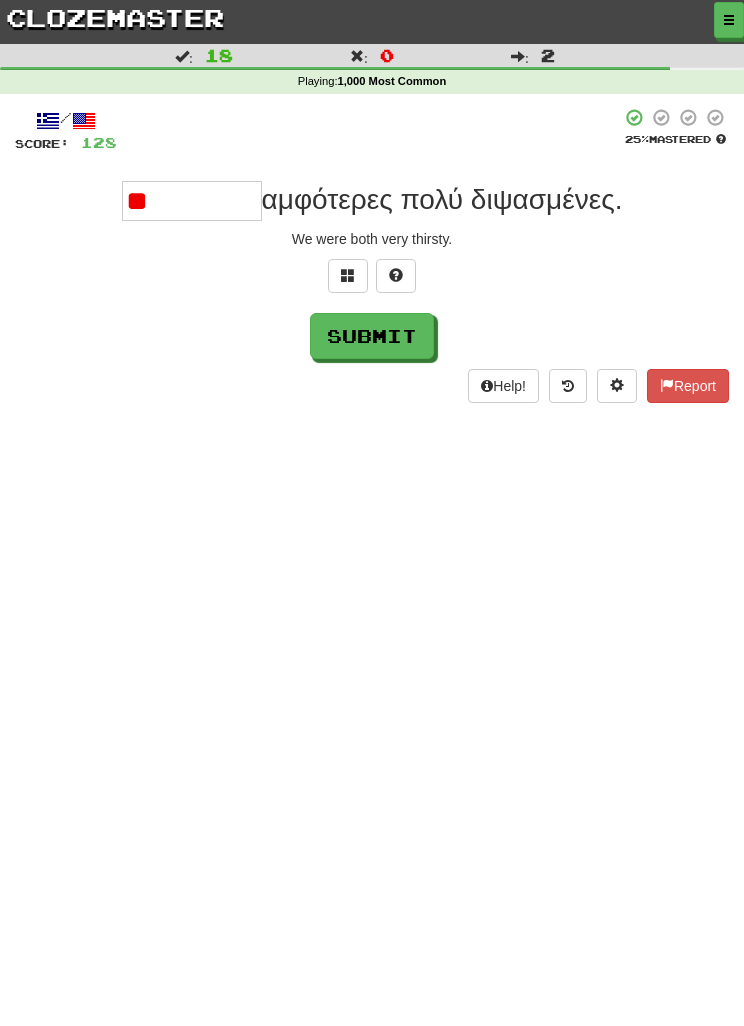 click at bounding box center [396, 276] 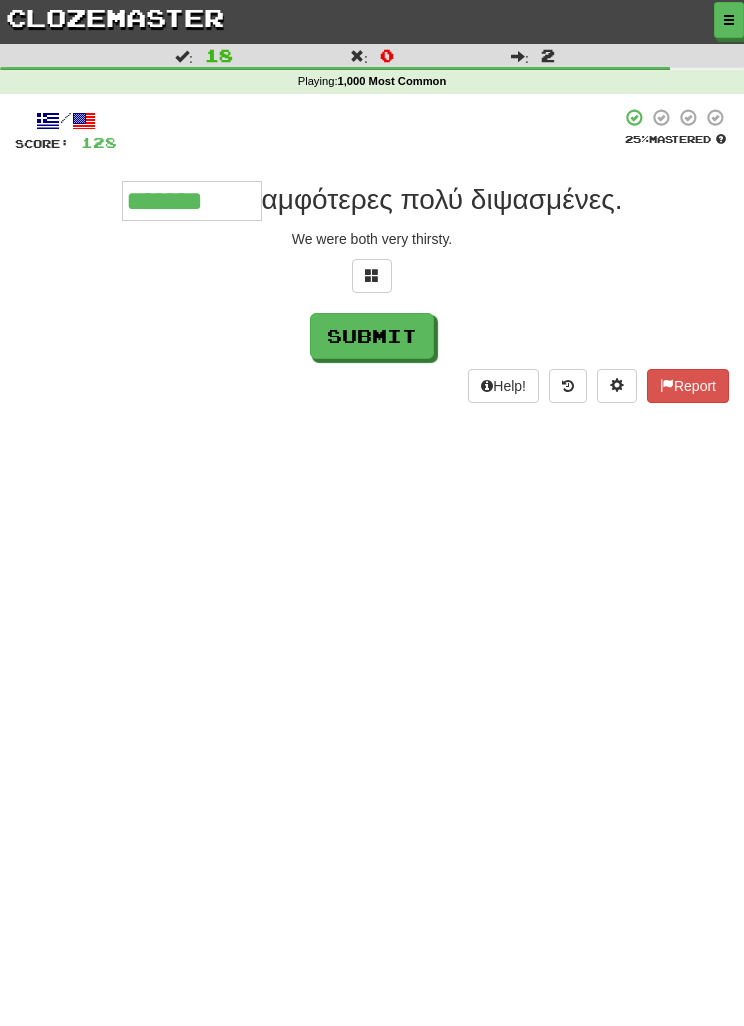 type on "*******" 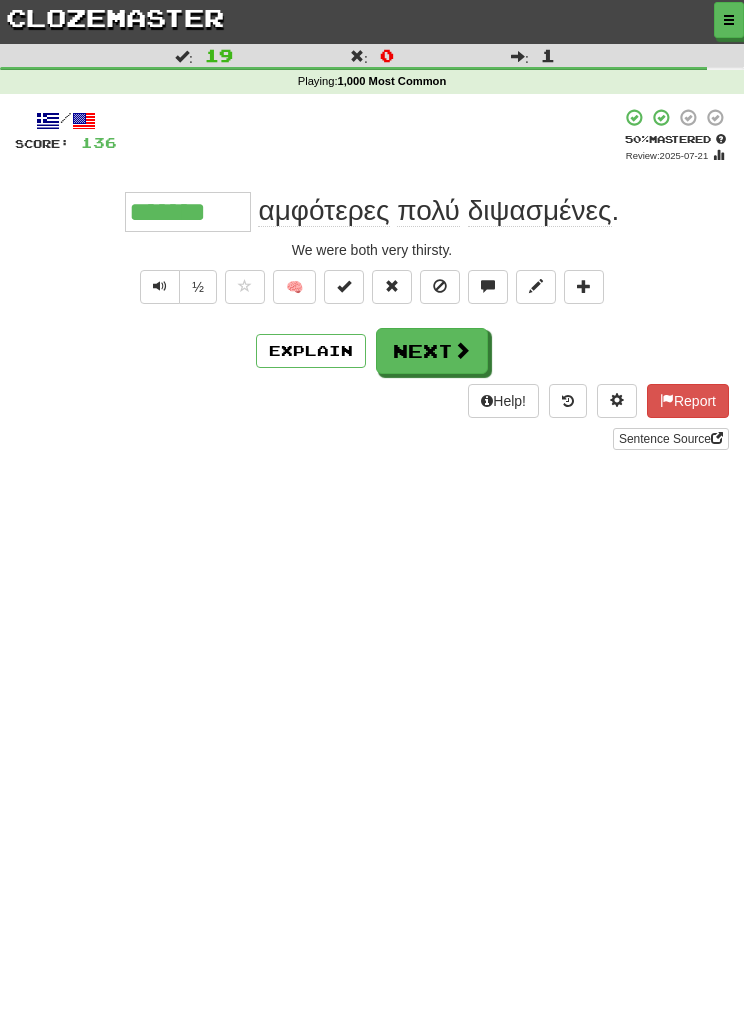click on "Next" at bounding box center [432, 351] 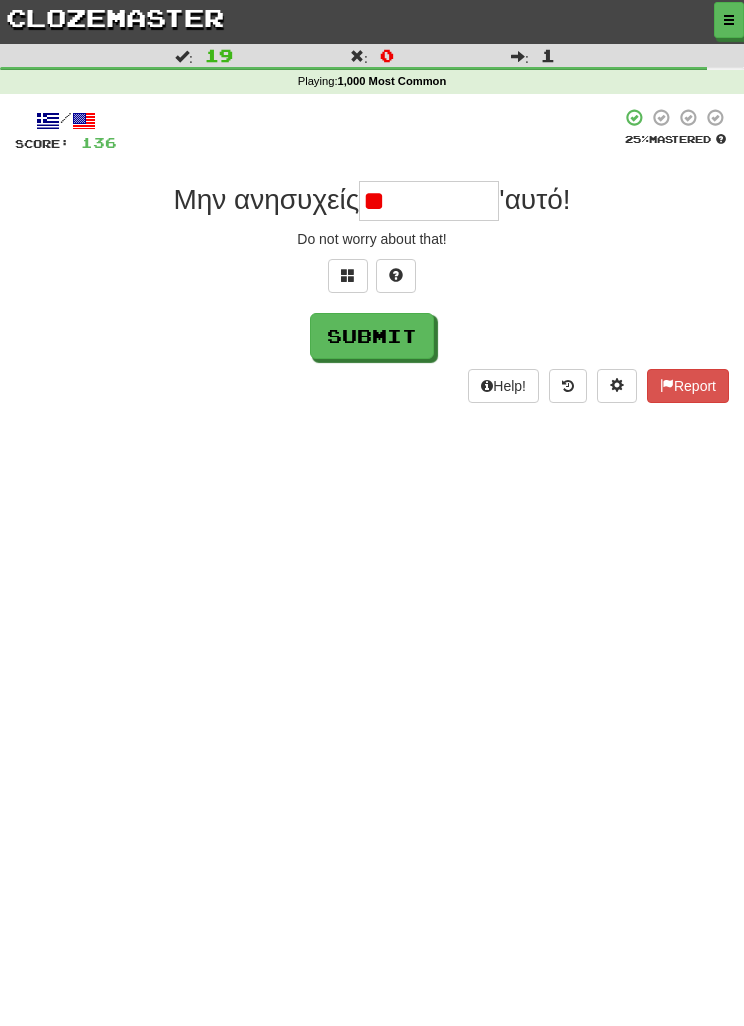 type on "*" 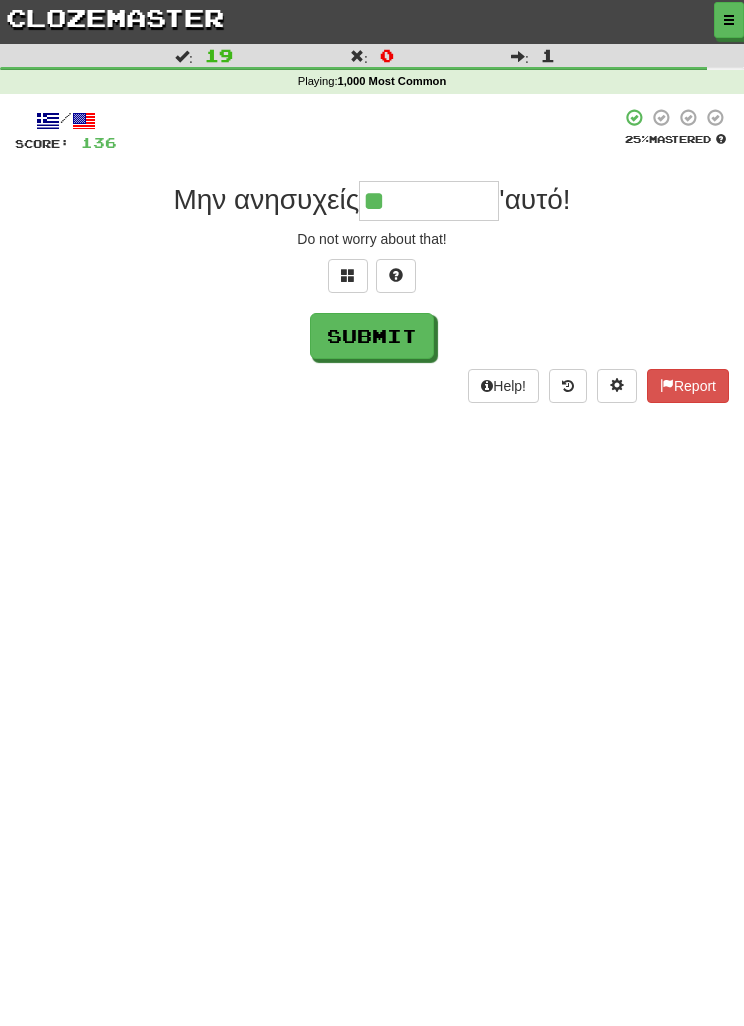 type on "**" 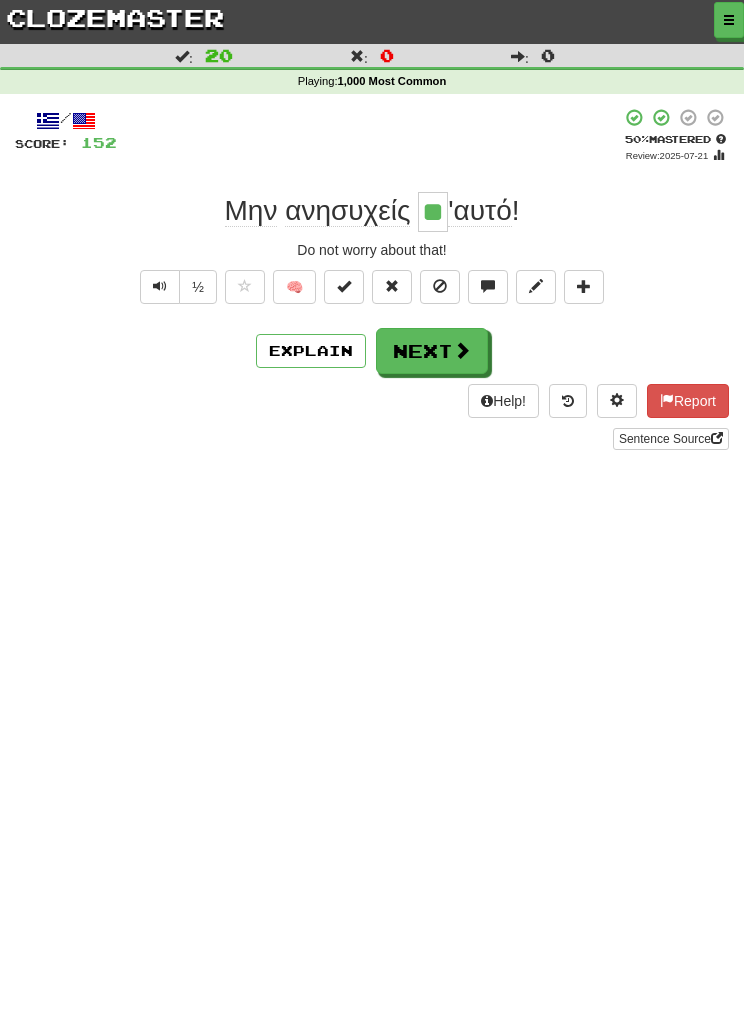 click on "Next" at bounding box center (432, 351) 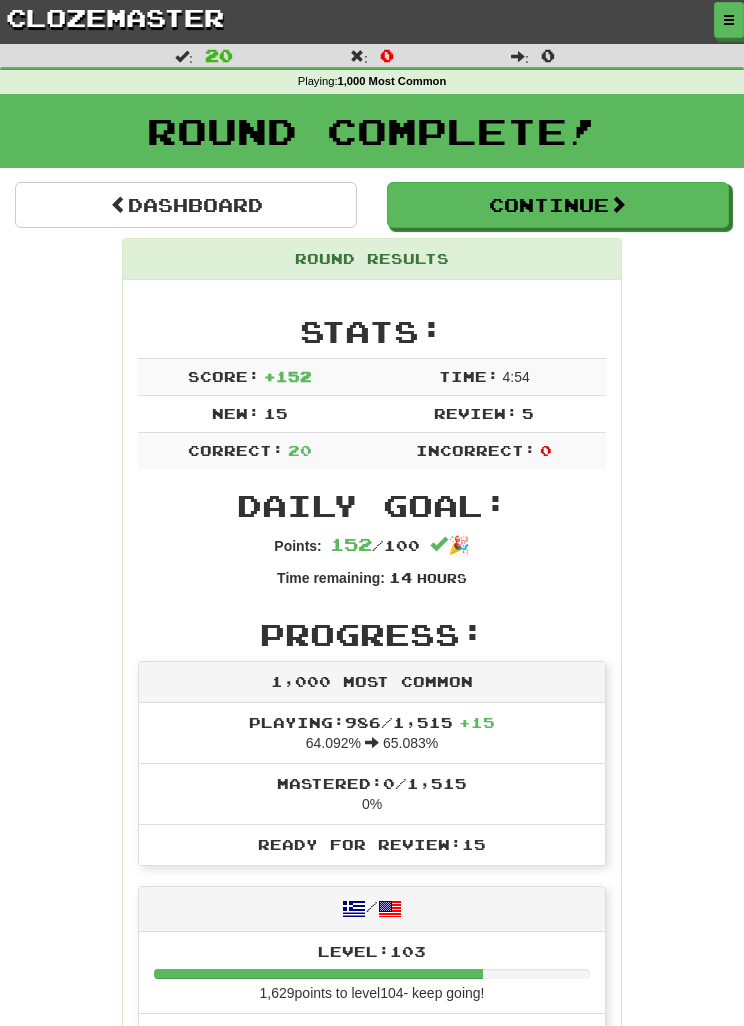 click at bounding box center [729, 20] 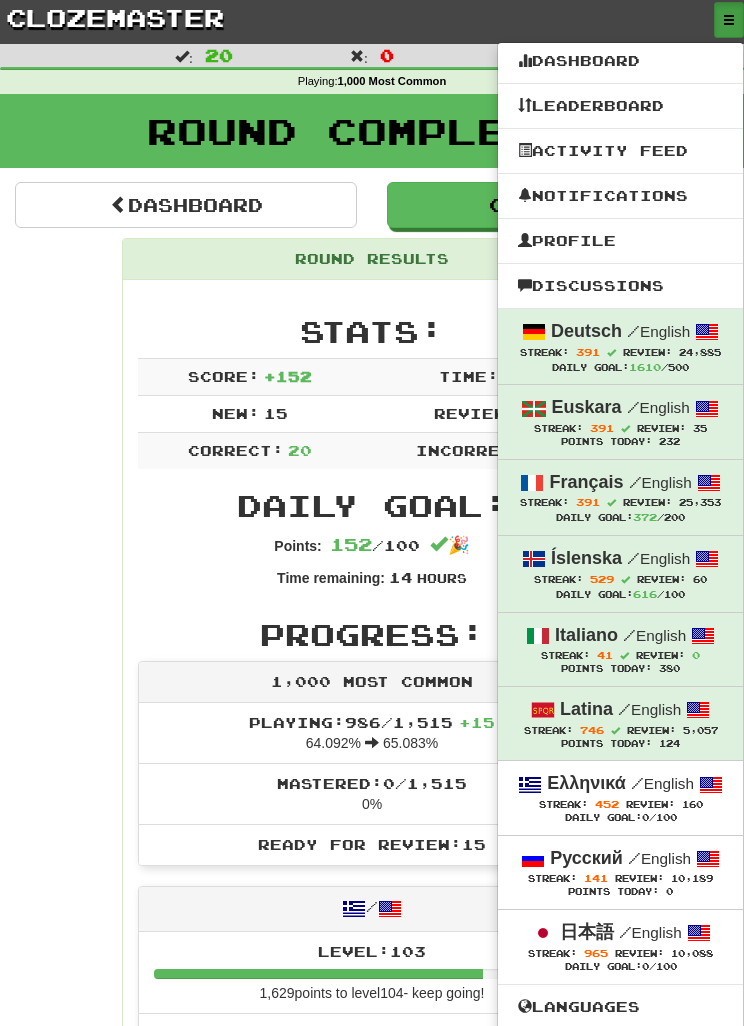click at bounding box center [372, 513] 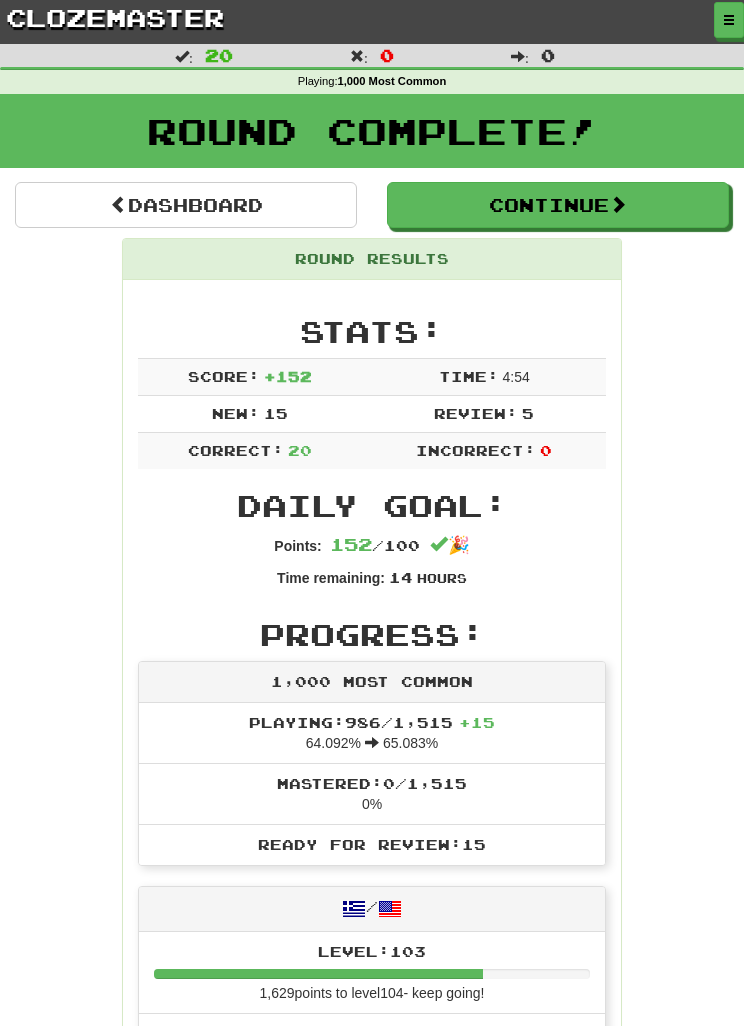click on "Dashboard" at bounding box center (186, 205) 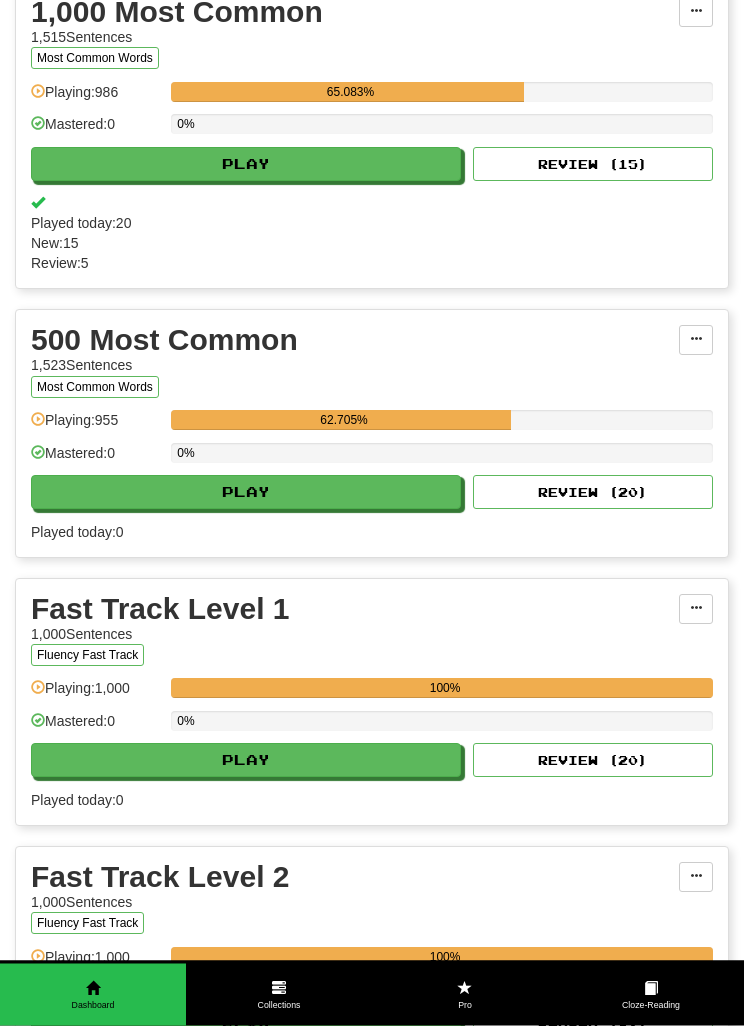 scroll, scrollTop: 401, scrollLeft: 0, axis: vertical 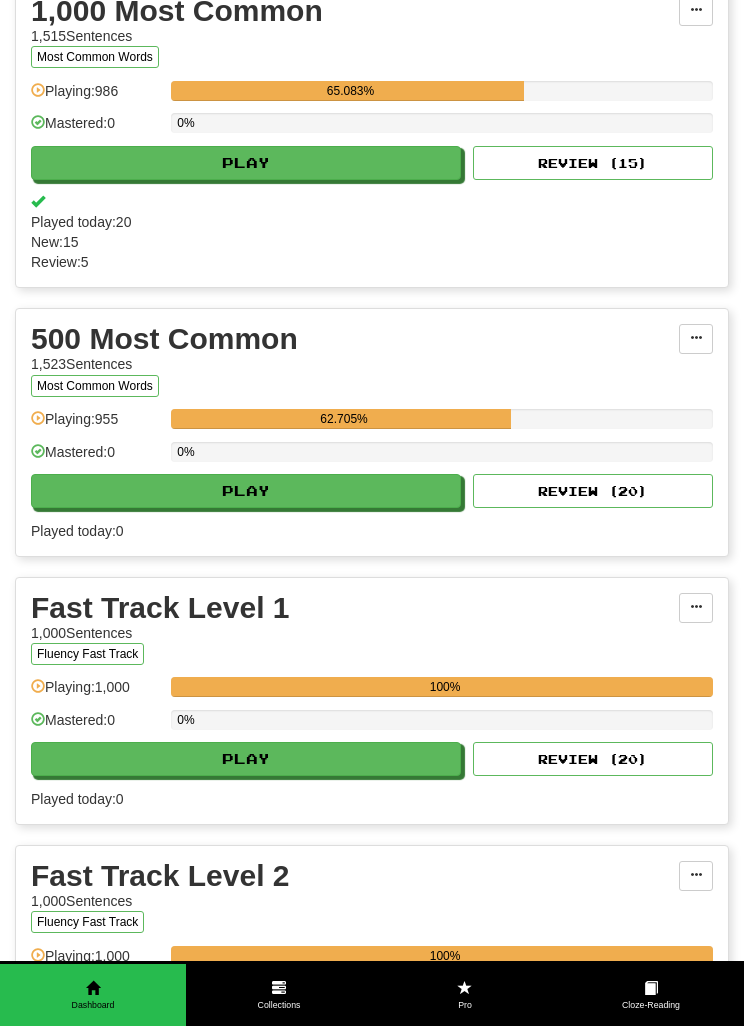 click on "Play" at bounding box center [246, 491] 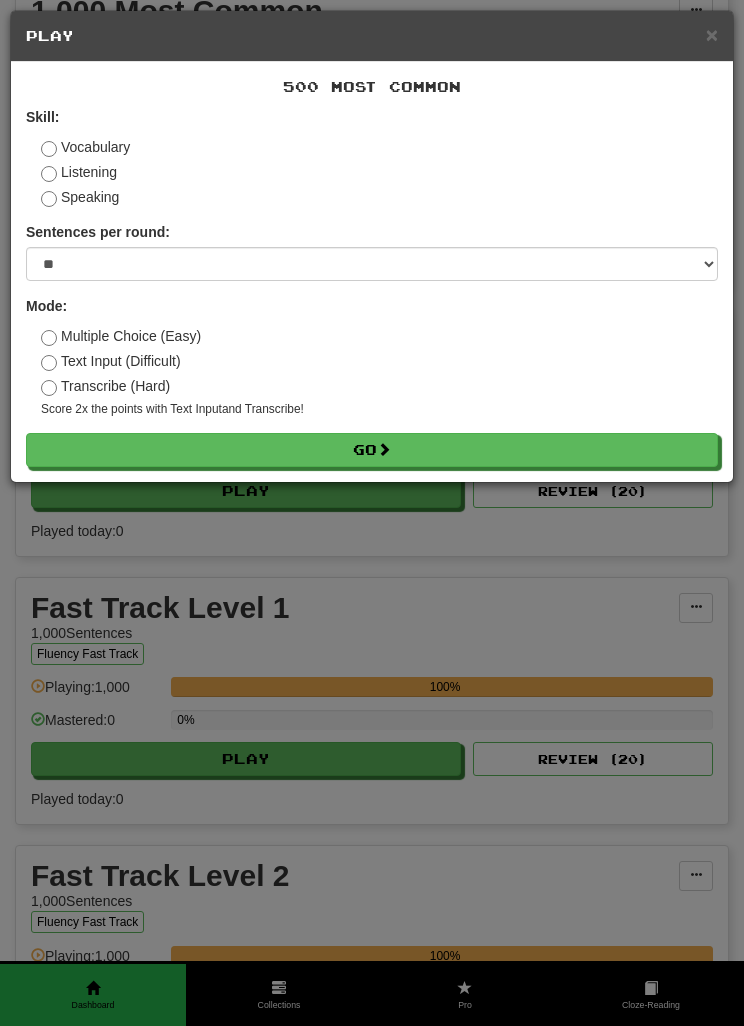 click on "Score 2x the points with Text Input  and Transcribe !" at bounding box center (379, 409) 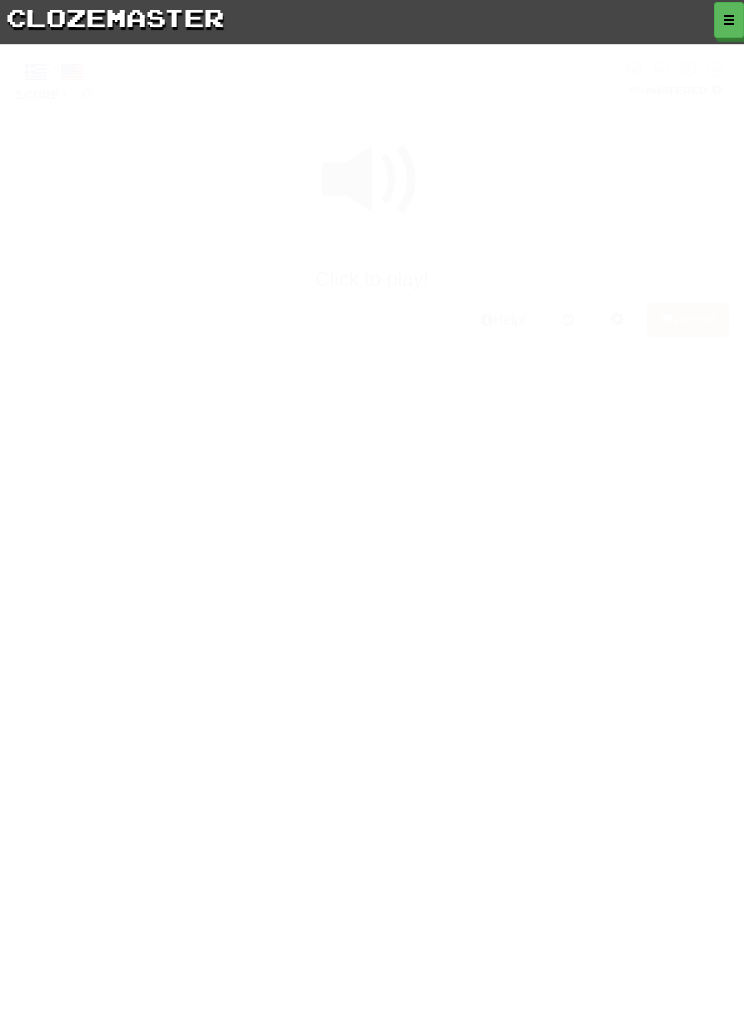 scroll, scrollTop: 0, scrollLeft: 0, axis: both 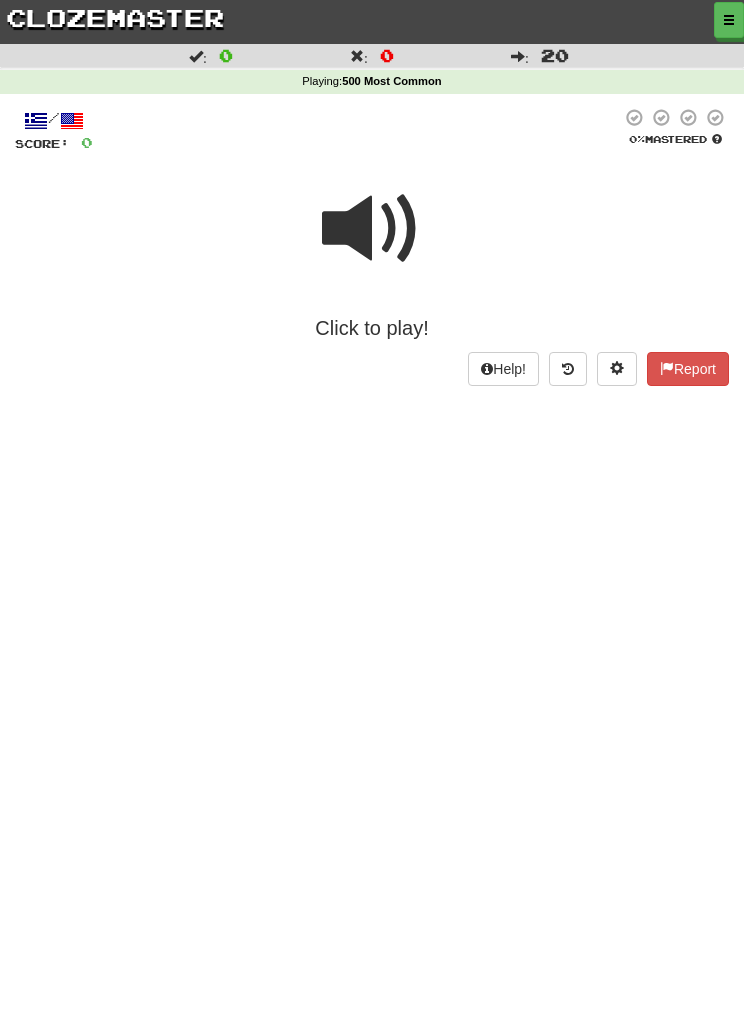 click at bounding box center (372, 229) 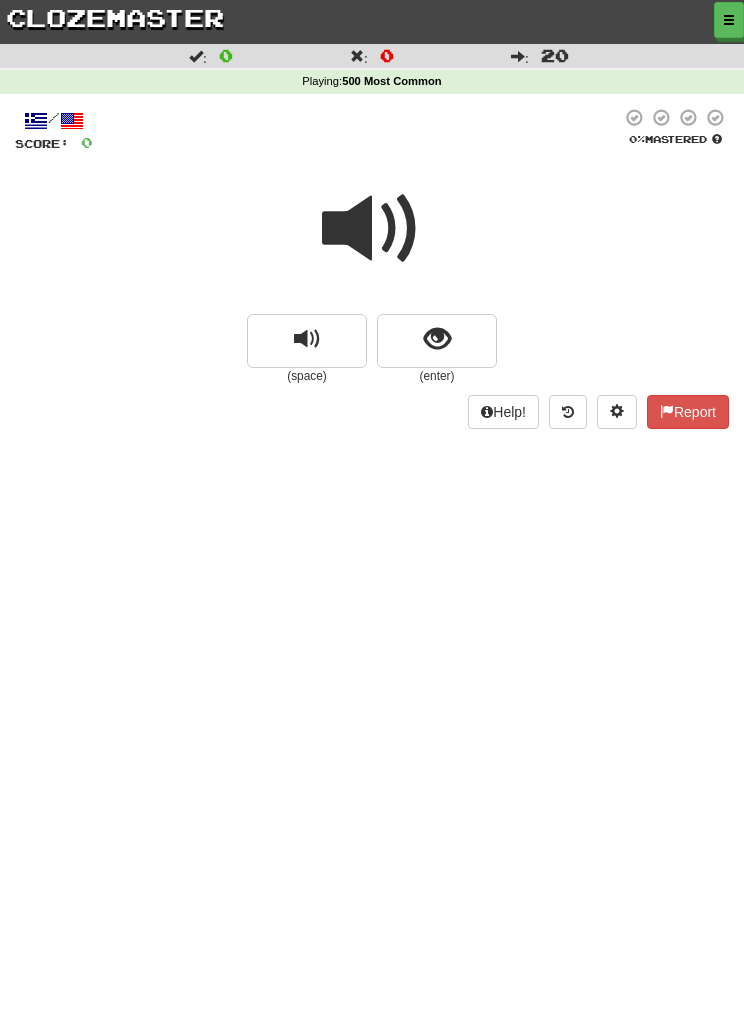 click at bounding box center (372, 229) 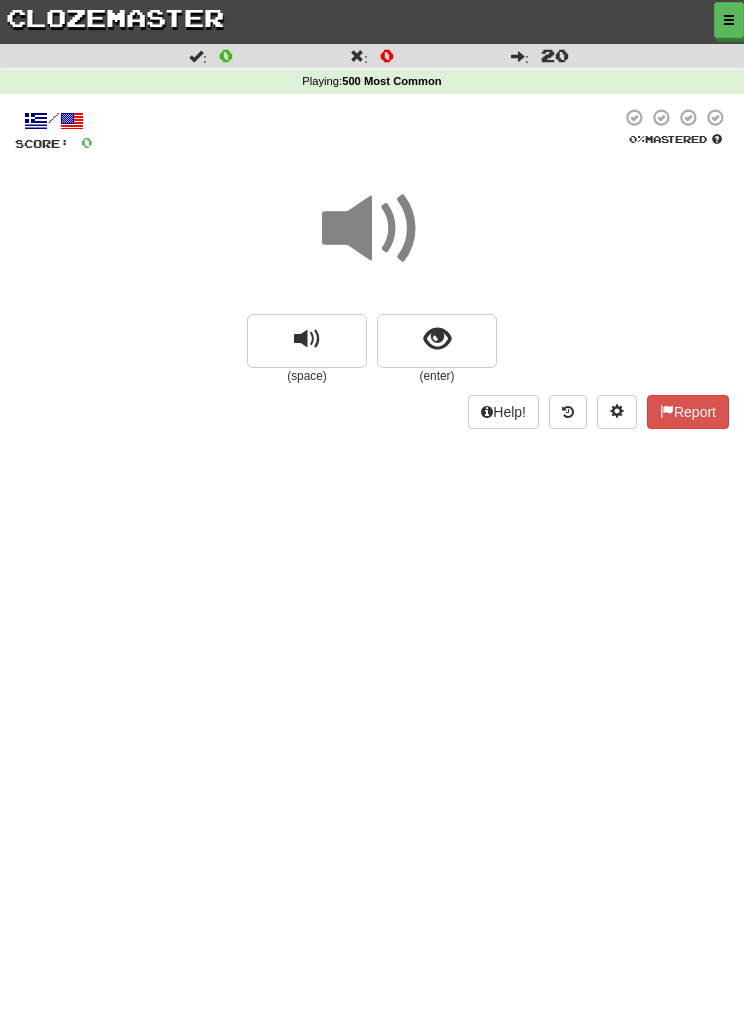 click at bounding box center (437, 339) 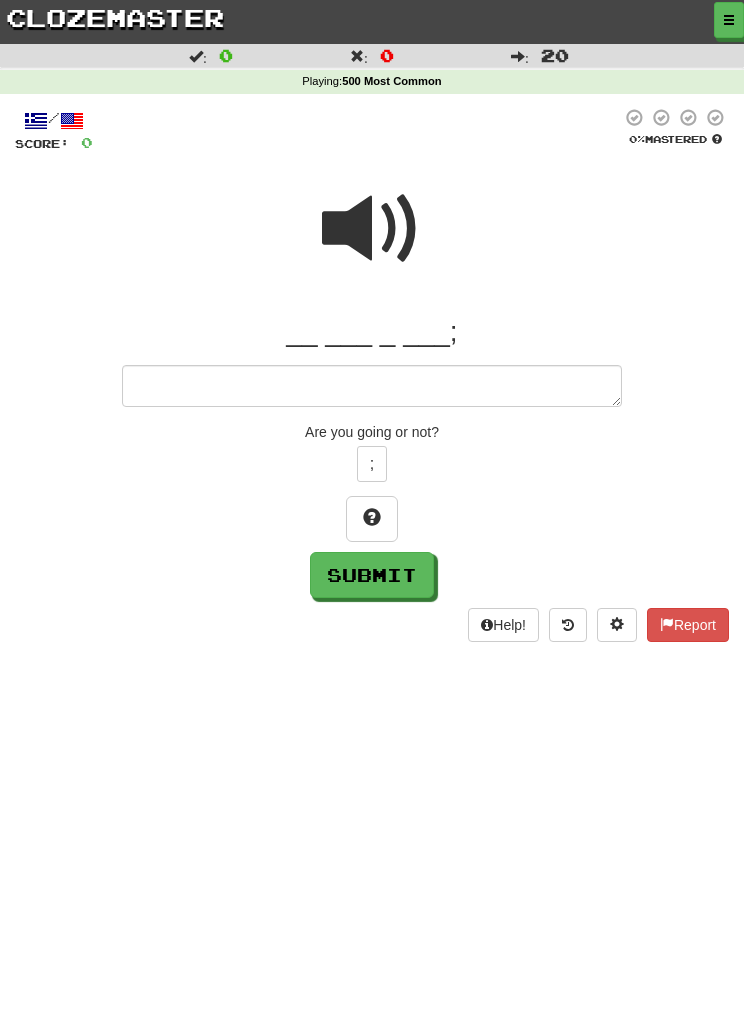 type on "*" 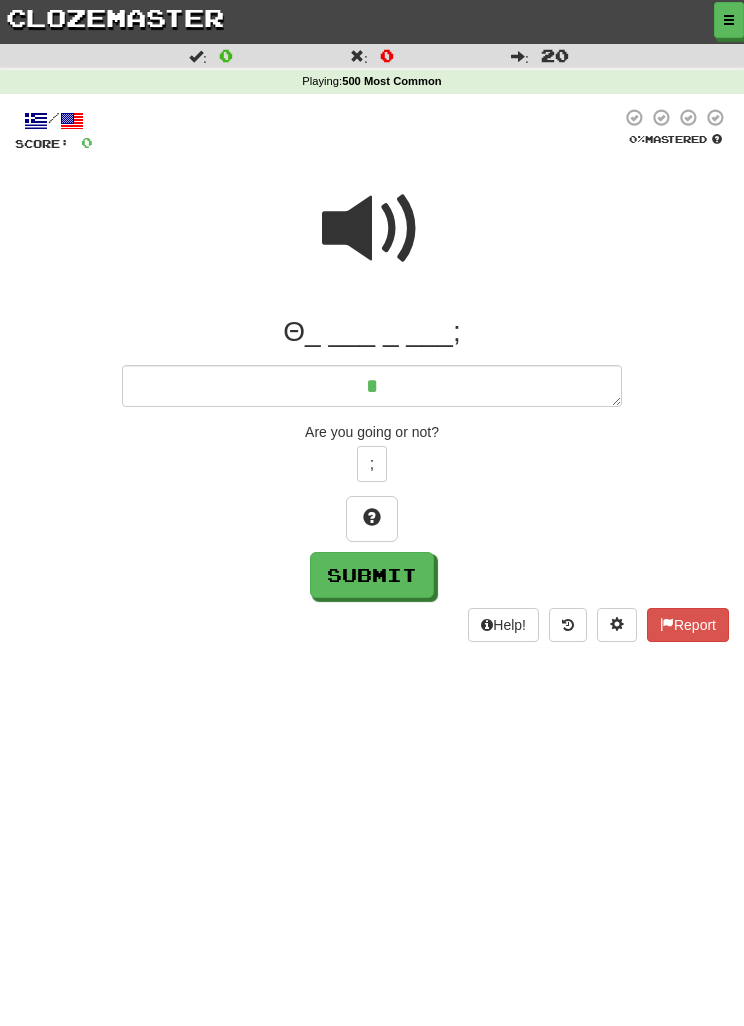 type on "*" 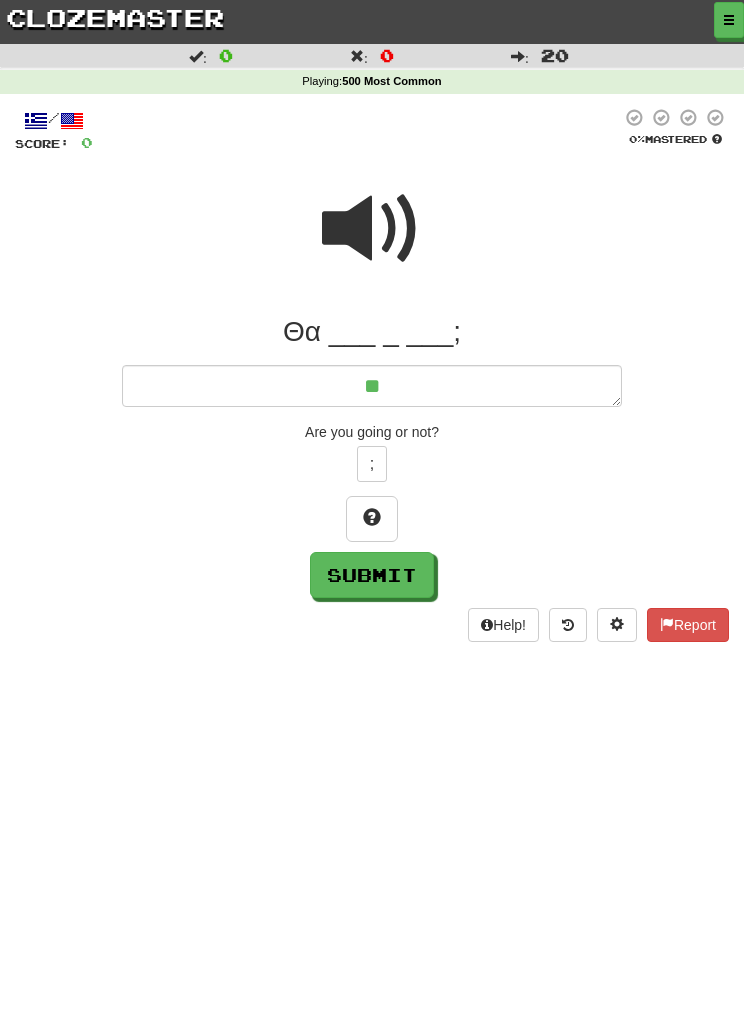 type on "*" 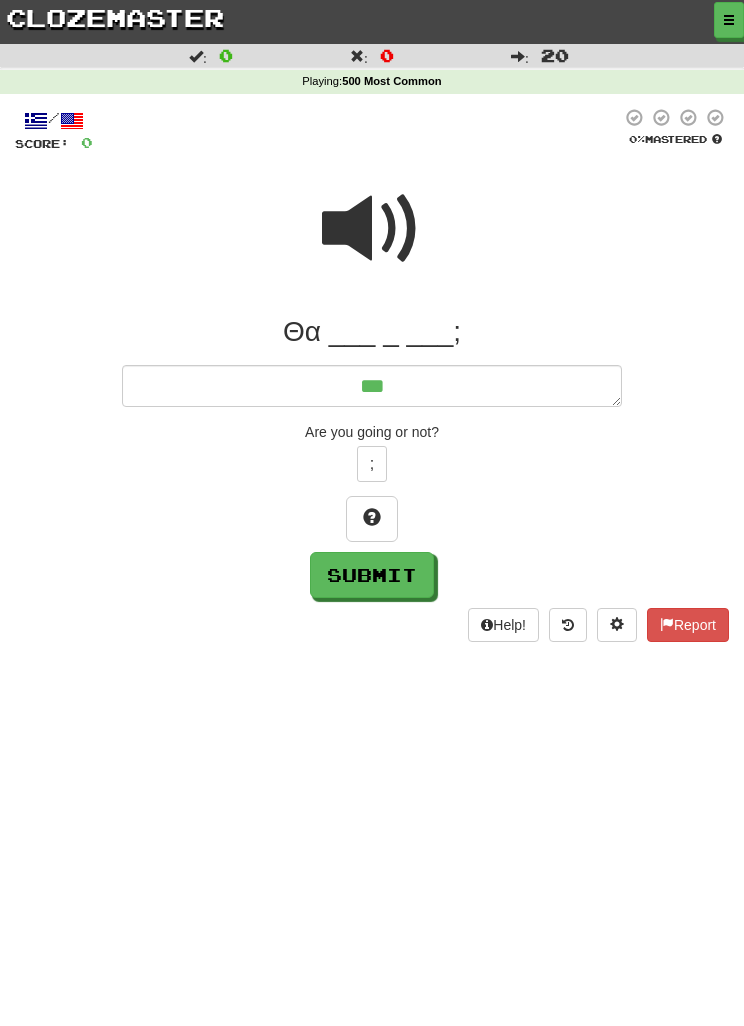 type on "*" 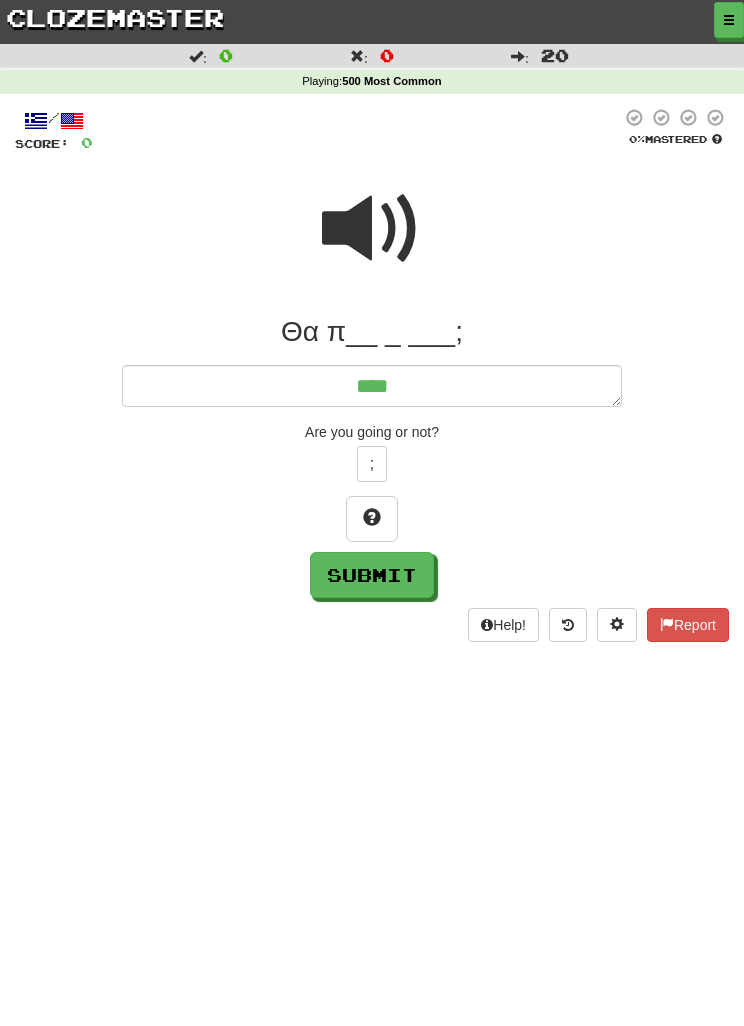 type on "*" 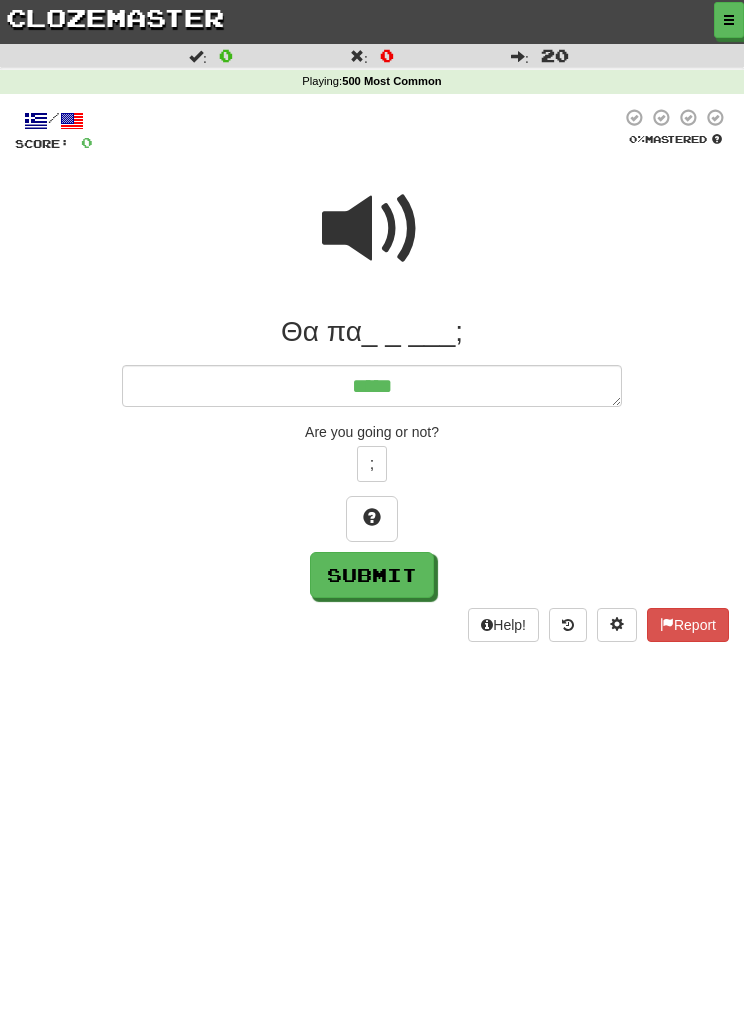 type on "*" 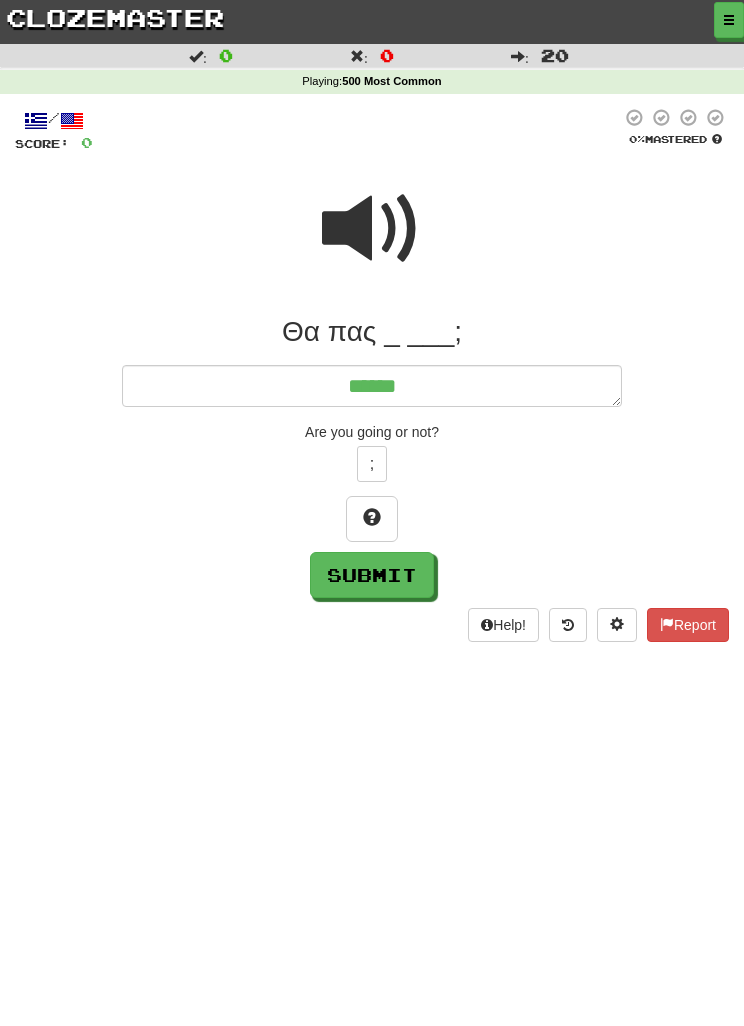 type on "*" 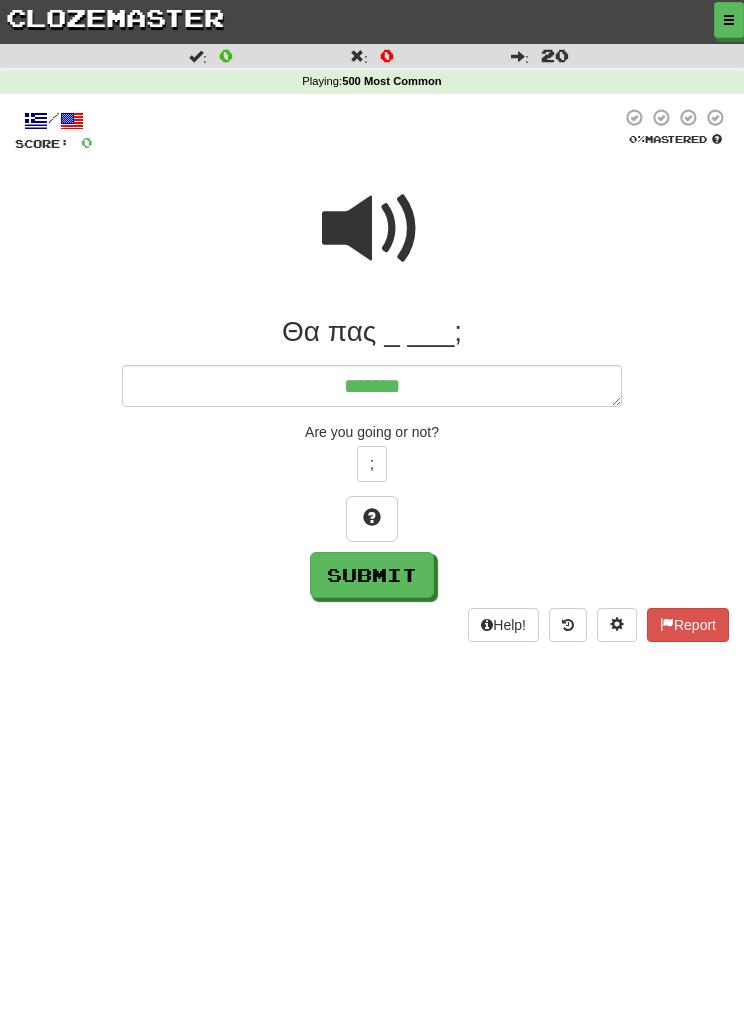 type on "*" 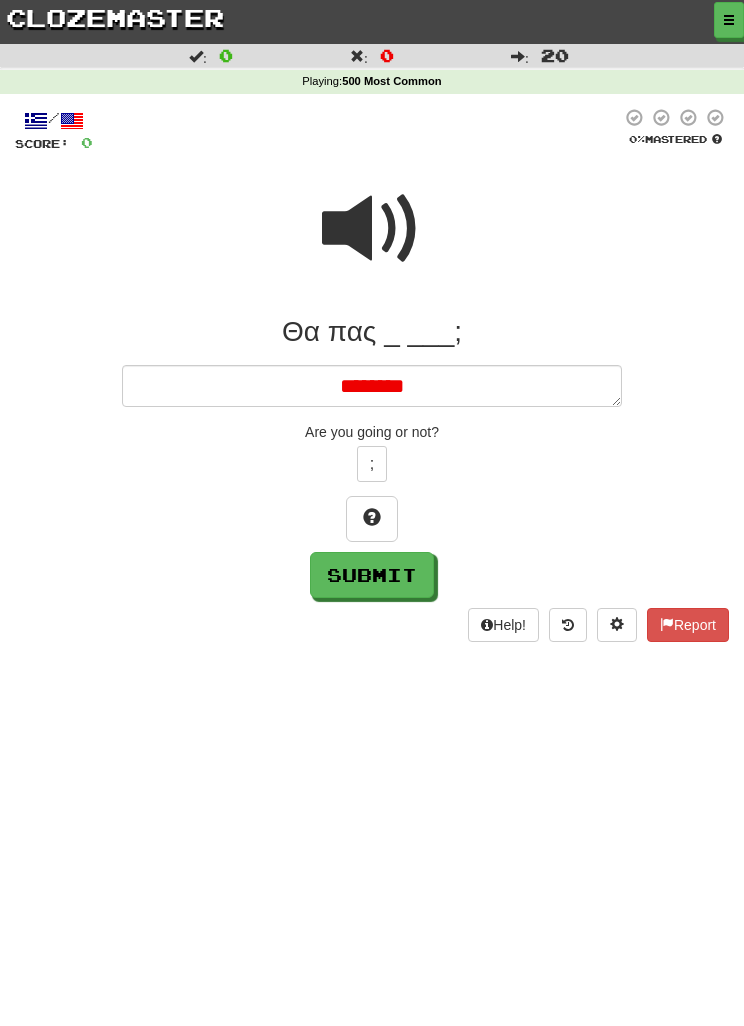 type on "*" 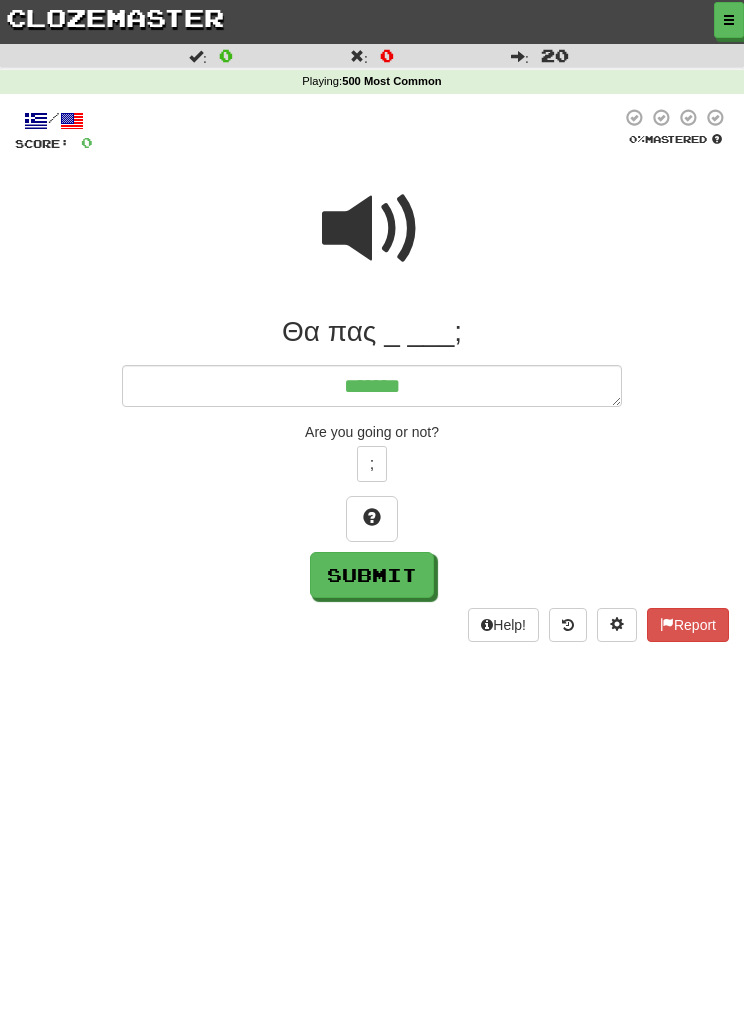 type on "*" 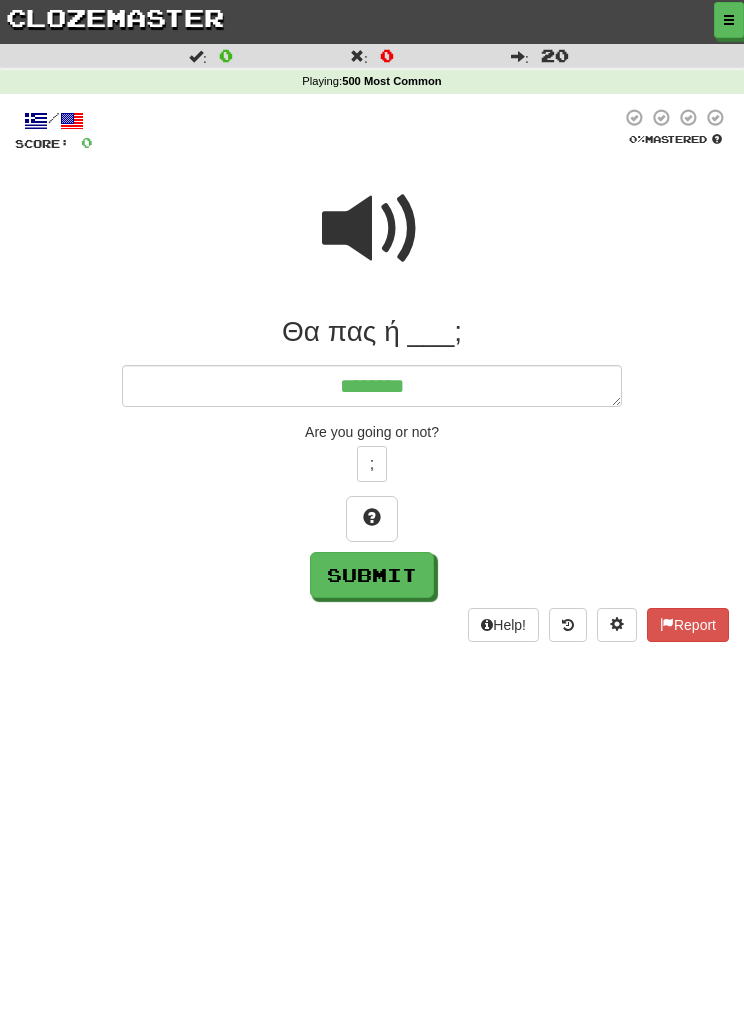 type on "*" 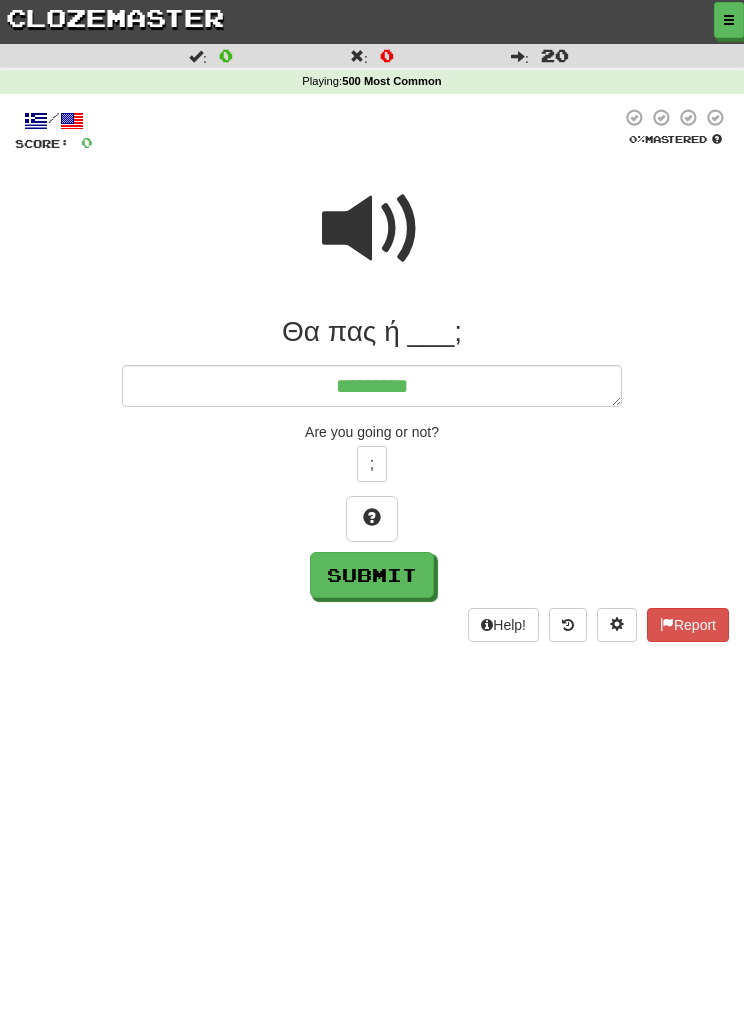 type on "*" 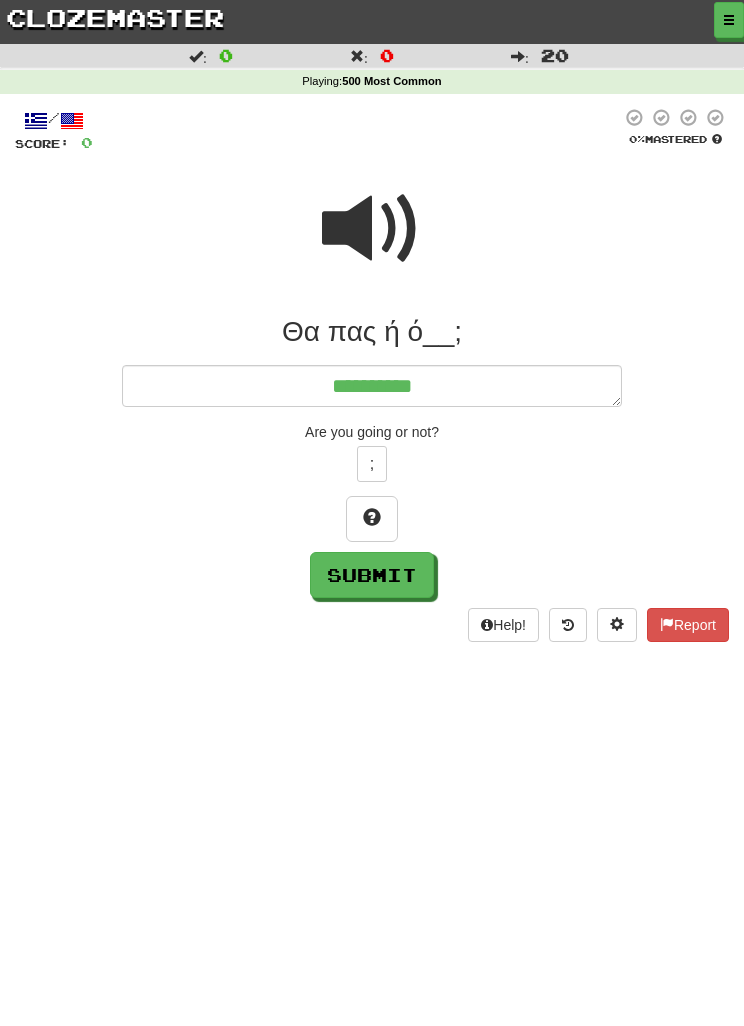 type on "*" 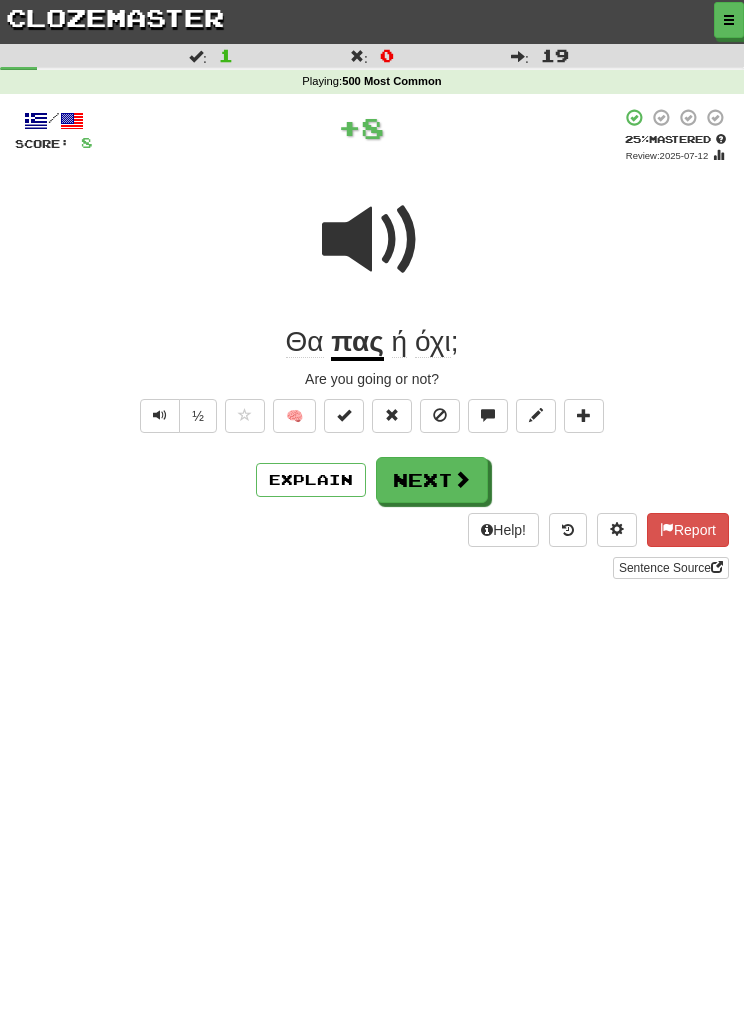 click on "Dashboard
Clozemaster
Daniel42
/
Toggle Dropdown
Dashboard
Leaderboard
Activity Feed
Notifications
Profile
Discussions
Deutsch
/
English
Streak:
391
Review:
24,885
Daily Goal:  1610 /500
Euskara
/
English
Streak:
391
Review:
35
Points Today: 232
Français
/
English
Streak:
391
Review:
25,353
Daily Goal:  372 /200
Íslenska
/
English
Streak:
529
Review:
60
Daily Goal:  616 /100
Italiano
/
English
Streak:
41
Review:
0
Points Today: 380
Latina
/
English
Streak:
746
Review:
5,057
Points Today: 124
Ελληνικά
/
English
Streak:
453
Review:
155" at bounding box center (372, 513) 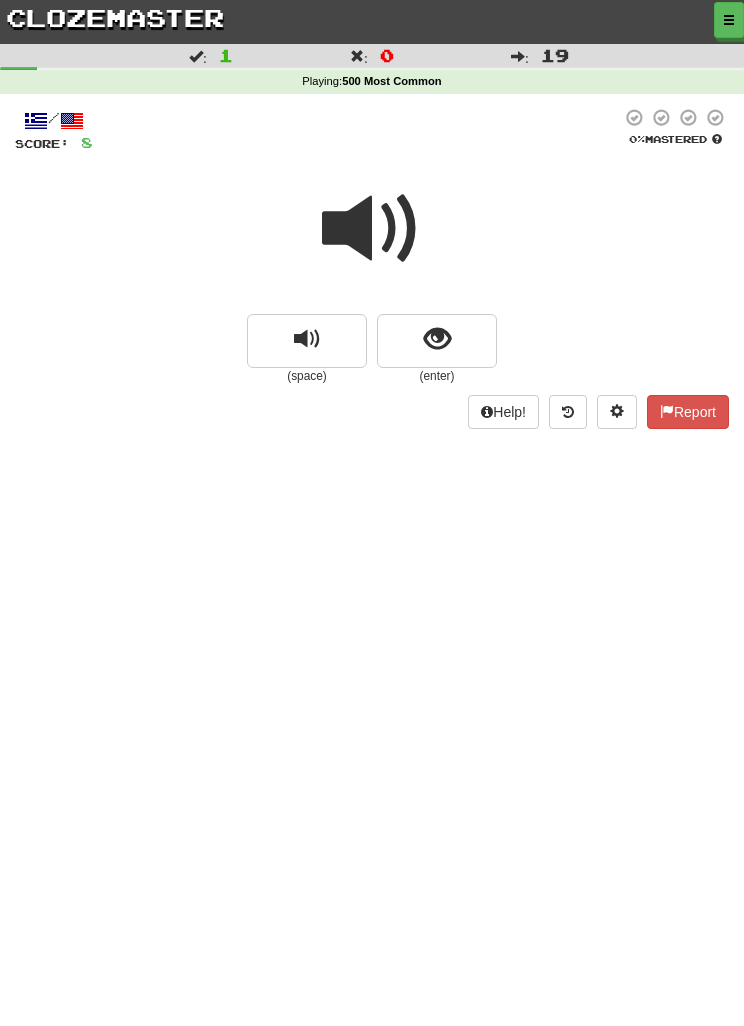 click at bounding box center [372, 229] 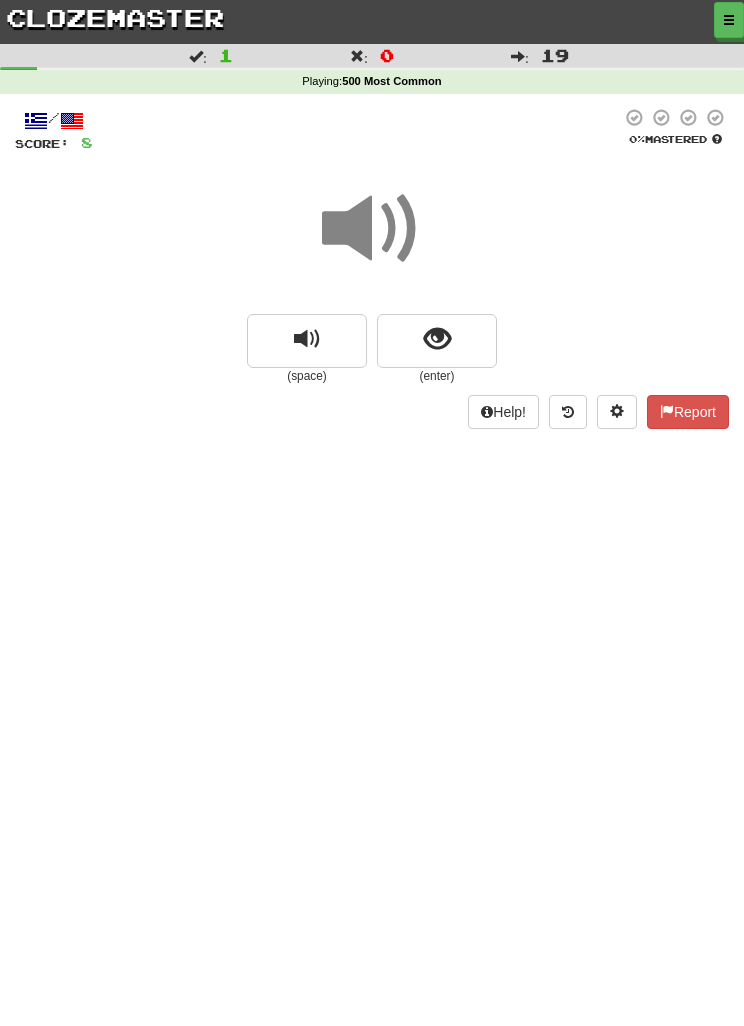 click at bounding box center (437, 341) 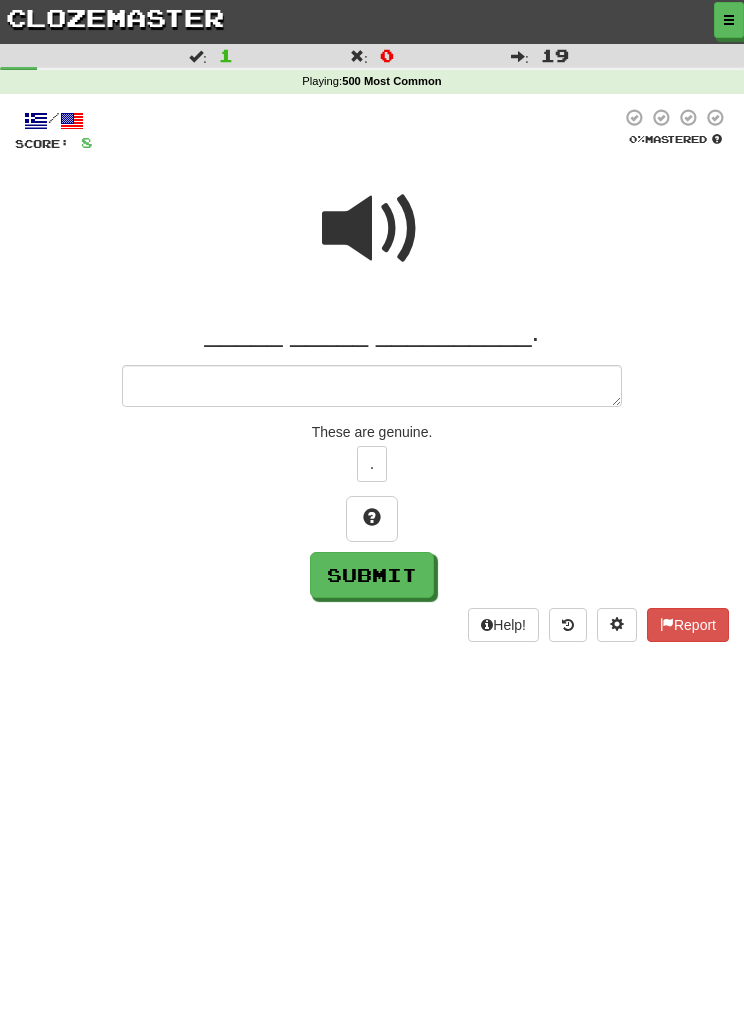 type on "*" 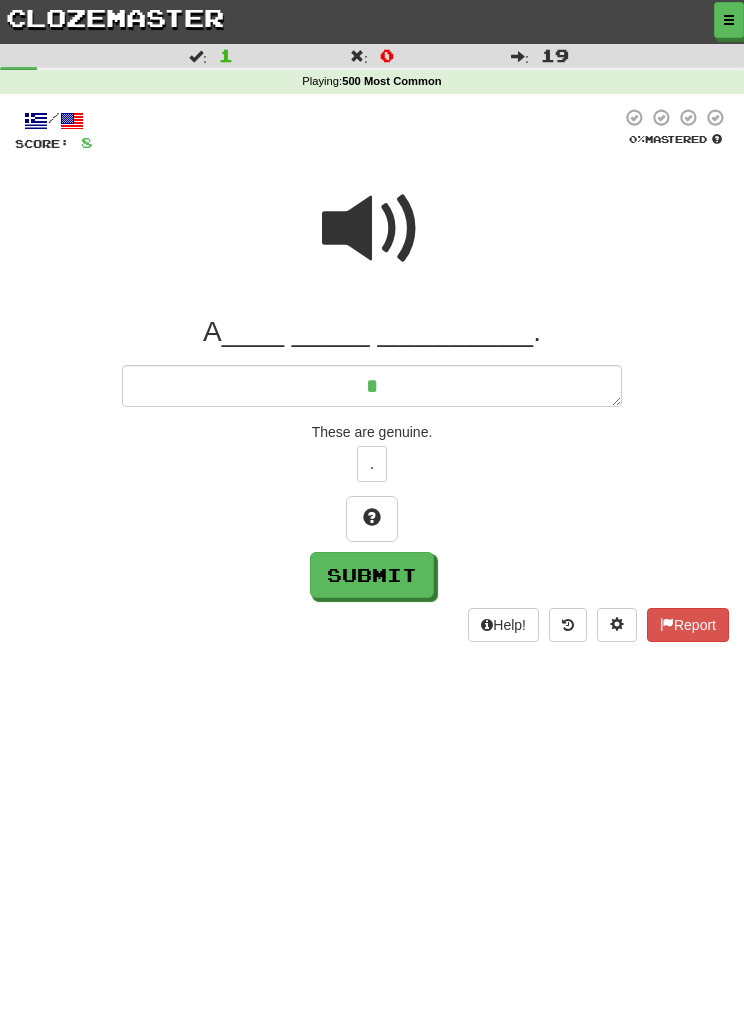 type on "*" 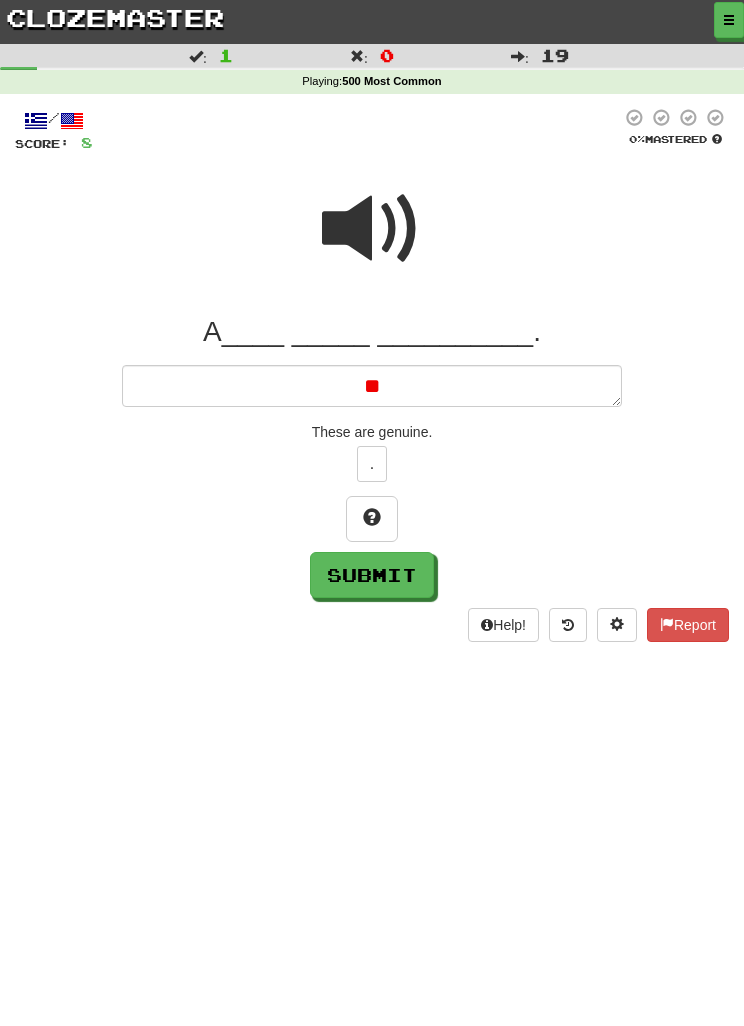 type on "*" 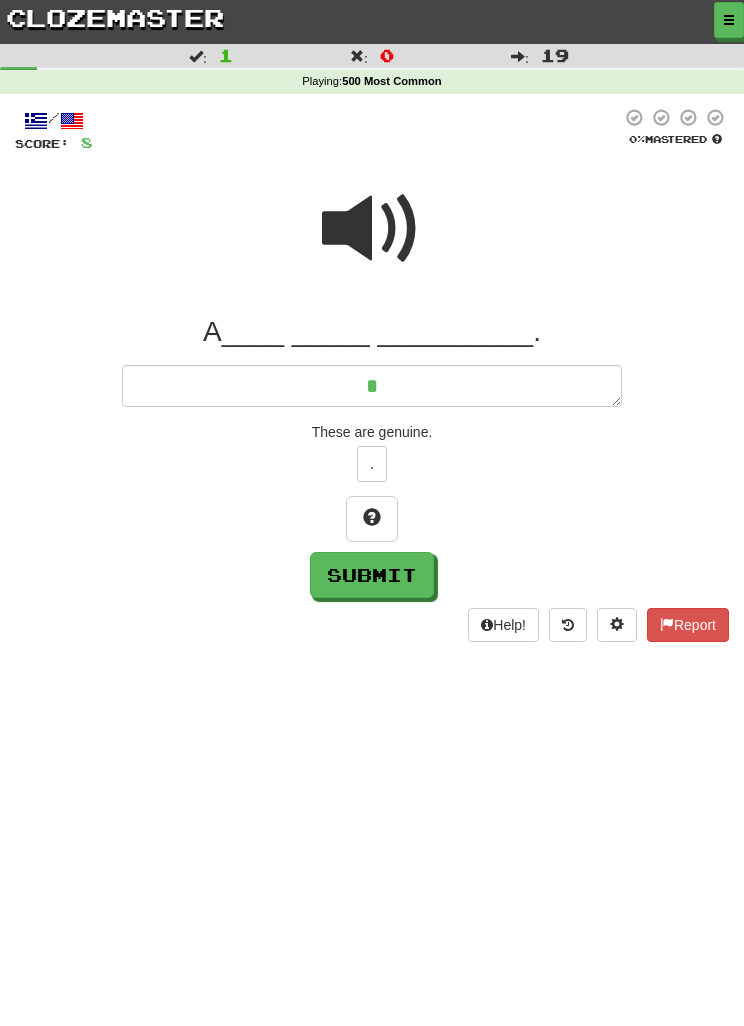type on "*" 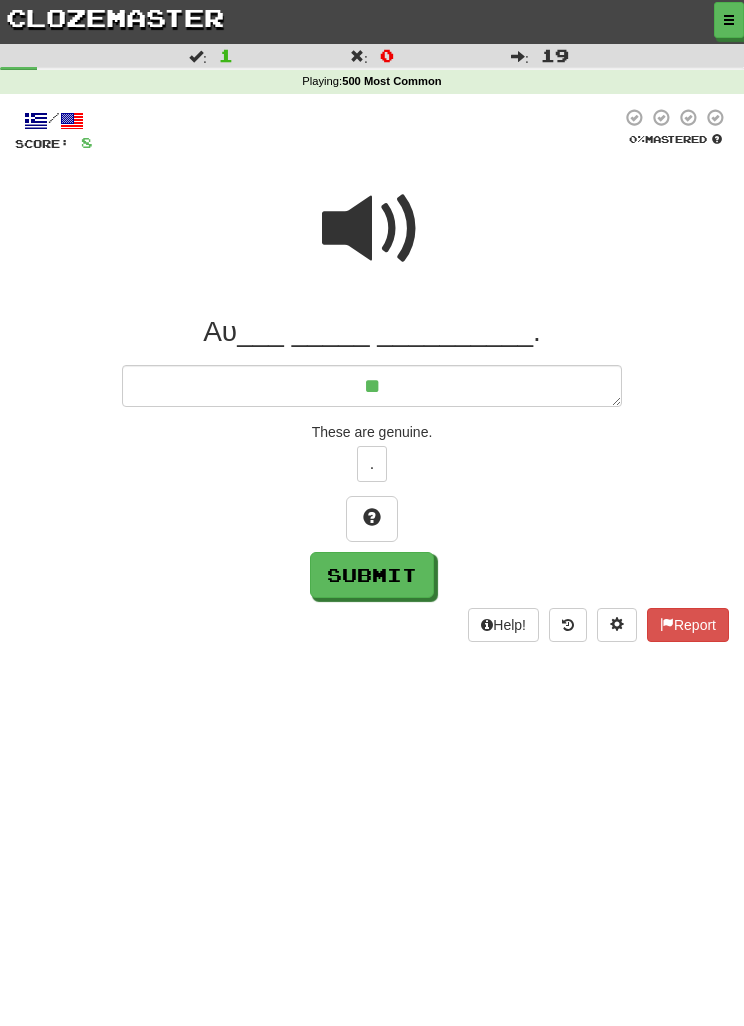 type on "*" 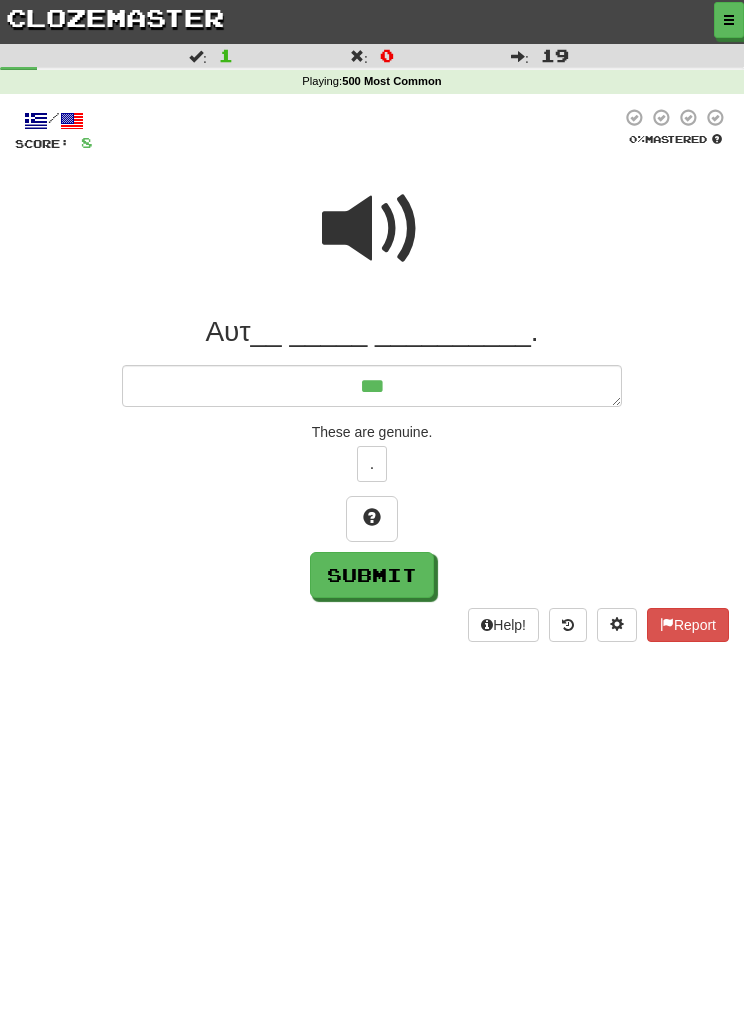 type on "*" 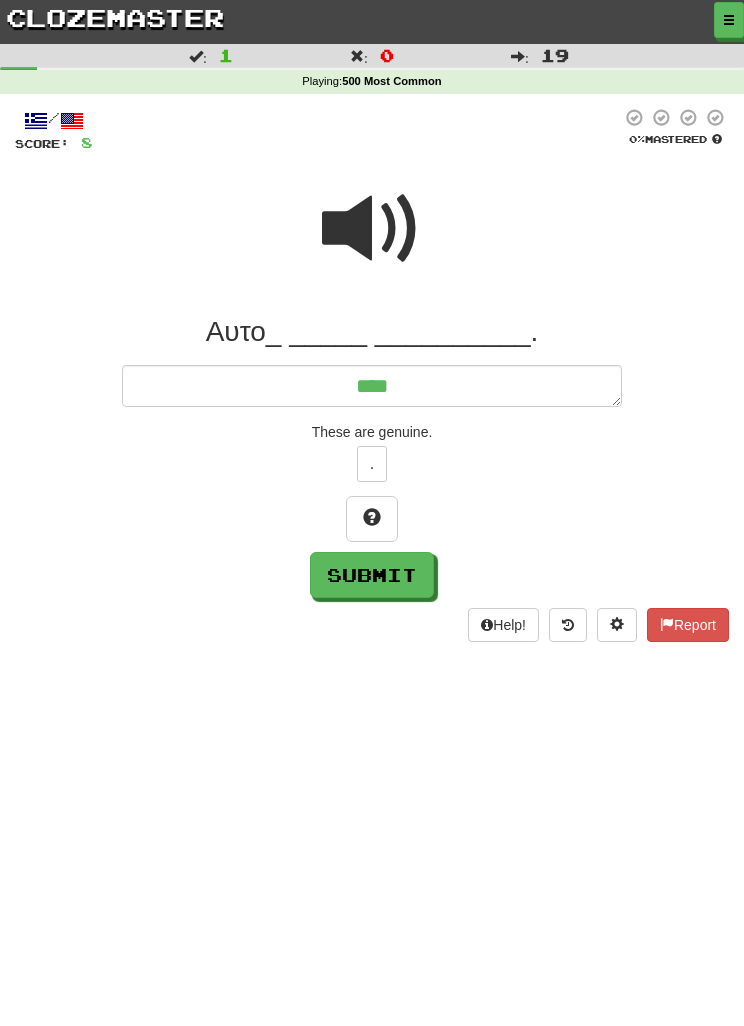 type on "*" 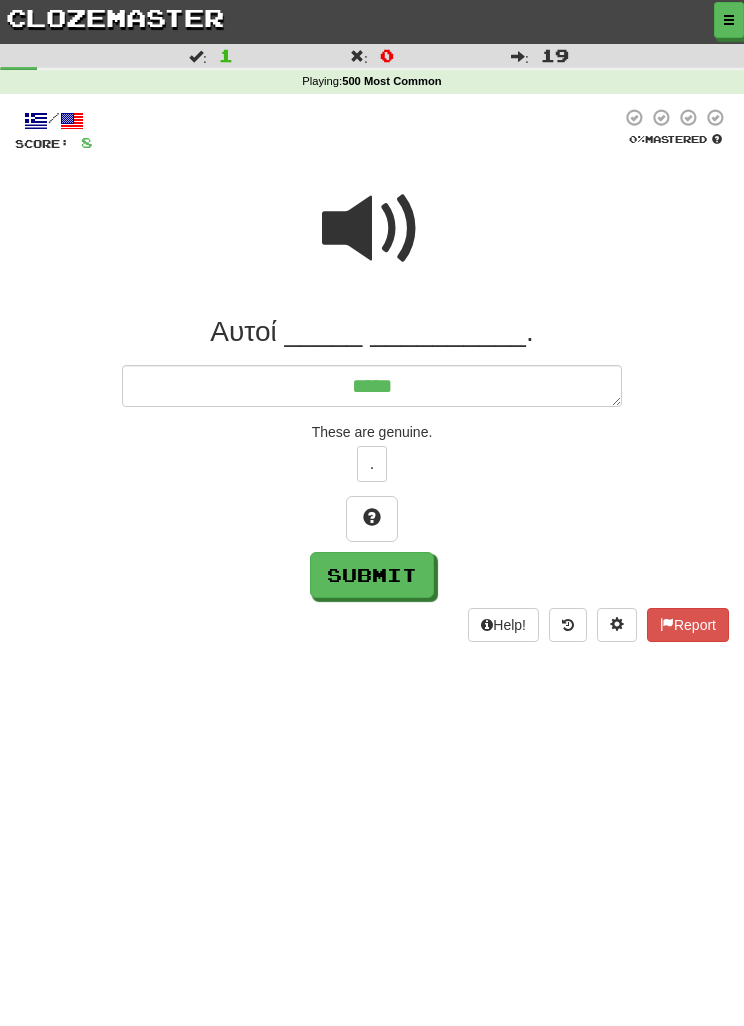 type on "*" 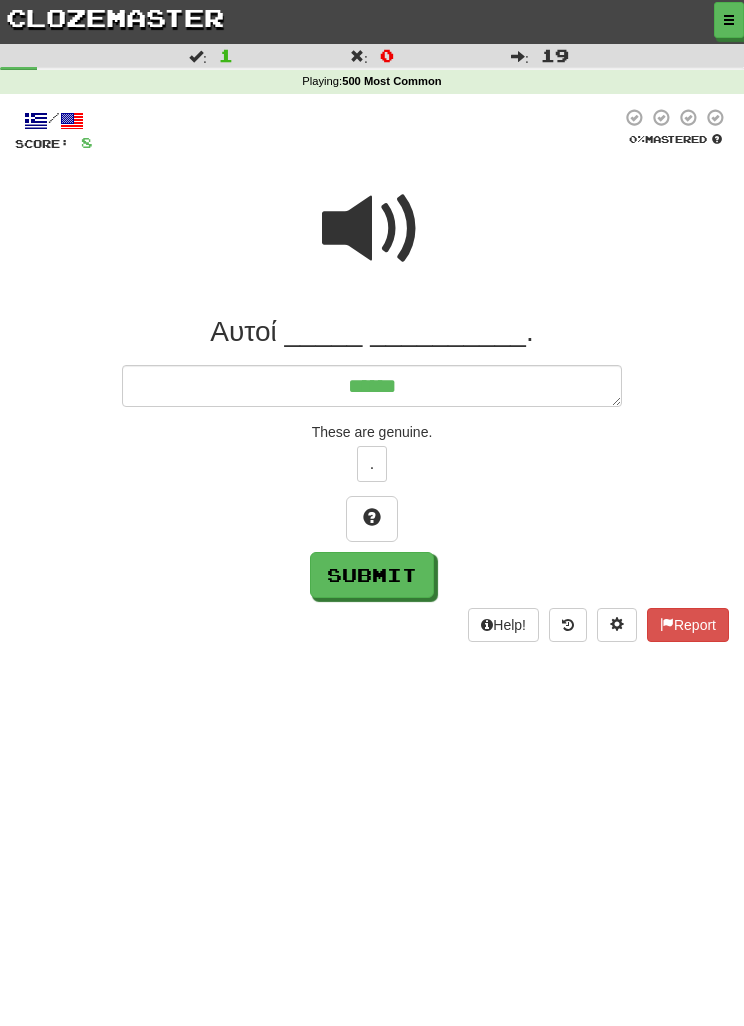 type on "*" 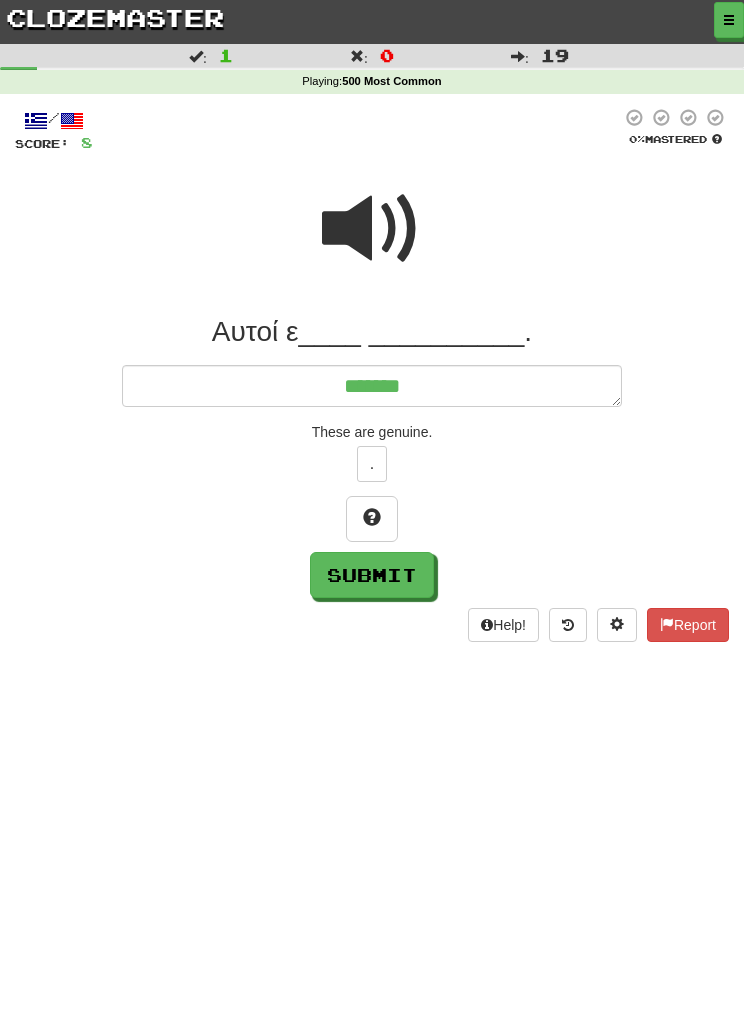 type on "*" 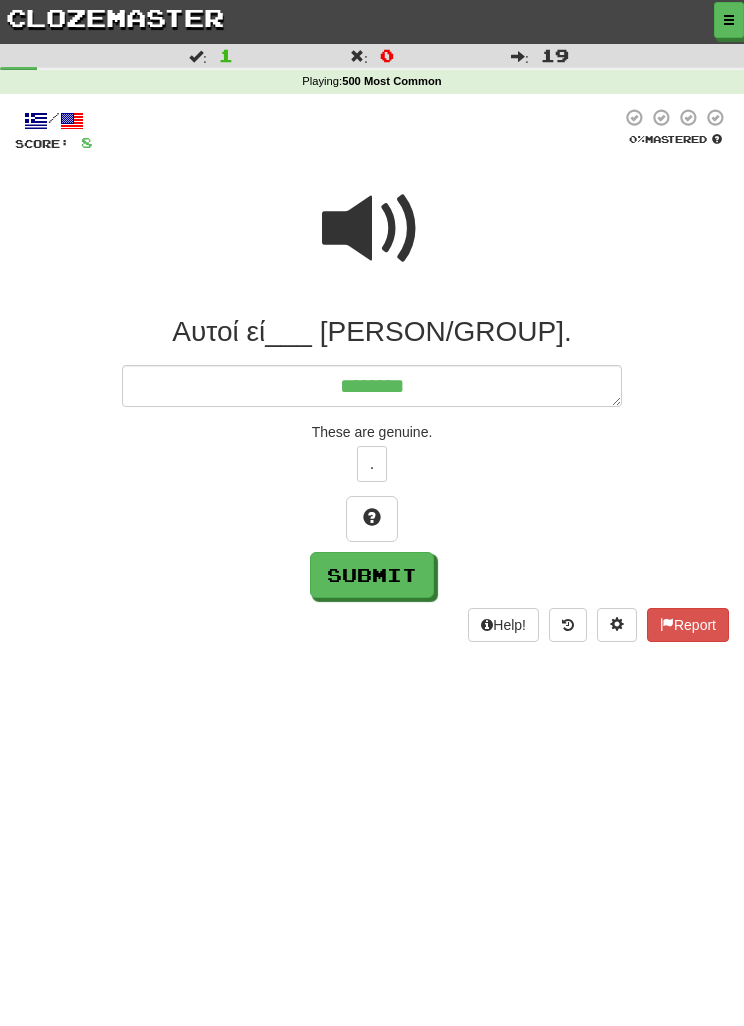 type on "*" 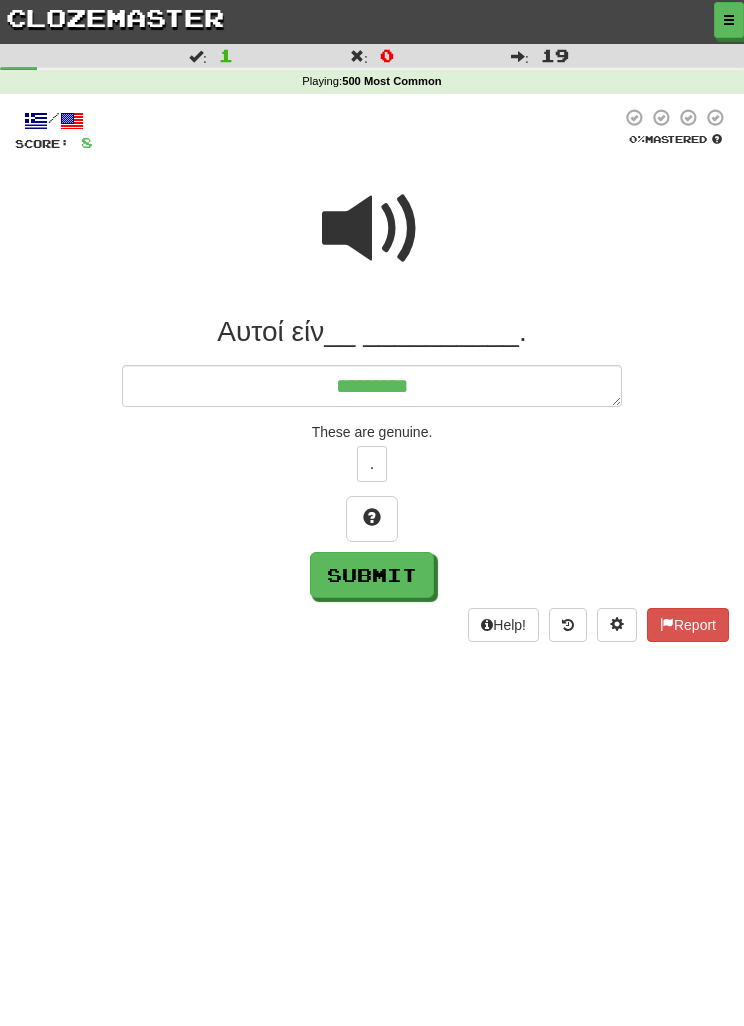 type on "*" 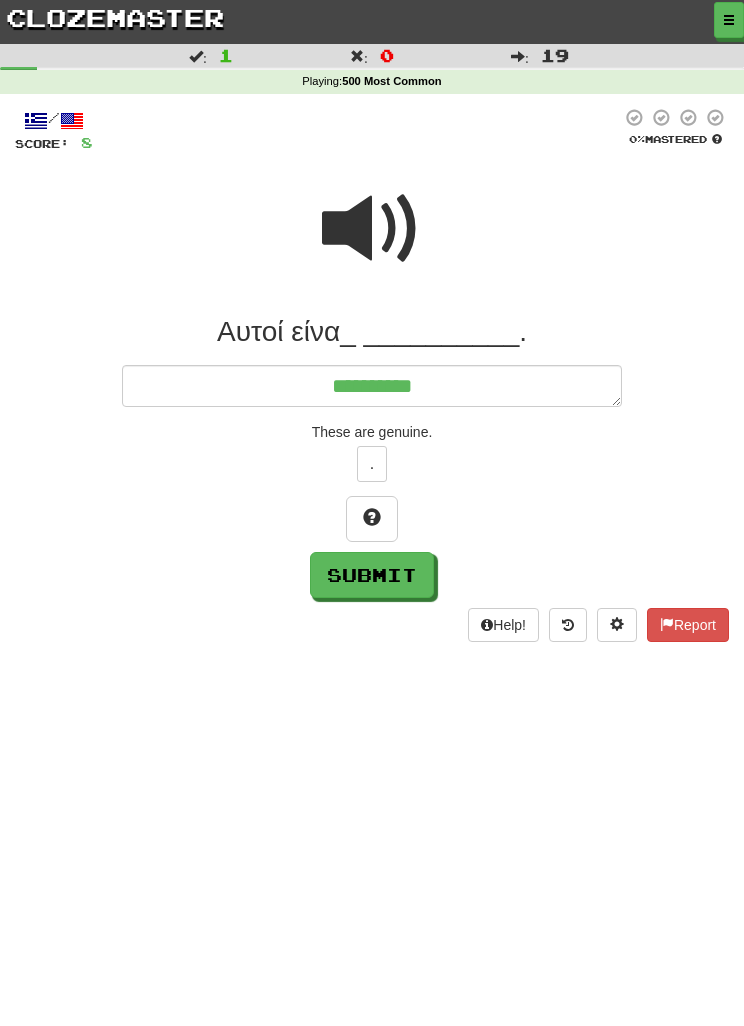 type on "*" 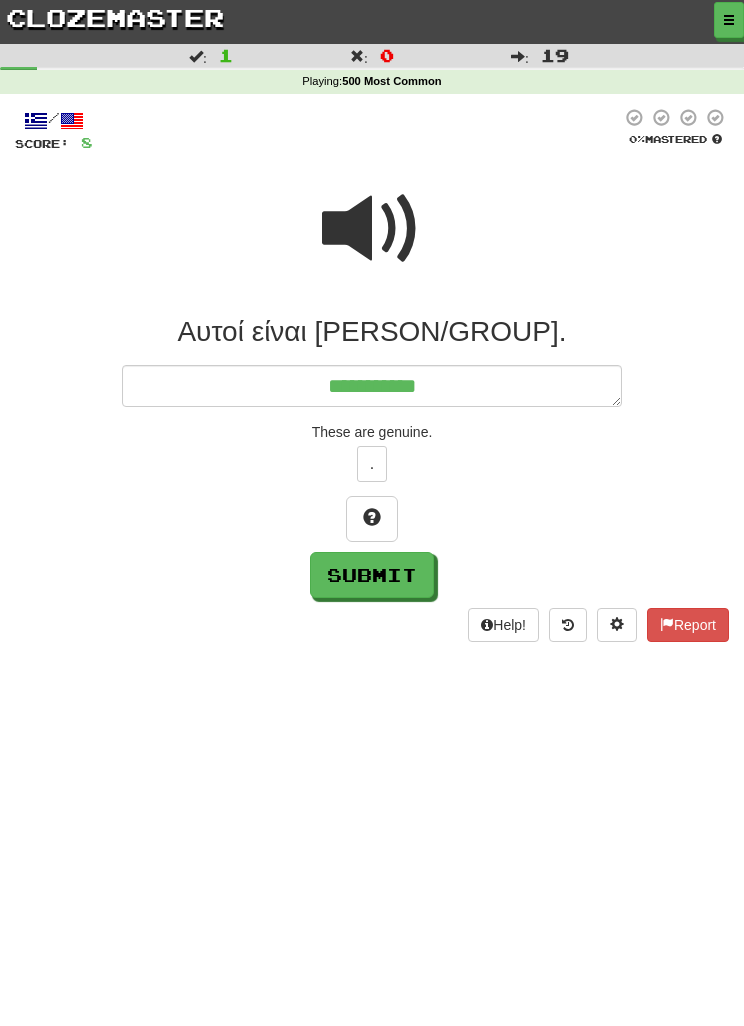 type on "*" 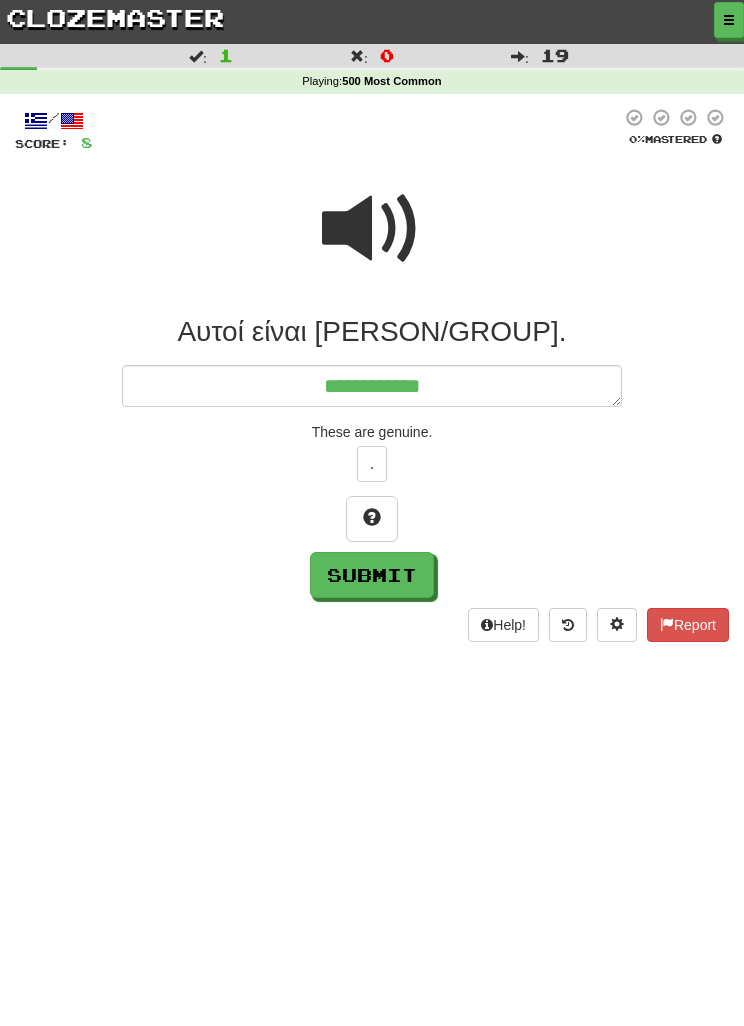 type on "**********" 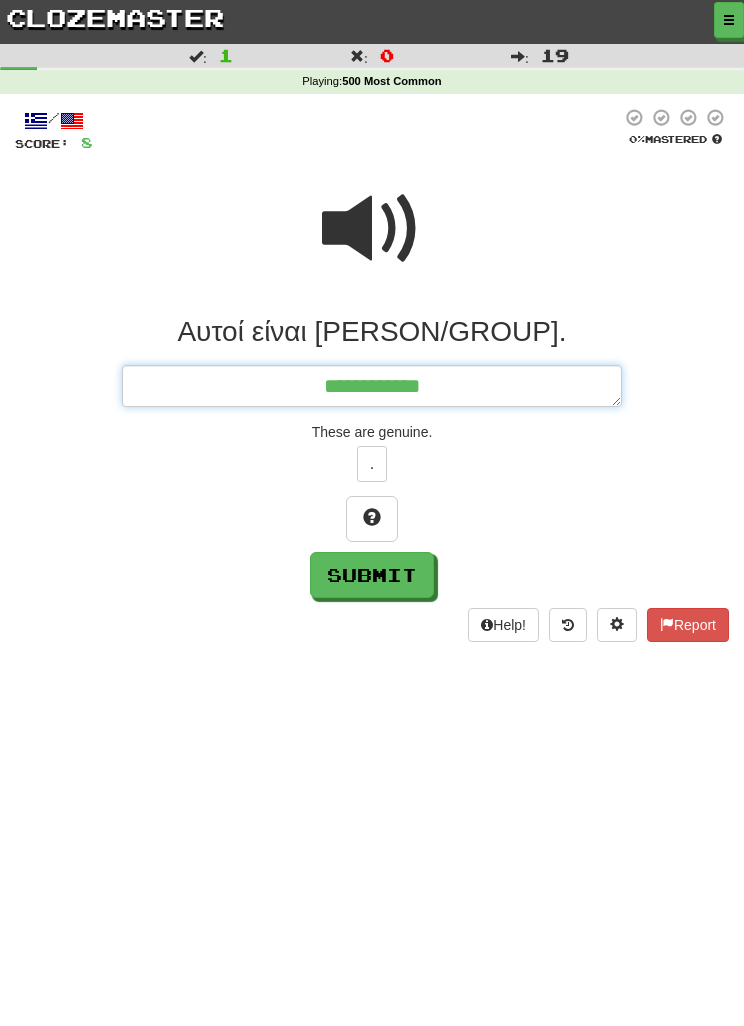 click on "**********" at bounding box center [372, 386] 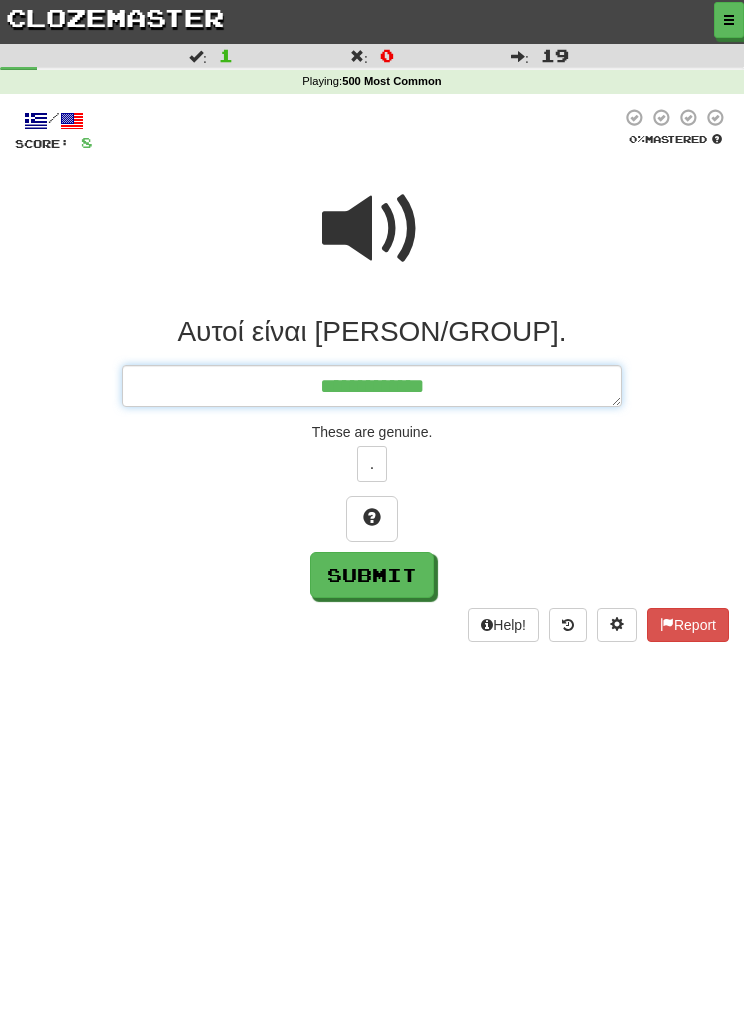 type on "*" 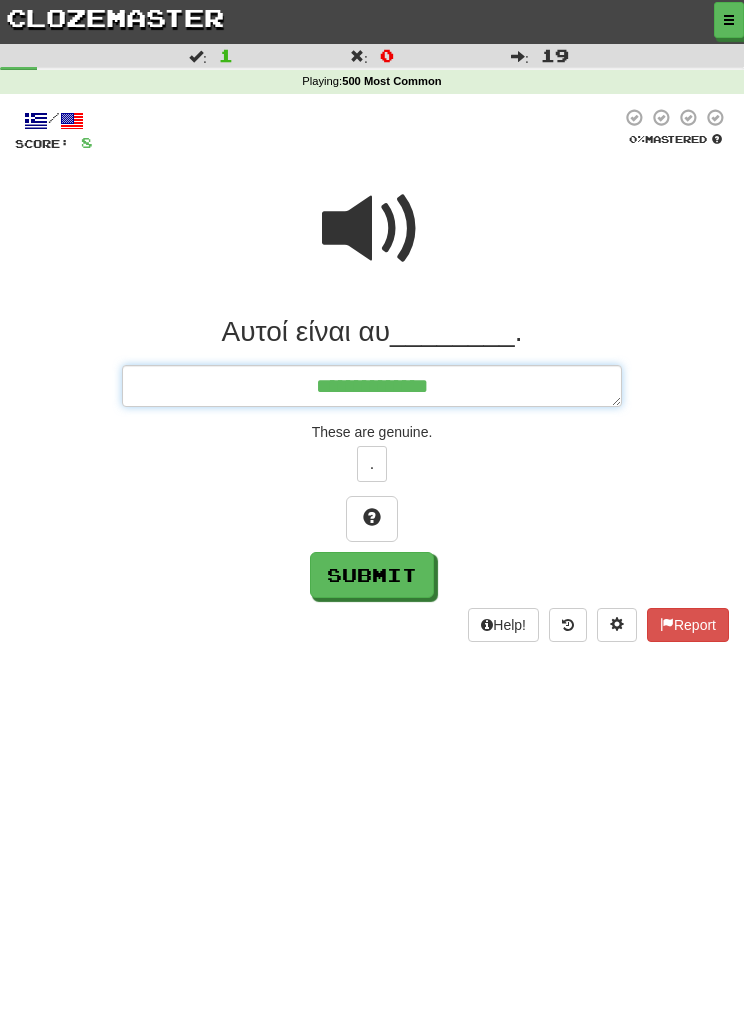 type on "*" 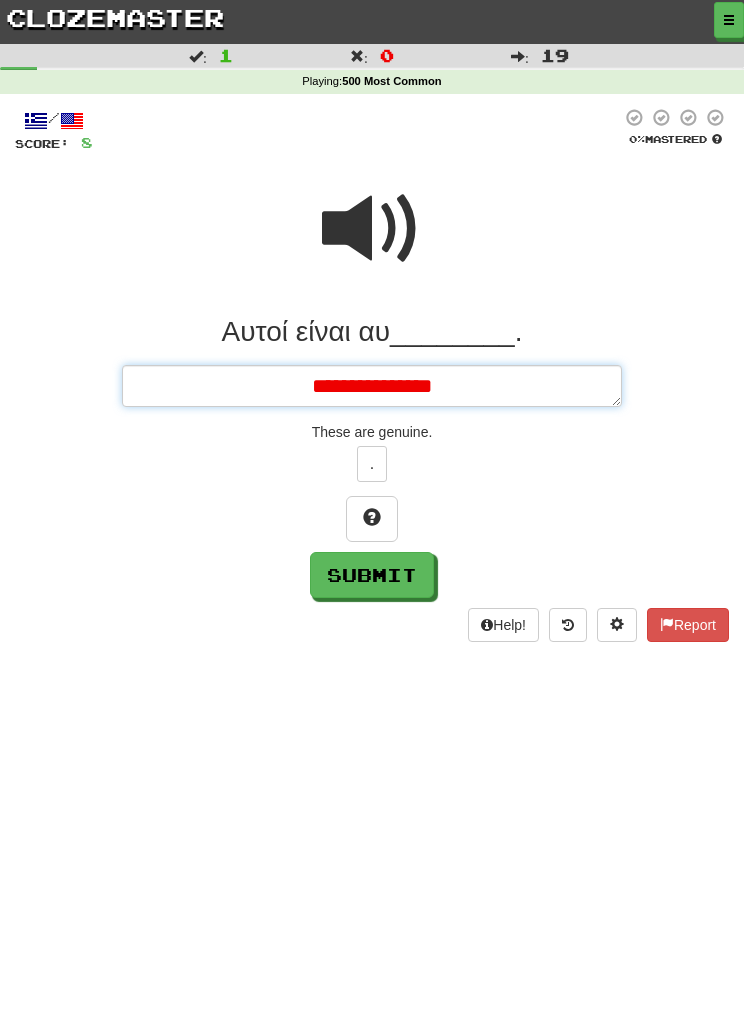 type on "*" 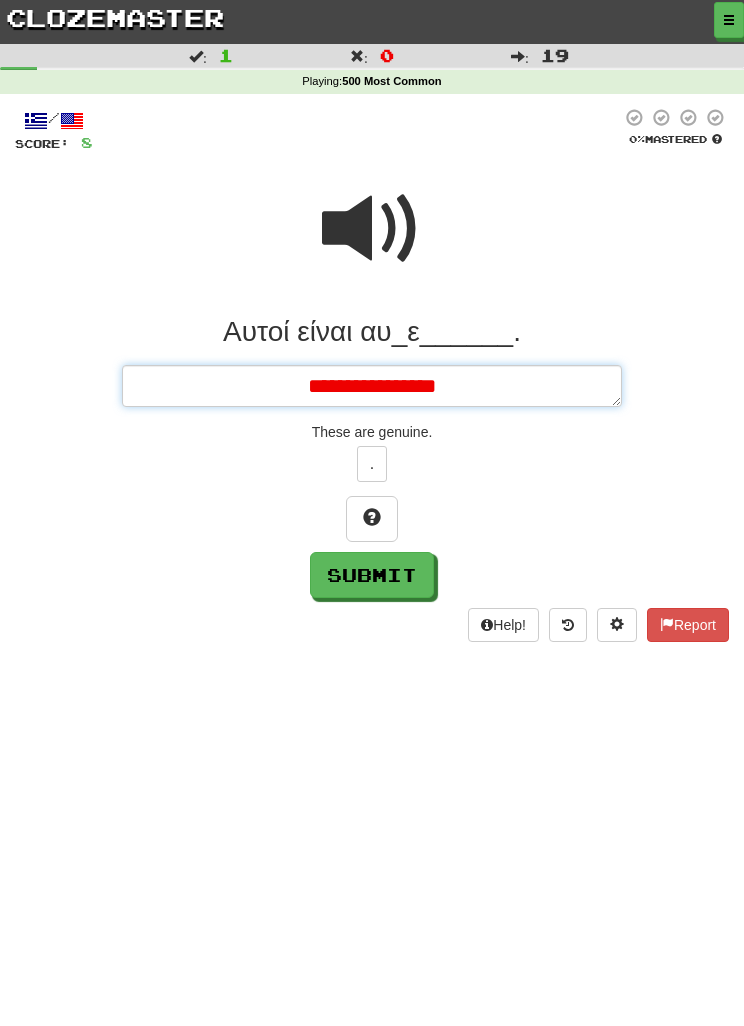 type on "*" 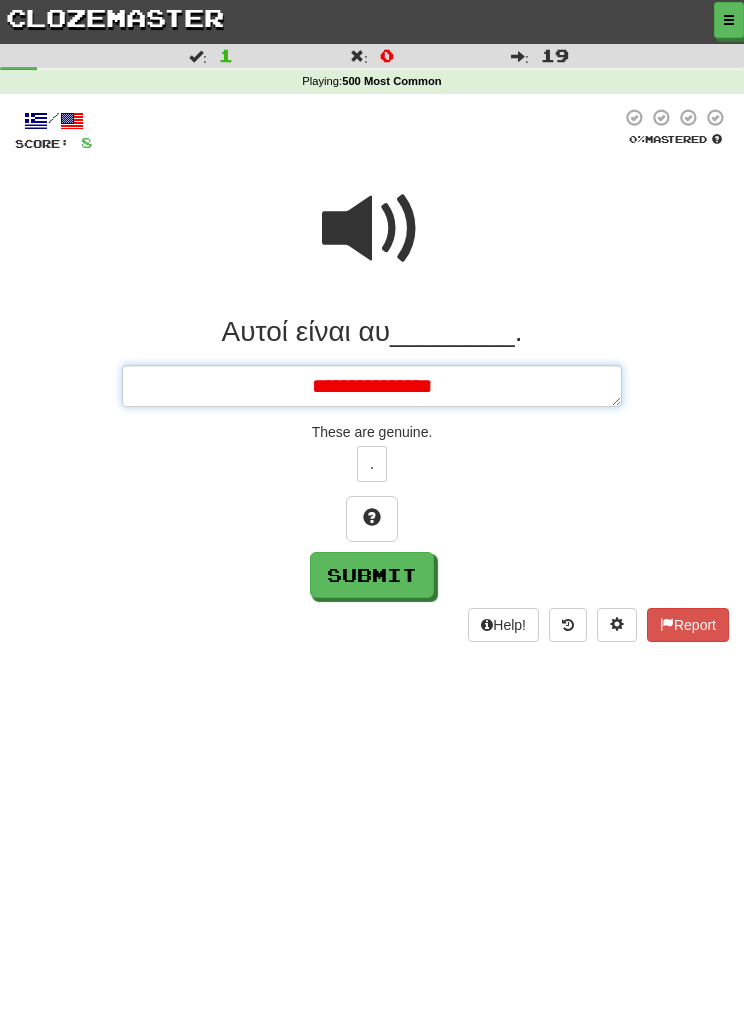 type on "*" 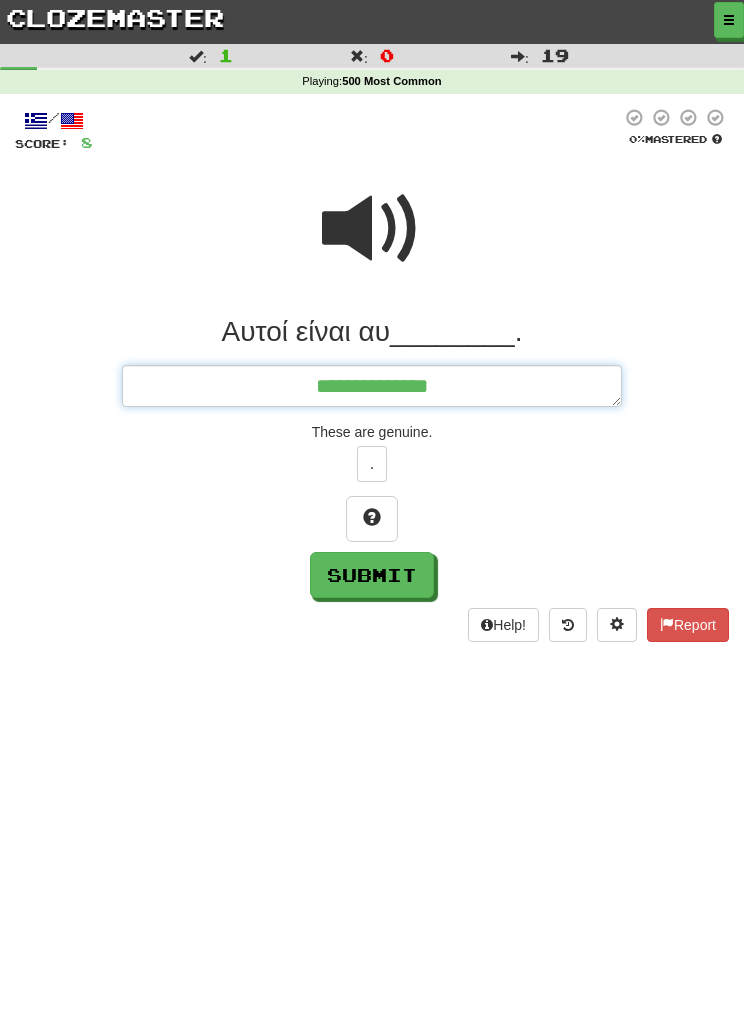 type on "**********" 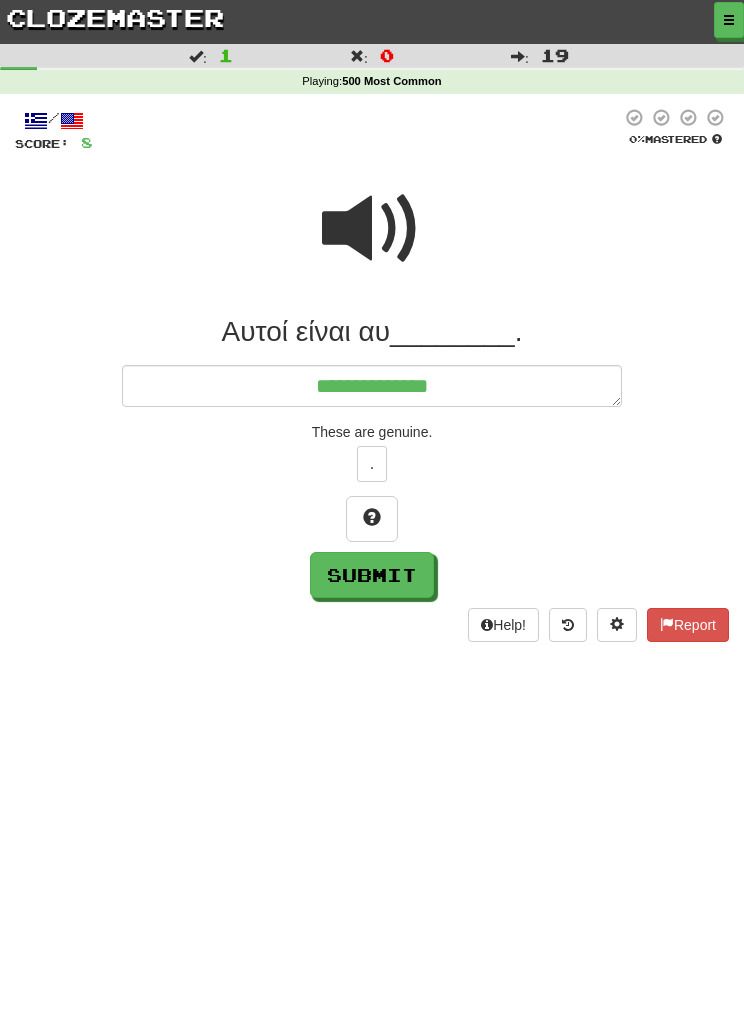 click at bounding box center [372, 229] 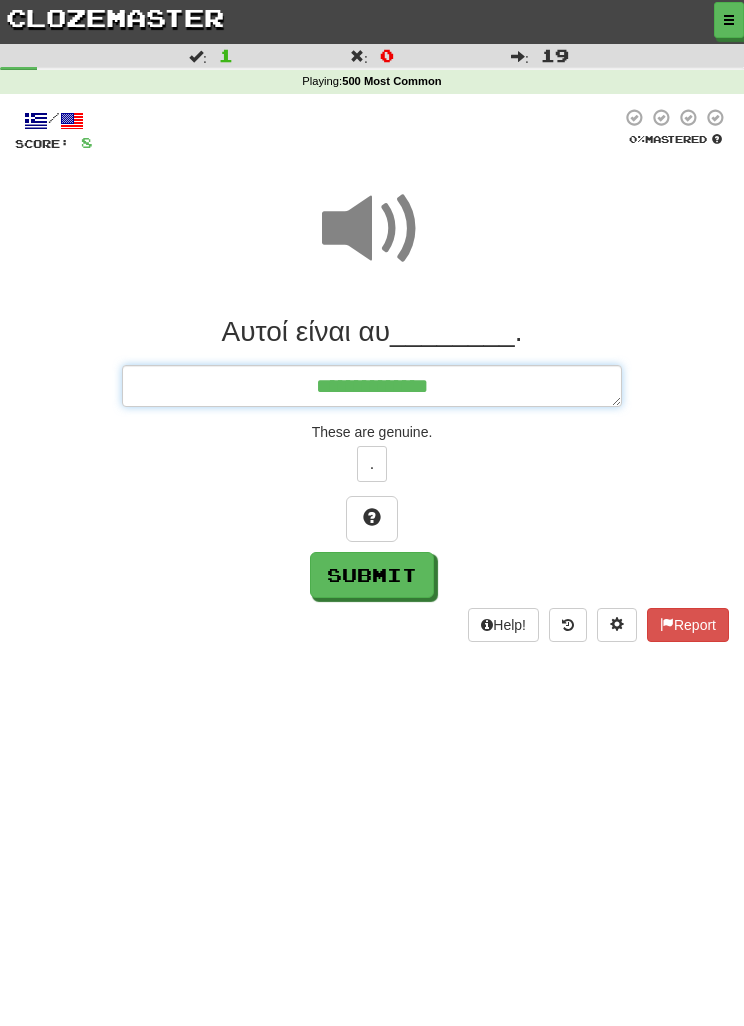 click on "**********" at bounding box center [372, 386] 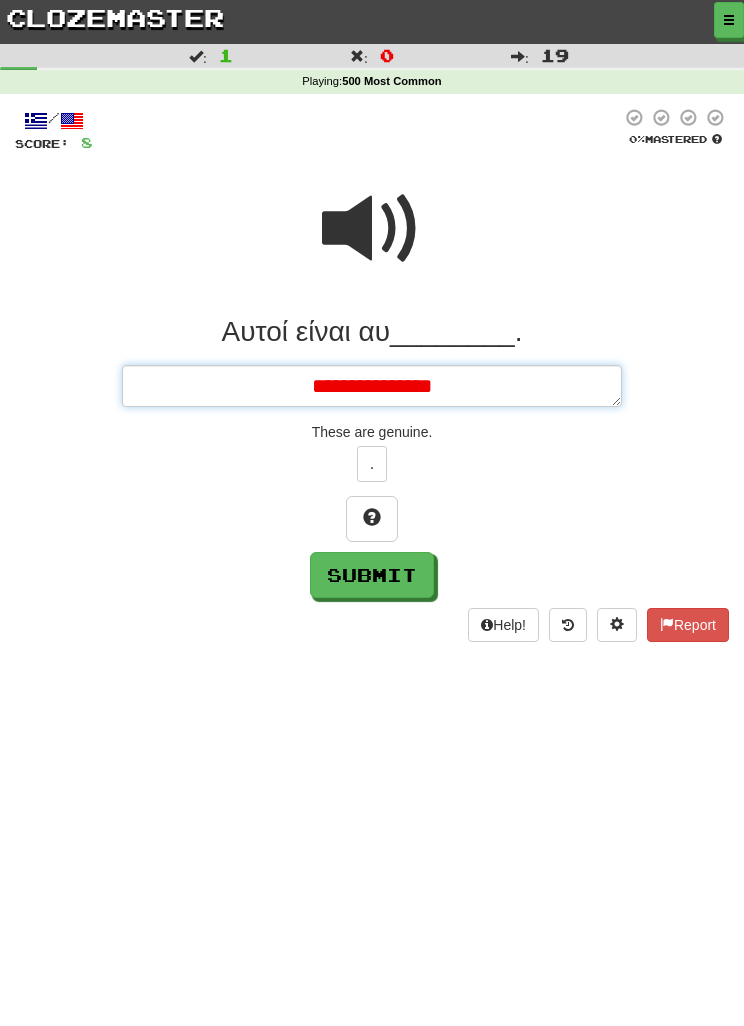 type on "*" 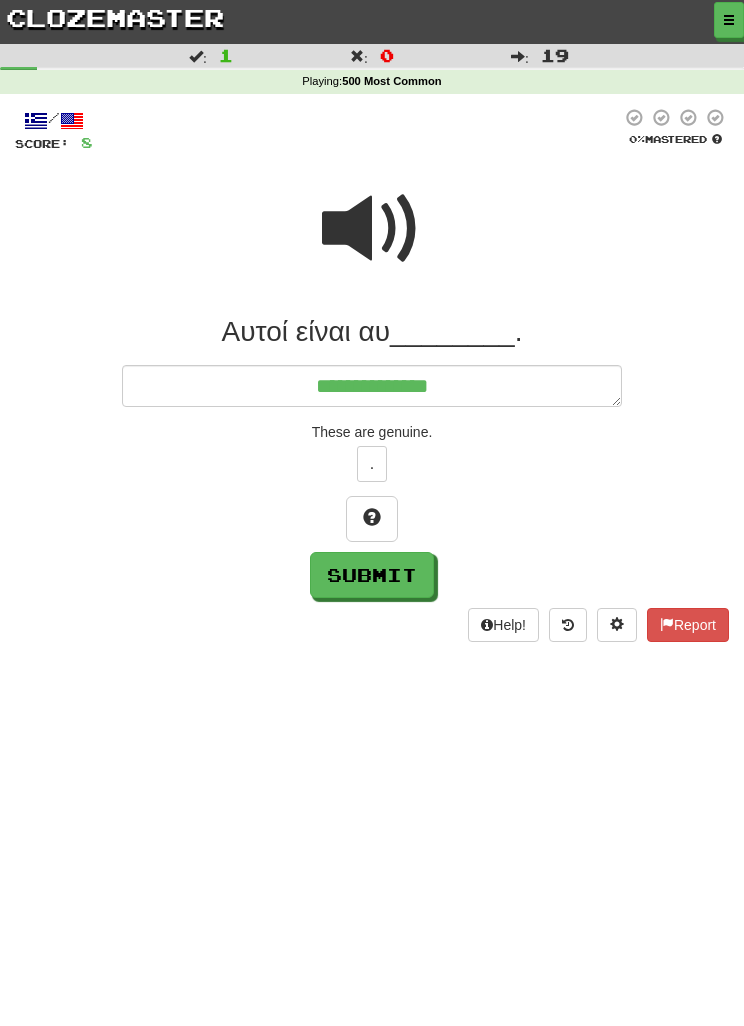 click at bounding box center (372, 517) 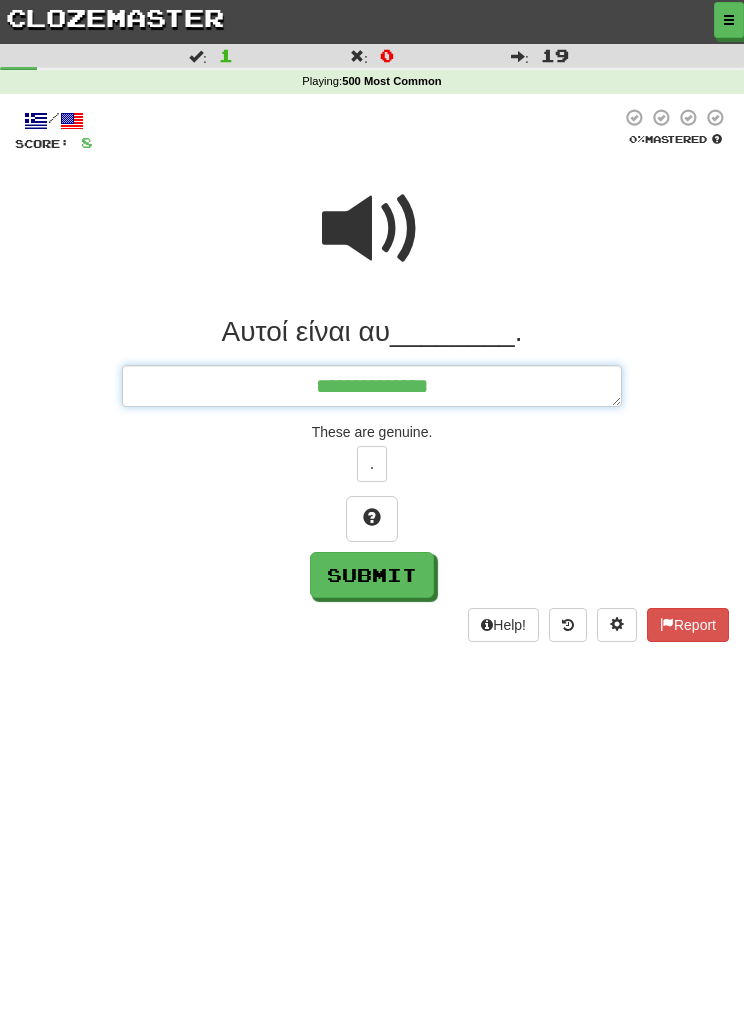 type on "*" 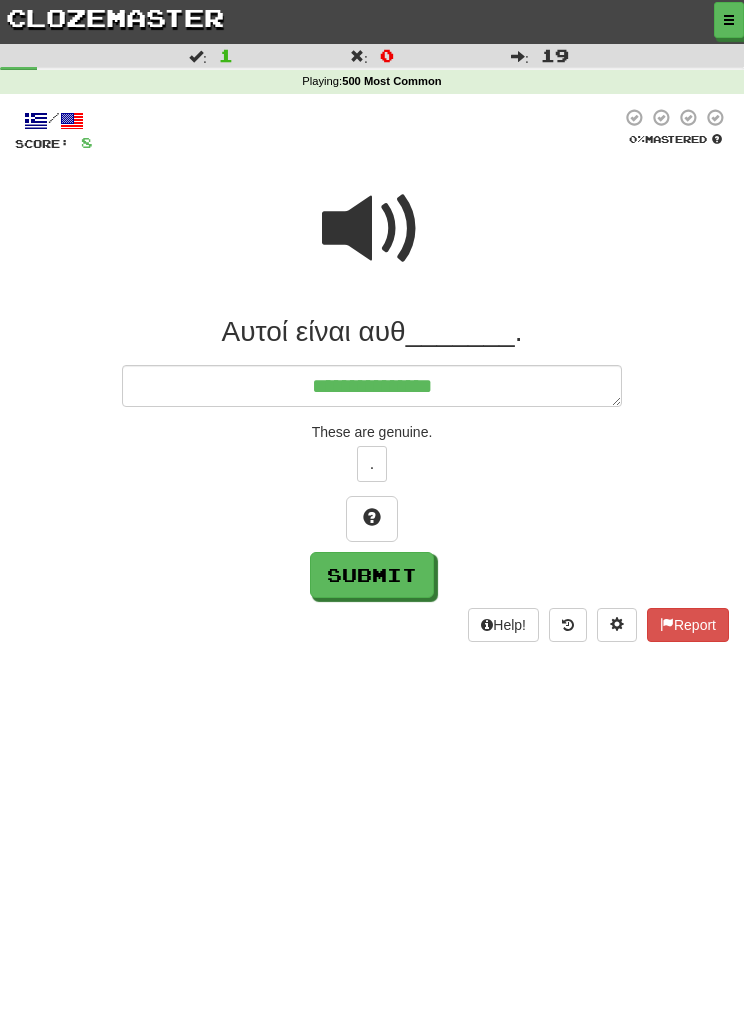 click at bounding box center (372, 229) 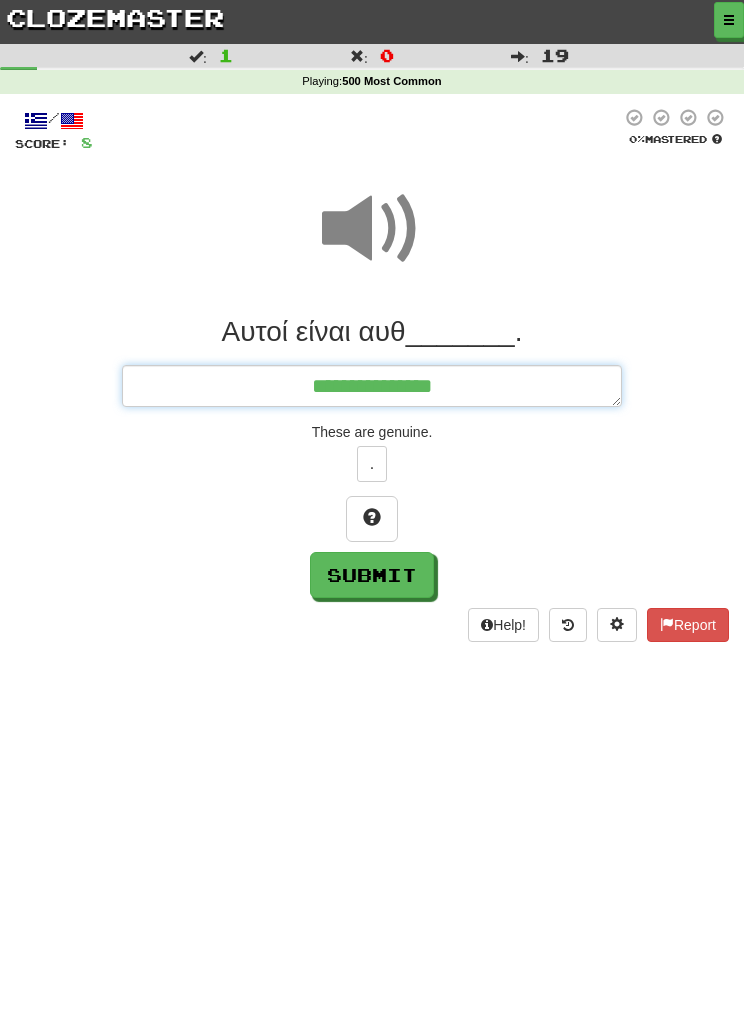 click on "**********" at bounding box center [372, 386] 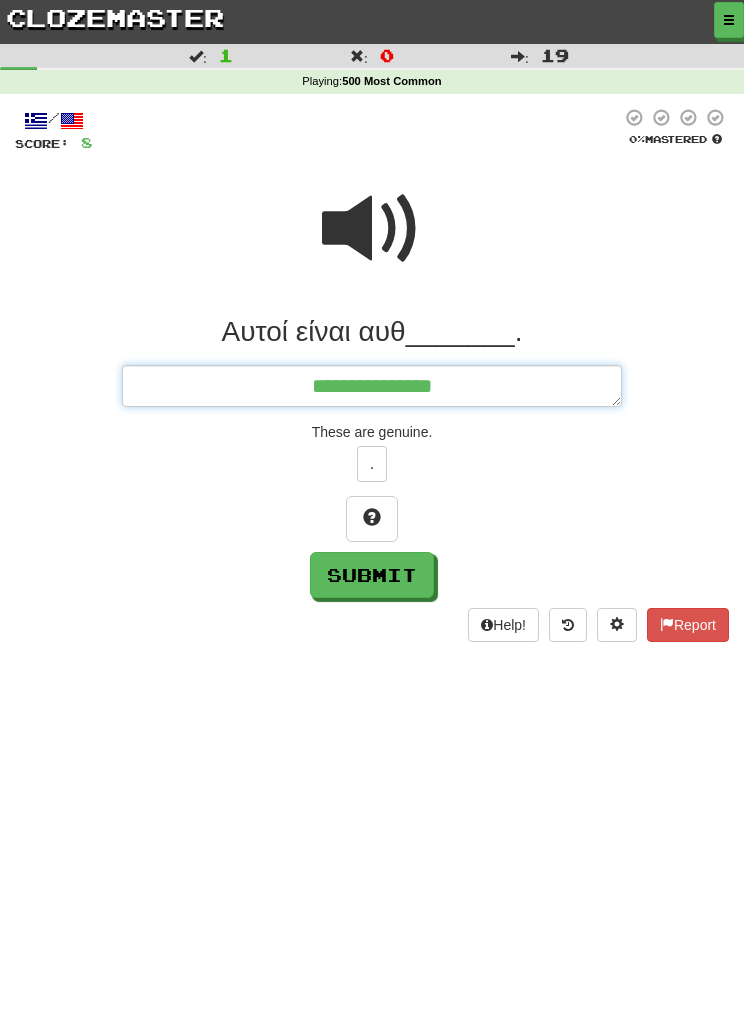 type on "*" 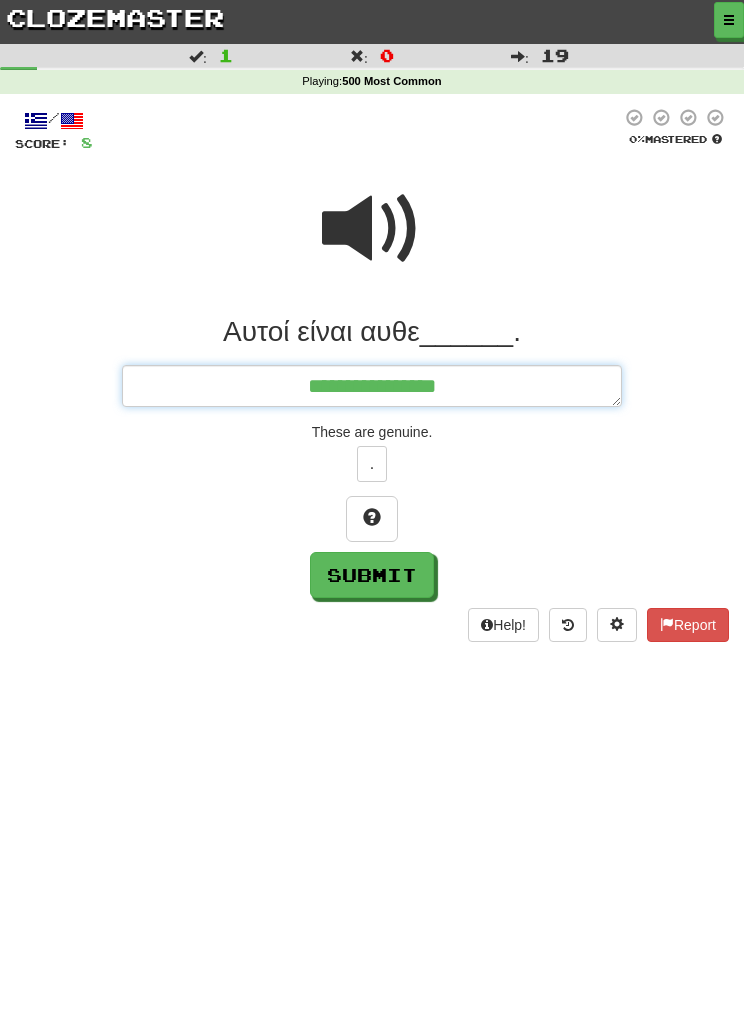 type on "*" 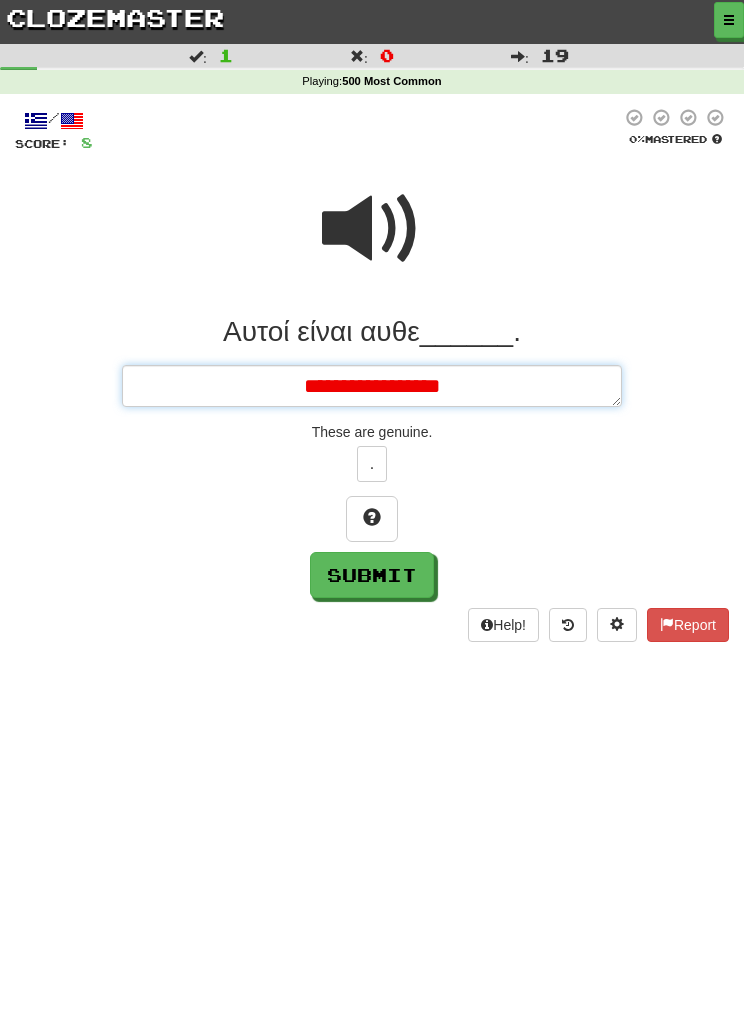 type on "*" 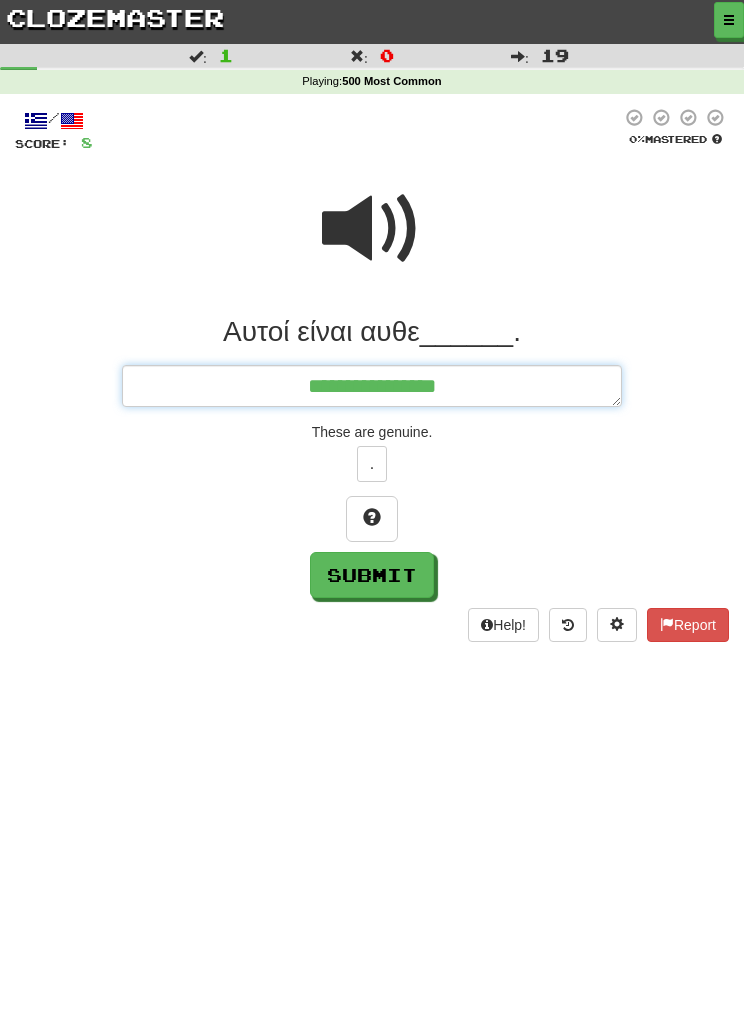 type on "*" 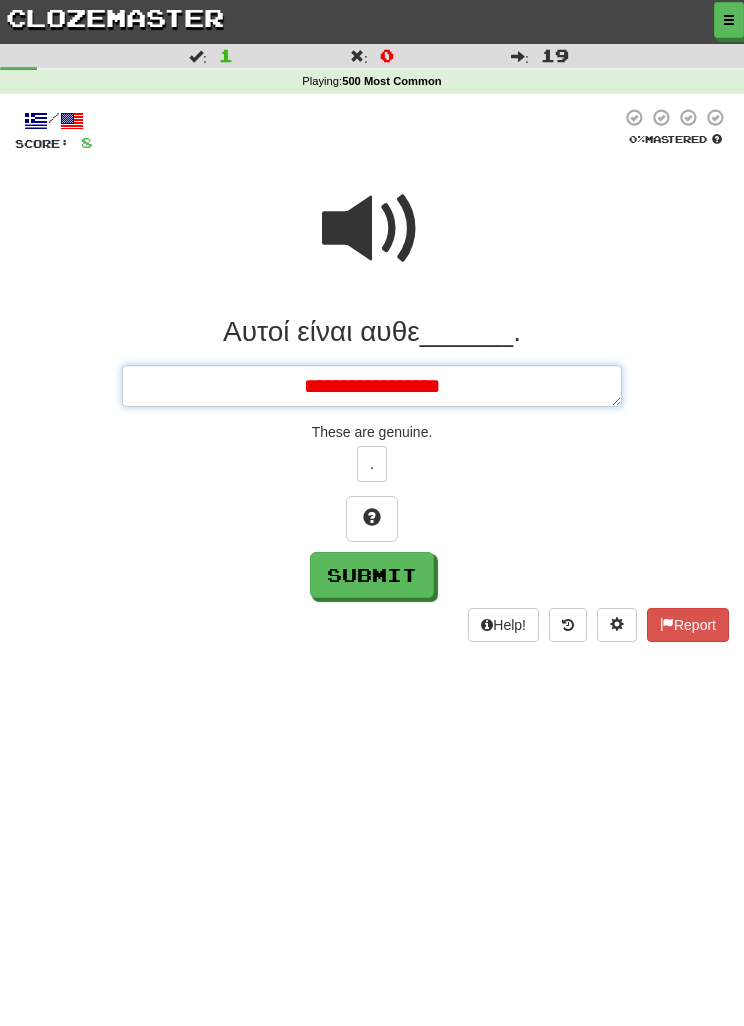 type on "*" 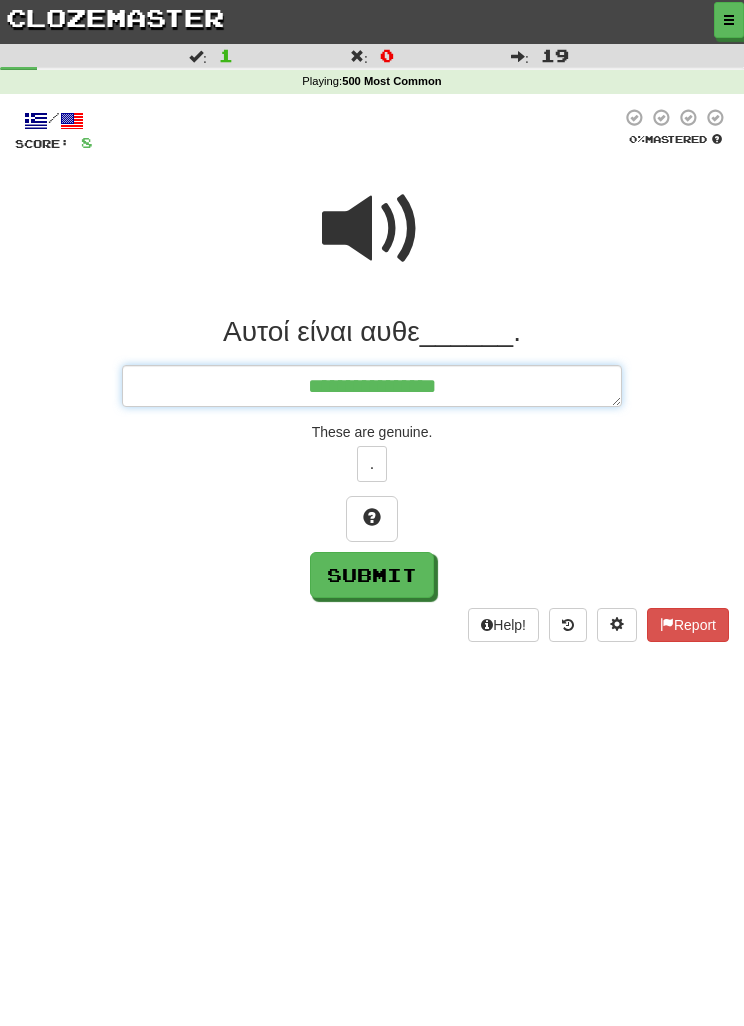type on "*" 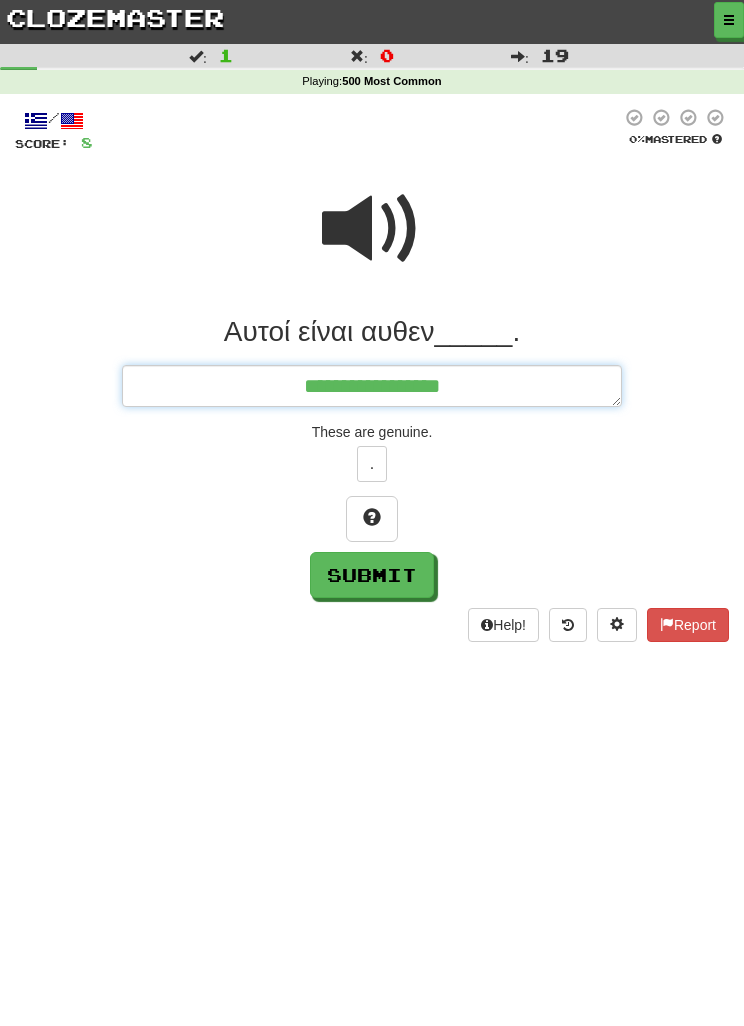 type on "*" 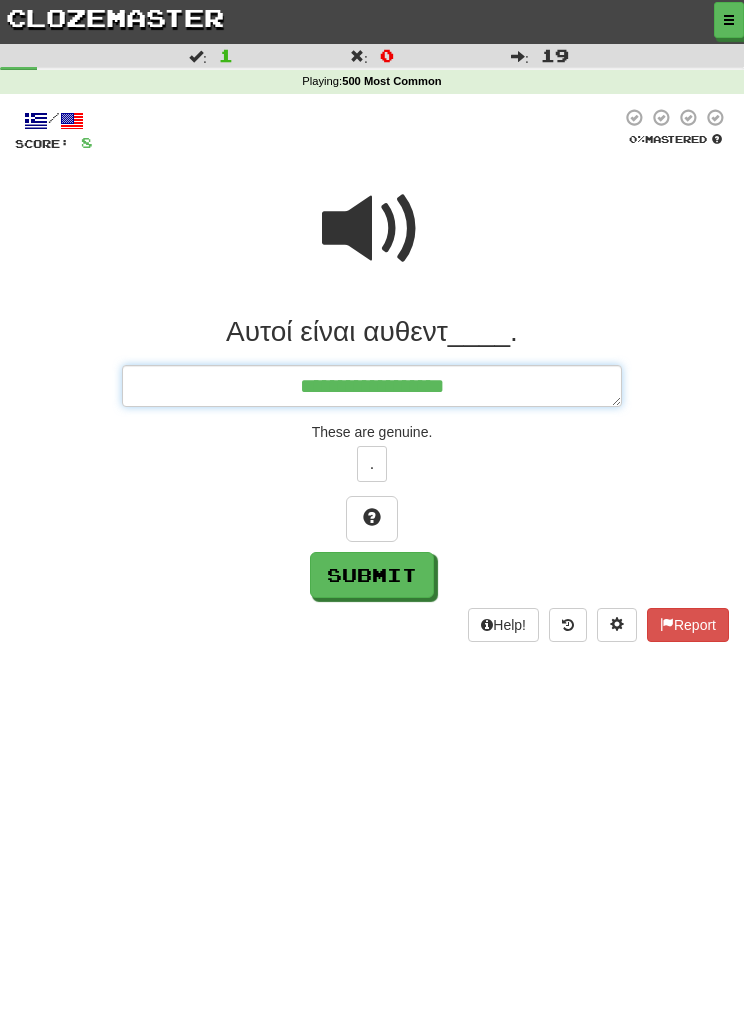 type on "*" 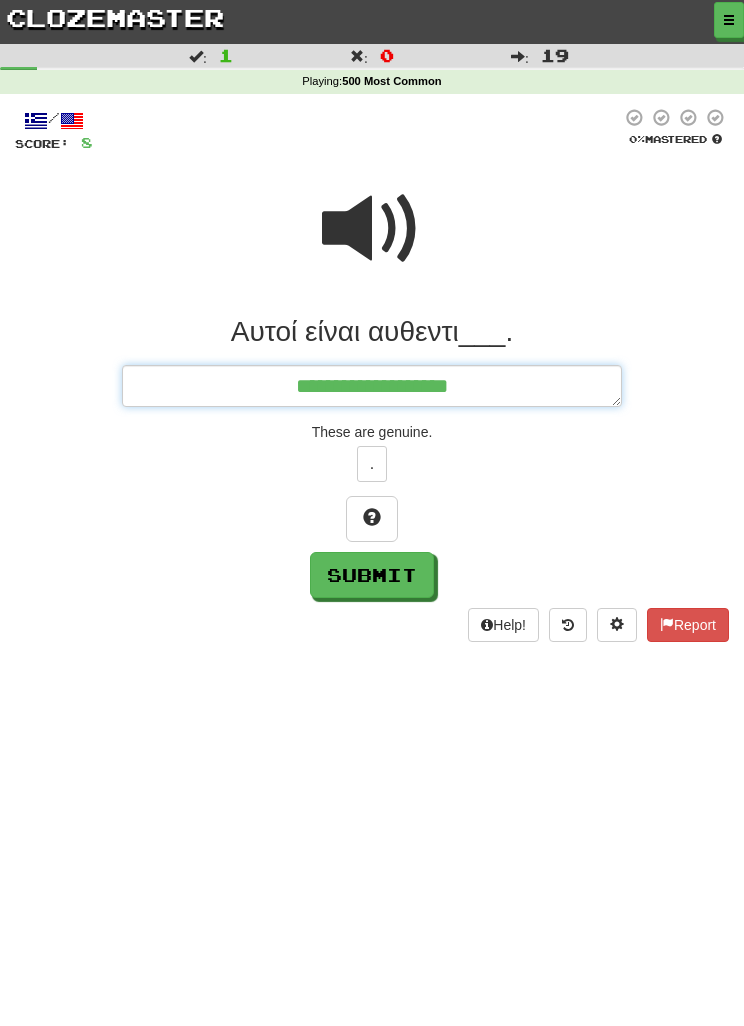 type on "*" 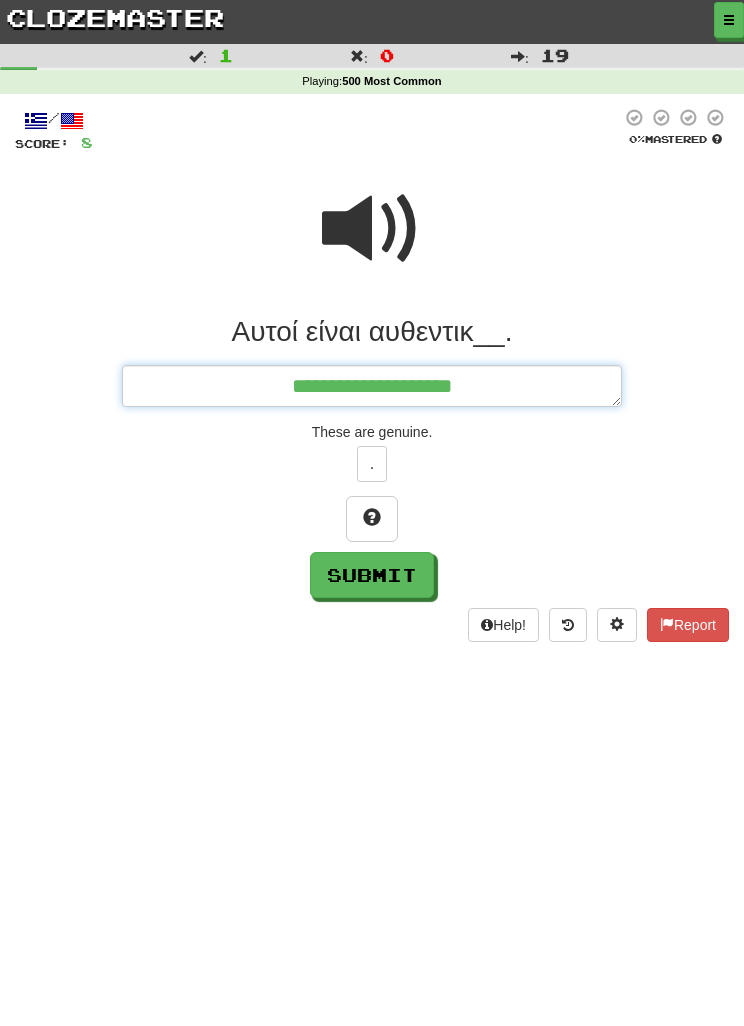 type on "*" 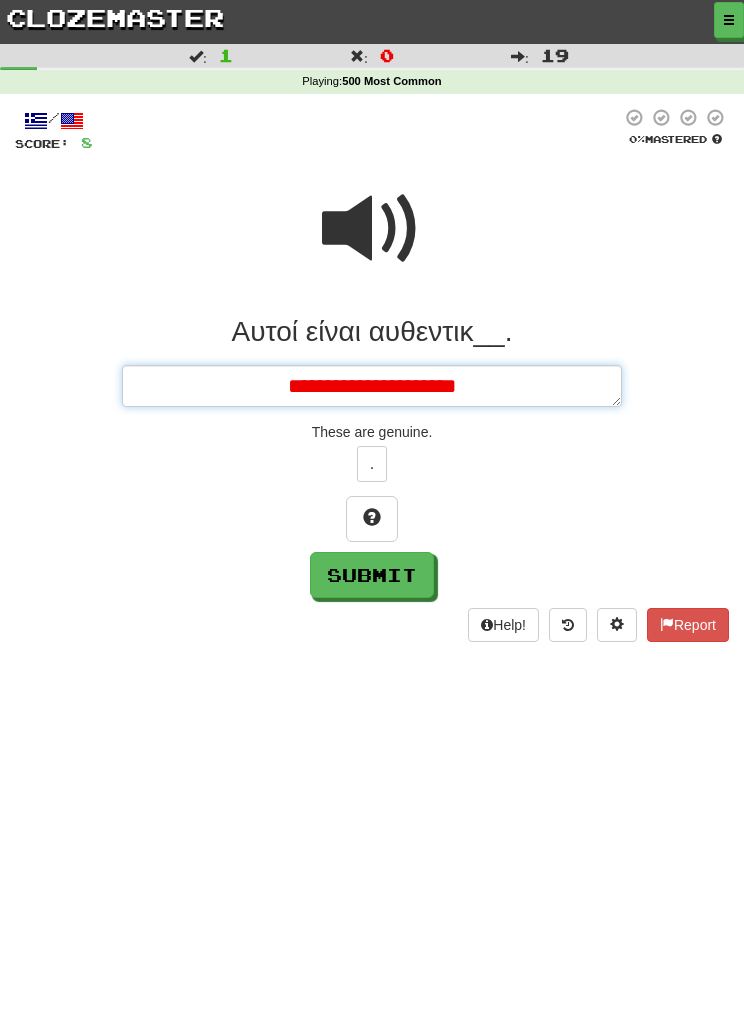 type on "*" 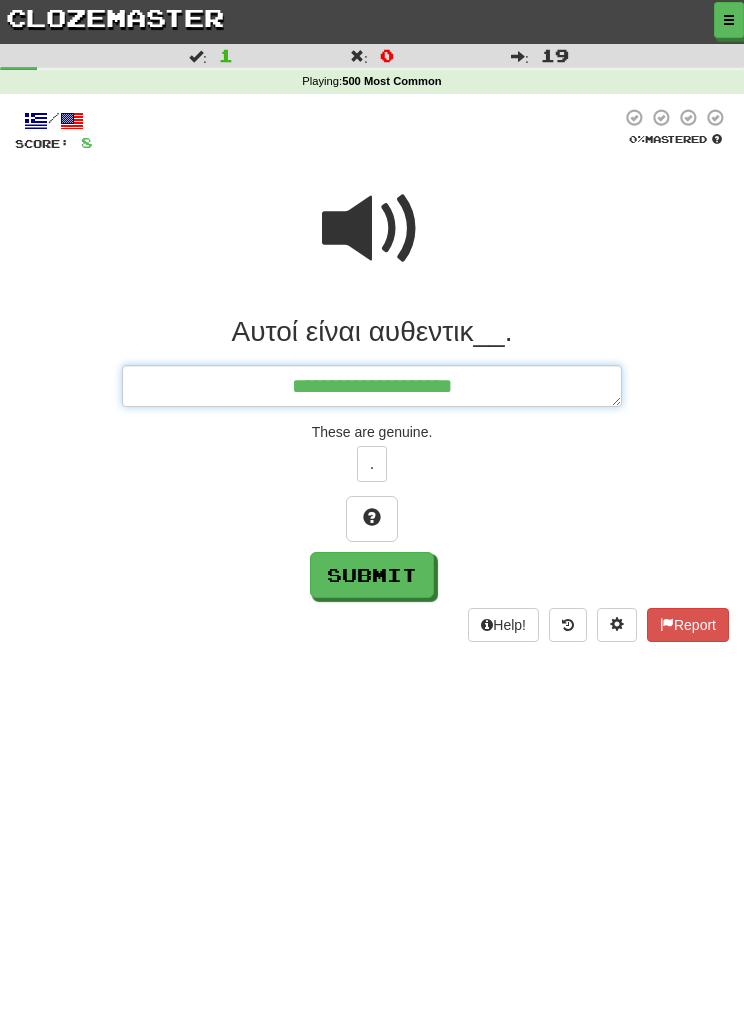 type on "*" 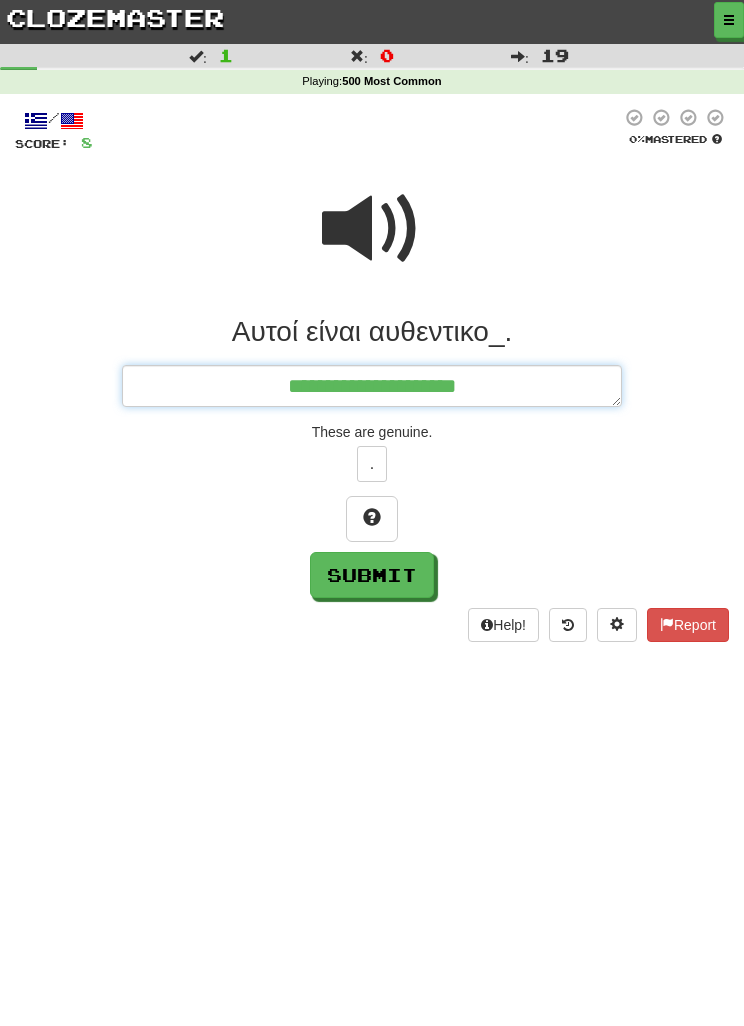 type on "*" 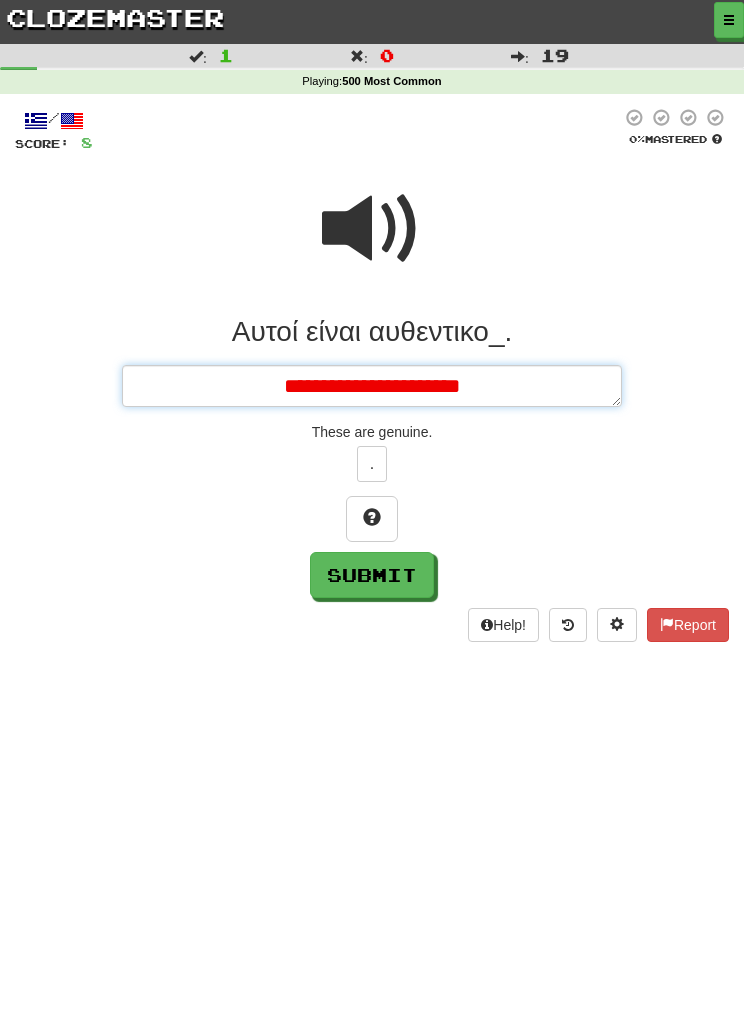 type on "*" 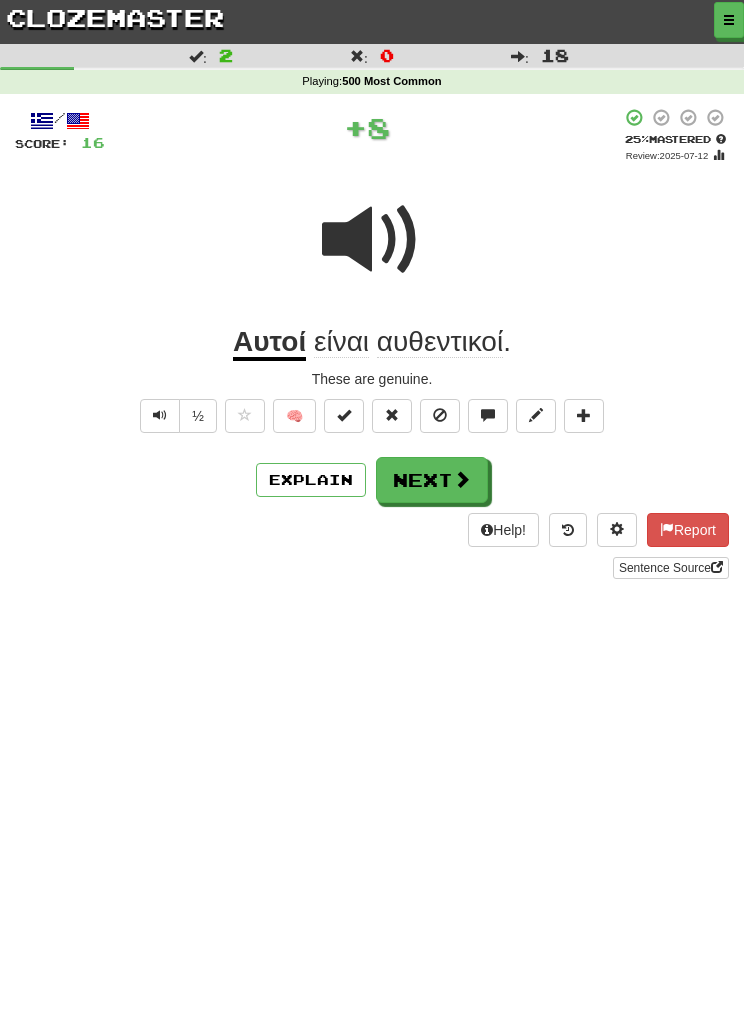 click on "Next" at bounding box center [432, 480] 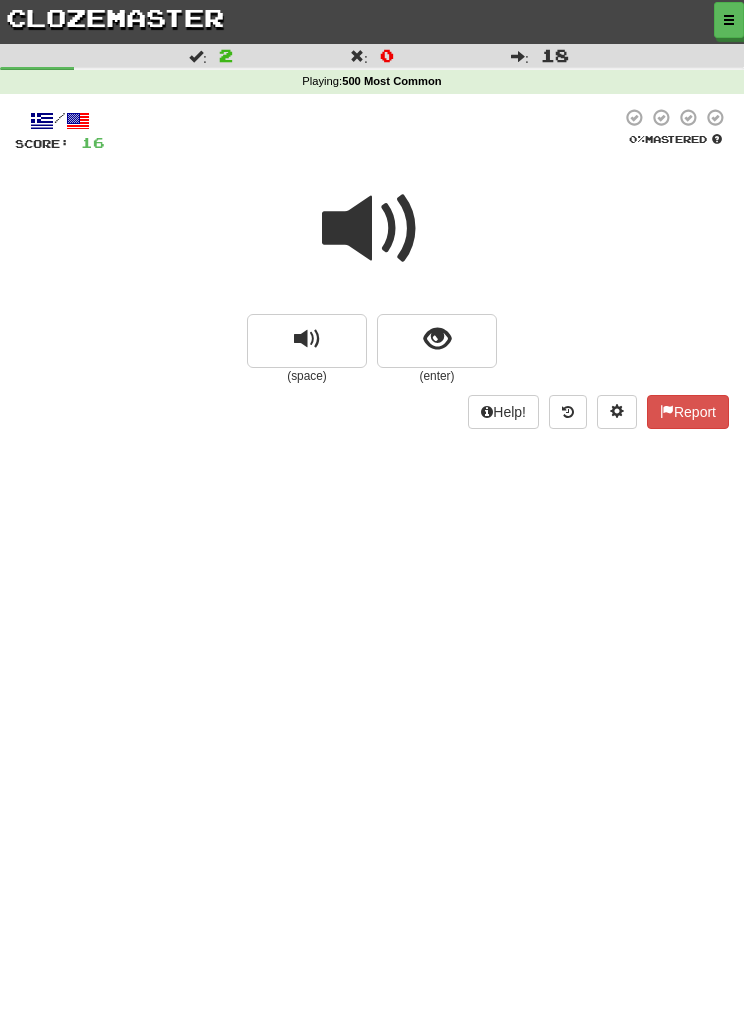 click at bounding box center (437, 341) 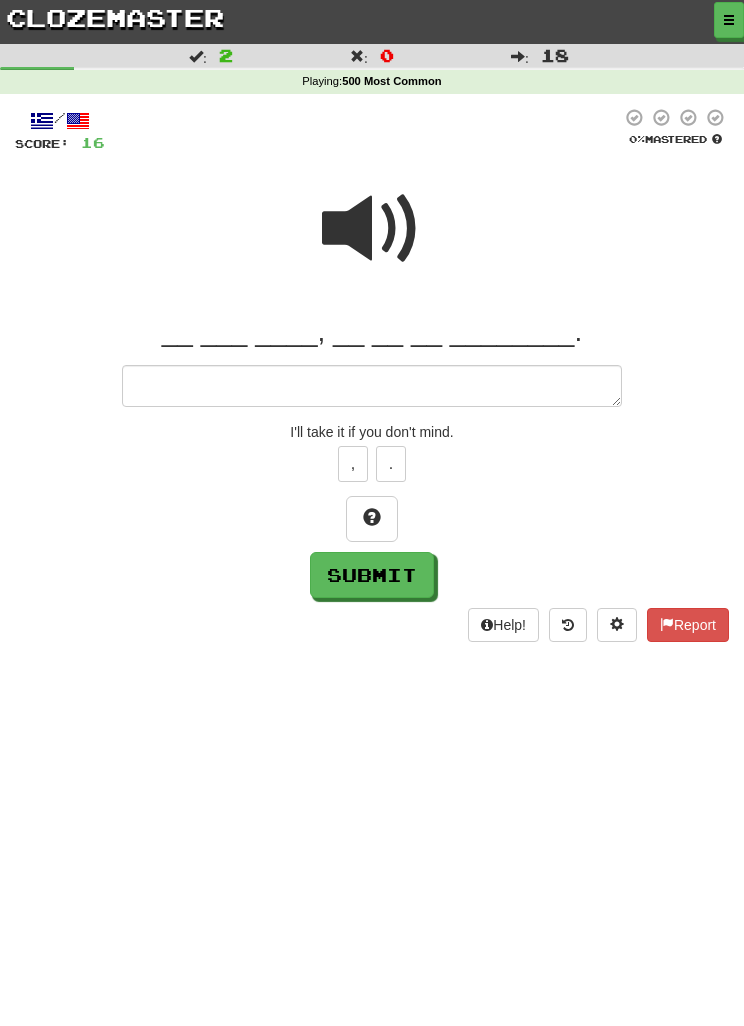 type on "*" 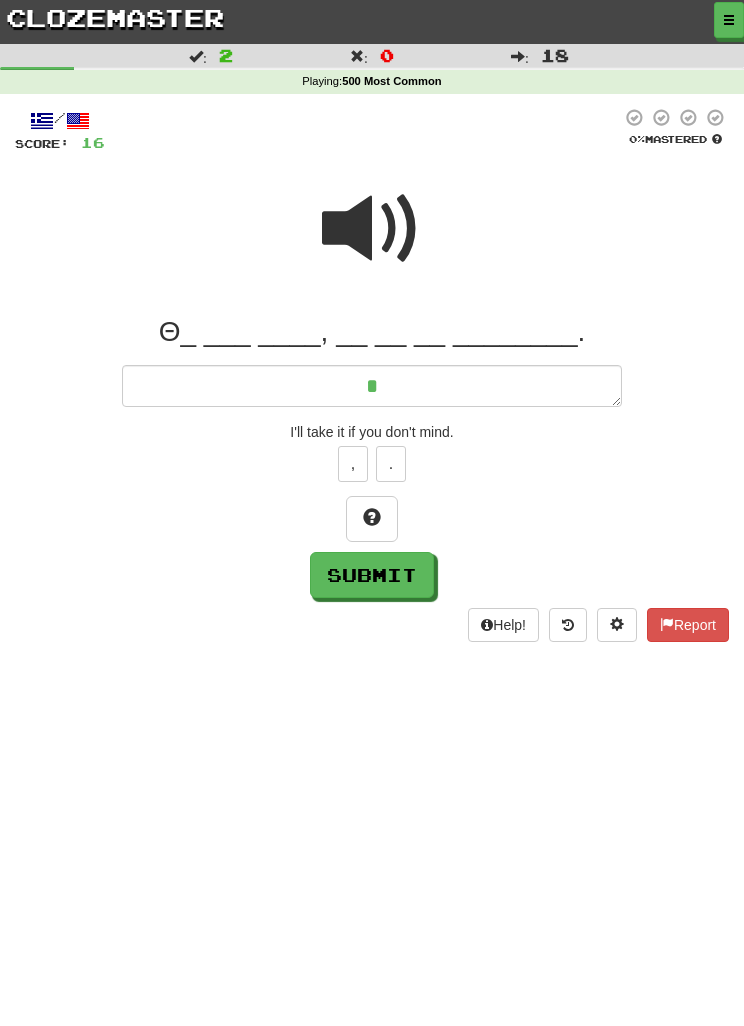 type on "*" 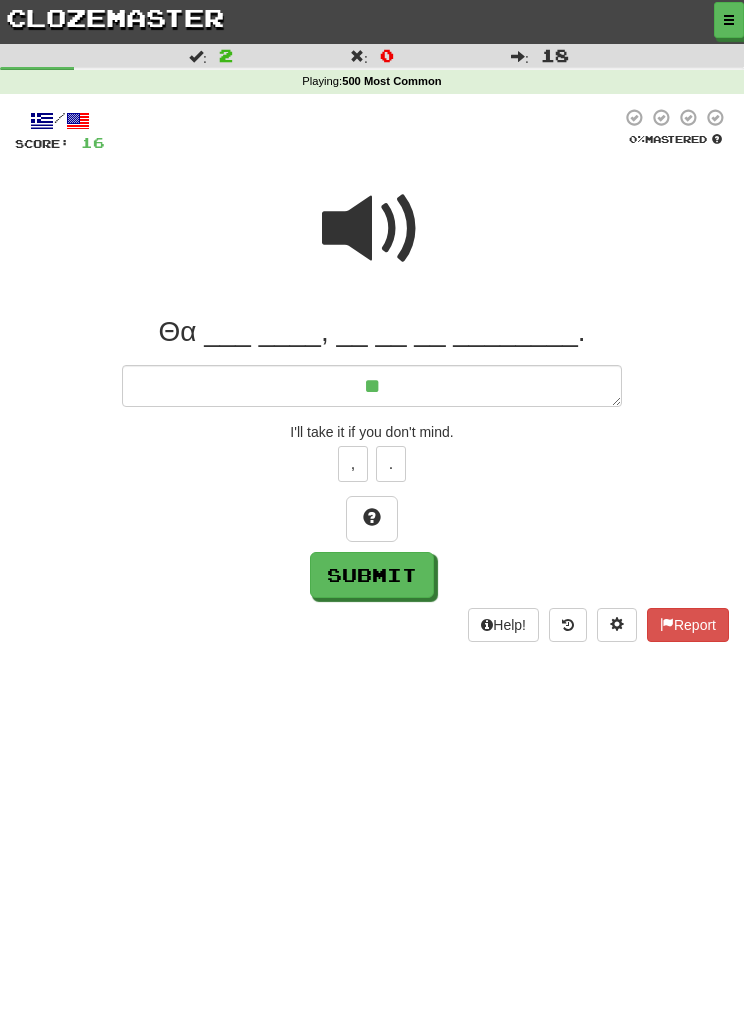 type on "*" 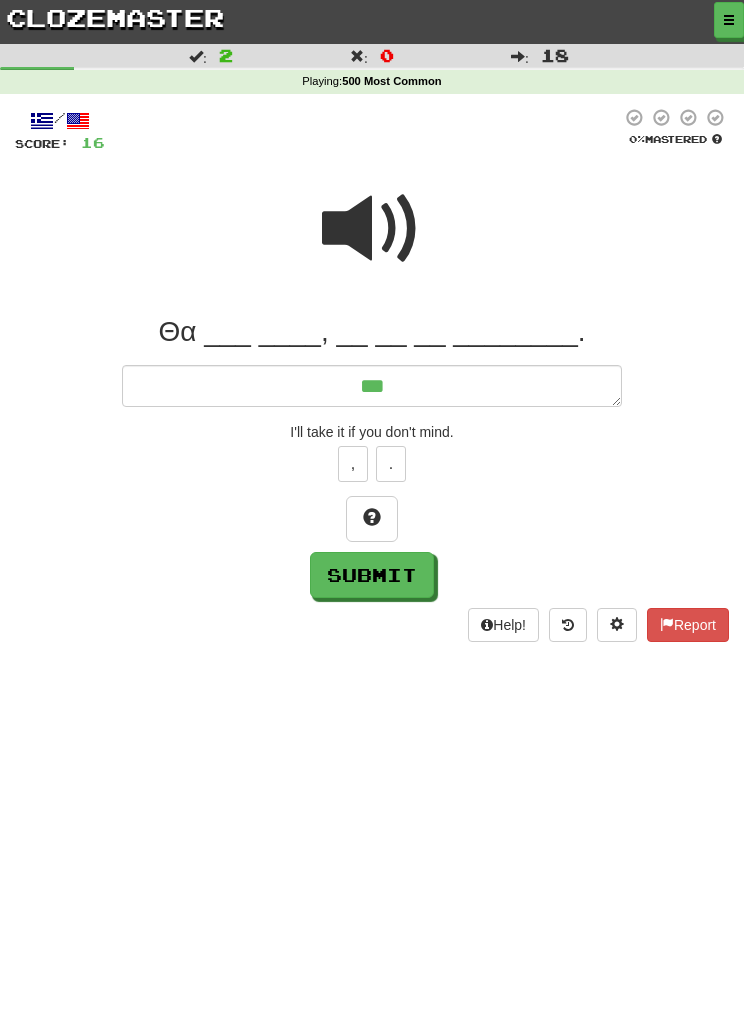 type on "*" 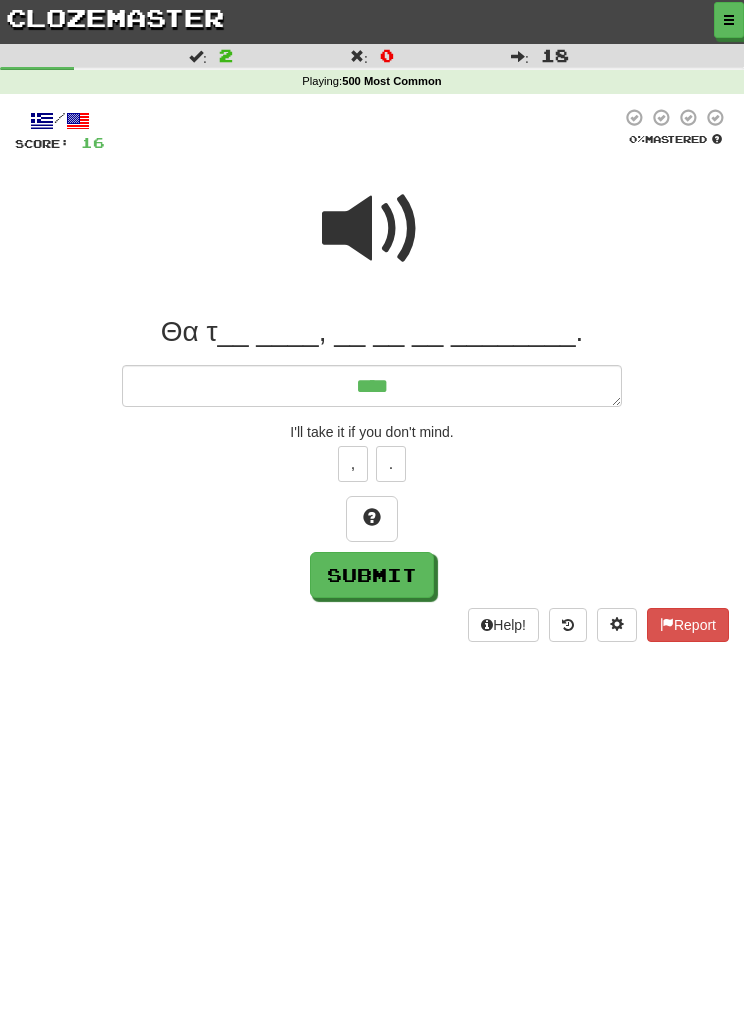 type on "*" 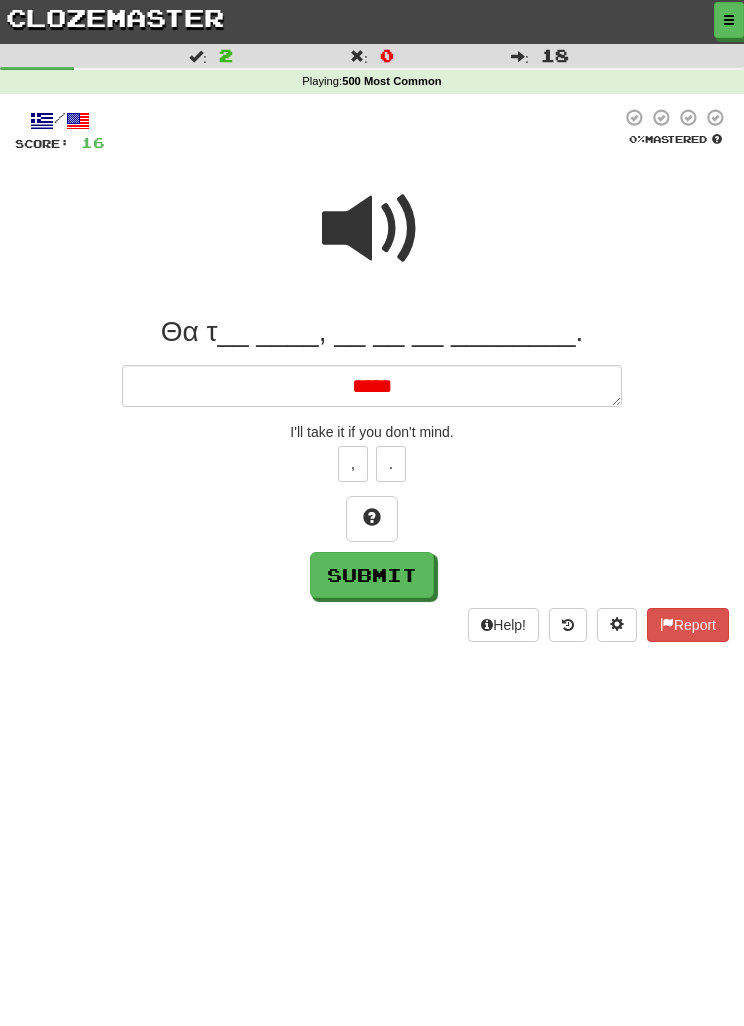 type on "*" 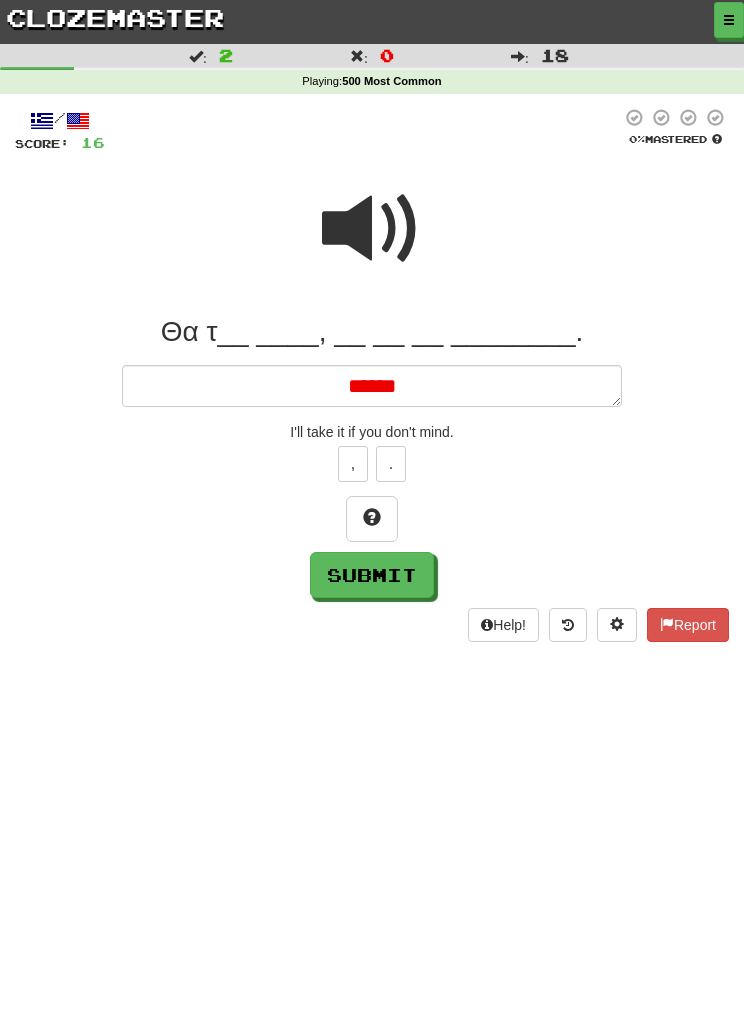 type on "*" 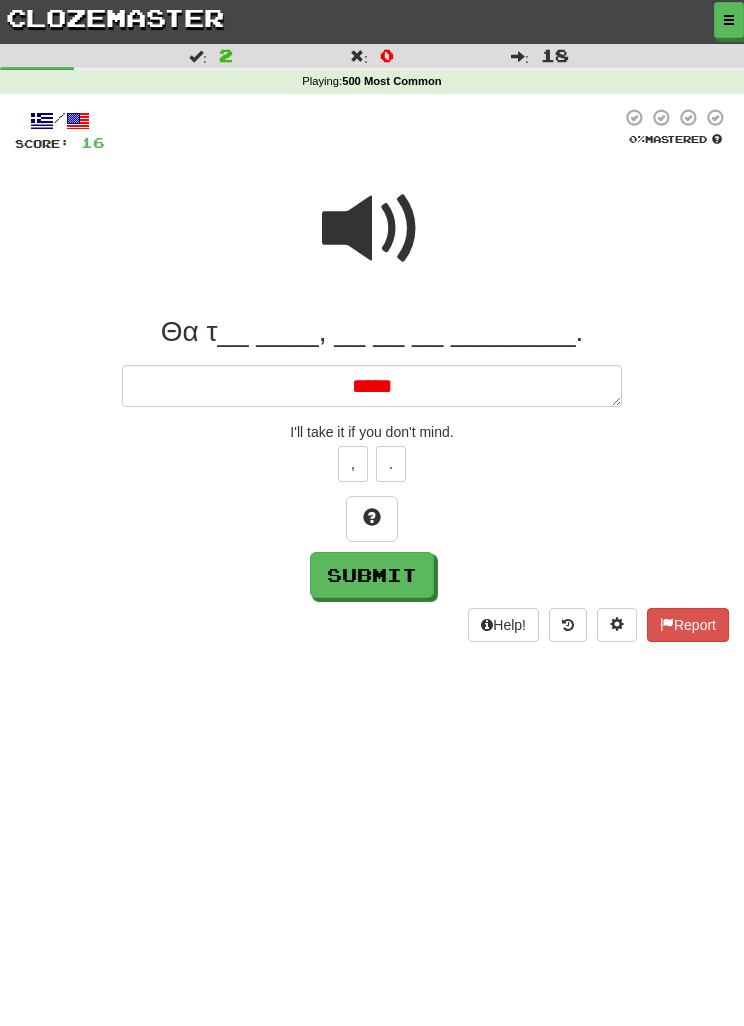 type on "*" 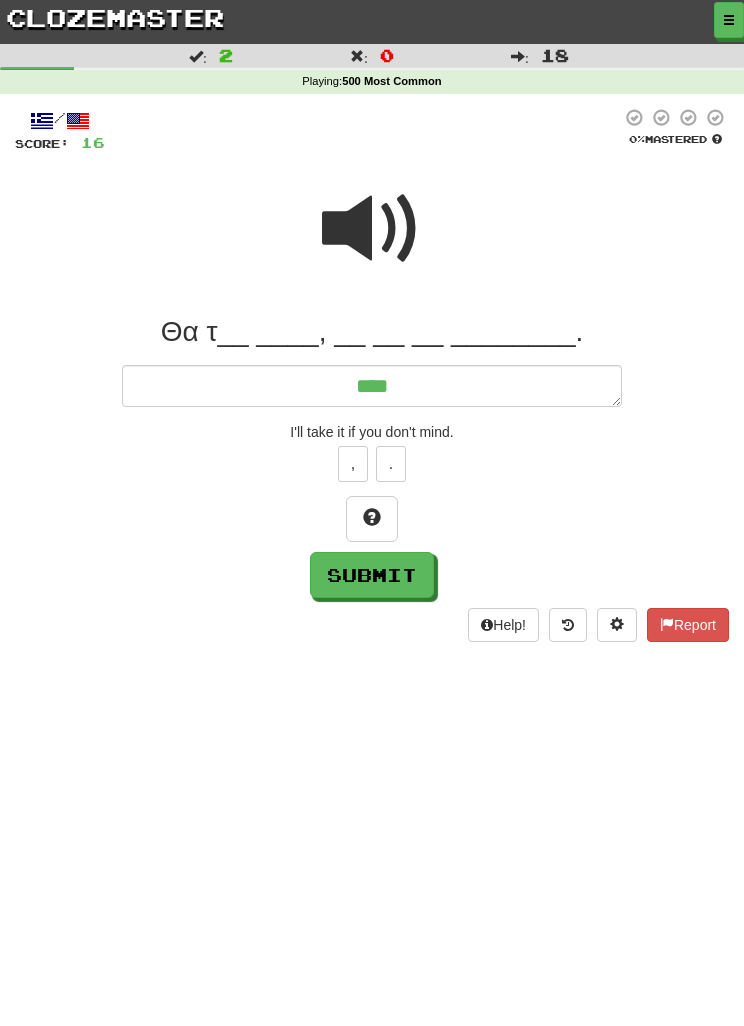 type on "*" 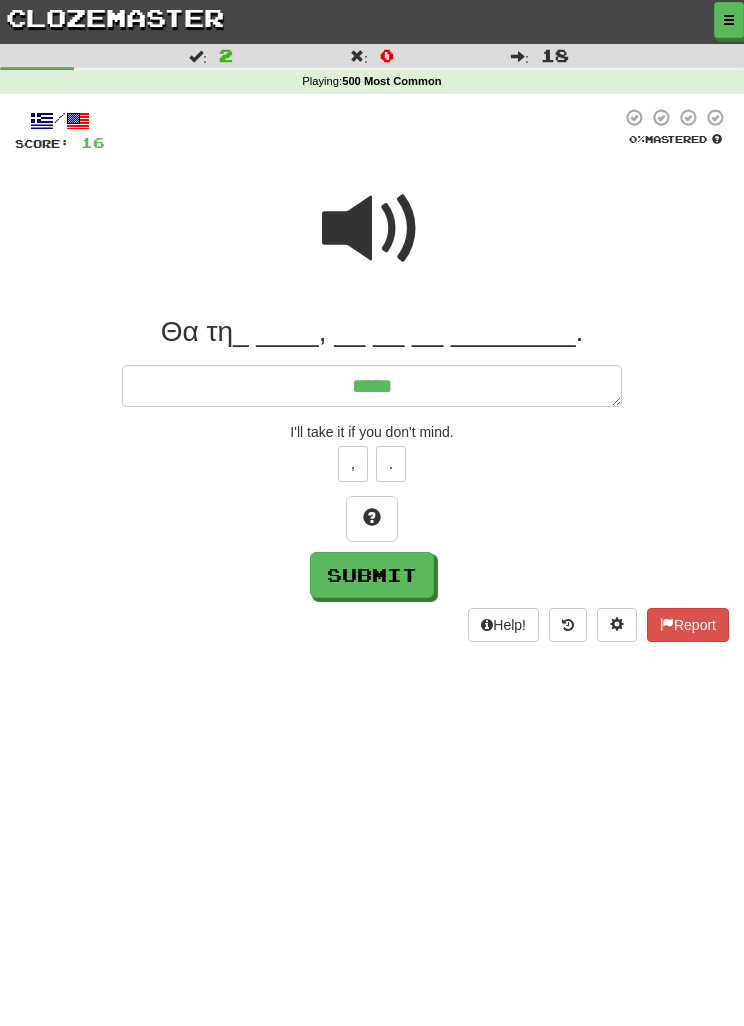 type on "*" 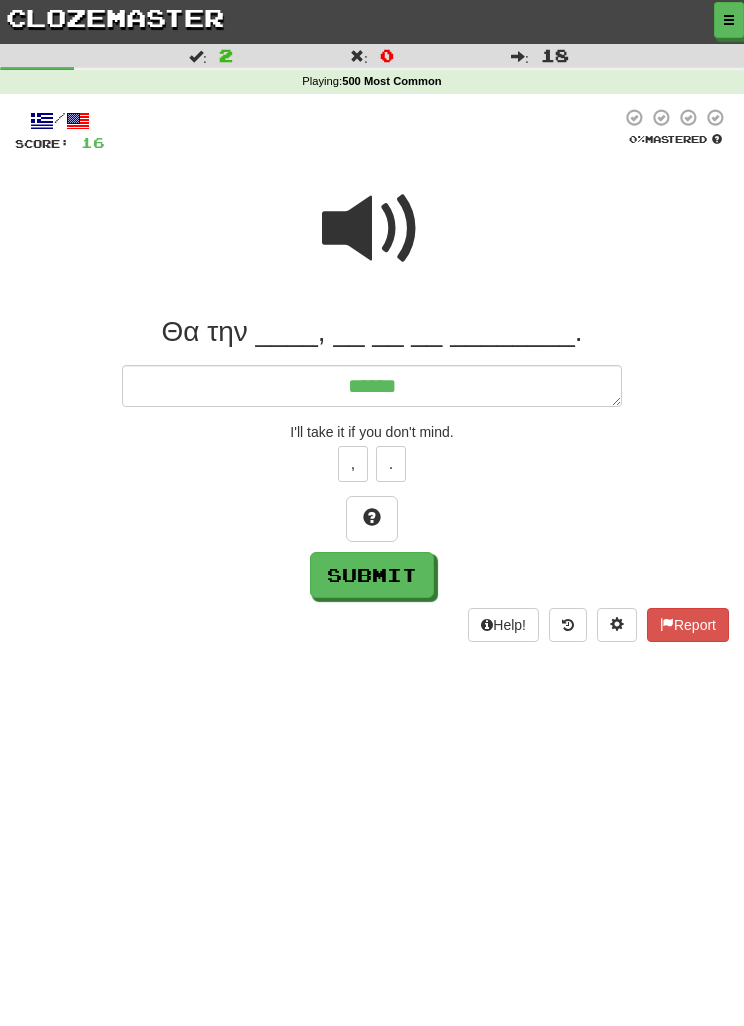 type on "*" 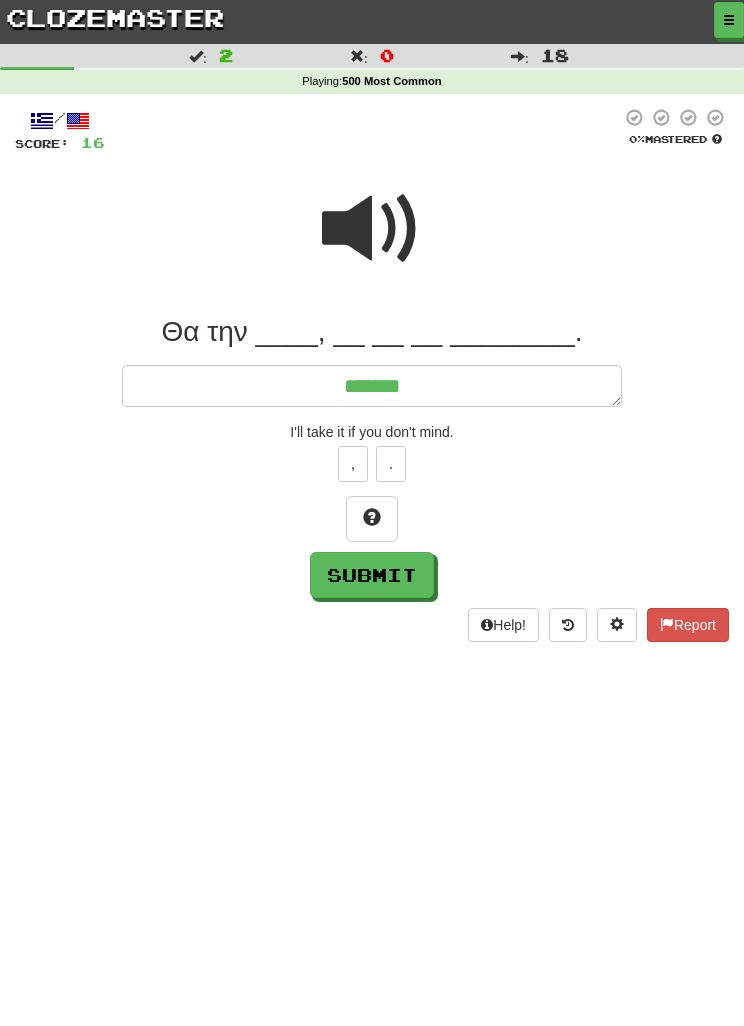 type on "*" 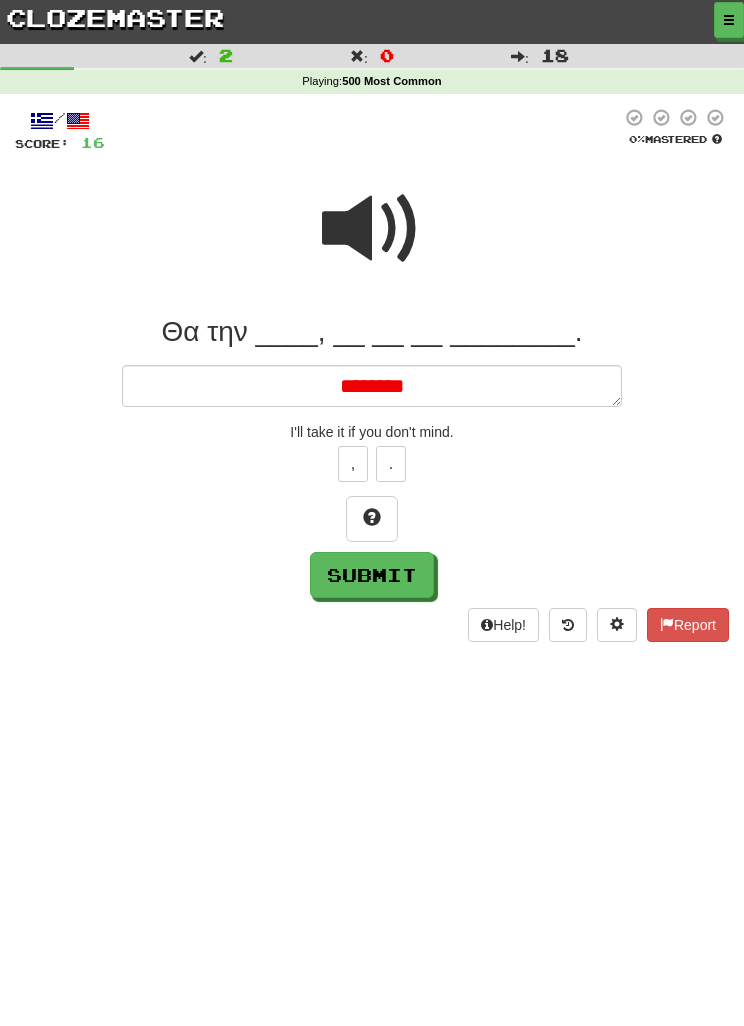 type on "*" 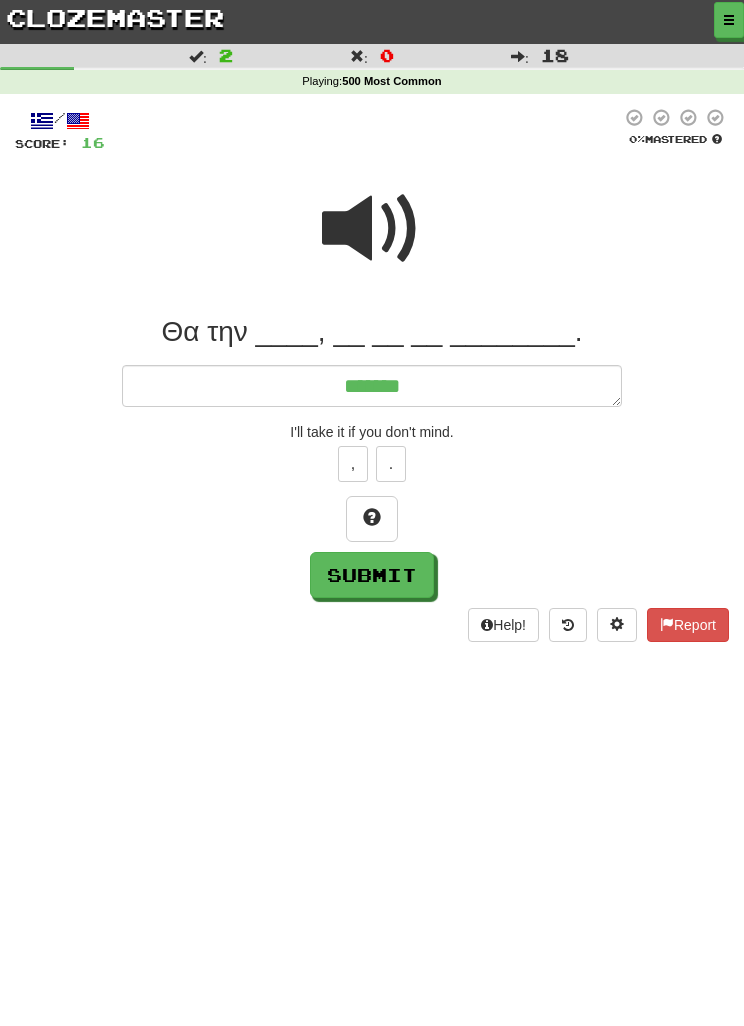 type on "*" 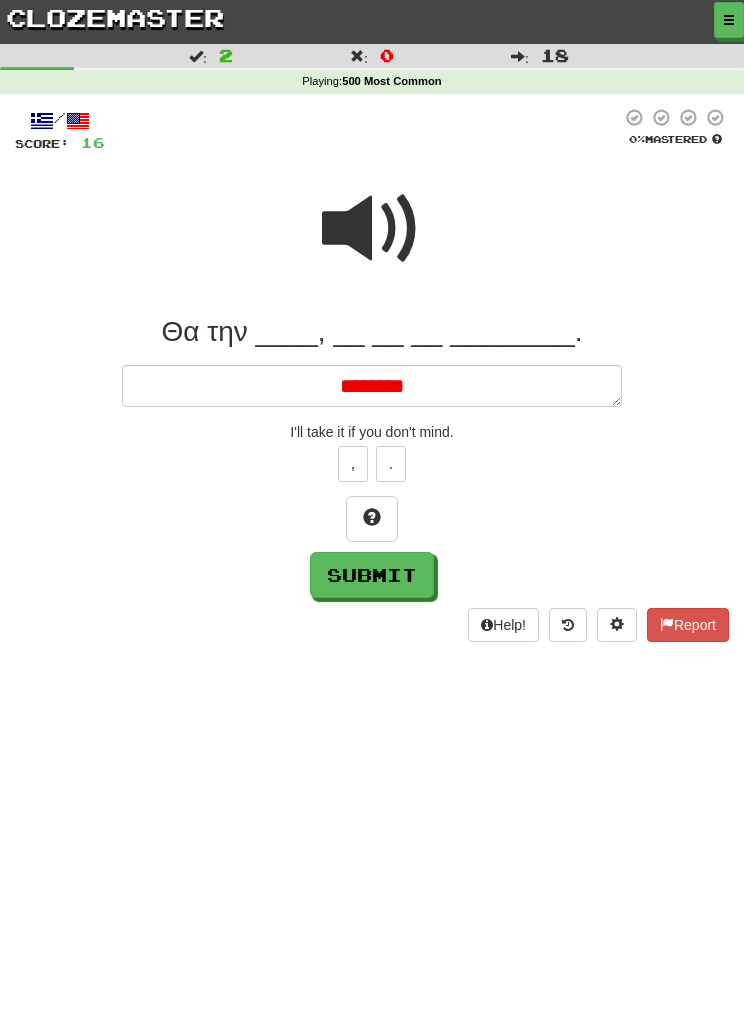 type on "*" 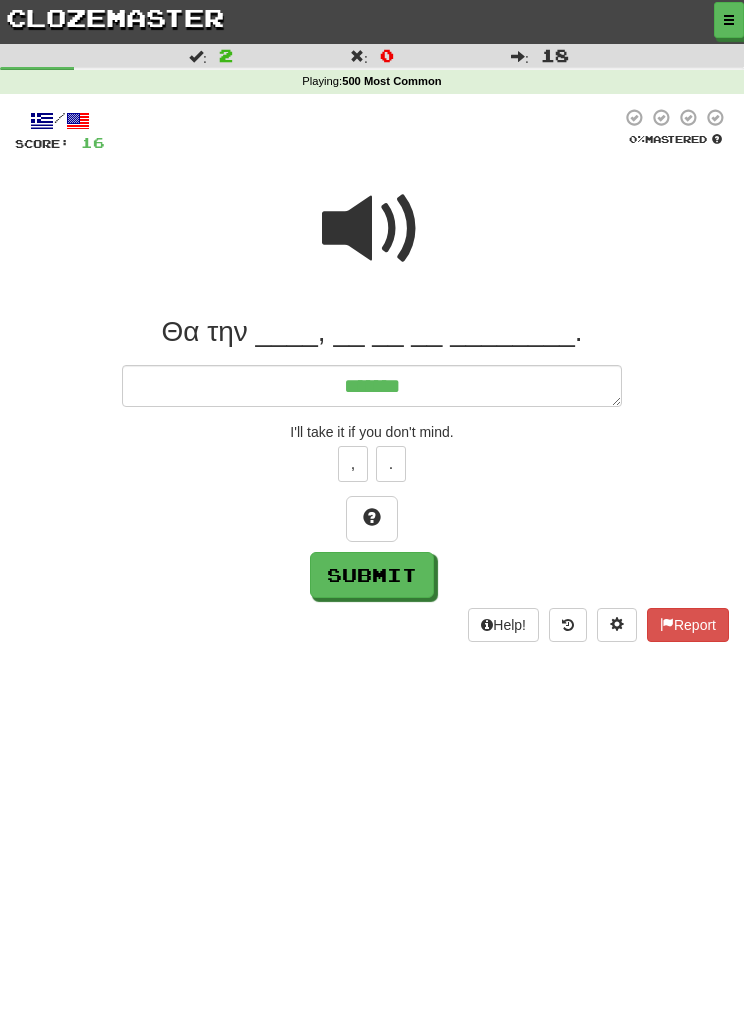 type on "********" 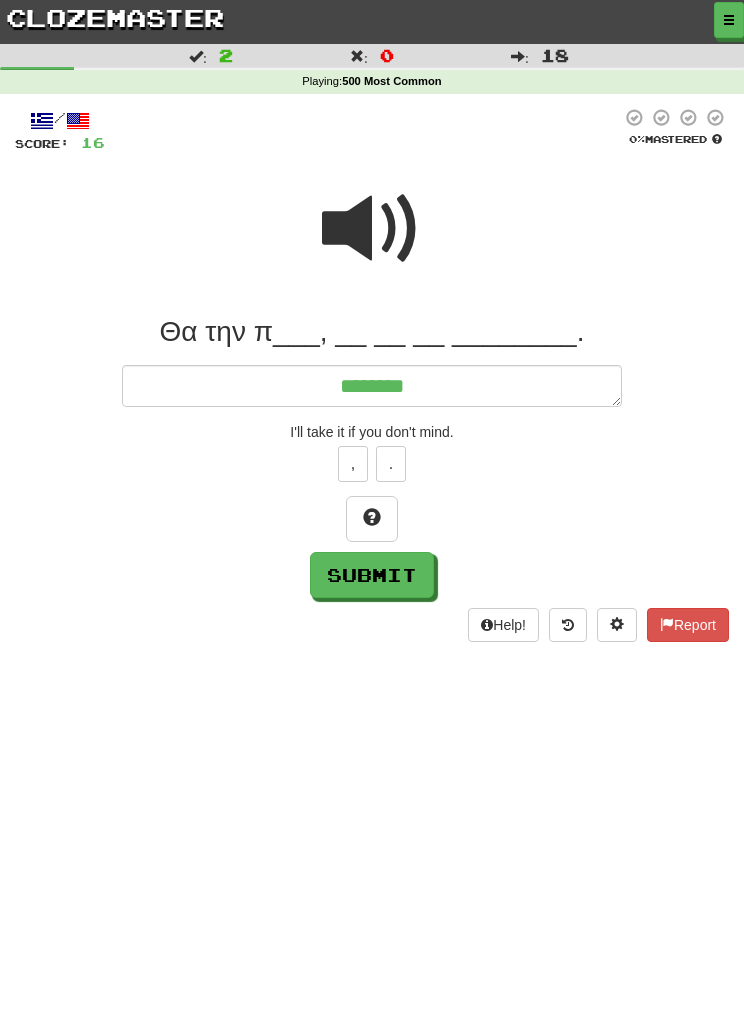 type on "*" 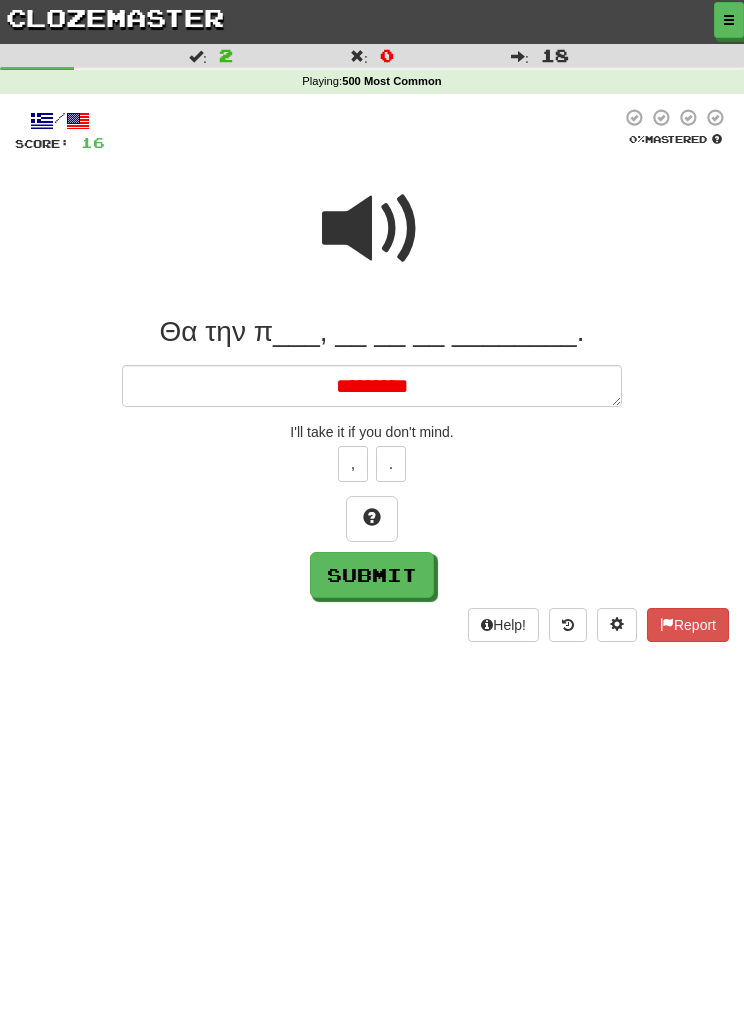 type on "*" 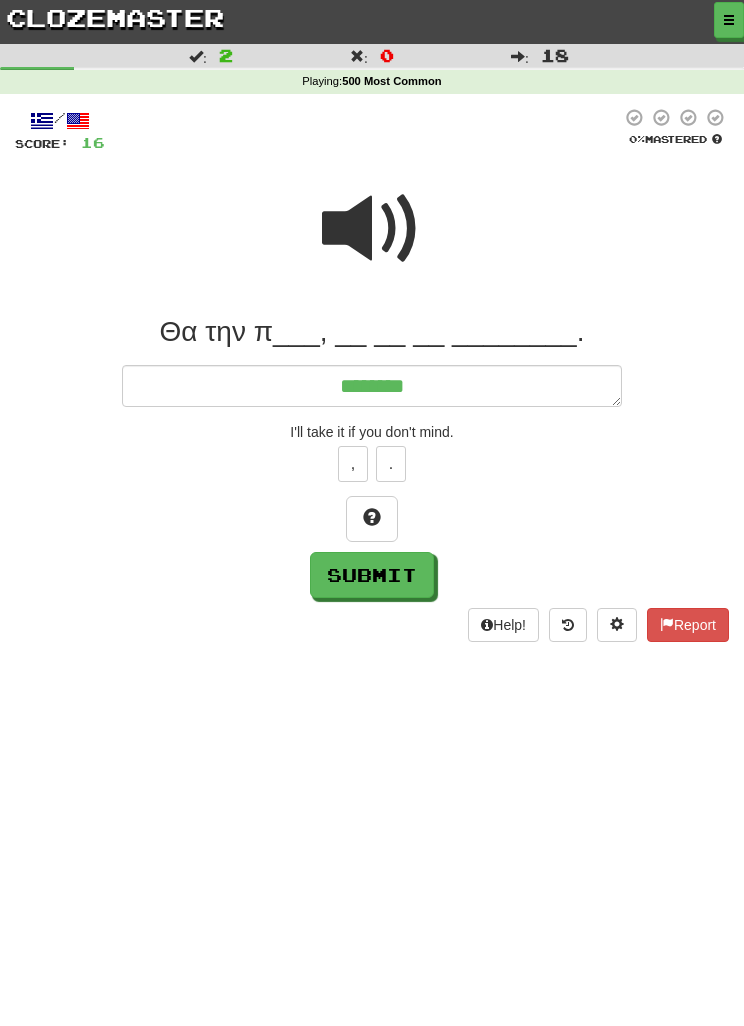type on "*" 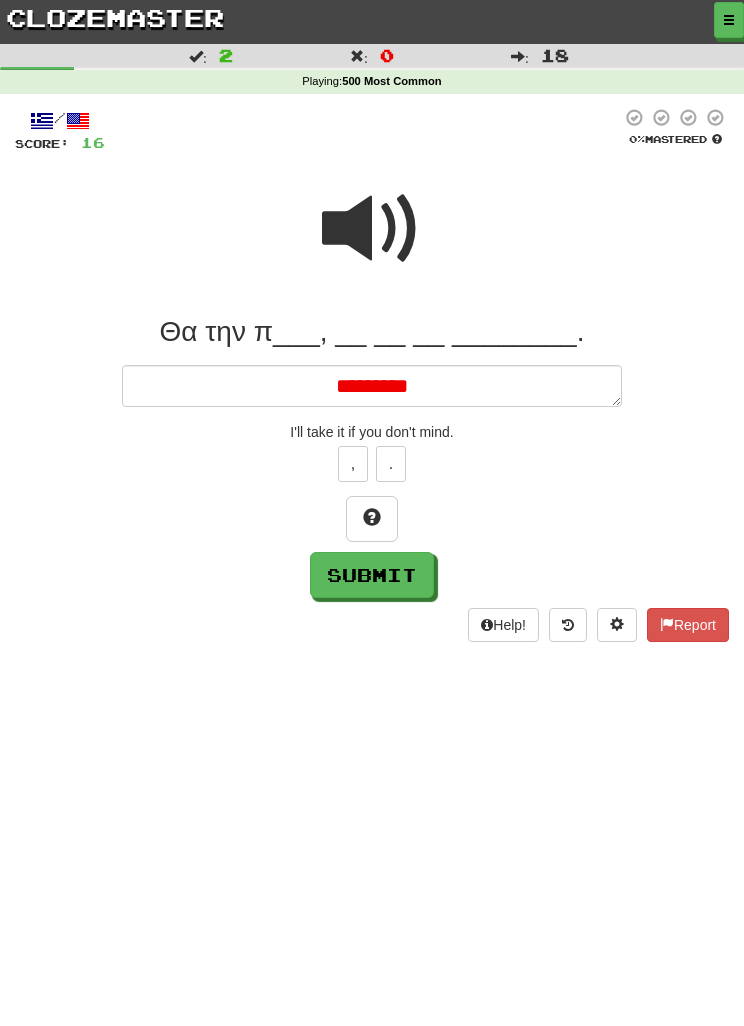 type on "*" 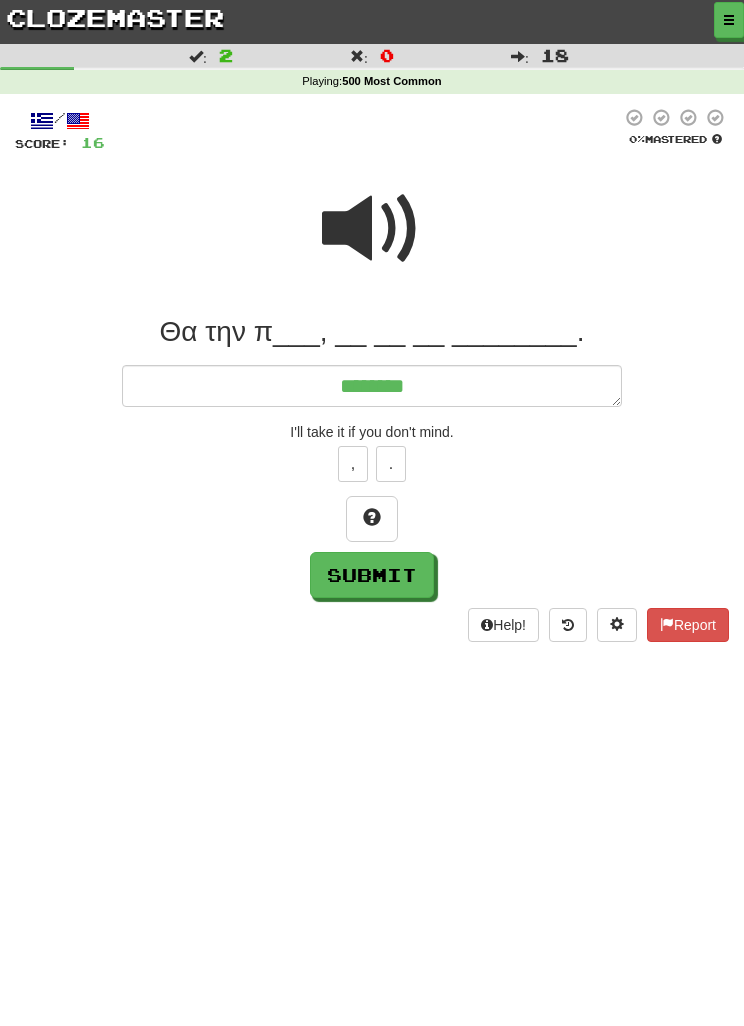 type on "*" 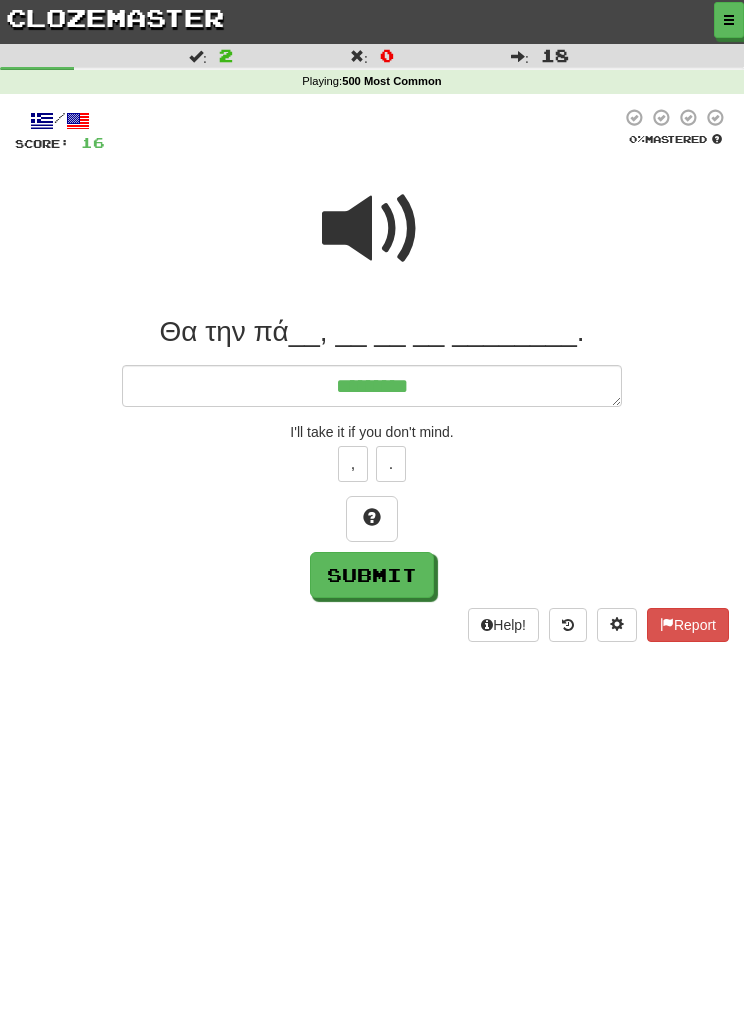 type on "*" 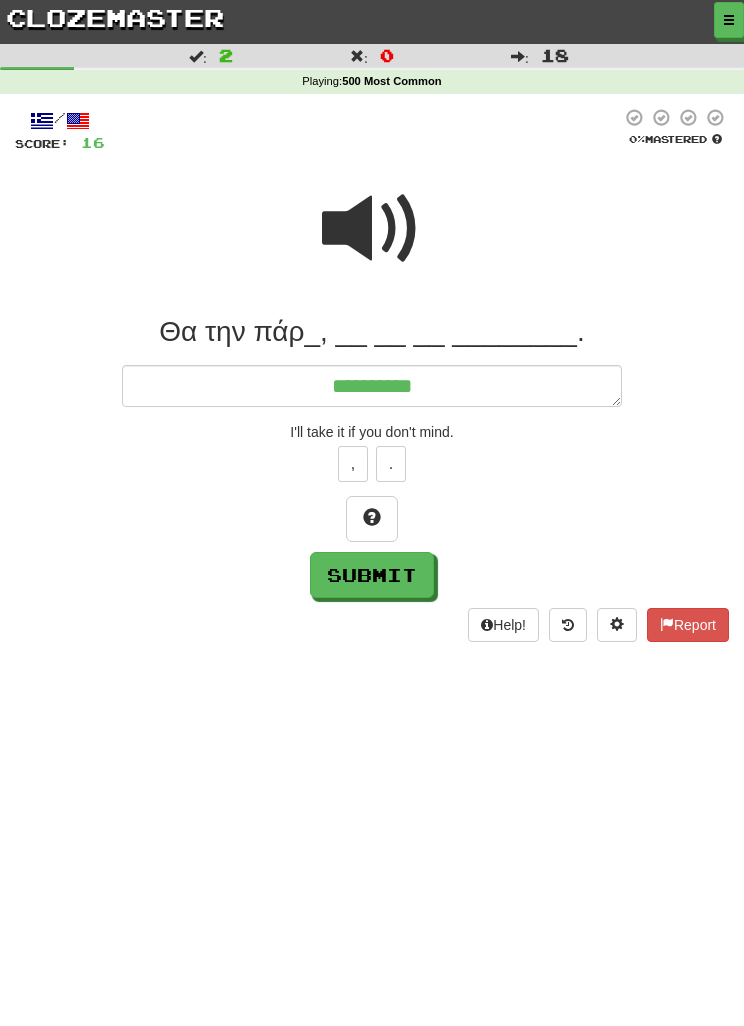 type on "*" 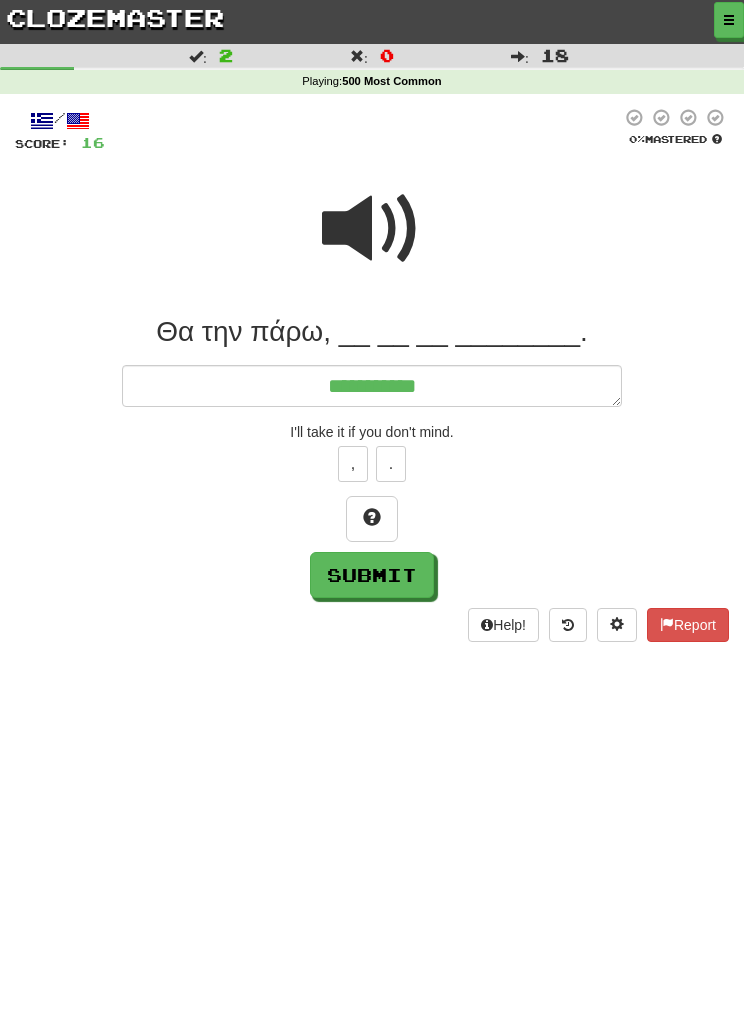 type on "*" 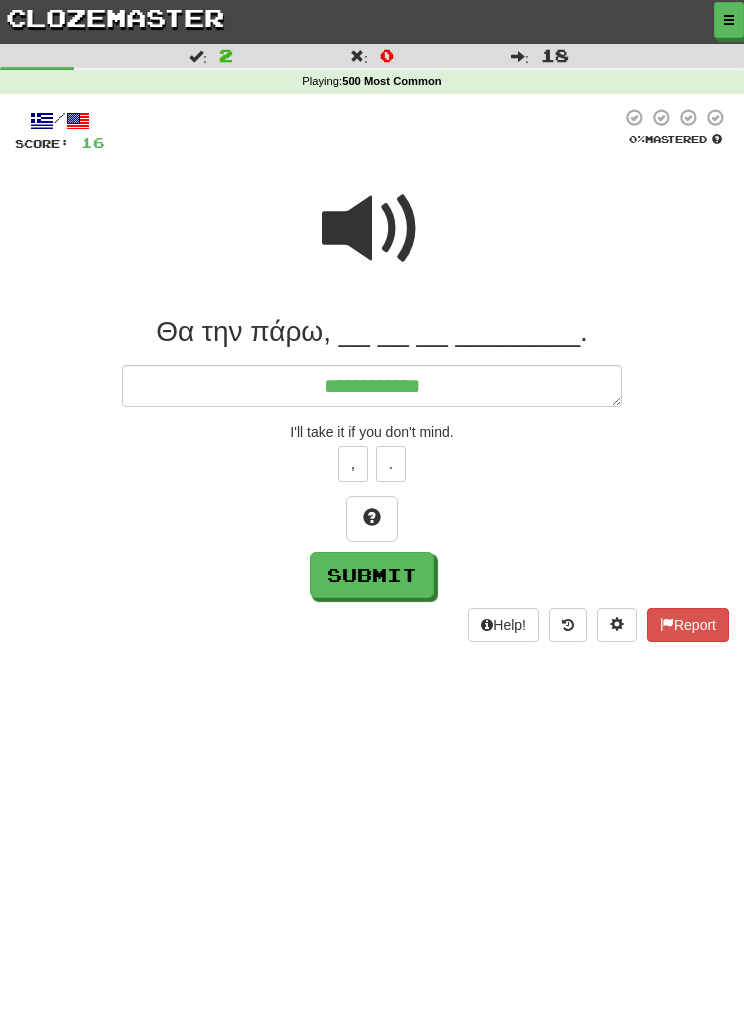 type on "*" 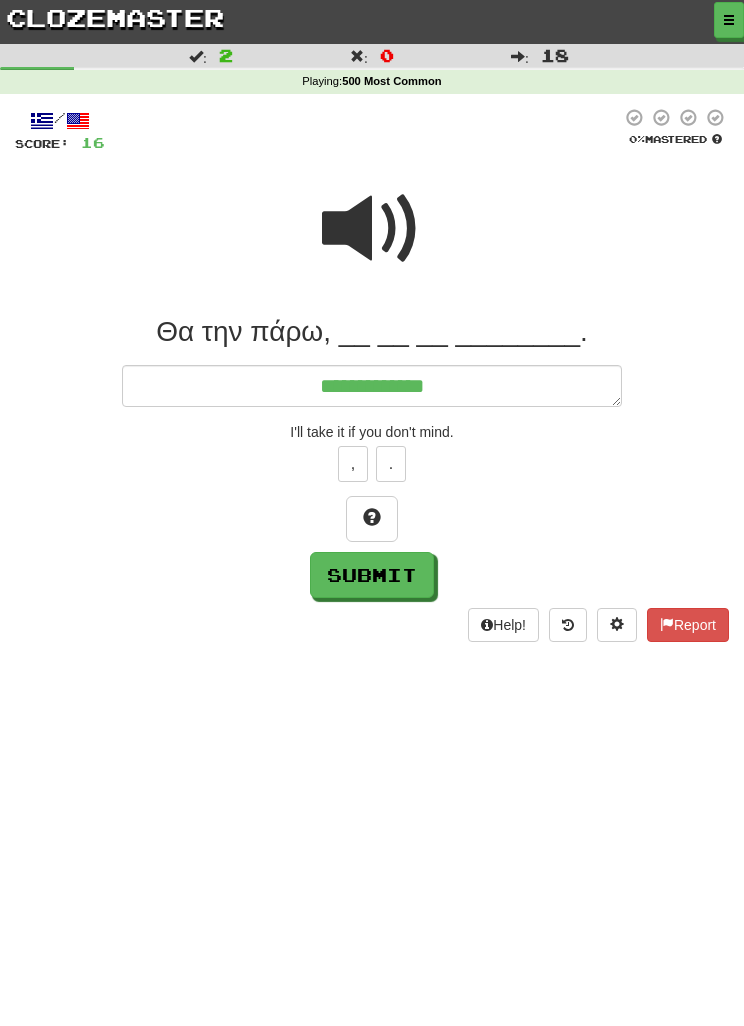 type on "*" 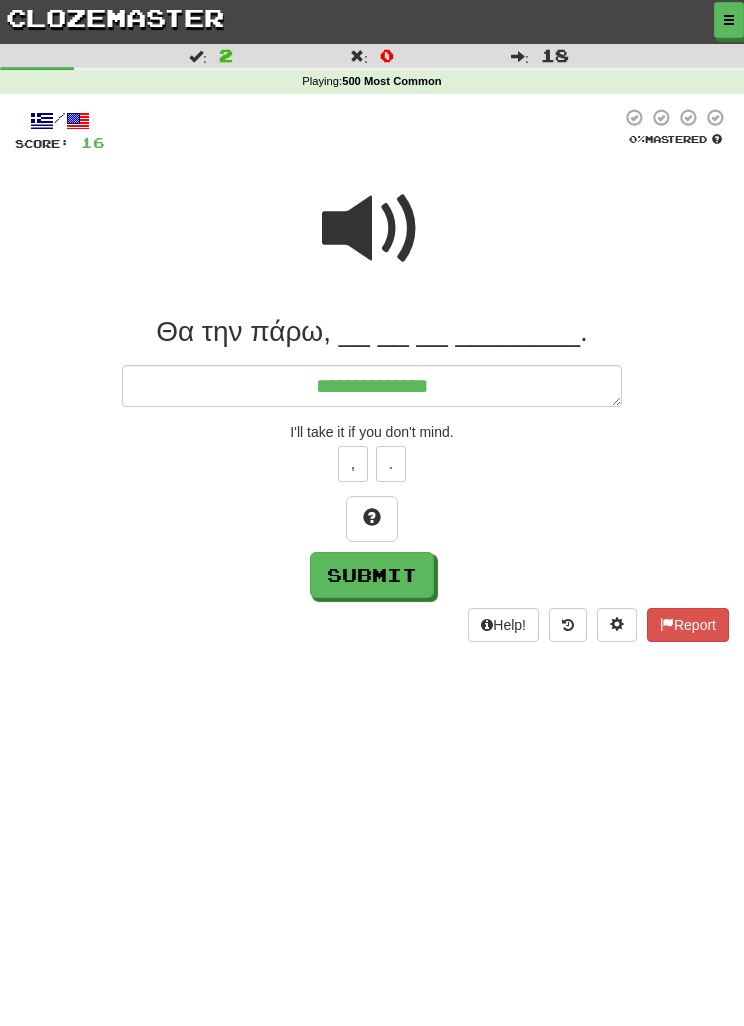 type on "*" 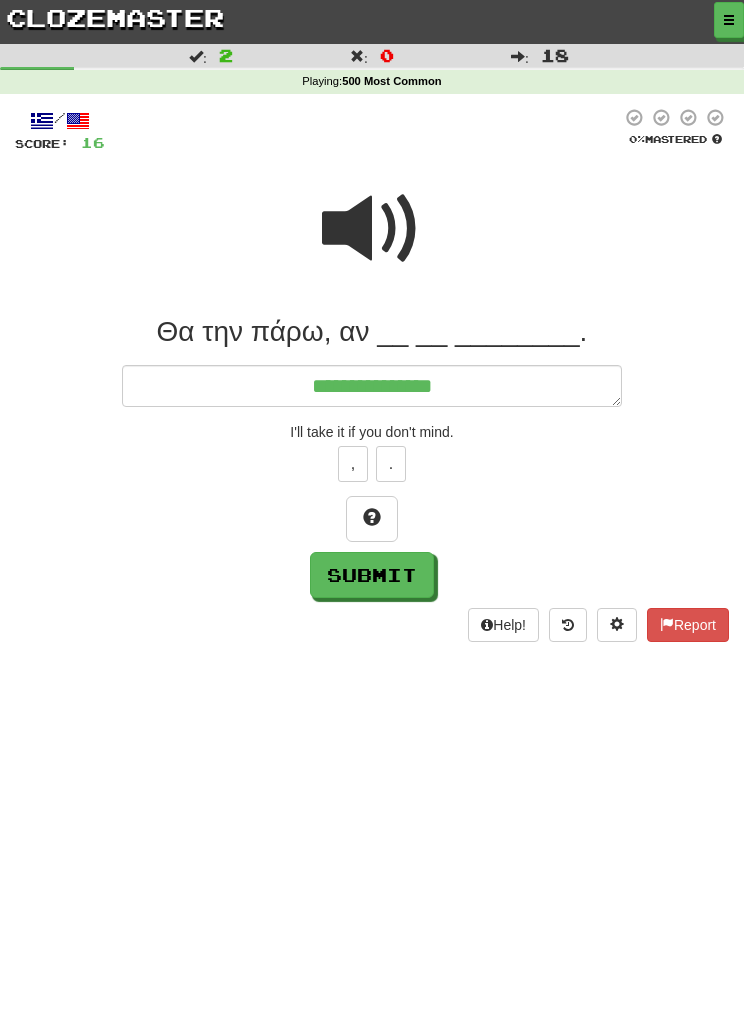 type on "*" 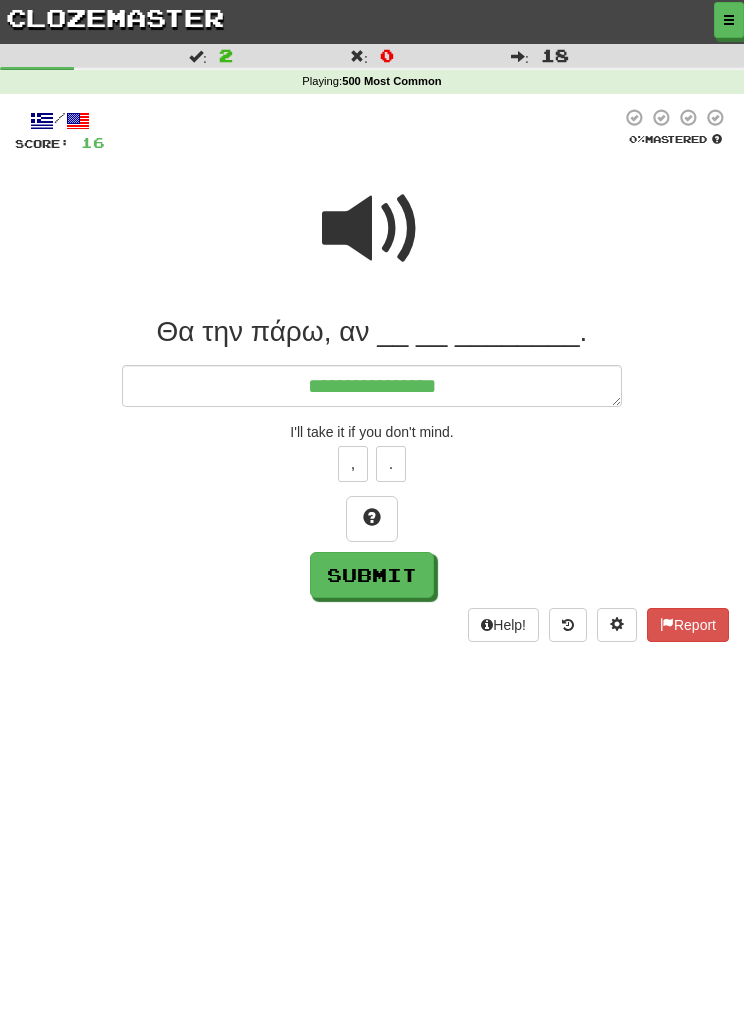 type on "*" 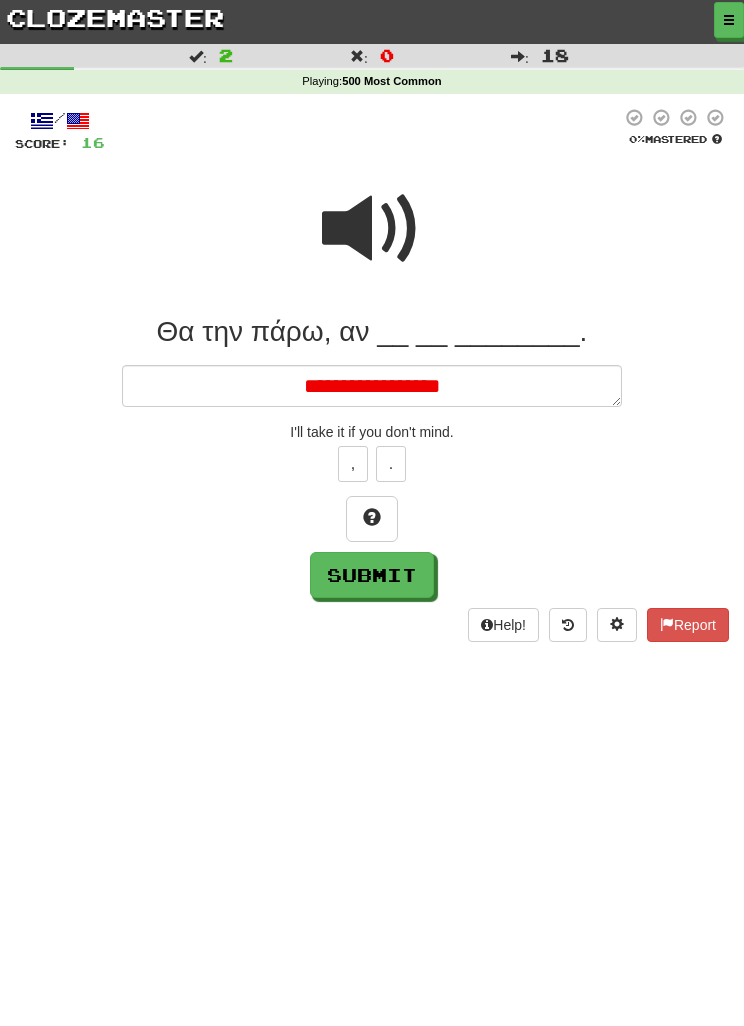type on "*" 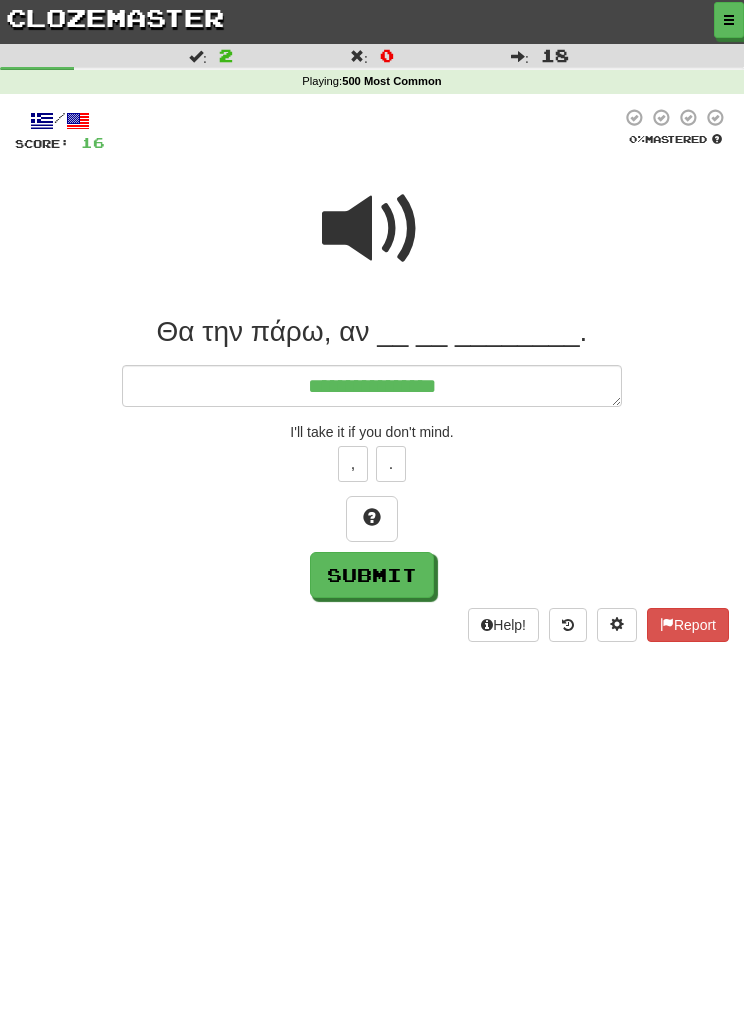 type on "*" 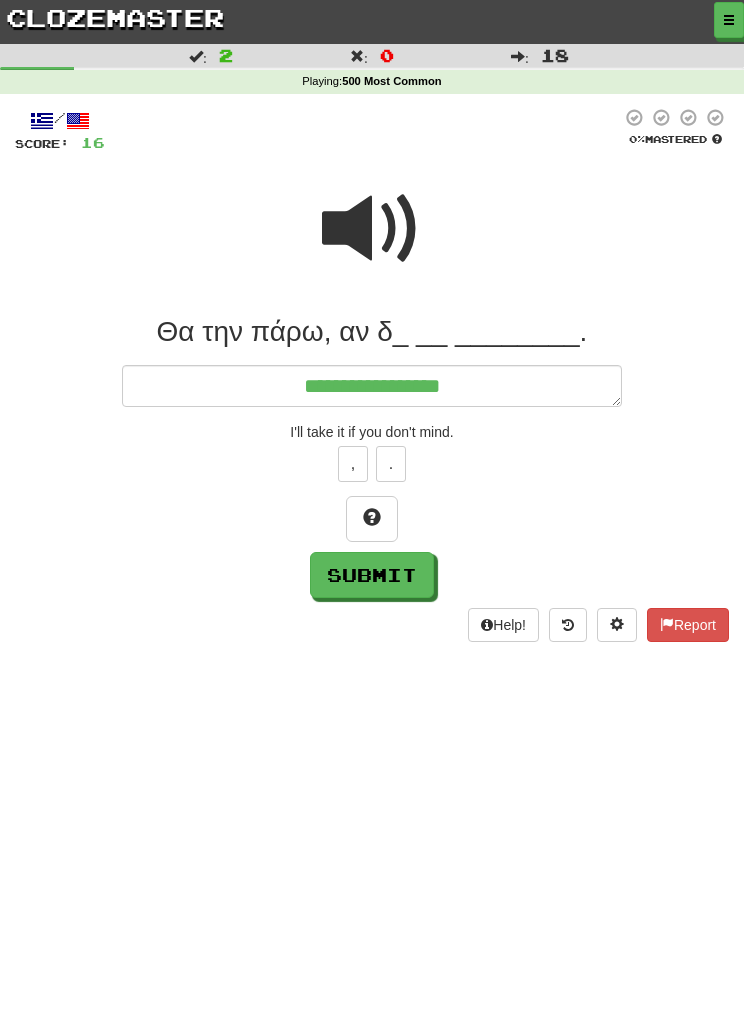 type on "*" 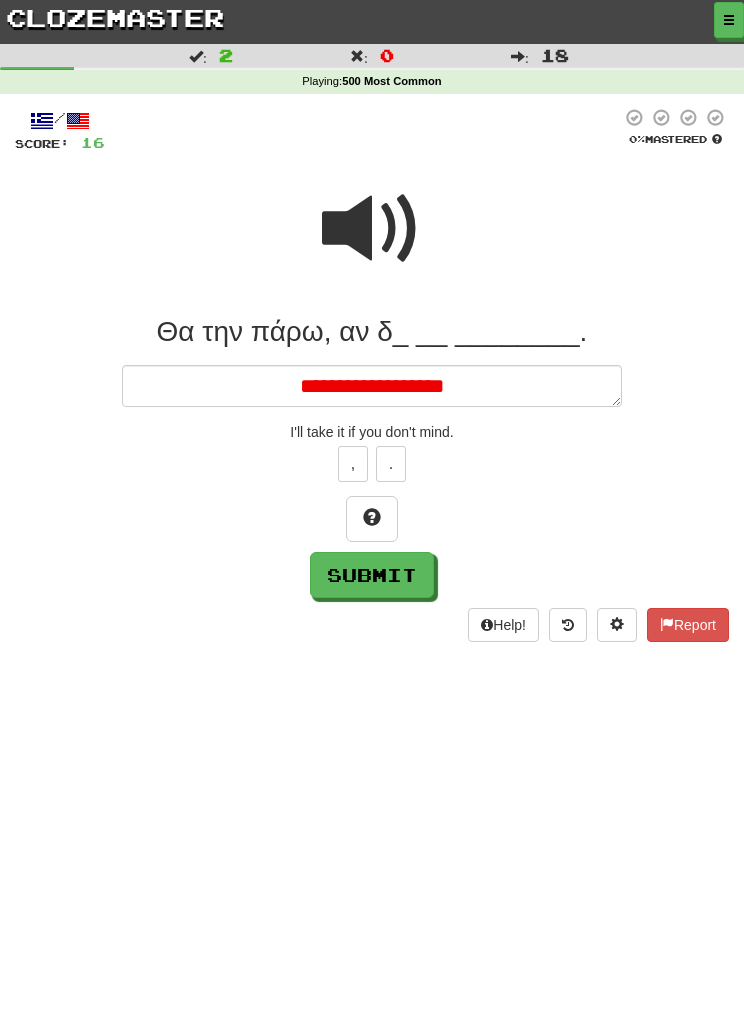 type on "*" 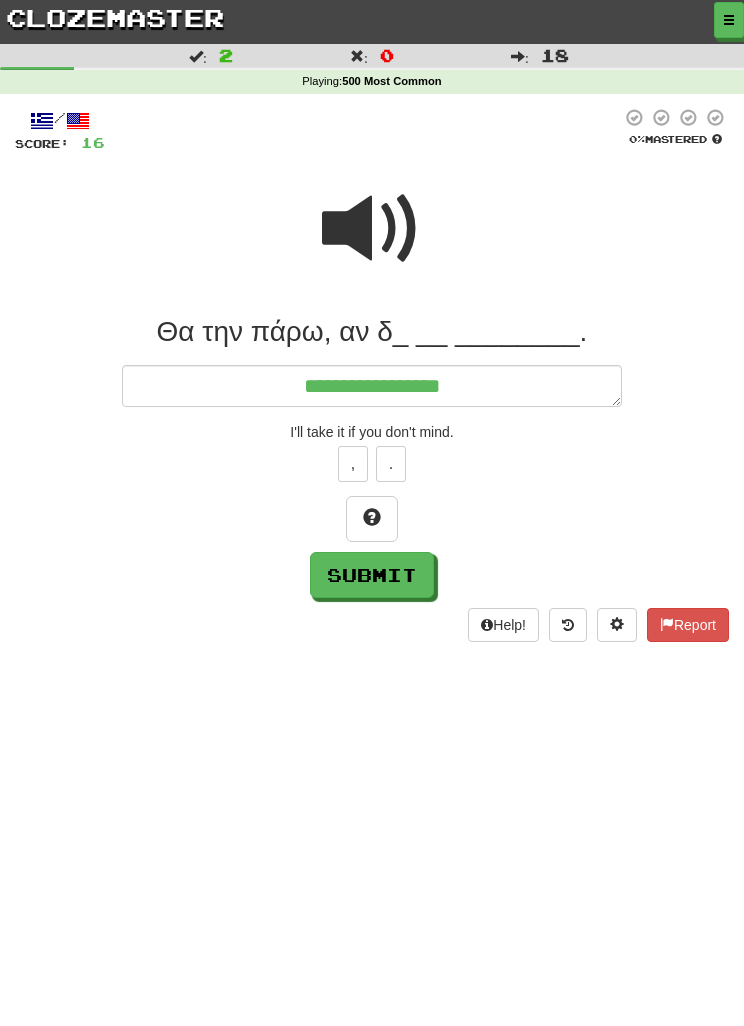 type on "*" 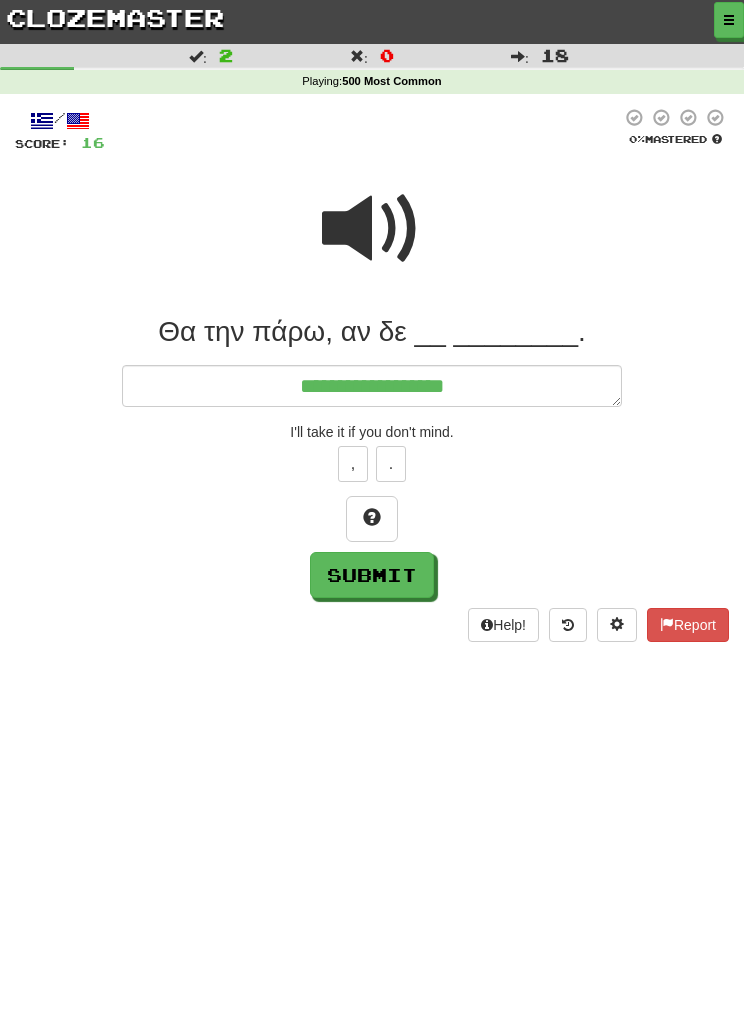 type on "*" 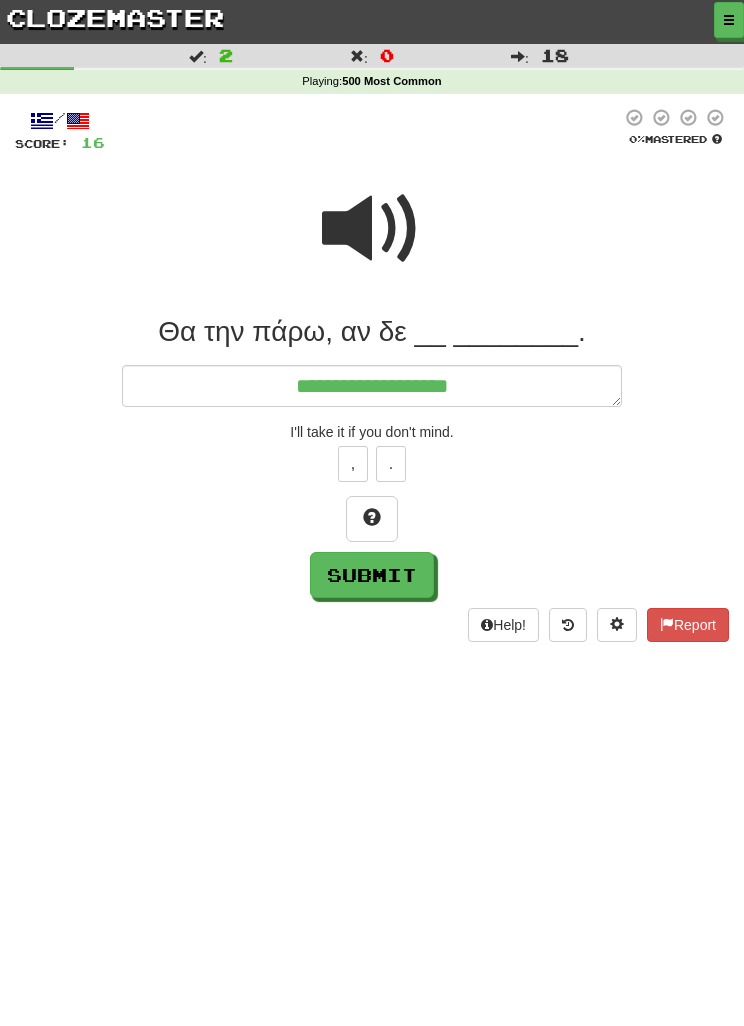 type on "*" 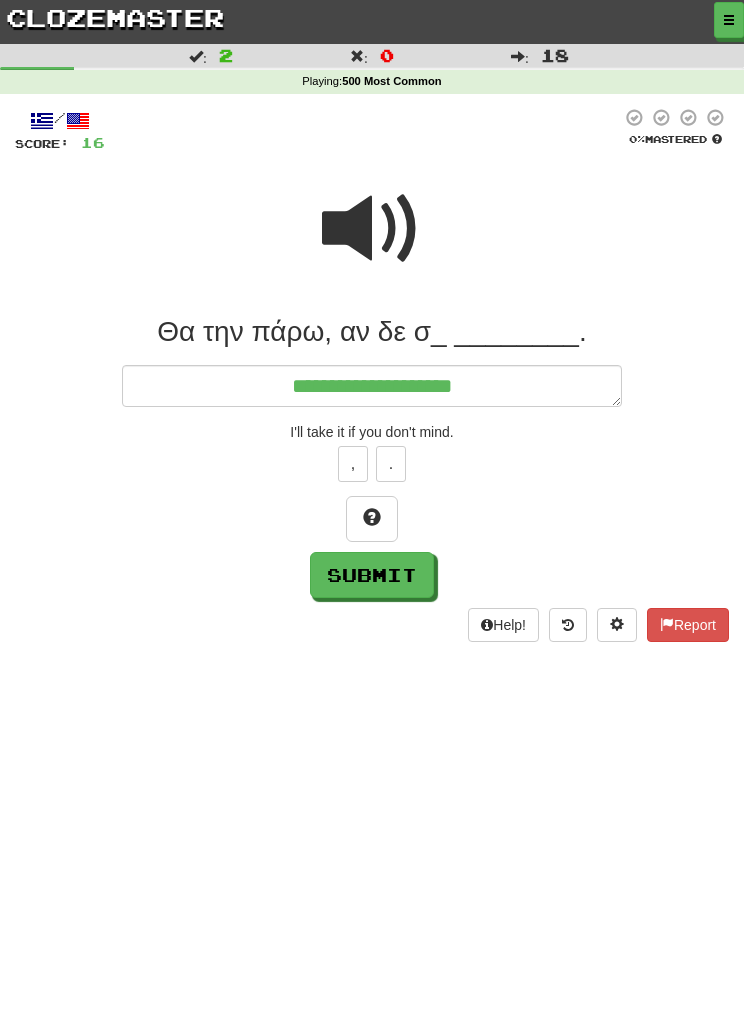 type on "*" 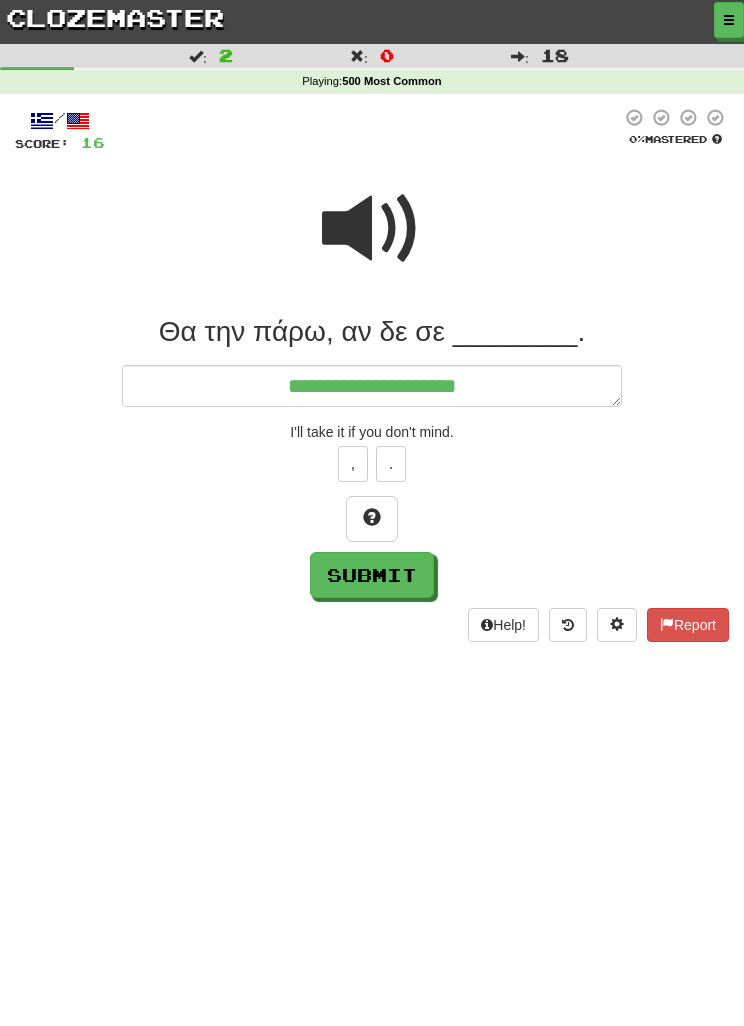 type on "*" 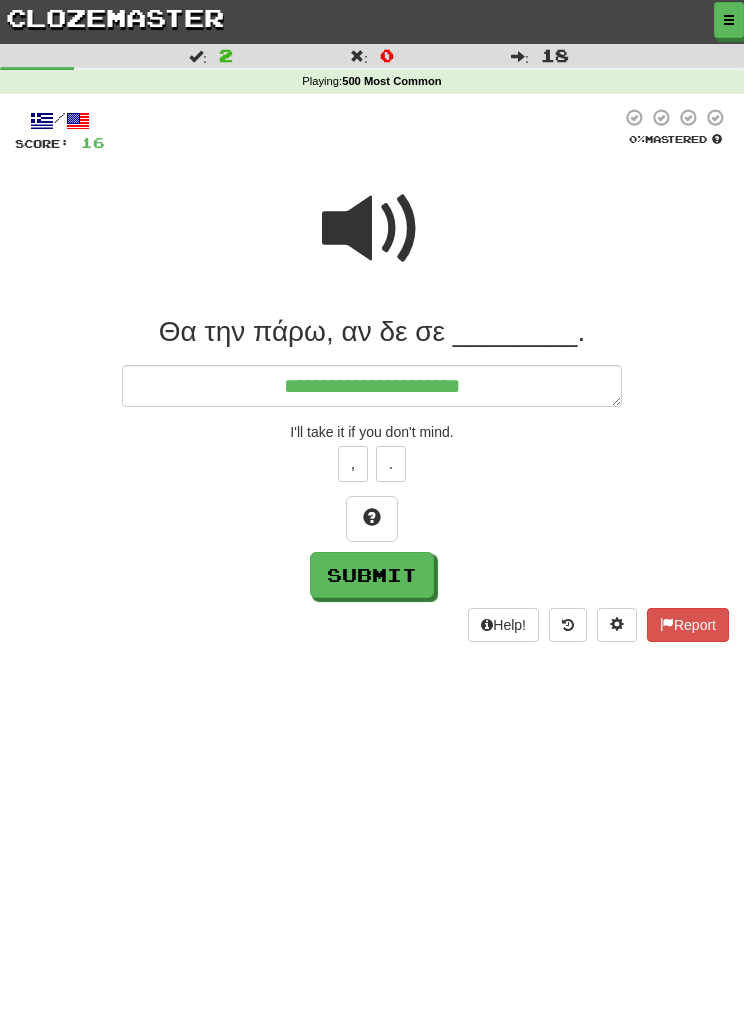 type on "*" 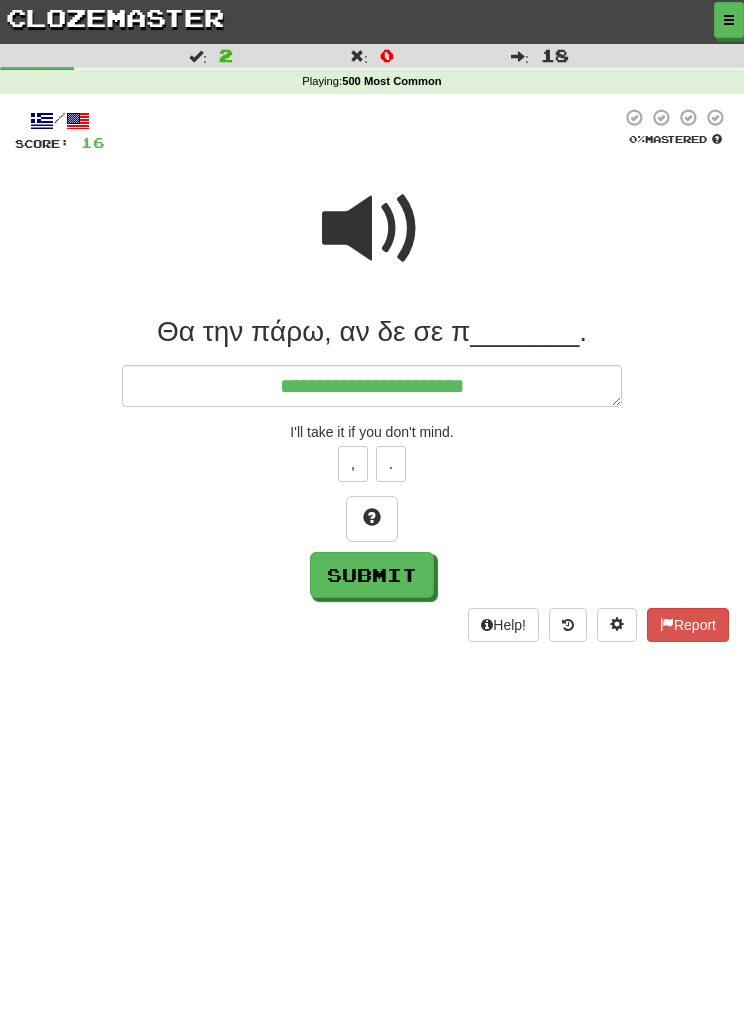 type on "*" 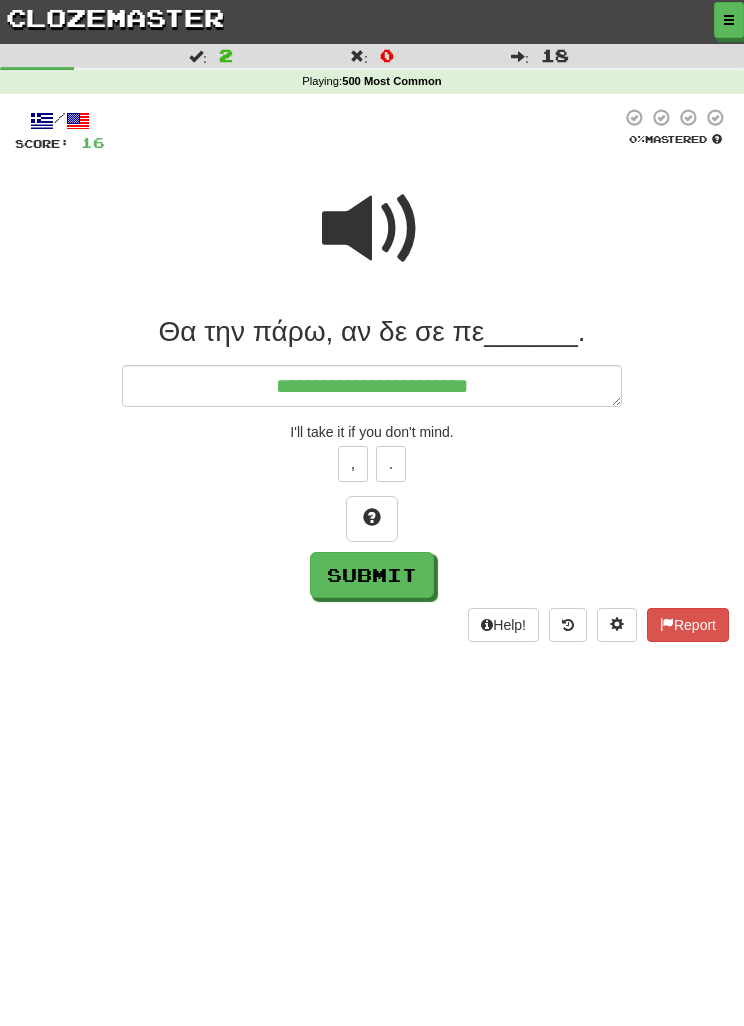 type on "*" 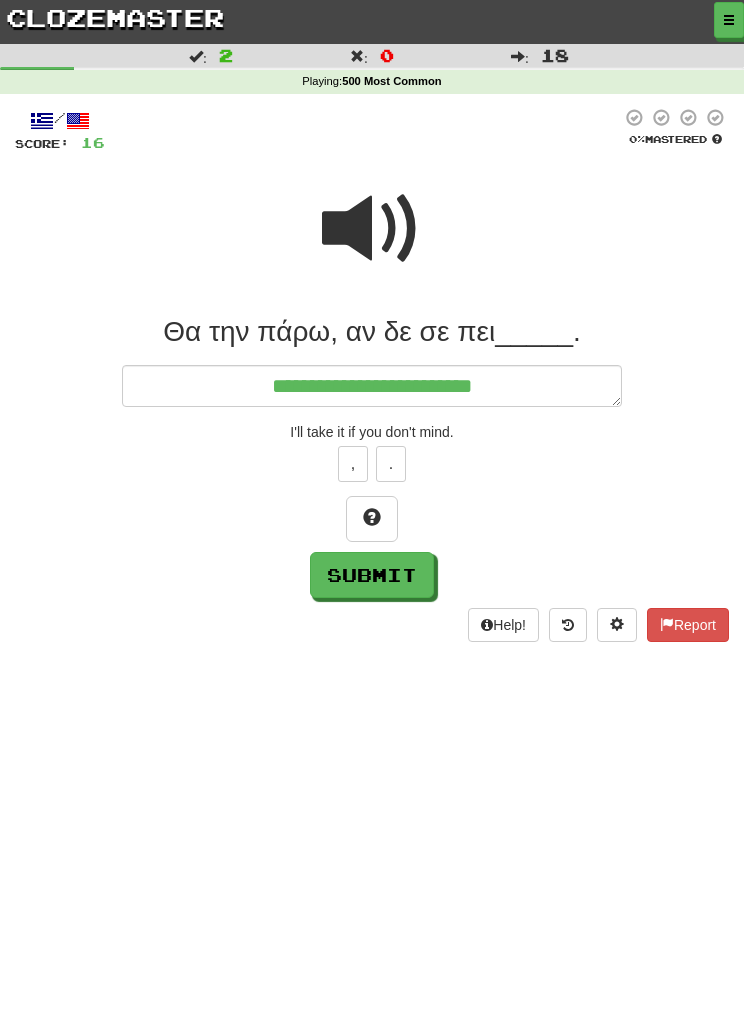 type on "*" 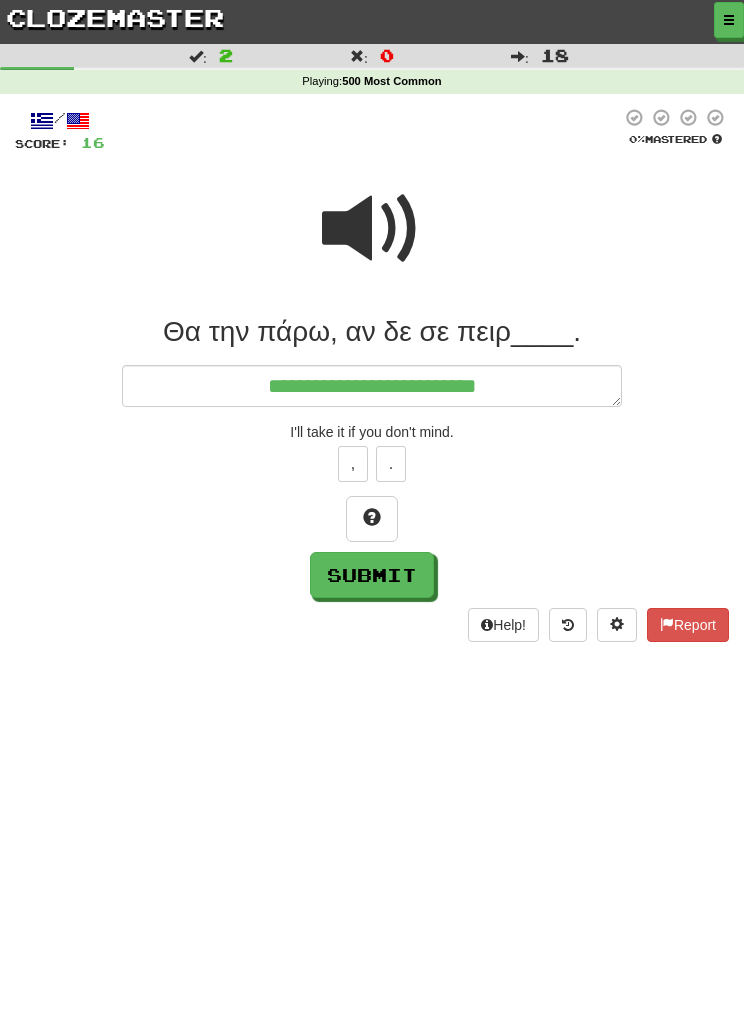 type on "*" 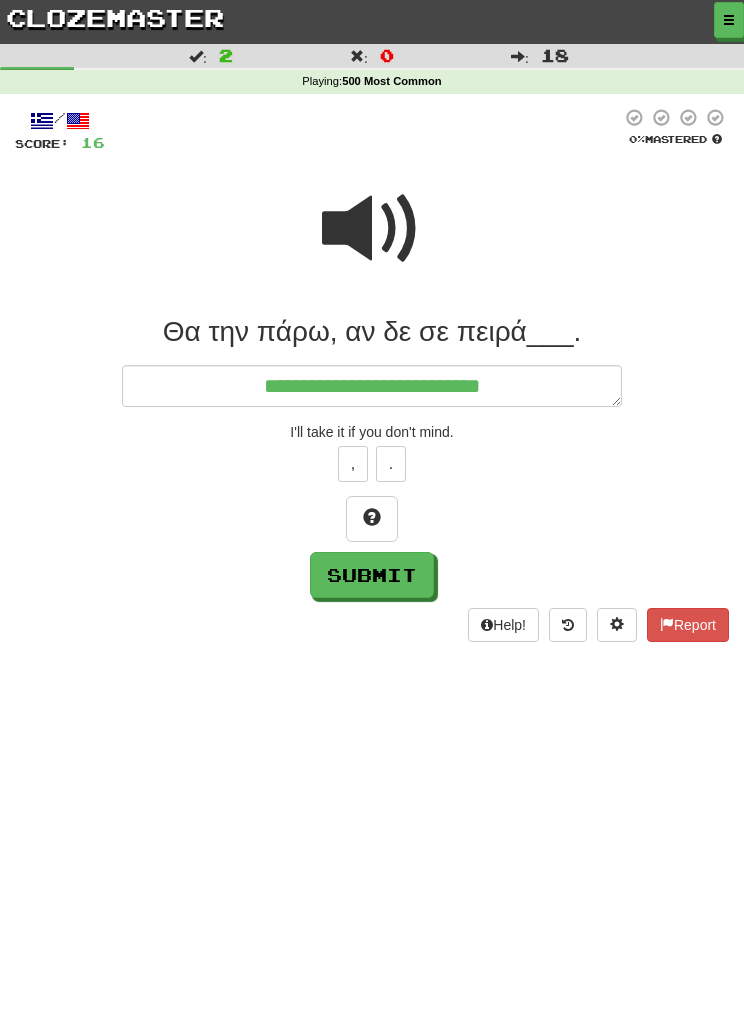 type on "*" 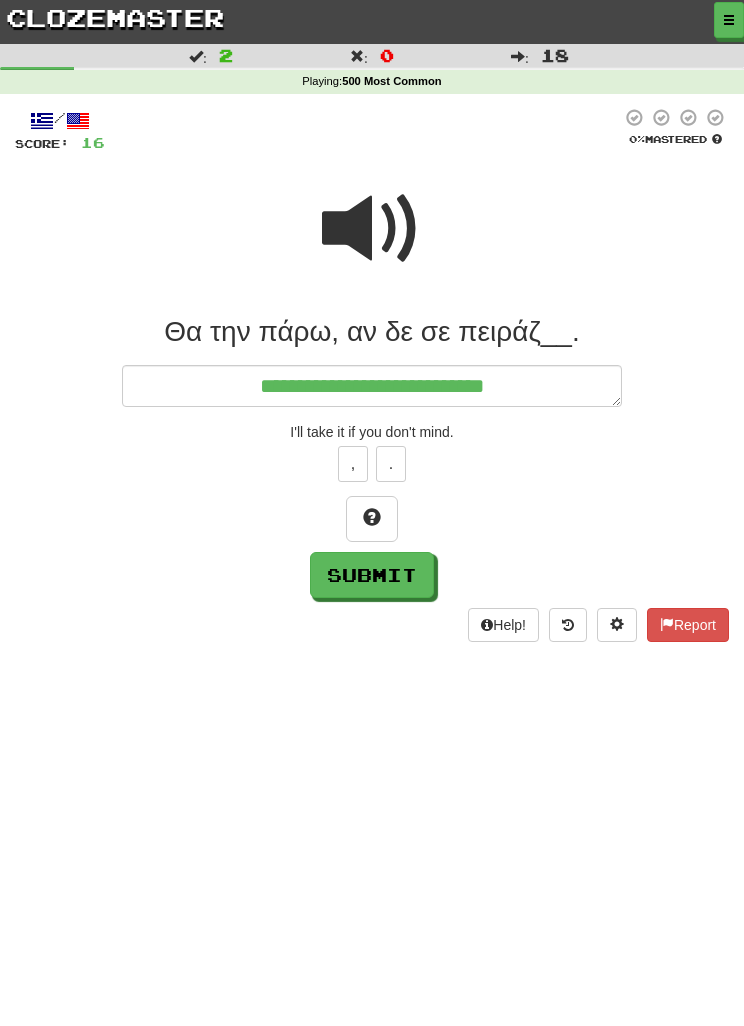 type on "*" 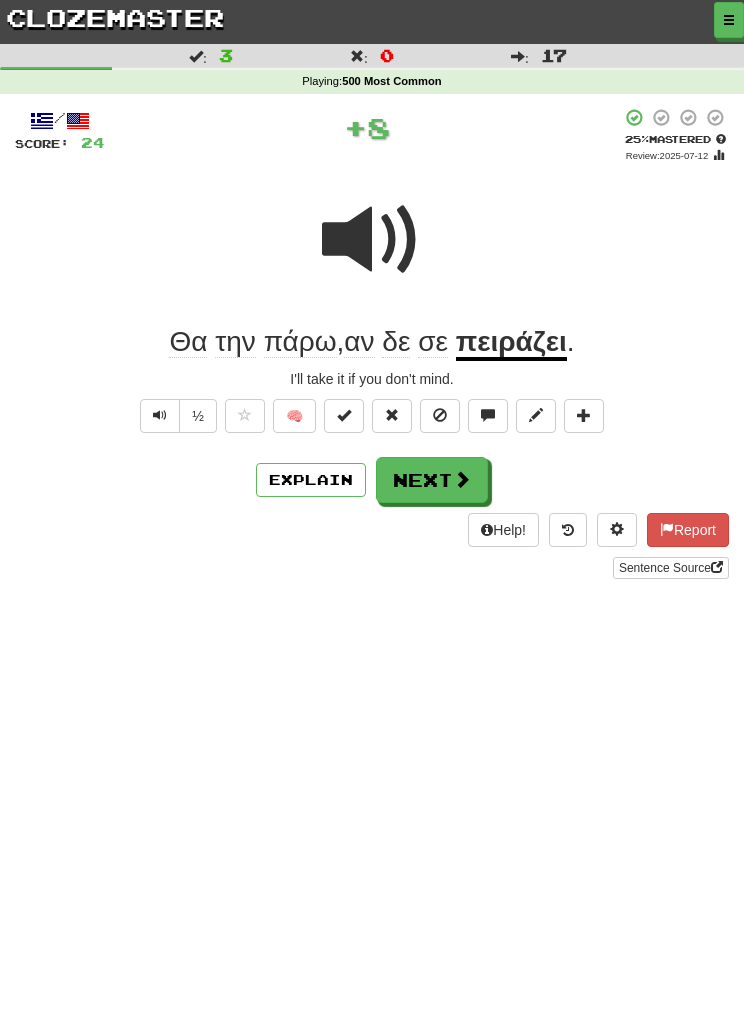 click on "πάρω" 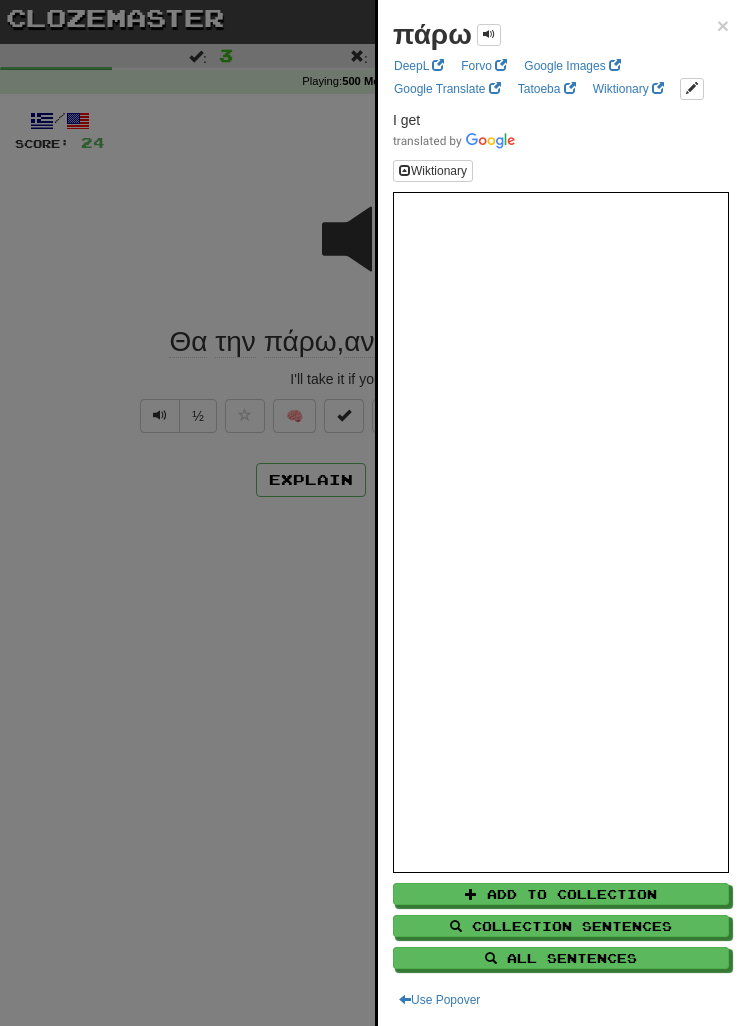 click at bounding box center [372, 513] 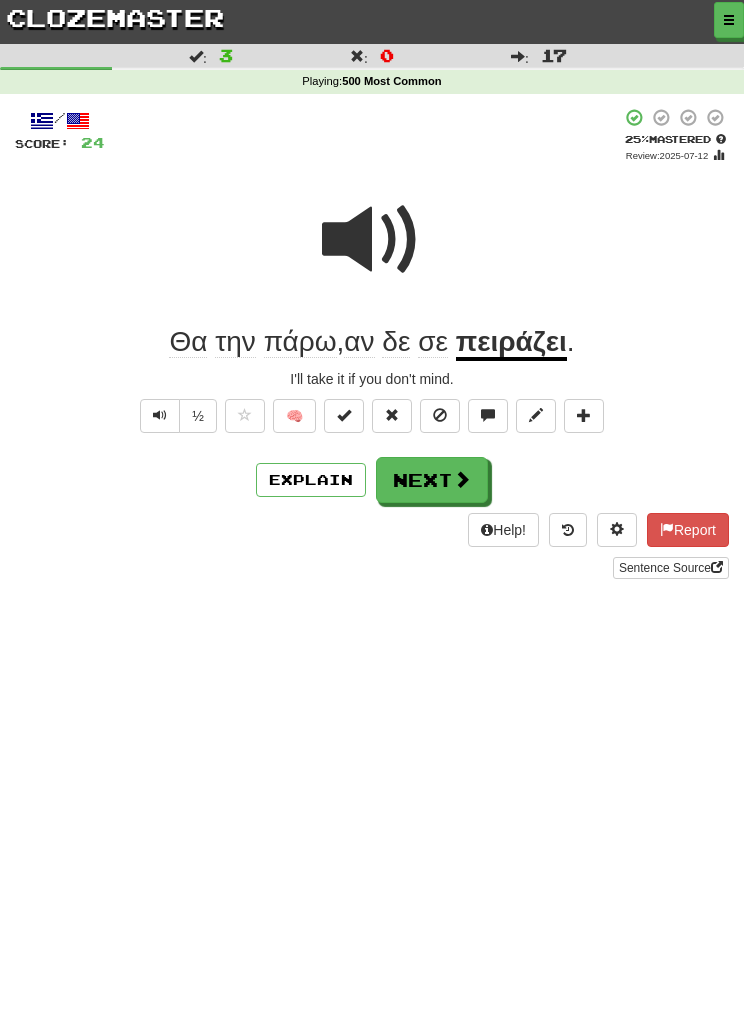 click on "Next" at bounding box center [432, 480] 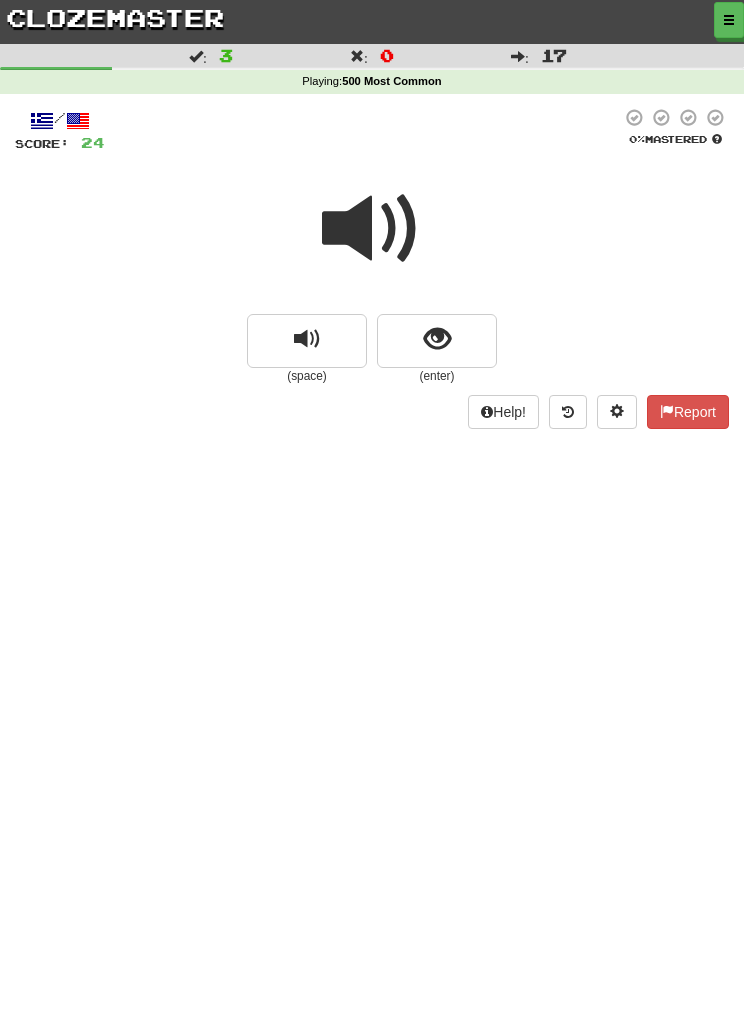 click at bounding box center [437, 341] 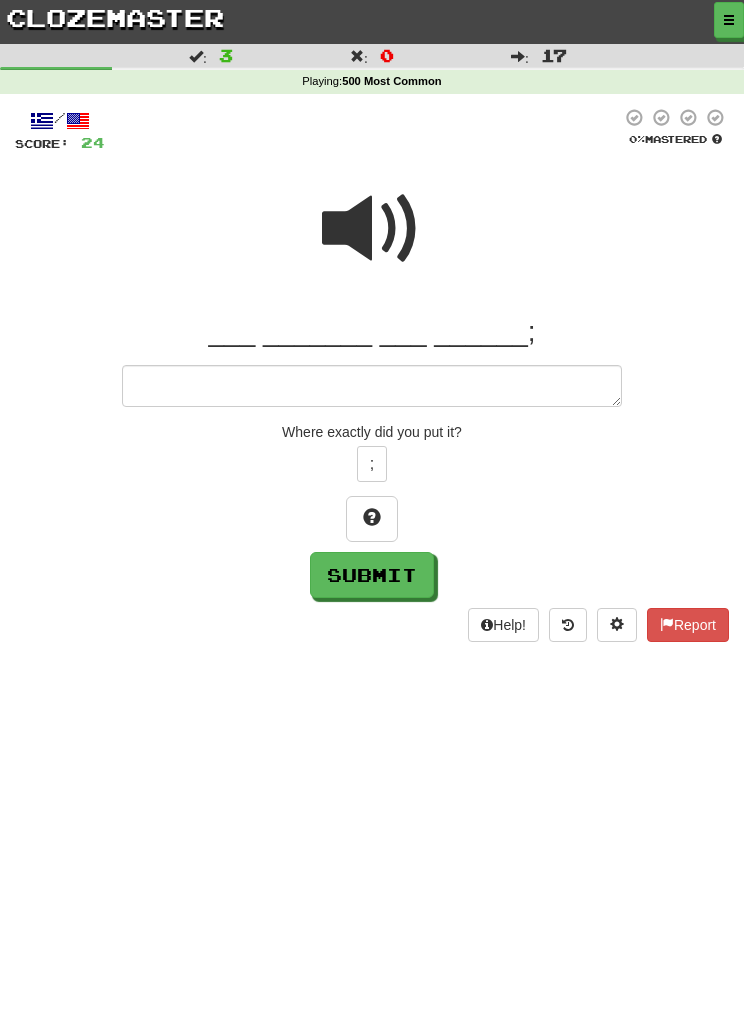 type on "*" 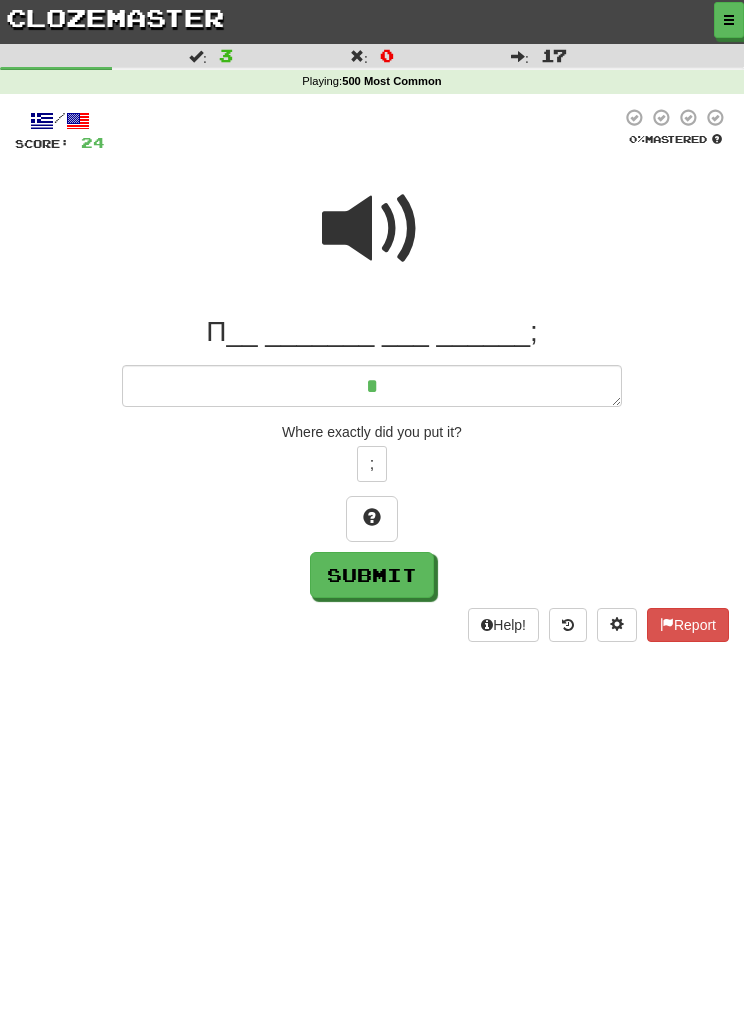 type on "*" 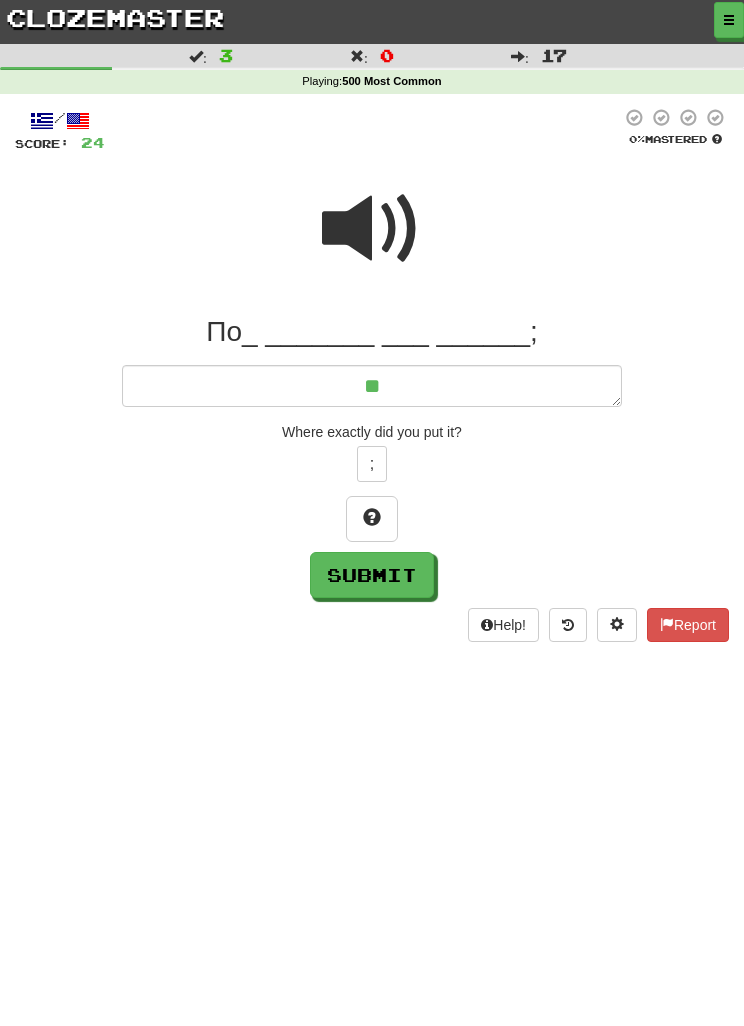type on "*" 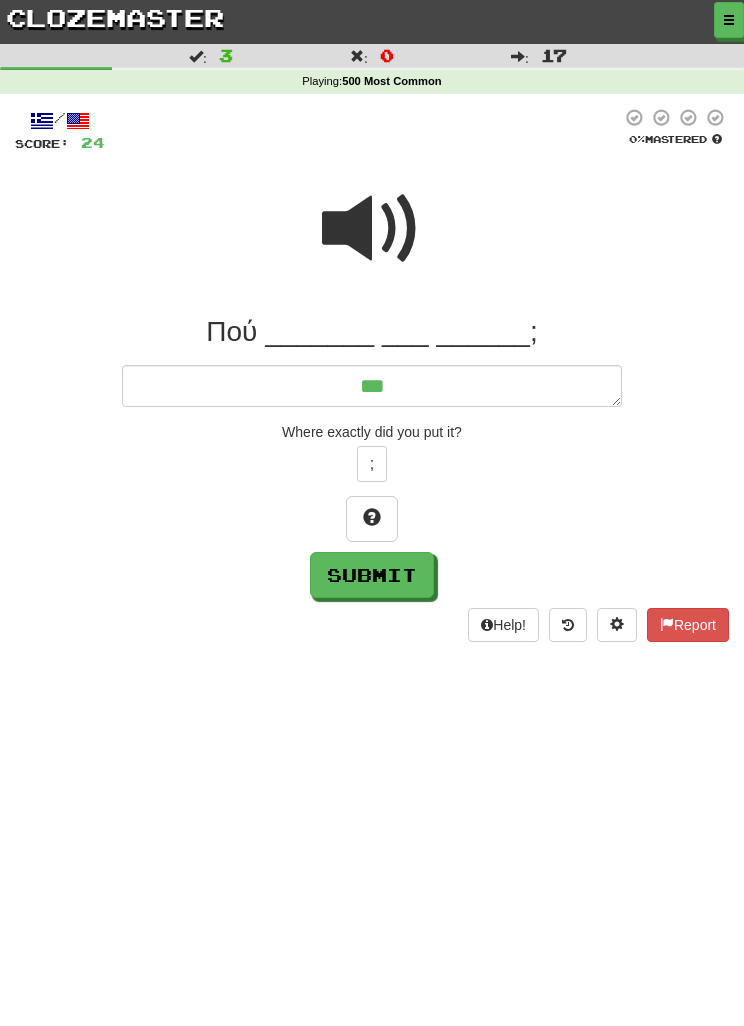 type on "*" 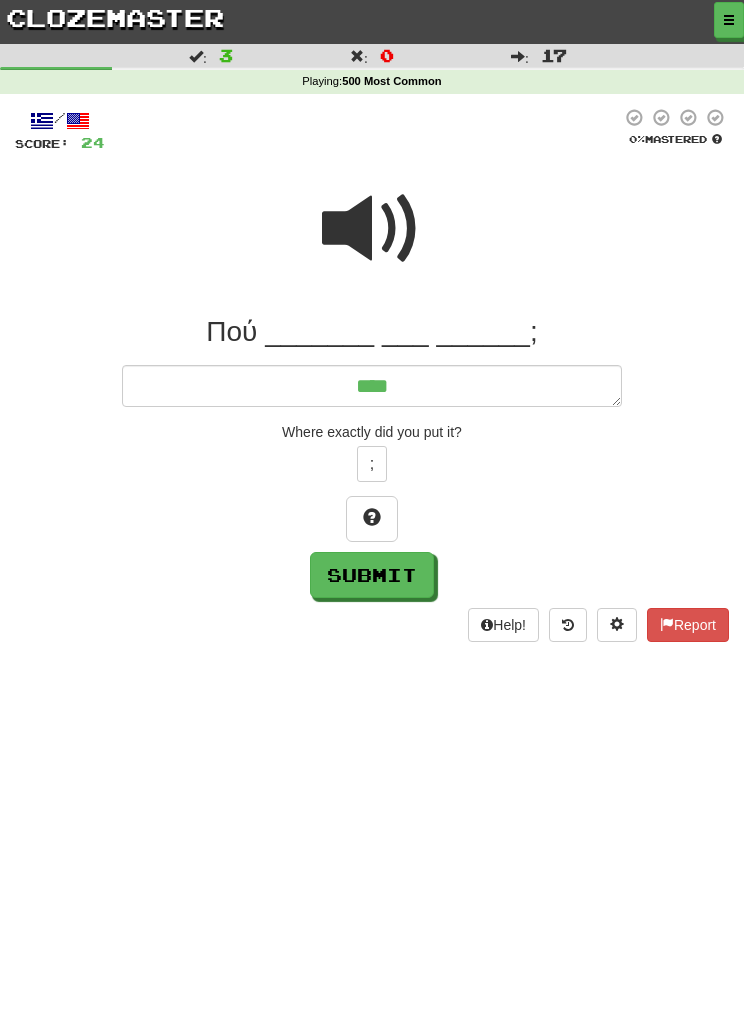 type on "*" 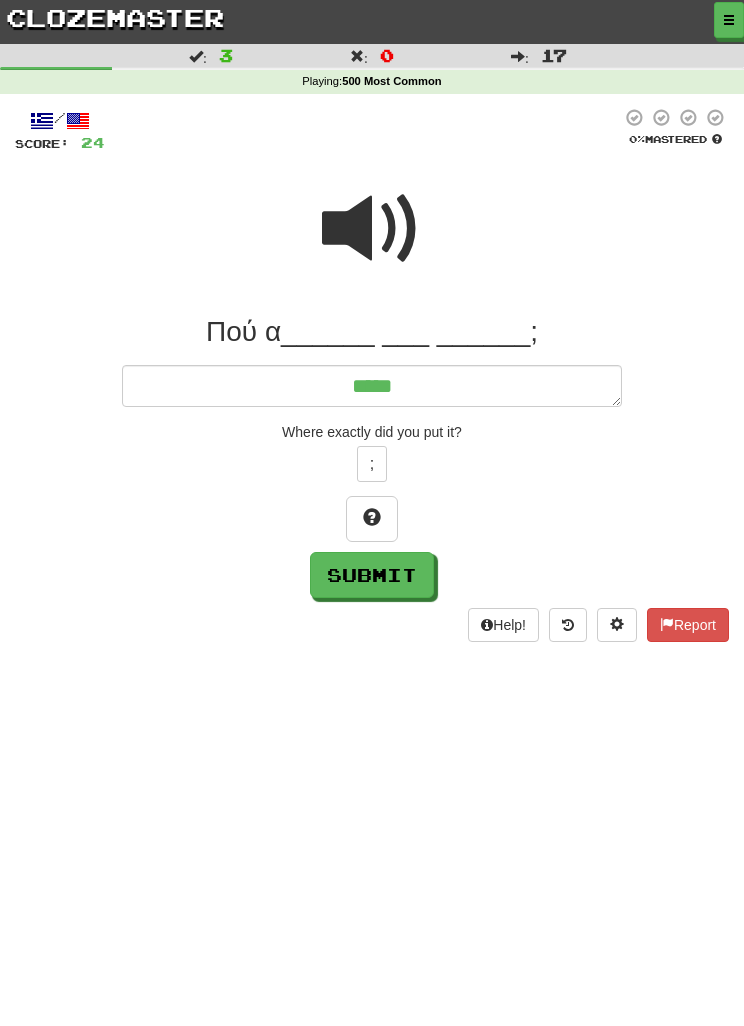 type on "*" 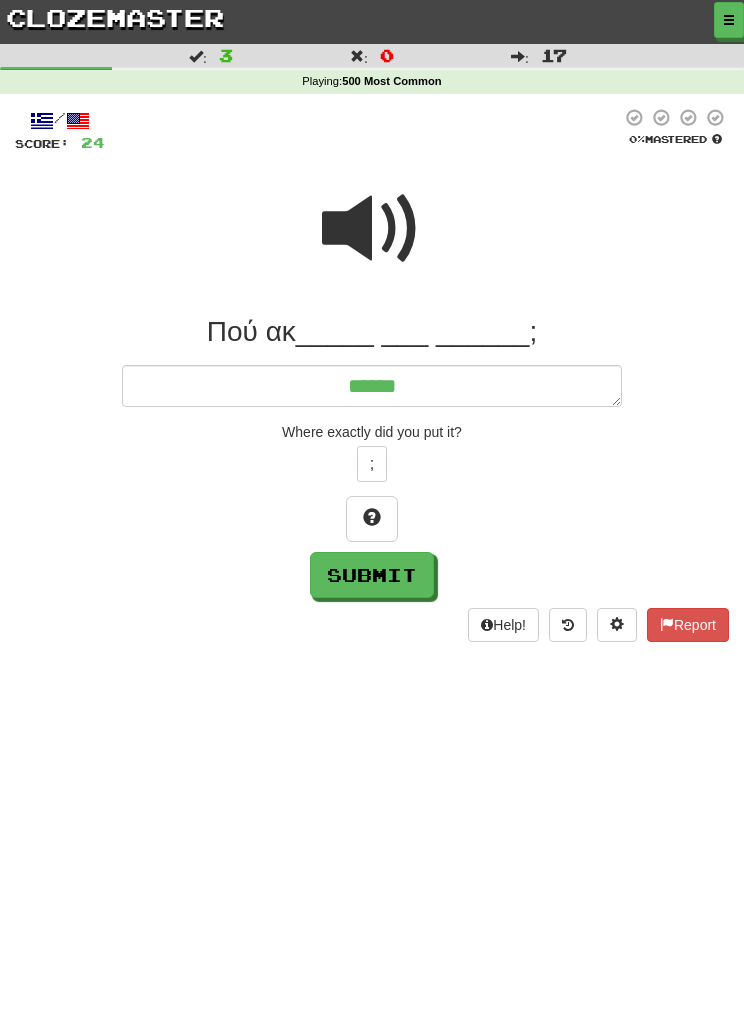 type on "*******" 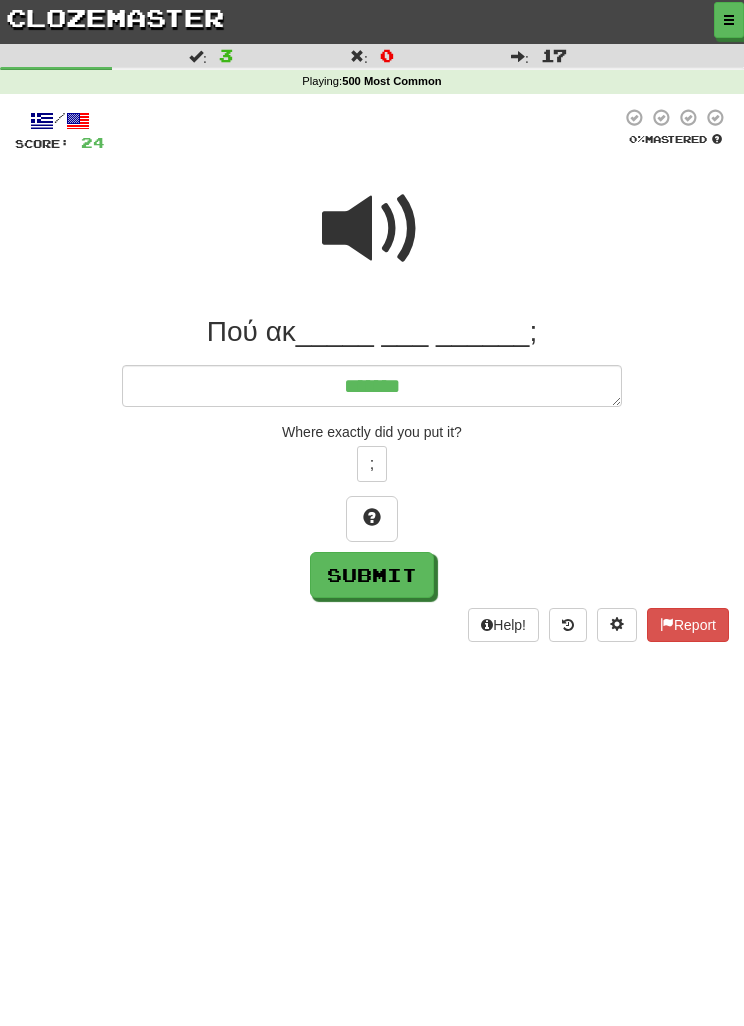 type 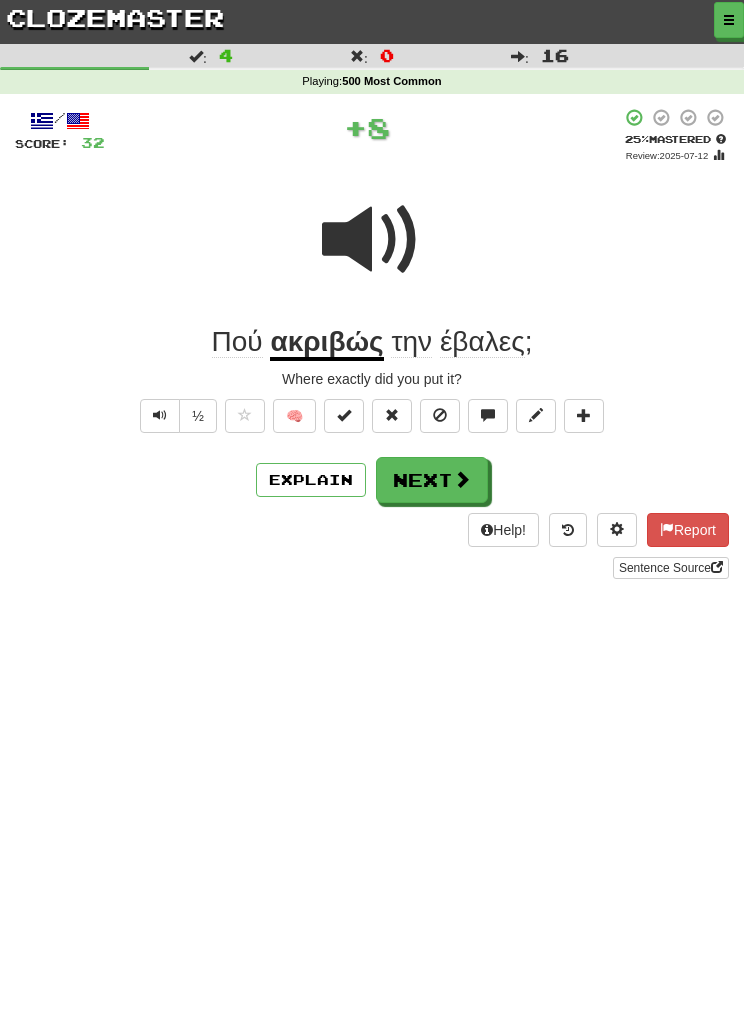 click on "Next" at bounding box center (432, 480) 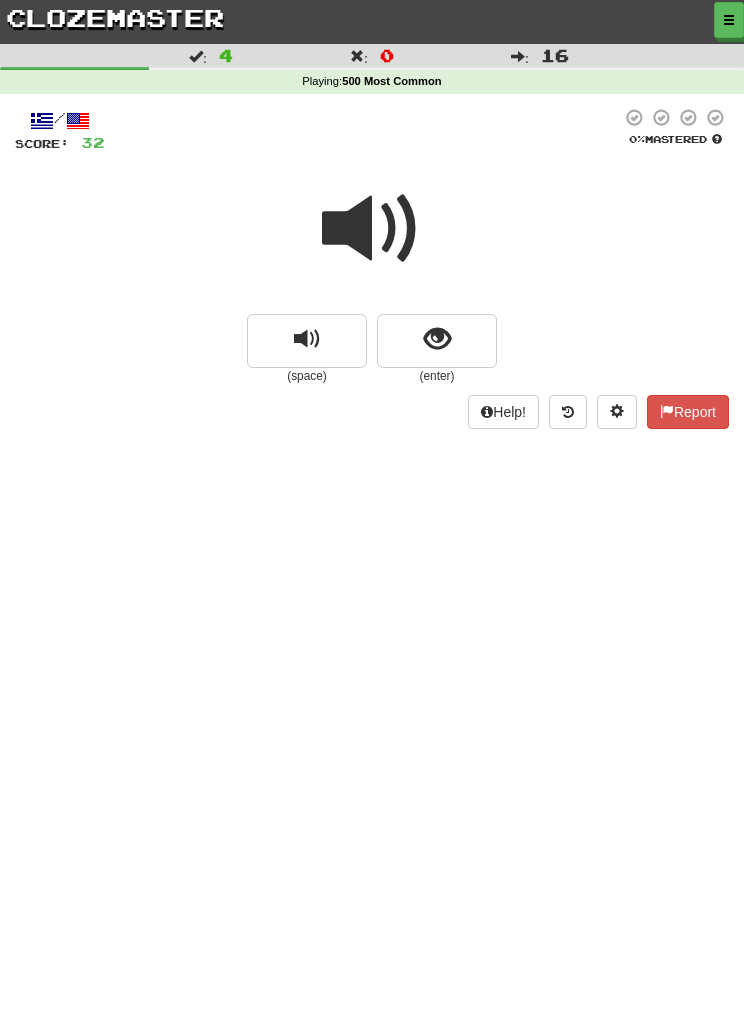 click at bounding box center [437, 339] 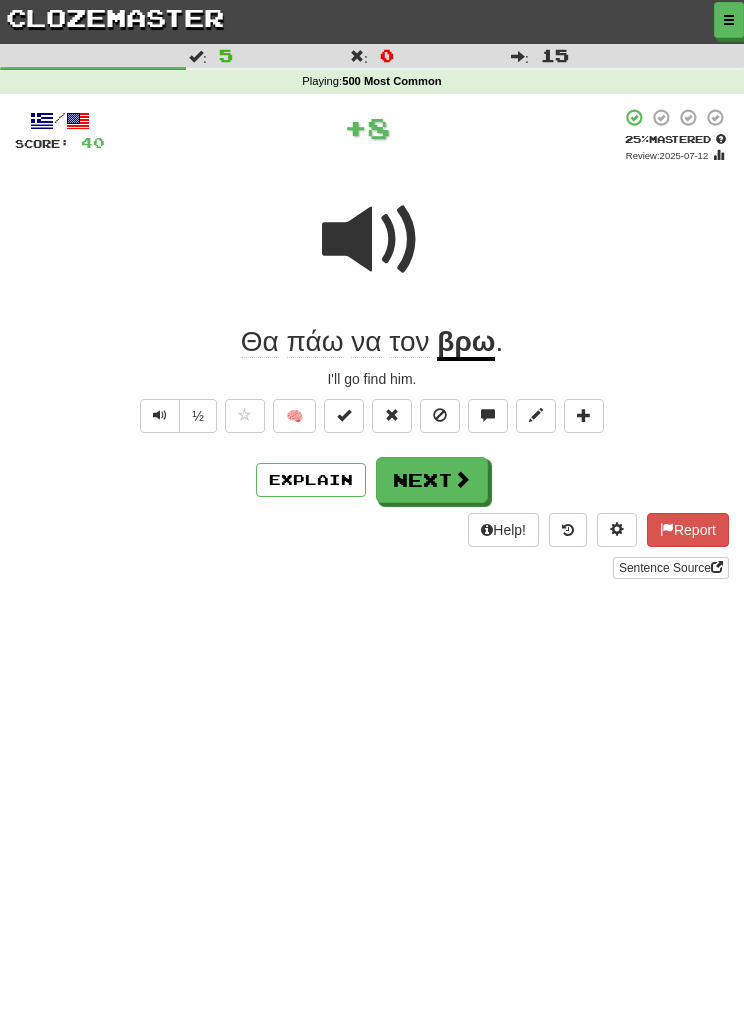 click on "Next" at bounding box center [432, 480] 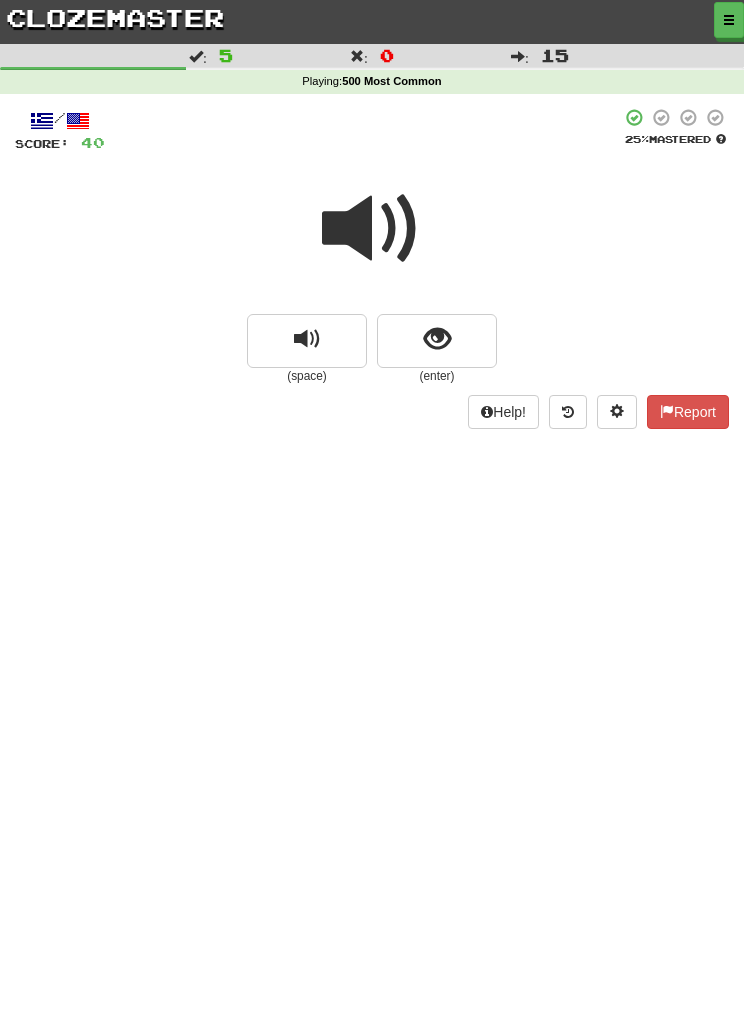 click at bounding box center [437, 341] 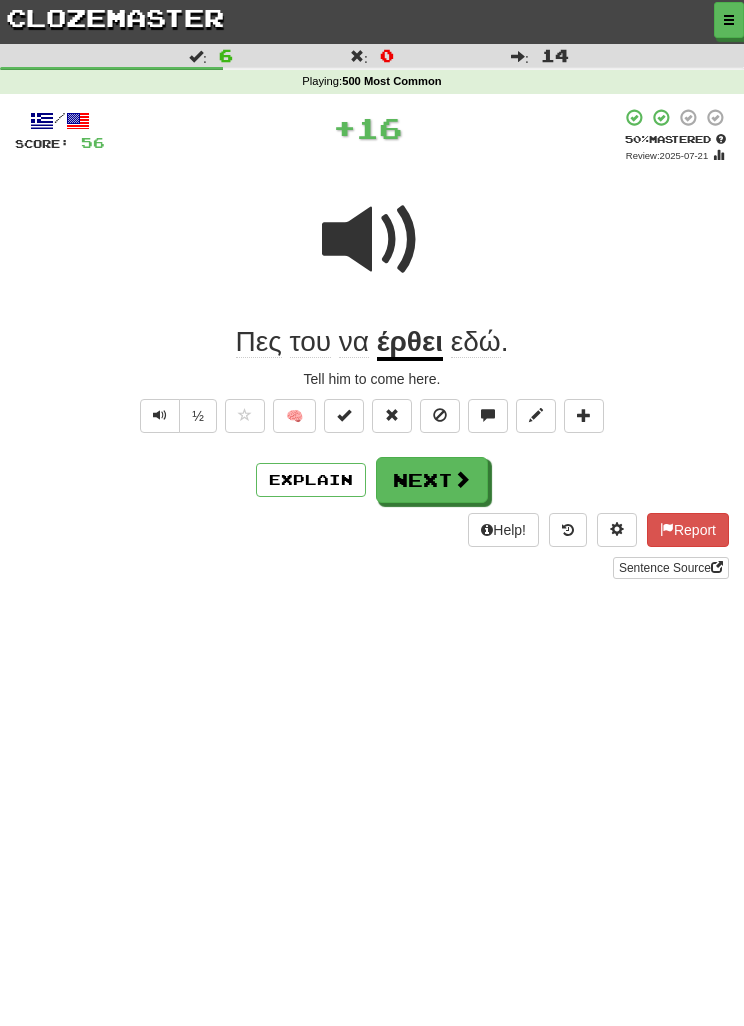 click on "έρθει" at bounding box center [410, 343] 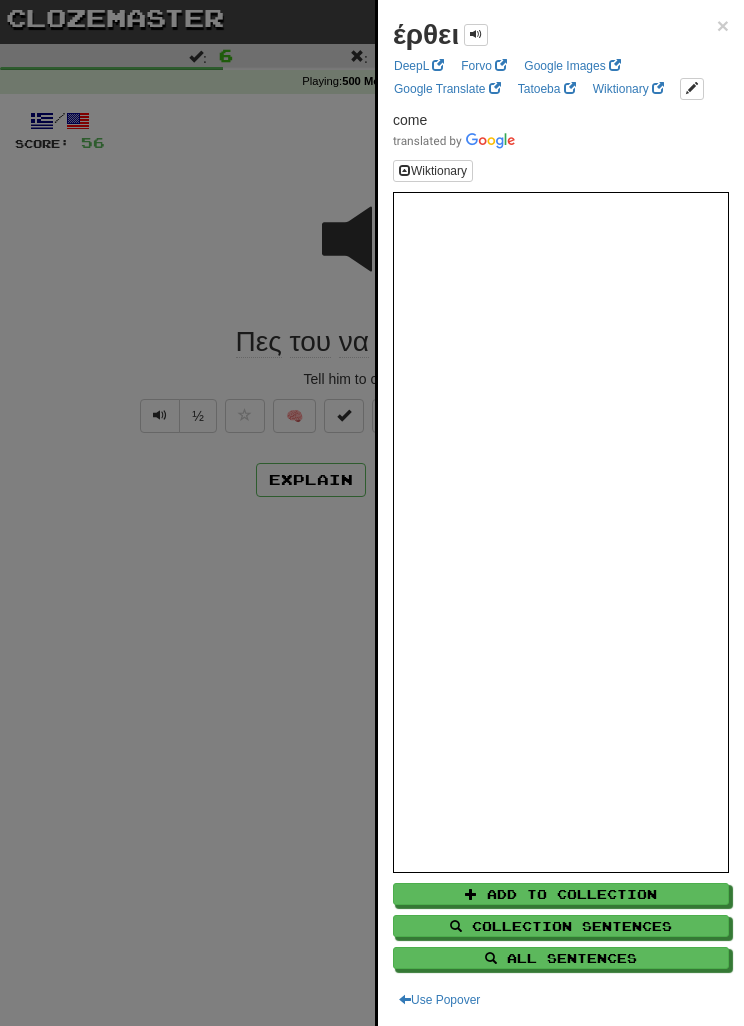 click at bounding box center [372, 513] 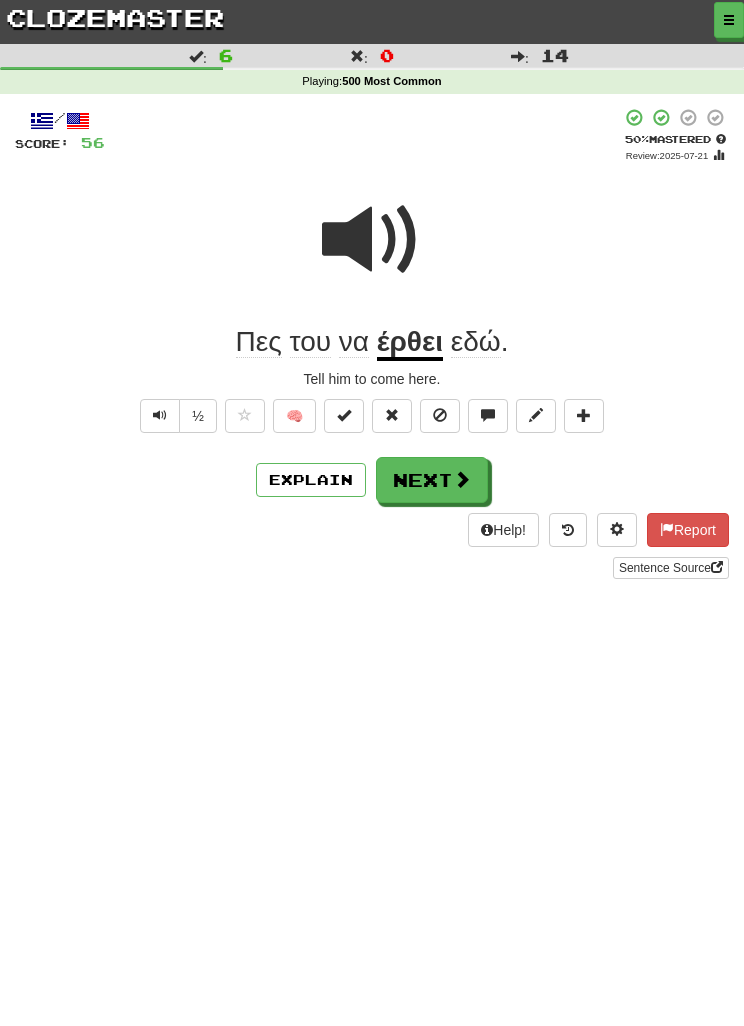 click on "Next" at bounding box center [432, 480] 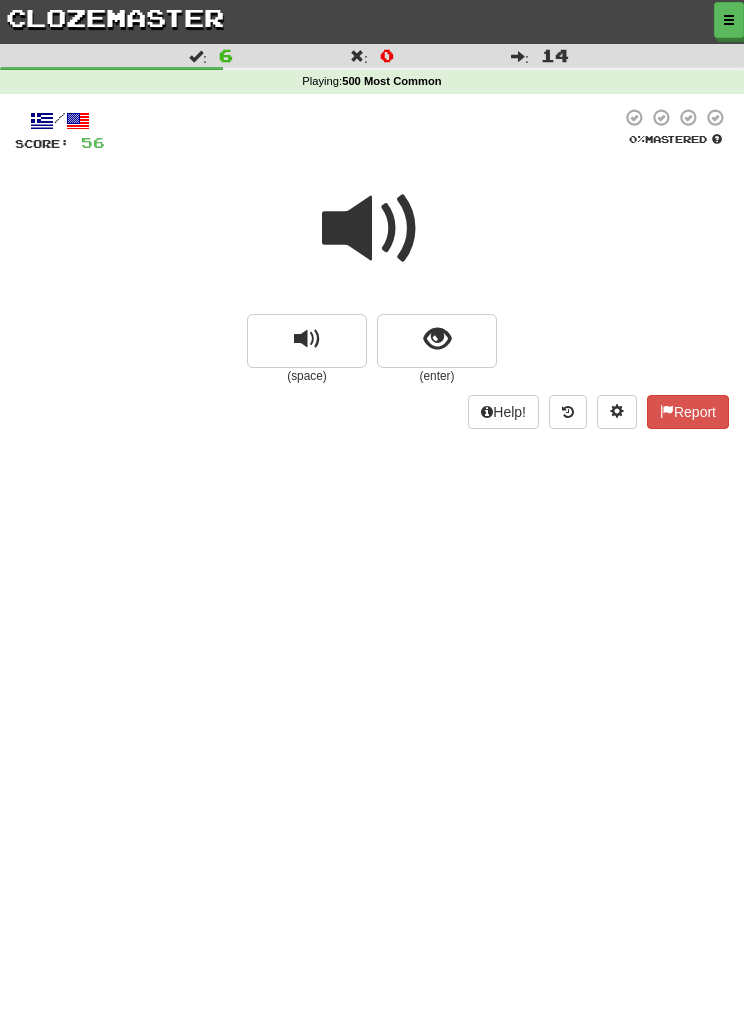 click at bounding box center [372, 229] 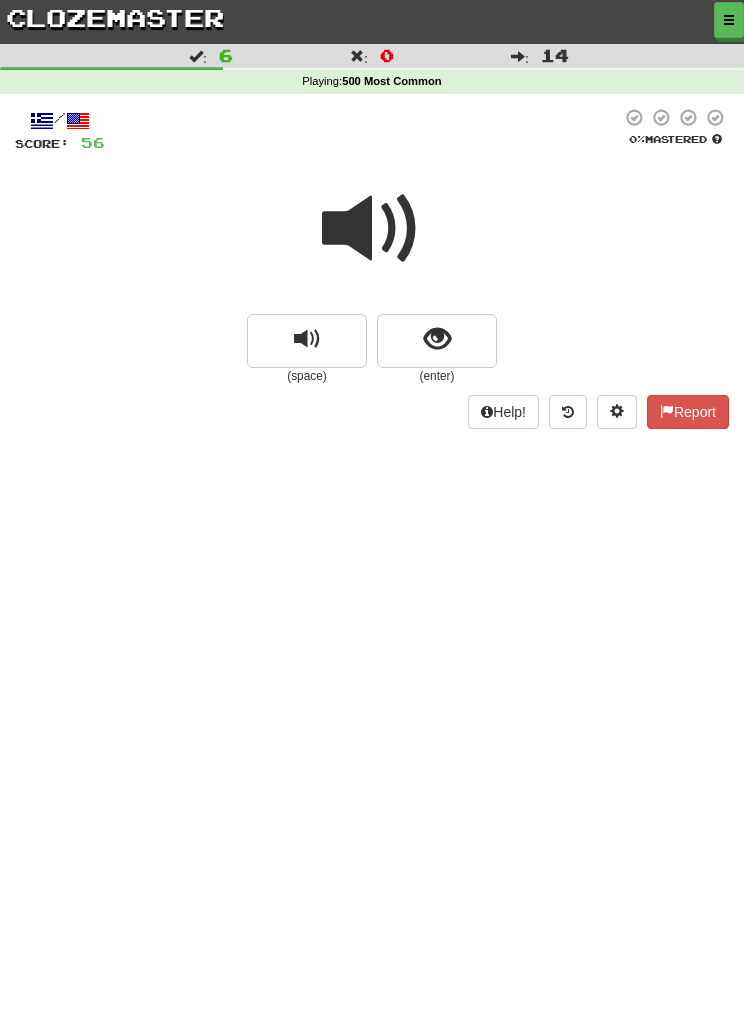 click at bounding box center (437, 341) 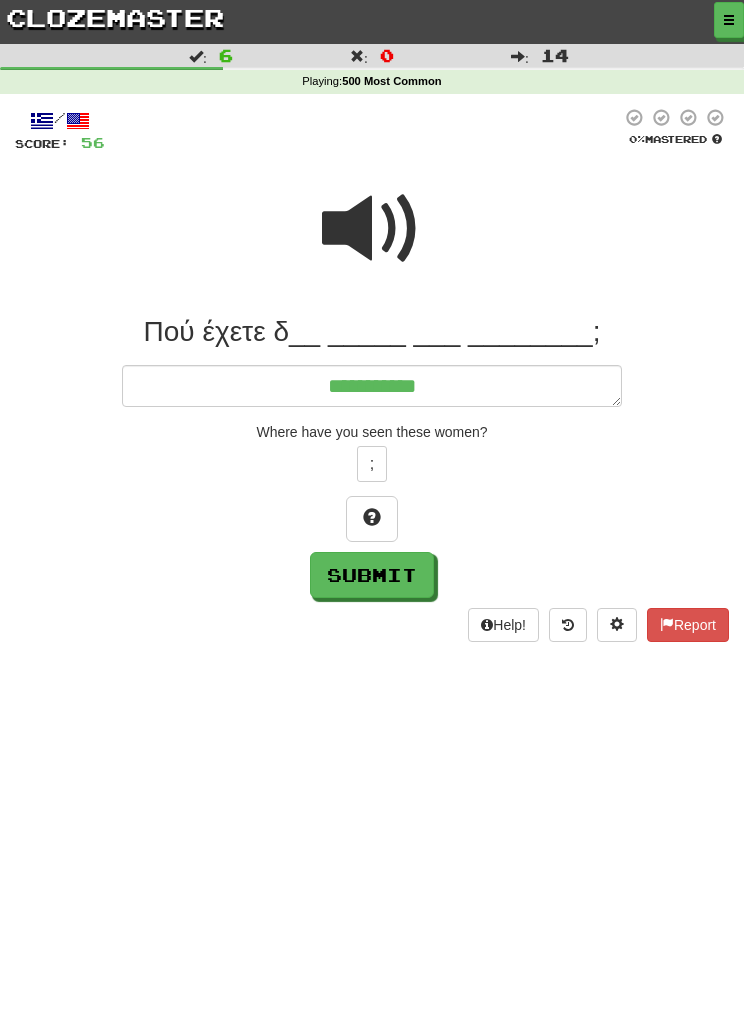 click at bounding box center [372, 229] 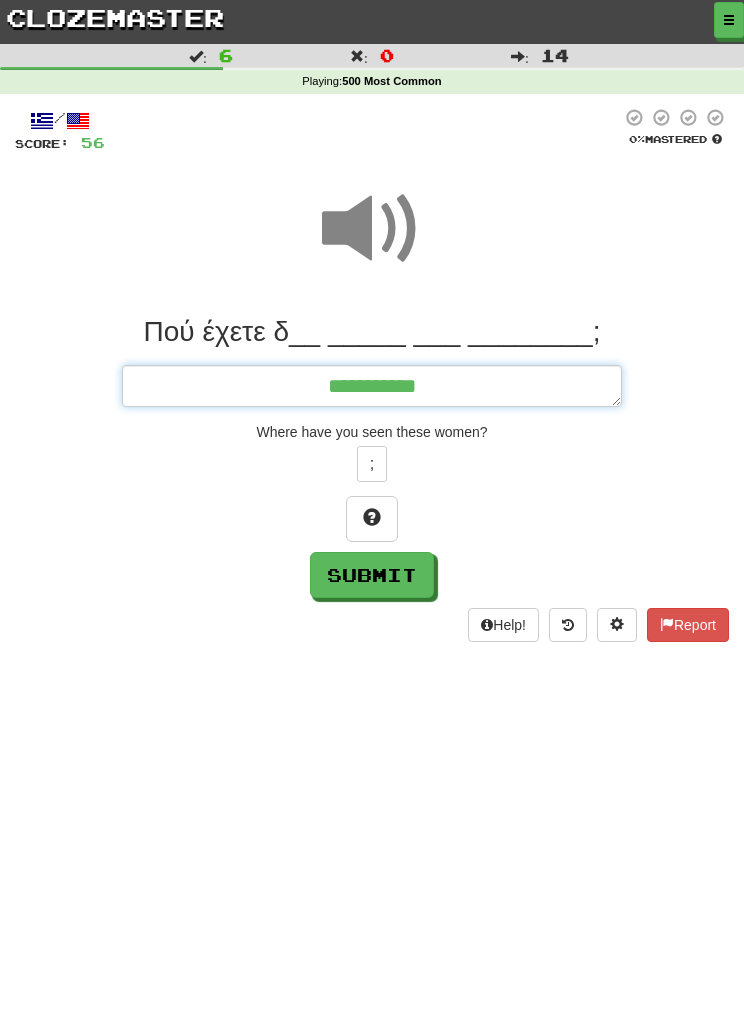 click on "**********" at bounding box center [372, 386] 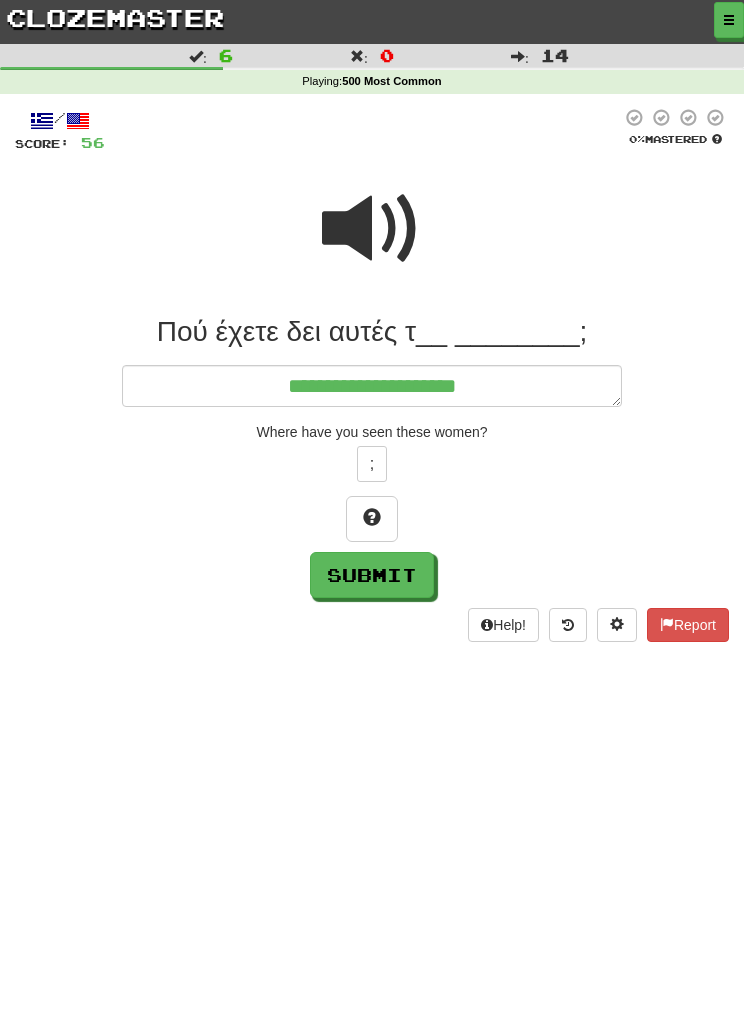click at bounding box center (372, 229) 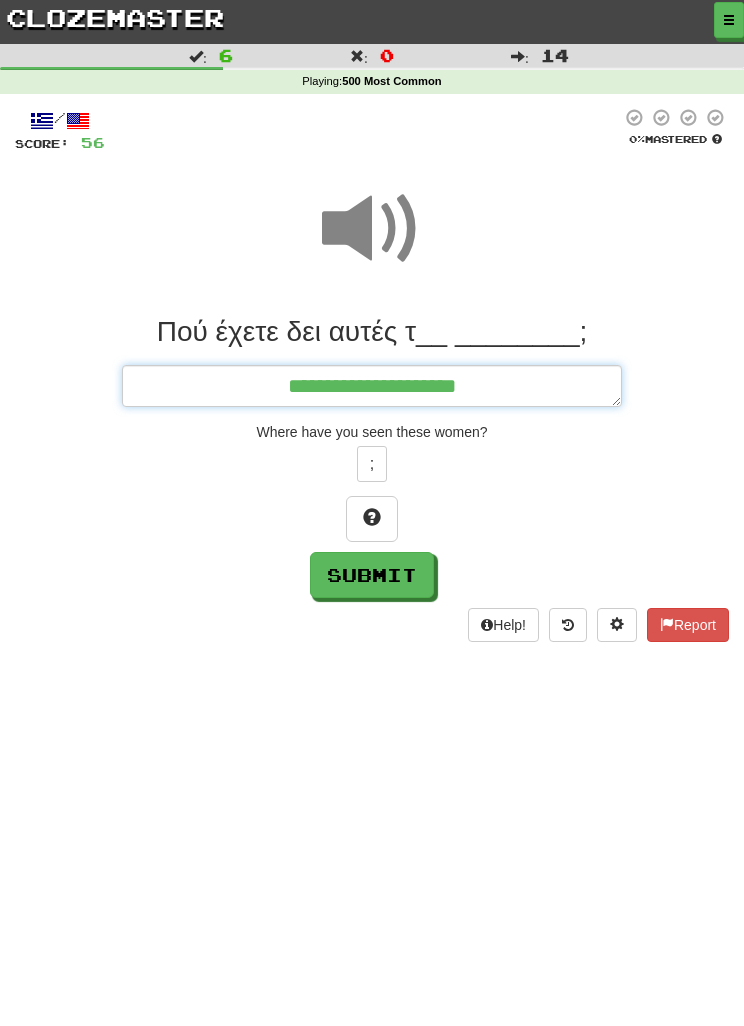 click on "**********" at bounding box center (372, 386) 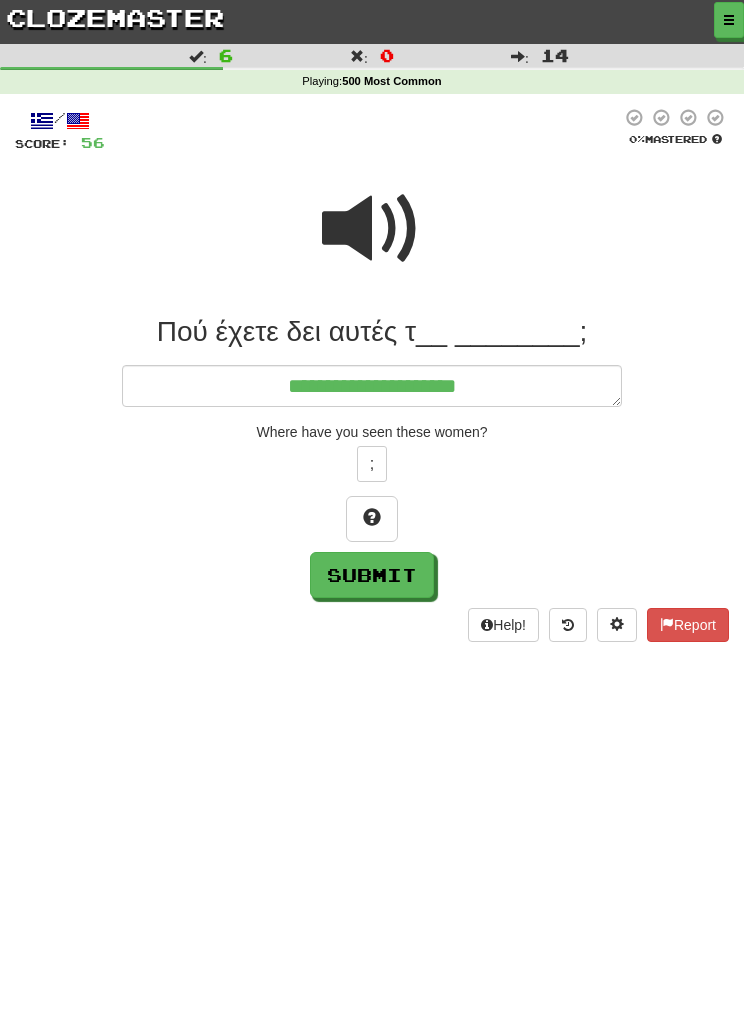 click at bounding box center (372, 517) 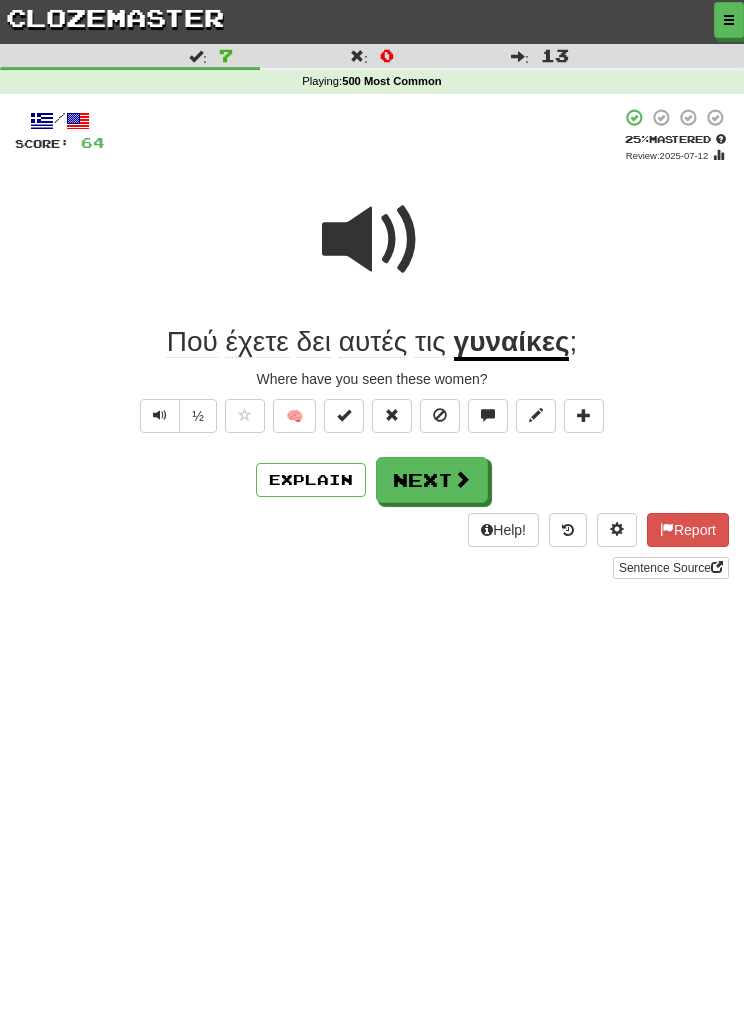 click at bounding box center [392, 416] 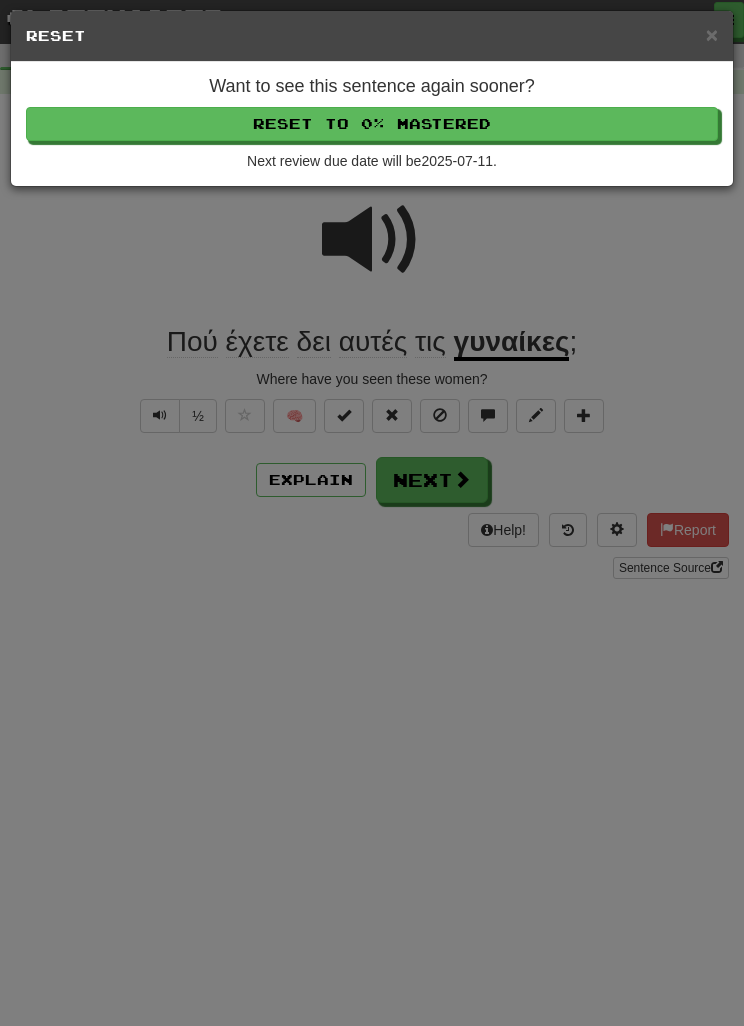 click on "Reset to 0% Mastered" at bounding box center [372, 124] 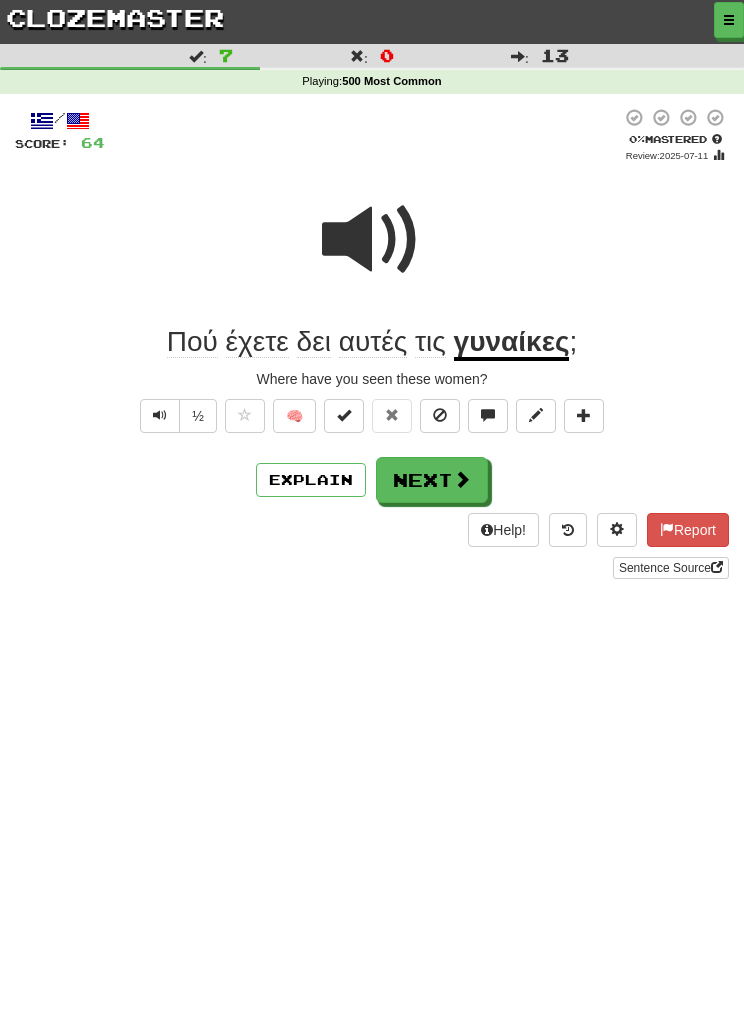 click on "Next" at bounding box center (432, 480) 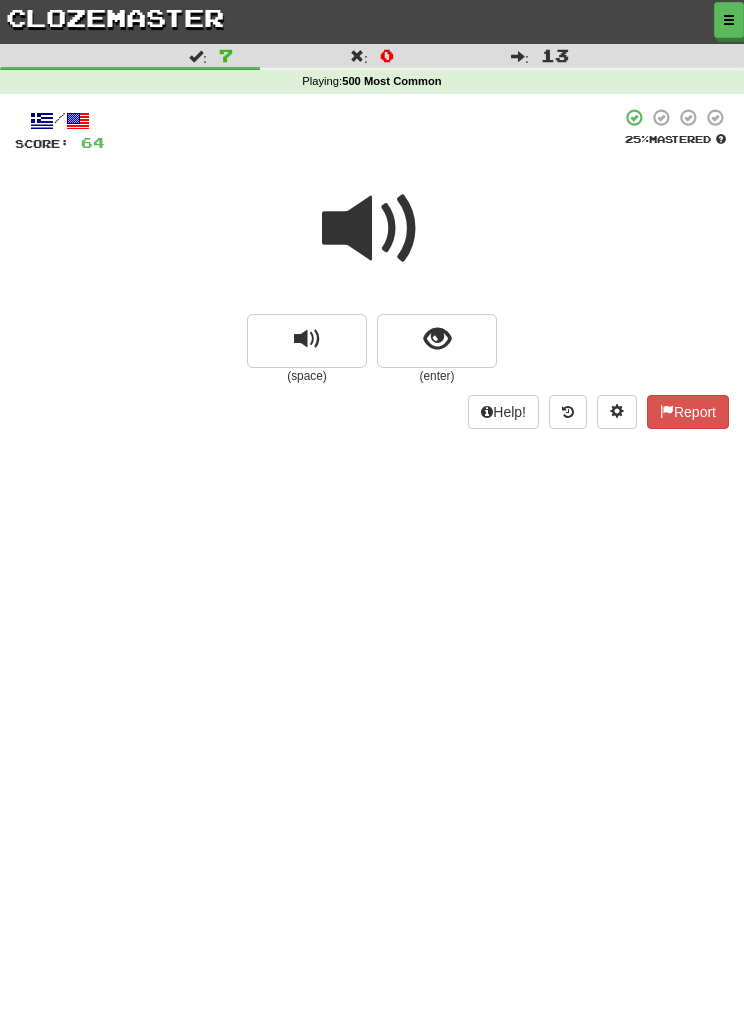 click at bounding box center [437, 341] 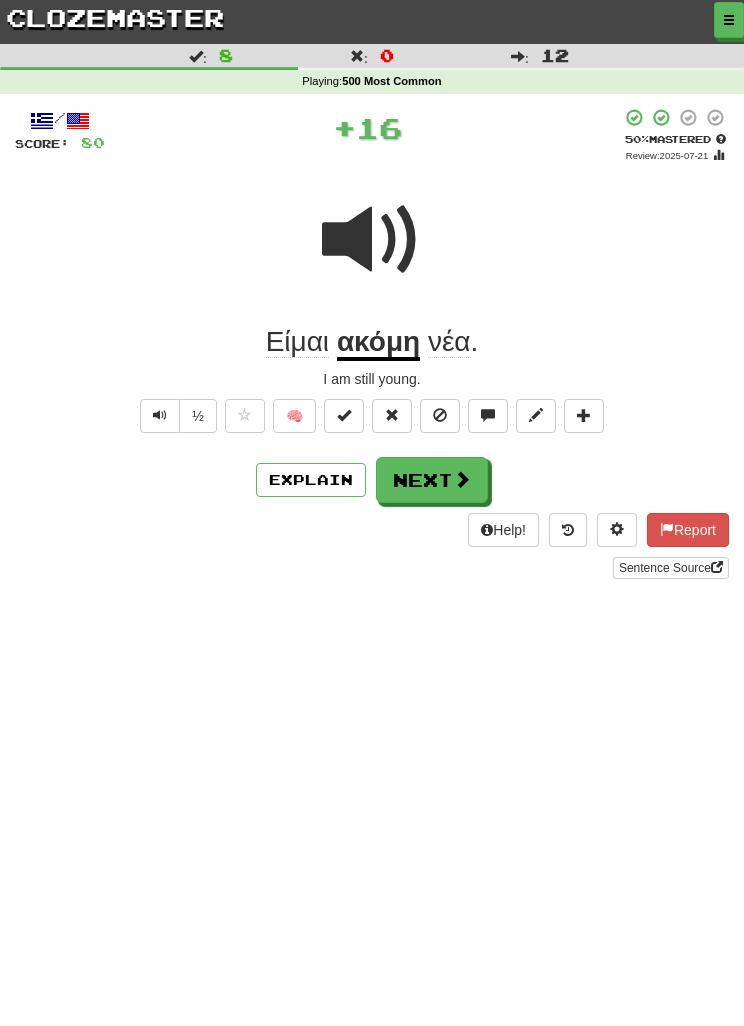 click on "Help!  Report Sentence Source" at bounding box center [372, 546] 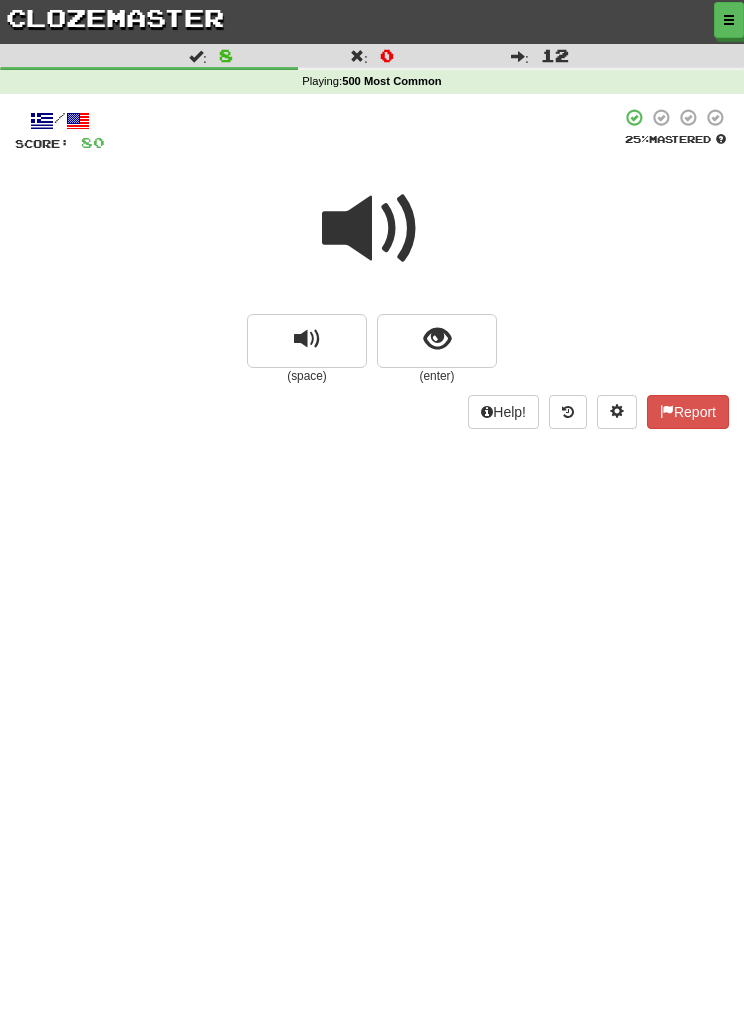 click at bounding box center [437, 341] 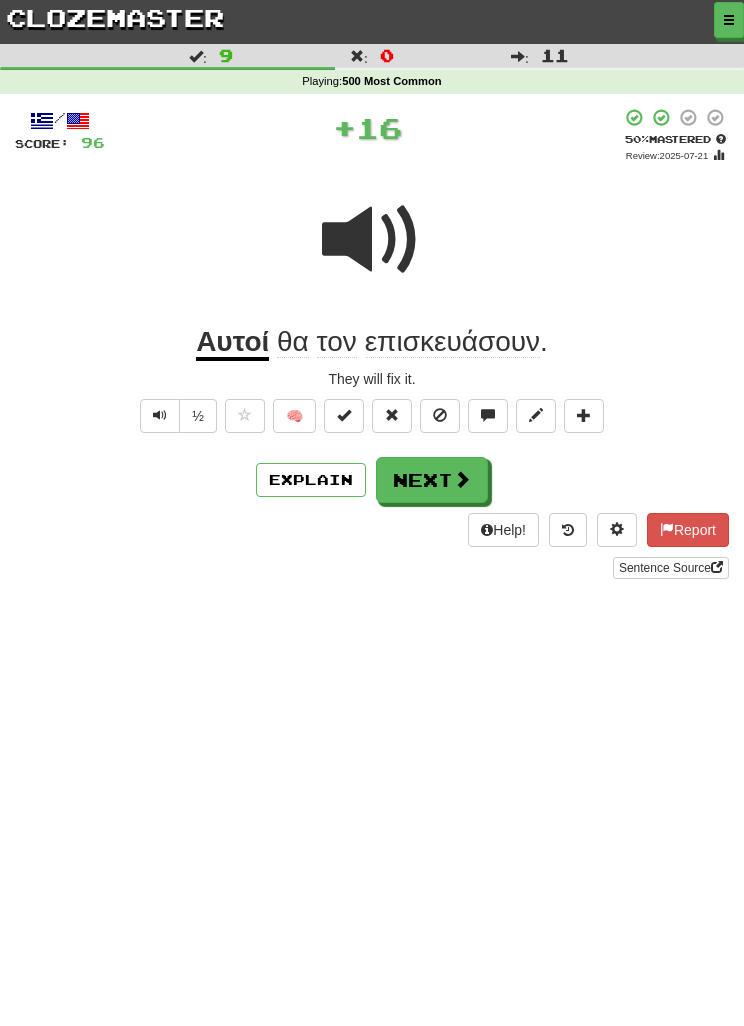click on "Next" at bounding box center (432, 480) 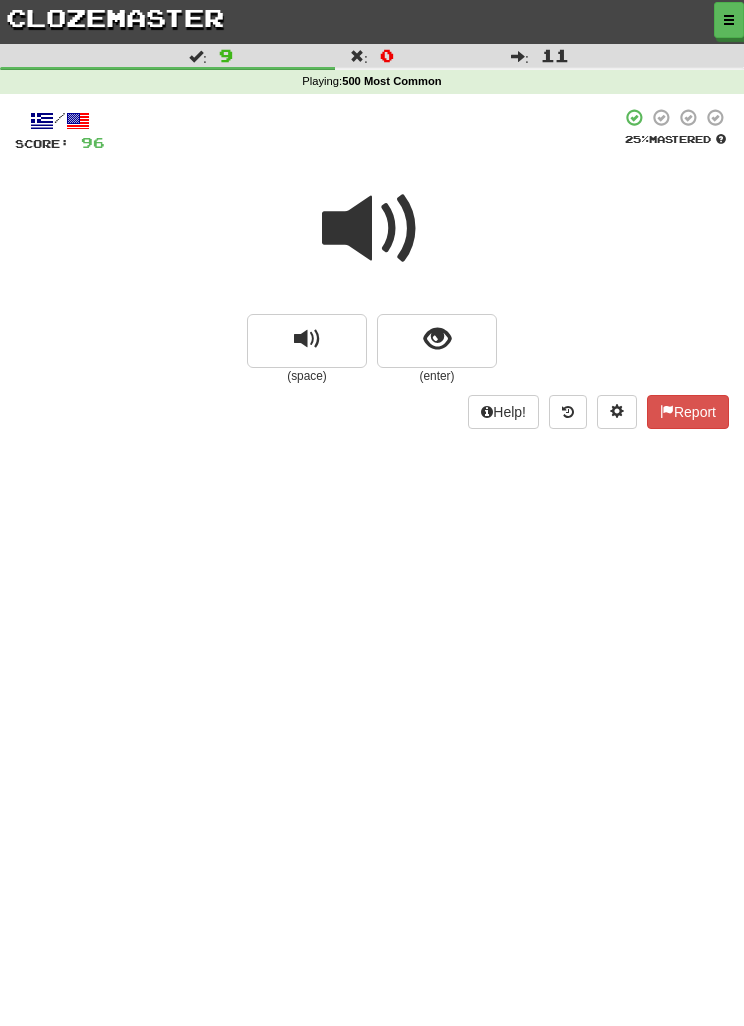 click at bounding box center [437, 341] 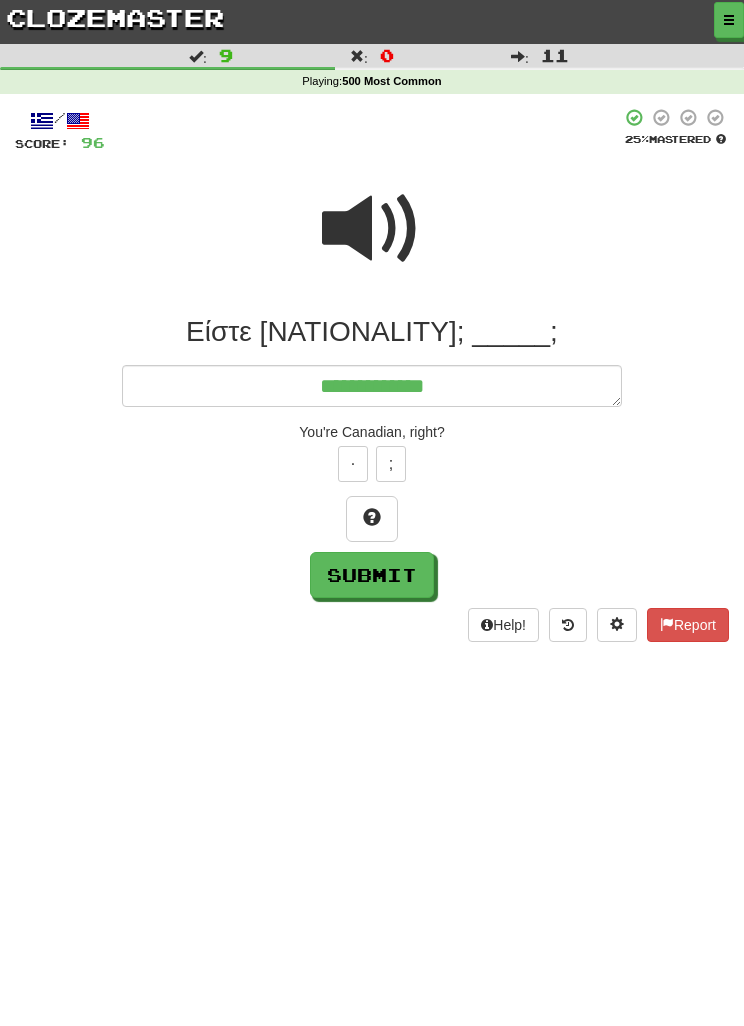 click on "·" at bounding box center [353, 464] 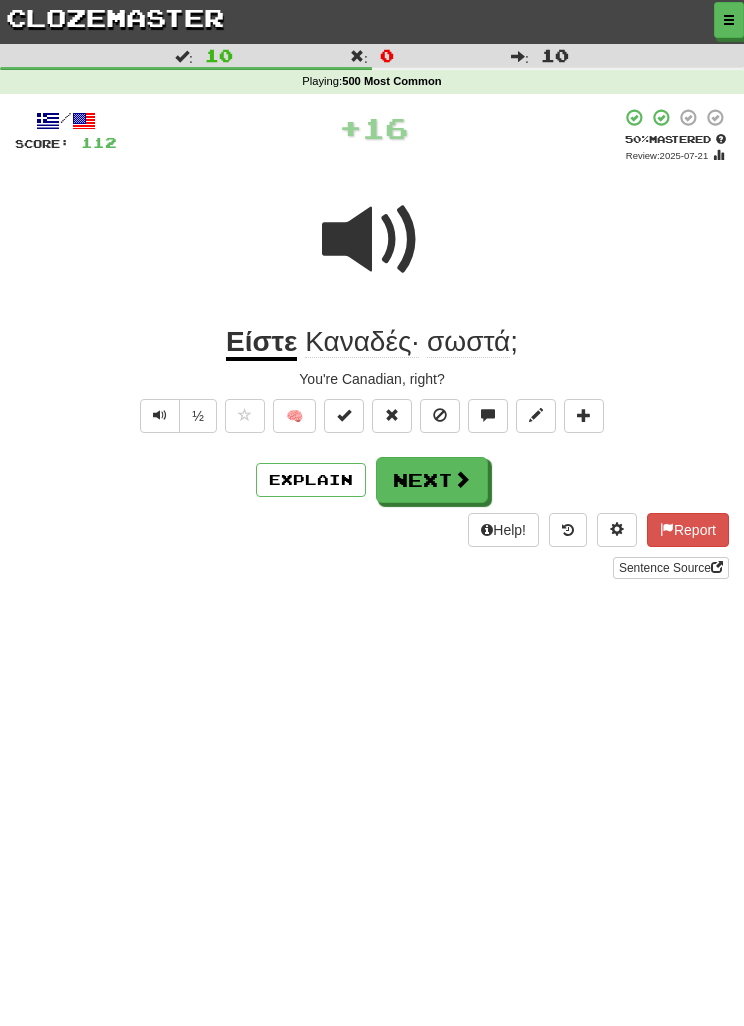 click on "Next" at bounding box center [432, 480] 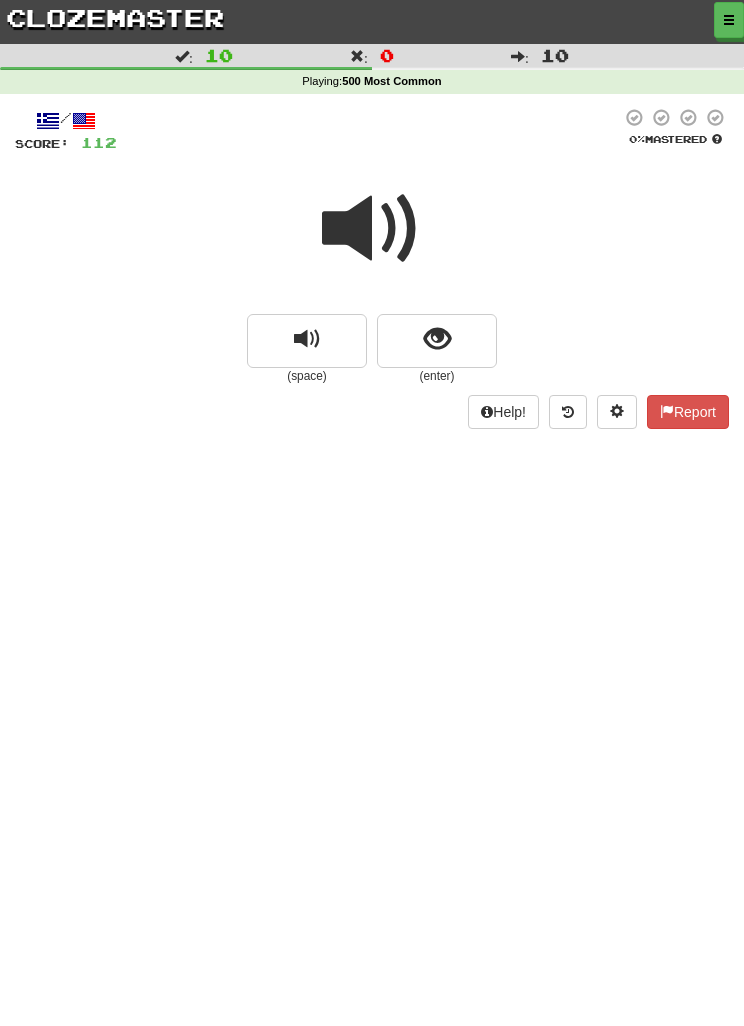 click at bounding box center (437, 341) 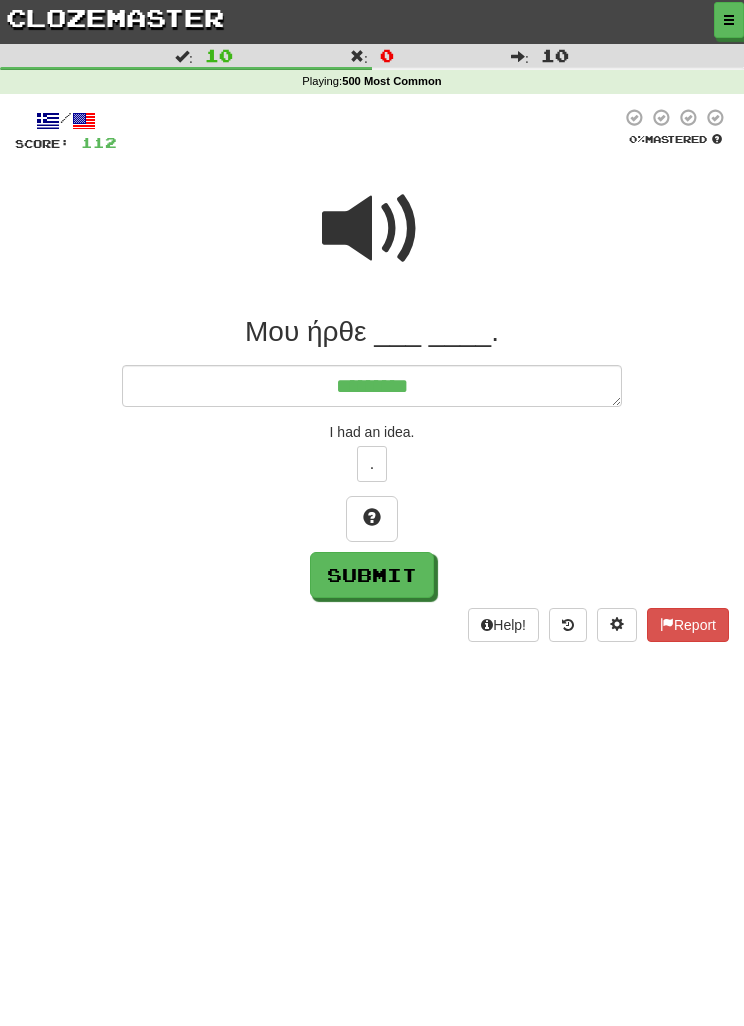 click at bounding box center [372, 229] 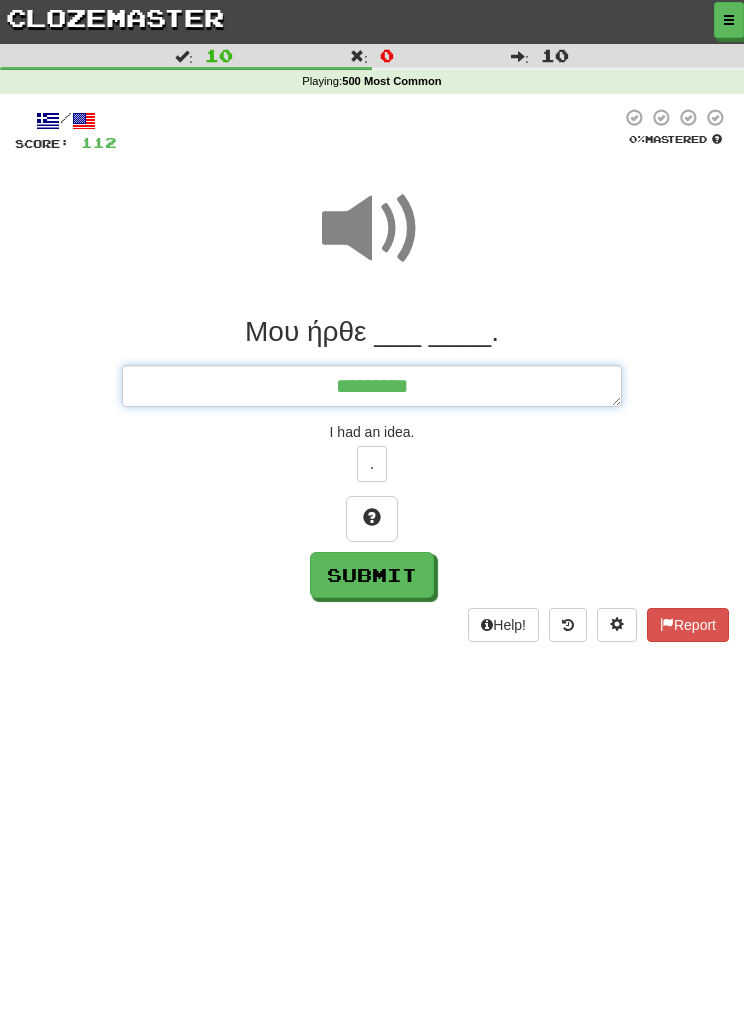 click on "********" at bounding box center (372, 386) 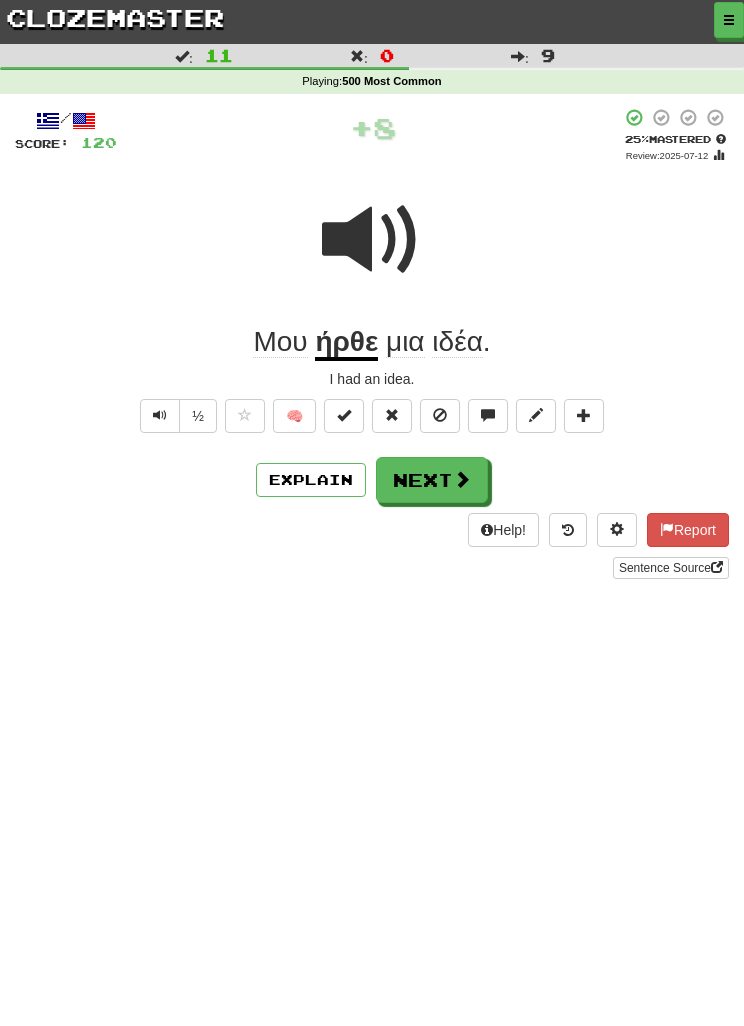 click on "Next" at bounding box center (432, 480) 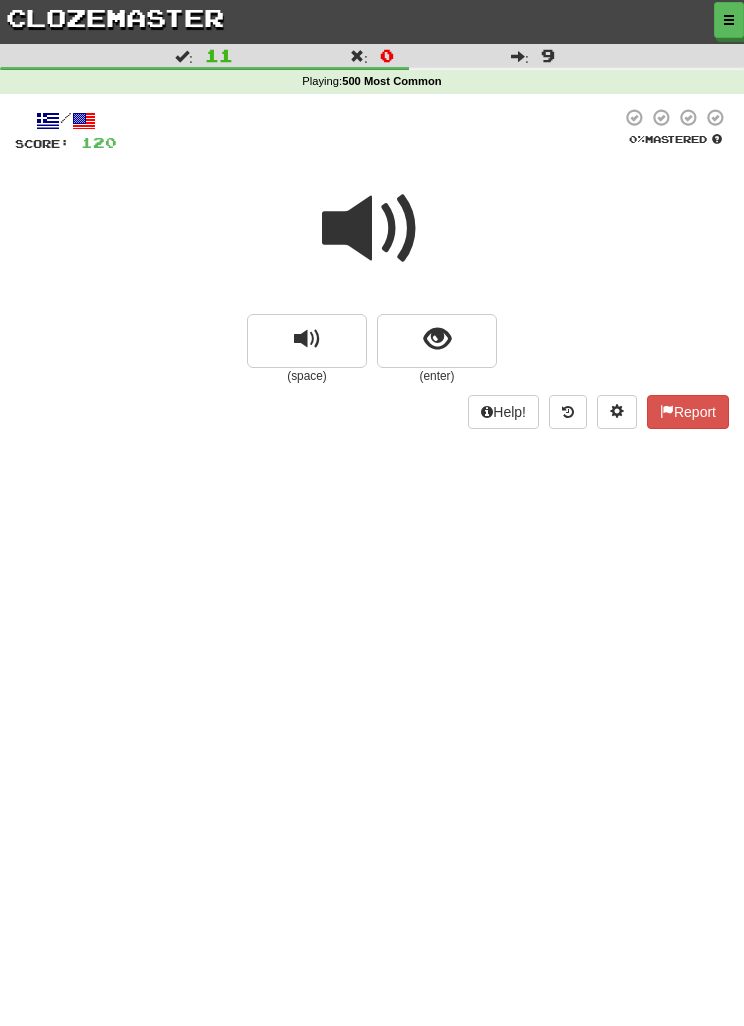 click at bounding box center [437, 339] 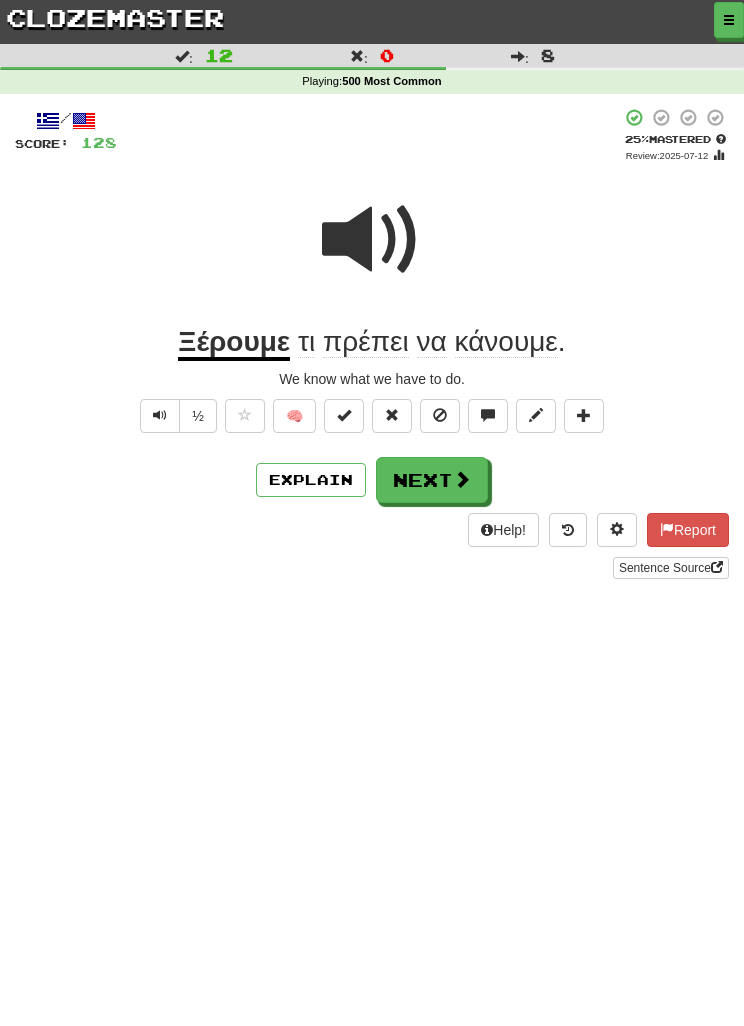 click on "Next" at bounding box center (432, 480) 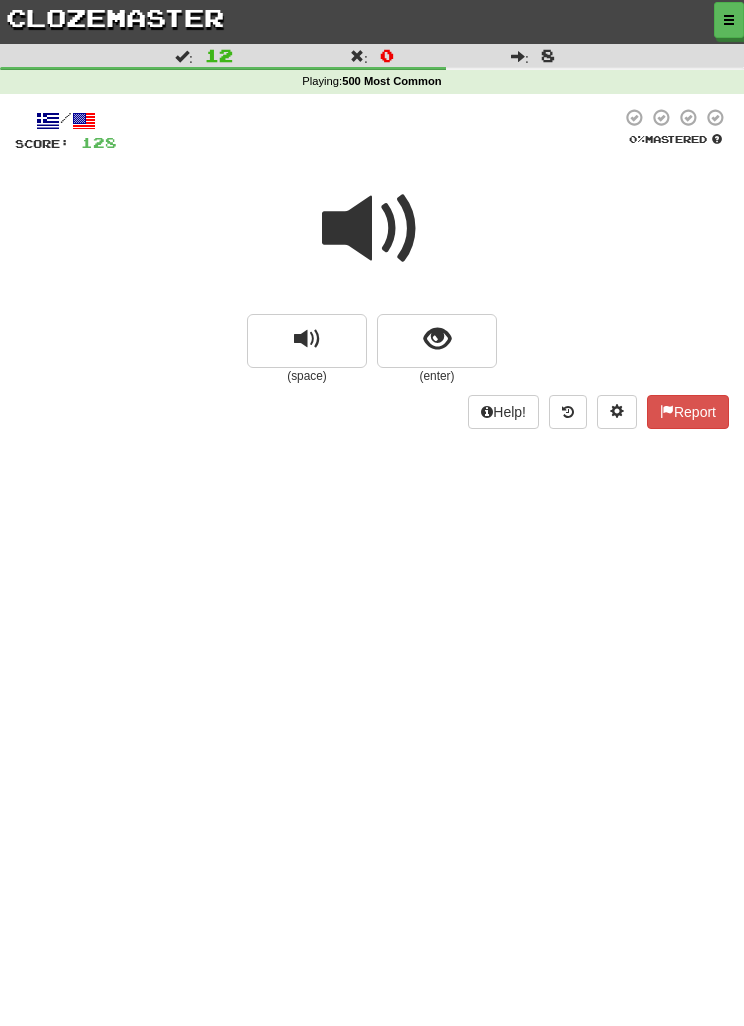 click at bounding box center [437, 341] 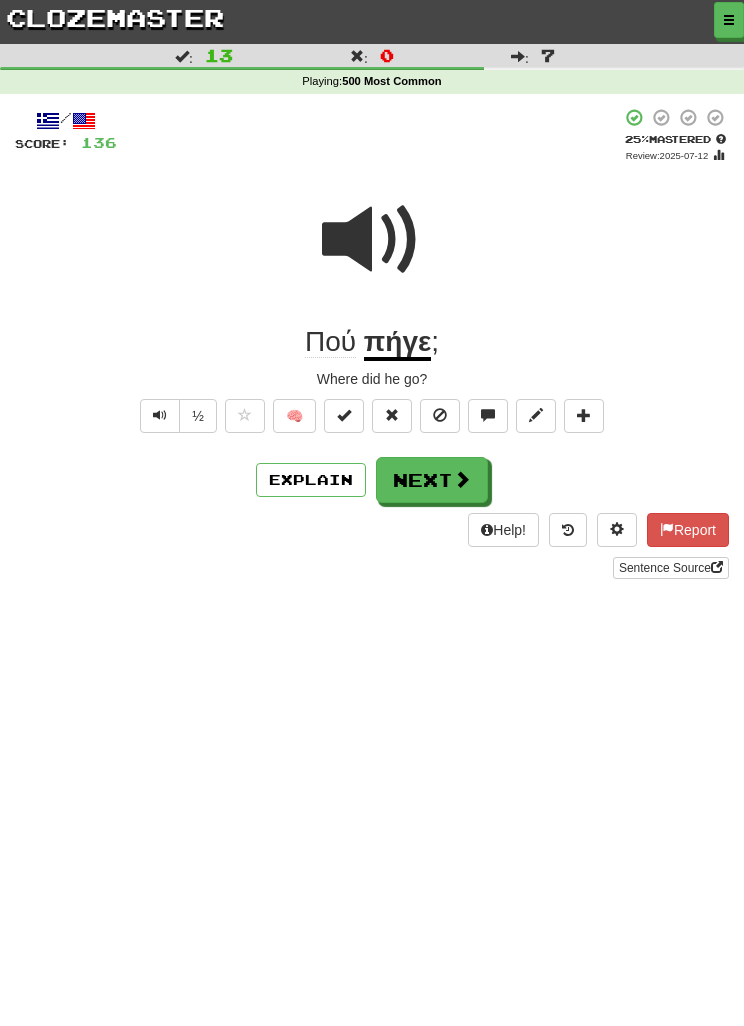 click on "Next" at bounding box center (432, 480) 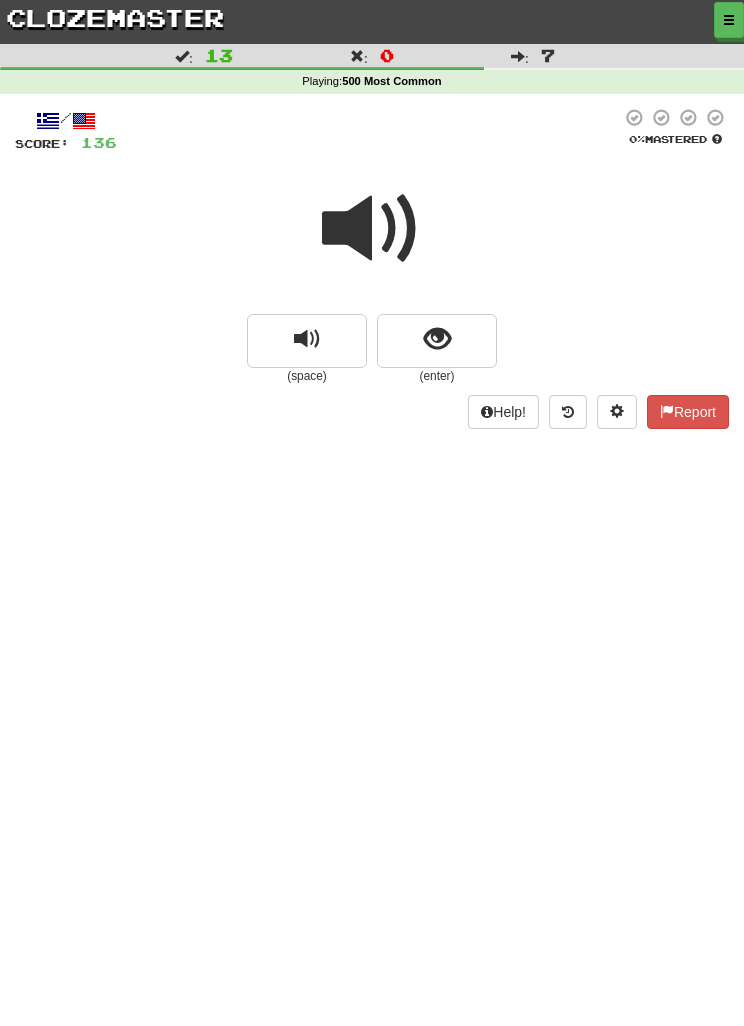 click at bounding box center [372, 229] 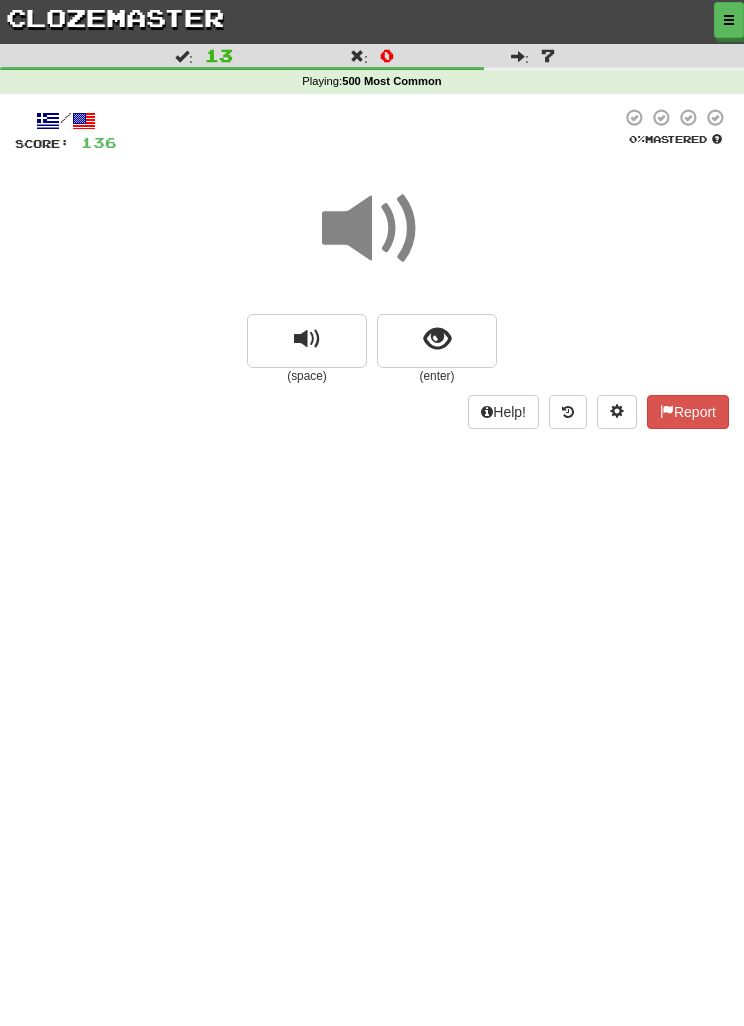 click at bounding box center (437, 341) 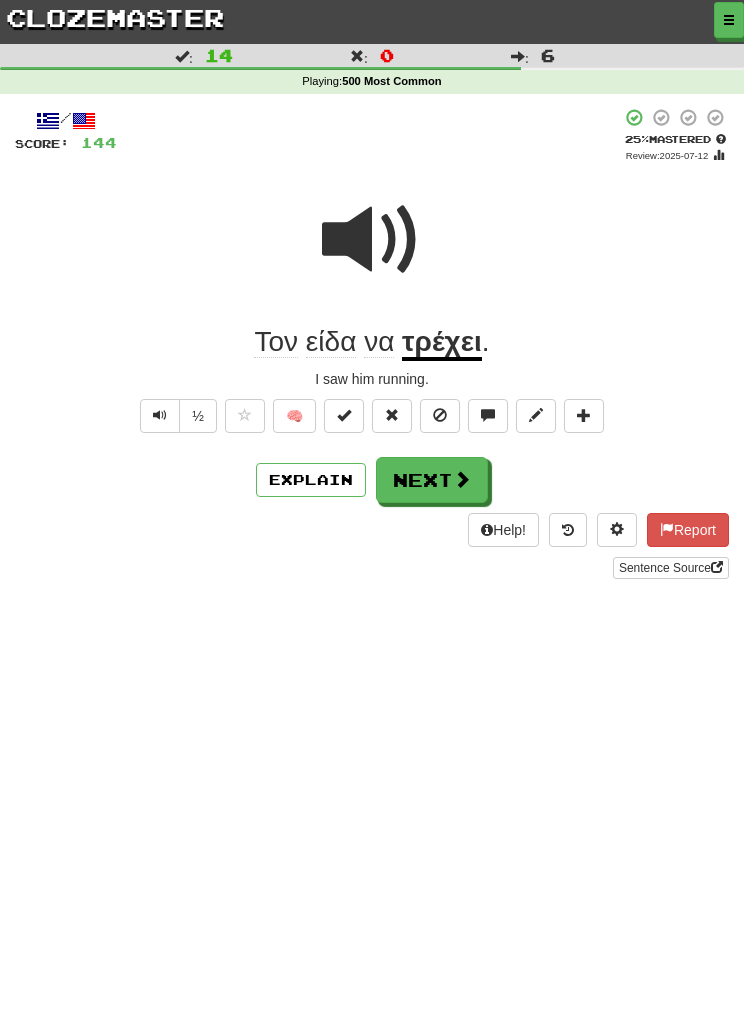 click on "Next" at bounding box center (432, 480) 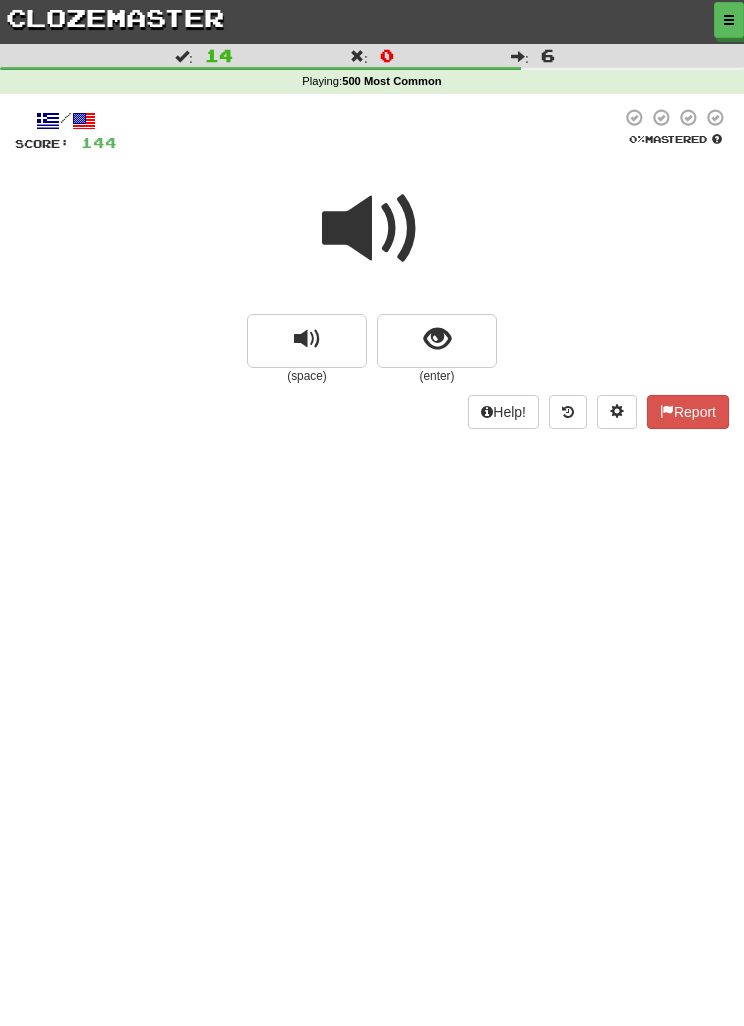click at bounding box center [437, 341] 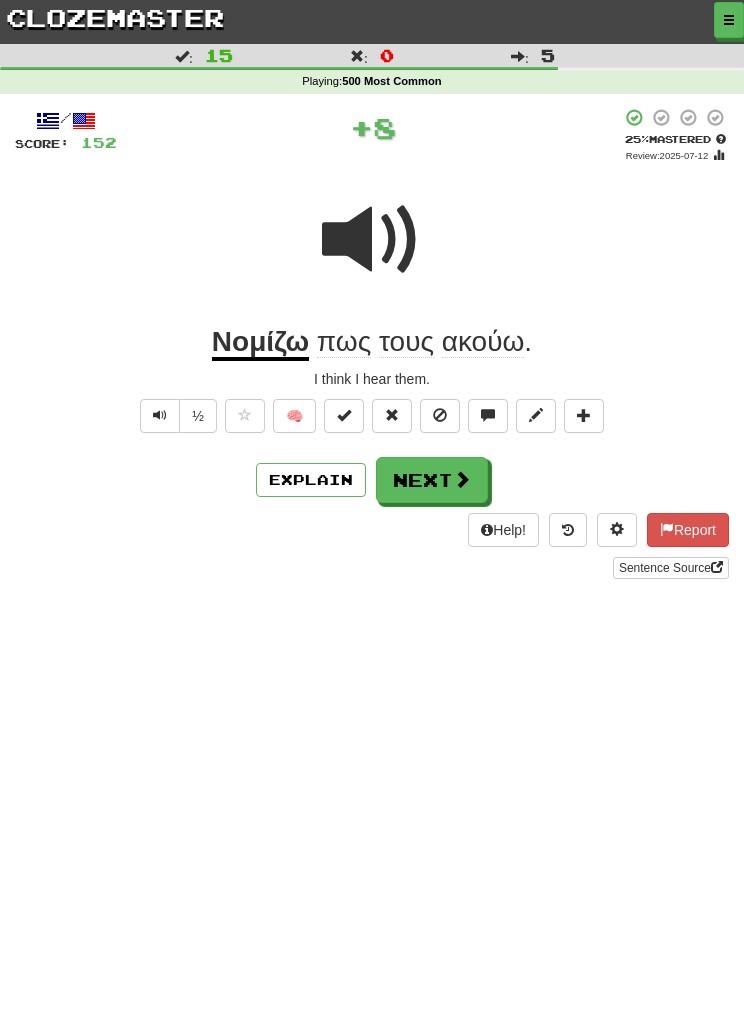 click on "Next" at bounding box center (432, 480) 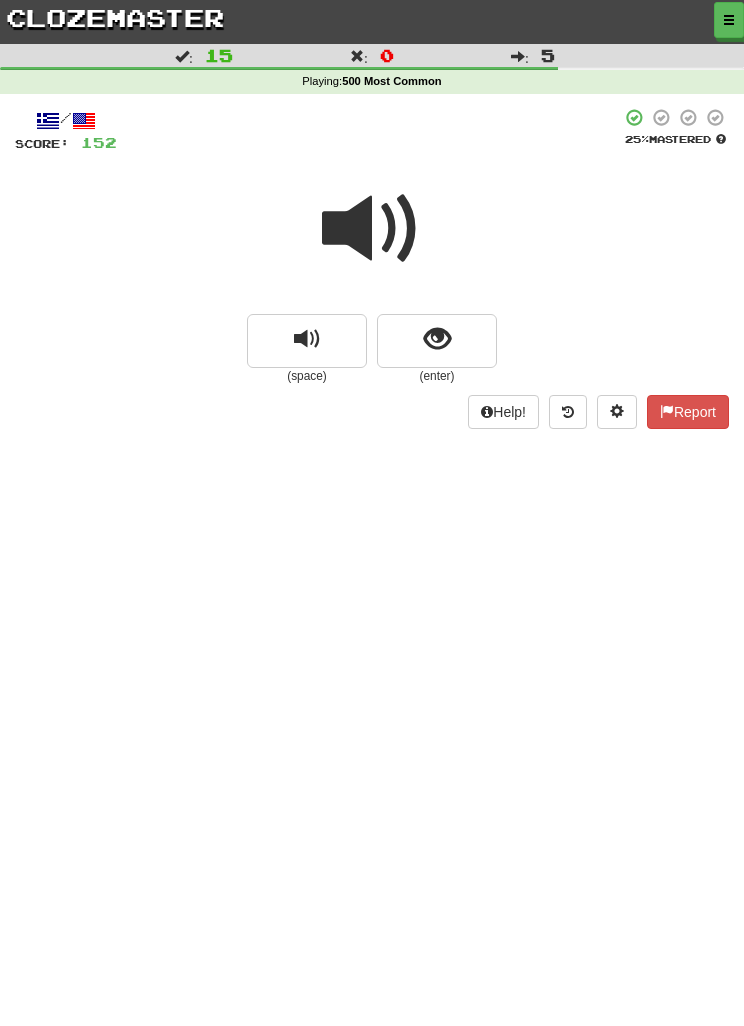 click at bounding box center (437, 341) 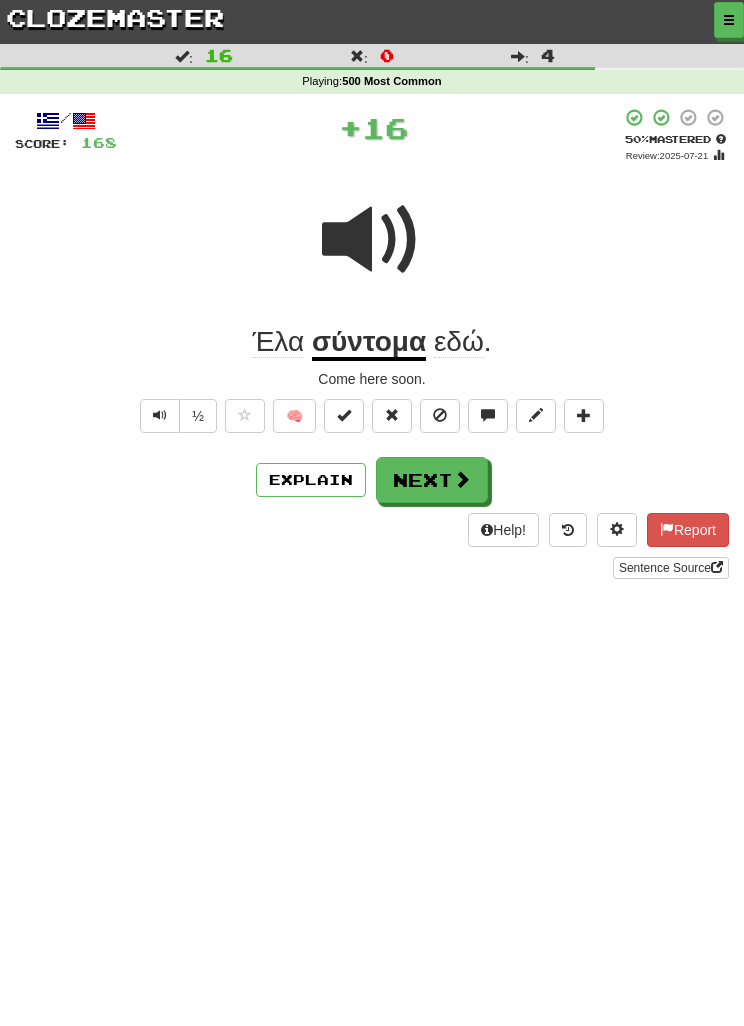 click on "Next" at bounding box center (432, 480) 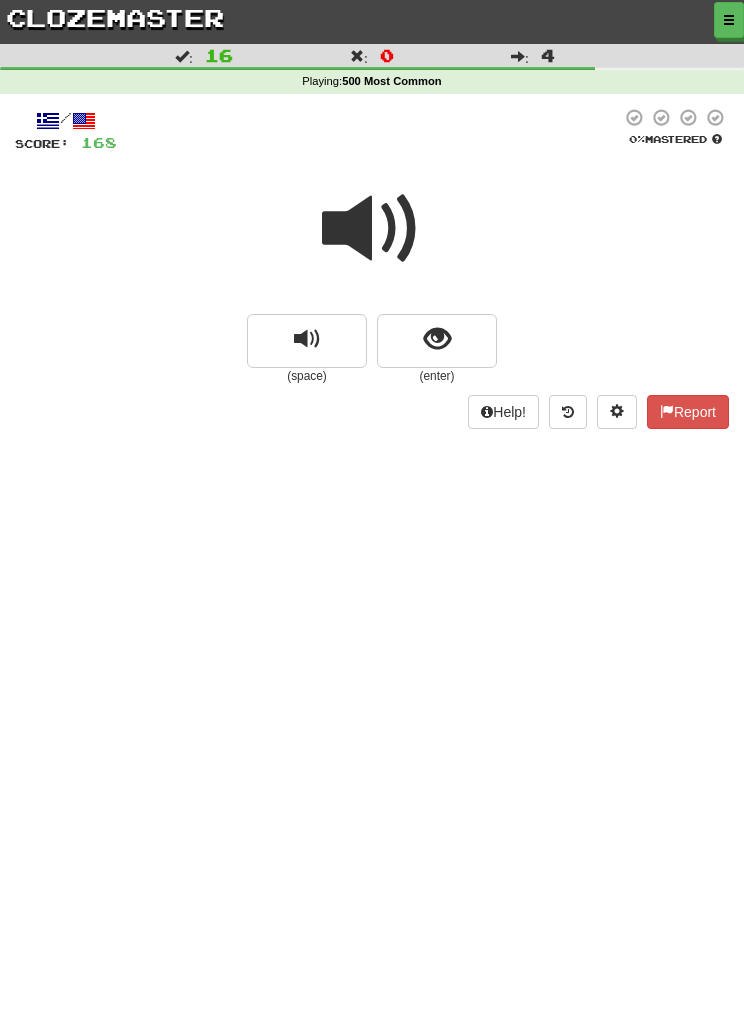 click at bounding box center (437, 341) 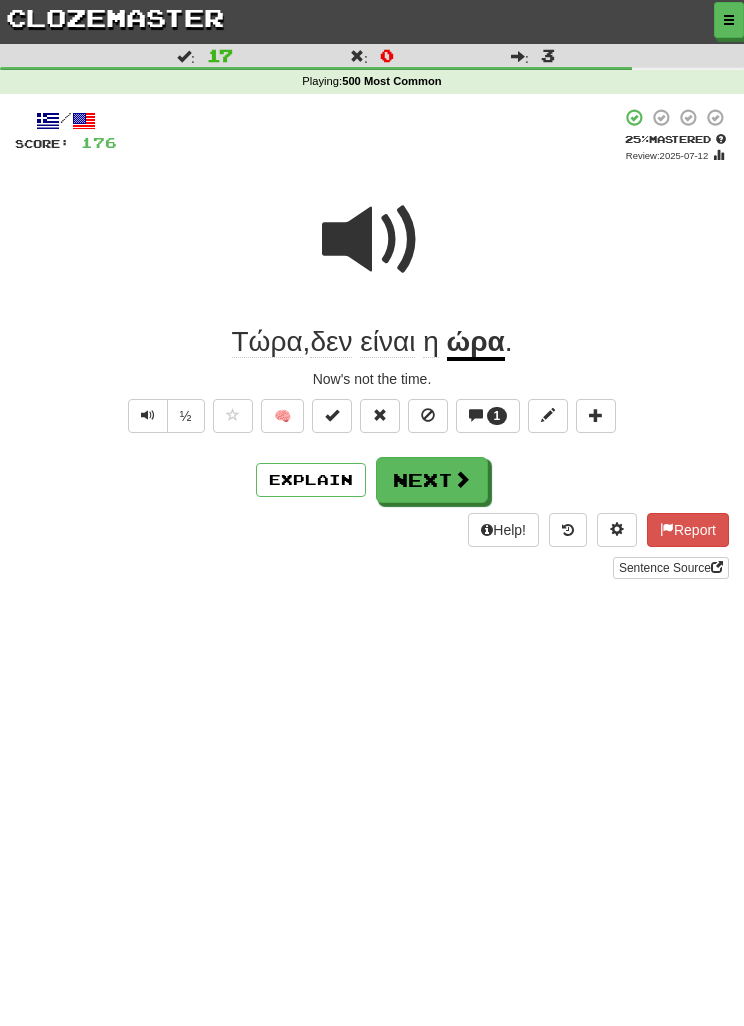 click on "Next" at bounding box center [432, 480] 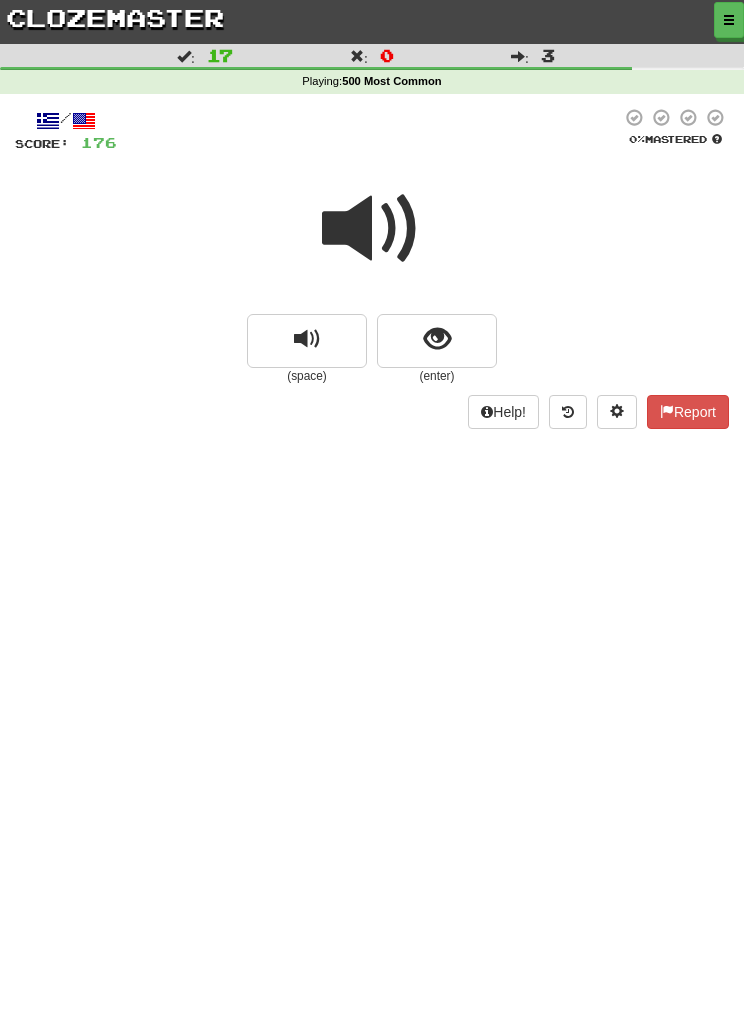 click at bounding box center [437, 341] 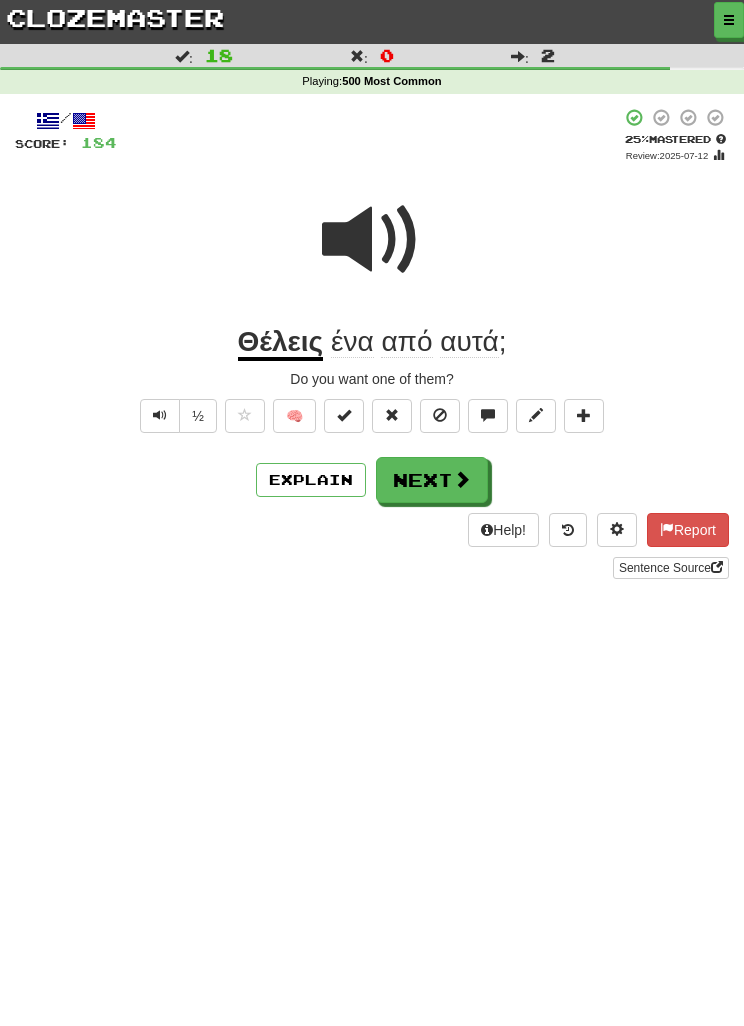 click on "Next" at bounding box center [432, 480] 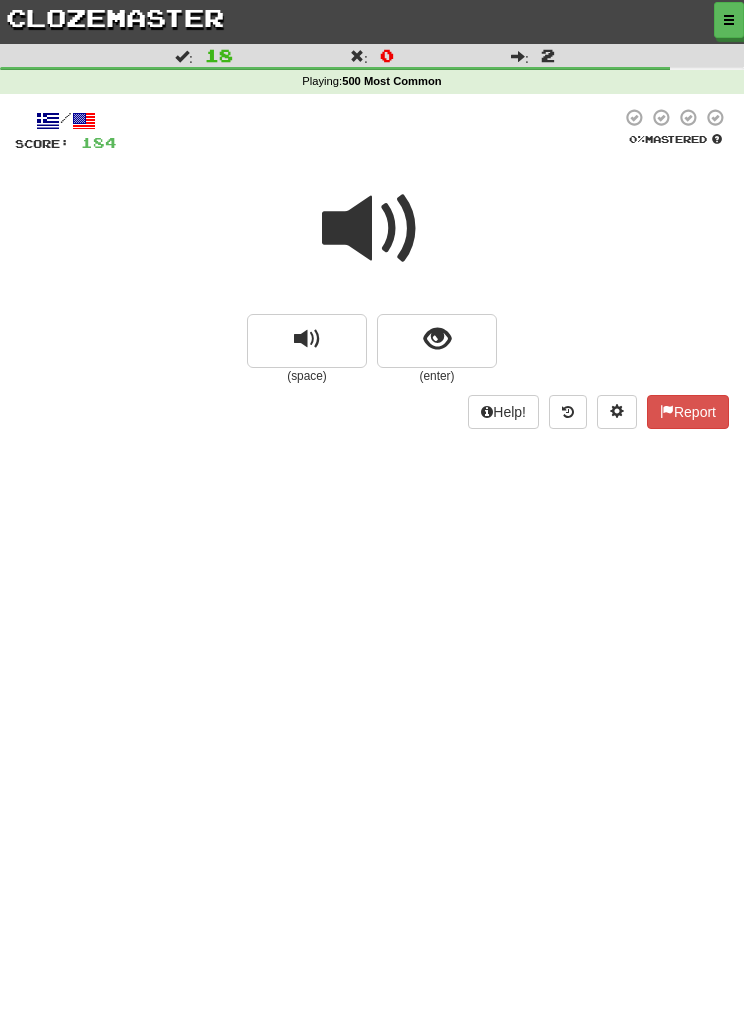 click at bounding box center (437, 341) 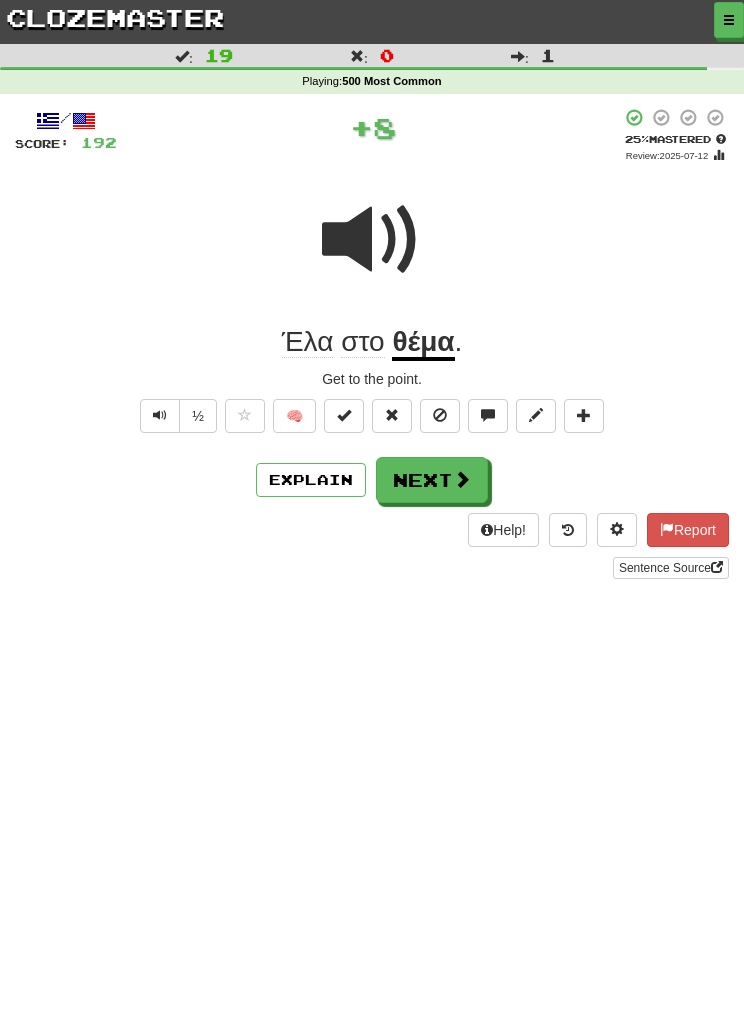 click on "Next" at bounding box center (432, 480) 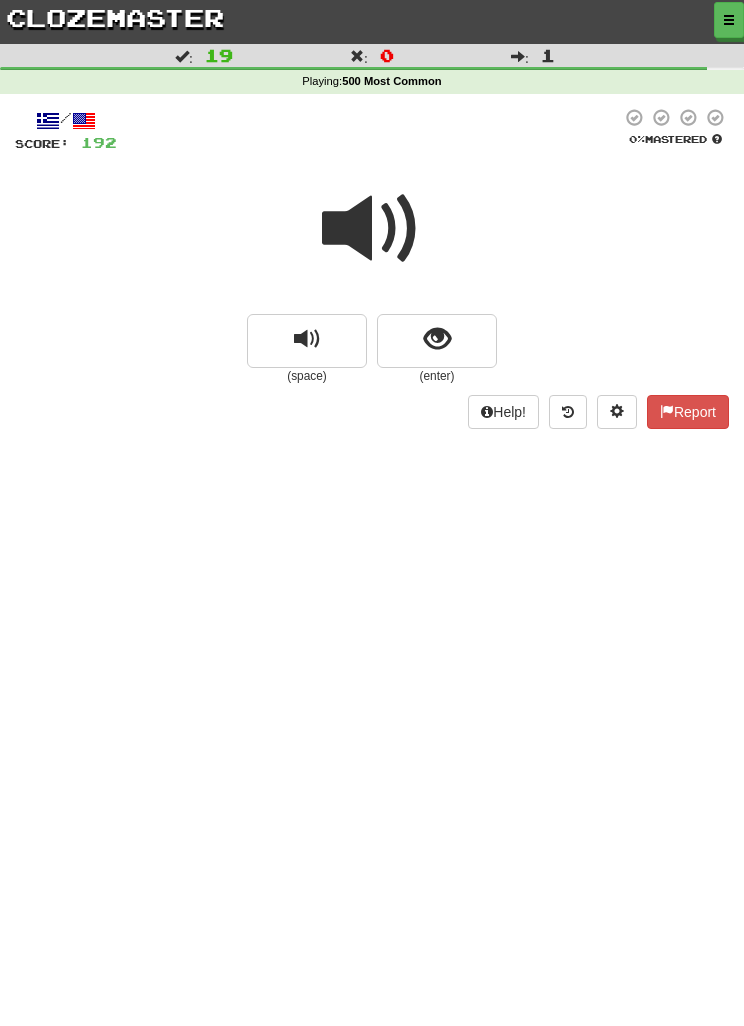 click at bounding box center [437, 339] 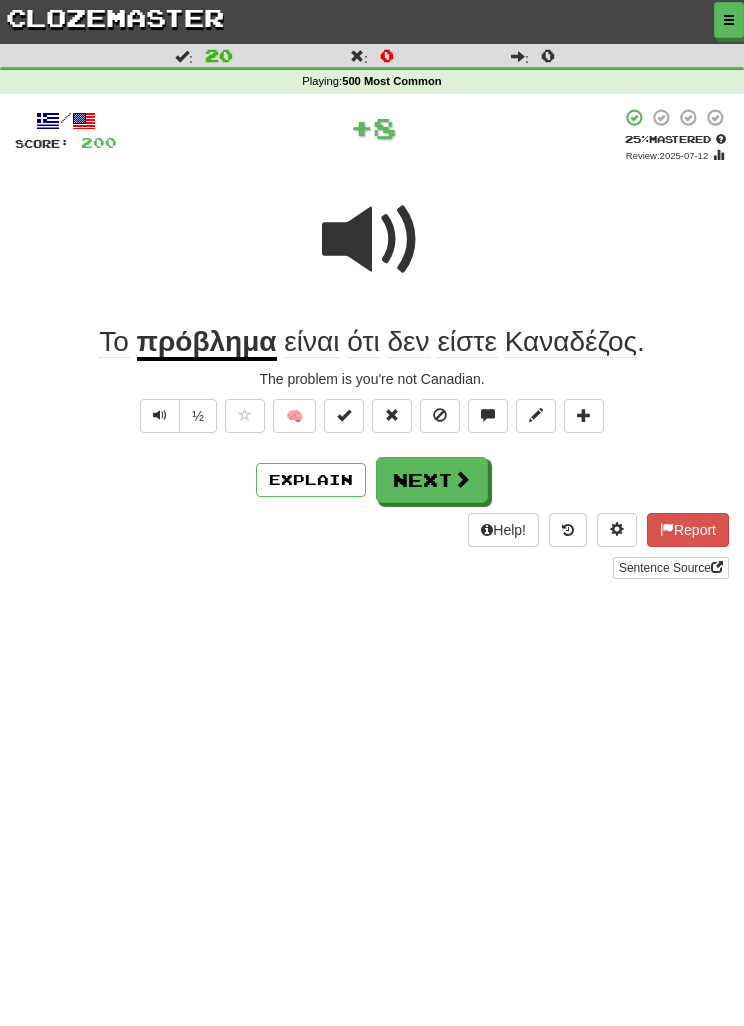 click on "Next" at bounding box center (432, 480) 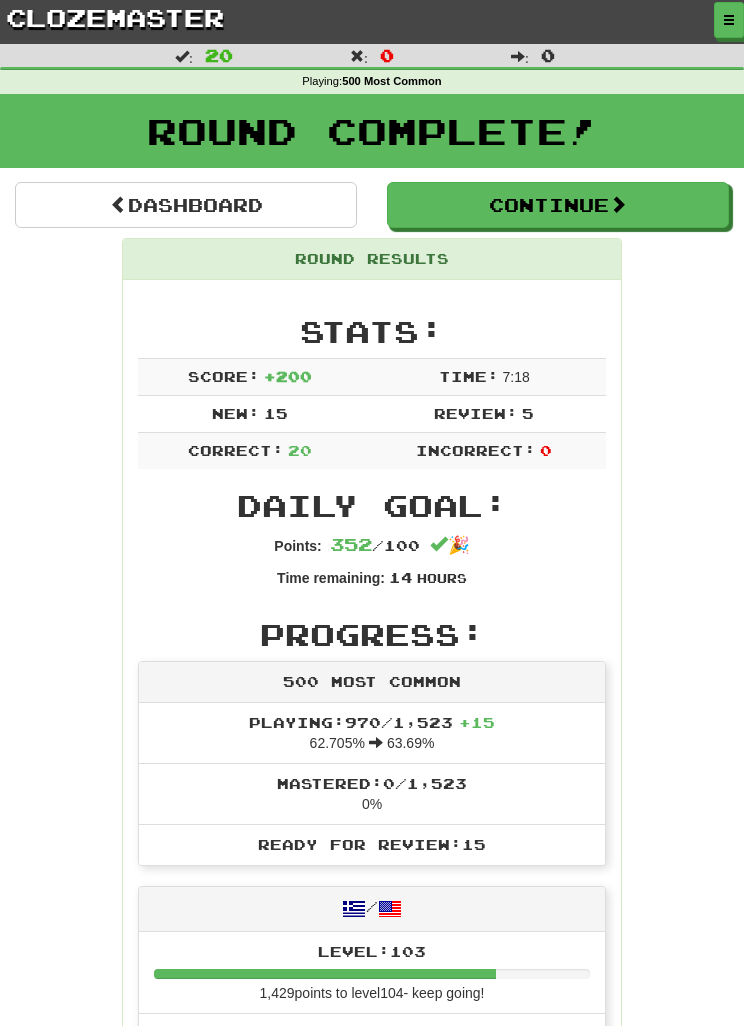 click at bounding box center [729, 20] 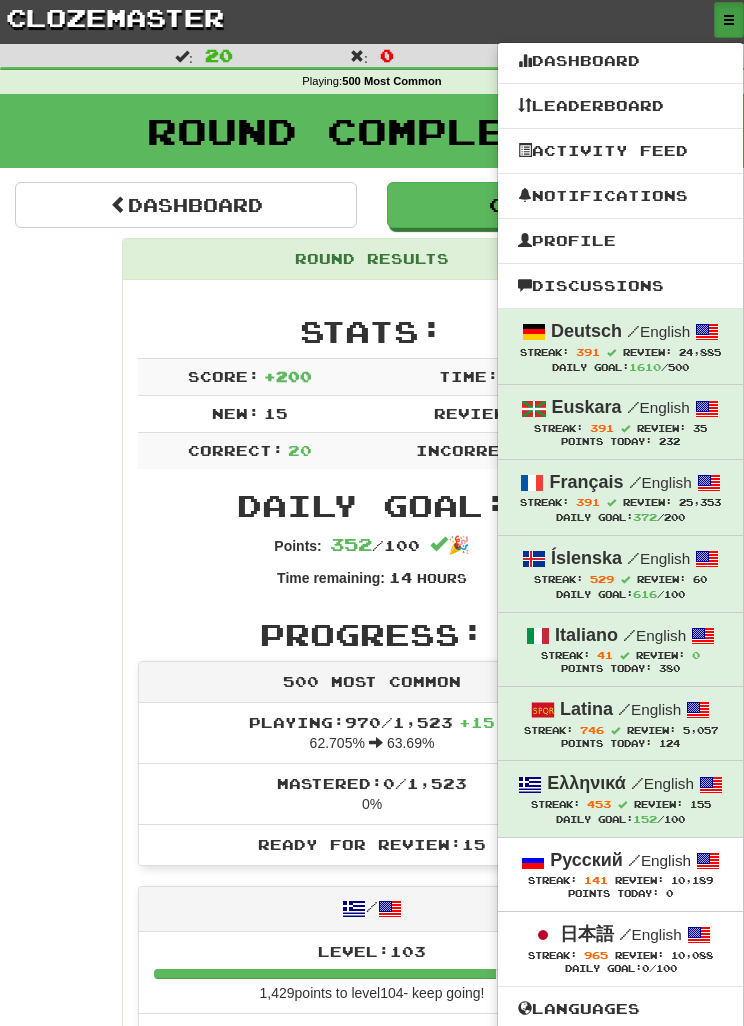 click on "/" at bounding box center (625, 934) 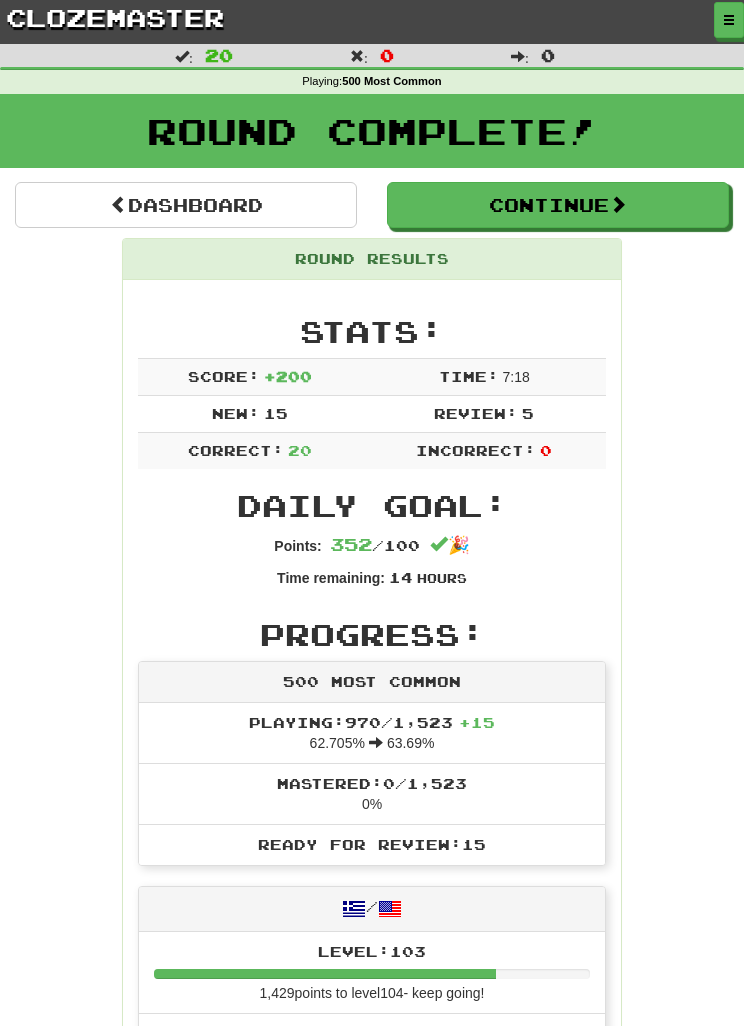 click on "Dashboard" at bounding box center [186, 205] 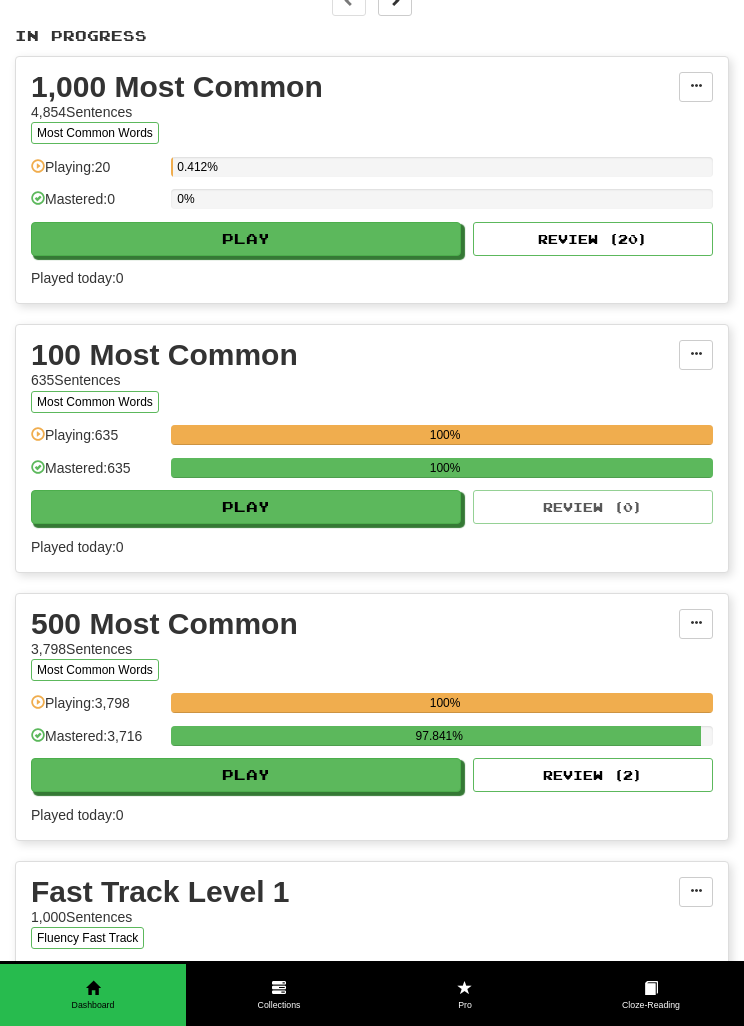 scroll, scrollTop: 326, scrollLeft: 0, axis: vertical 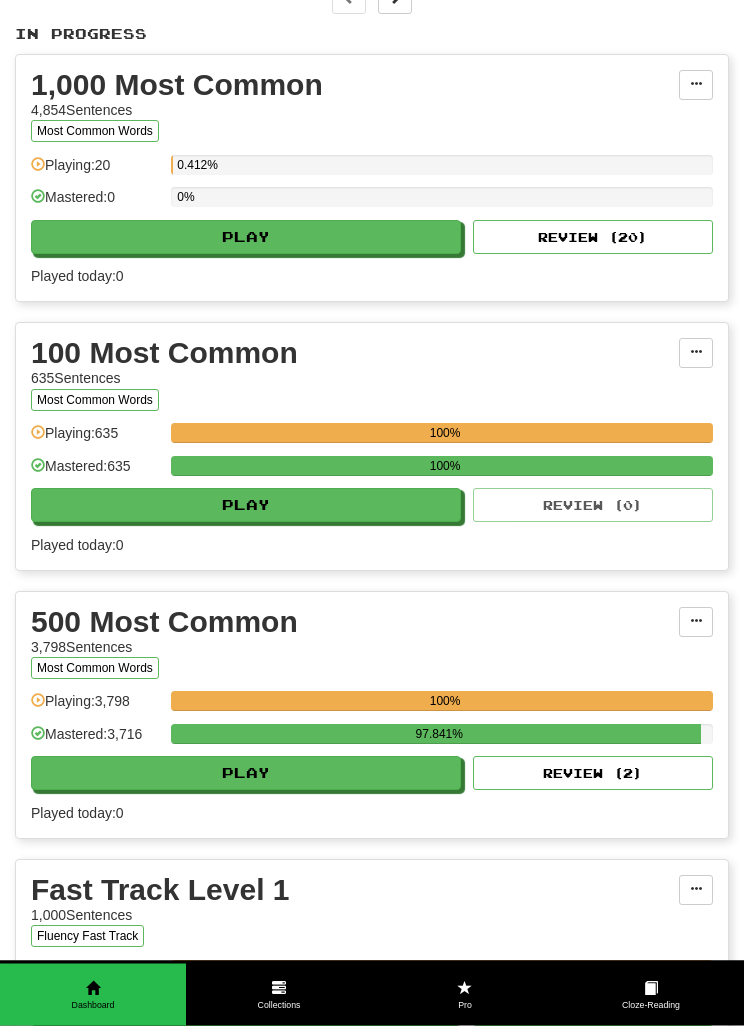 click on "Play" at bounding box center (246, 774) 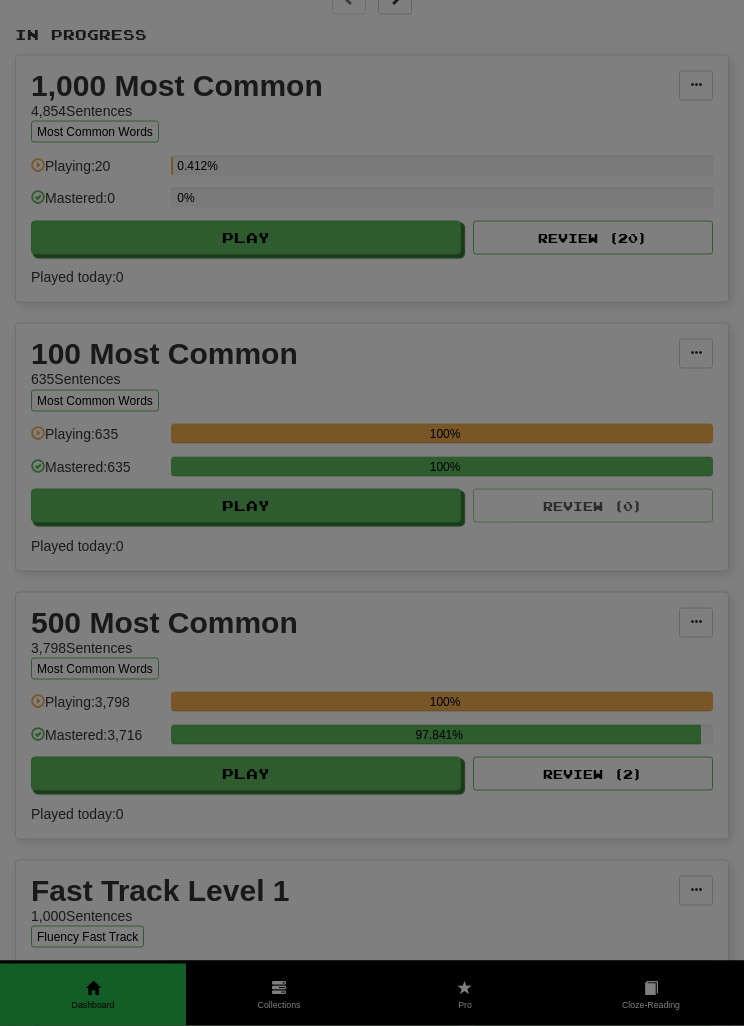scroll, scrollTop: 327, scrollLeft: 0, axis: vertical 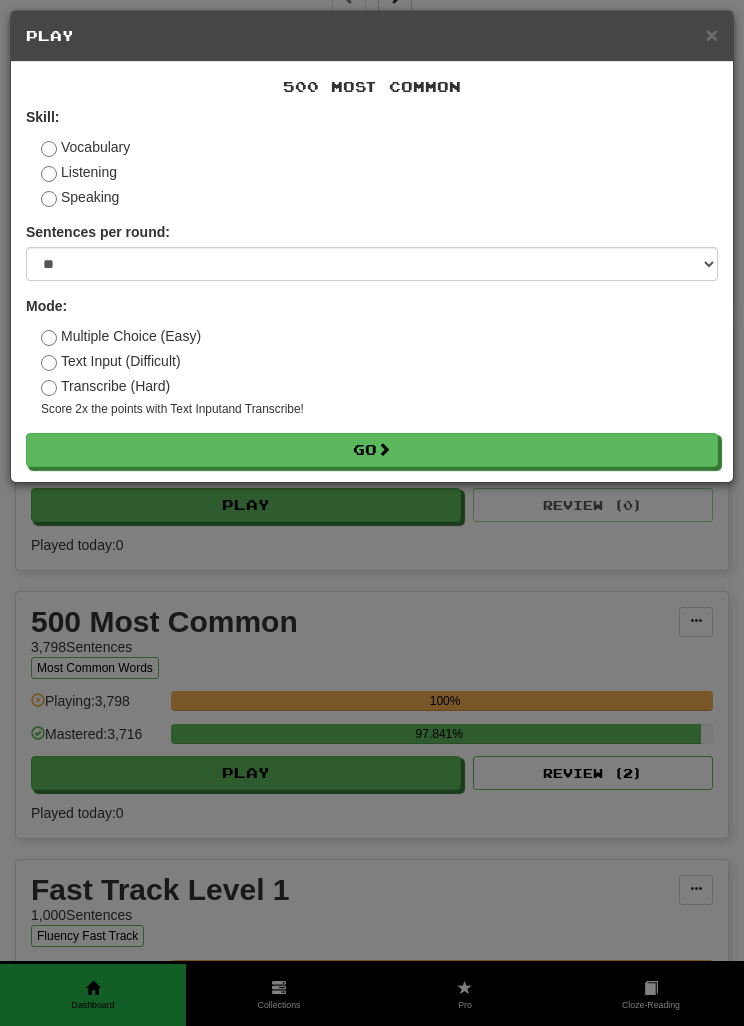 click on "× Play 500 Most Common Skill: Vocabulary Listening Speaking Sentences per round: * ** ** ** ** ** *** ******** Mode: Multiple Choice (Easy) Text Input (Difficult) Transcribe (Hard) Score 2x the points with Text Input  and Transcribe ! Go" at bounding box center [372, 513] 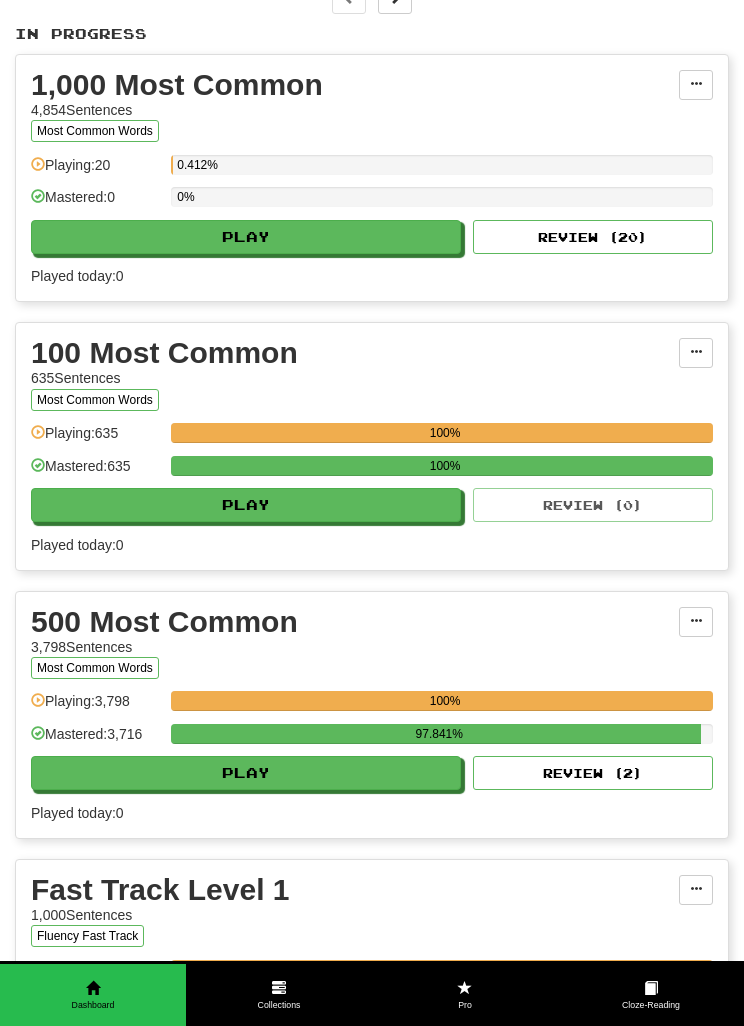 click on "Play" at bounding box center (246, 237) 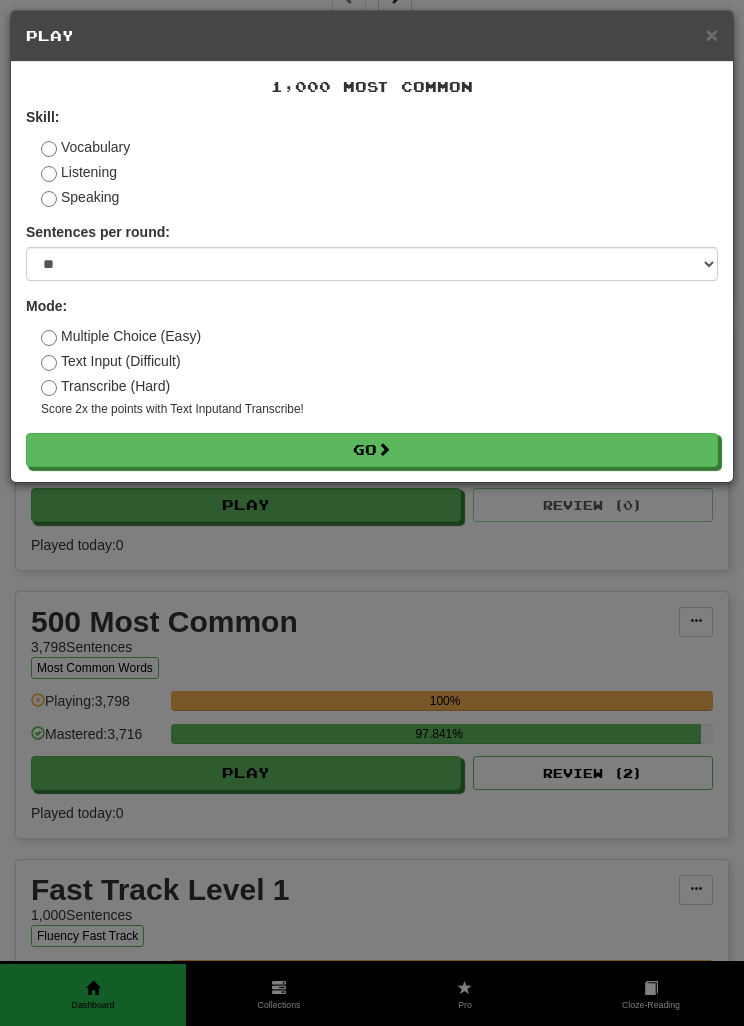click on "Vocabulary" at bounding box center [85, 147] 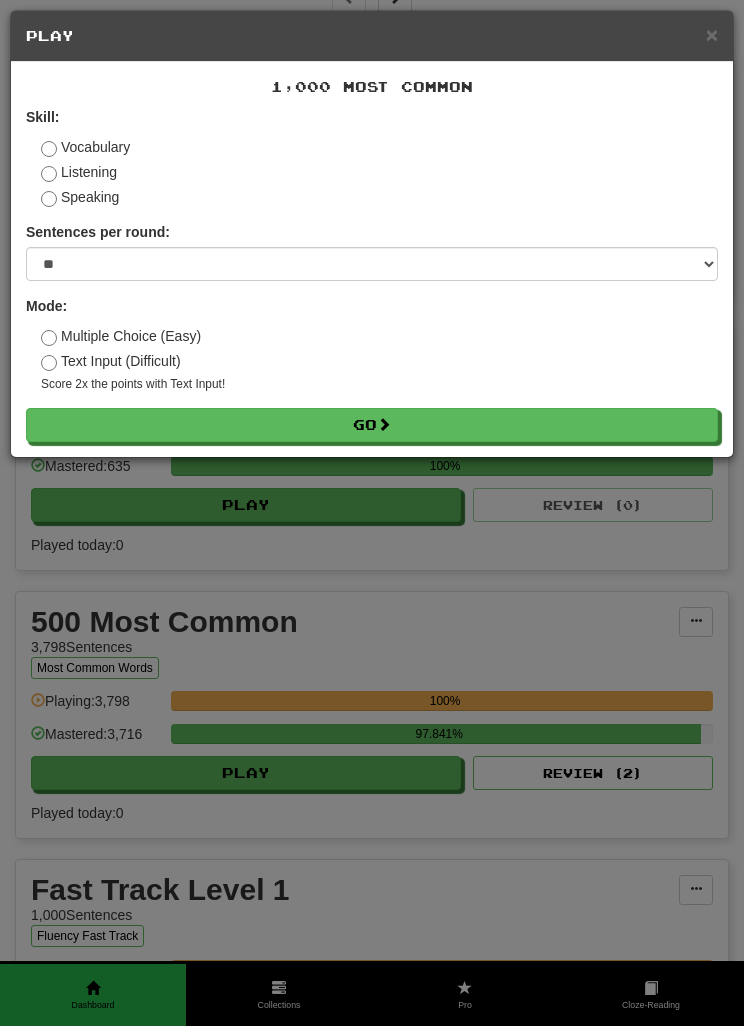 click on "Multiple Choice (Easy)" at bounding box center (121, 336) 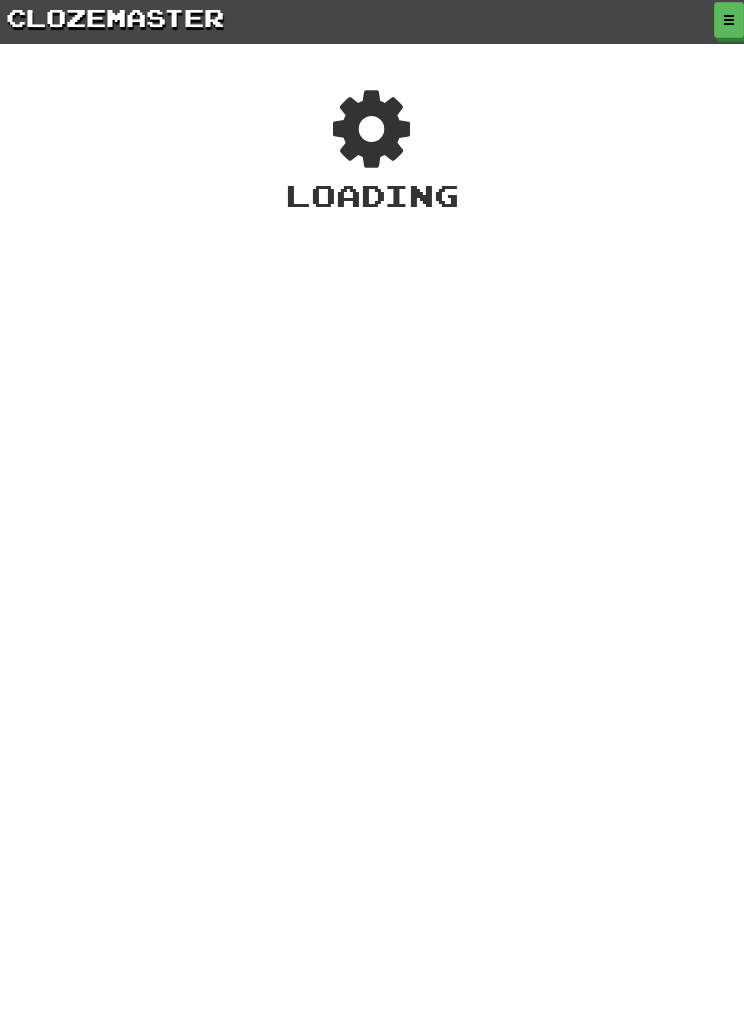 scroll, scrollTop: 0, scrollLeft: 0, axis: both 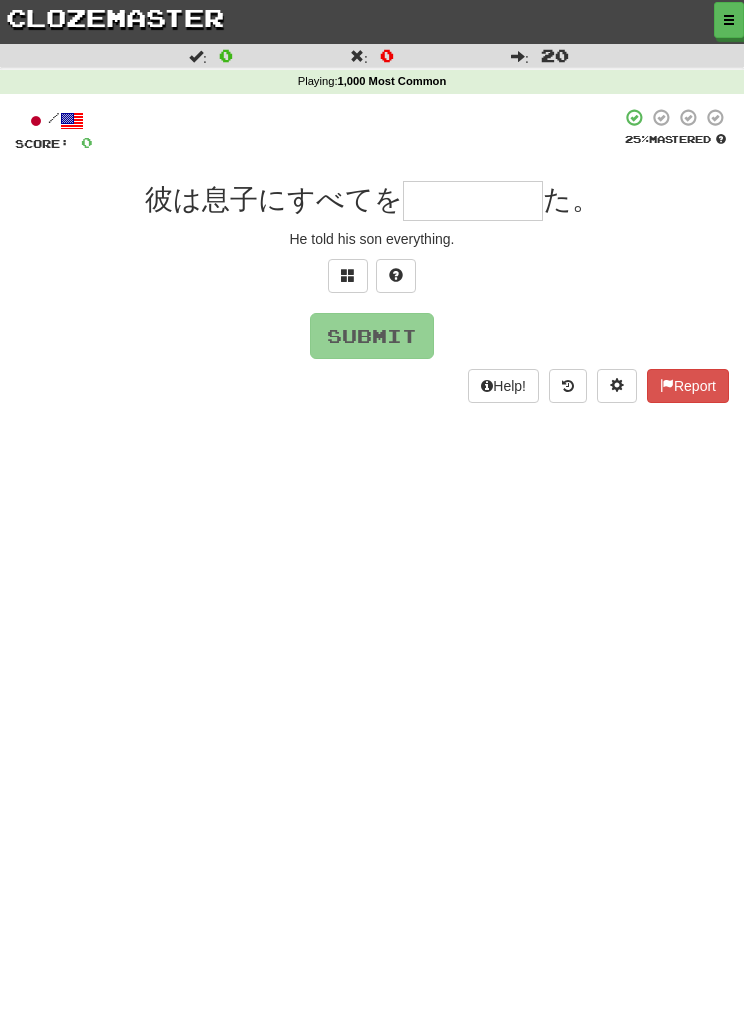 click at bounding box center [473, 201] 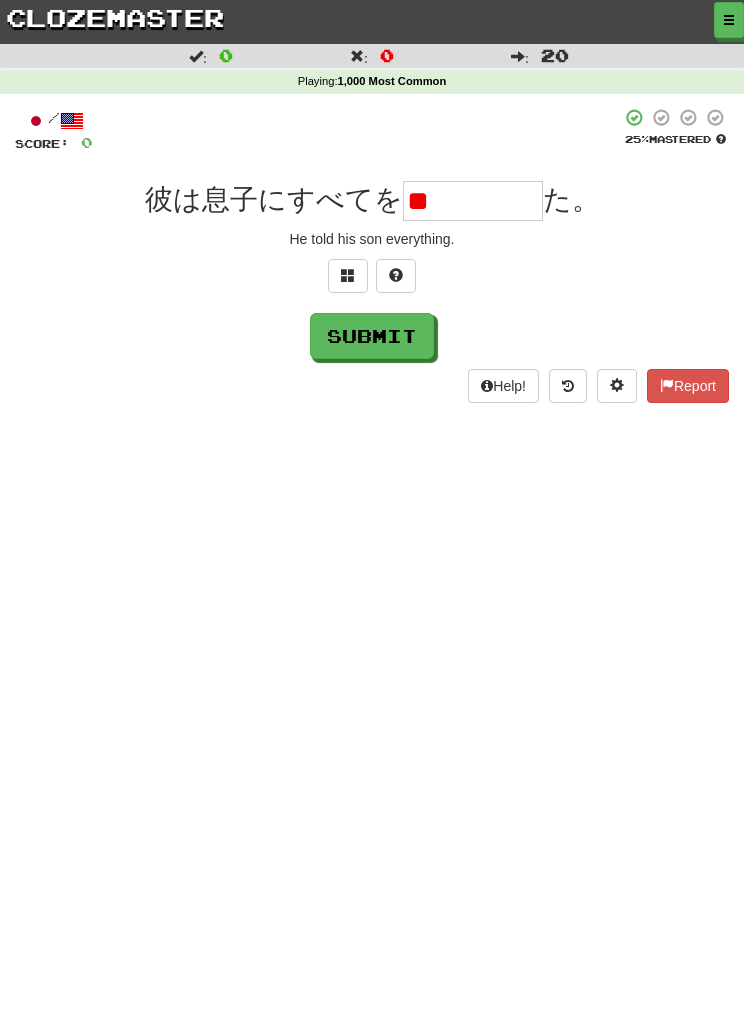 type on "*" 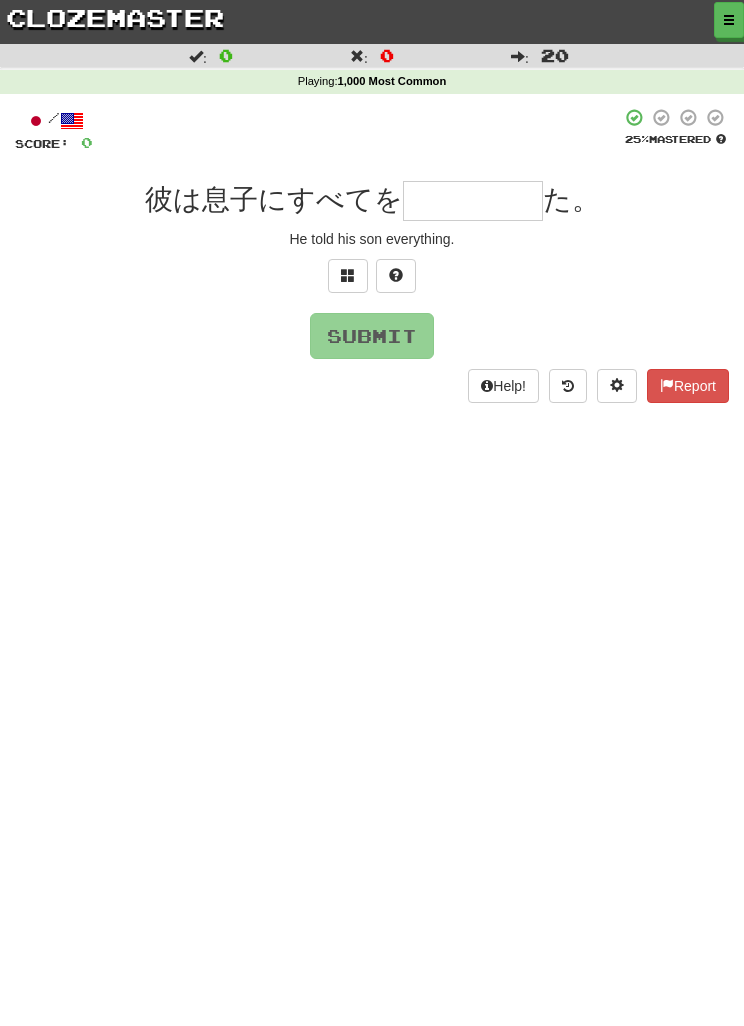 click at bounding box center (348, 275) 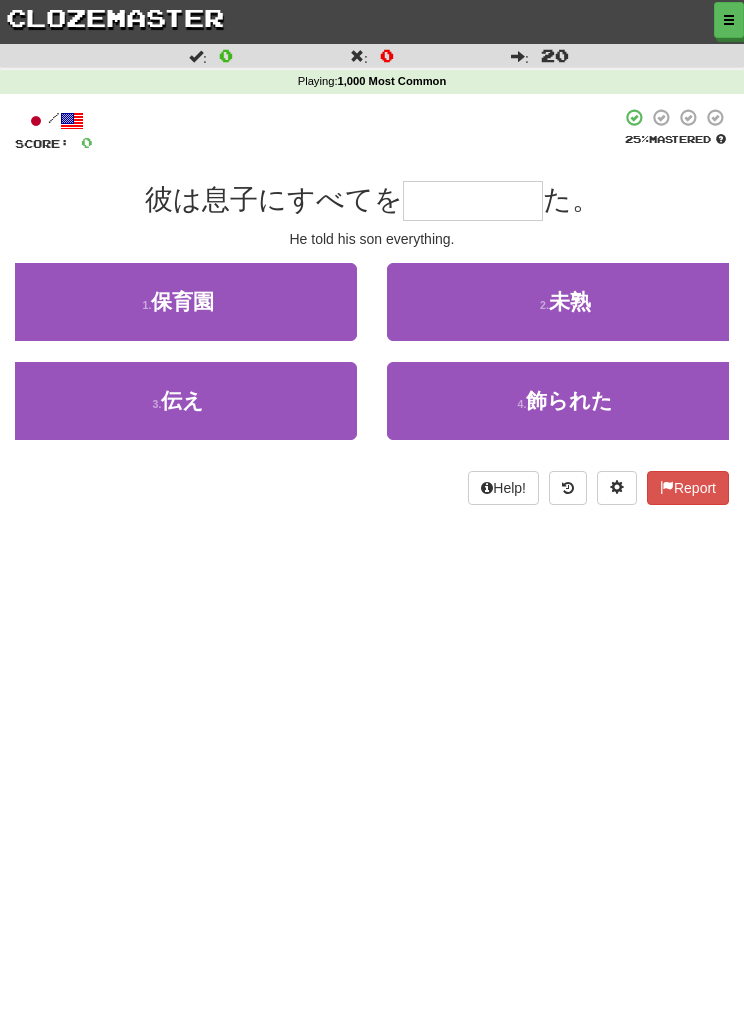 click on "3 .  伝え" at bounding box center (178, 401) 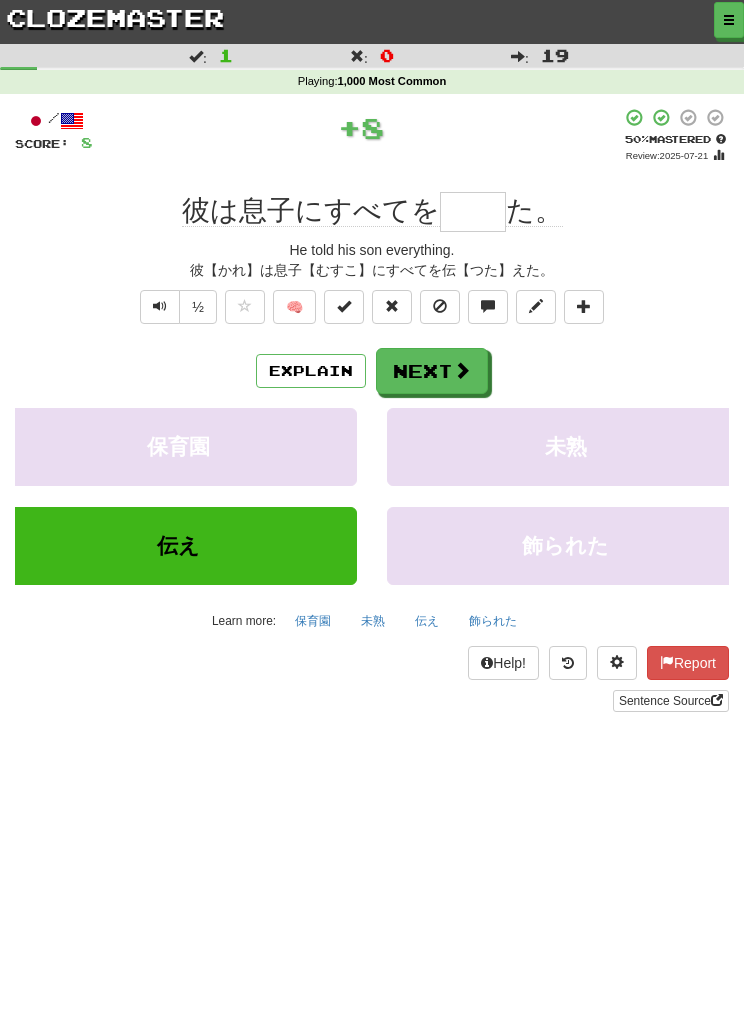 type on "**" 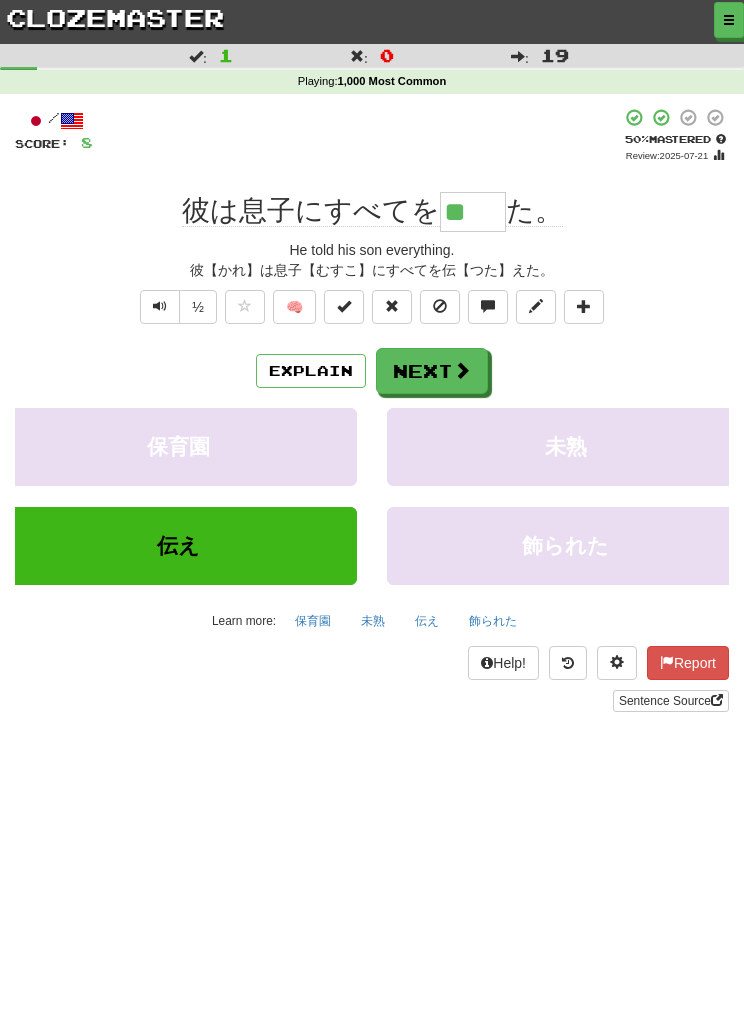 click on "伝え" at bounding box center [427, 621] 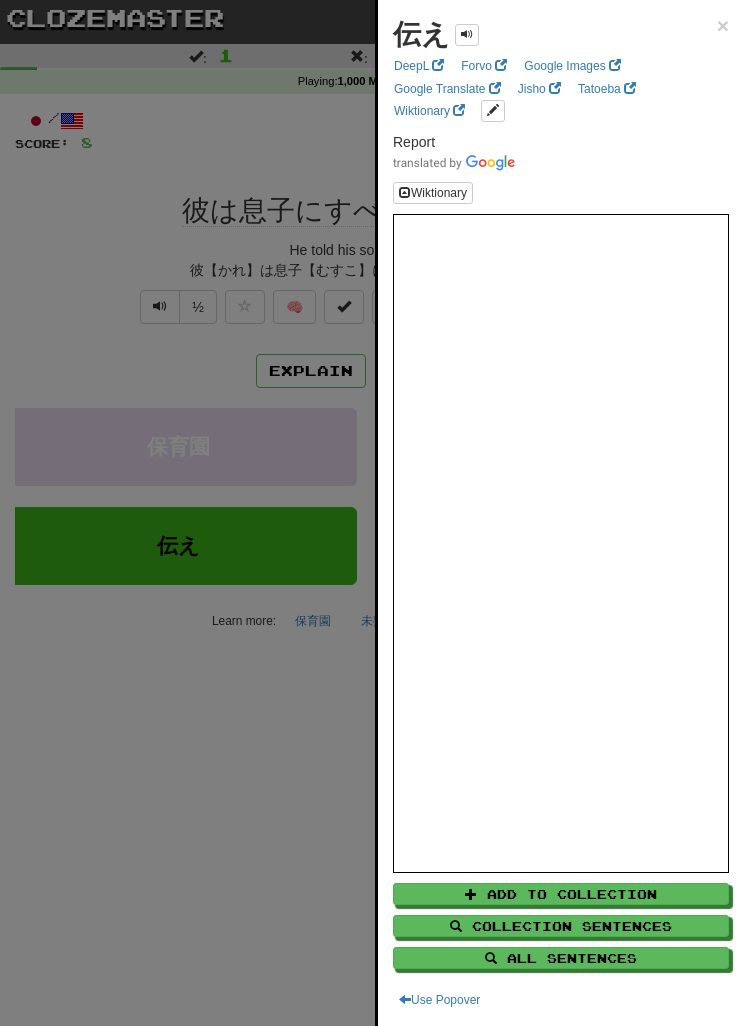 click at bounding box center (372, 513) 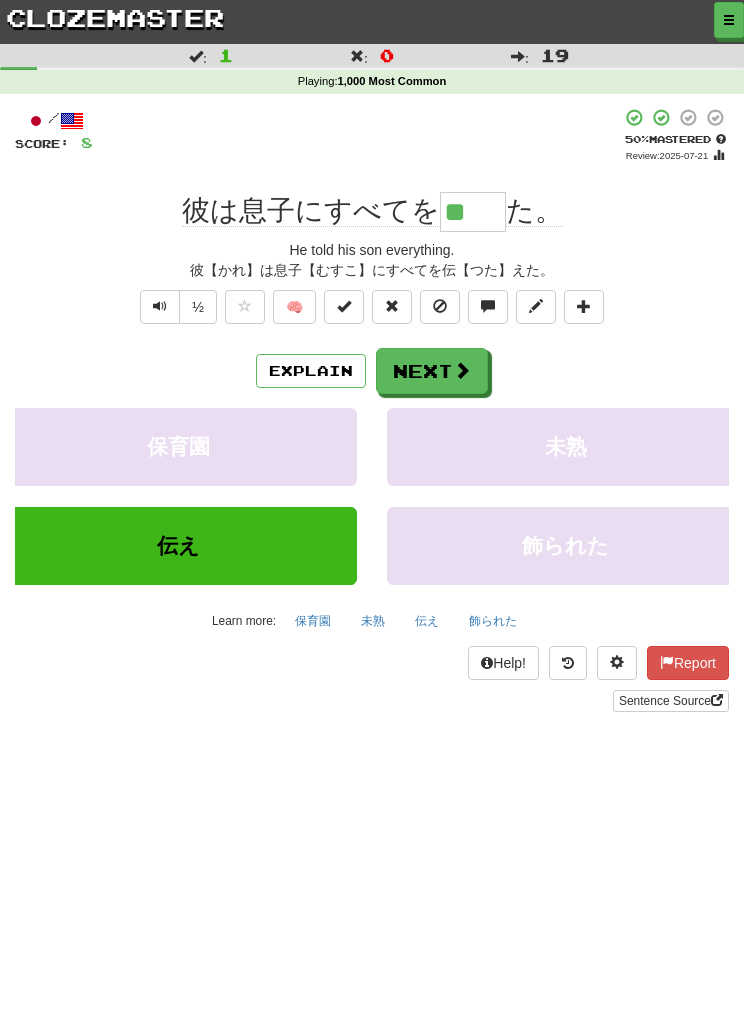 click on "Next" at bounding box center [432, 371] 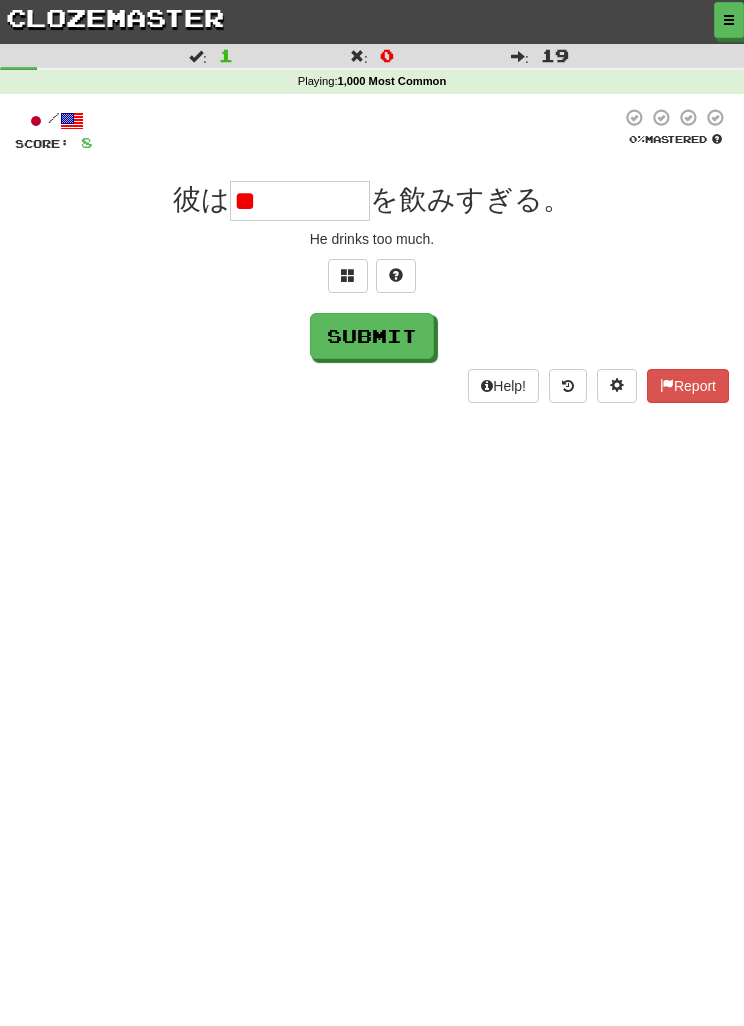 type on "*" 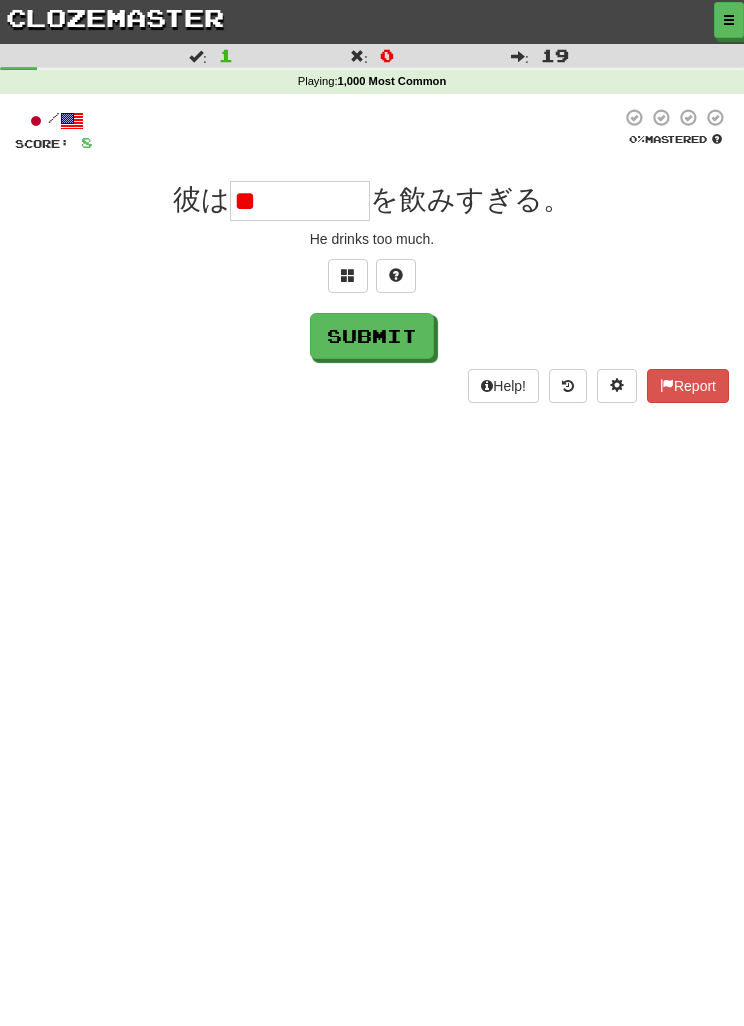 type on "*" 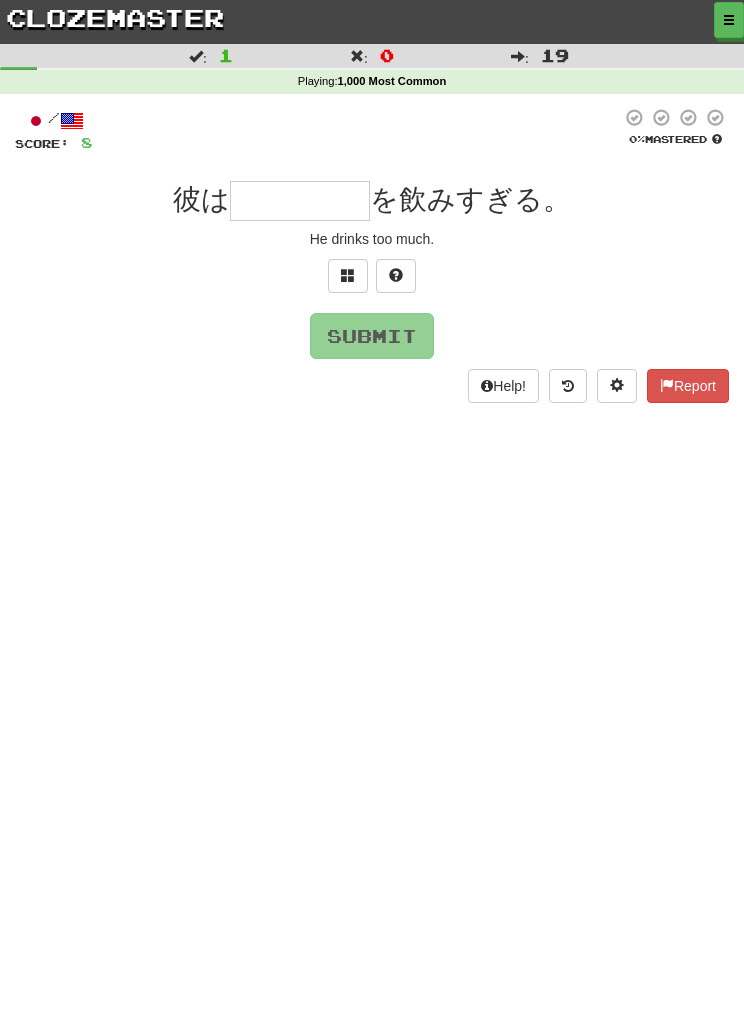 click at bounding box center [348, 275] 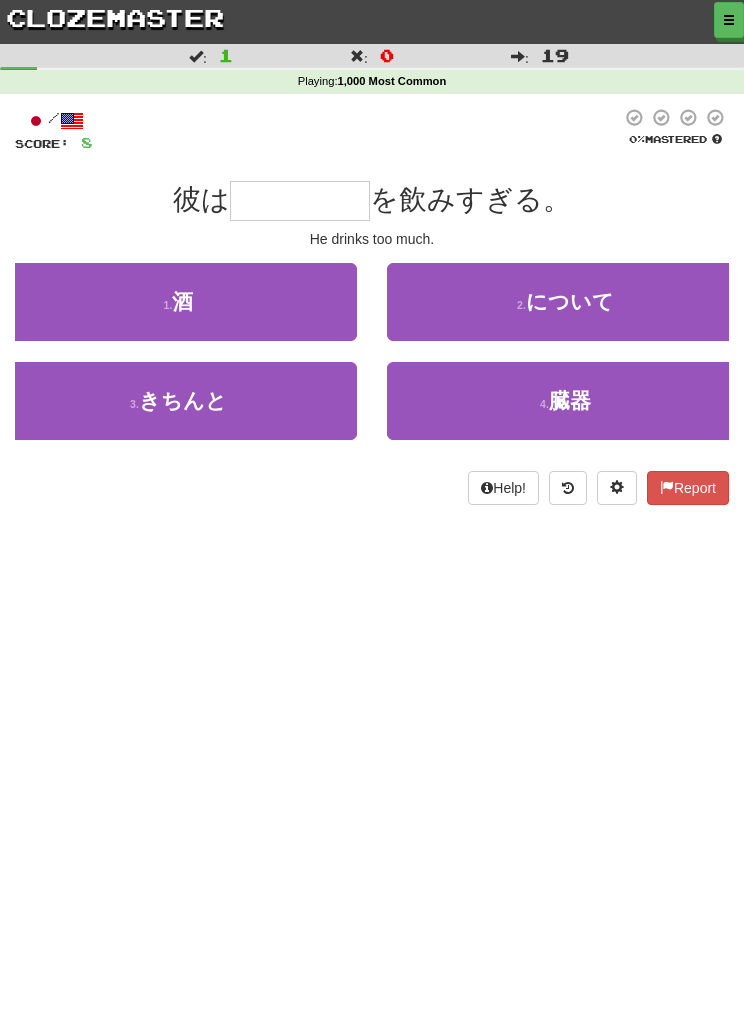 click on "1 .  酒" at bounding box center [178, 302] 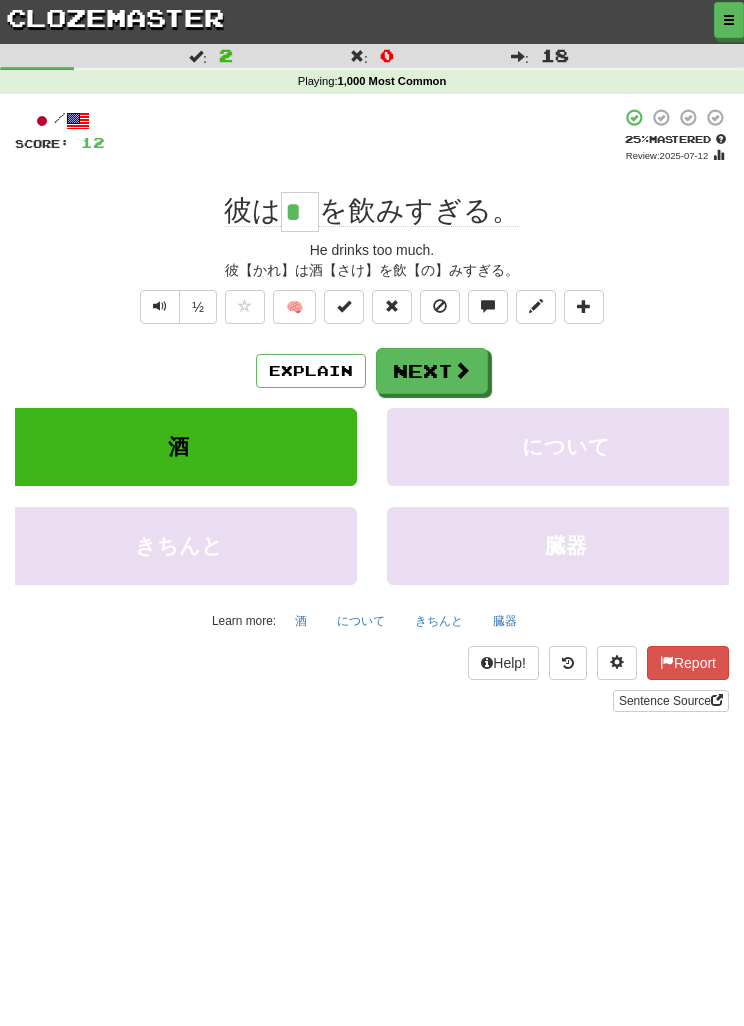 click on "Next" at bounding box center (432, 371) 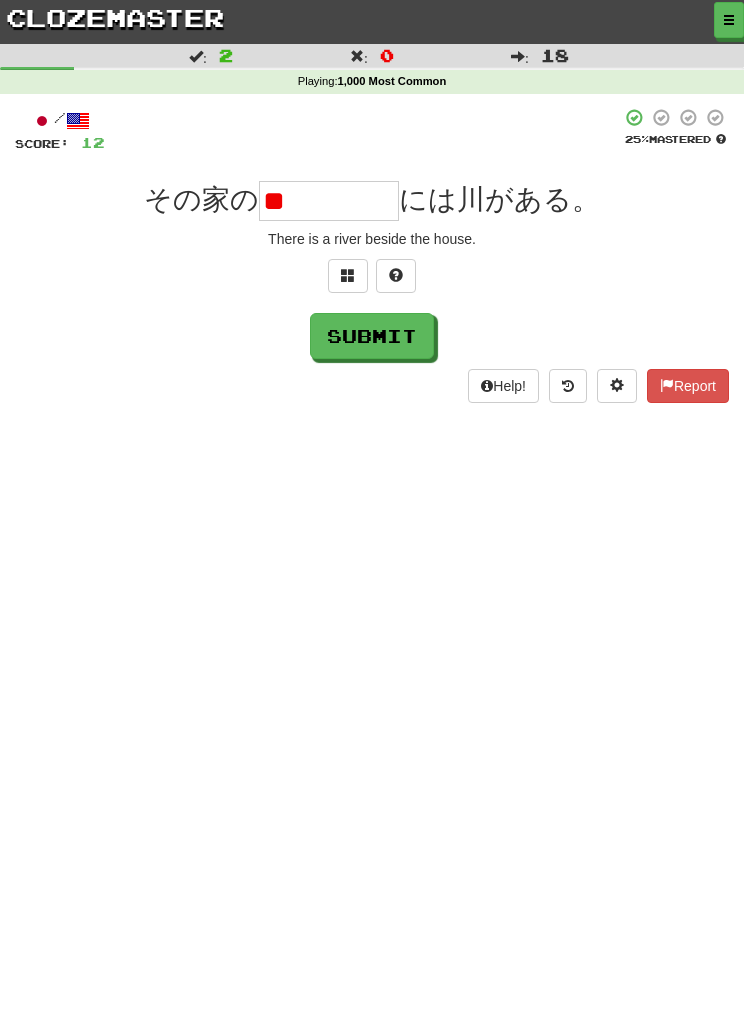 type on "*" 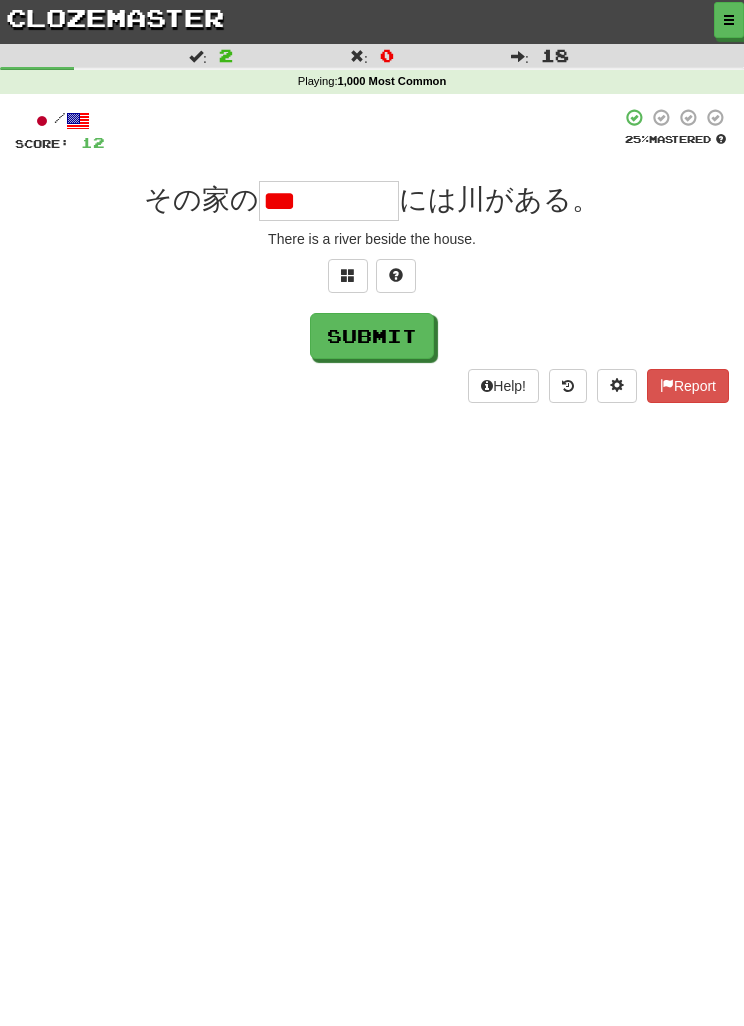 type on "*" 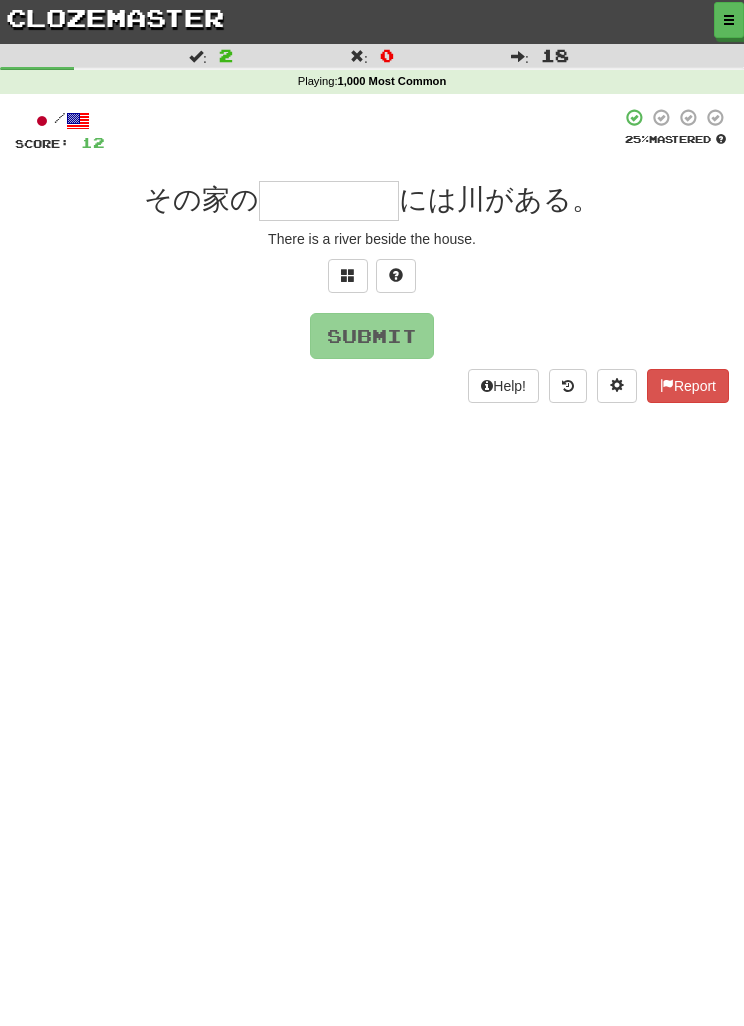 click at bounding box center [348, 276] 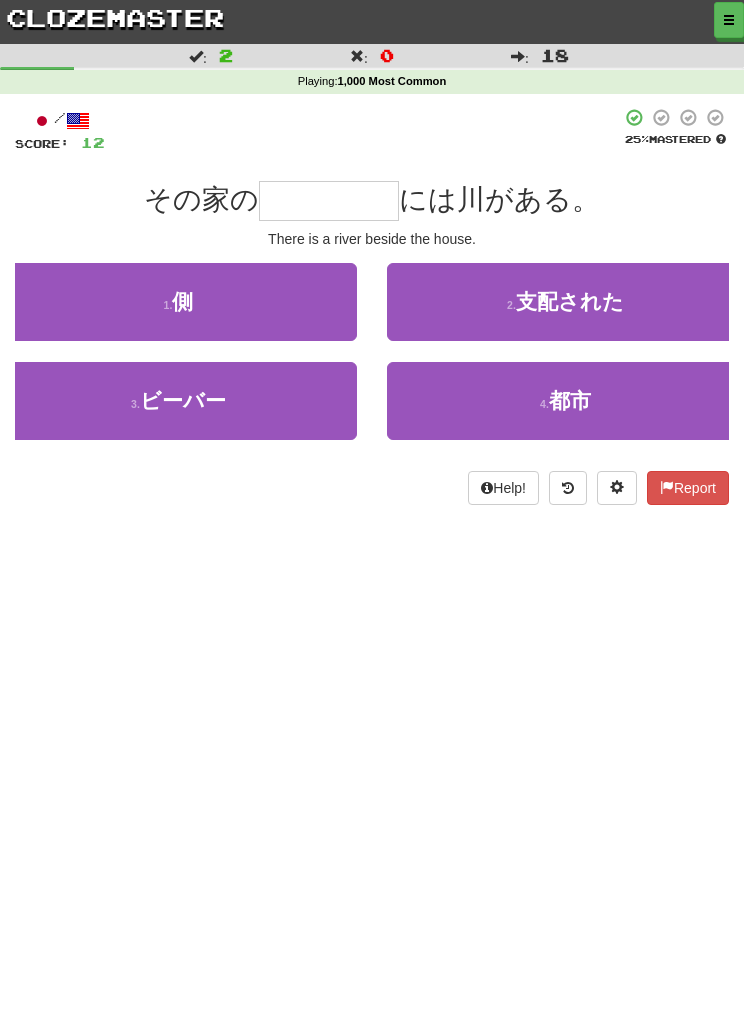 click on "1 .  側" at bounding box center [178, 302] 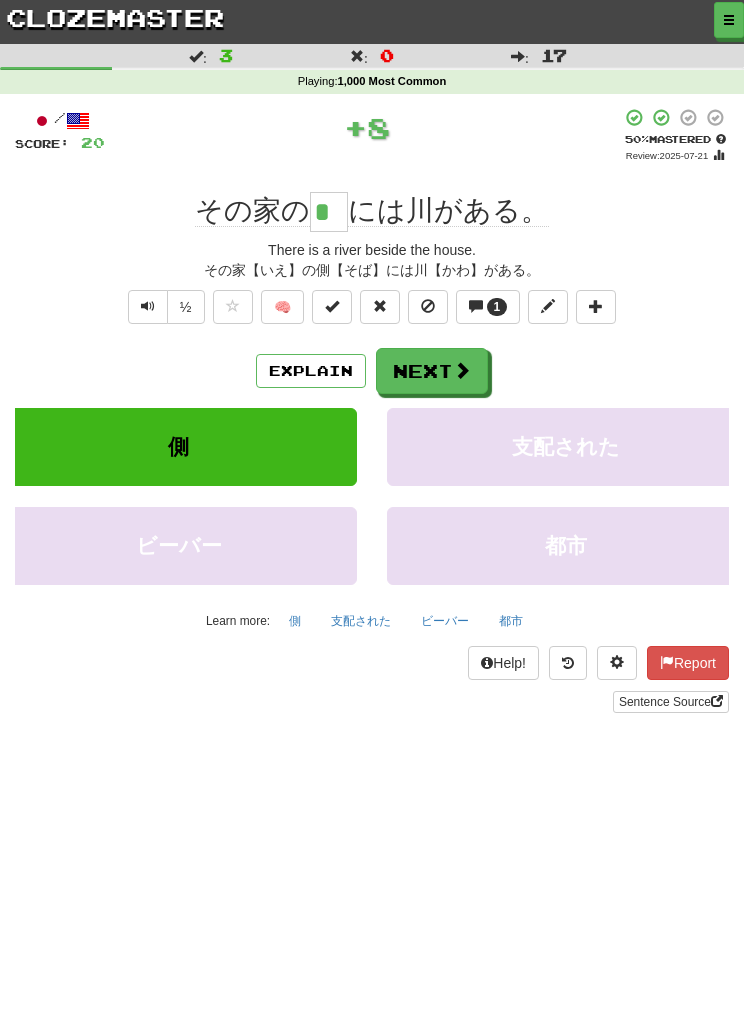 click on "側" at bounding box center (178, 447) 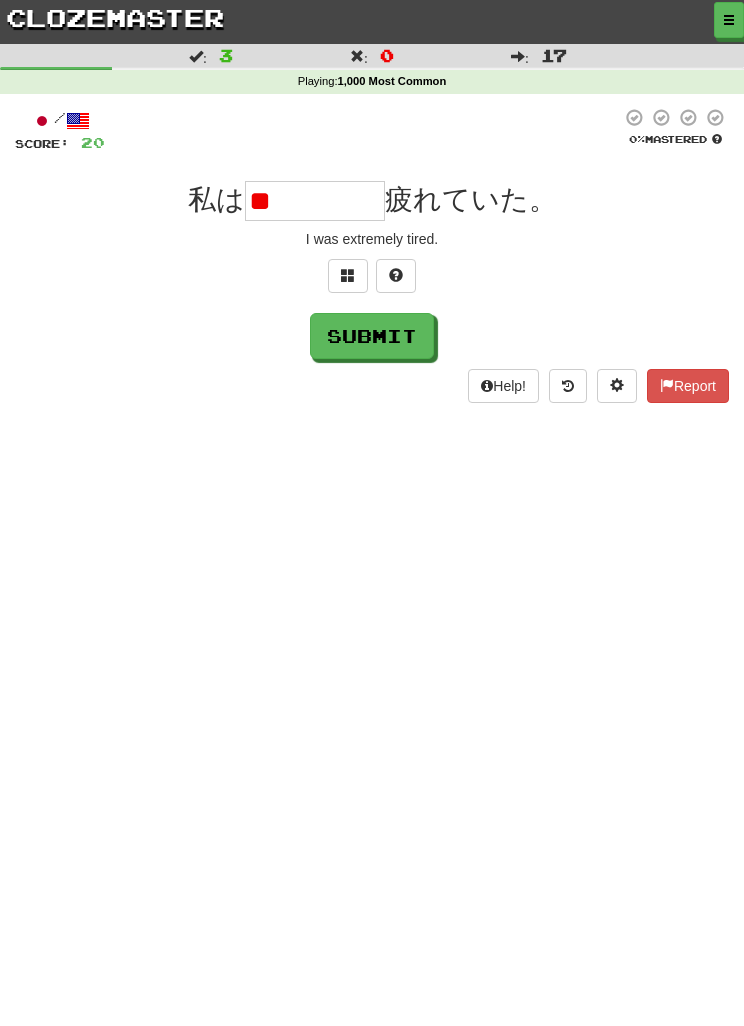 type on "*" 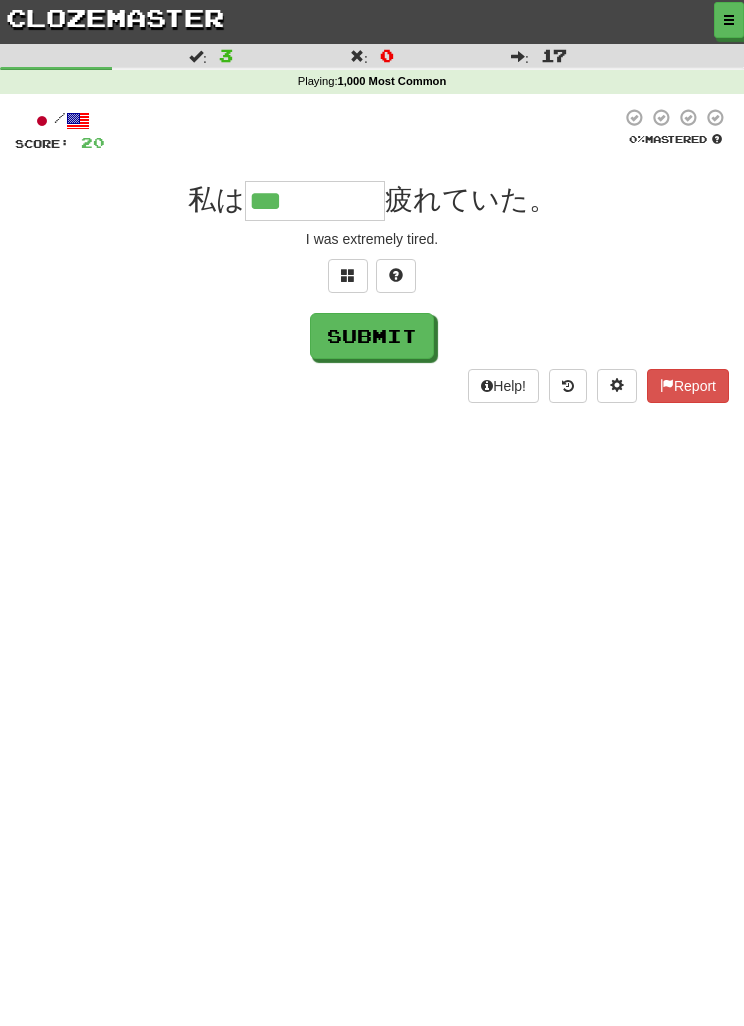 type on "***" 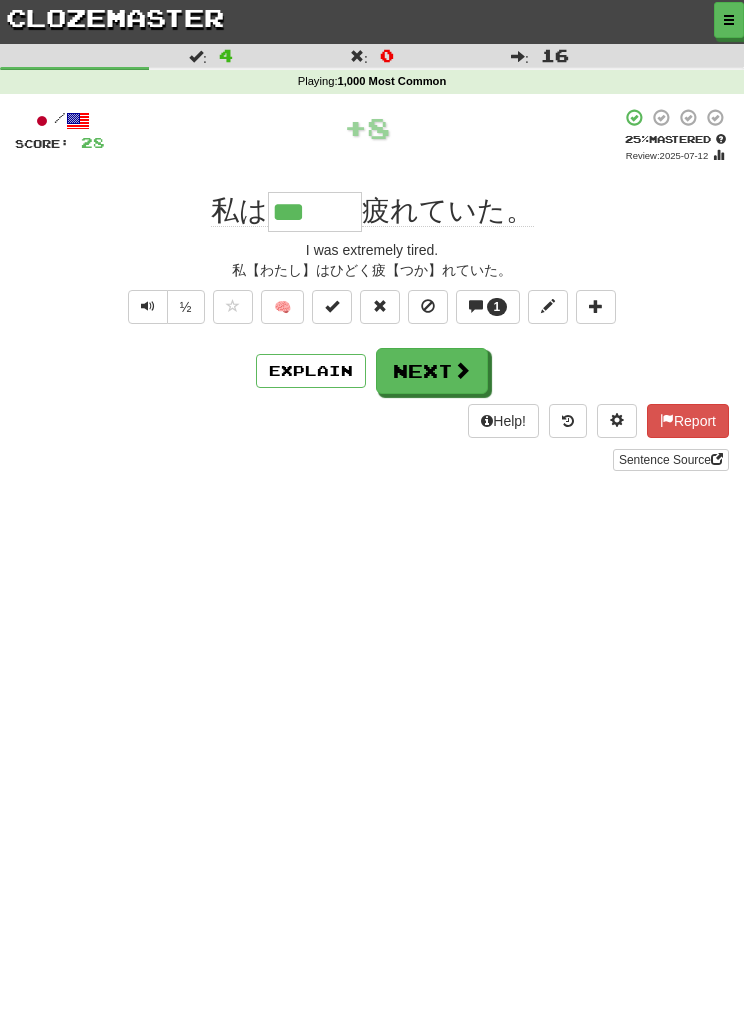 click on "Next" at bounding box center (432, 371) 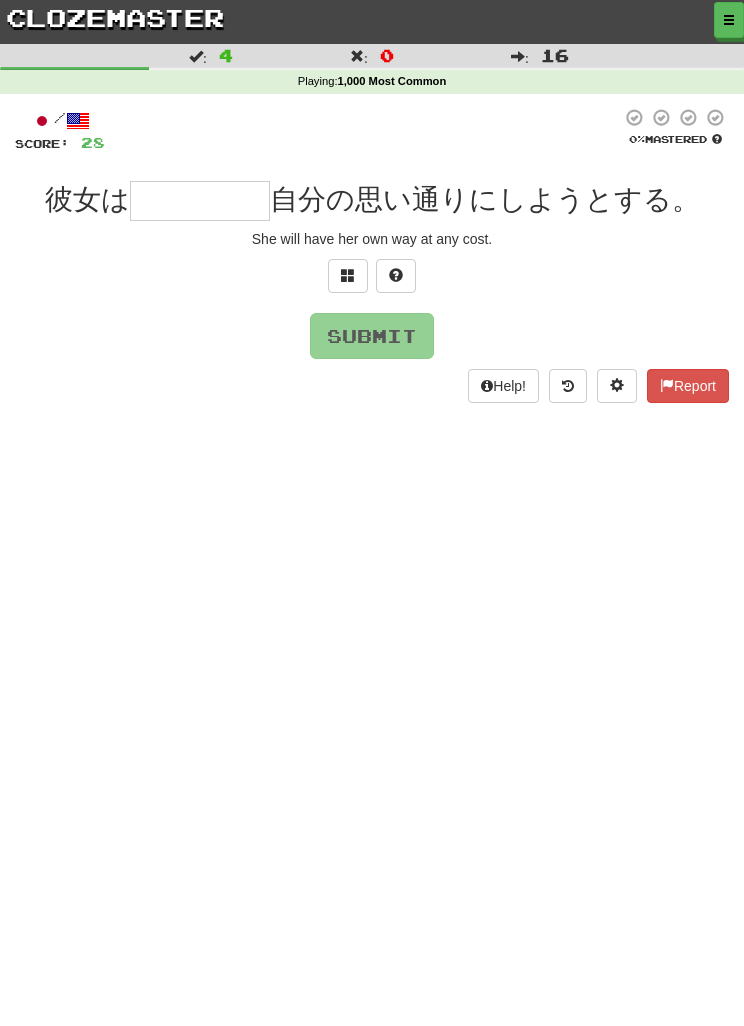 click at bounding box center (348, 275) 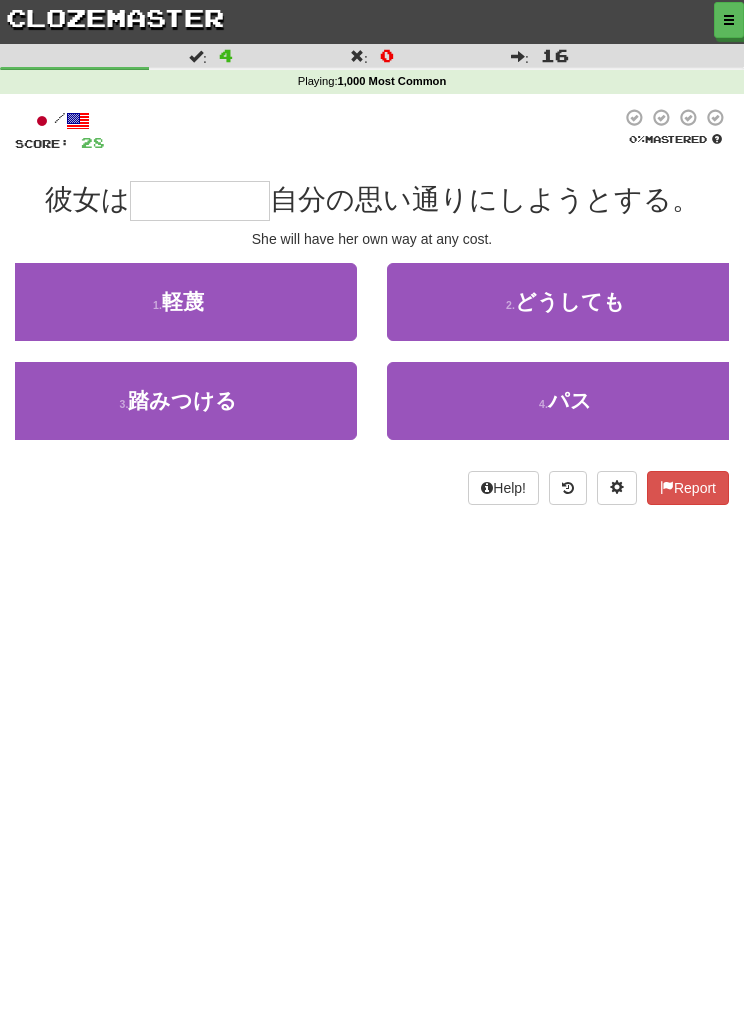 click on "2 .  どうしても" at bounding box center [565, 302] 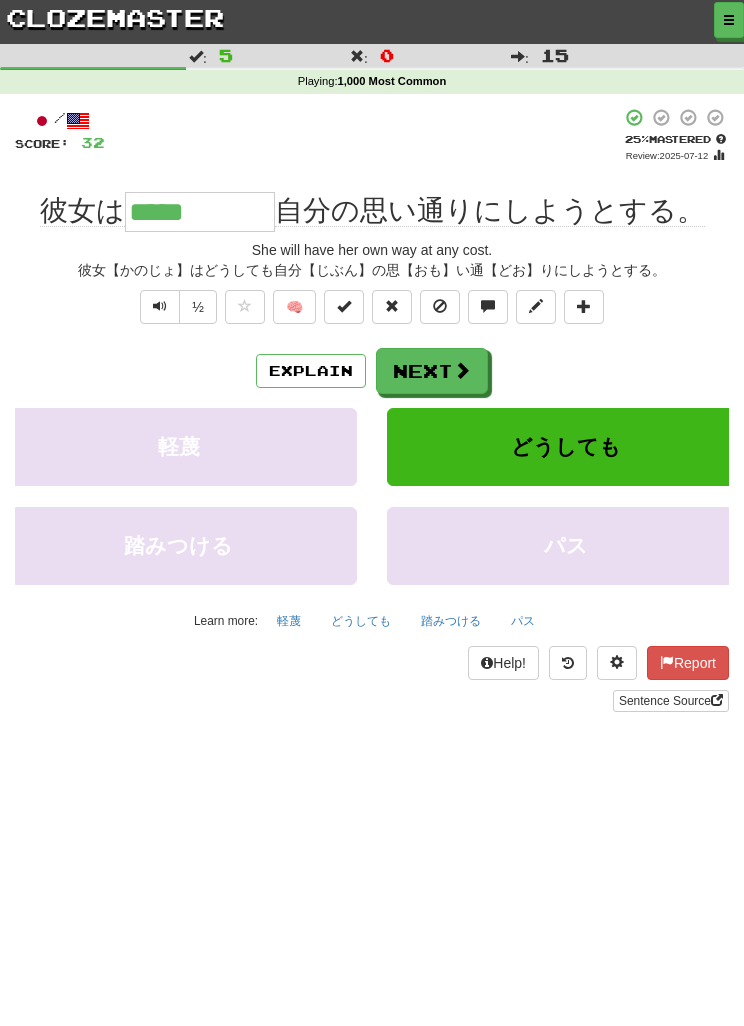 click on "Next" at bounding box center [432, 371] 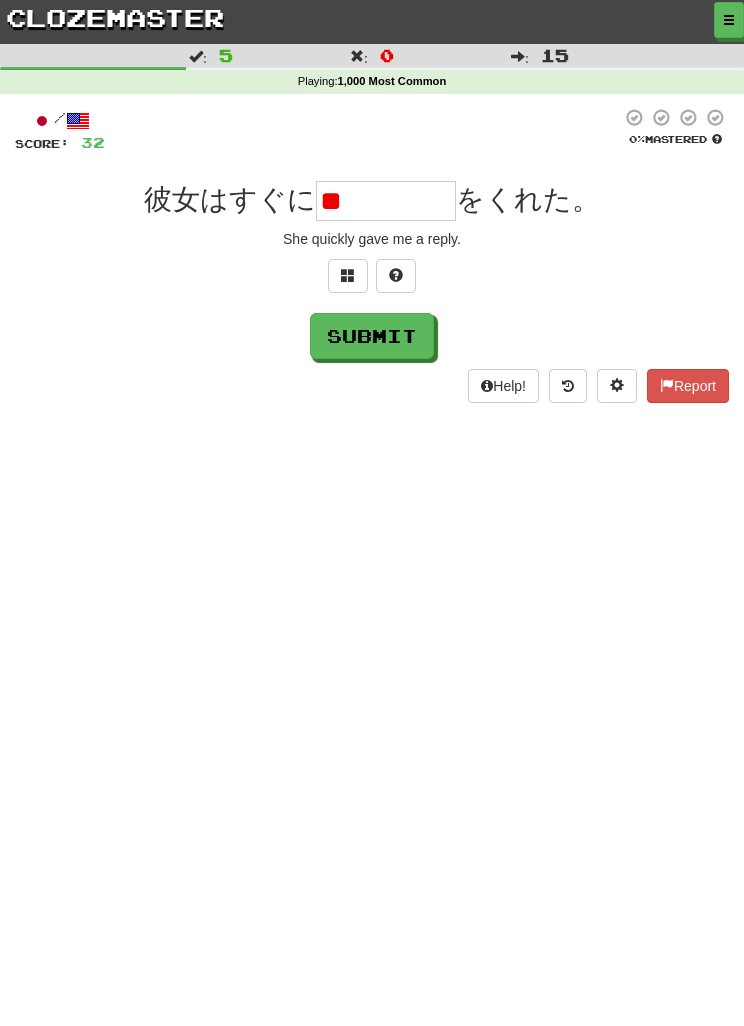 type on "*" 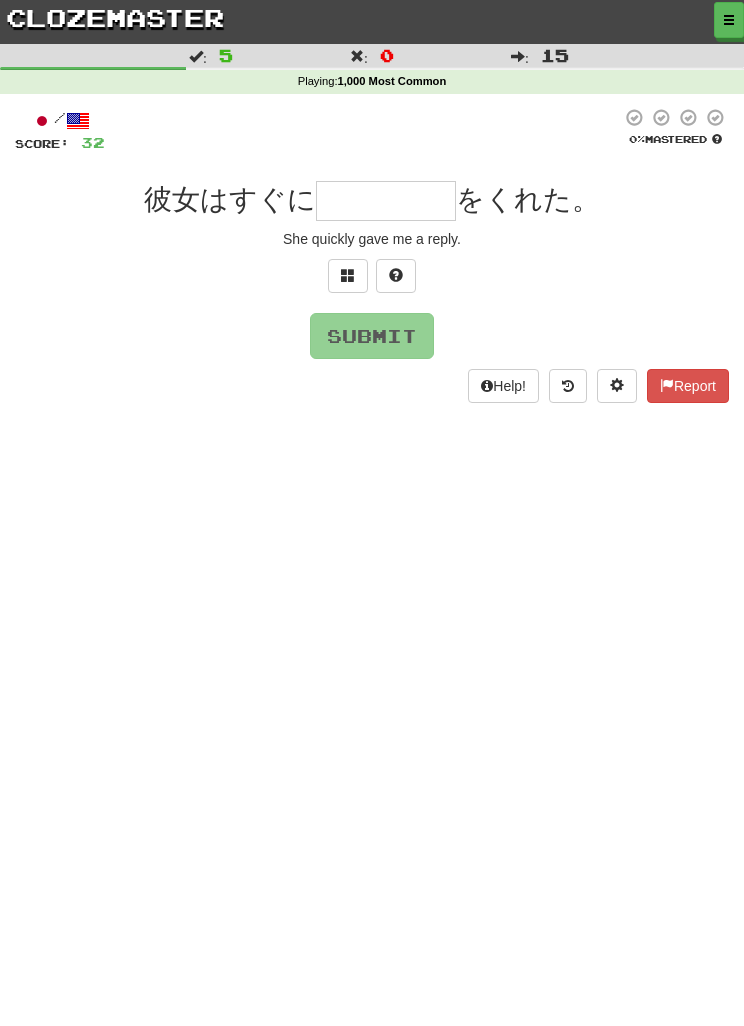 click at bounding box center (348, 276) 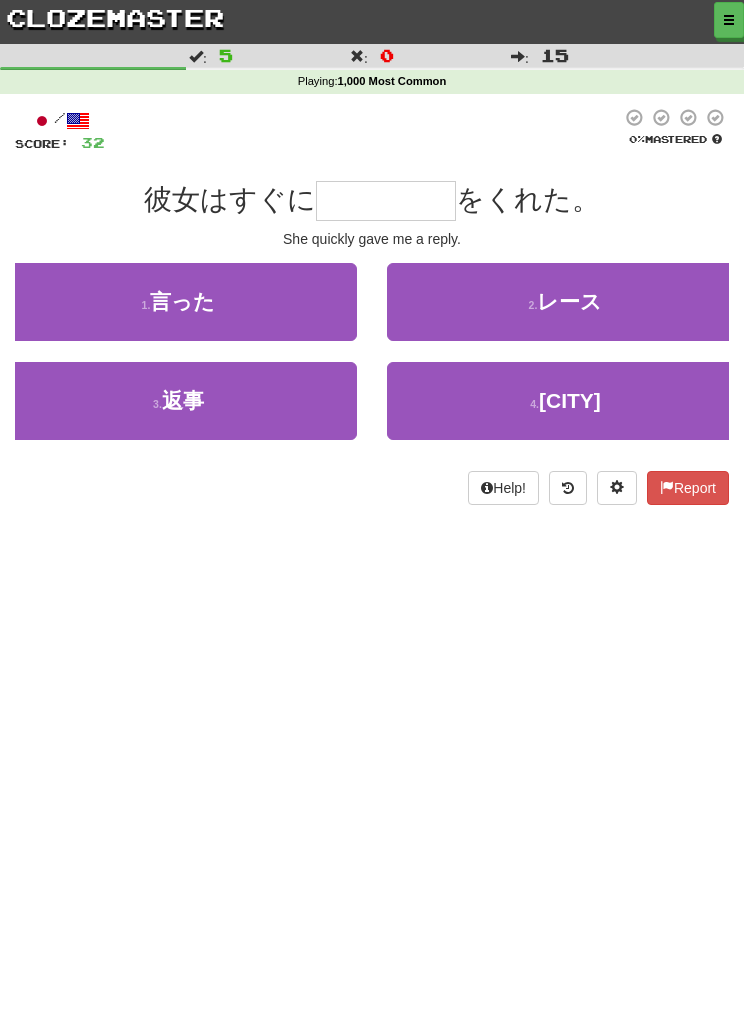 click on "1 .  言った" at bounding box center (178, 302) 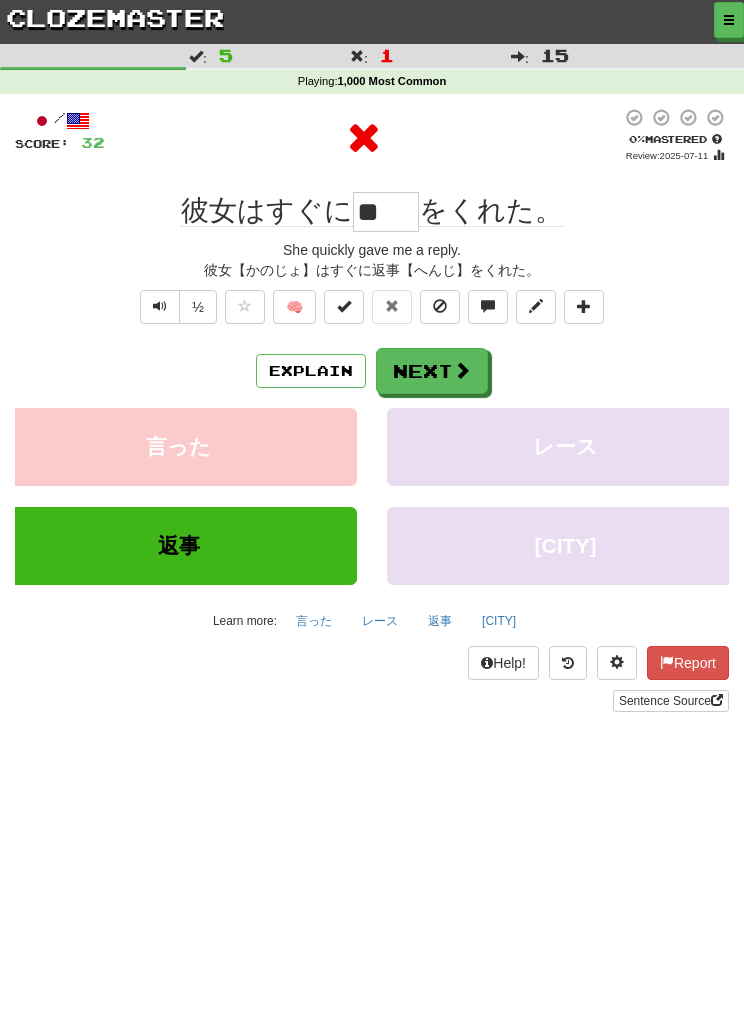 click on "½ 🧠" at bounding box center (372, 312) 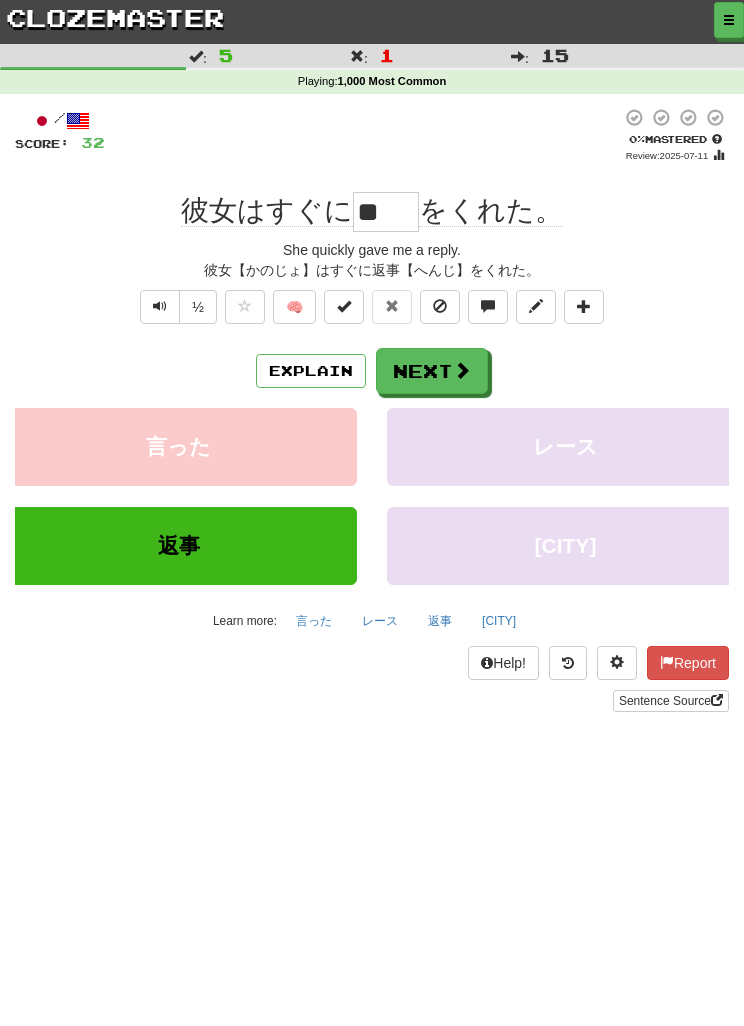 click on "返事" at bounding box center [440, 621] 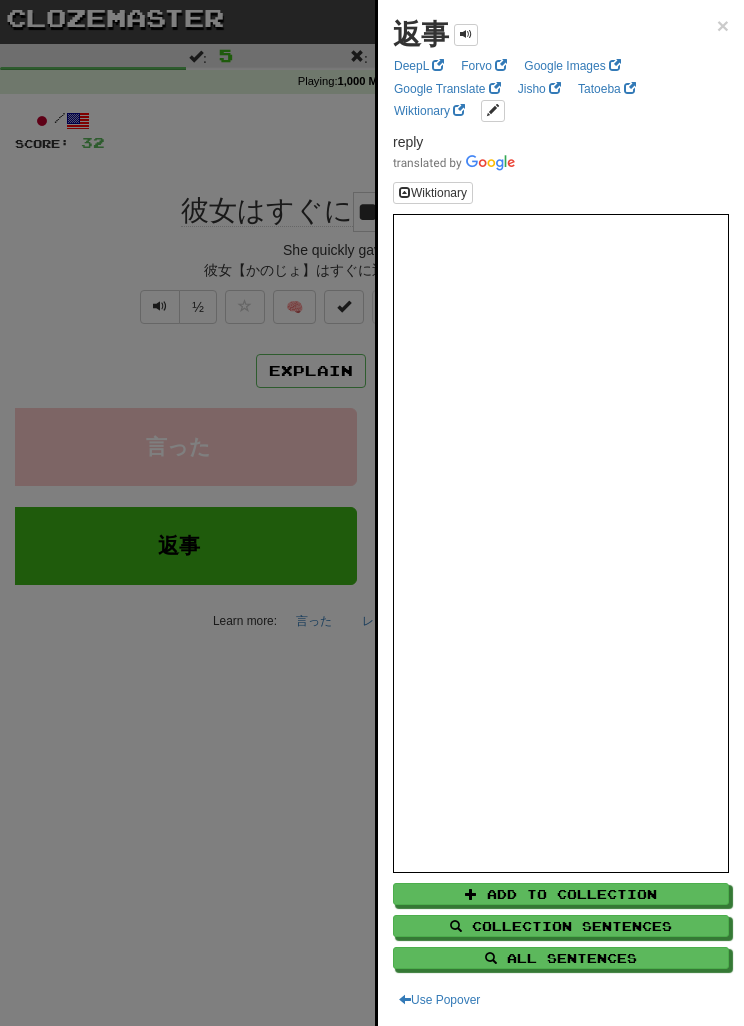 click at bounding box center (372, 513) 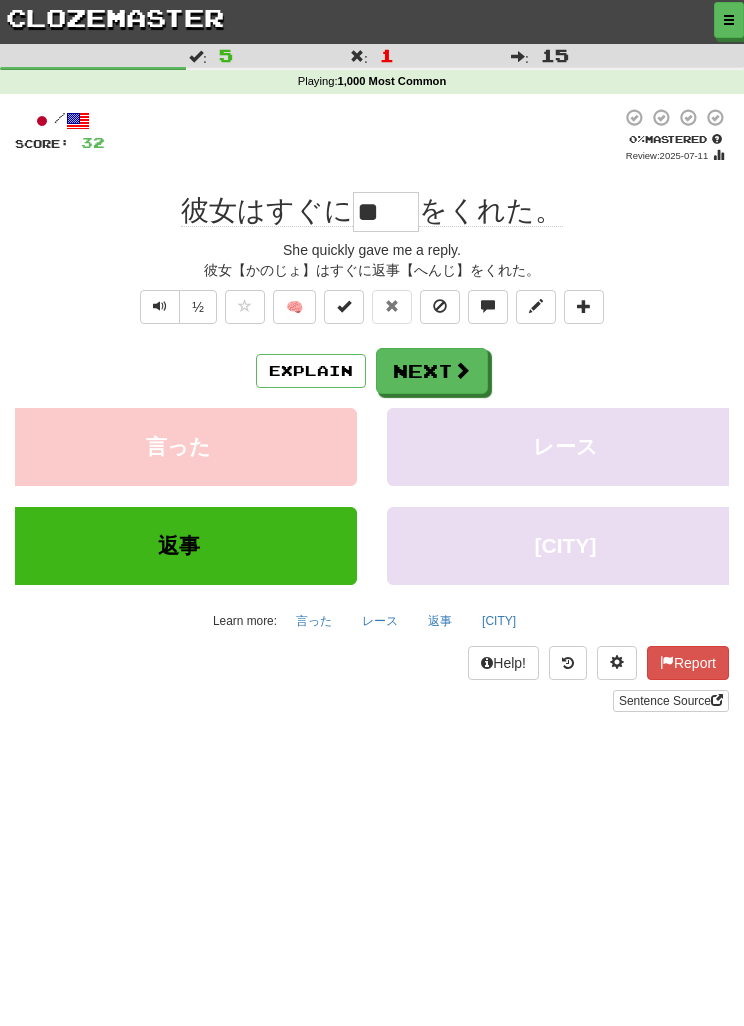 click on "Next" at bounding box center (432, 371) 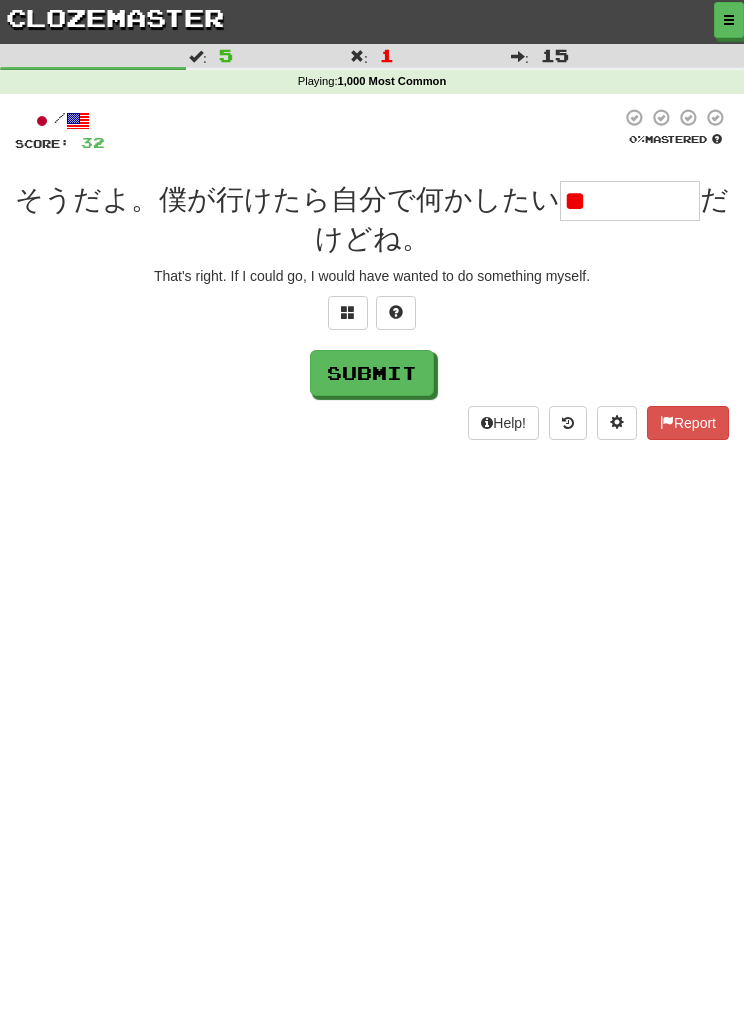 type on "*" 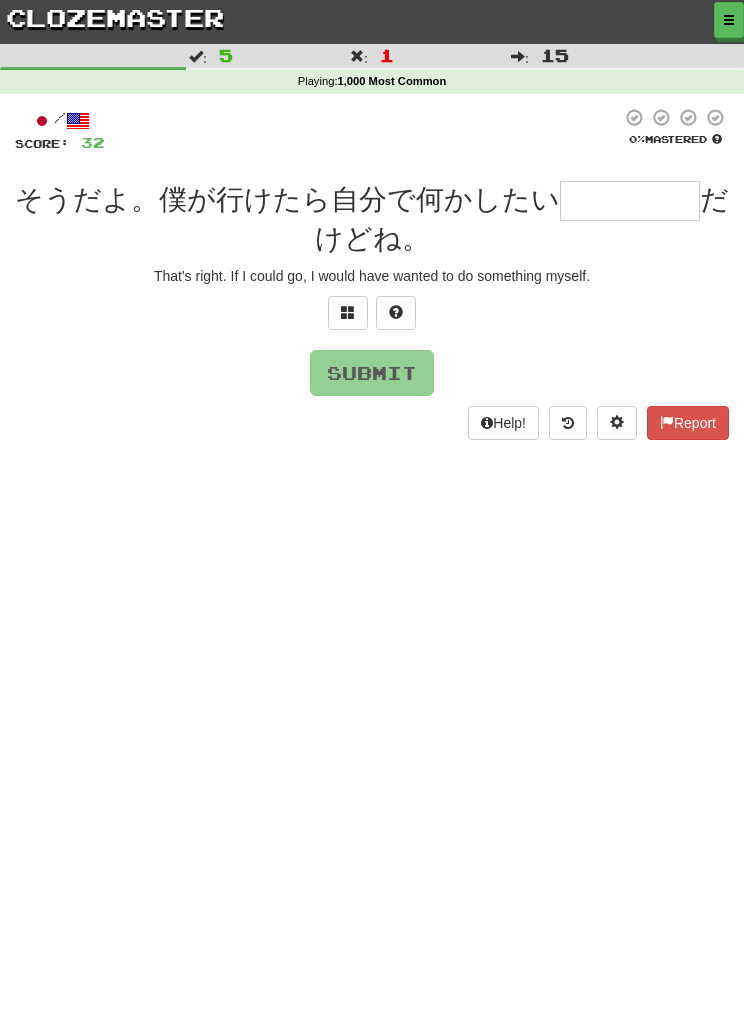 click at bounding box center [348, 313] 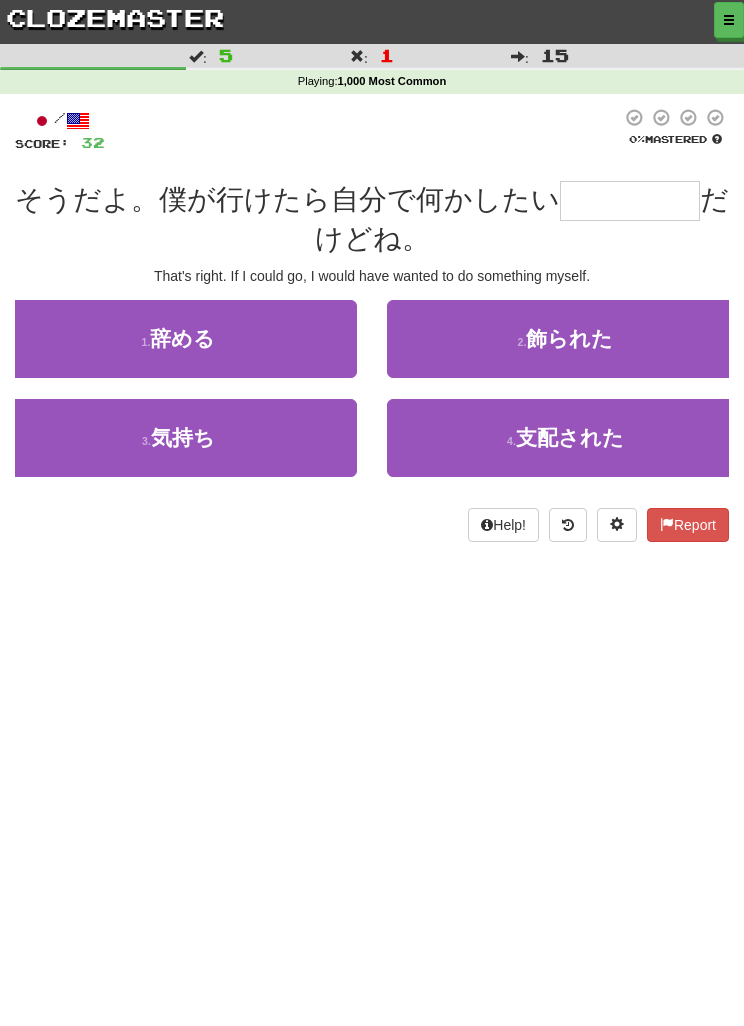 click on "1 .  辞める" at bounding box center (178, 339) 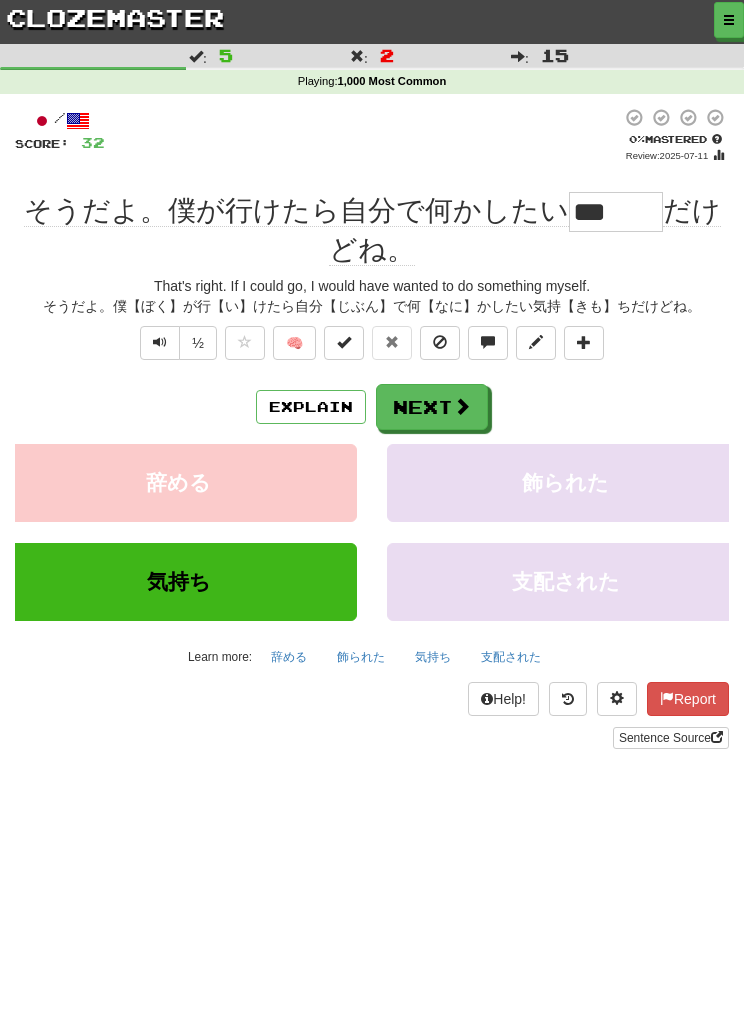 click on "Next" at bounding box center [432, 407] 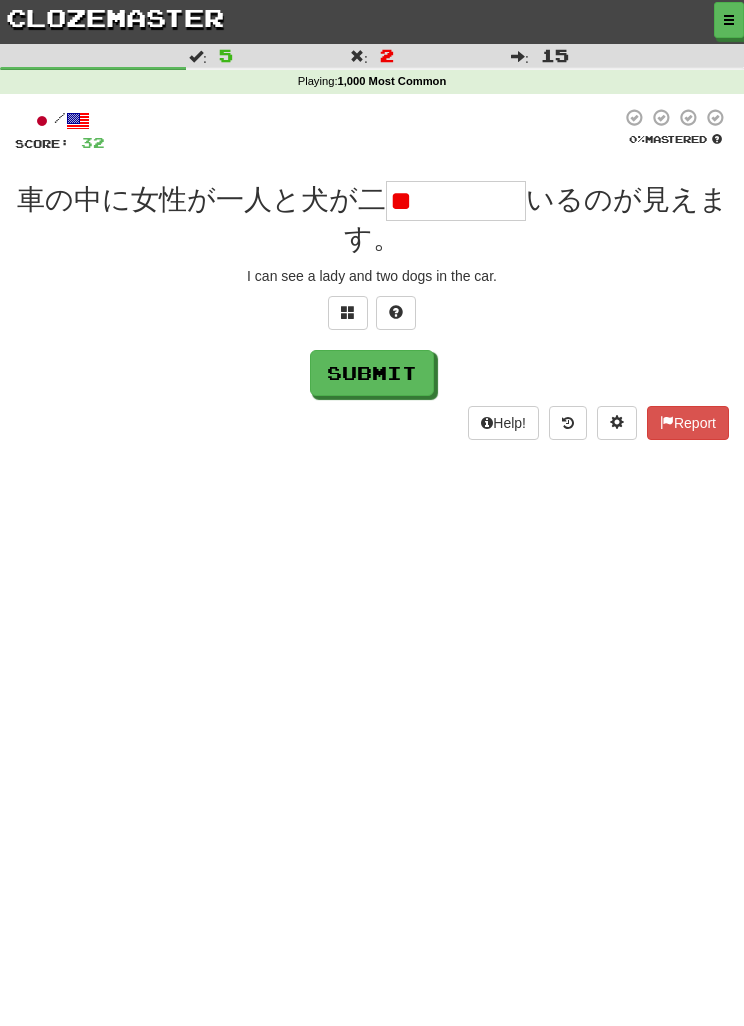 click on "**" at bounding box center [456, 201] 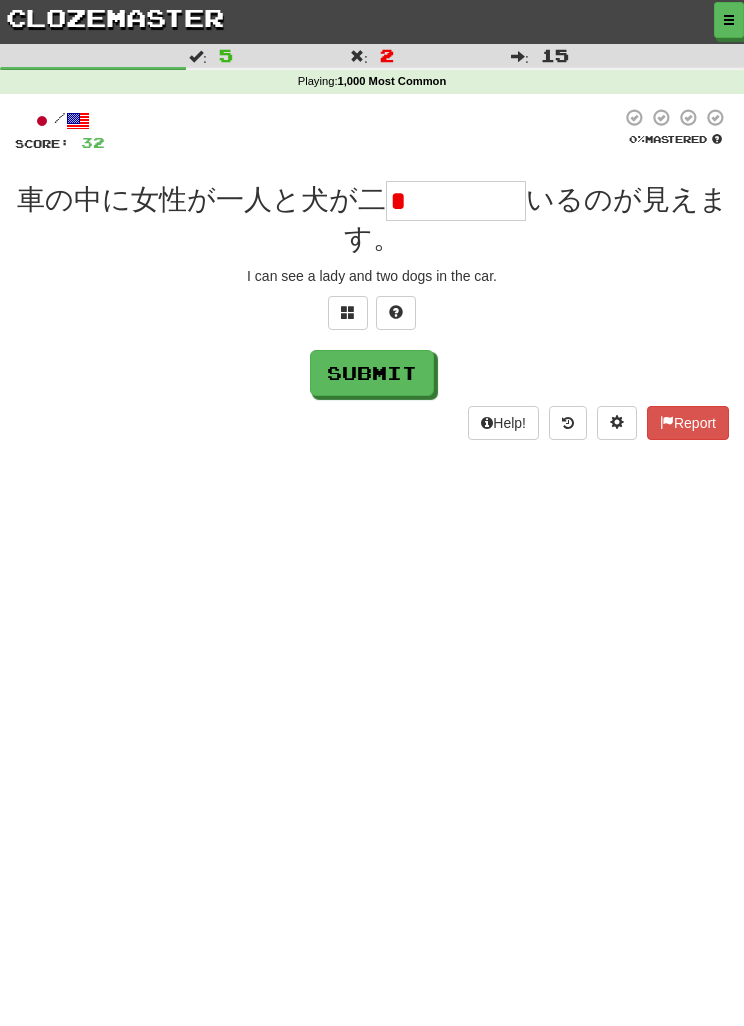 click on "*" at bounding box center (456, 201) 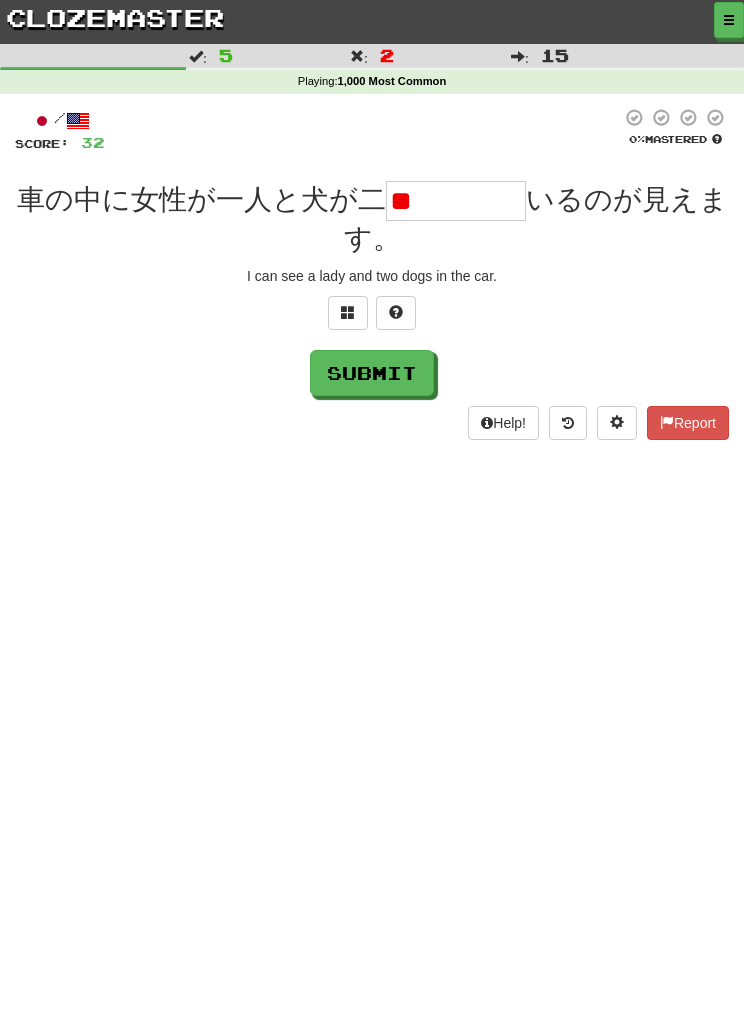 click on "**" at bounding box center (456, 201) 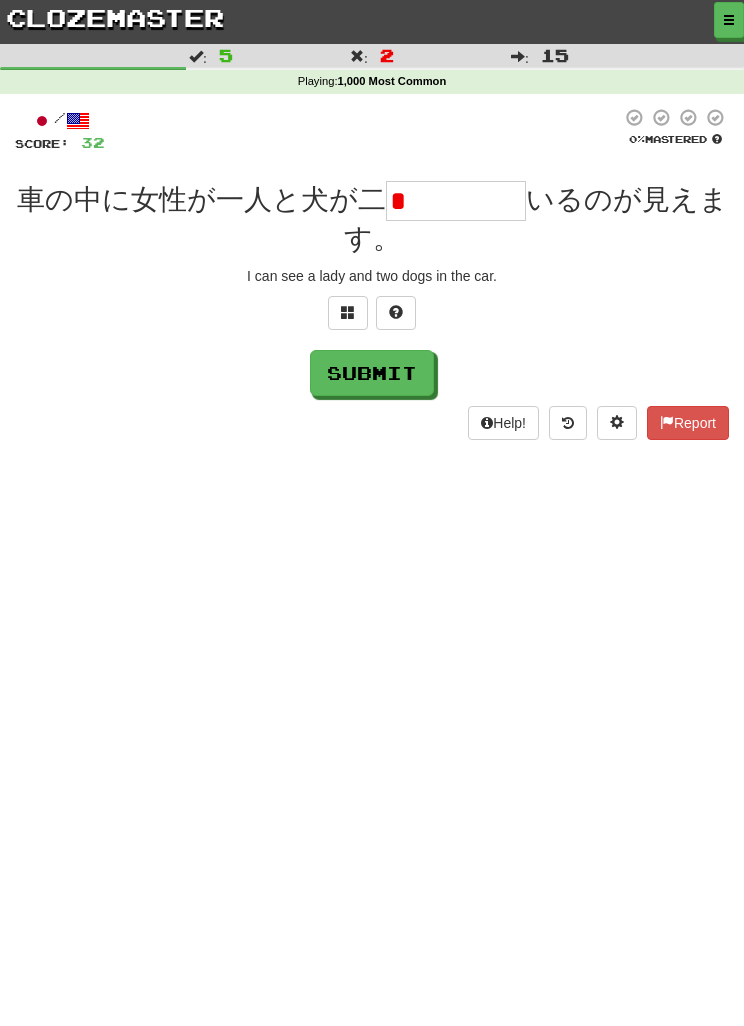 click on "*" at bounding box center (456, 201) 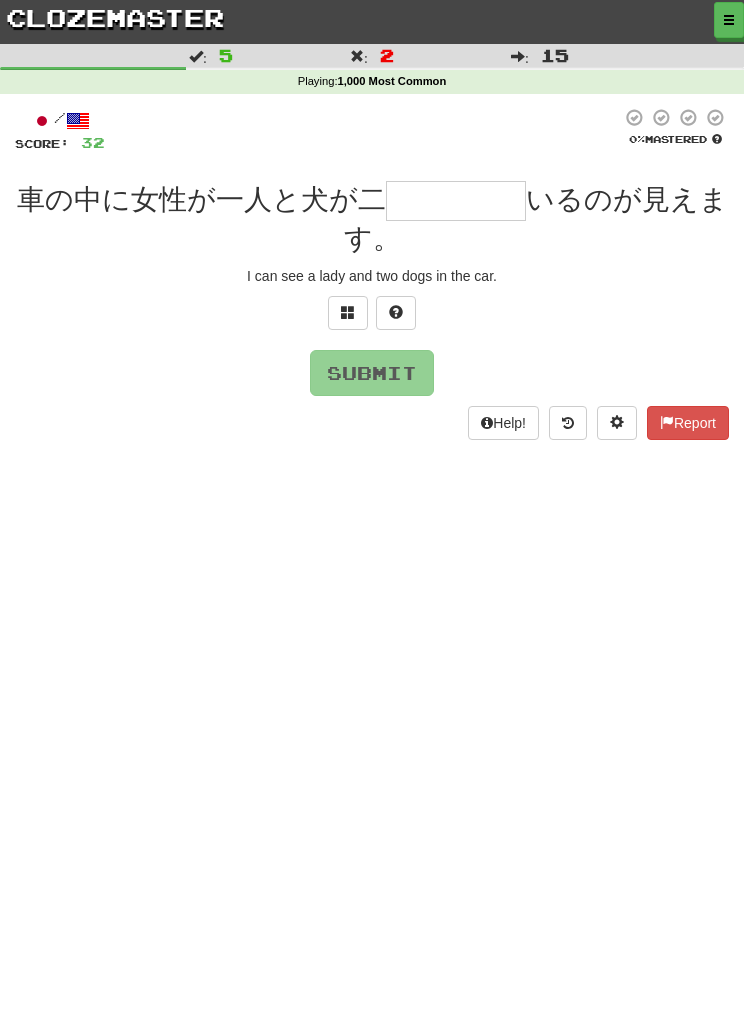 click at bounding box center [348, 313] 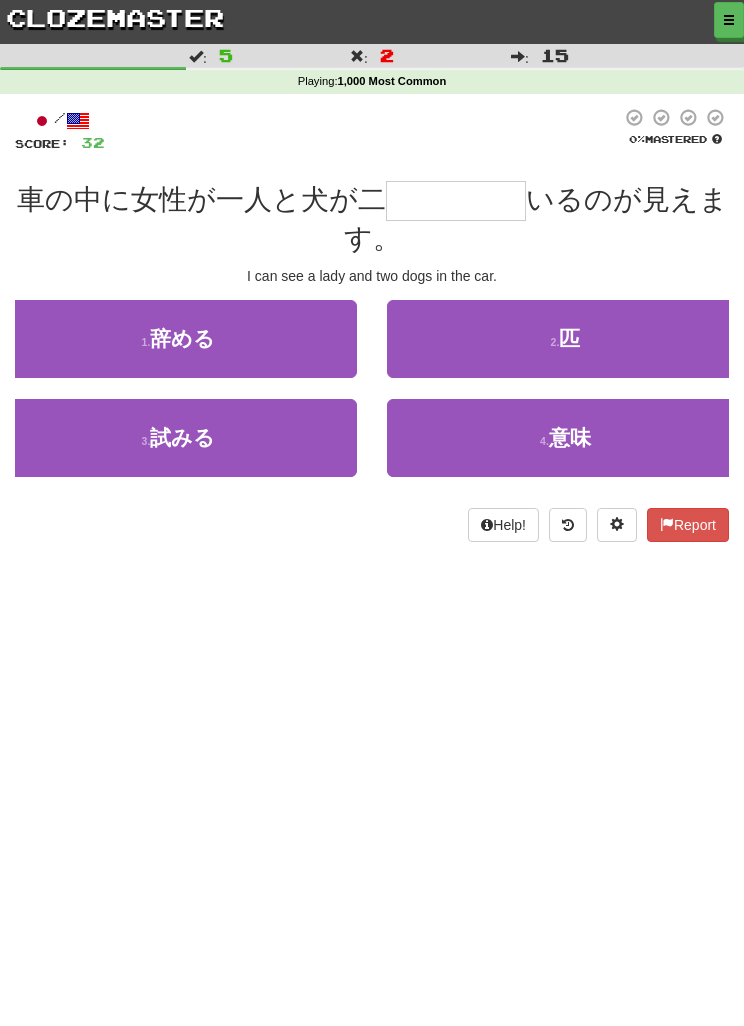 click on "2 .  匹" at bounding box center [565, 339] 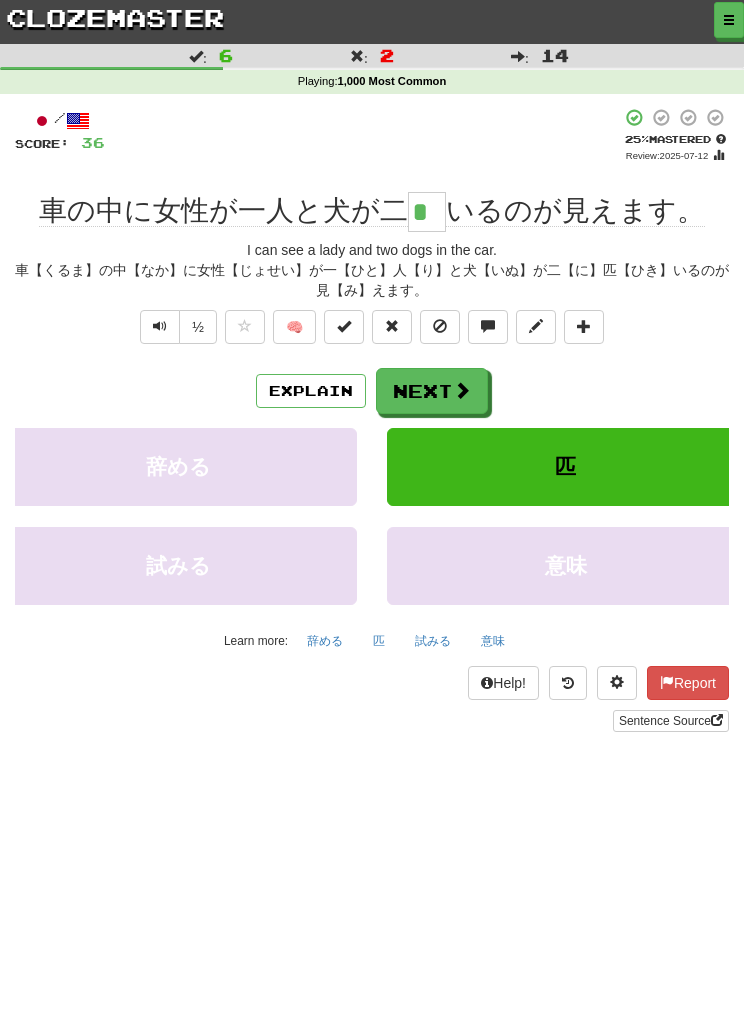 click on "Next" at bounding box center [432, 391] 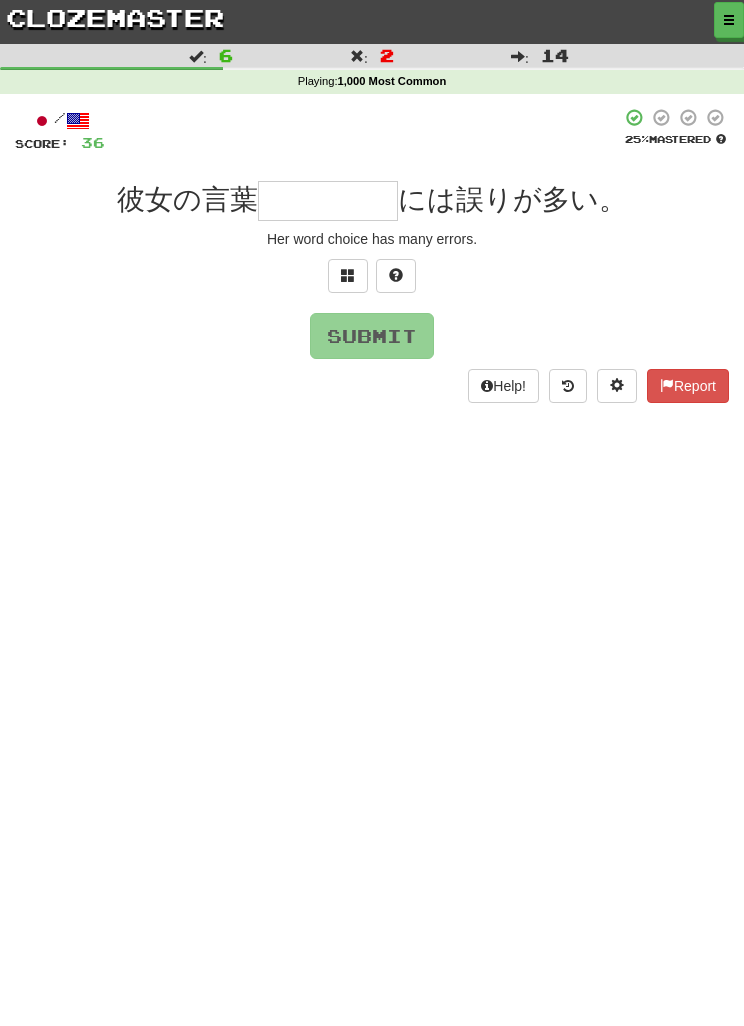 click at bounding box center (348, 276) 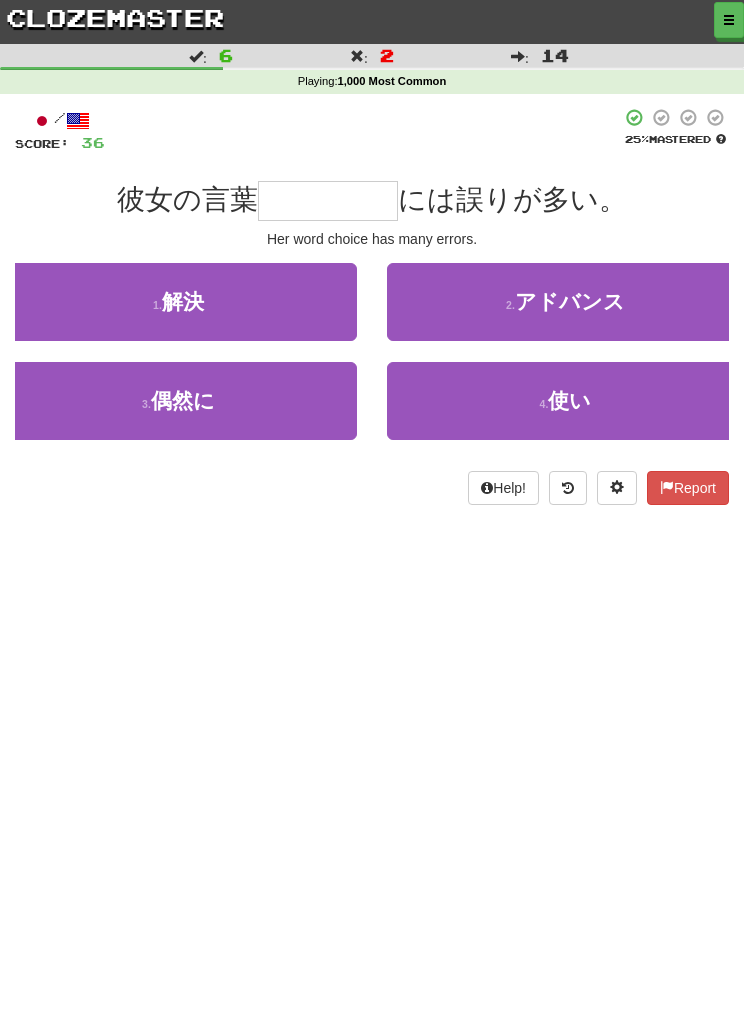 click on "1 .  解決" at bounding box center (178, 302) 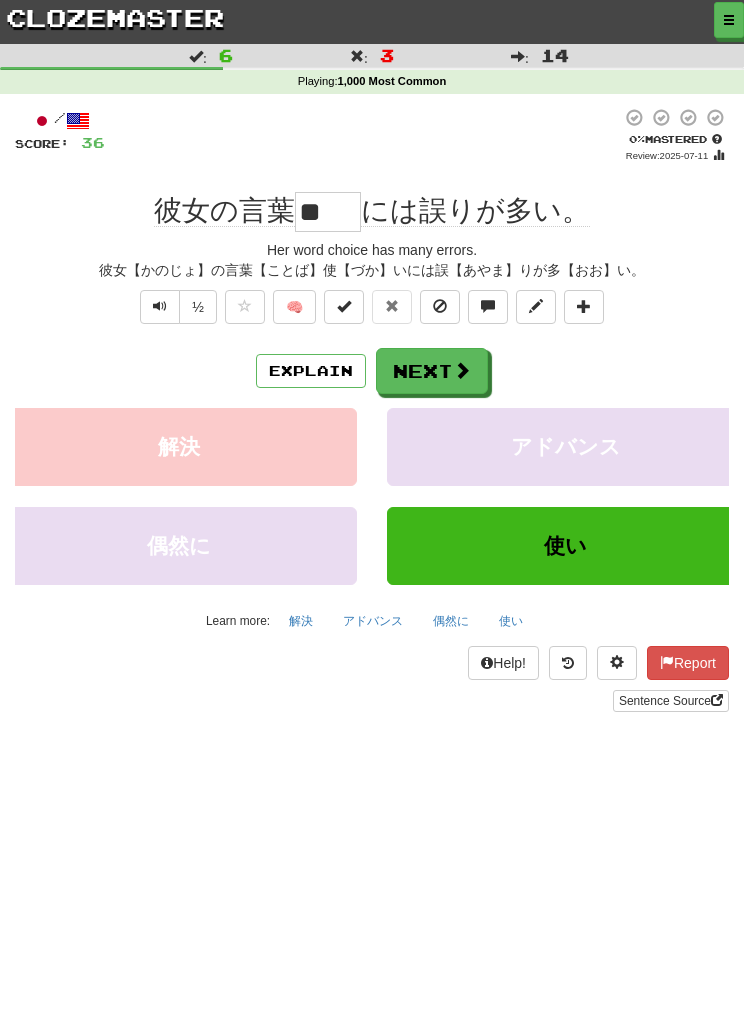 click on "使い" at bounding box center (511, 621) 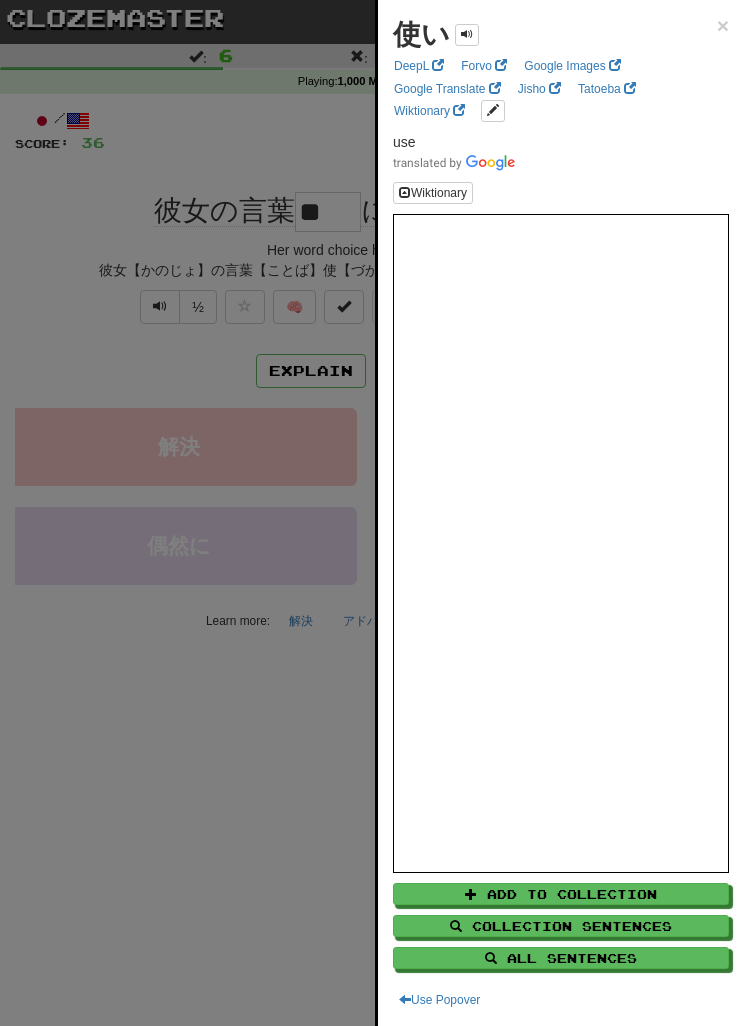 click at bounding box center (372, 513) 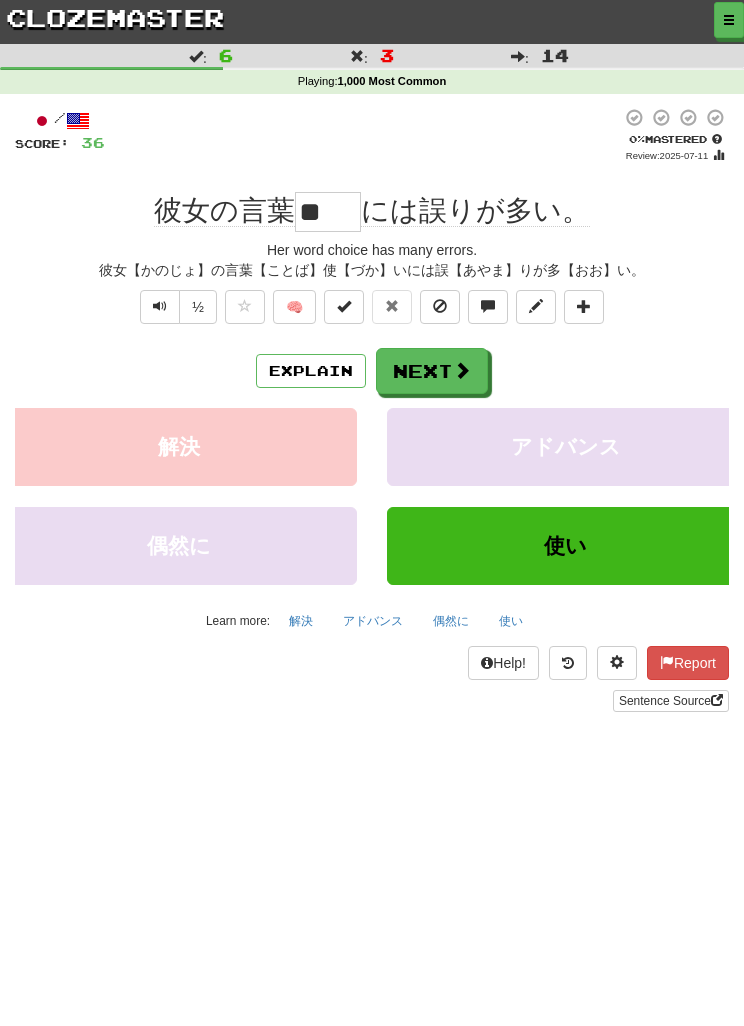 click on "Next" at bounding box center (432, 371) 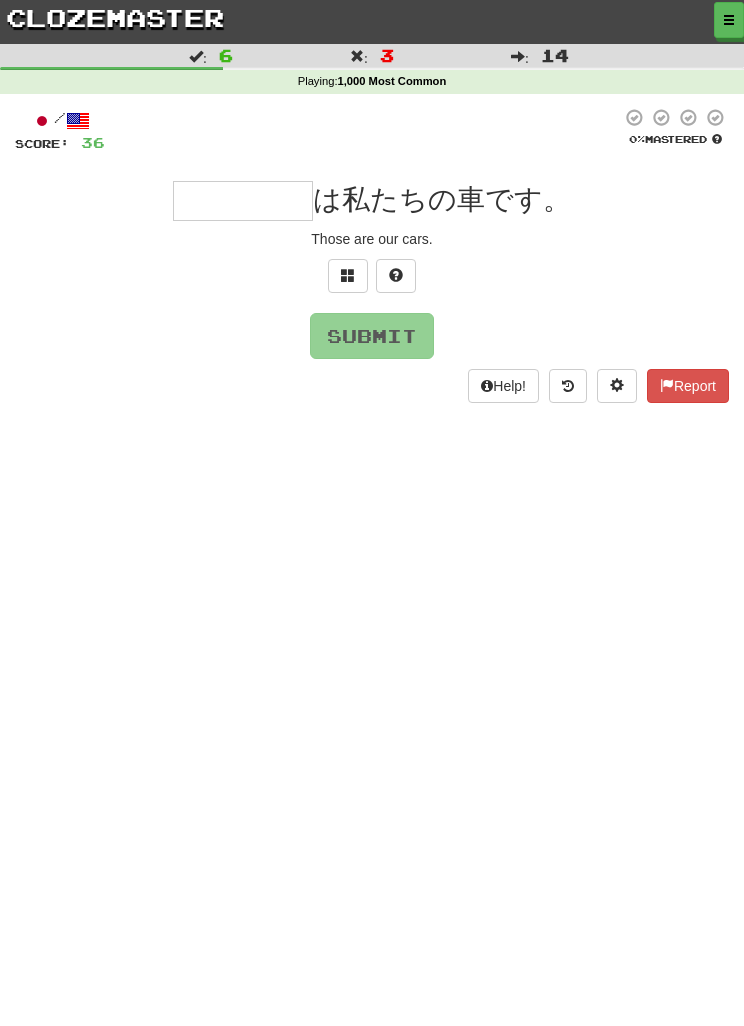 click at bounding box center (348, 275) 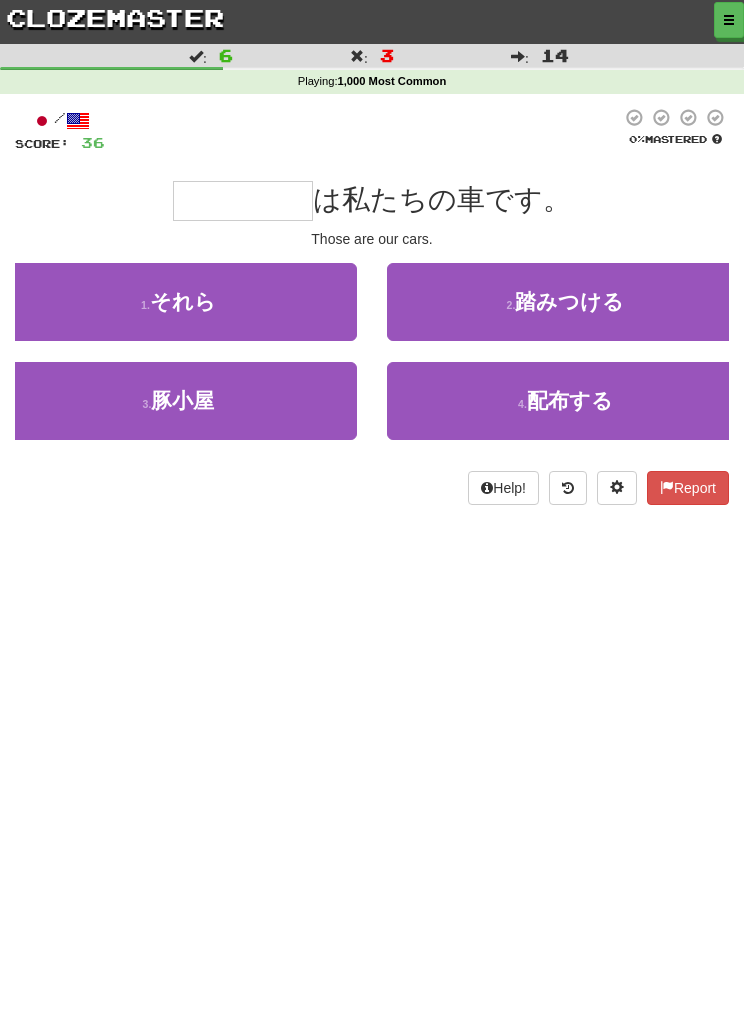 click on "1 .  それら" at bounding box center [178, 302] 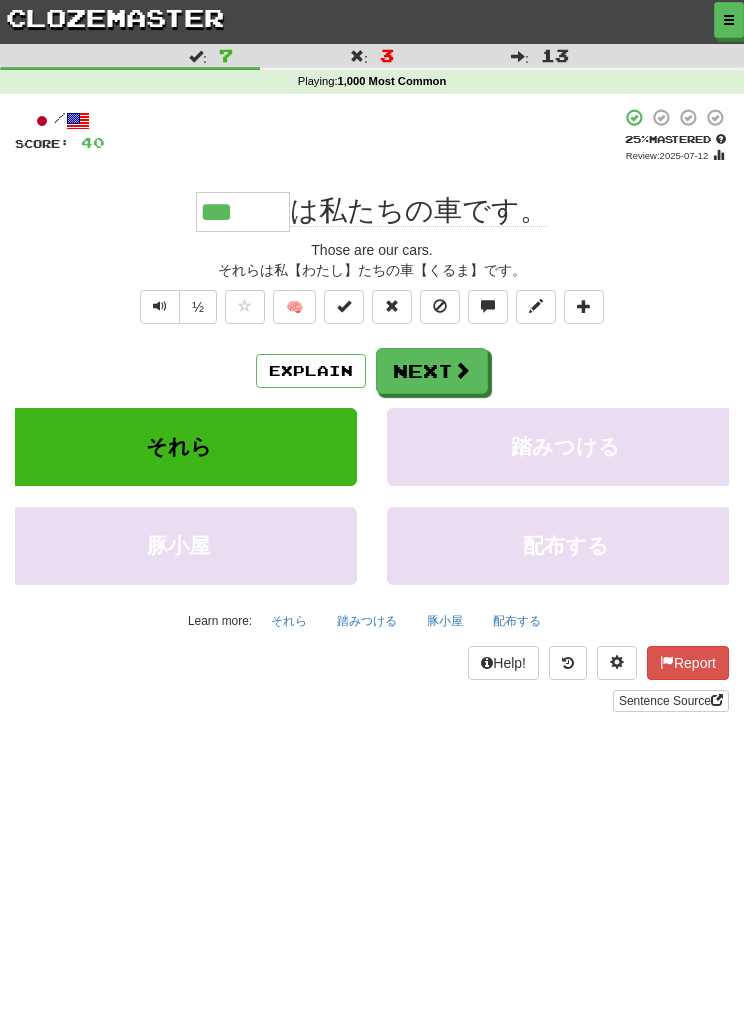 click on "踏みつける" at bounding box center [565, 447] 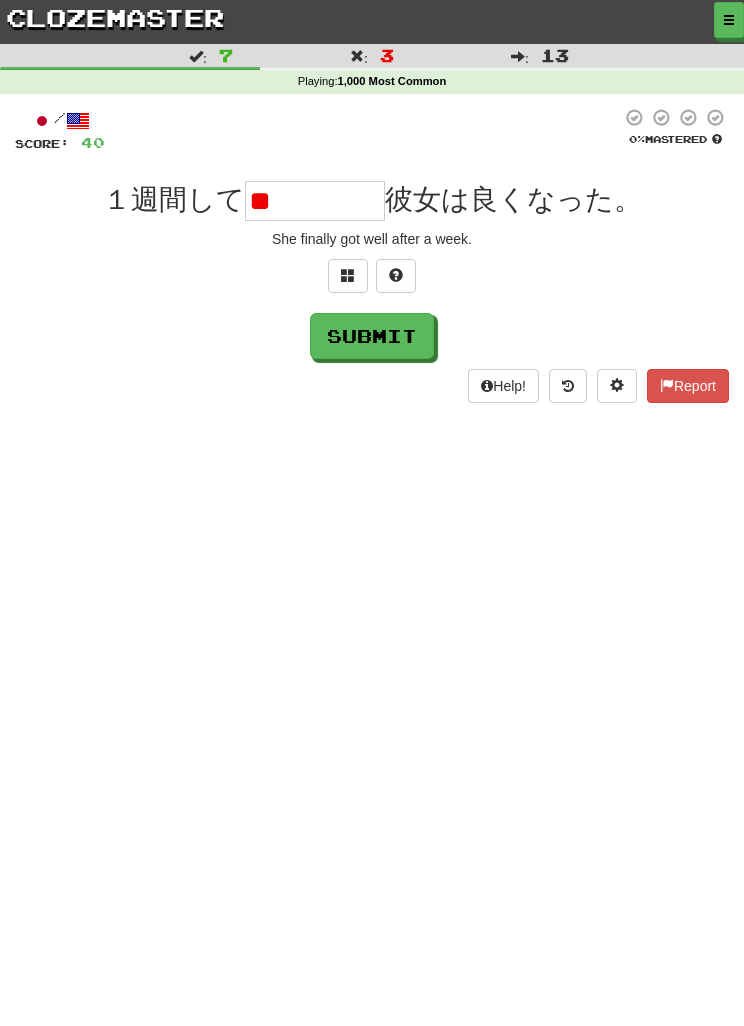 type on "*" 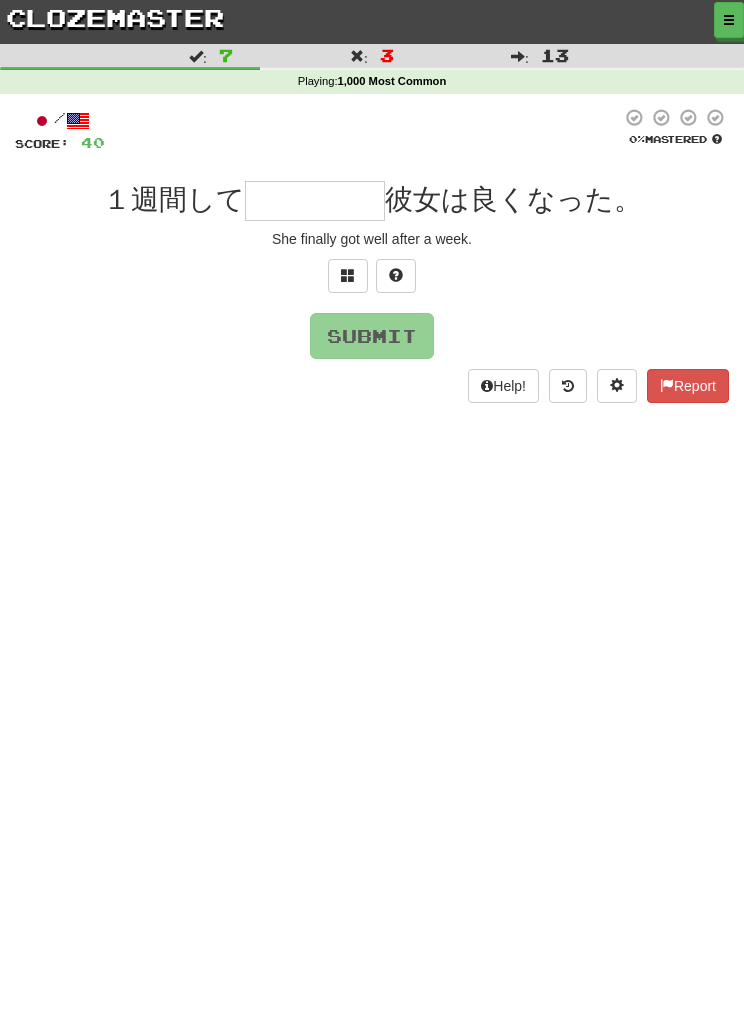 click at bounding box center (348, 275) 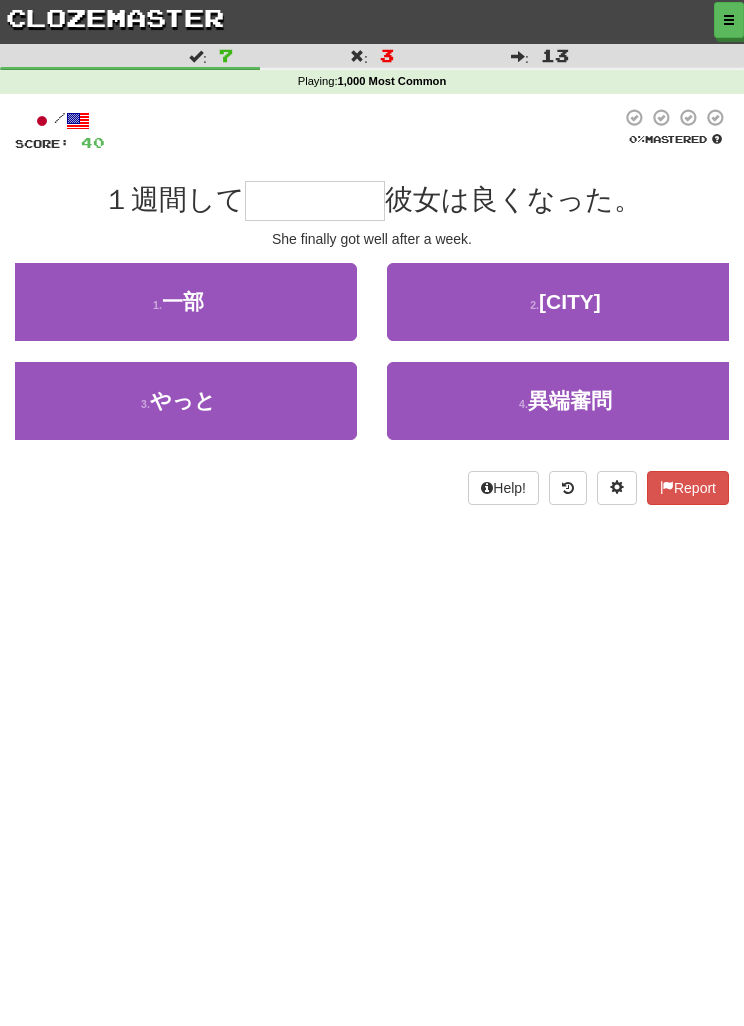 click on "3 .  やっと" at bounding box center [178, 401] 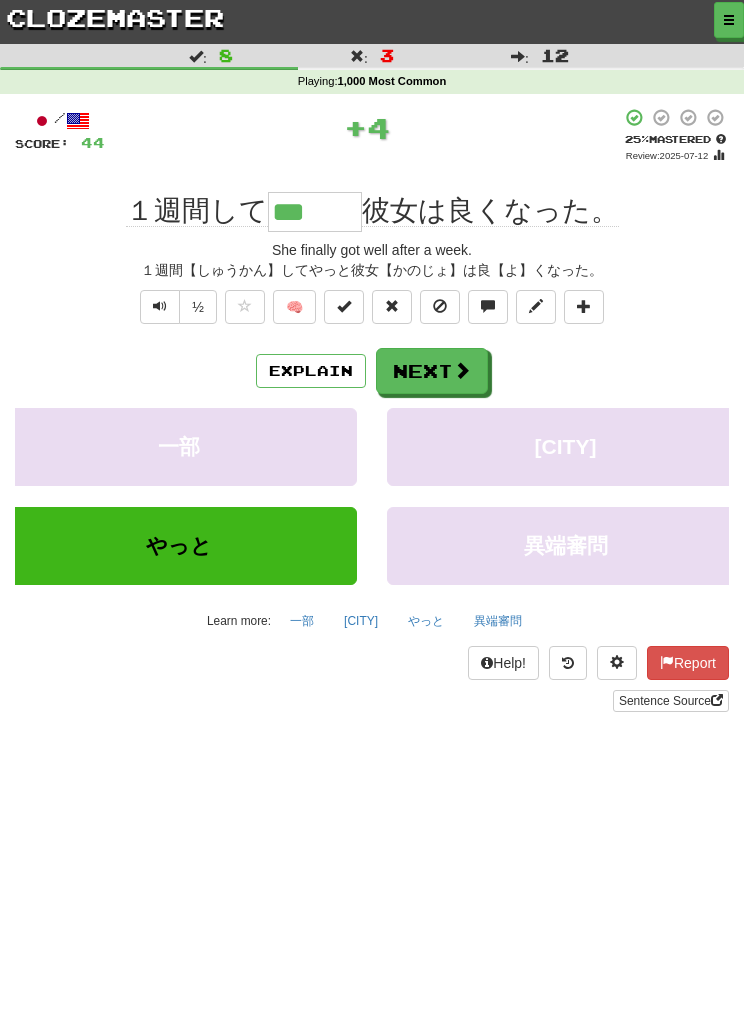 click on "やっと" at bounding box center (426, 621) 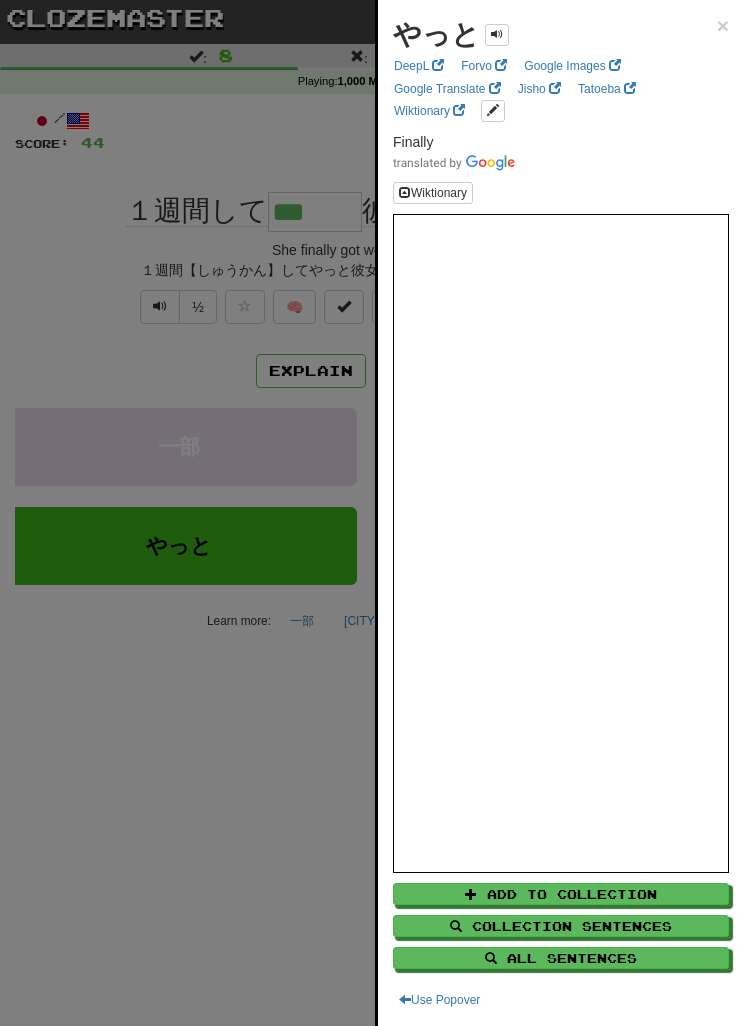 click at bounding box center [372, 513] 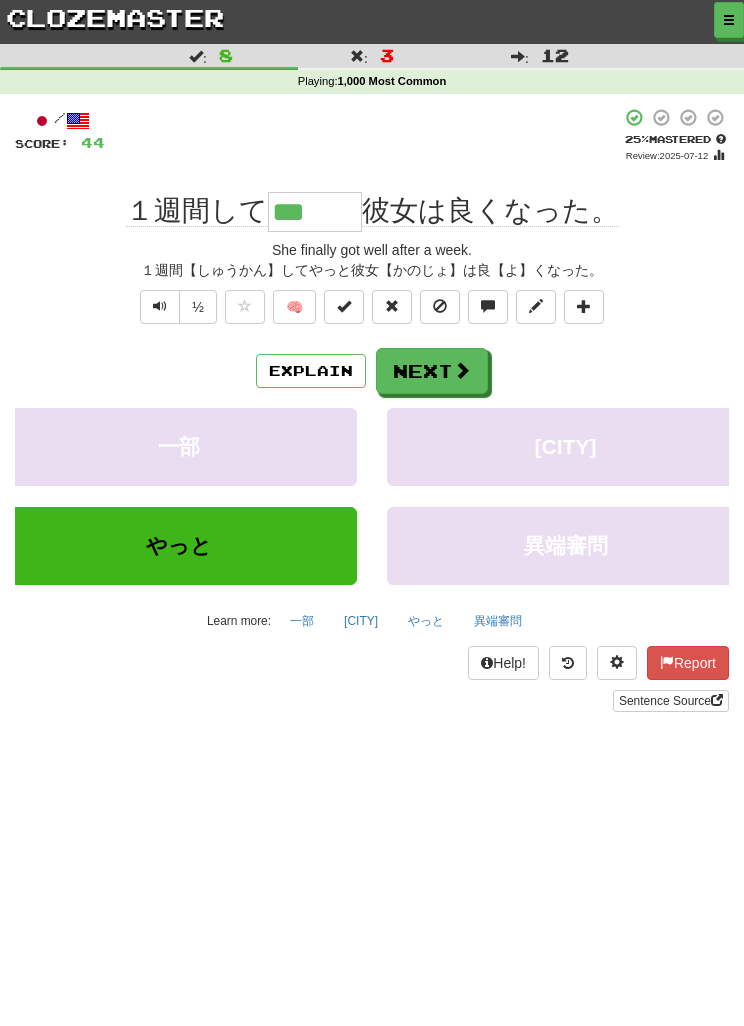 click on "Next" at bounding box center (432, 371) 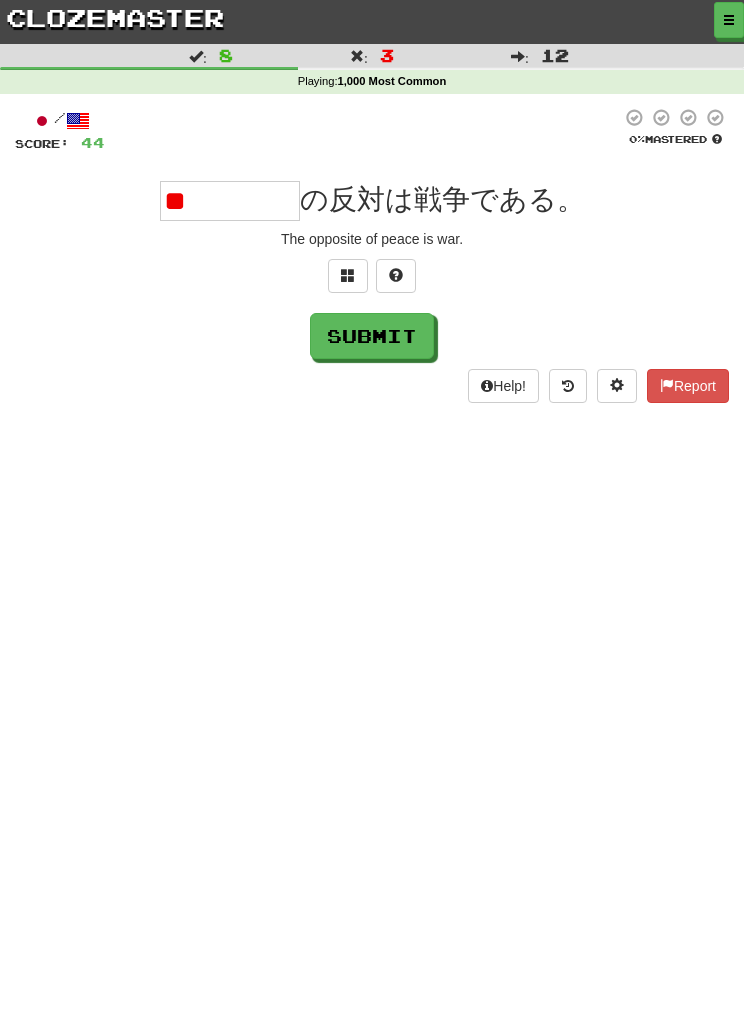 type on "*" 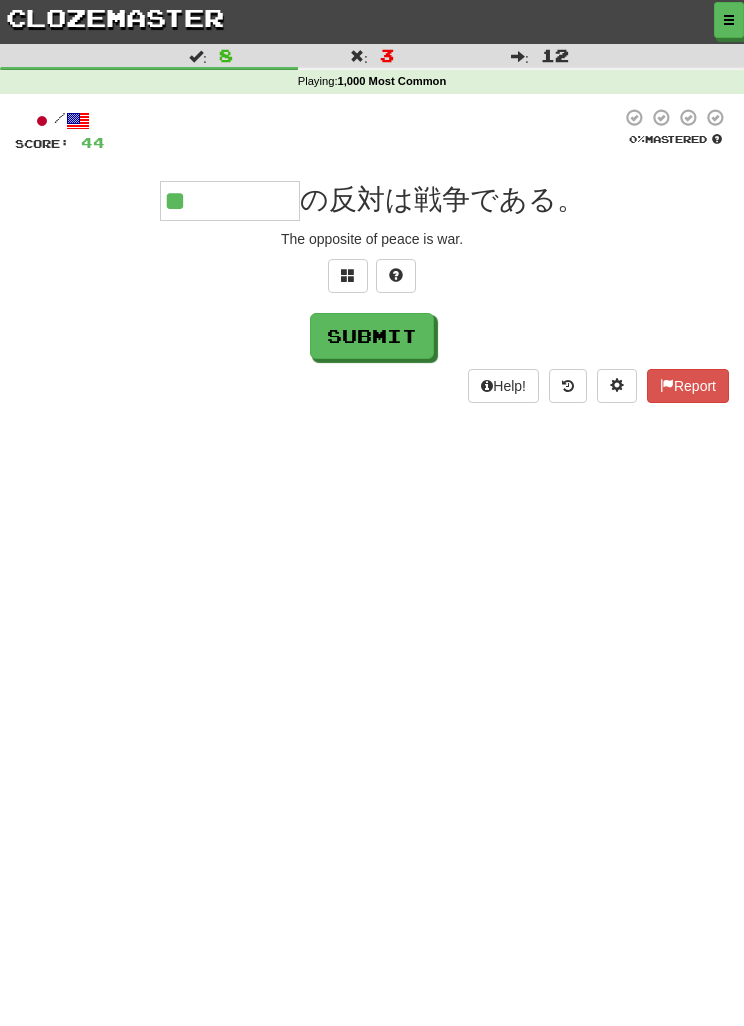 type on "**" 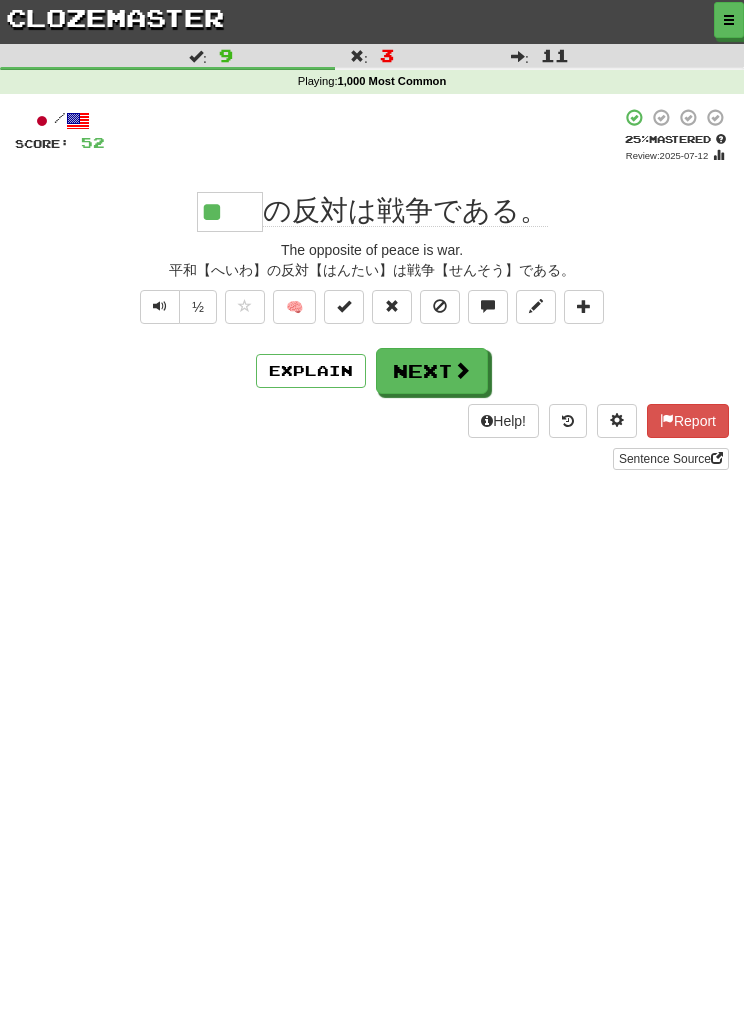 click on "Next" at bounding box center [432, 371] 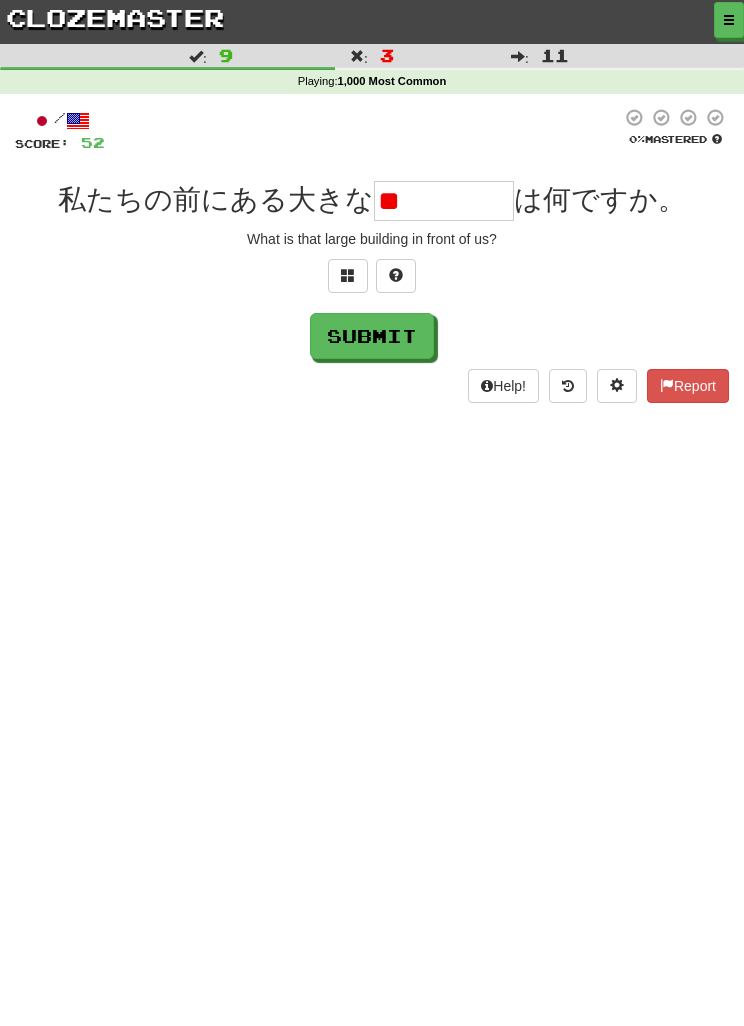 type on "*" 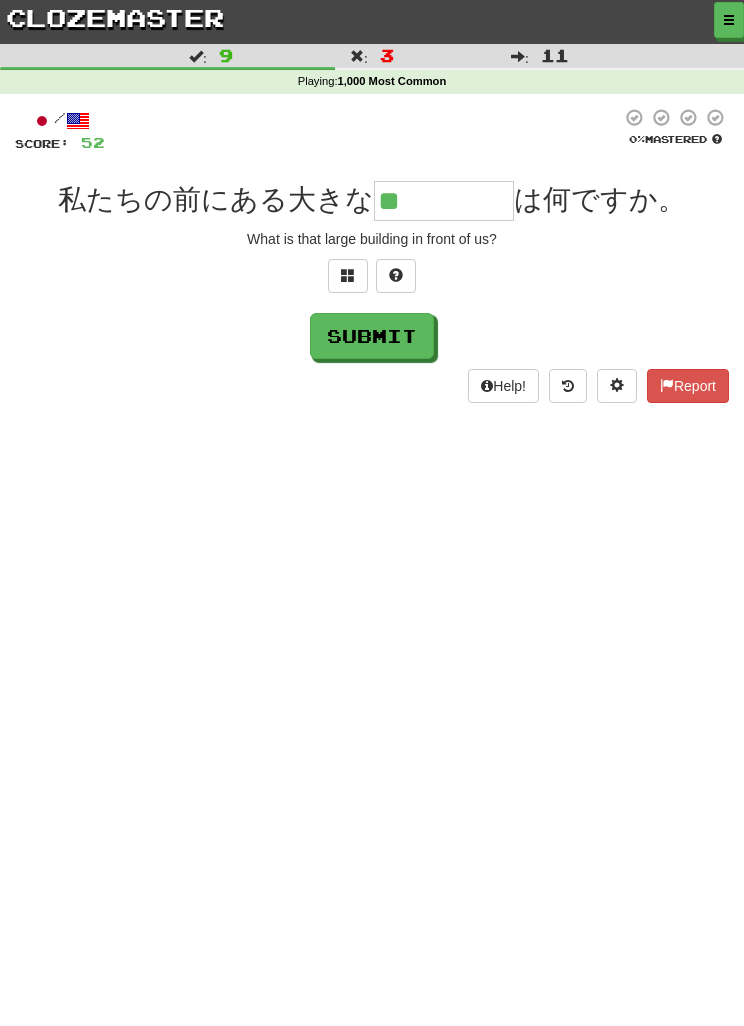 type on "**" 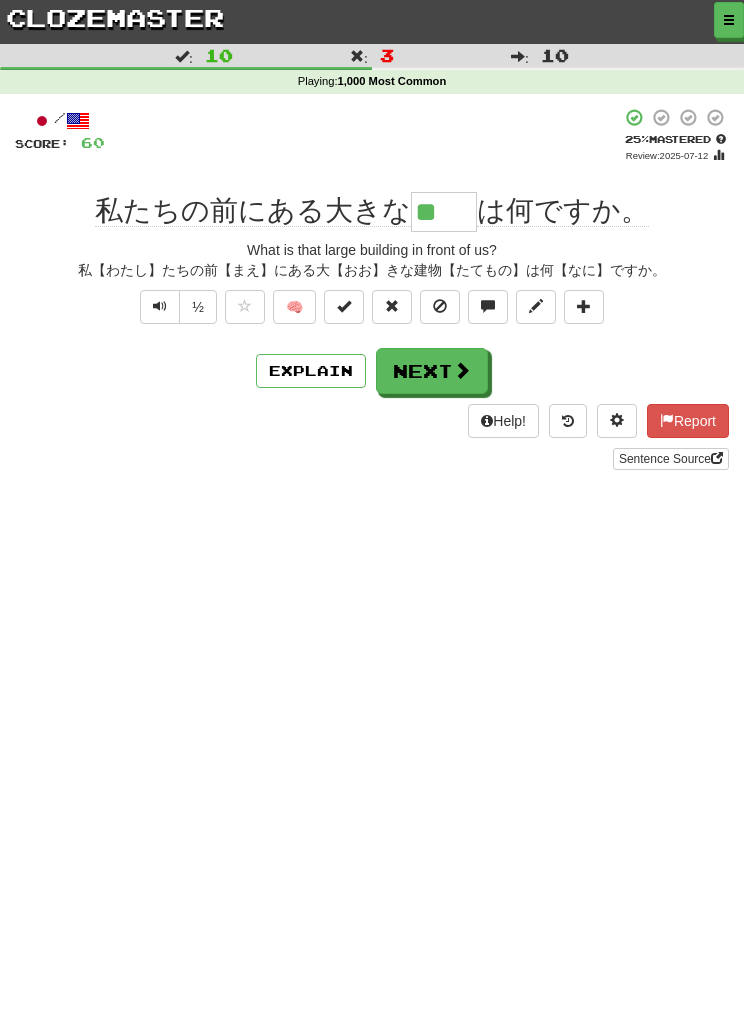 click on "Next" at bounding box center [432, 371] 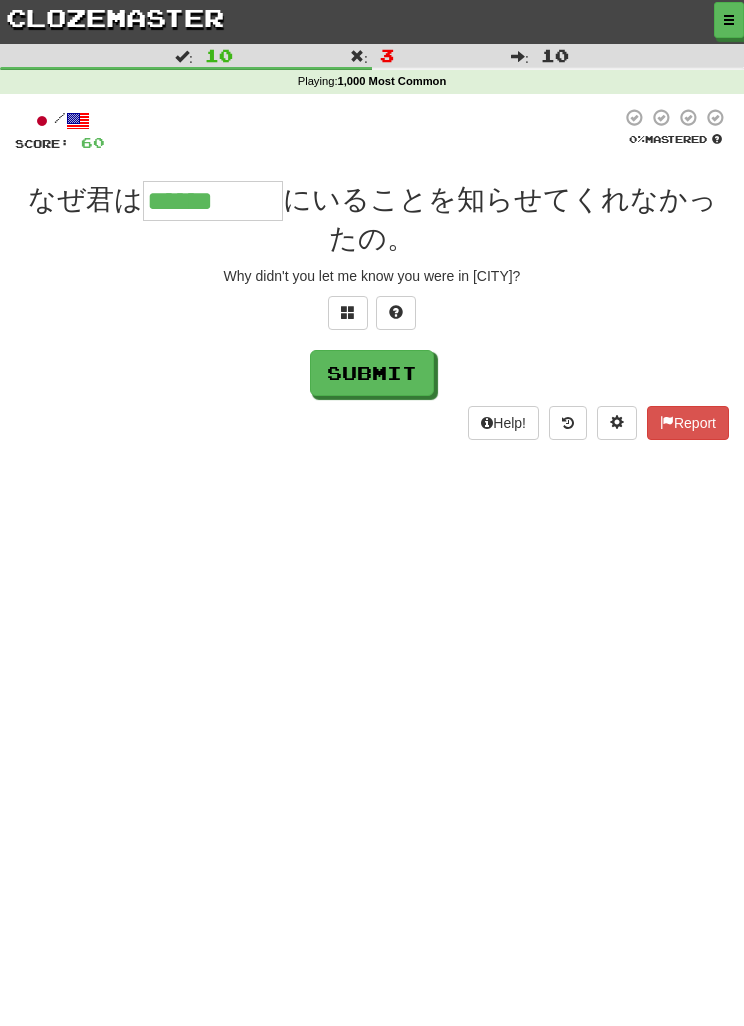 type on "******" 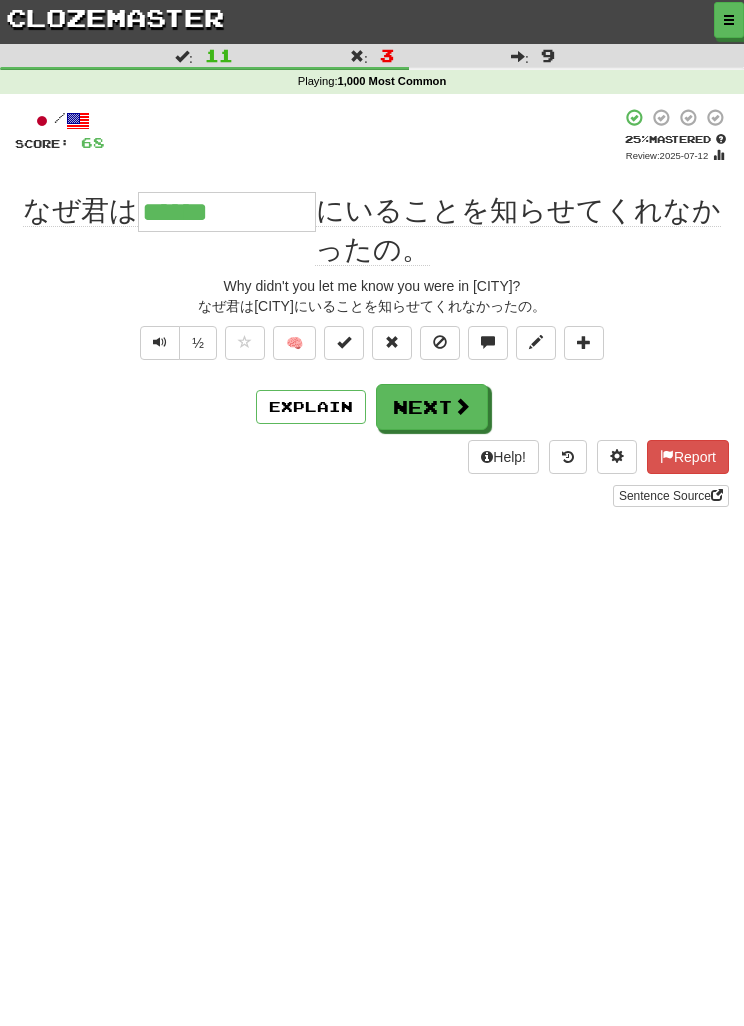 click on "Next" at bounding box center [432, 407] 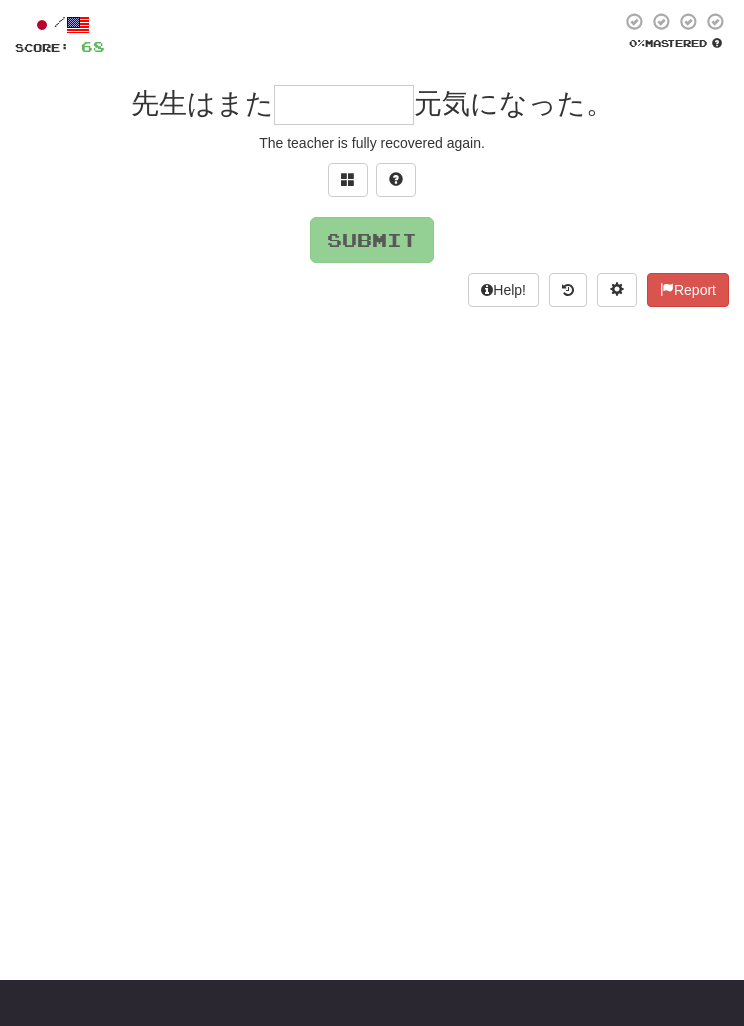 scroll, scrollTop: 0, scrollLeft: 0, axis: both 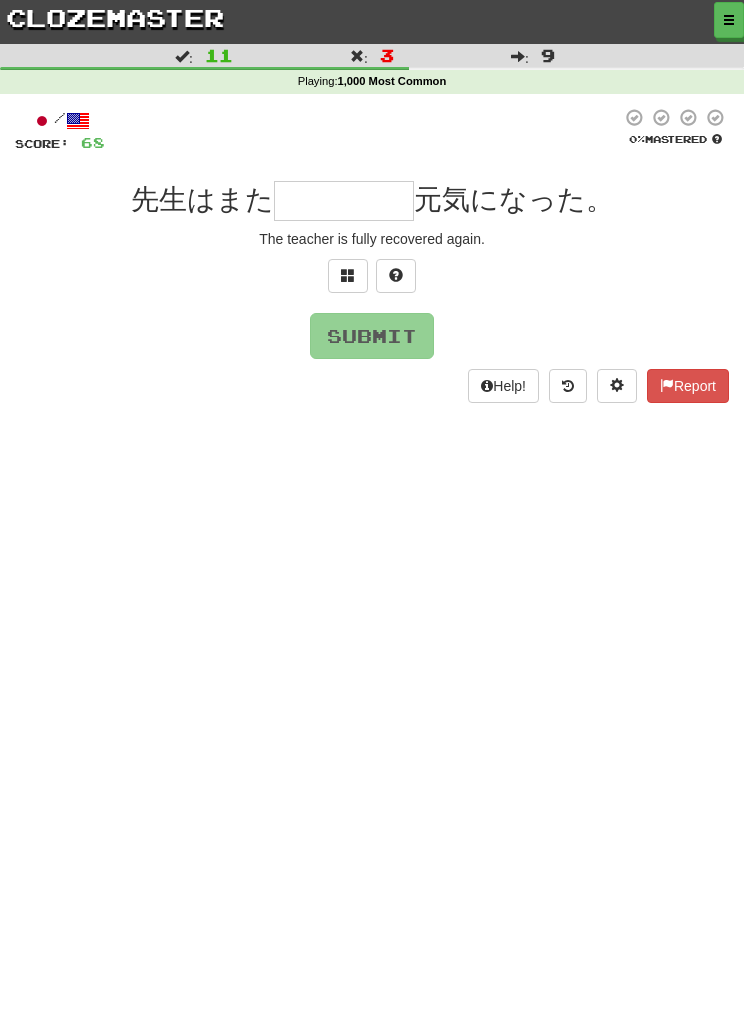 click at bounding box center [344, 201] 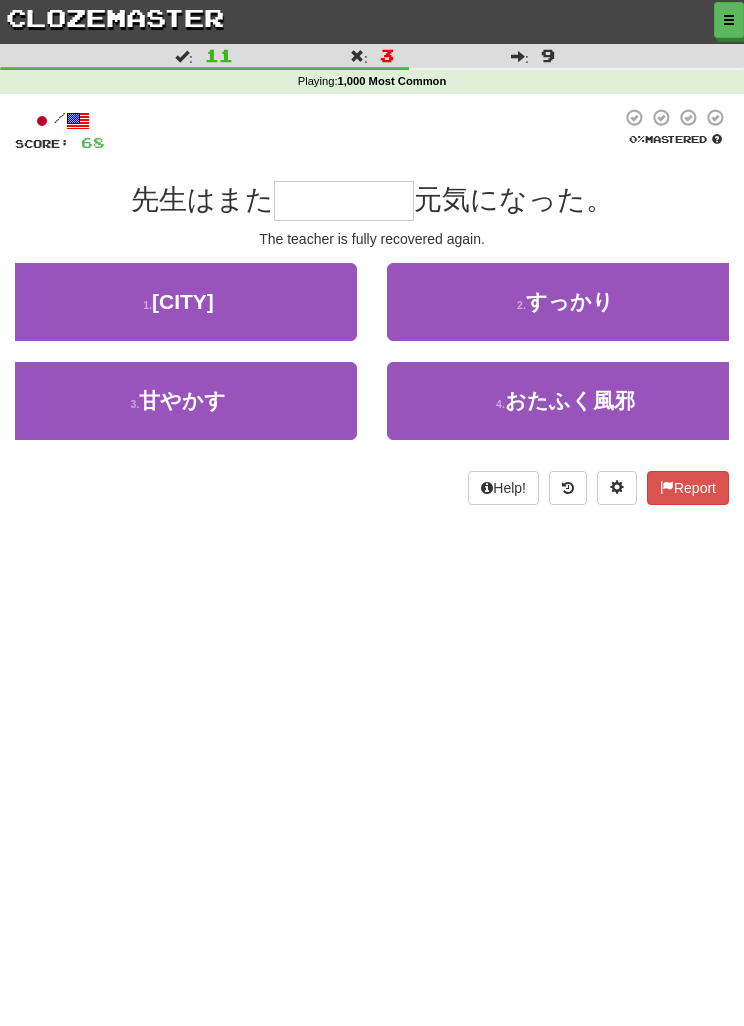 click on "2 .  すっかり" at bounding box center (565, 302) 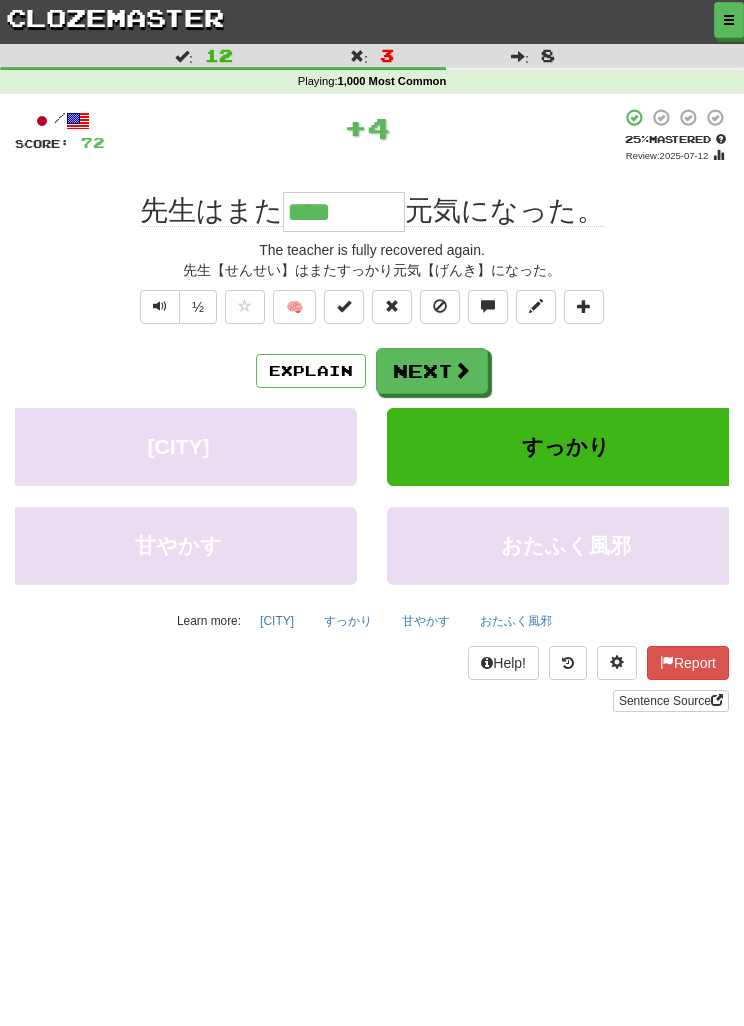 click on "すっかり" at bounding box center (348, 621) 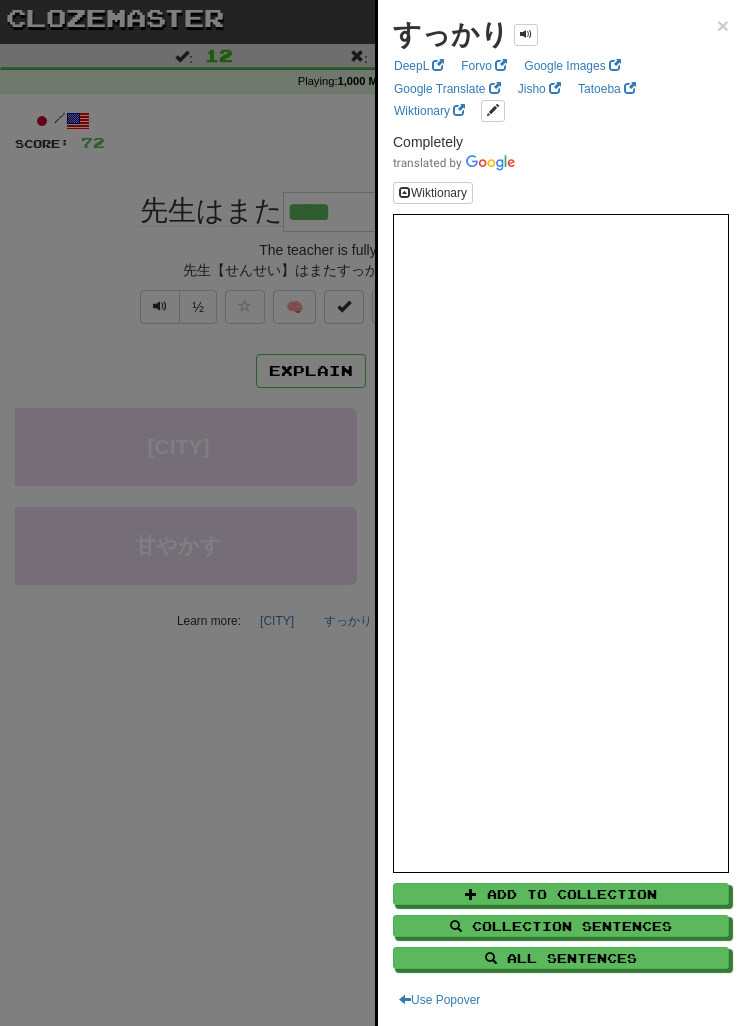 click at bounding box center (372, 513) 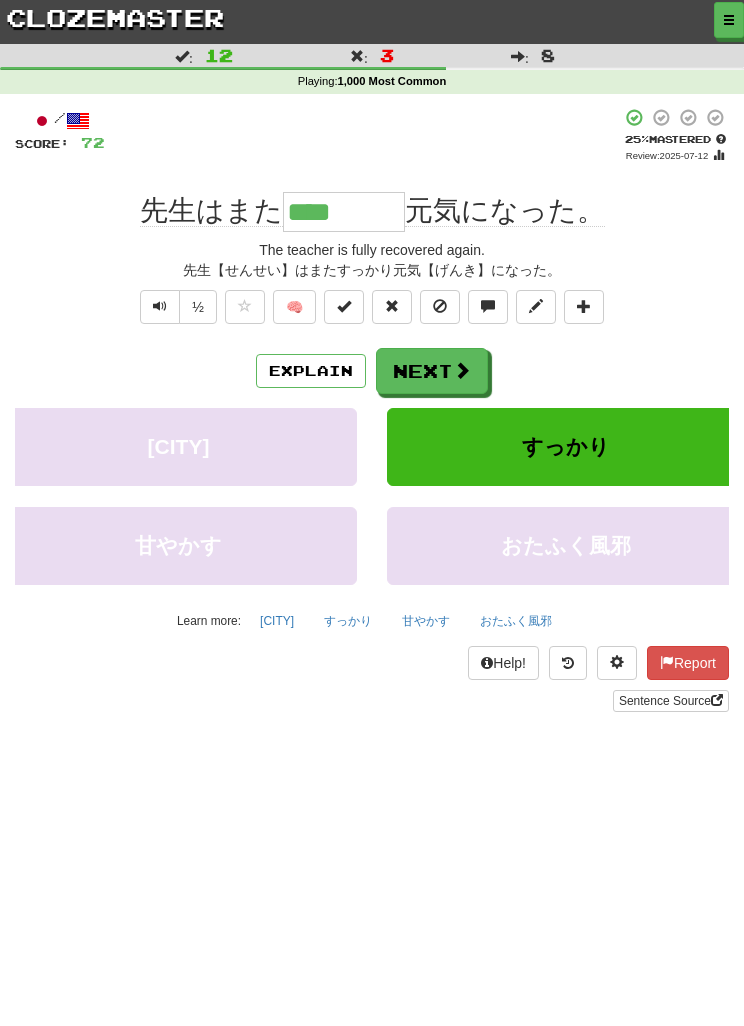 click on "Next" at bounding box center [432, 371] 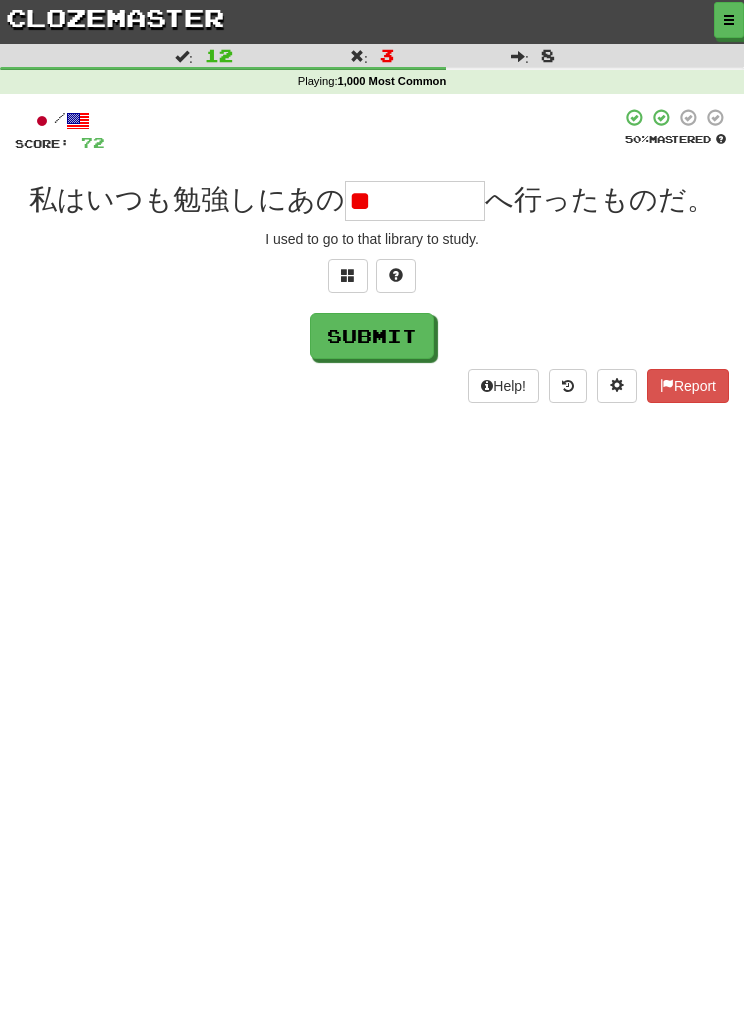 type on "*" 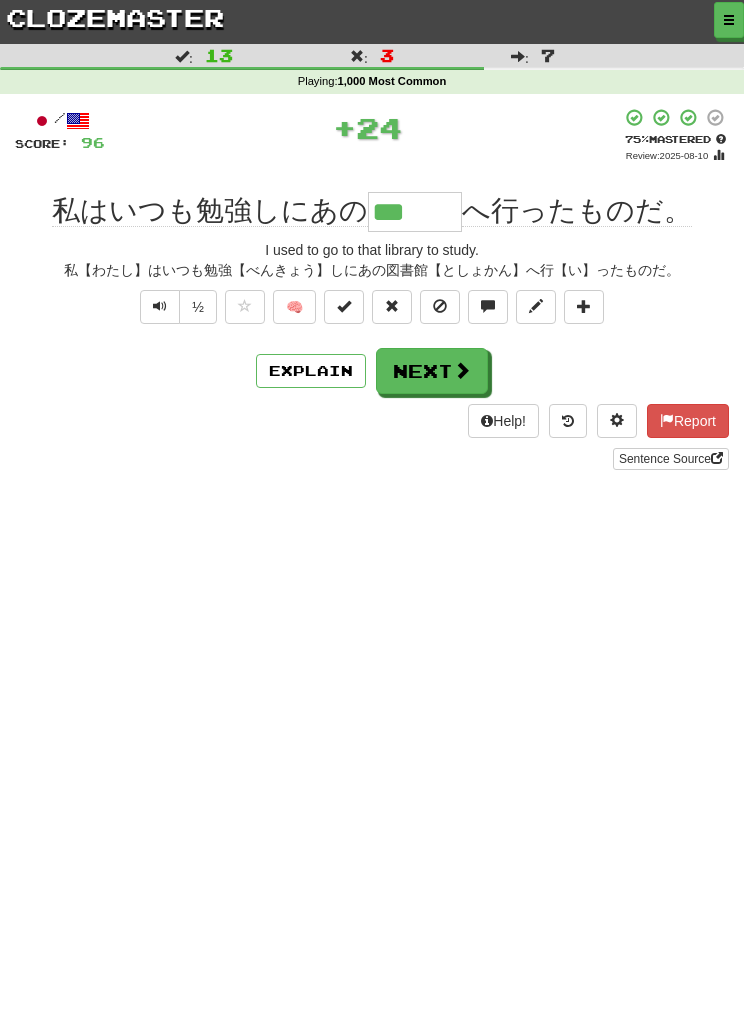 type on "***" 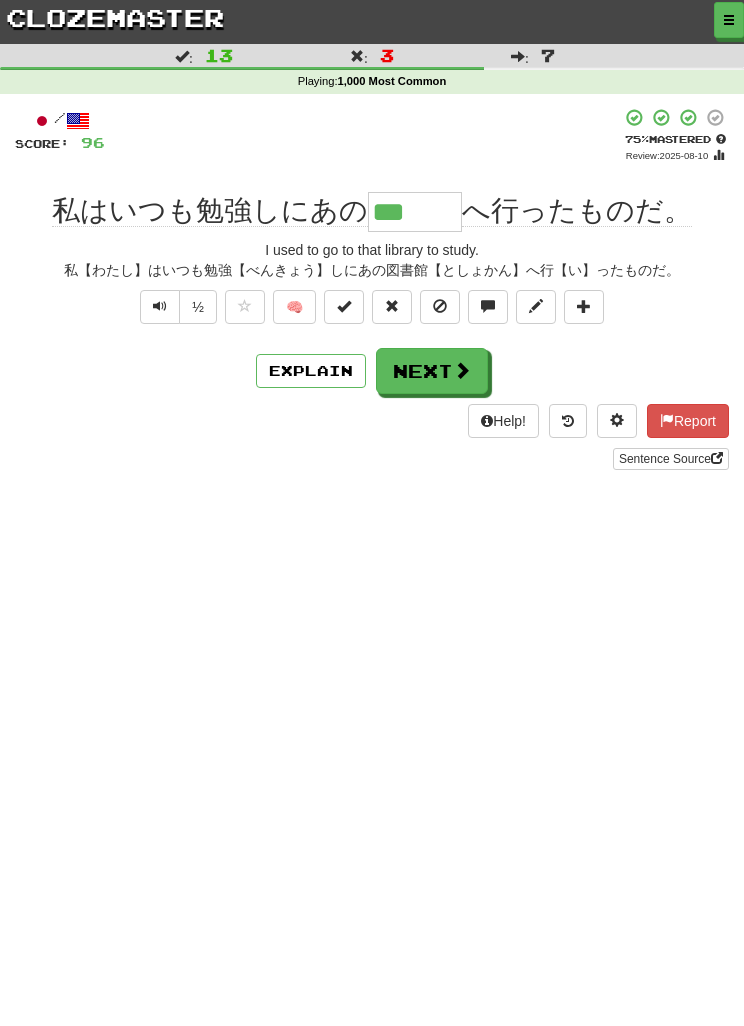 click on "Next" at bounding box center (432, 371) 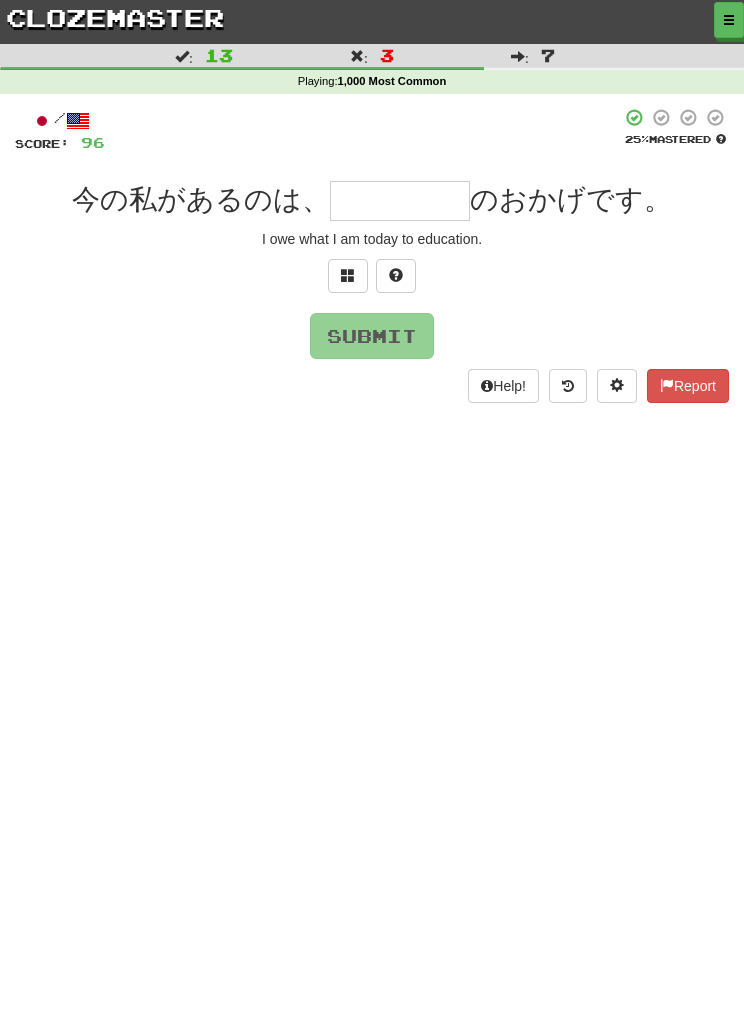 click at bounding box center [348, 276] 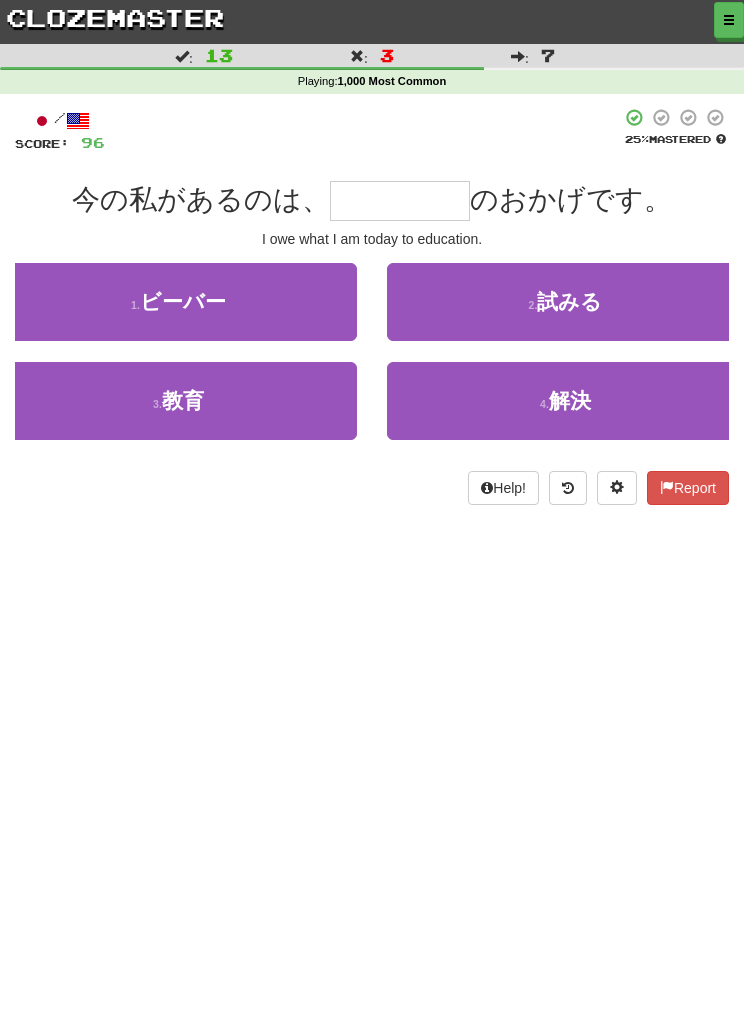 click on "3 .  教育" at bounding box center [178, 401] 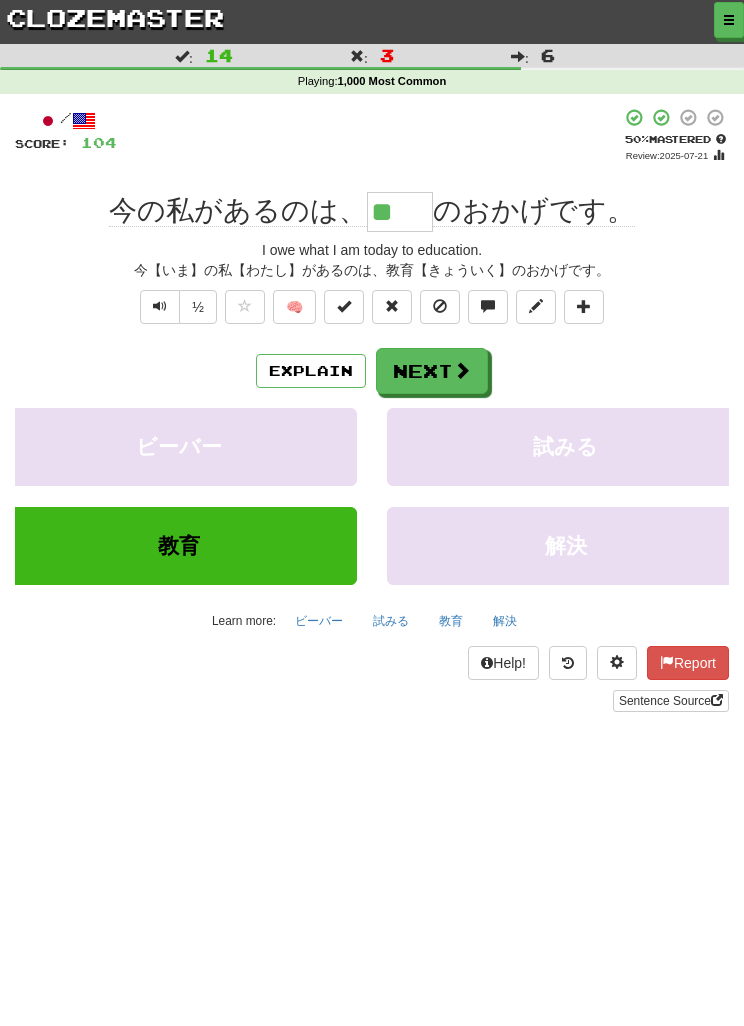 click on "Next" at bounding box center (432, 371) 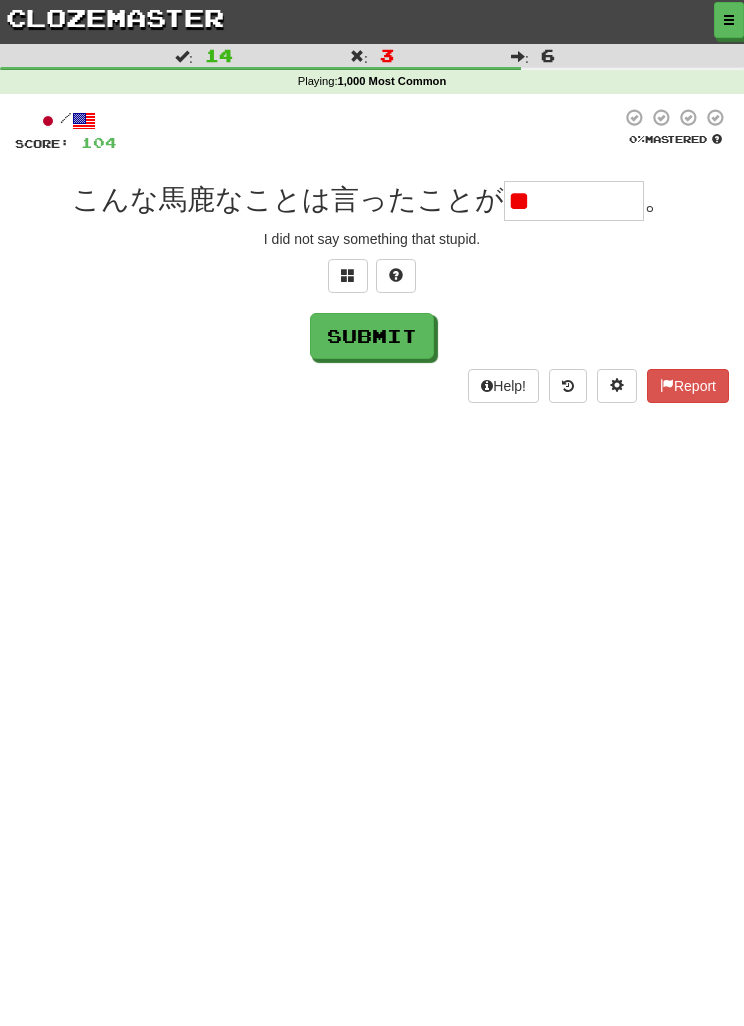 type on "*" 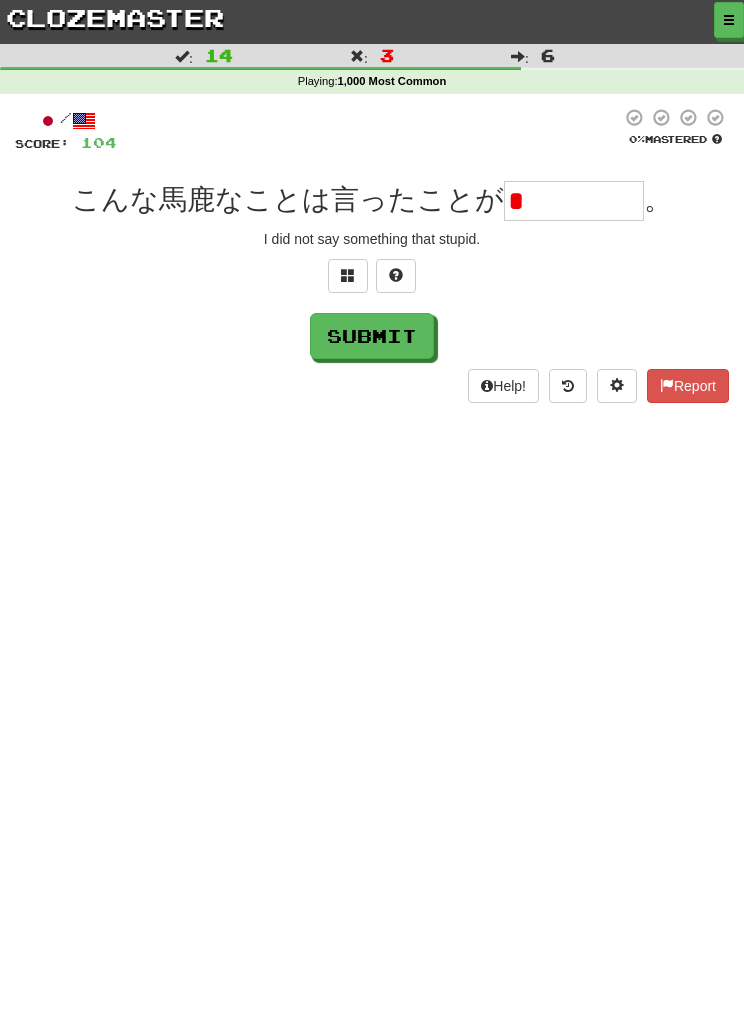 type on "*" 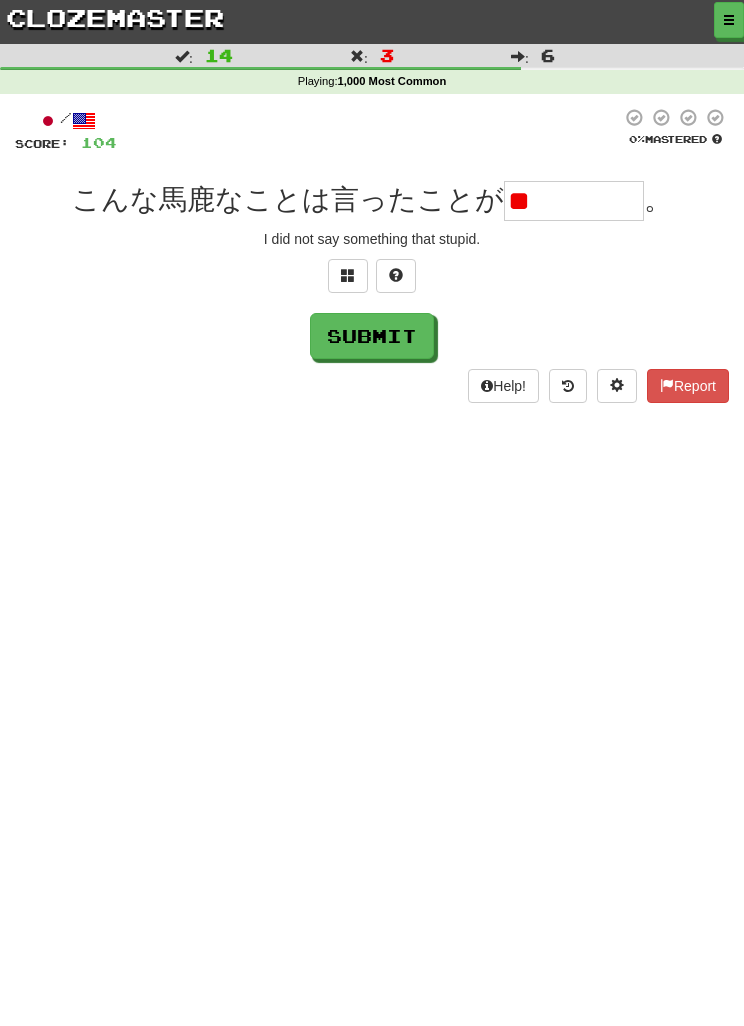 type on "*" 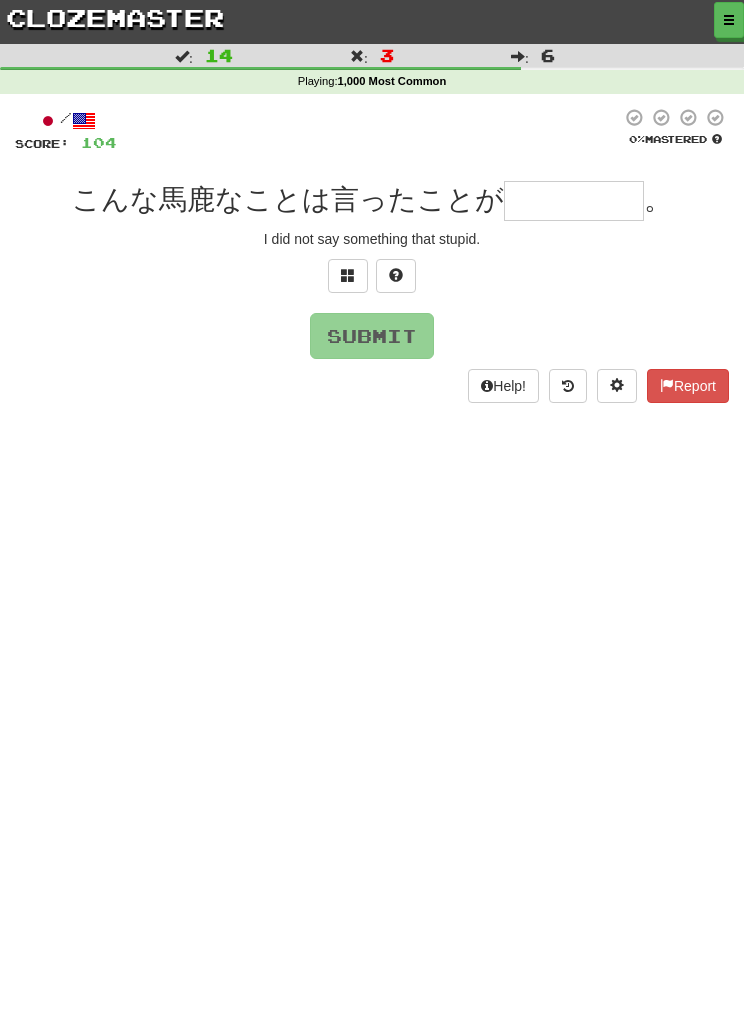 click at bounding box center [348, 276] 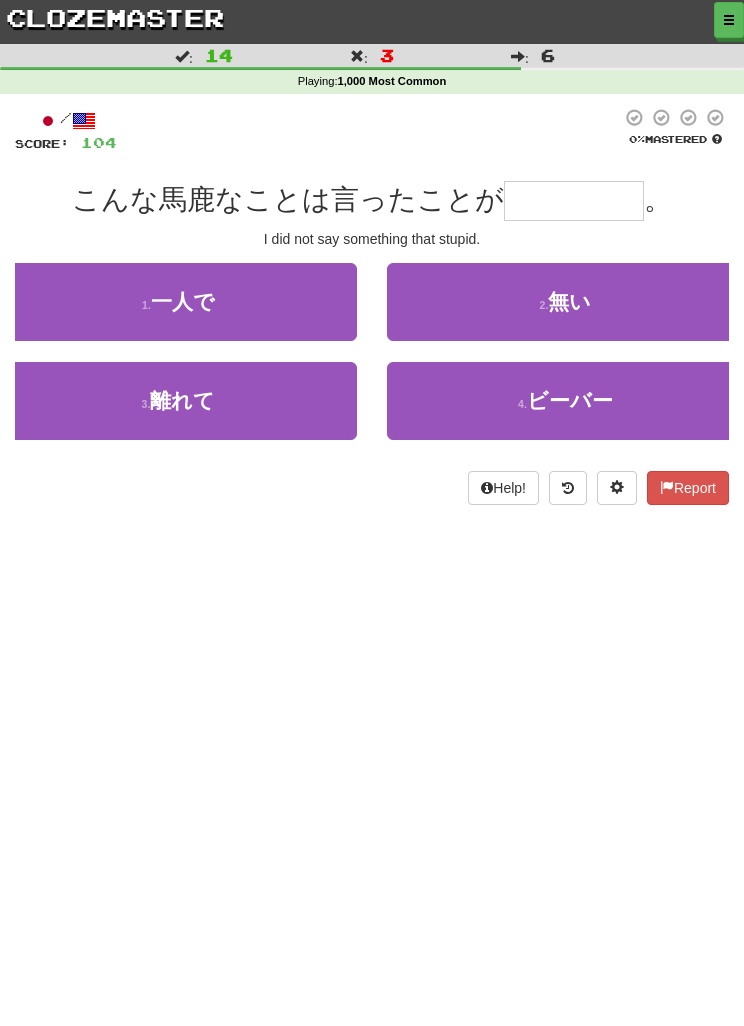 click on "2 .  無い" at bounding box center (565, 302) 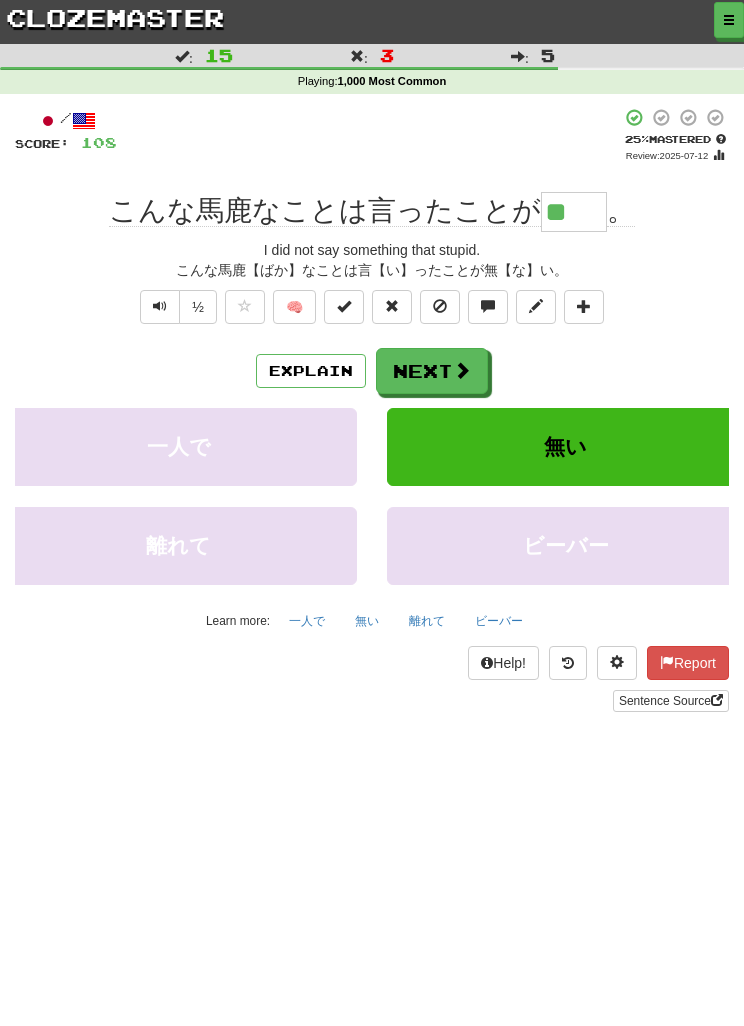click on "無い" at bounding box center (367, 621) 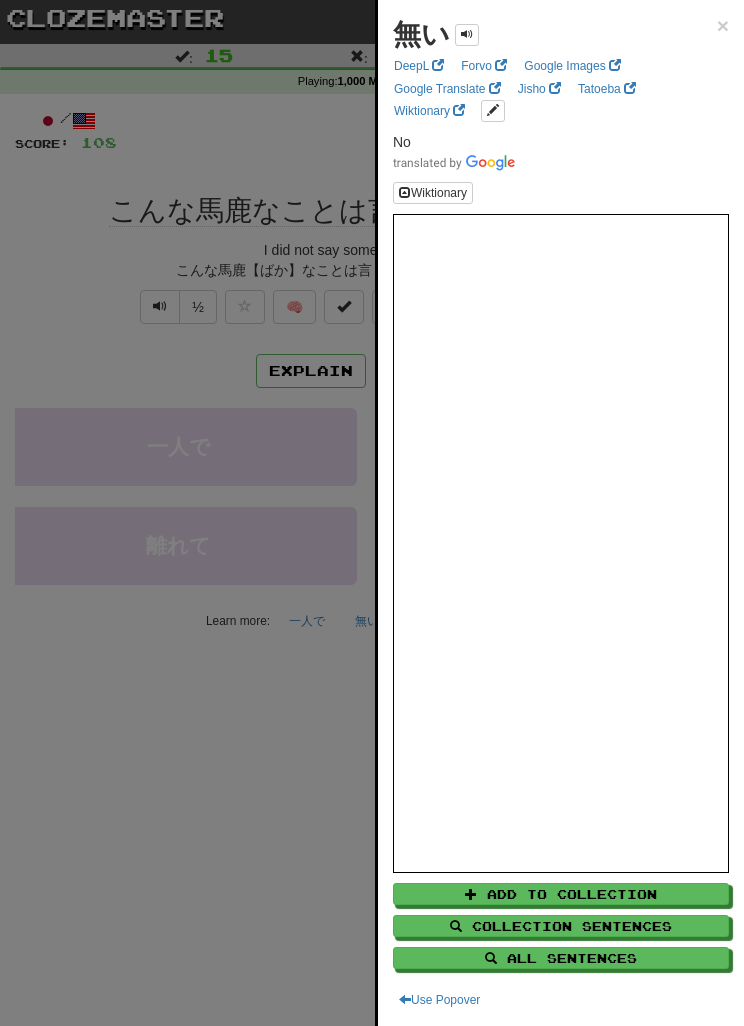 click at bounding box center [372, 513] 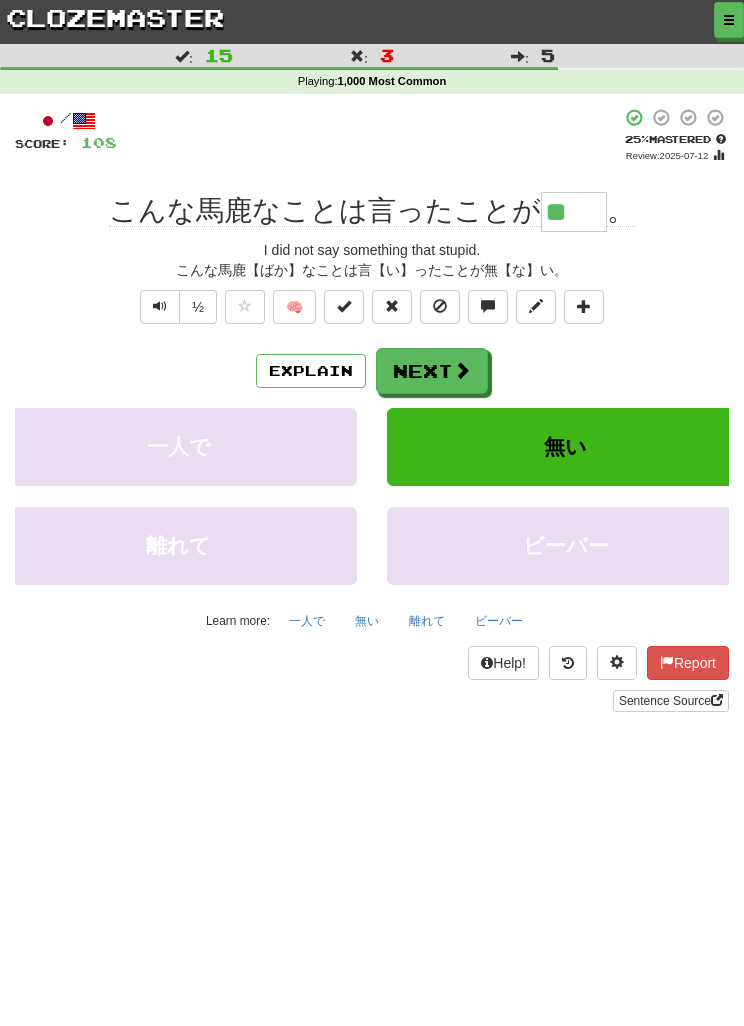 click on "Next" at bounding box center [432, 371] 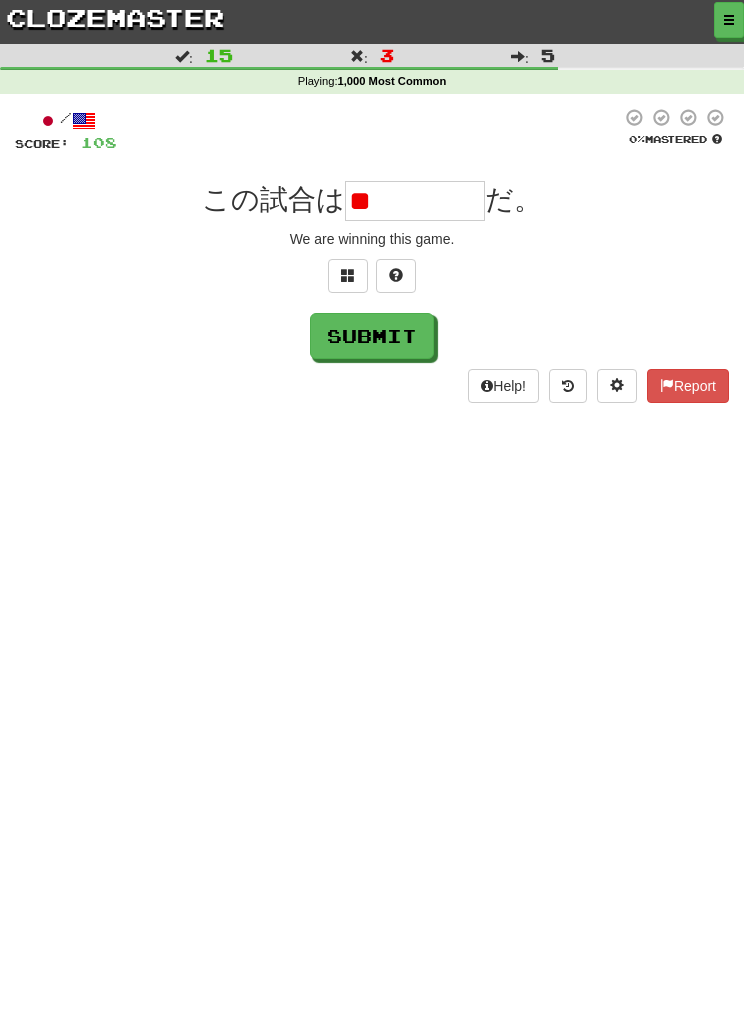 type on "*" 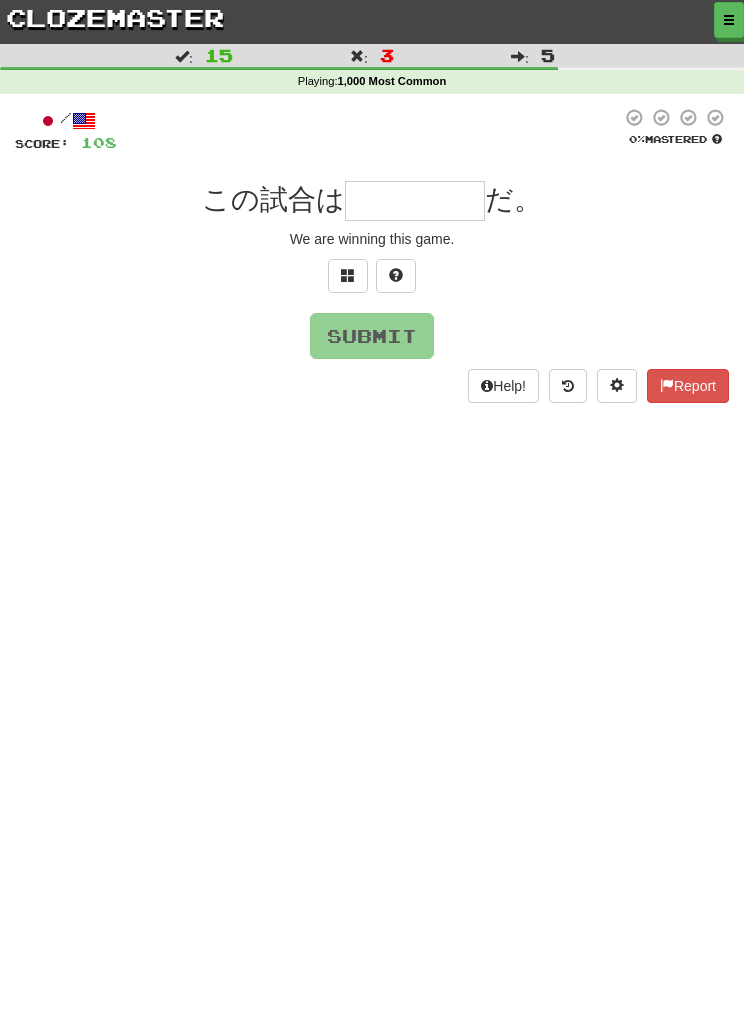 click at bounding box center [348, 275] 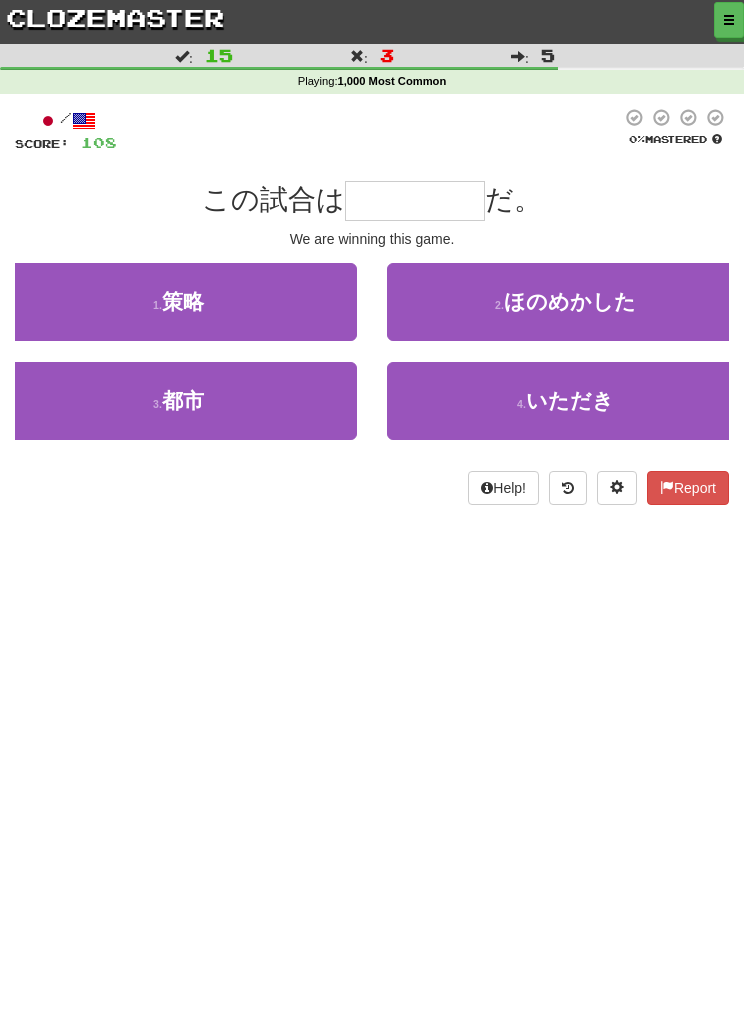click on "3 .  都市" at bounding box center [178, 401] 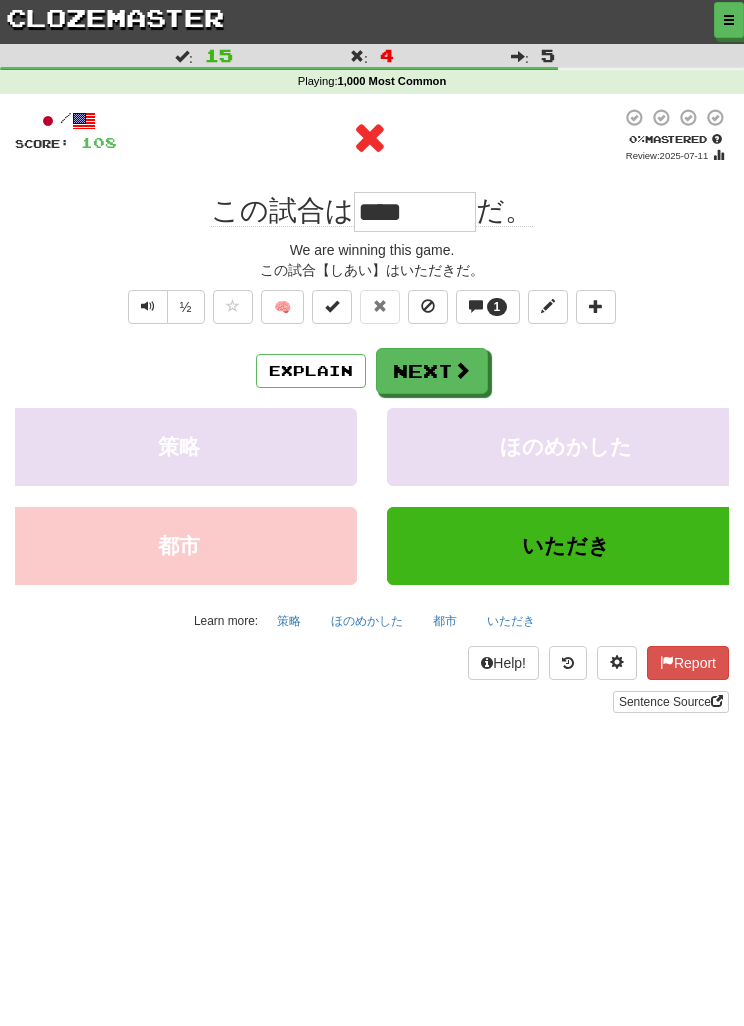 click on "1" at bounding box center [488, 307] 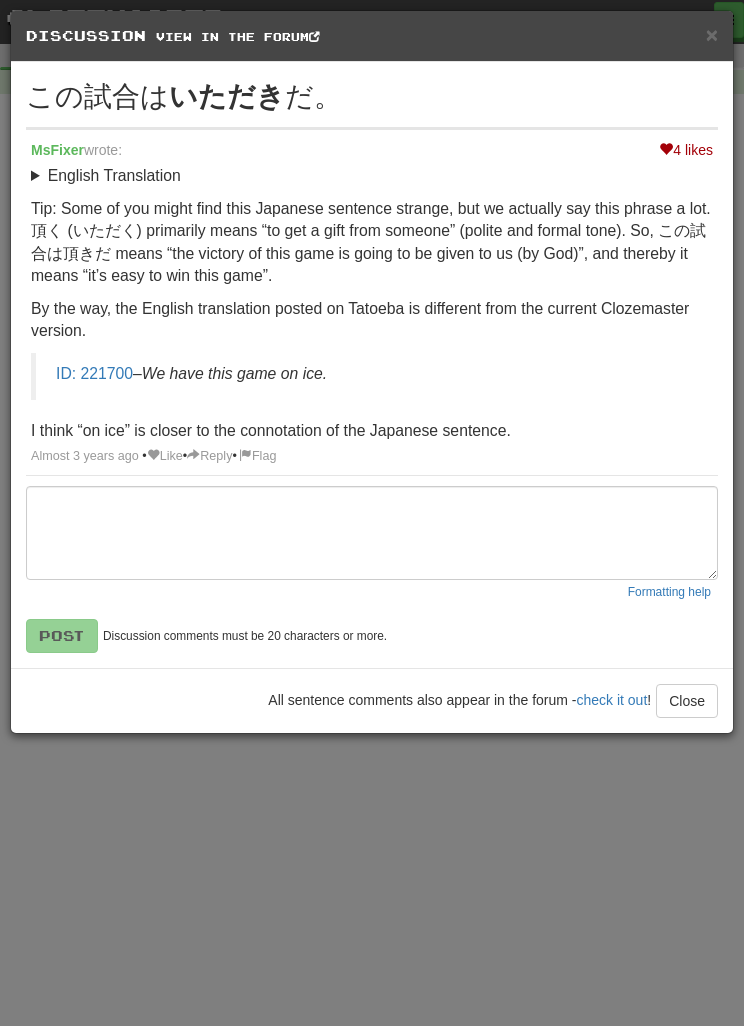 click on "× Discussion View in the forum  この試合は いただき だ。
4
likes
MsFixer
wrote:
English Translation
We are winning this game.
Tip: Some of you might find this Japanese sentence strange, but we actually say this phrase a lot. 頂く (いただく) primarily means “to get a gift from someone” (polite and formal tone). So, この試合は頂きだ means “the victory of this game is going to be given to us (by God)”, and thereby it means “it’s easy to win this game”.
By the way, the English translation posted on Tatoeba is different from the current Clozemaster version.
ID: 221700  –  We have this game on ice.
I think “on ice” is closer to the connotation of the Japanese sentence.
Almost 3 years ago
•
Like
•
Reply
•
Flag
Formatting help Post Discussion comments must be 20 characters or more. All sentence comments also appear in the forum -  check it out ! Close Loading ..." at bounding box center (372, 513) 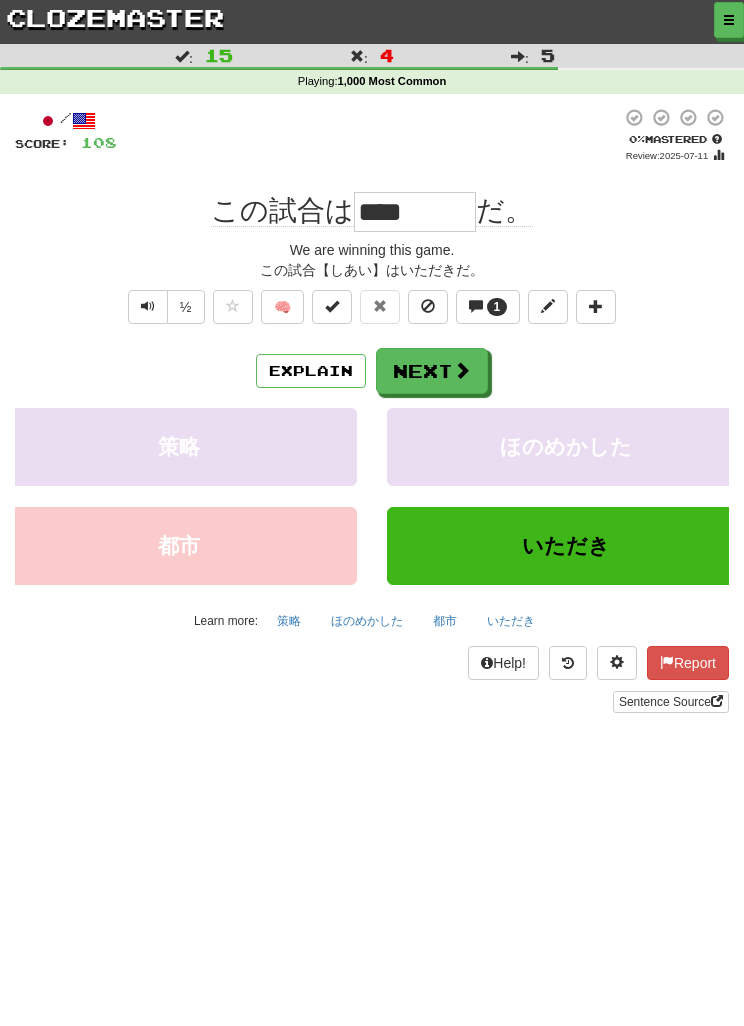 click on "Next" at bounding box center [432, 371] 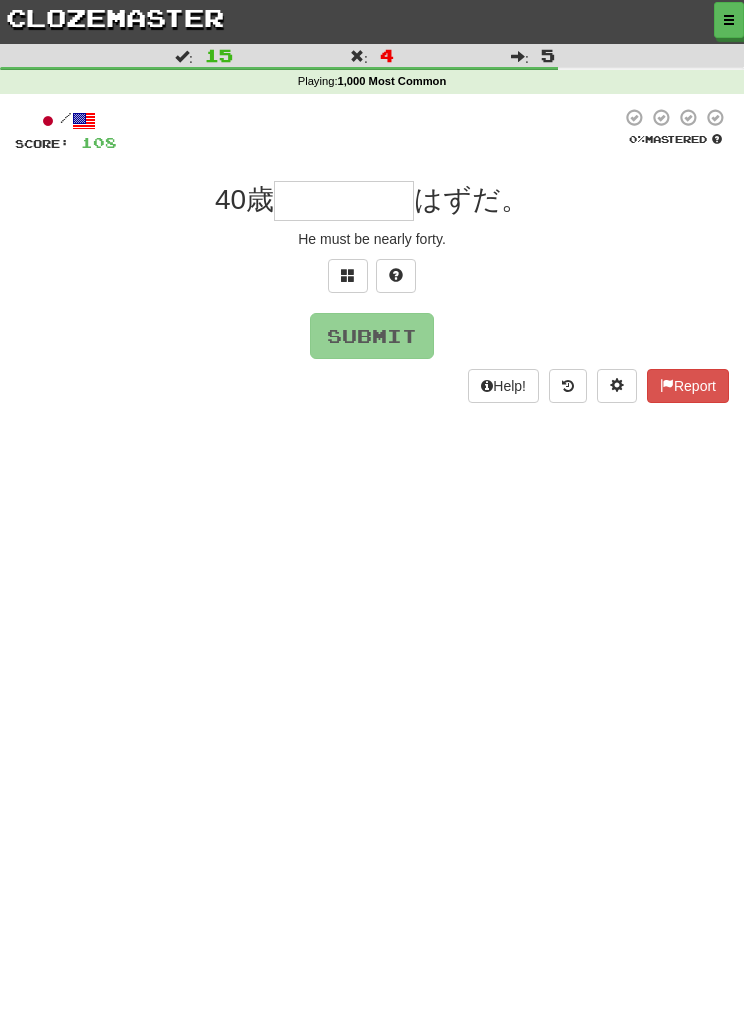 click at bounding box center (348, 276) 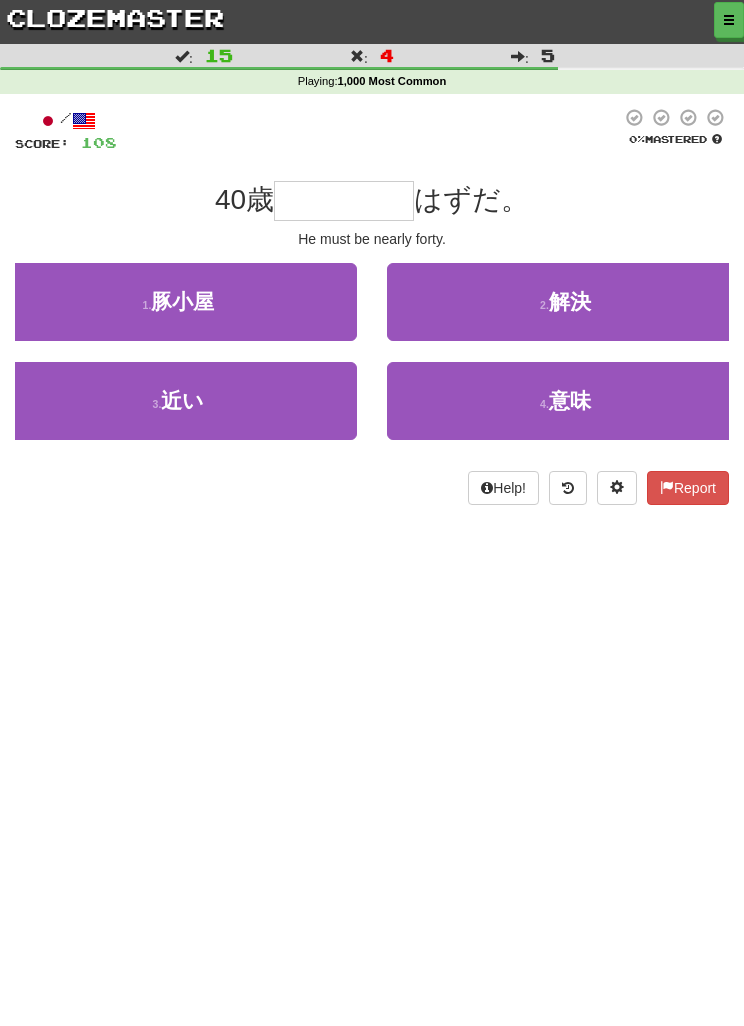 click on "3 .  近い" at bounding box center [178, 401] 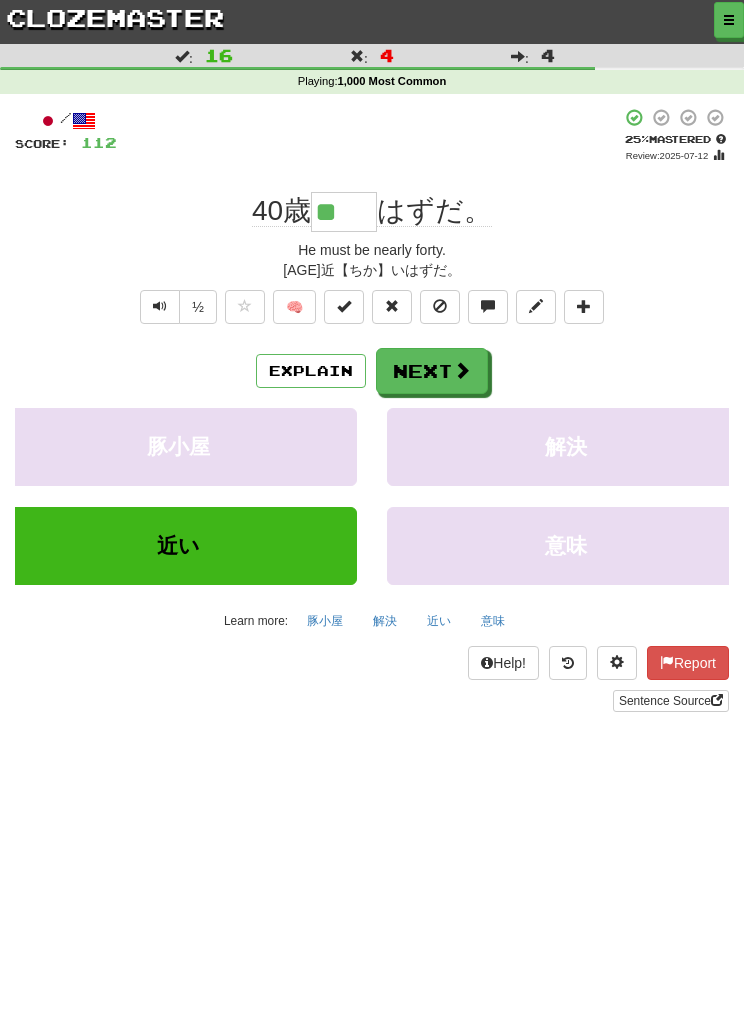 click on "Next" at bounding box center [432, 371] 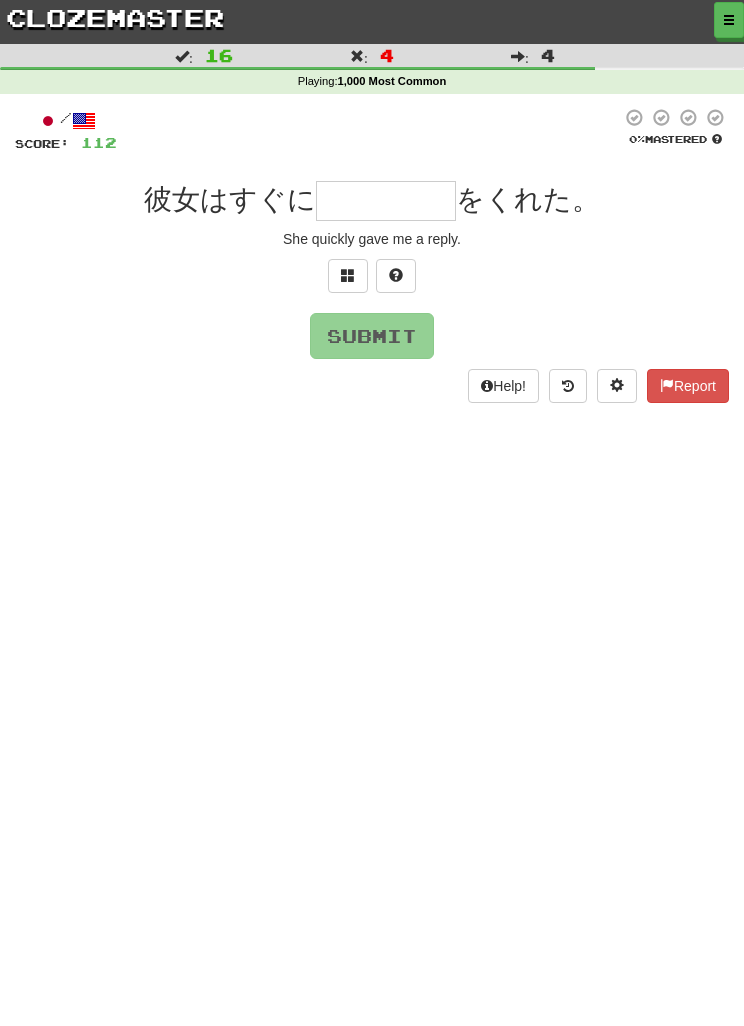 click at bounding box center (348, 276) 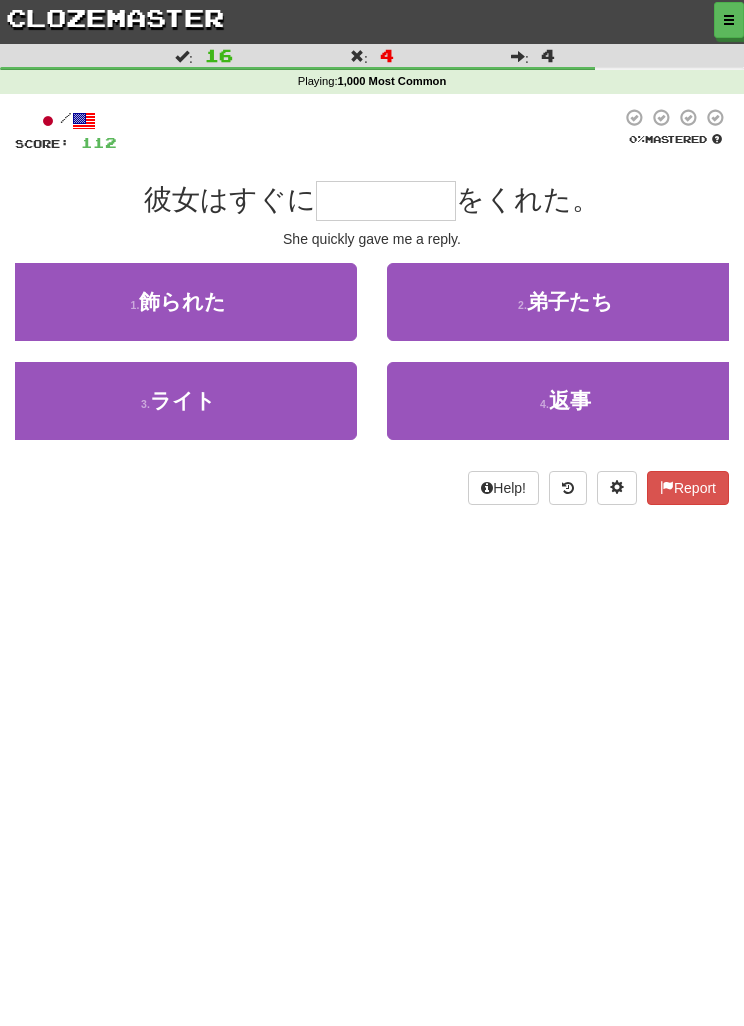 click on "4 .  返事" at bounding box center [565, 401] 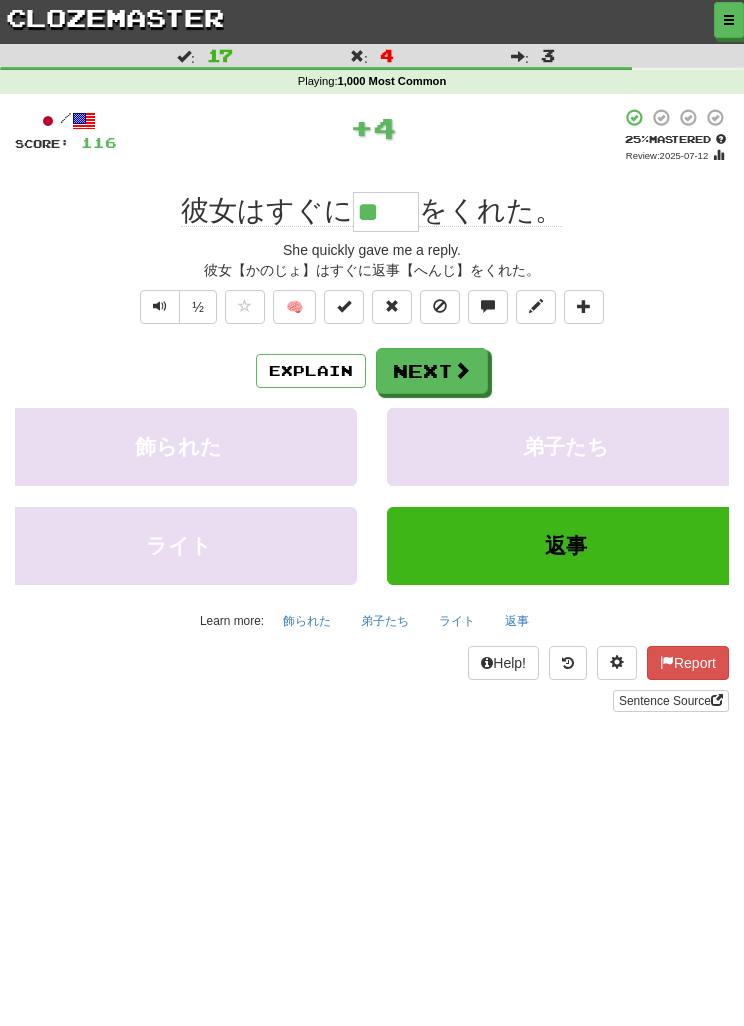 click on "Next" at bounding box center [432, 371] 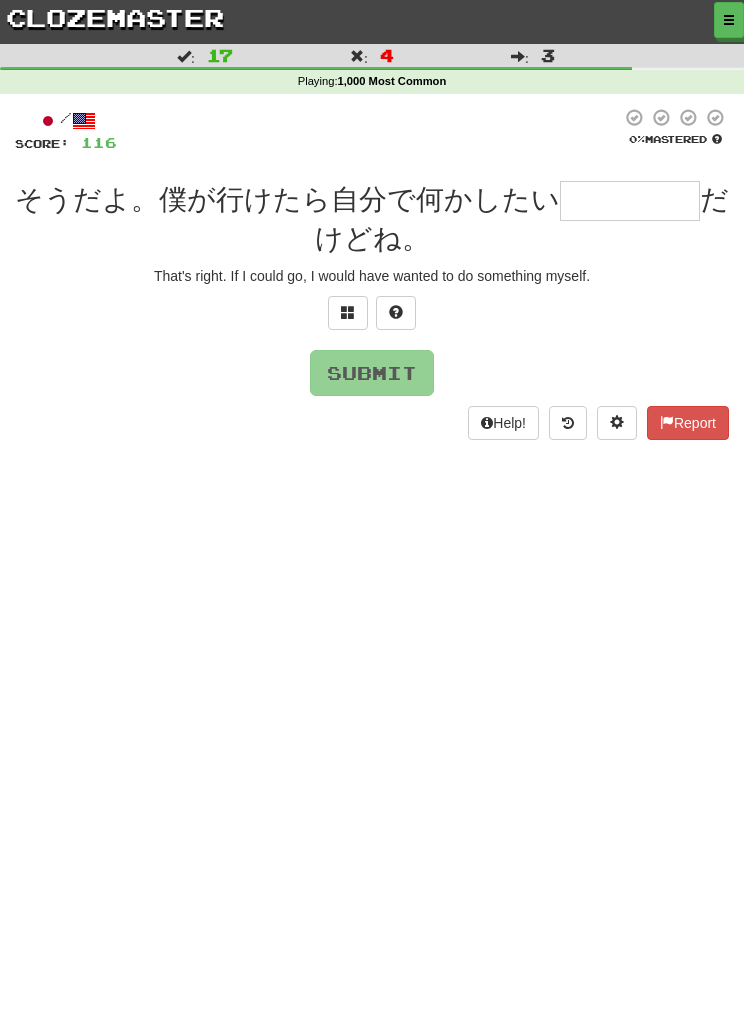 click at bounding box center (348, 313) 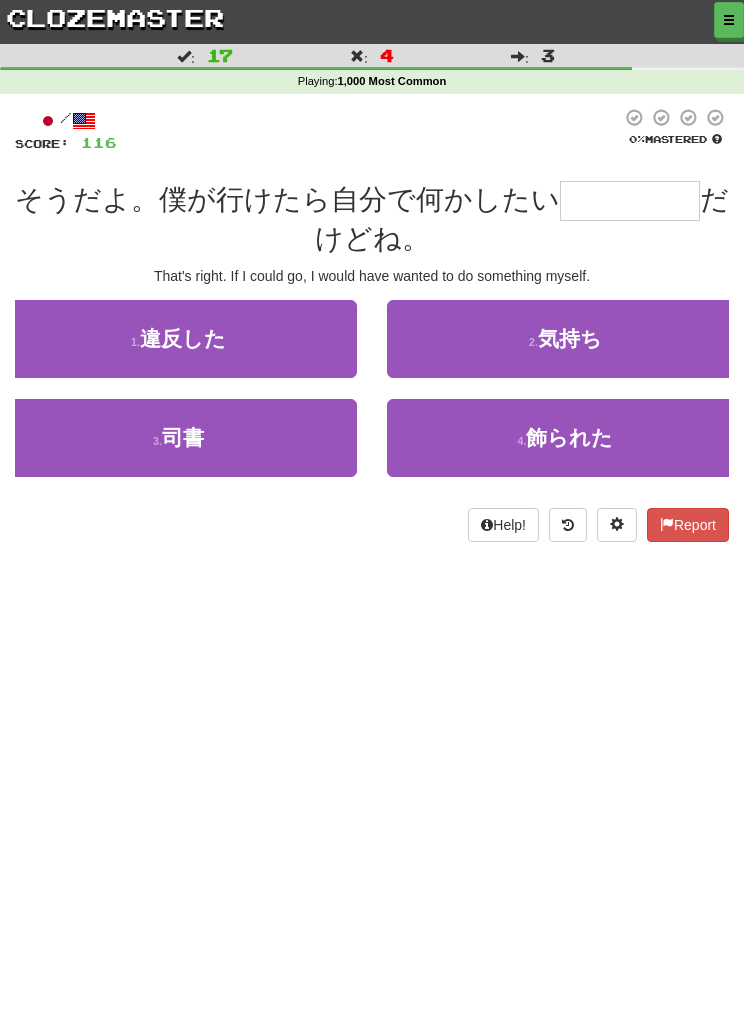 click on "2 .  気持ち" at bounding box center [565, 339] 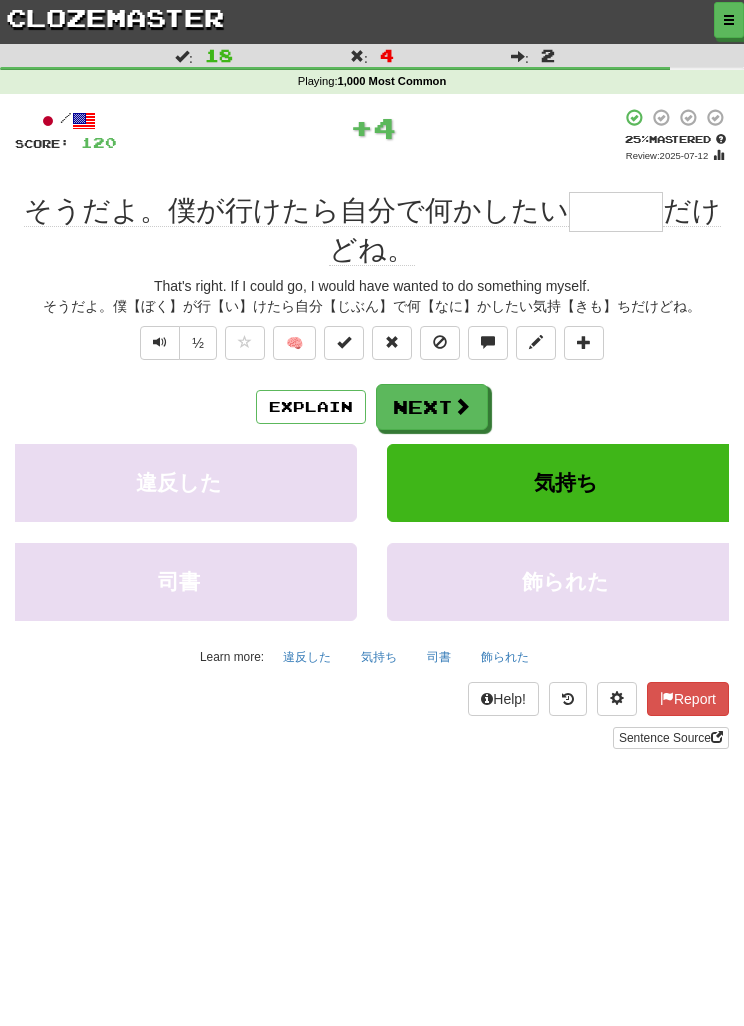 type on "***" 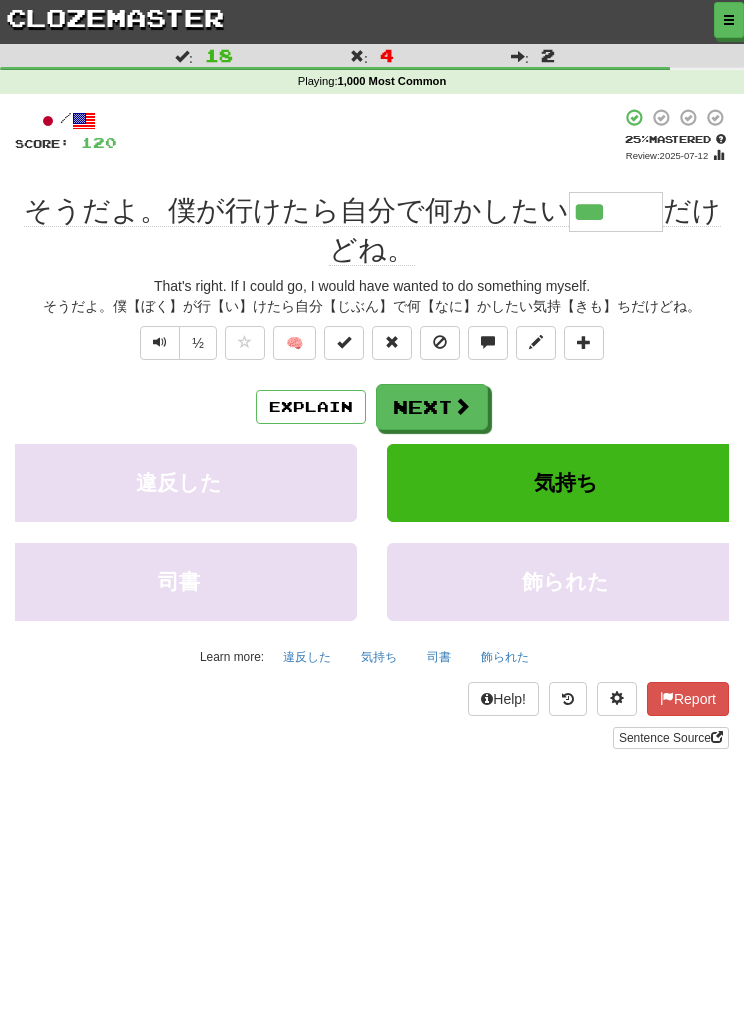 click on "Next" at bounding box center (432, 407) 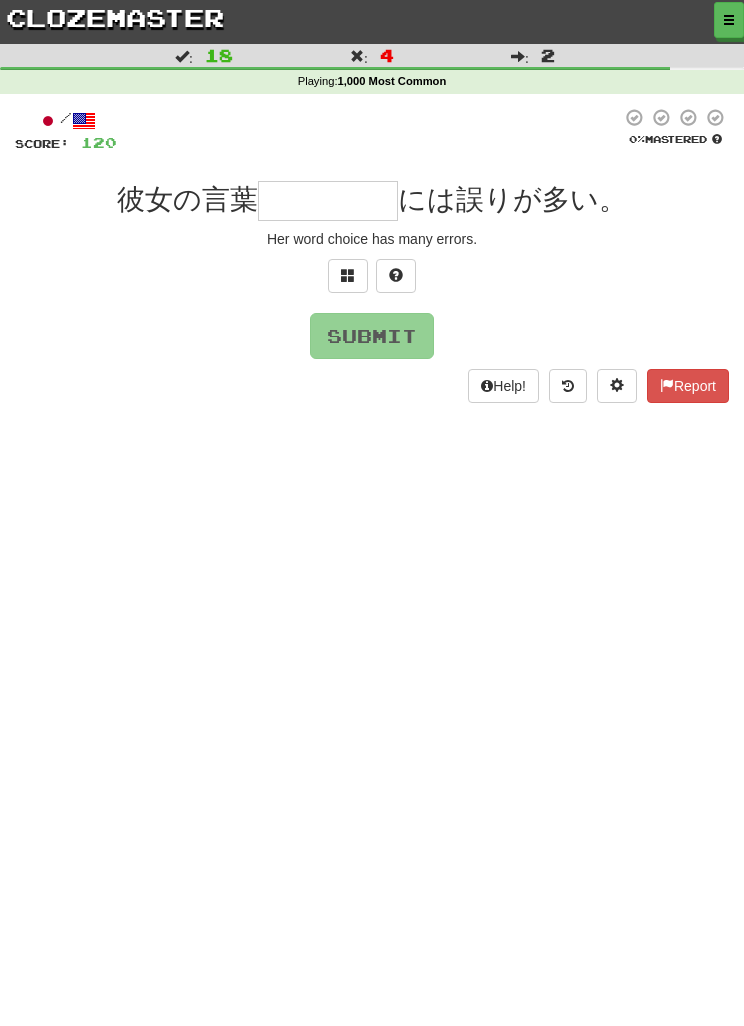 click at bounding box center (348, 276) 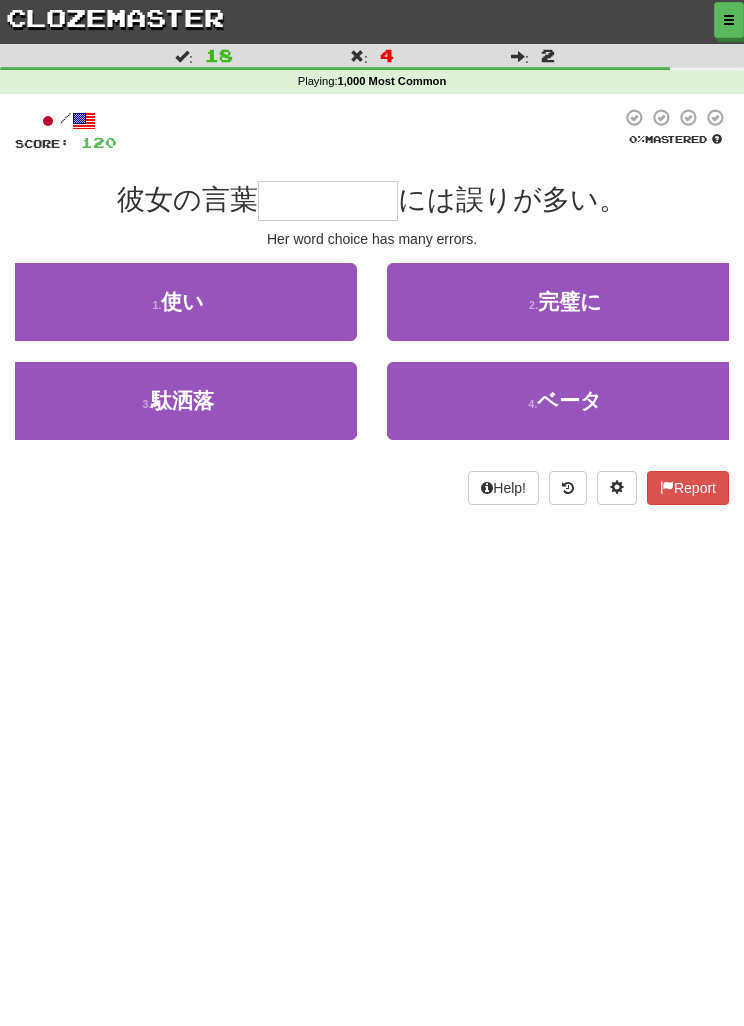 click on "1 .  使い" at bounding box center (178, 302) 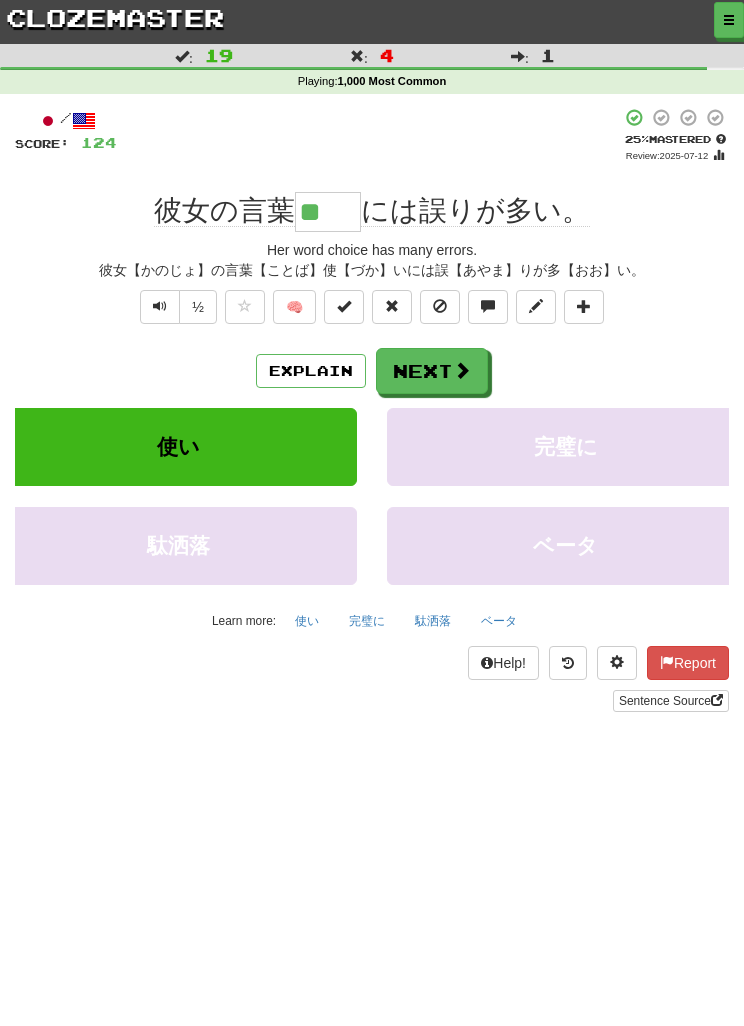 click on "Next" at bounding box center (432, 371) 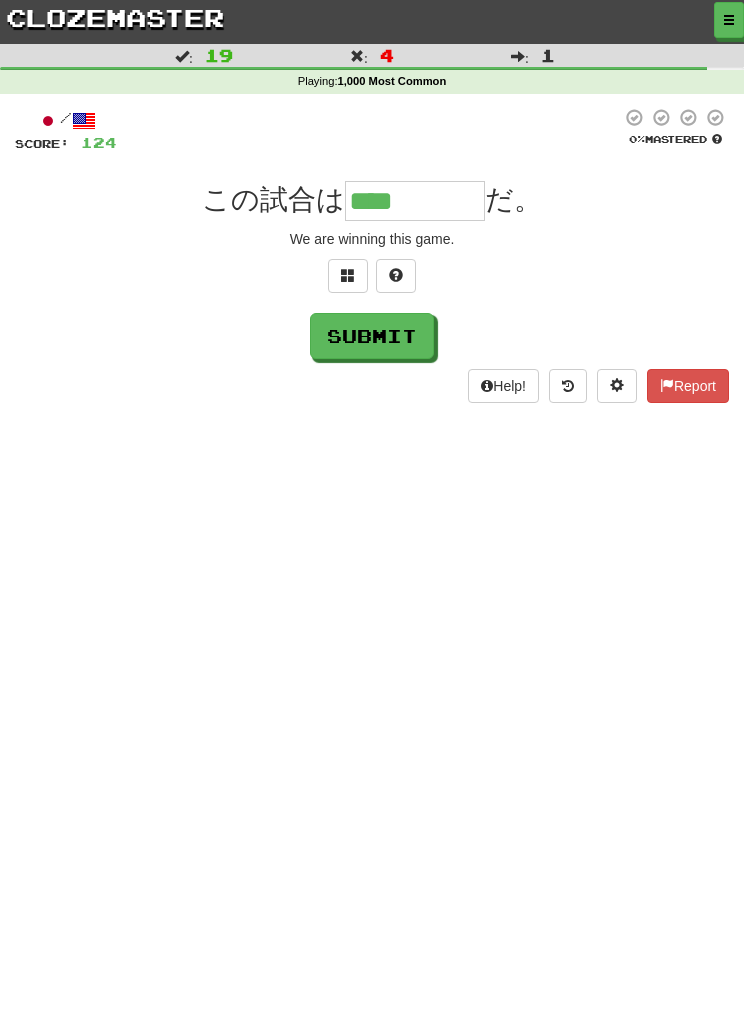 type on "****" 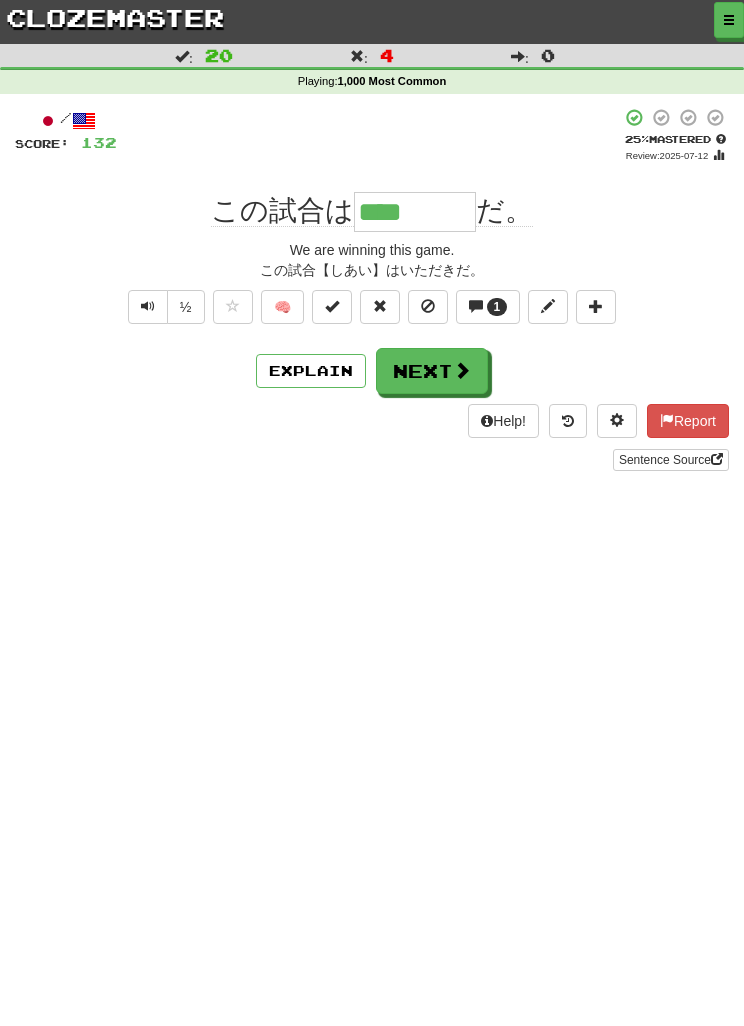 click on "Next" at bounding box center [432, 371] 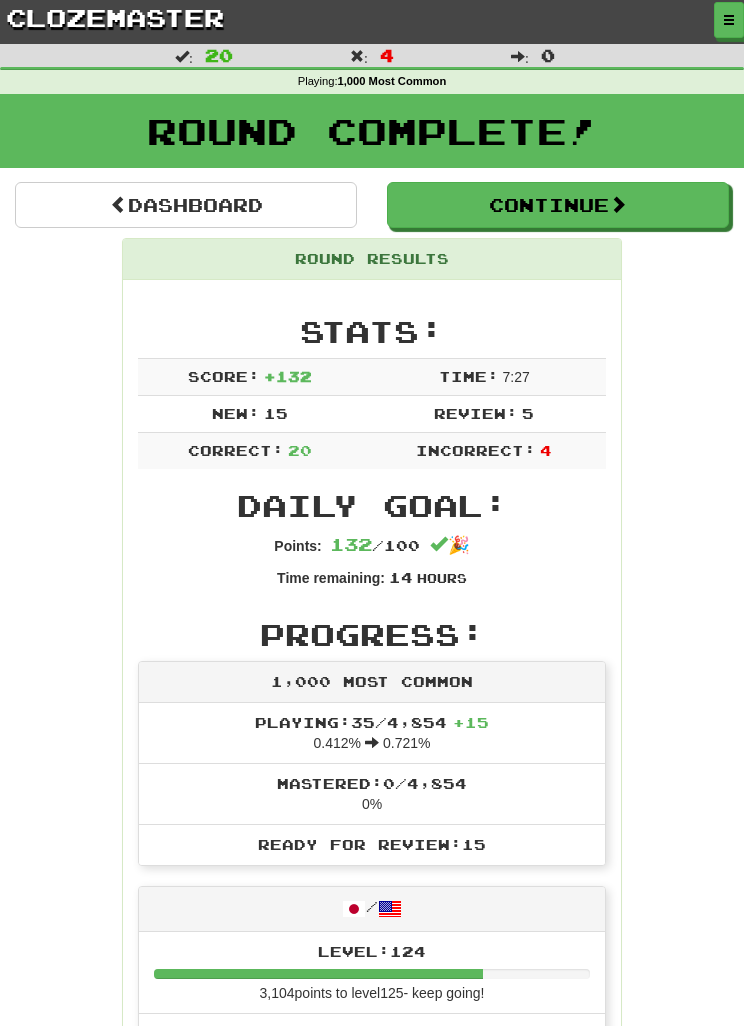 click at bounding box center (729, 20) 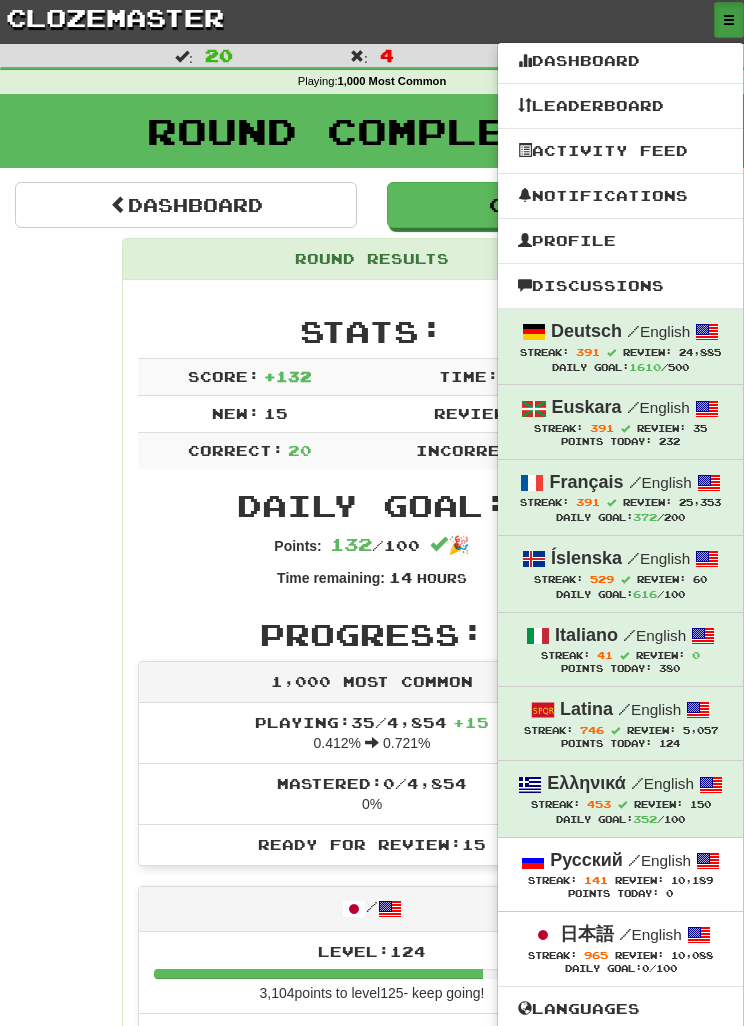 click at bounding box center (372, 513) 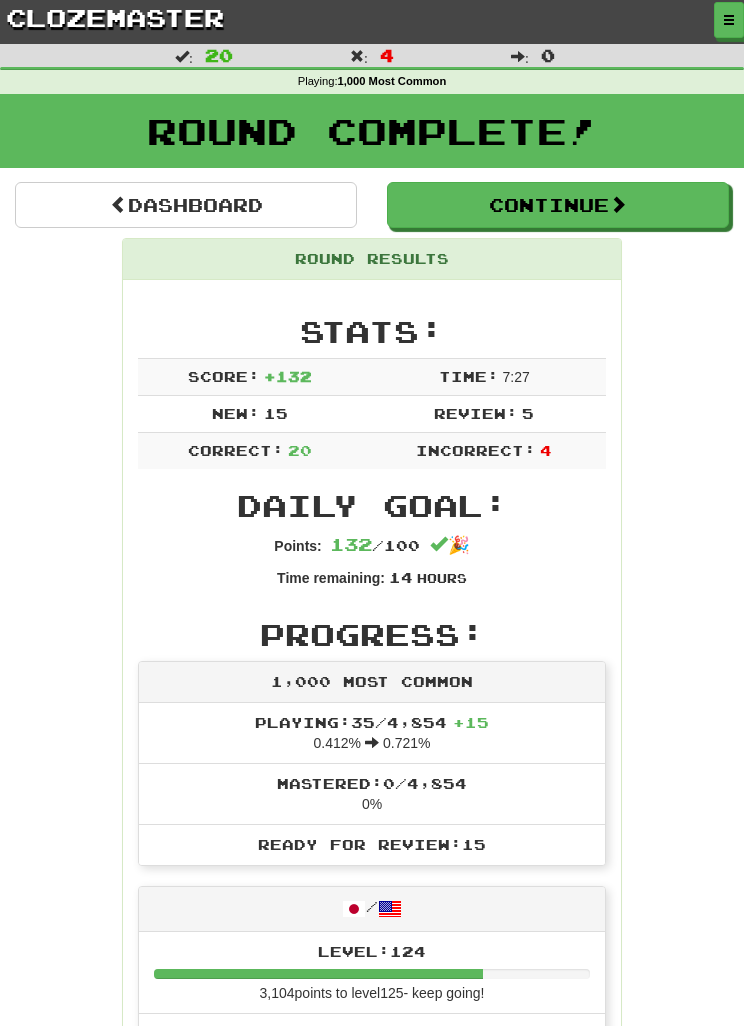 click on "Dashboard" at bounding box center (186, 205) 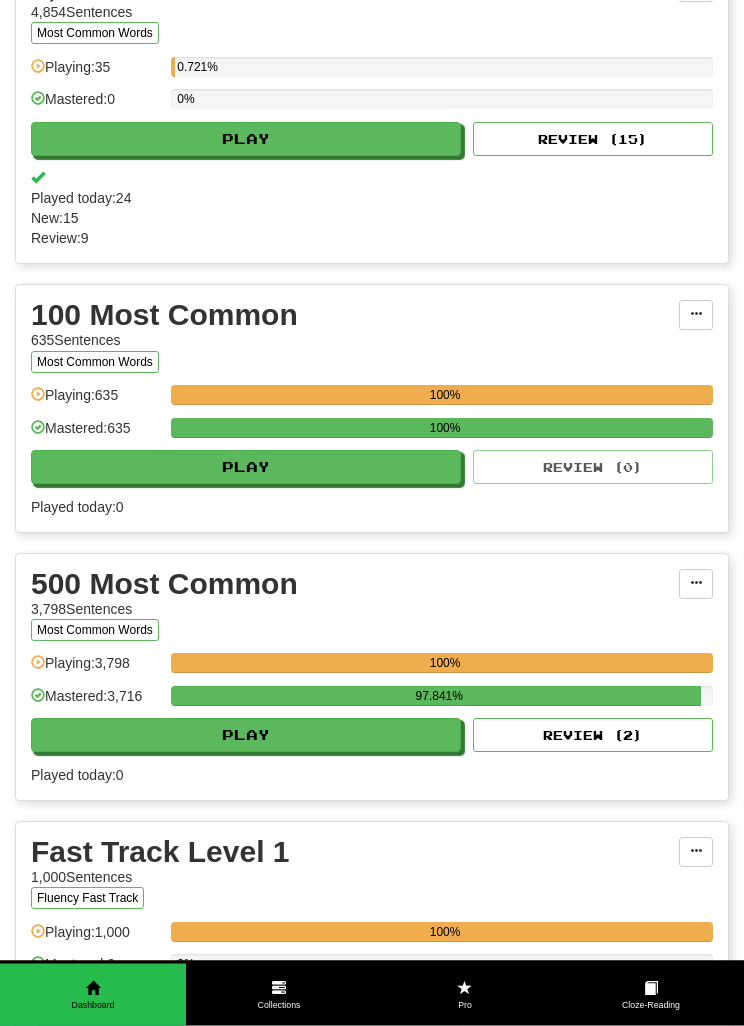 scroll, scrollTop: 424, scrollLeft: 0, axis: vertical 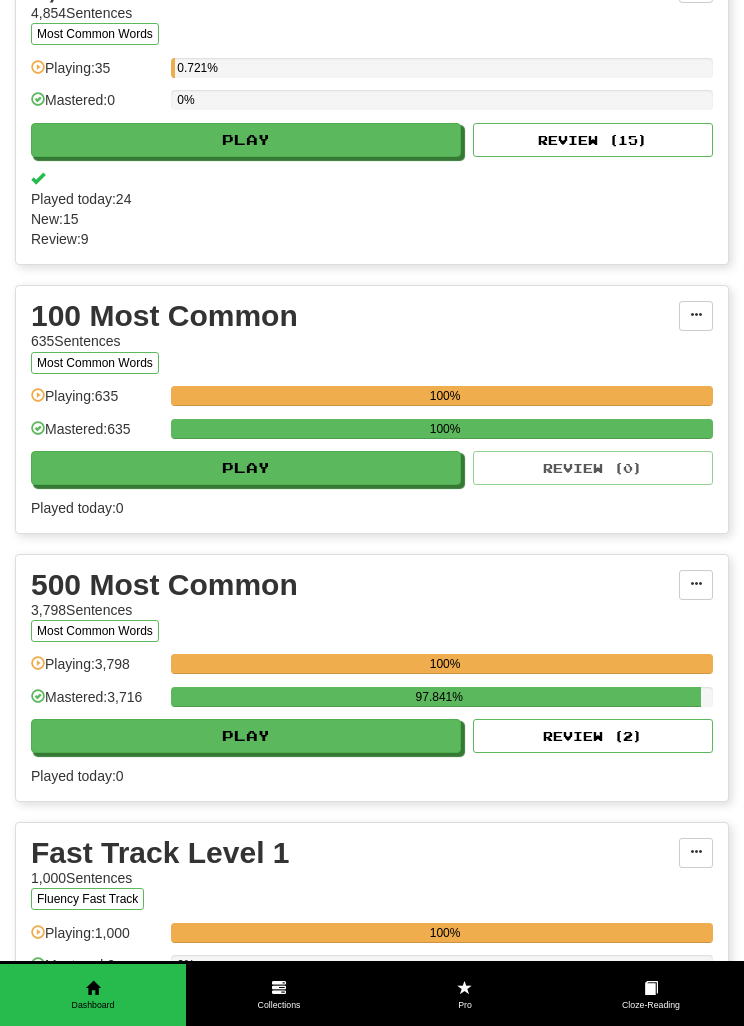 click on "Play" at bounding box center (246, 736) 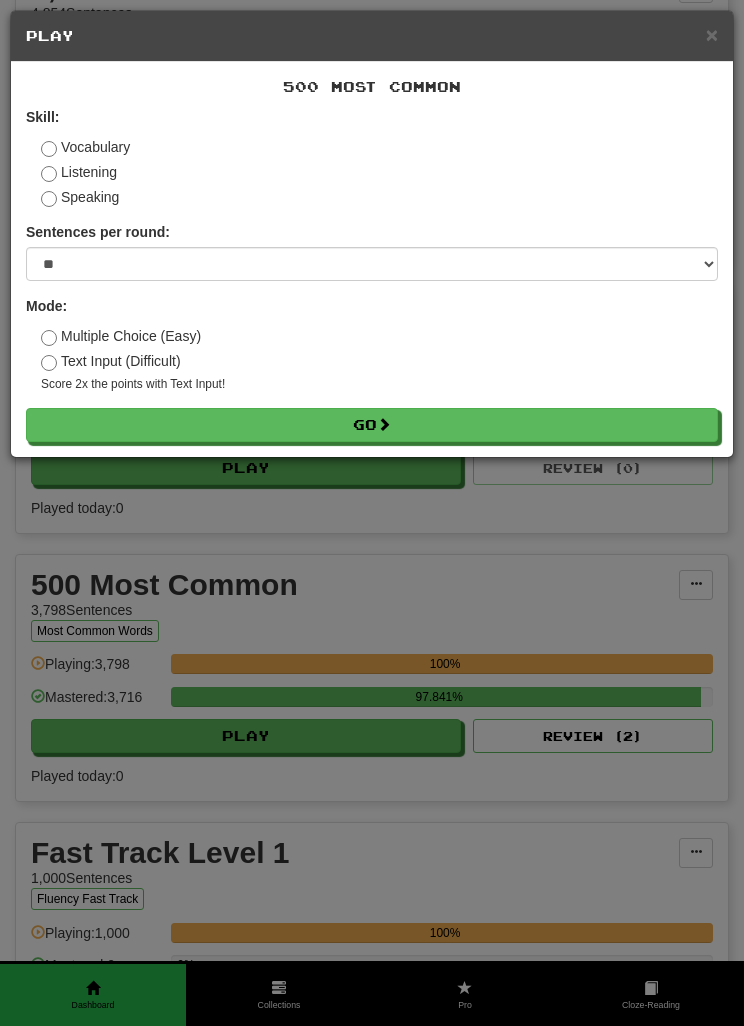 click on "Listening" at bounding box center (79, 172) 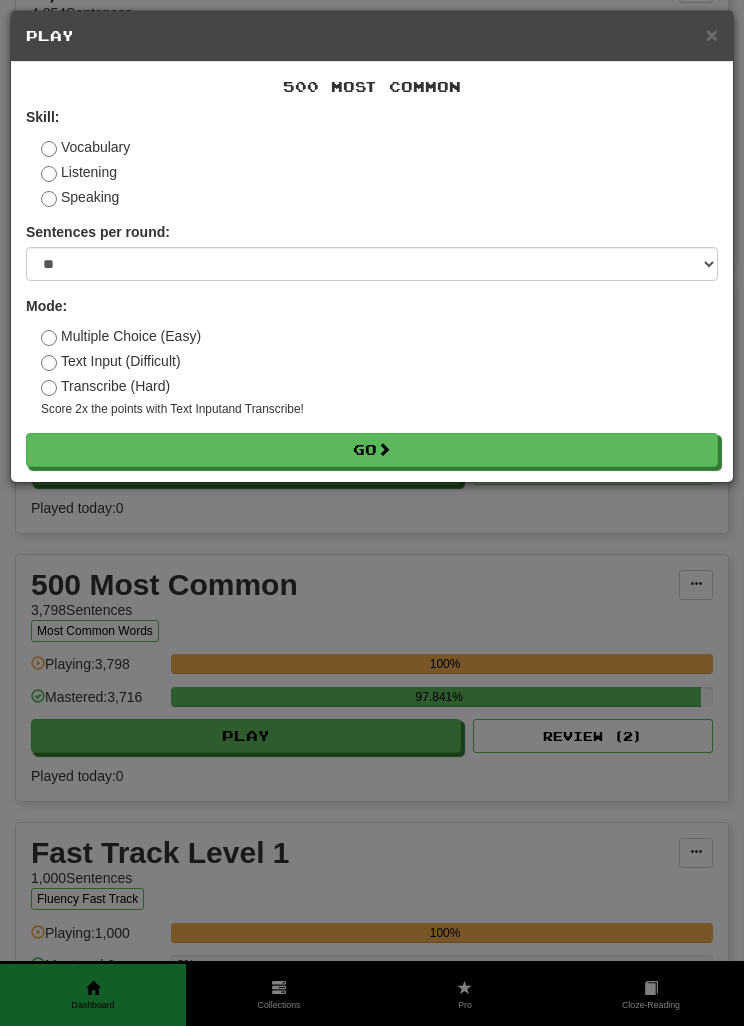 click on "Transcribe (Hard)" at bounding box center [105, 386] 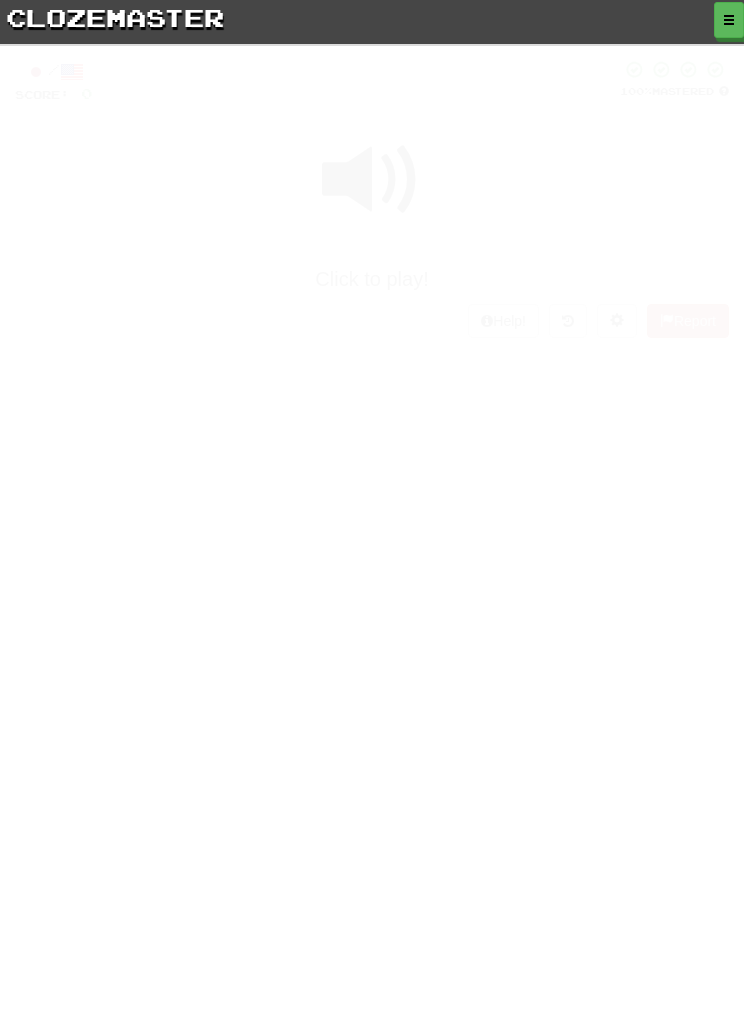 scroll, scrollTop: 0, scrollLeft: 0, axis: both 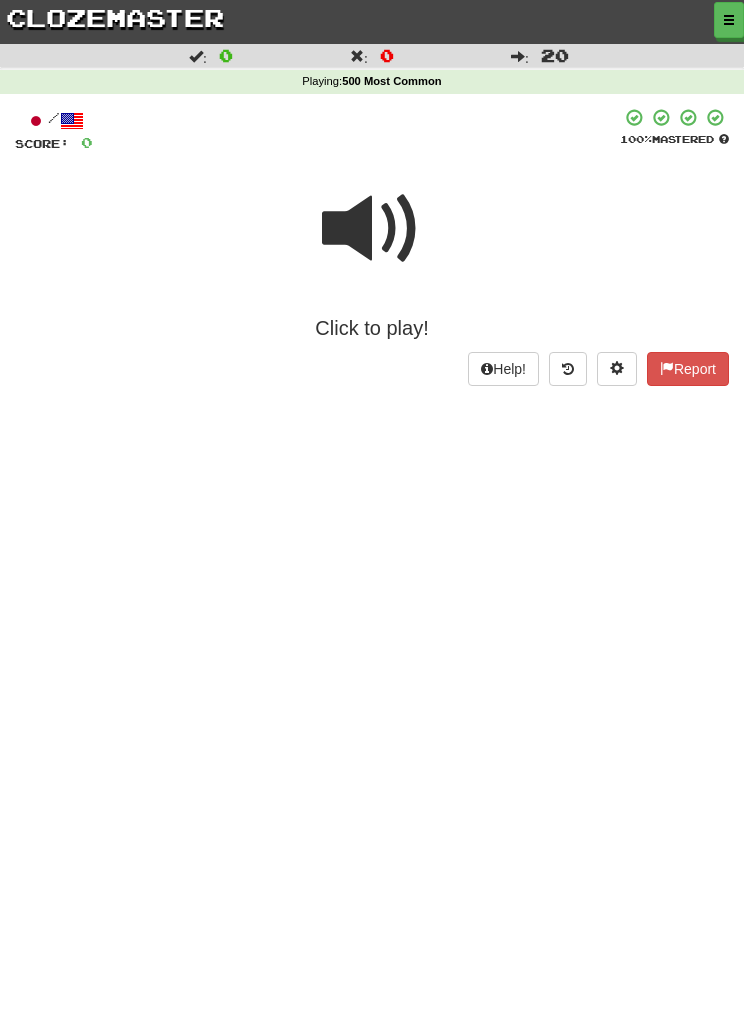 click at bounding box center (372, 229) 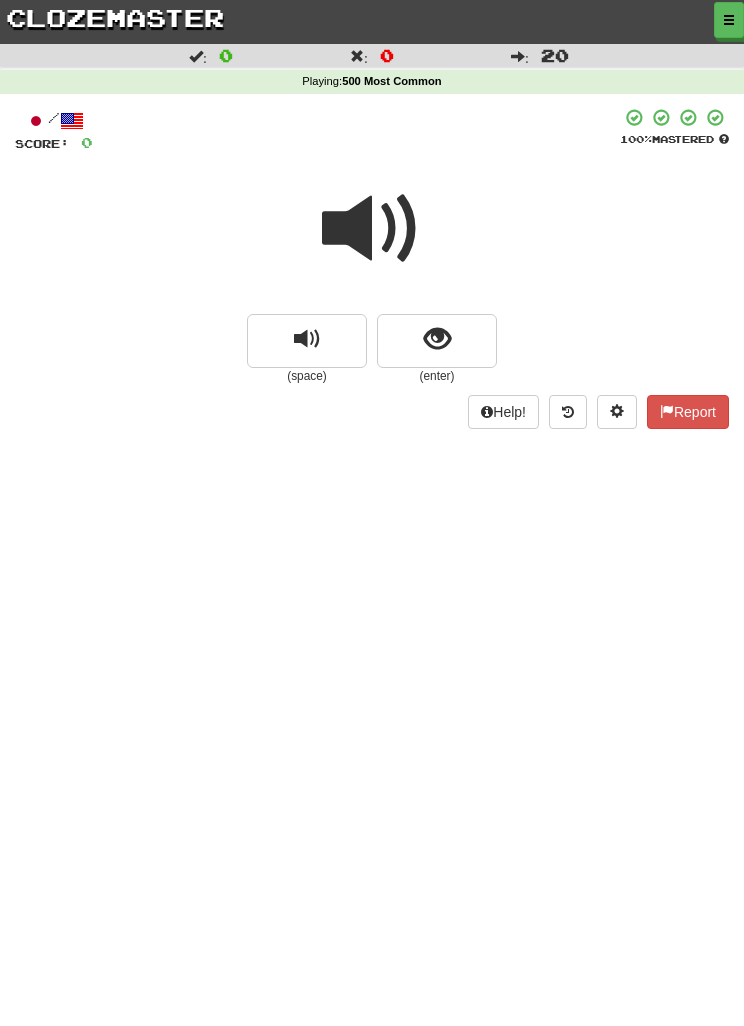 click at bounding box center (372, 229) 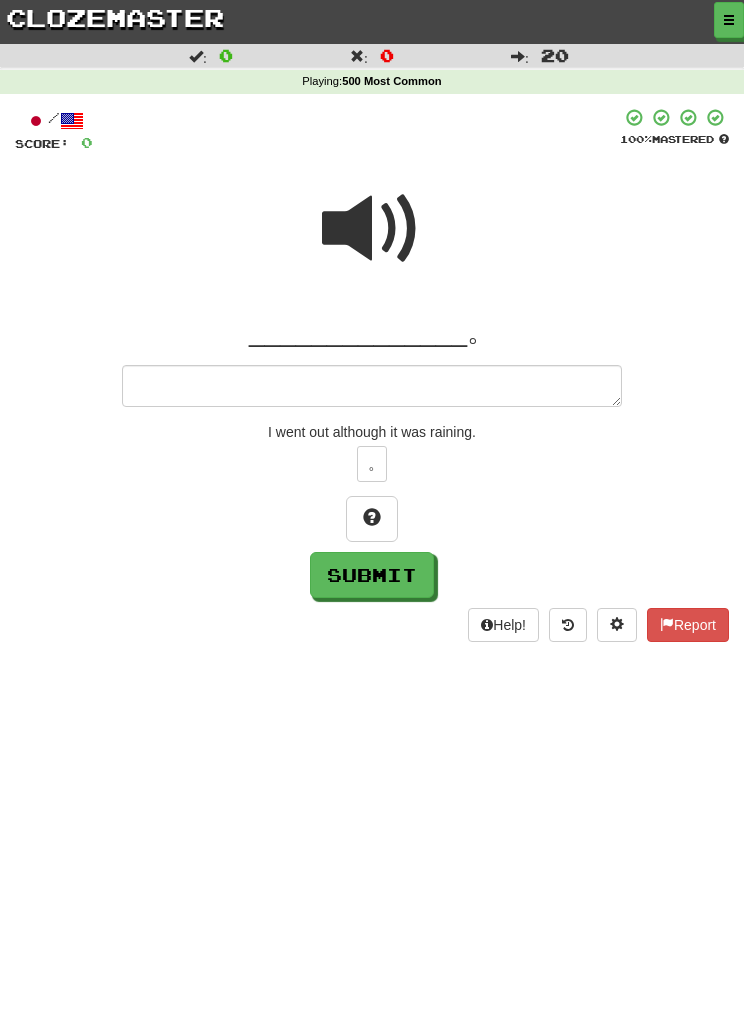 type on "*" 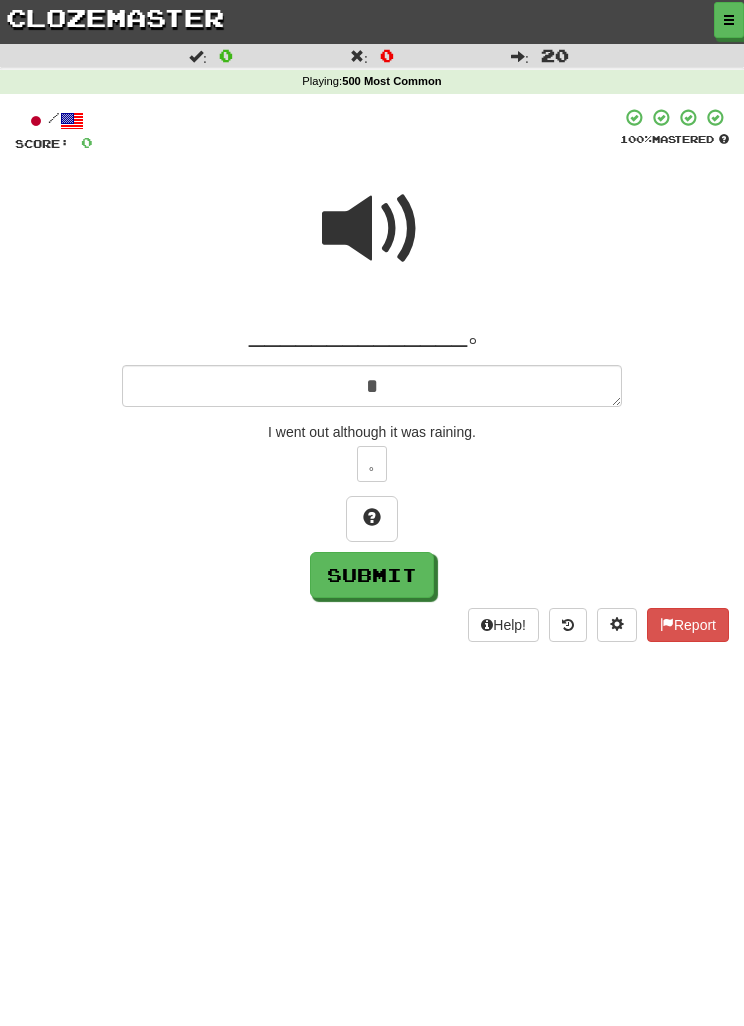 type on "*" 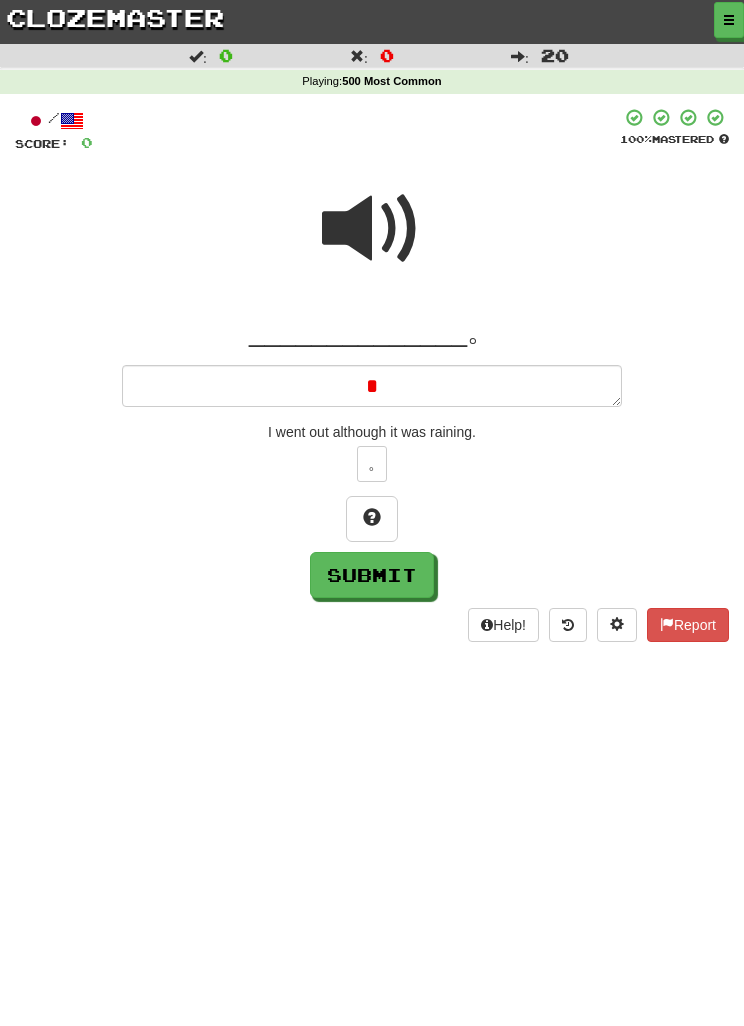 type on "*" 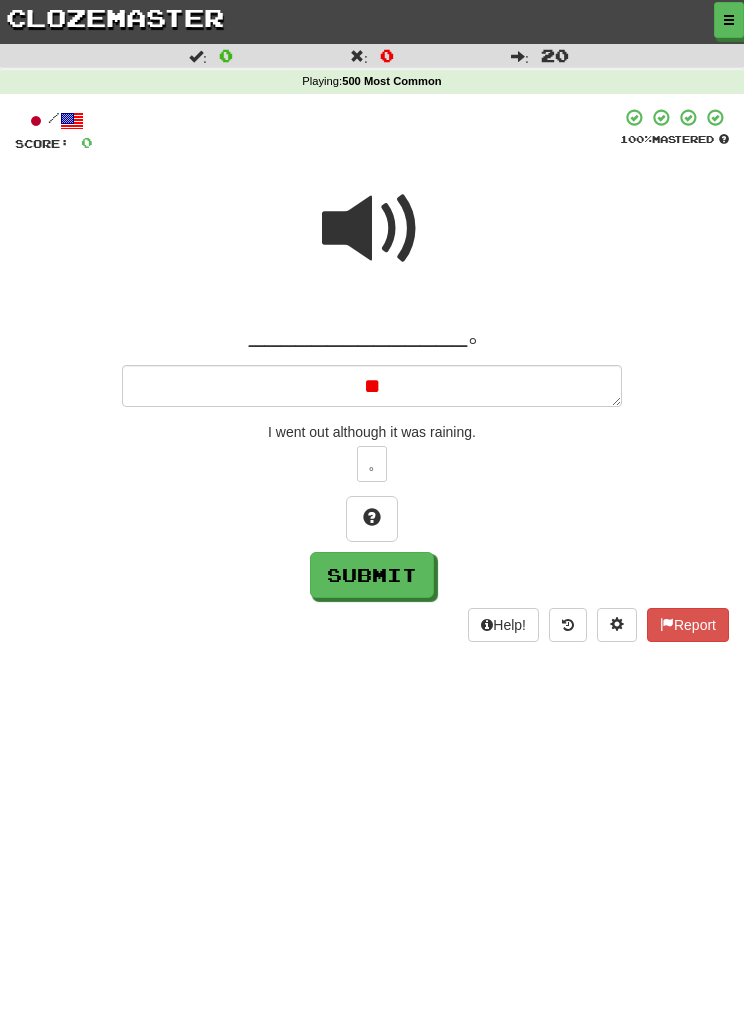 type on "*" 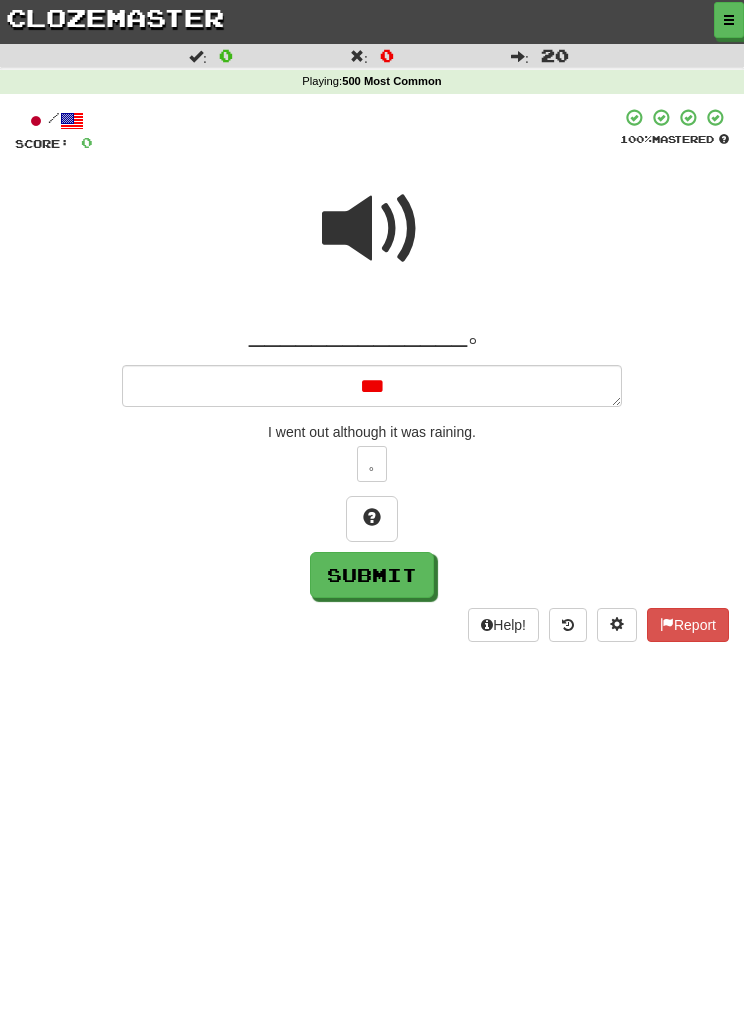 type on "*" 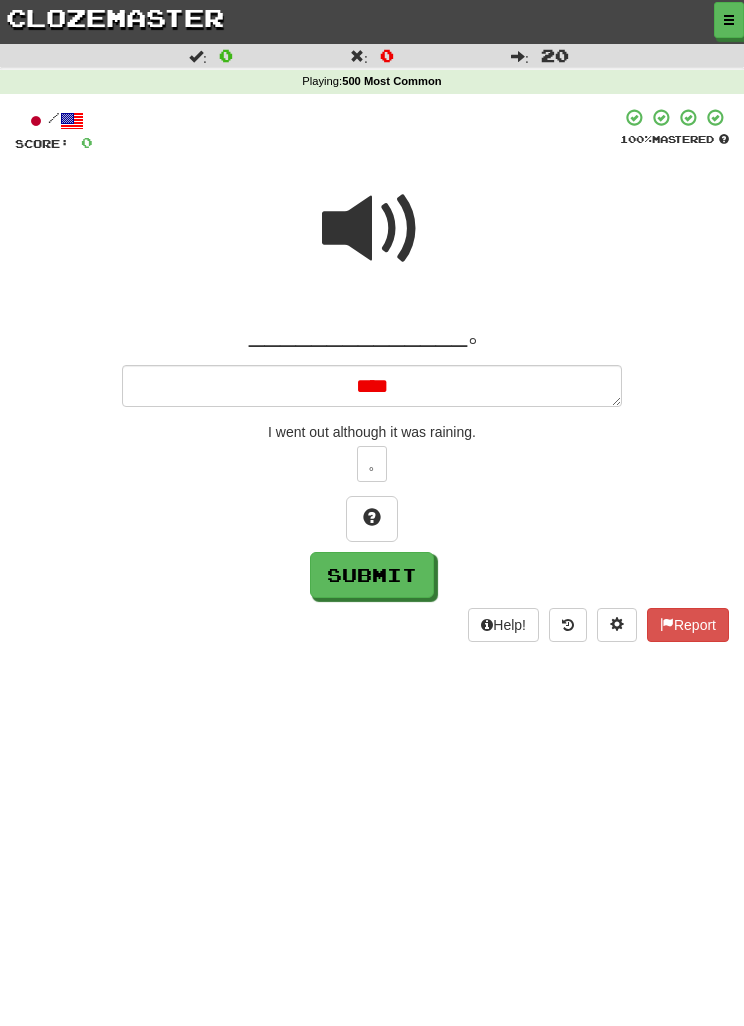 type on "*" 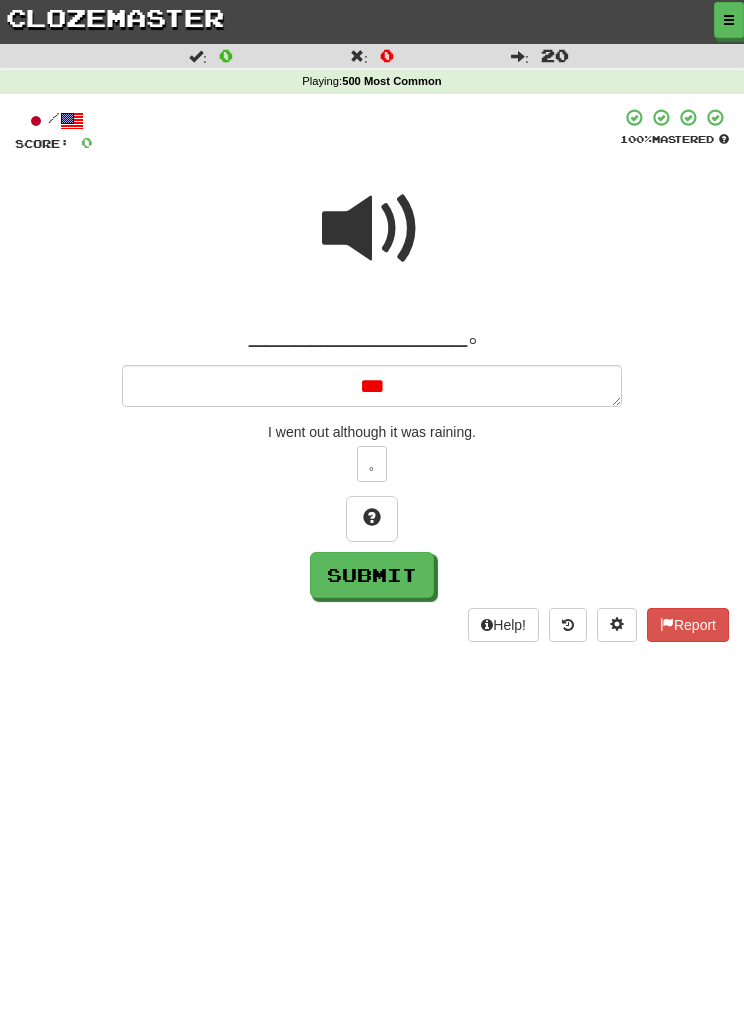 type on "*" 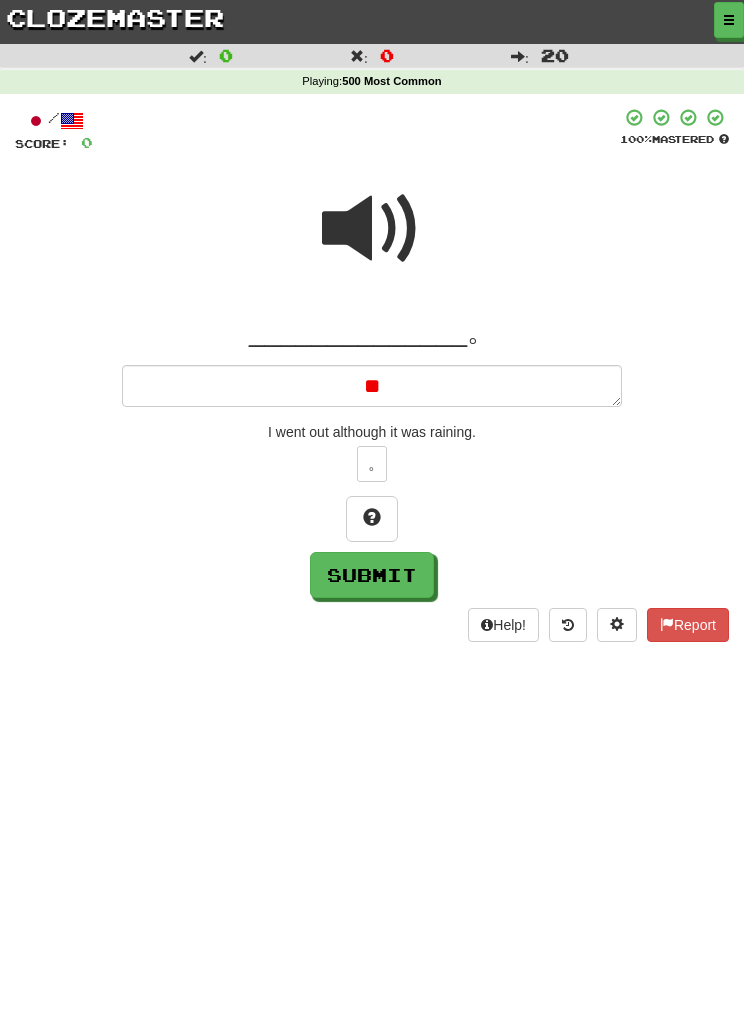 type on "*" 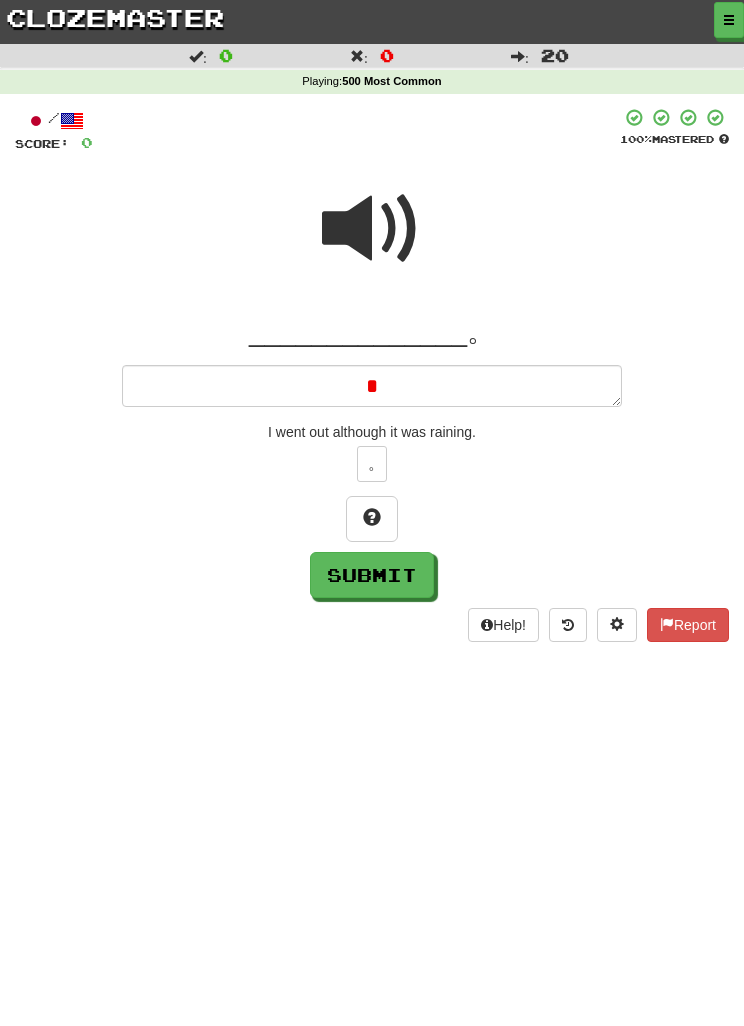 type on "*" 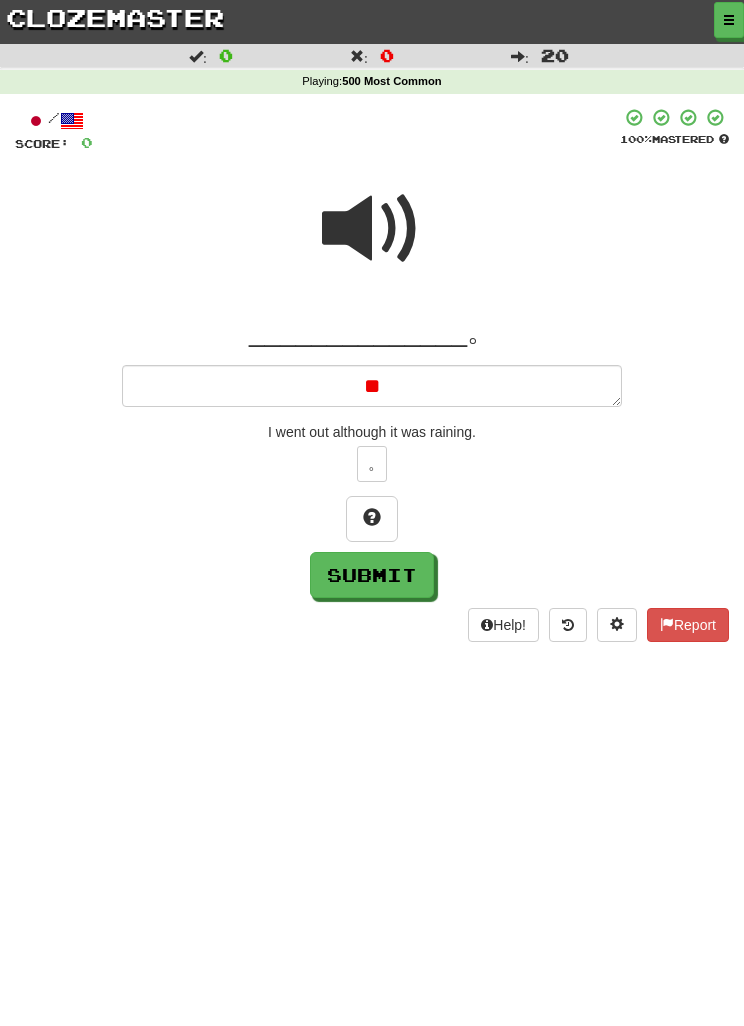type on "**" 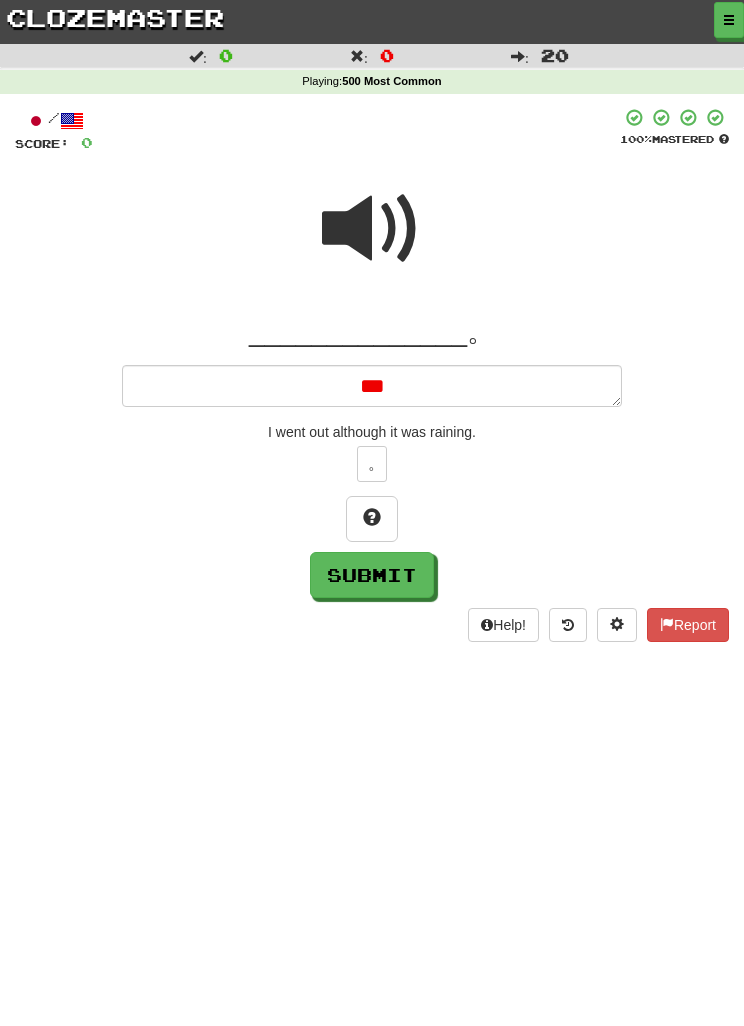 type on "*" 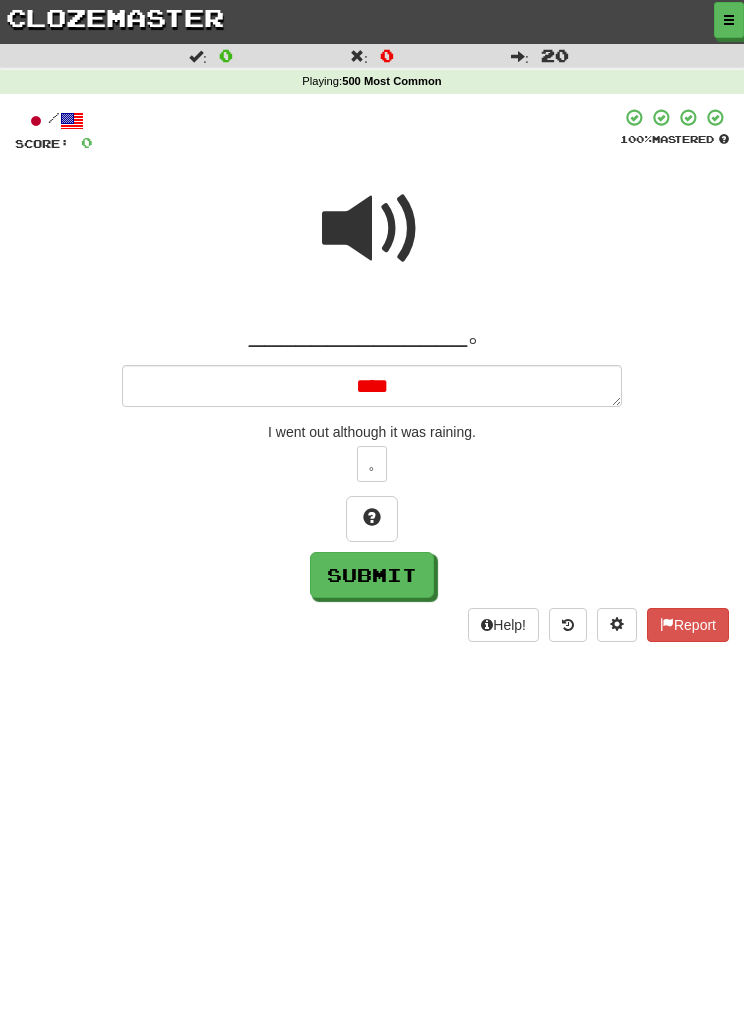 type on "*" 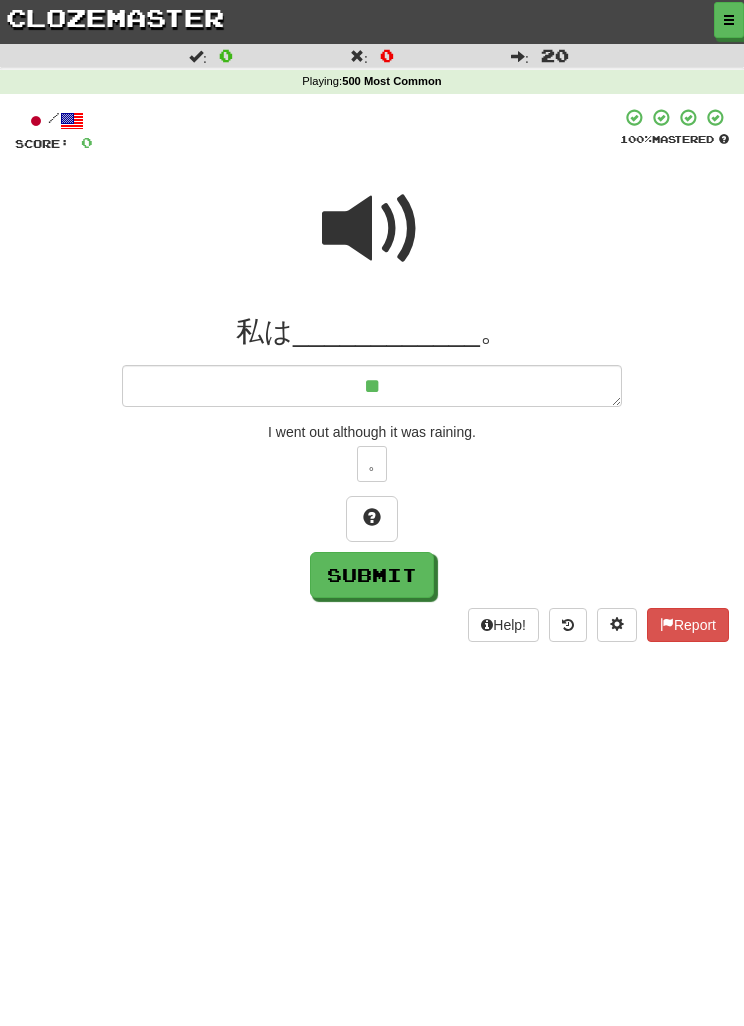 type on "***" 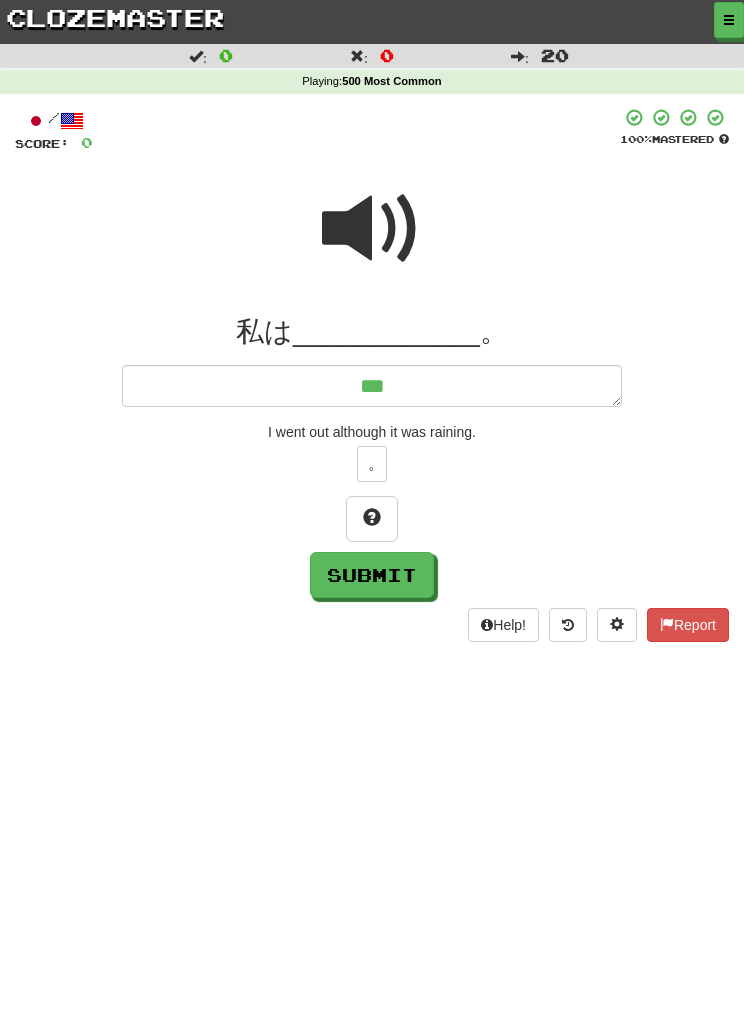 type on "*" 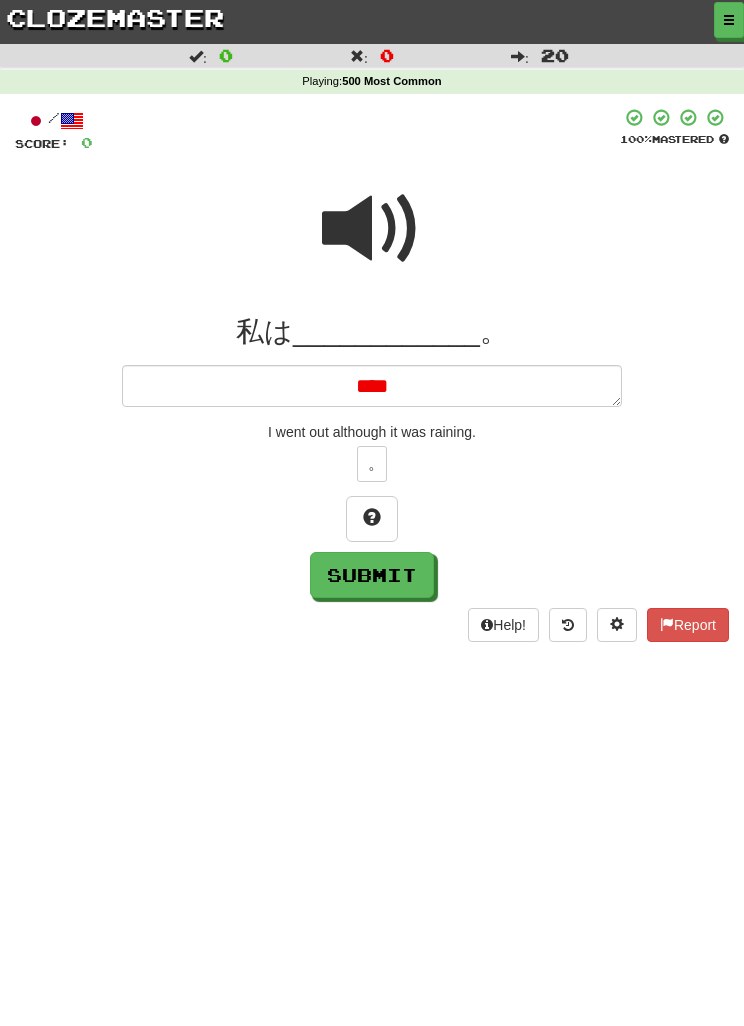 type on "****" 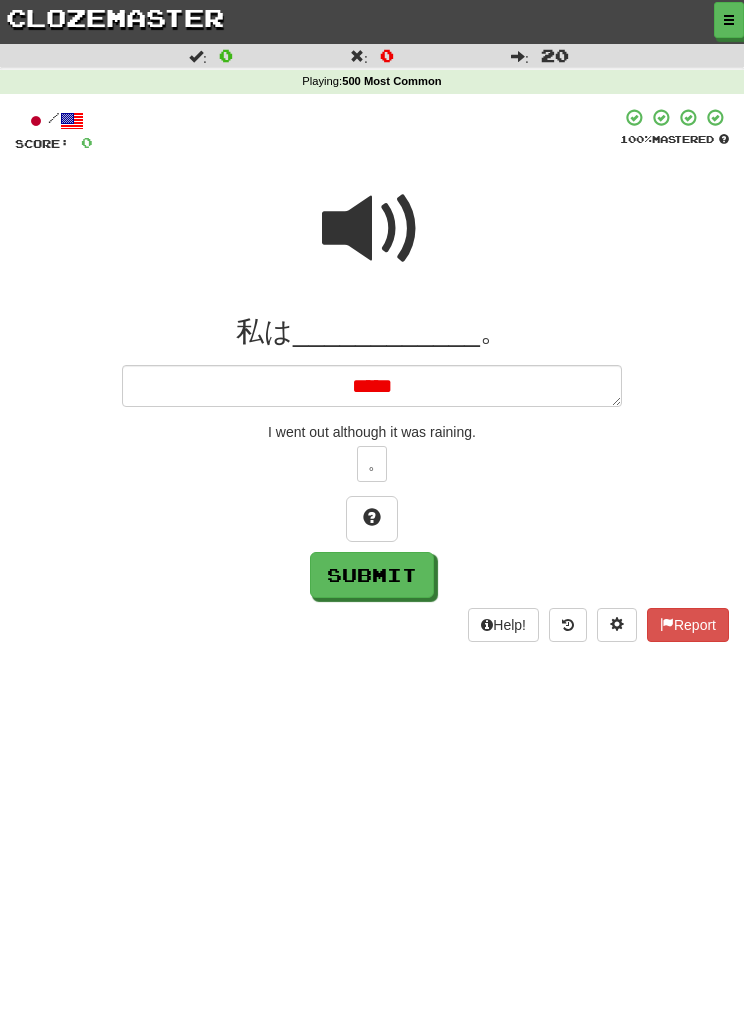 type on "*" 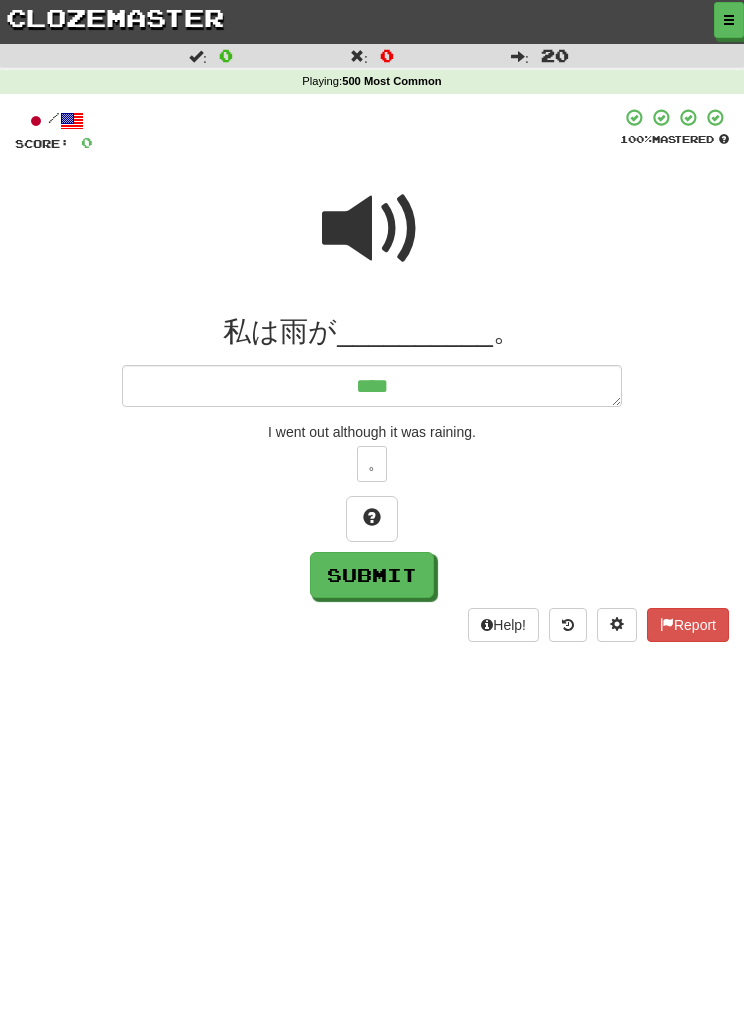 type on "*****" 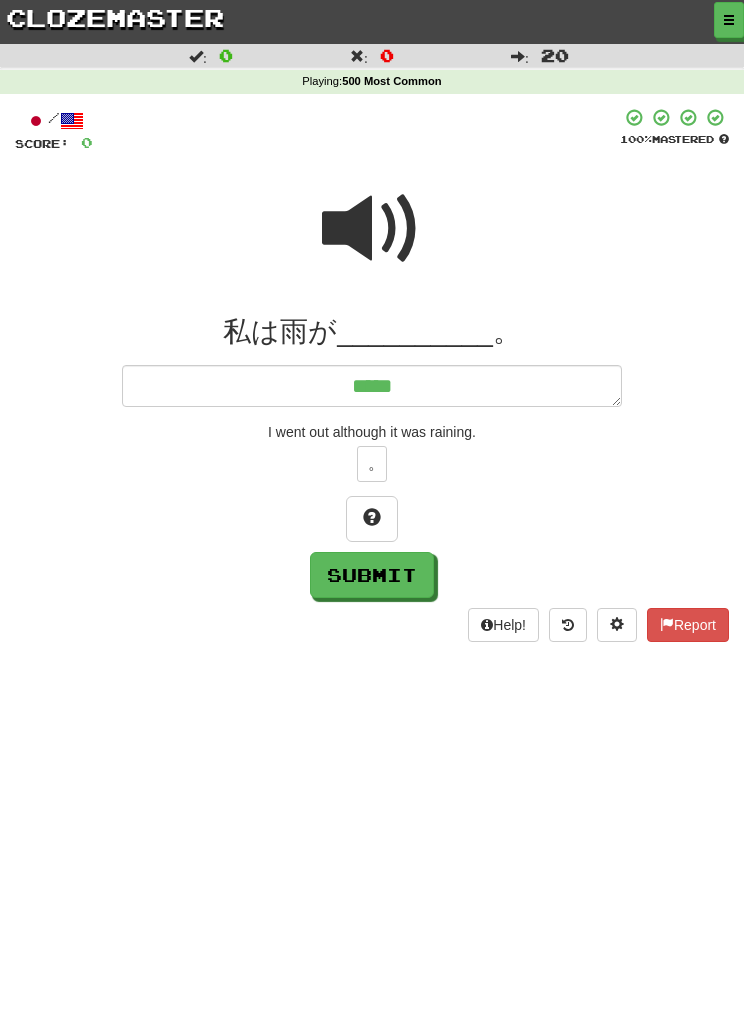 type on "*" 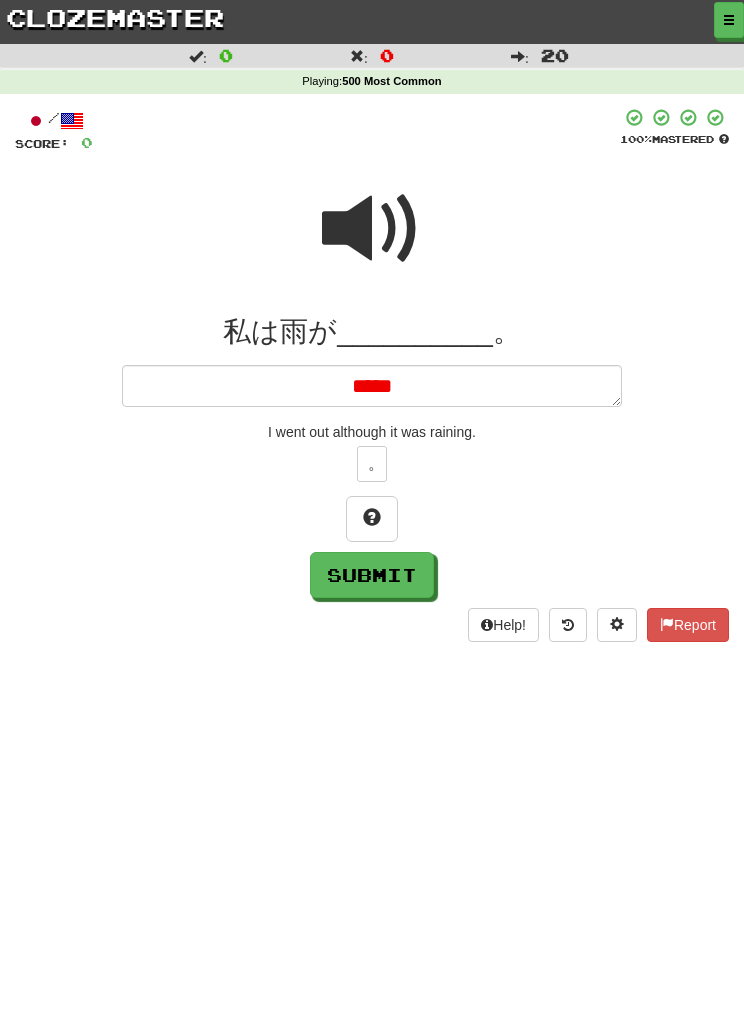 type on "*****" 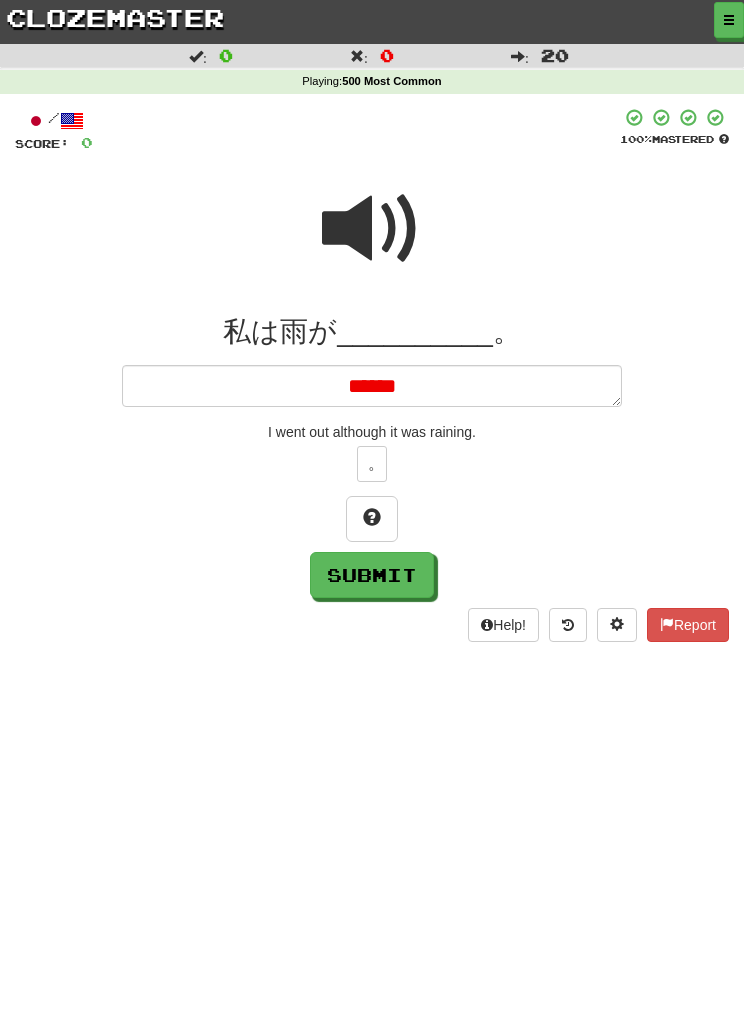 type on "*" 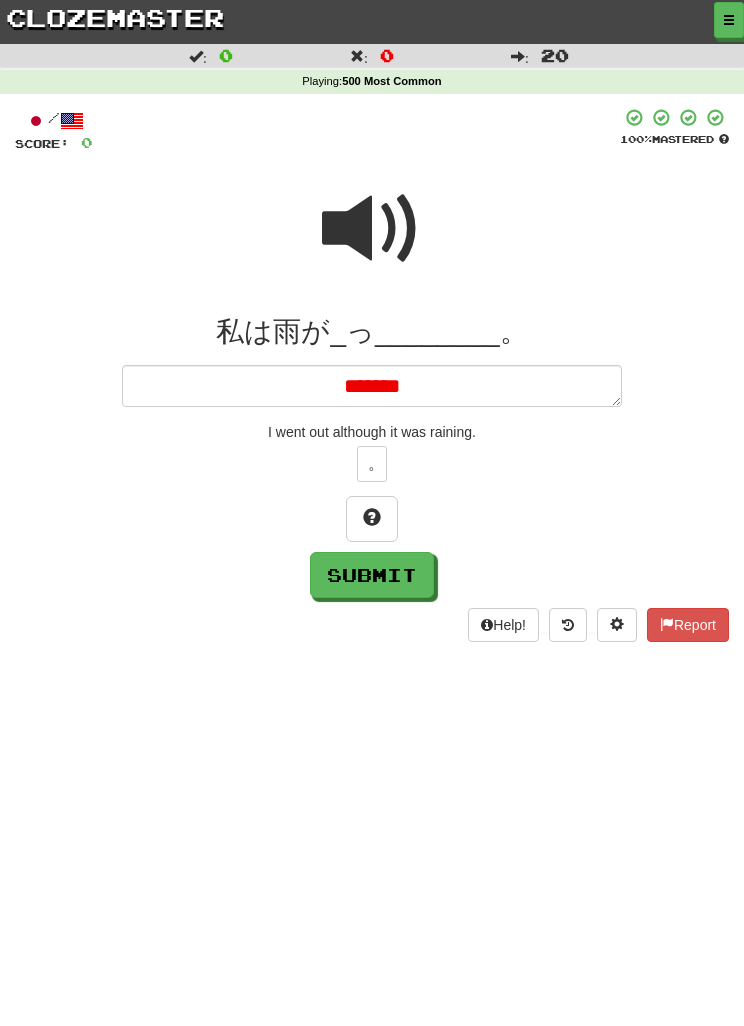 type on "*" 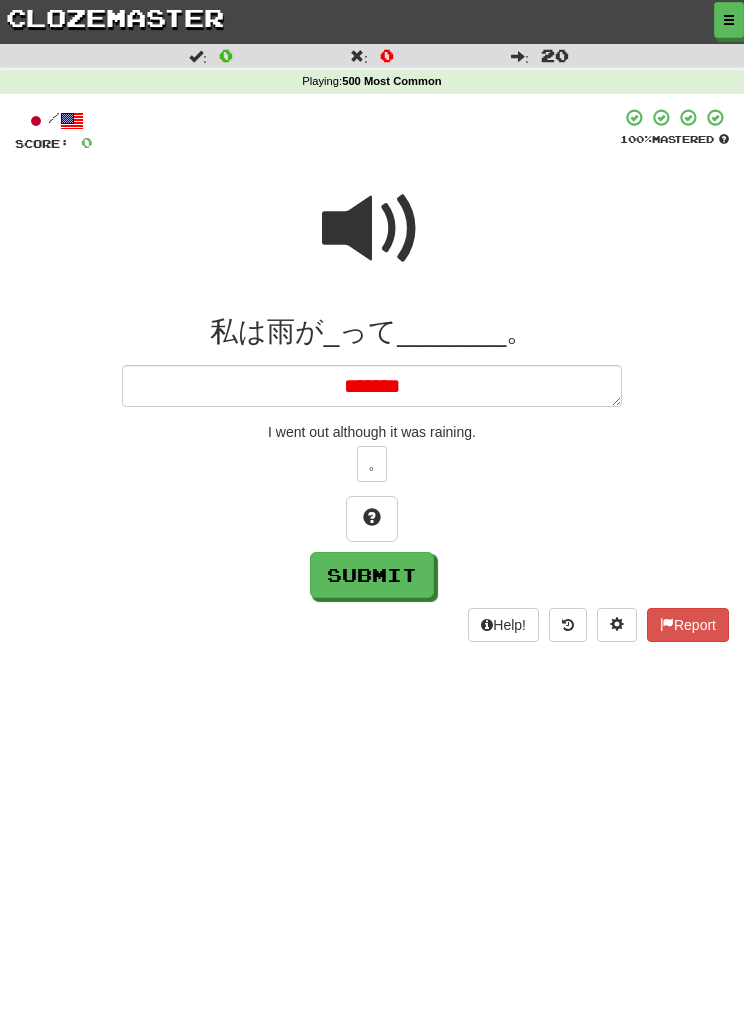 type on "********" 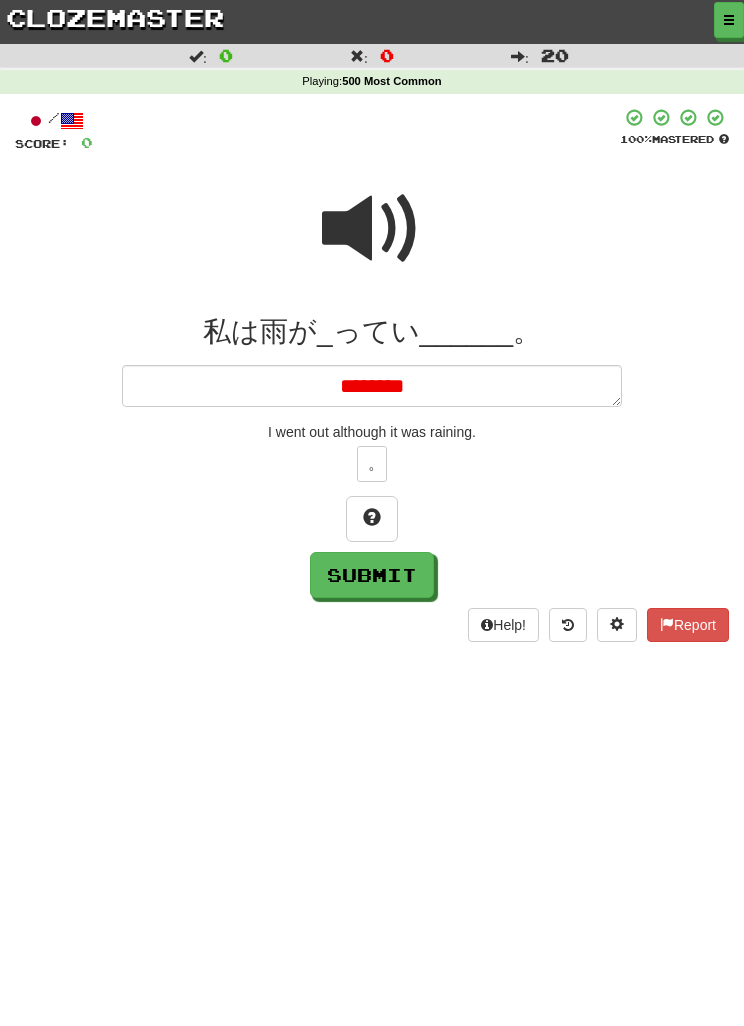 type on "*" 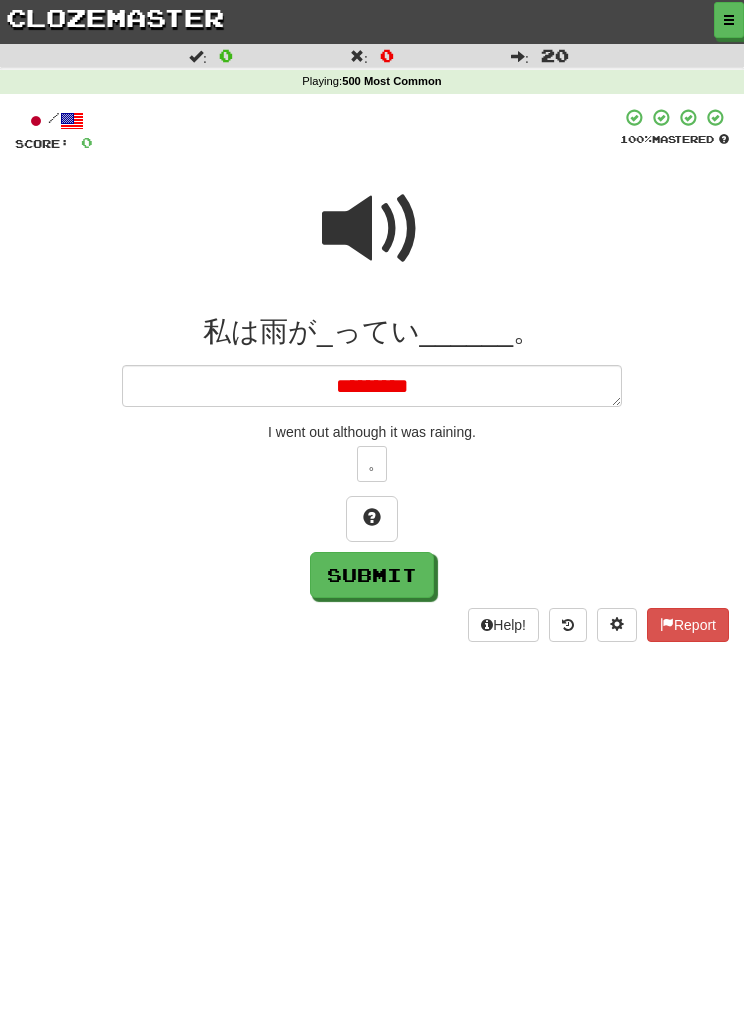 type on "*********" 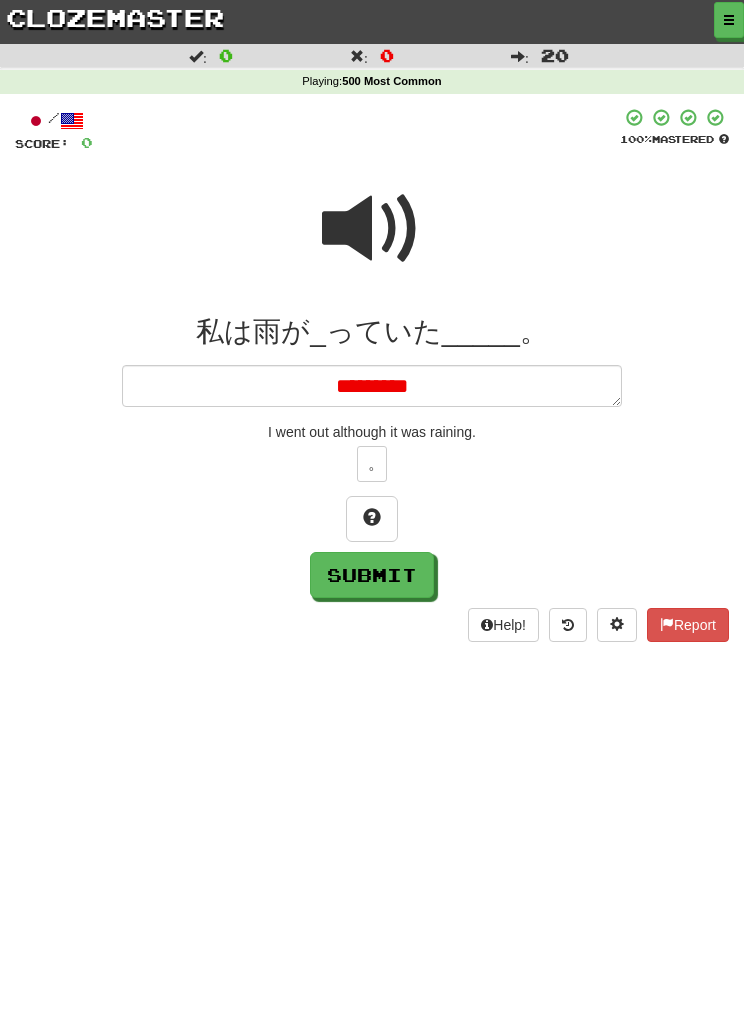 type on "*" 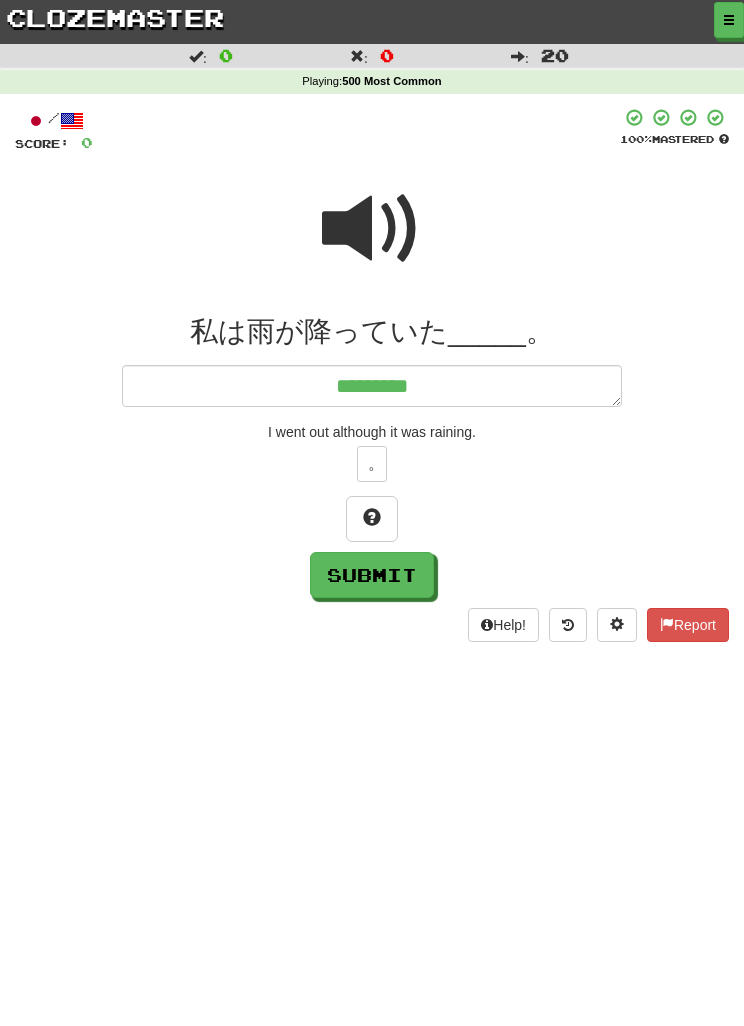 type on "*" 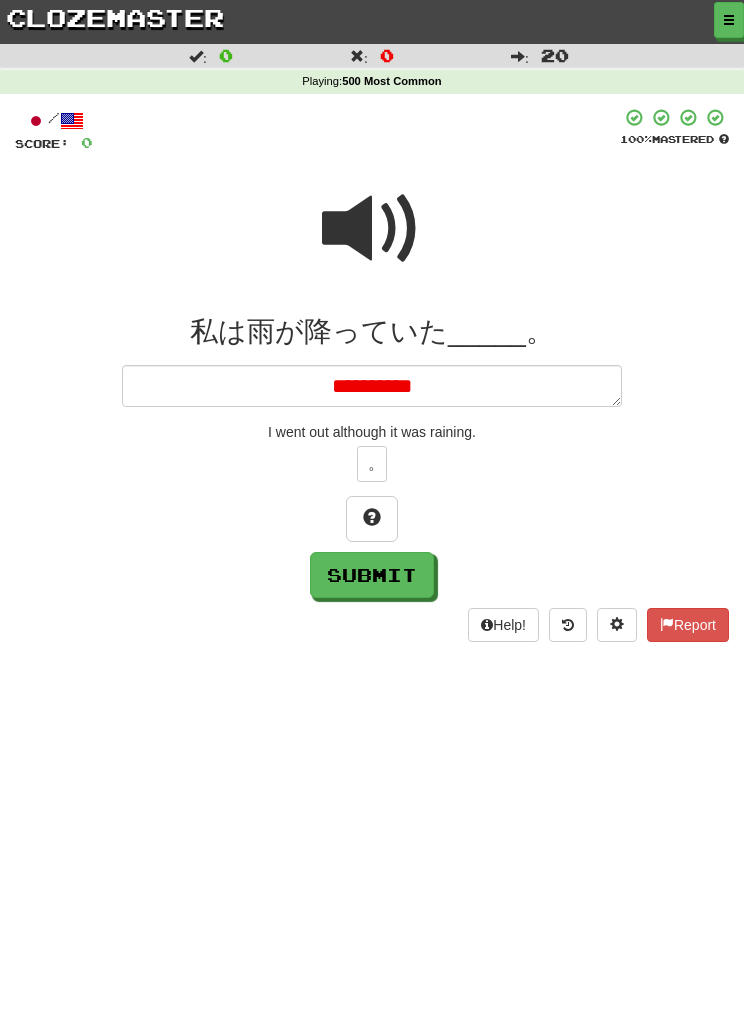 type on "**********" 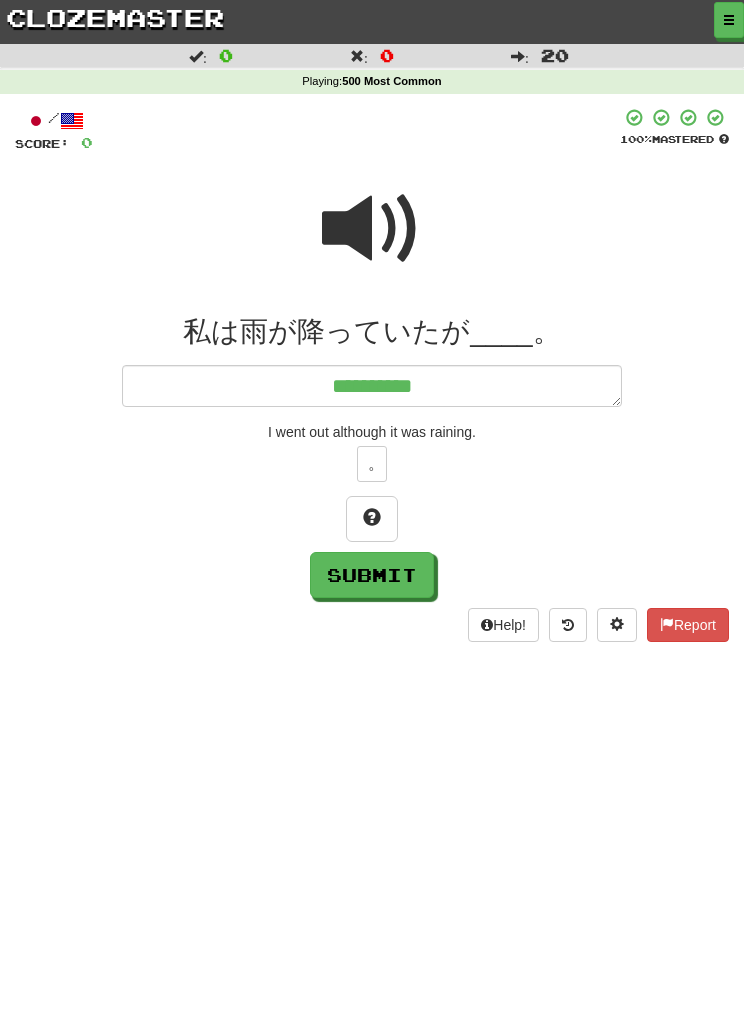 type on "*" 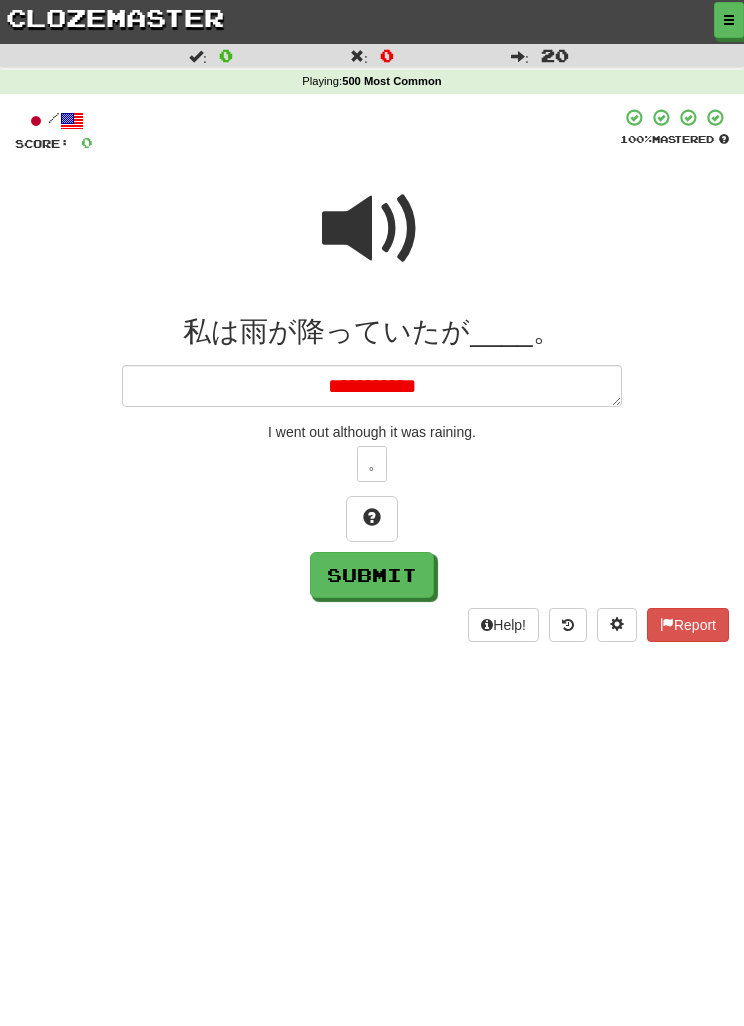 type on "*" 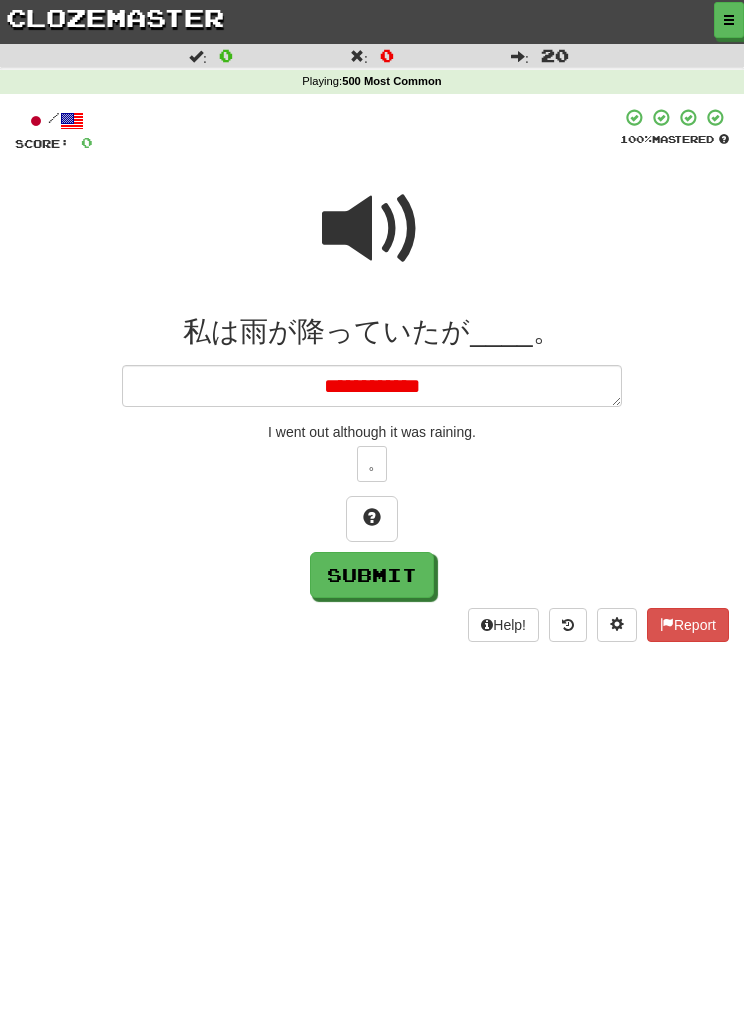 type on "**********" 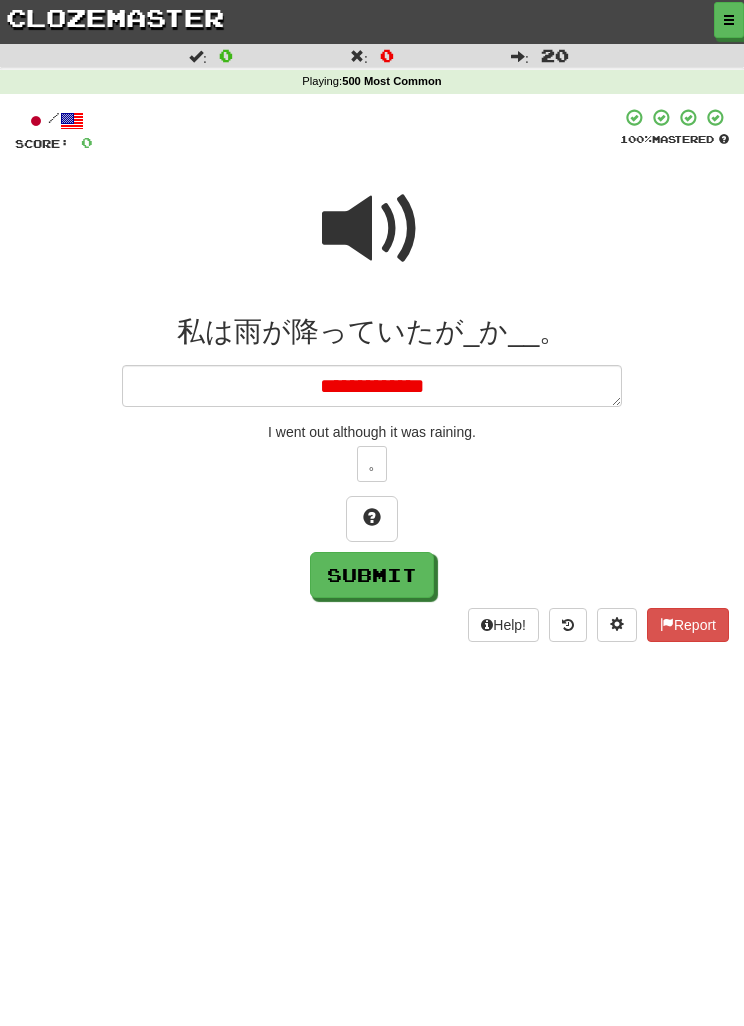 type on "**********" 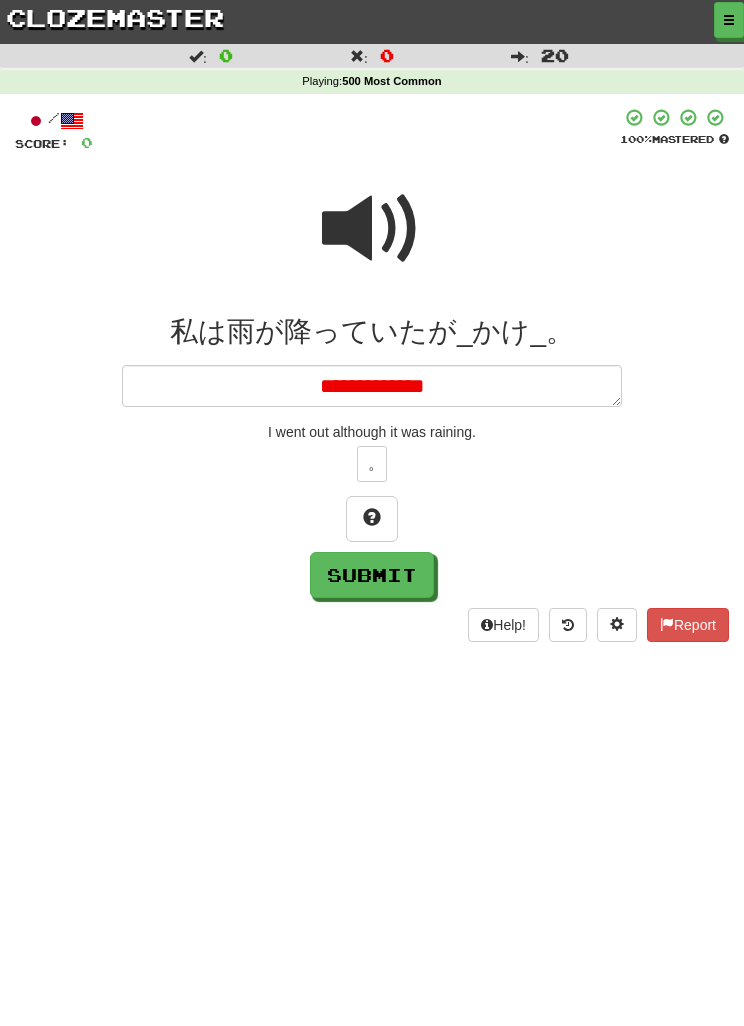 type on "**********" 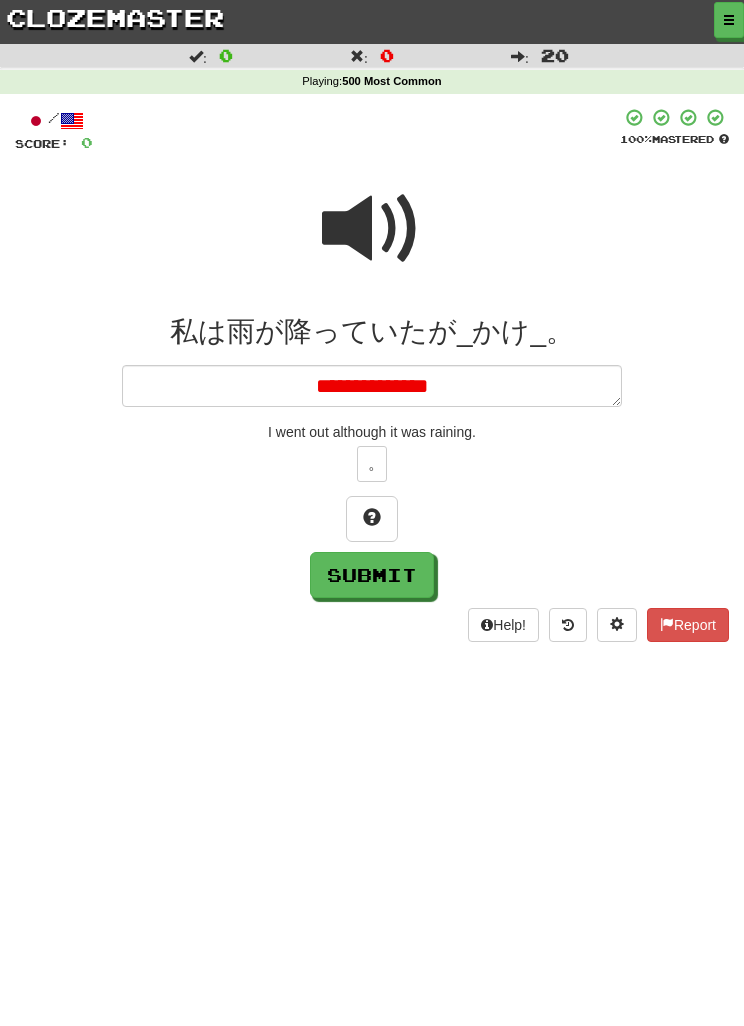 type on "*" 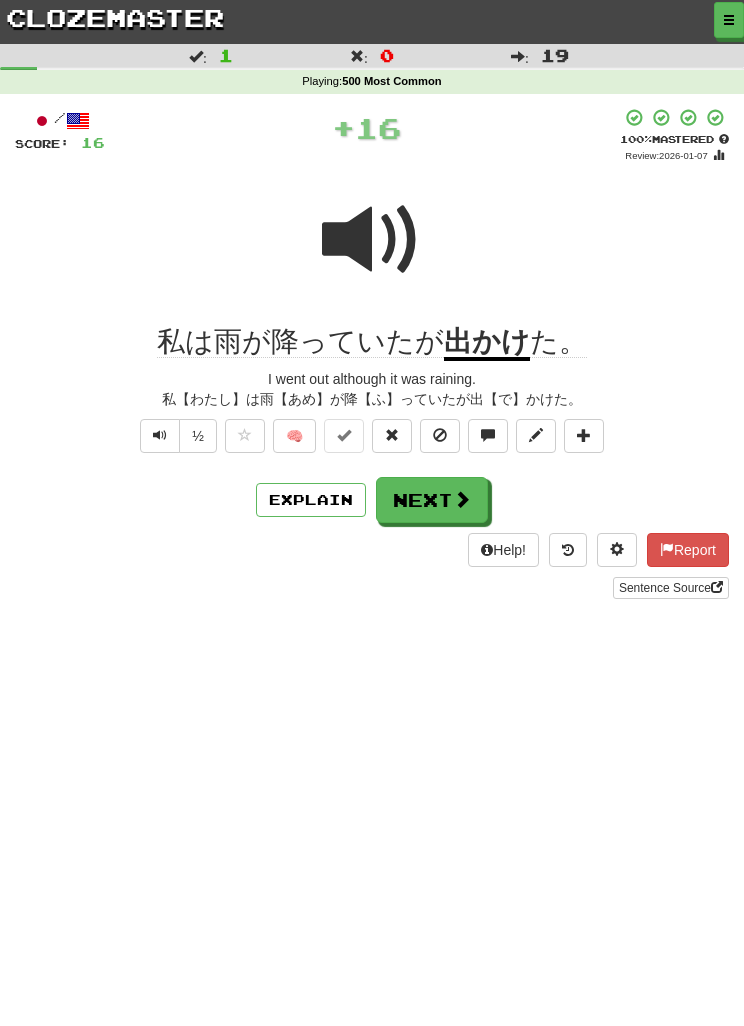 click on "Next" at bounding box center [432, 500] 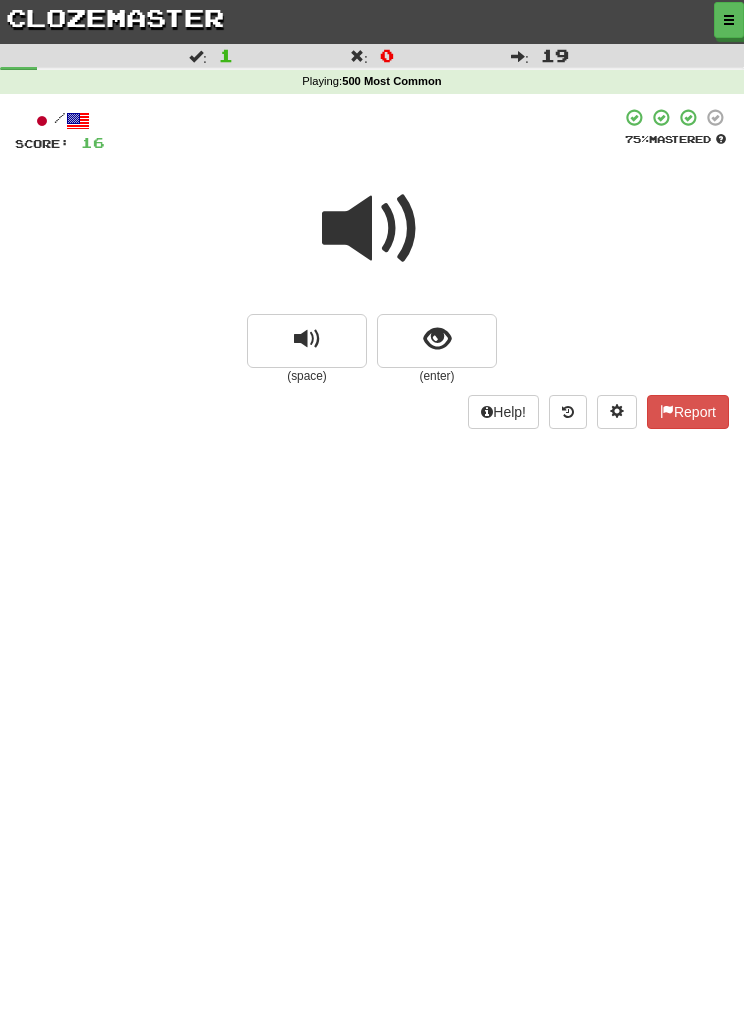 click at bounding box center [437, 339] 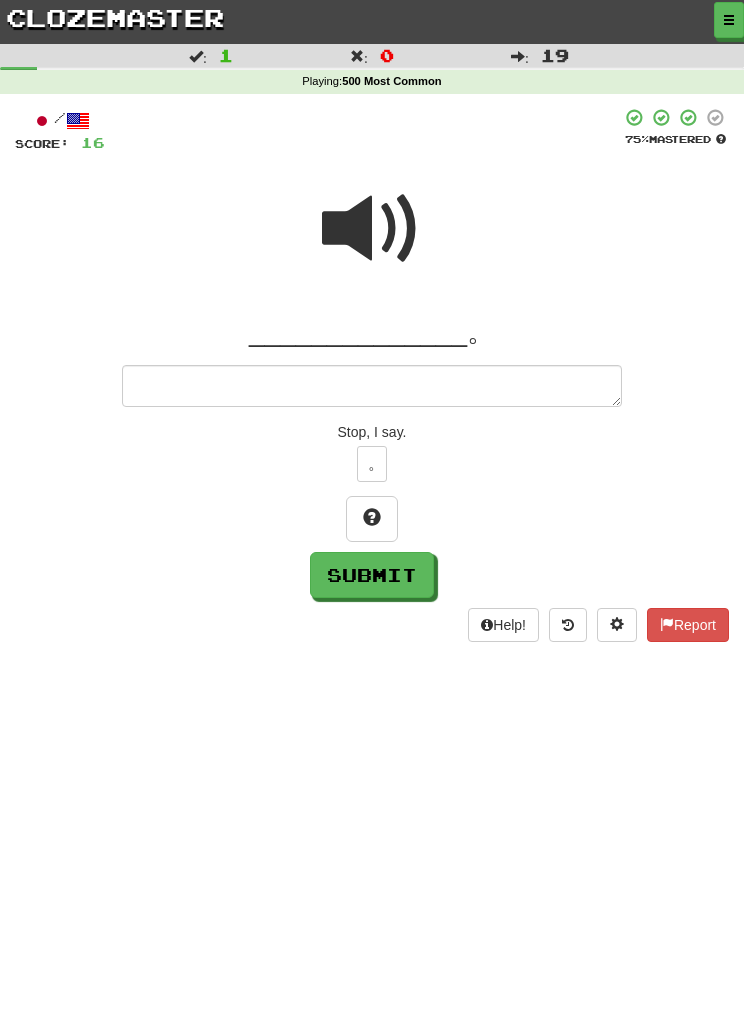 type on "*" 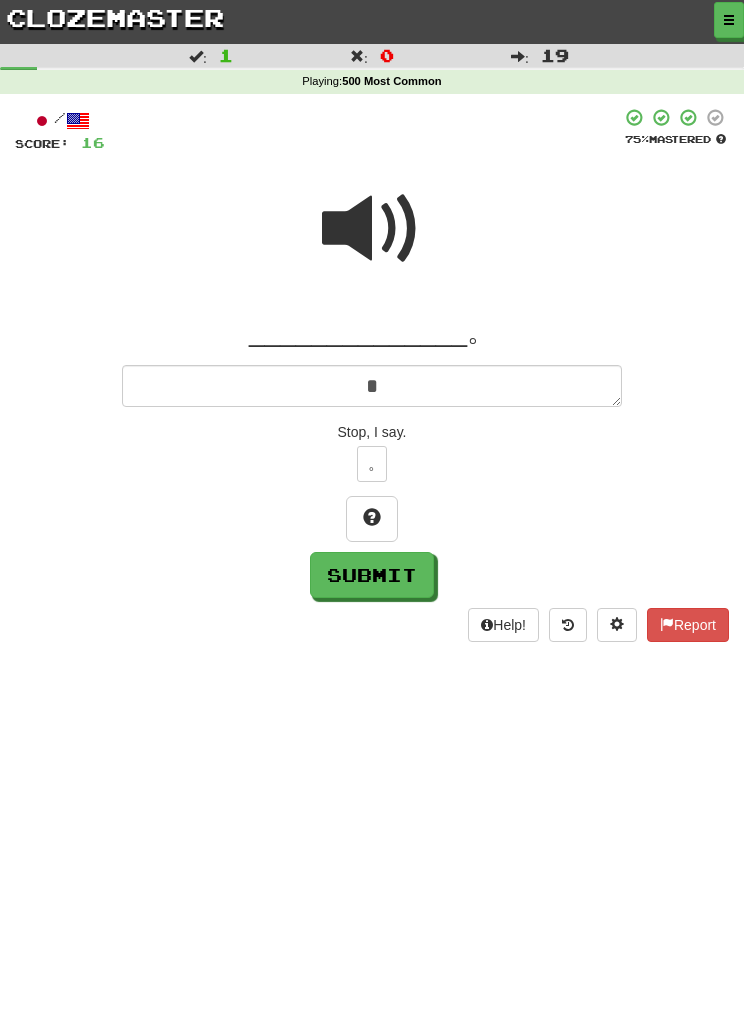 type on "*" 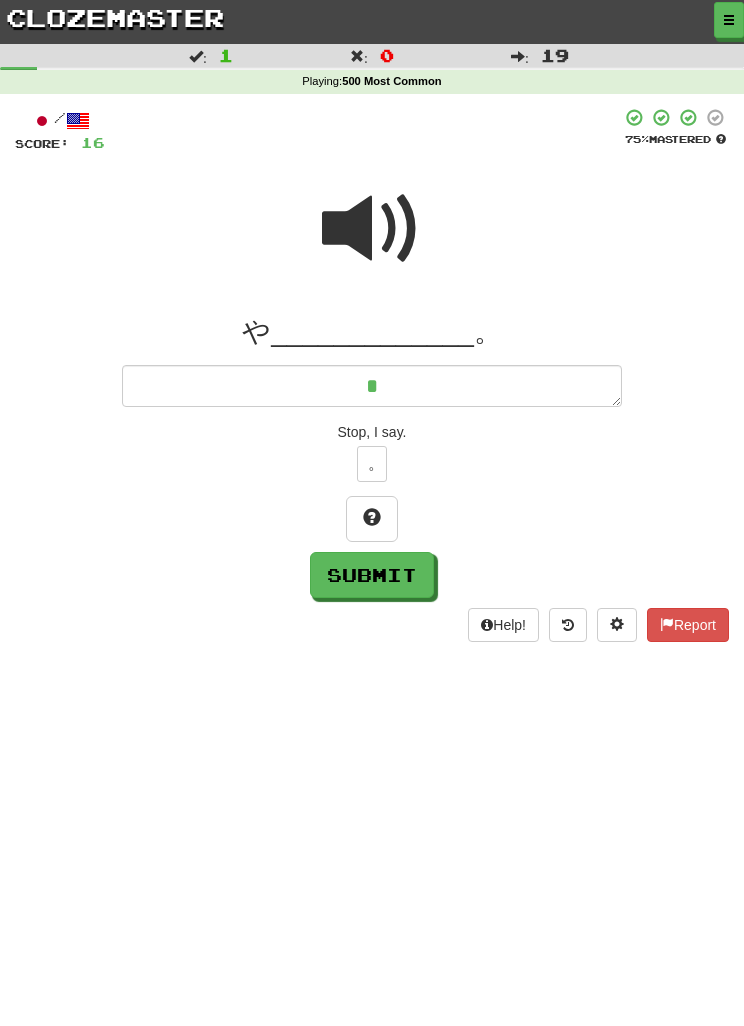 type on "*" 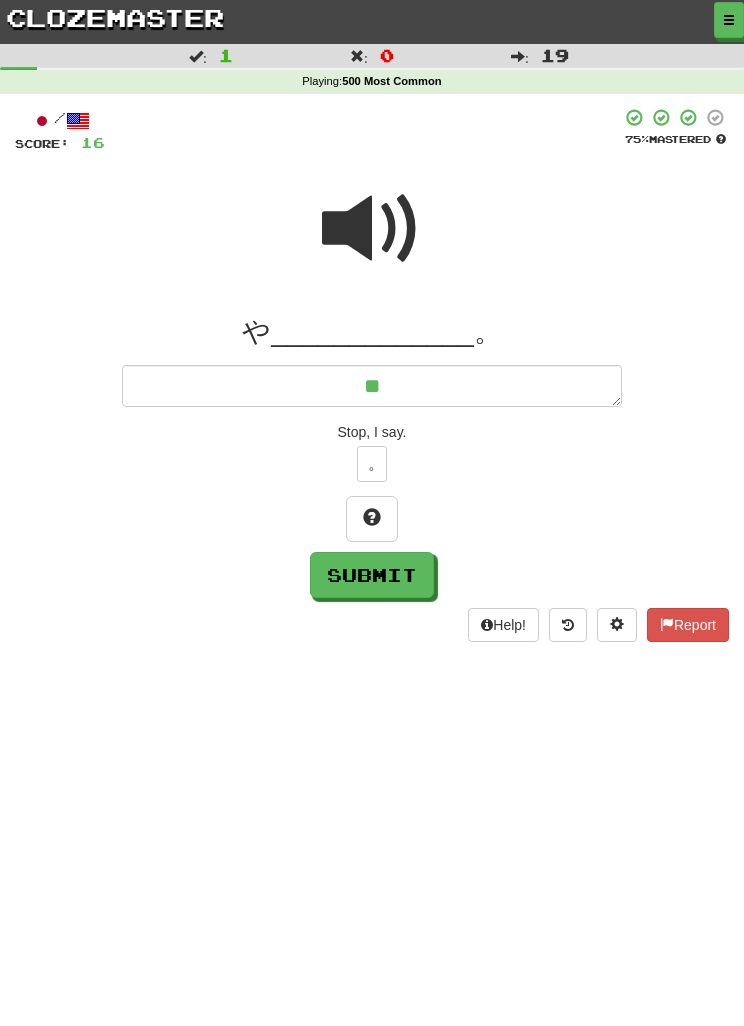 type on "*" 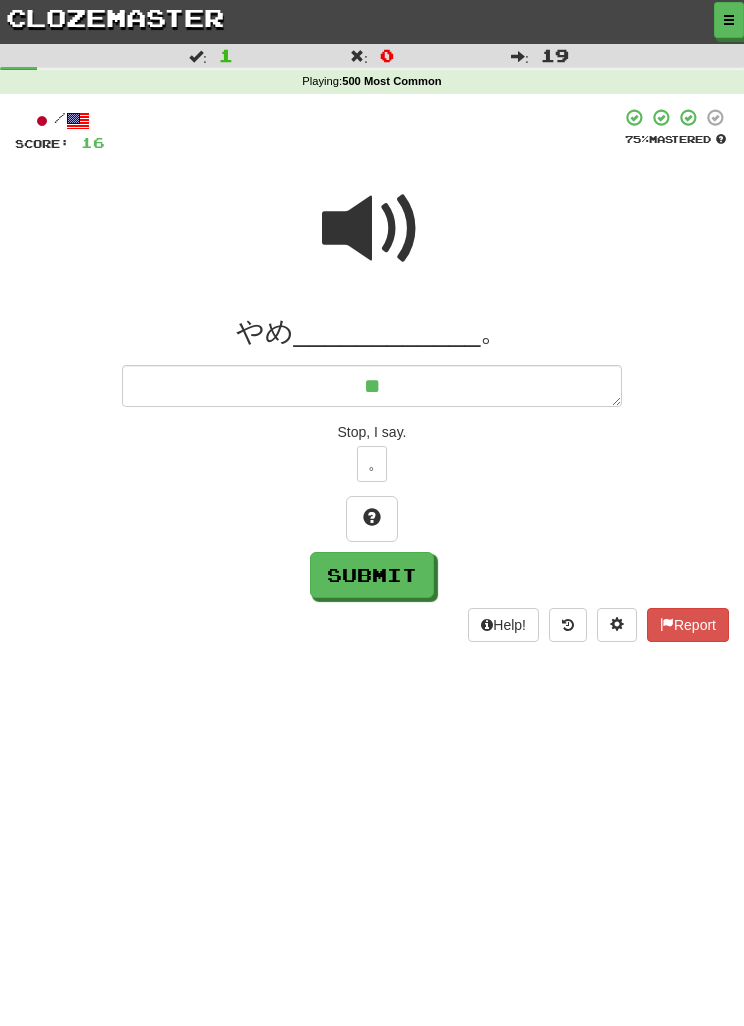 type on "*" 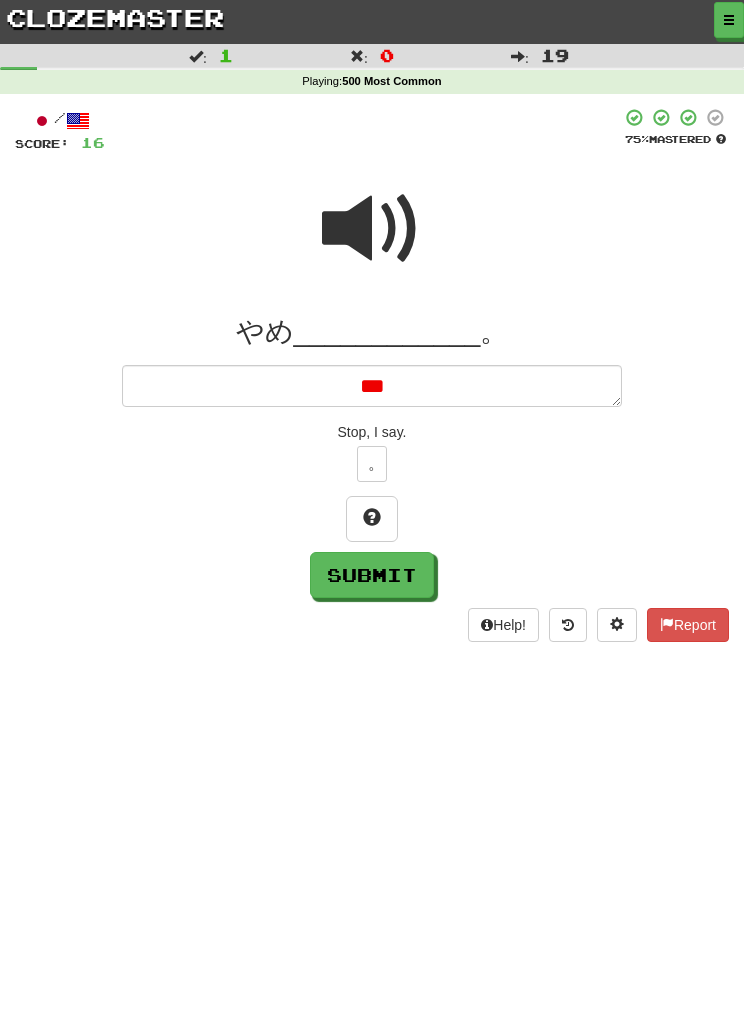 type on "****" 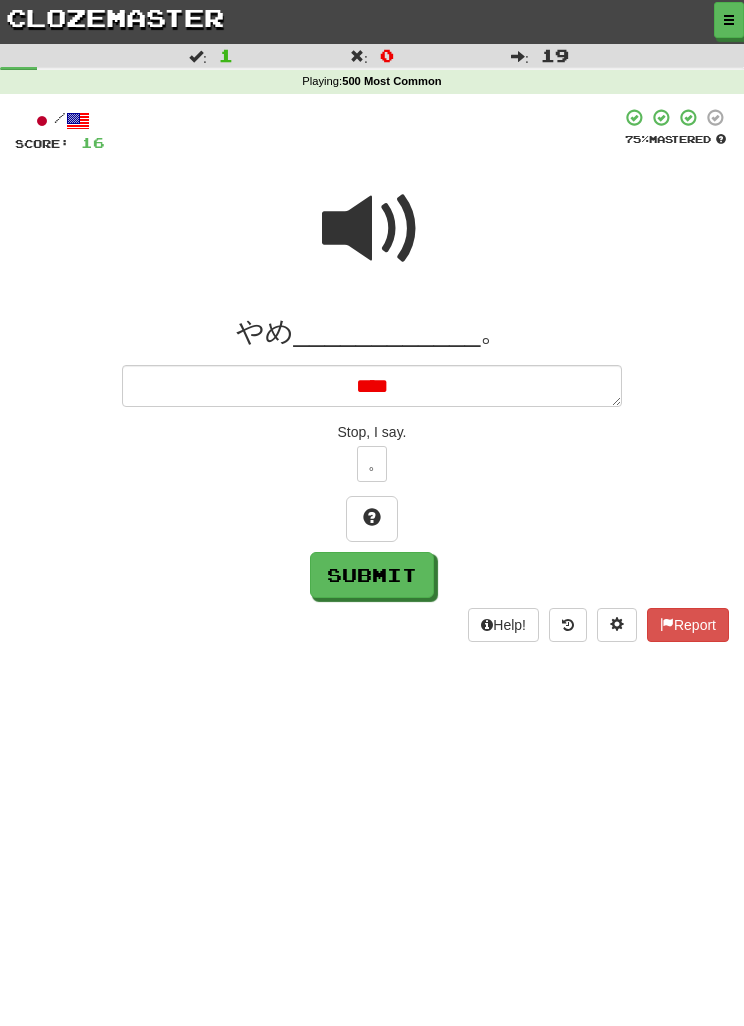 type on "*" 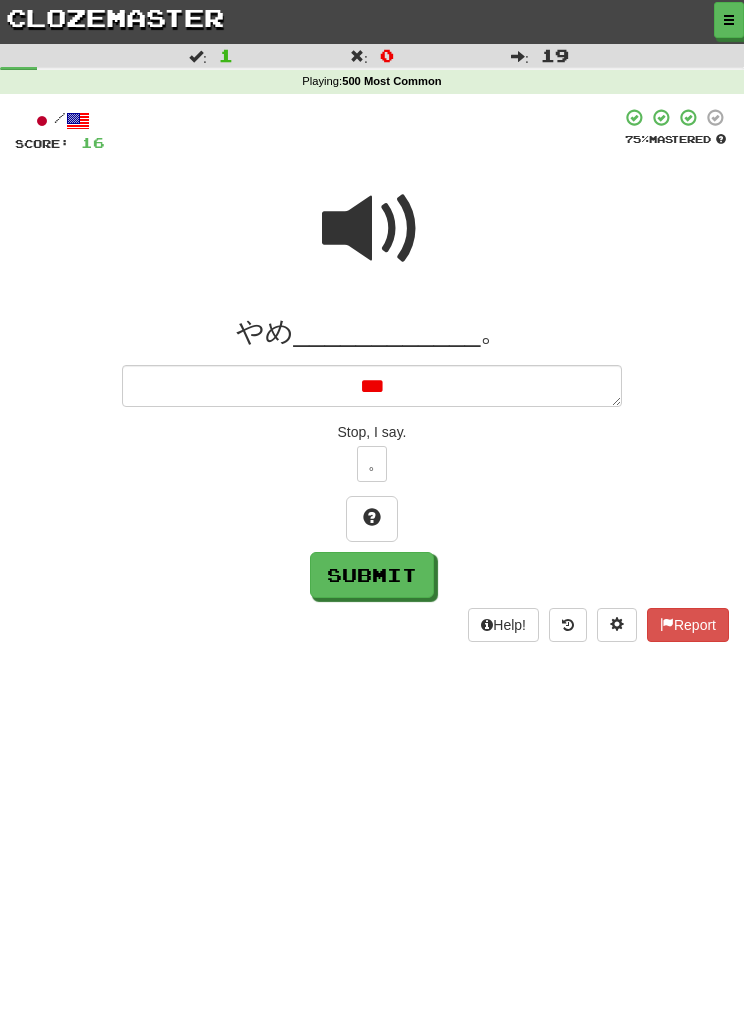 type on "*" 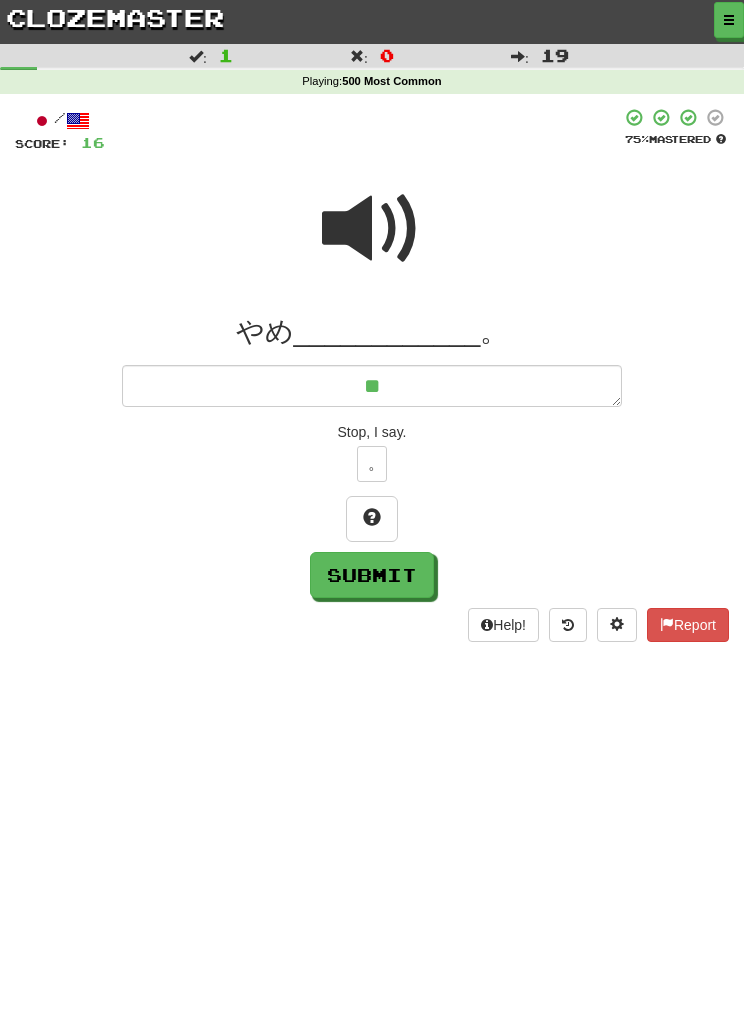 type on "***" 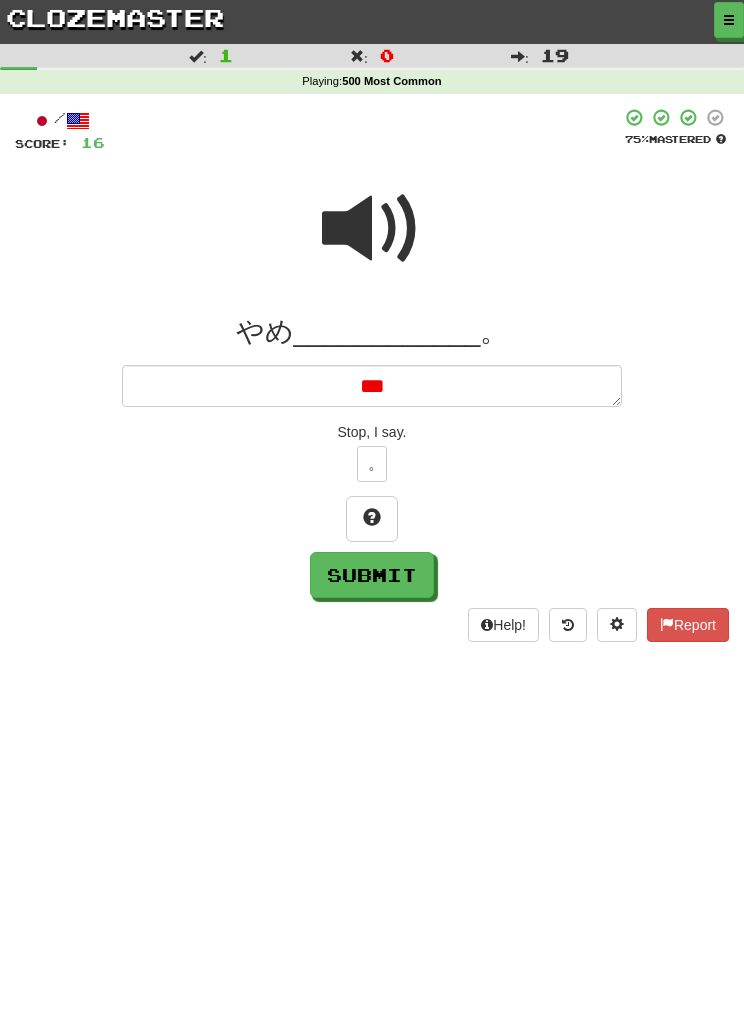 type on "*" 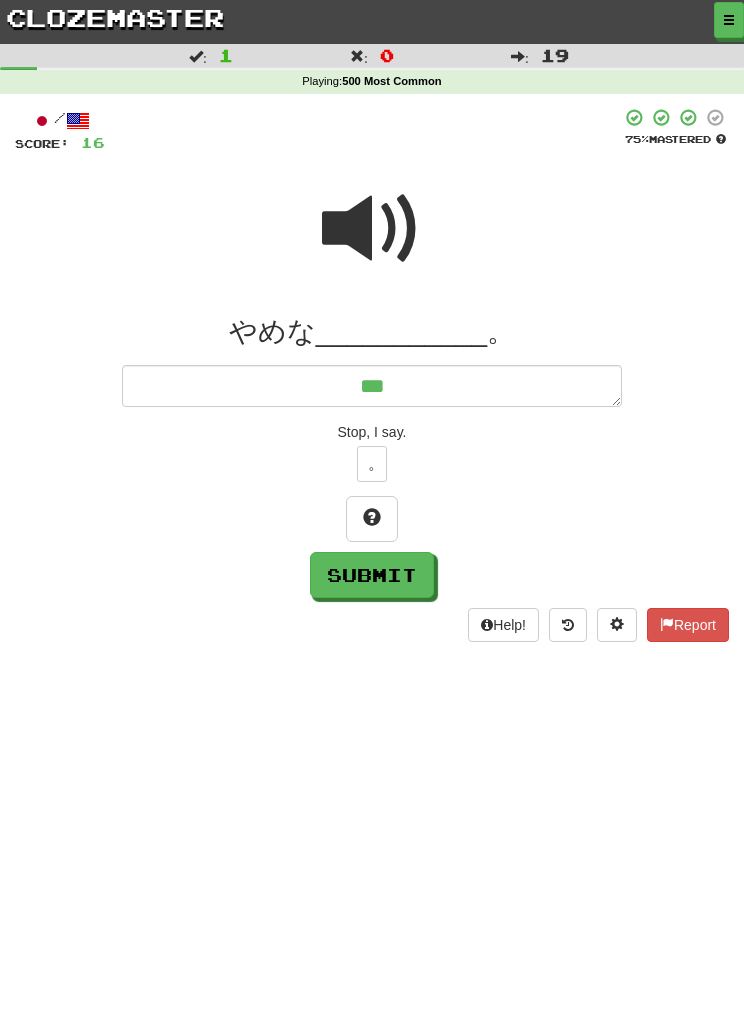 type on "*" 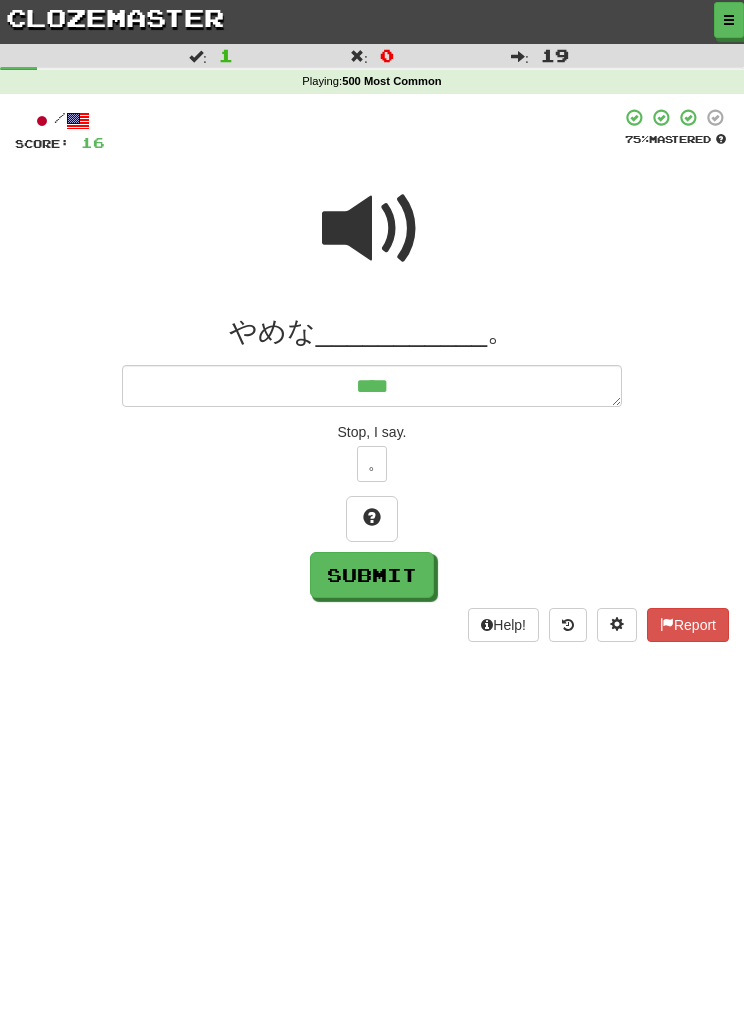type on "****" 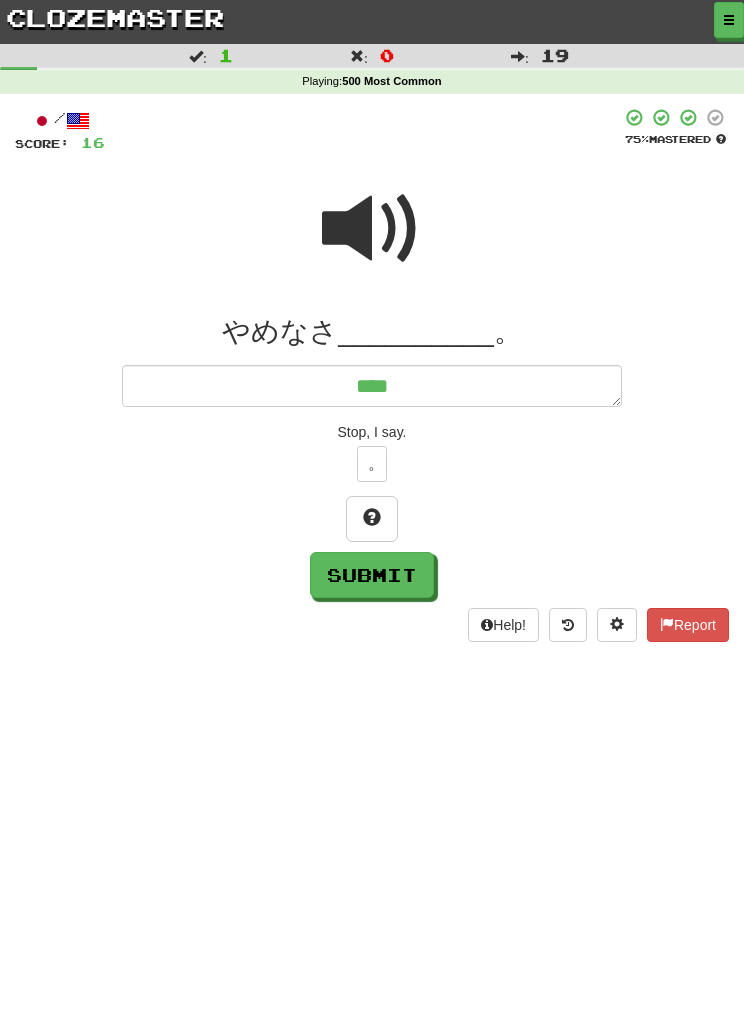 type on "*****" 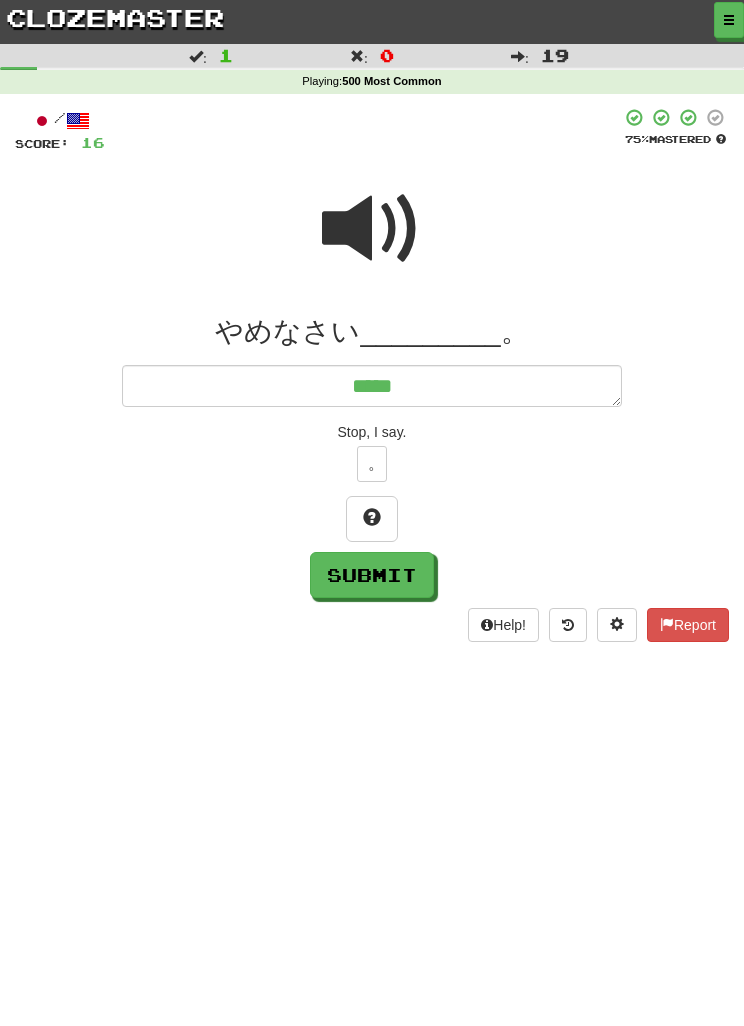 type on "******" 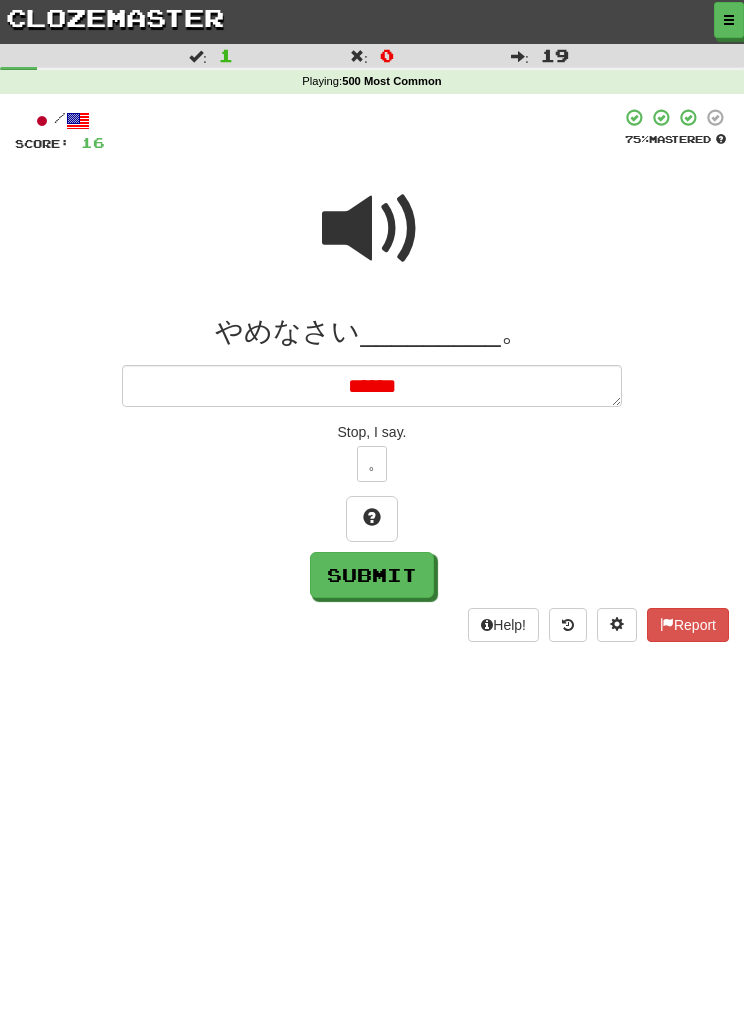 type on "*" 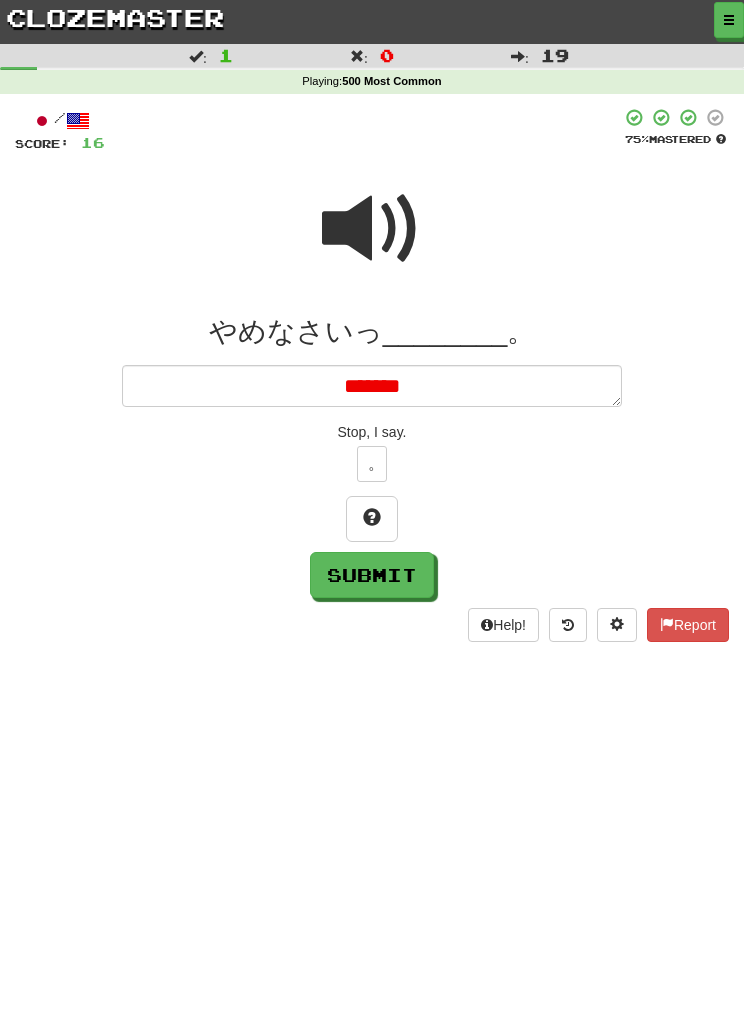 type on "*******" 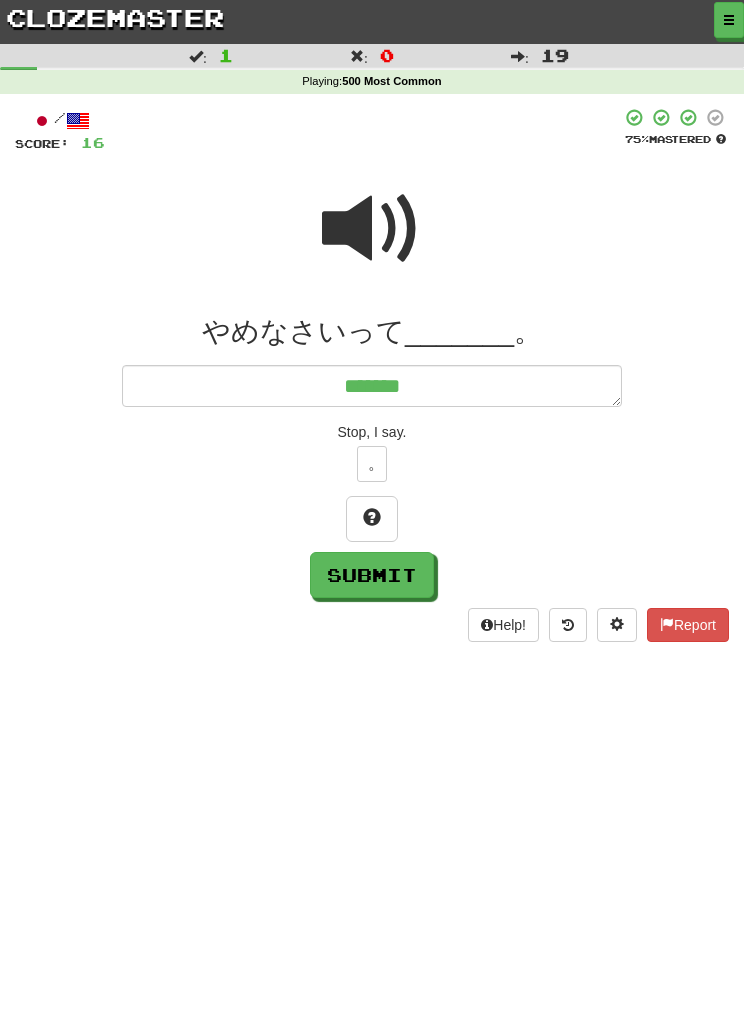 type on "*" 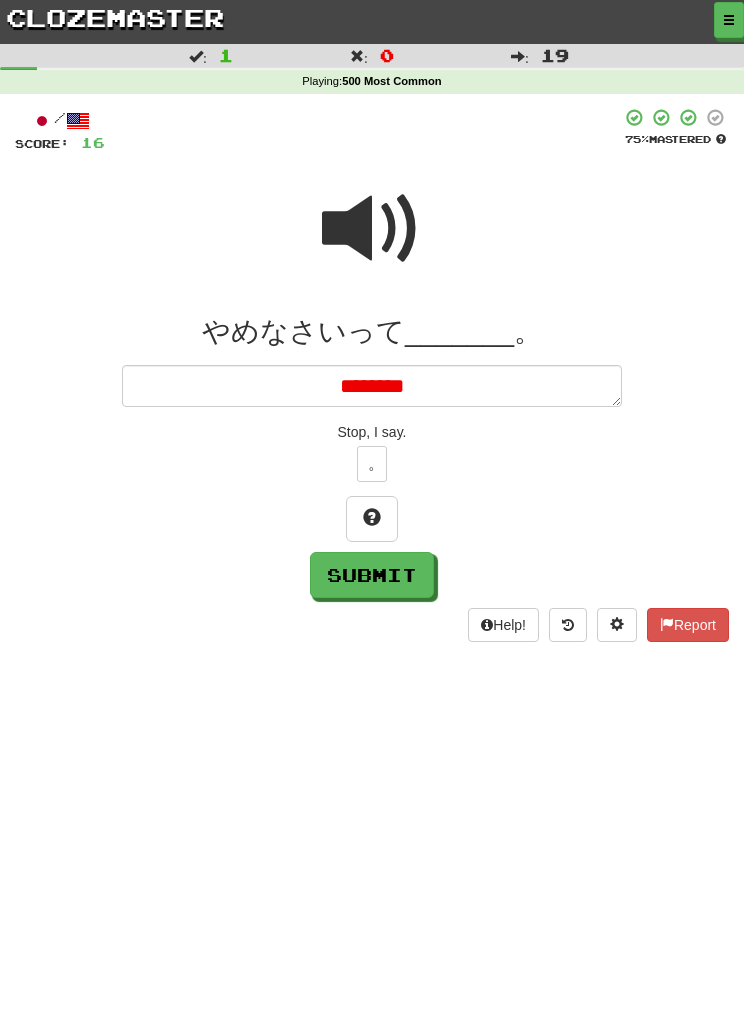 type on "*" 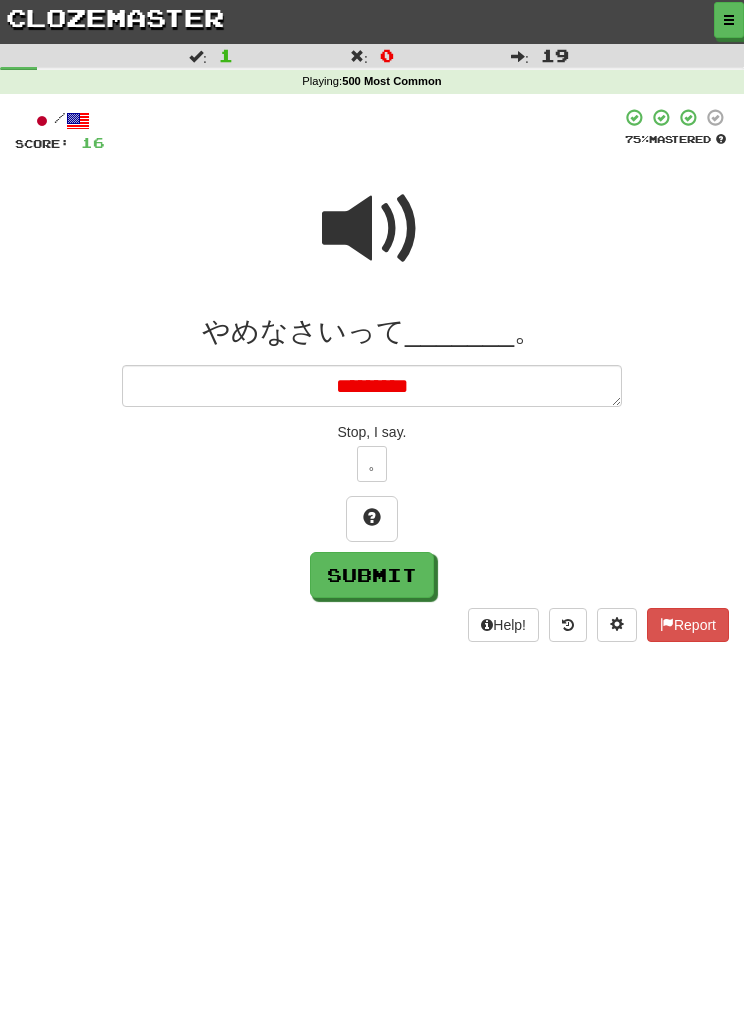 type on "**********" 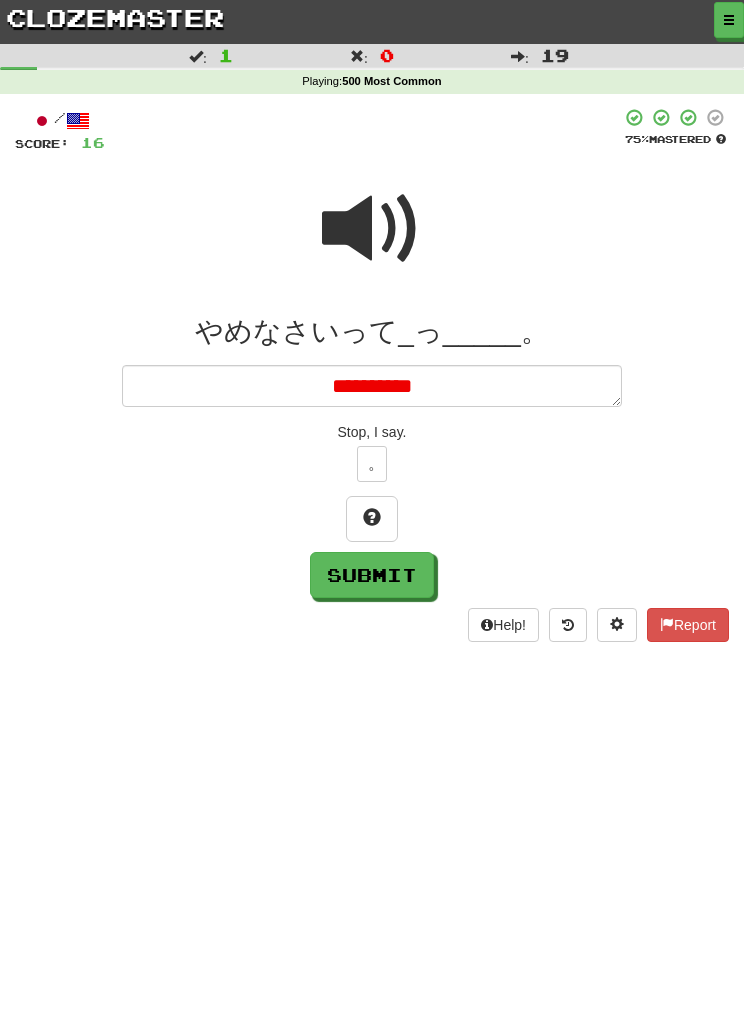 type on "*" 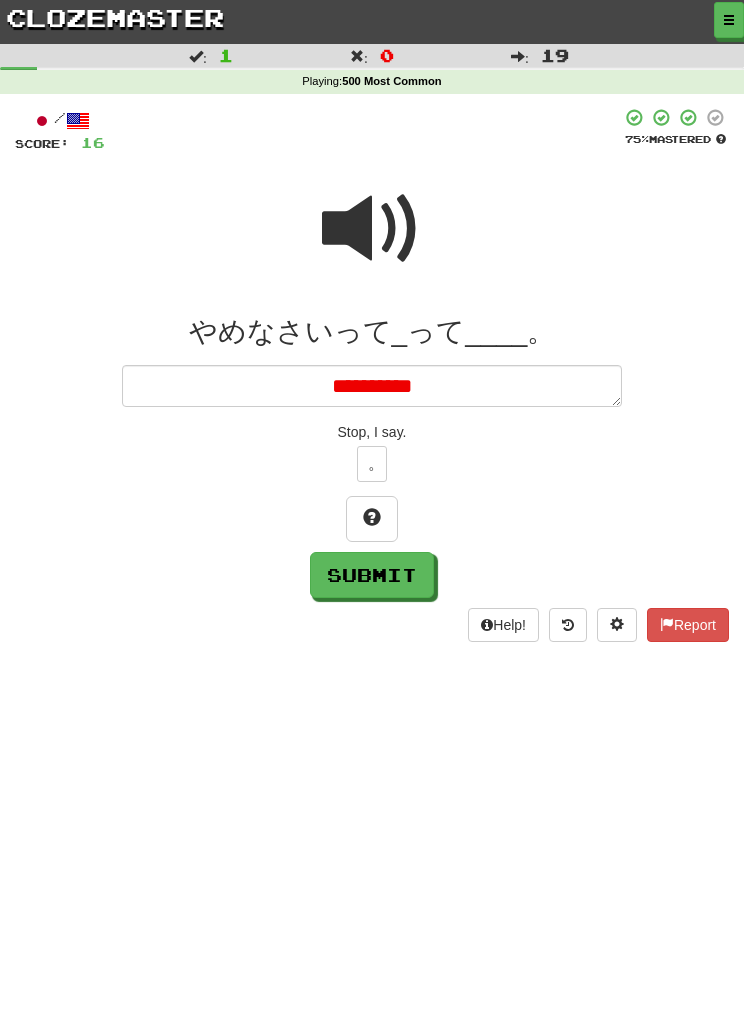 type on "*" 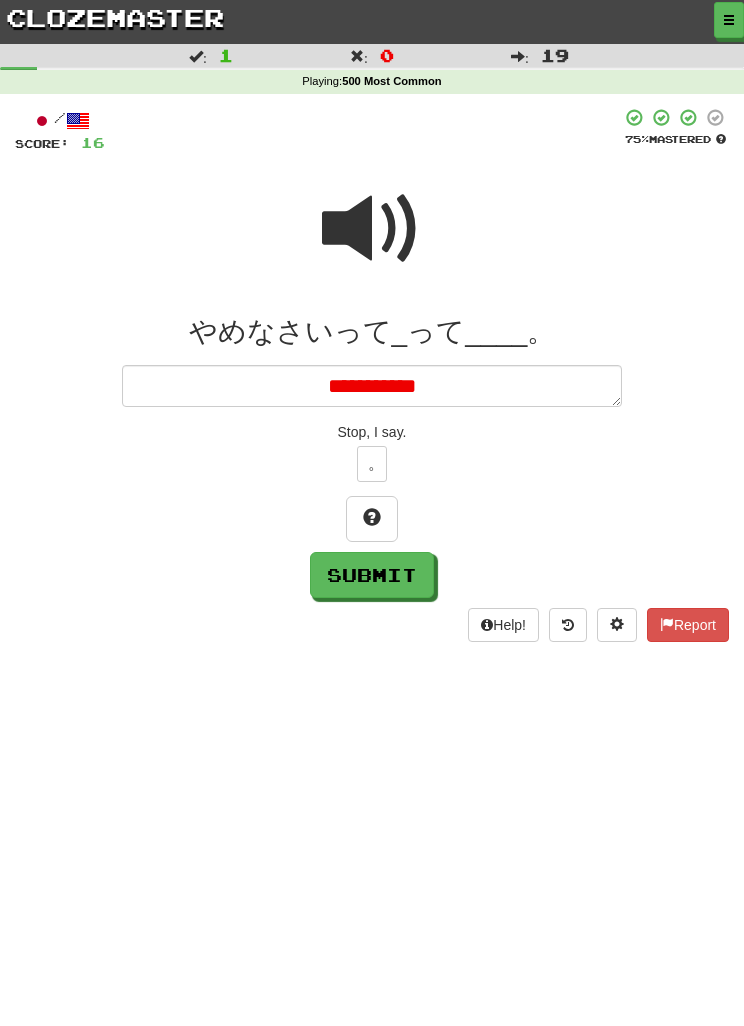 type on "**********" 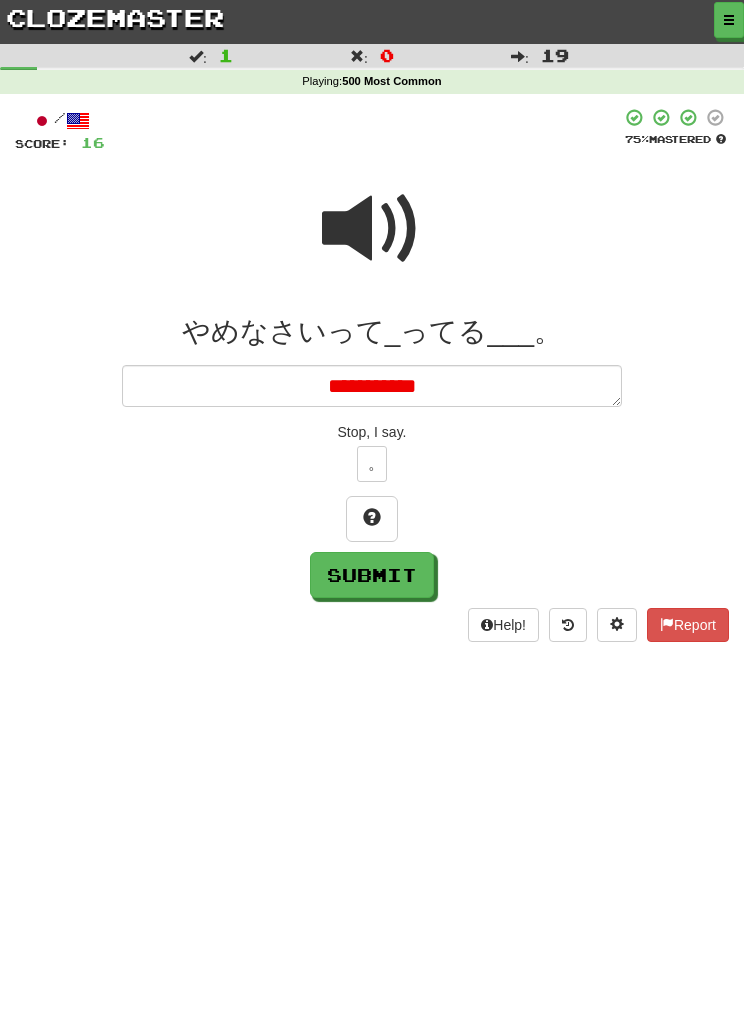 type on "*" 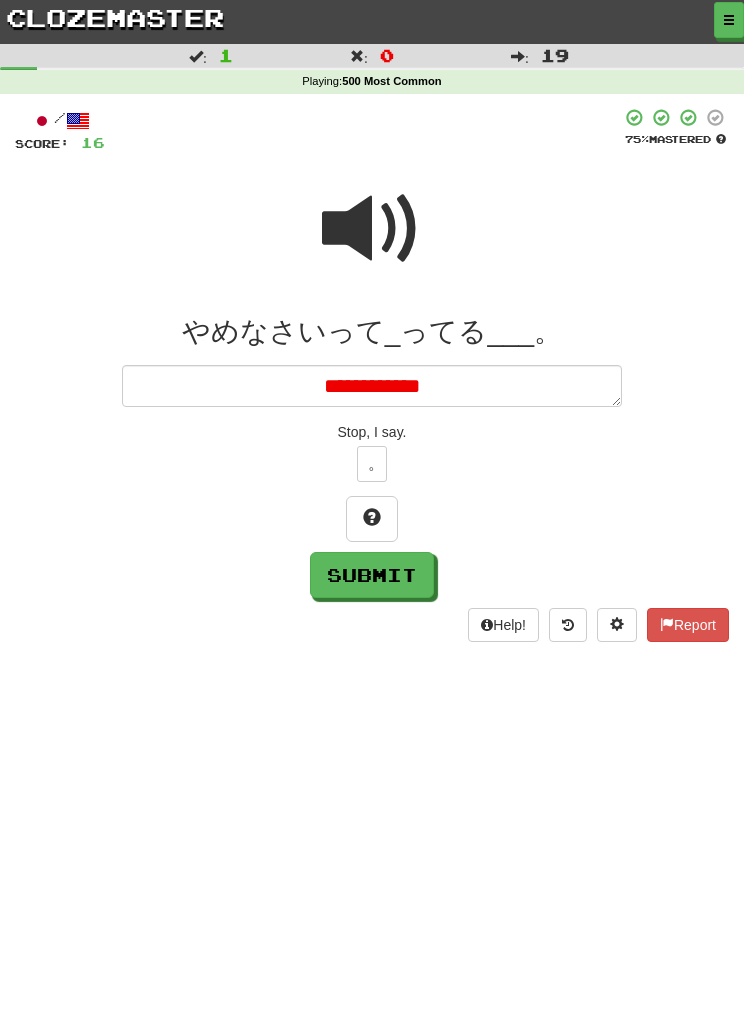 type on "**********" 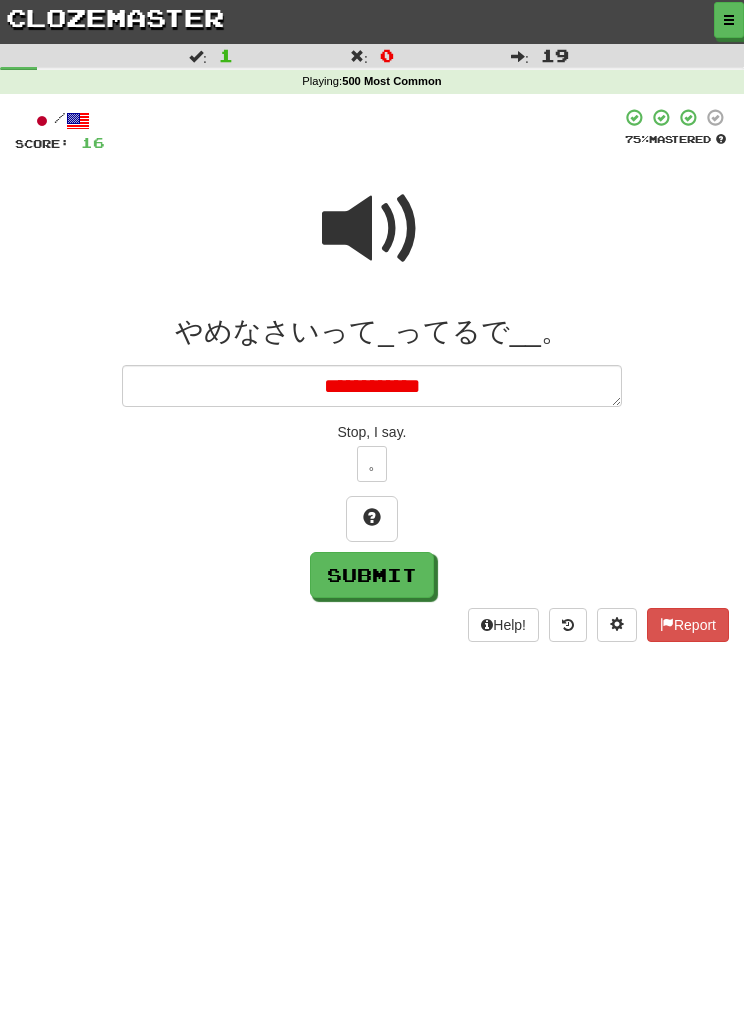 type on "*" 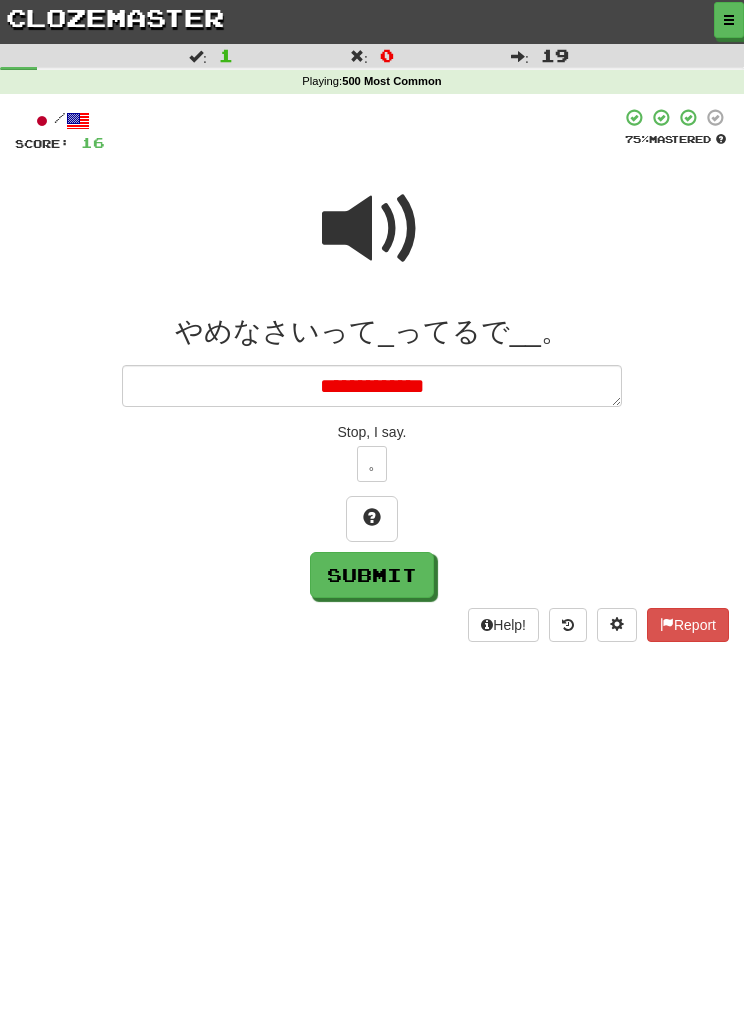 type on "*" 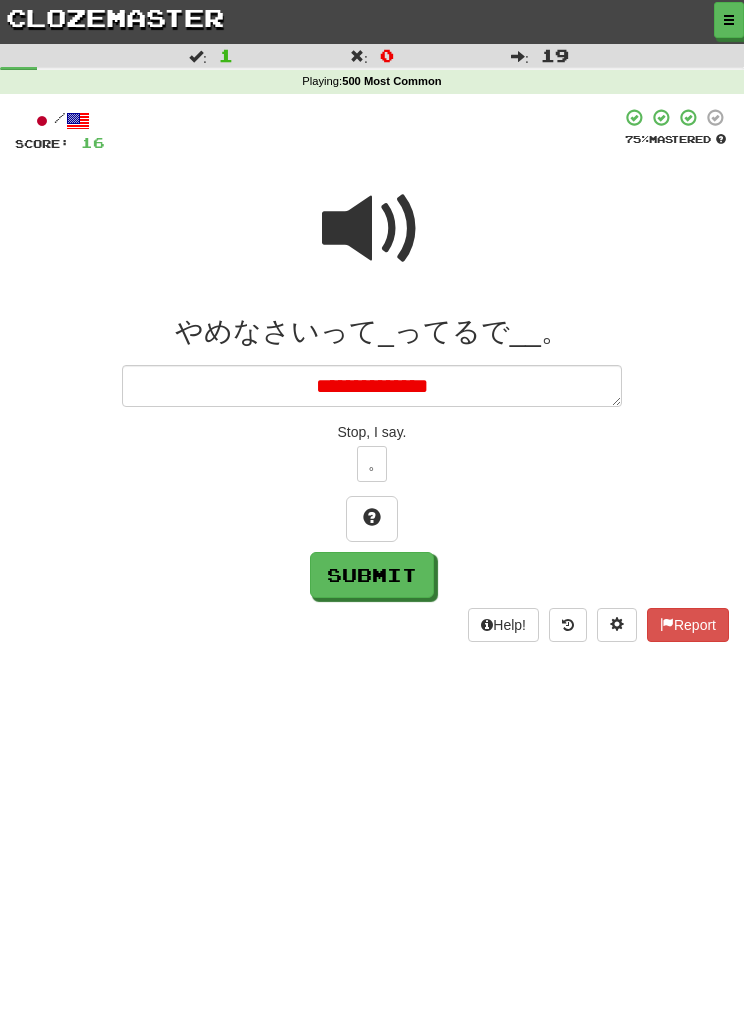 type on "**********" 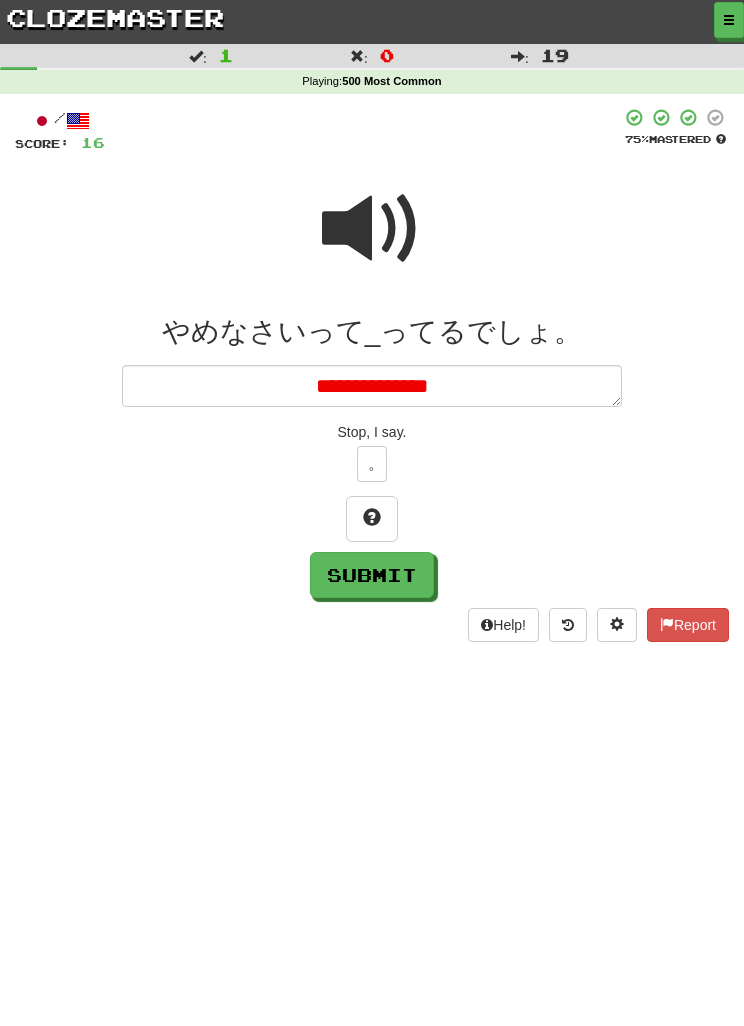 type on "*" 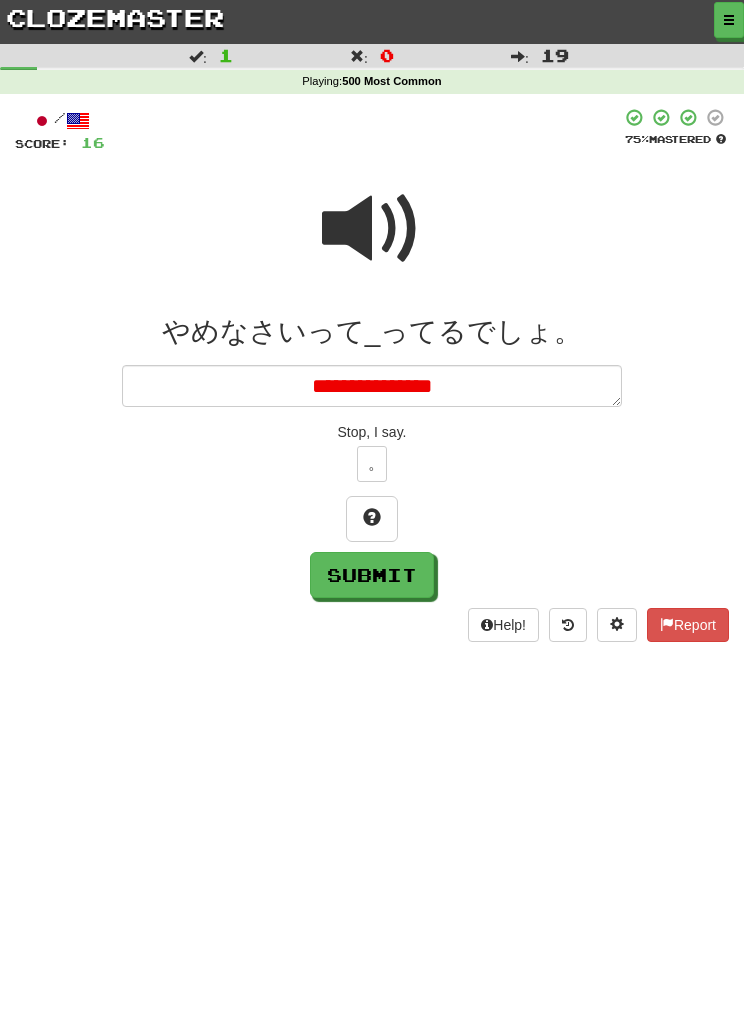 type on "*" 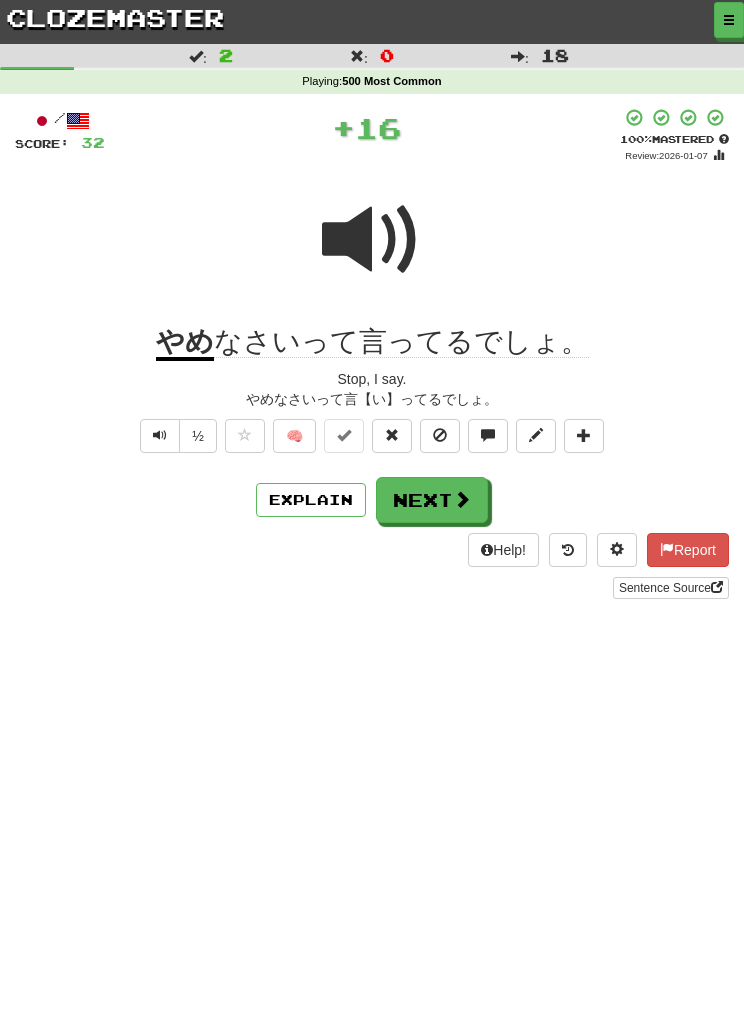 click on "Next" at bounding box center [432, 500] 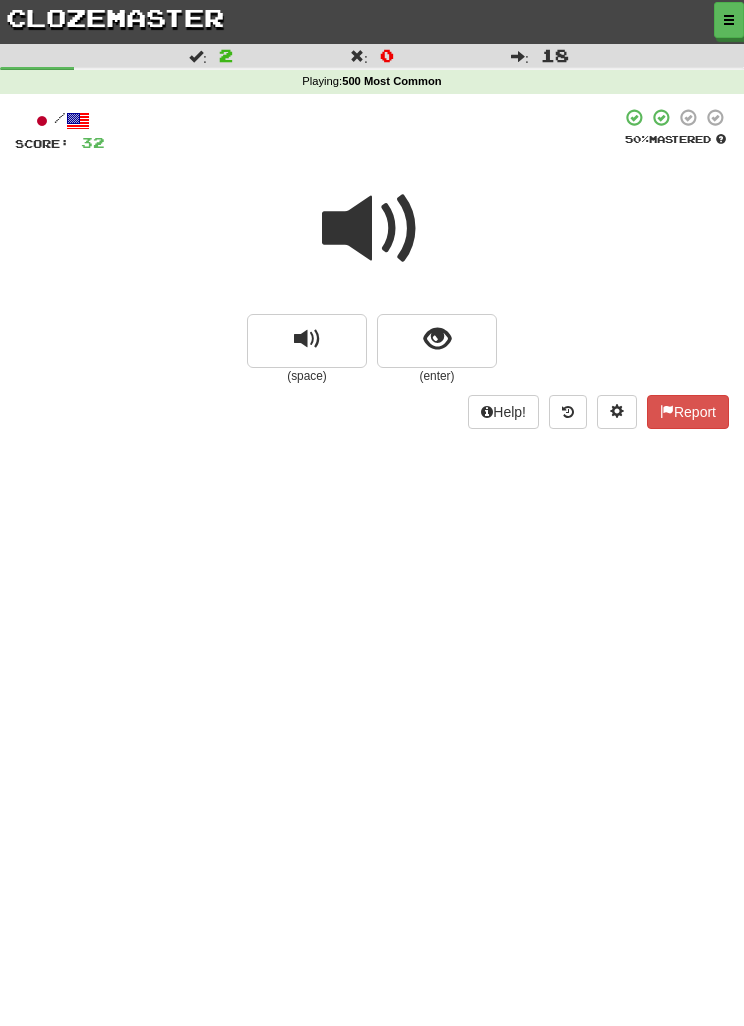 click at bounding box center (437, 339) 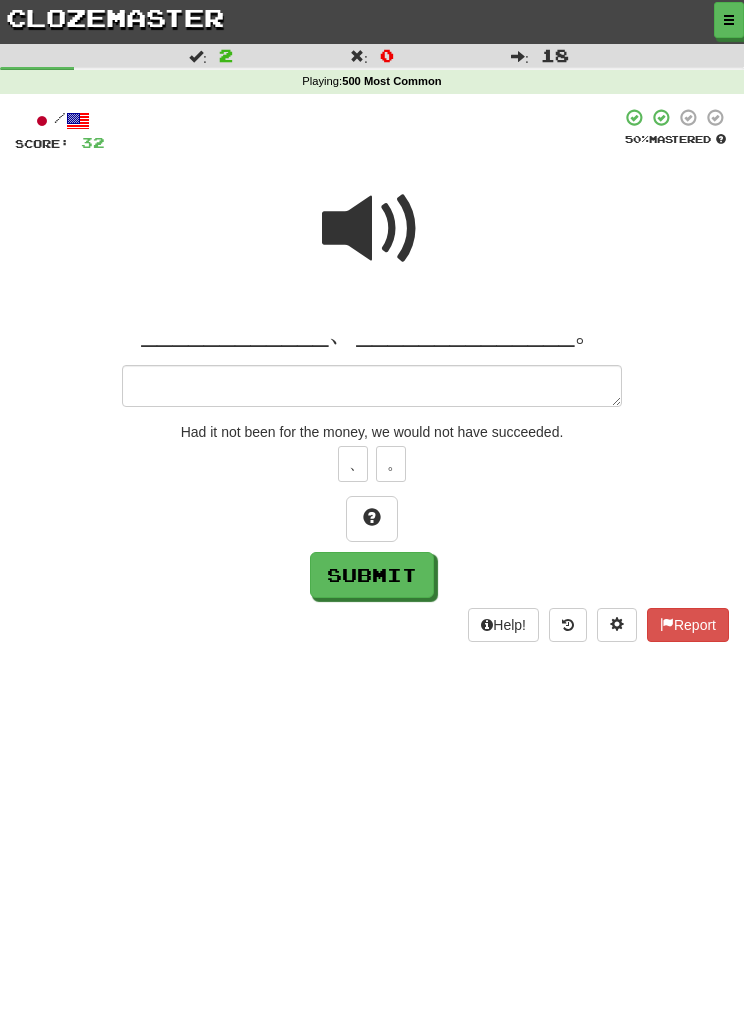 type on "*" 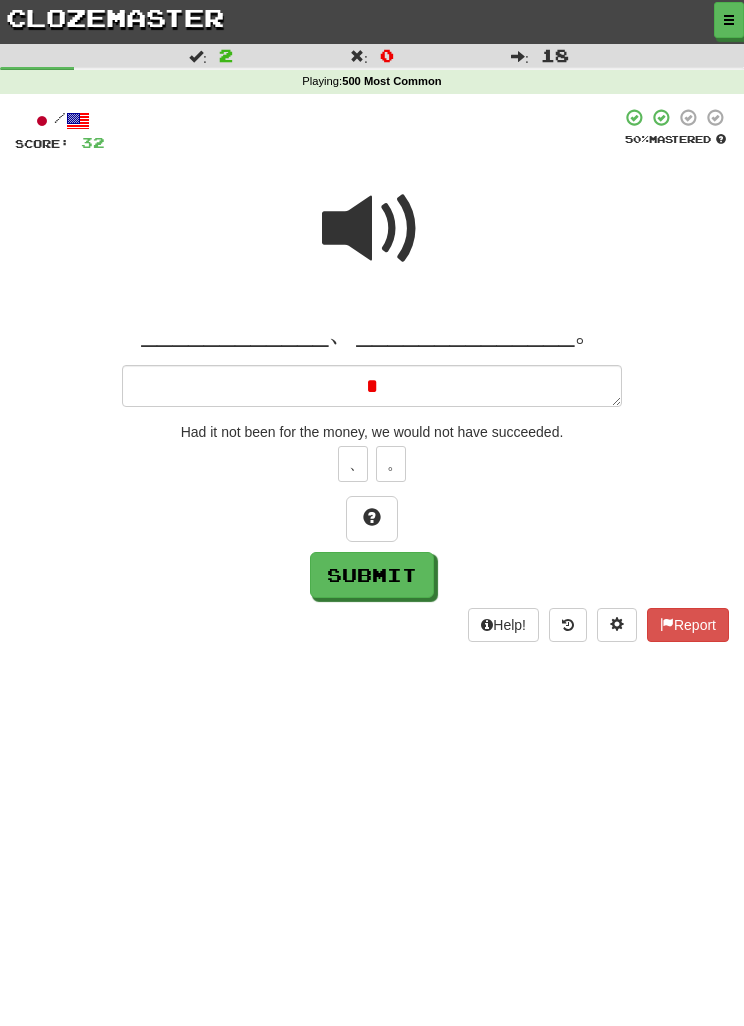 type on "*" 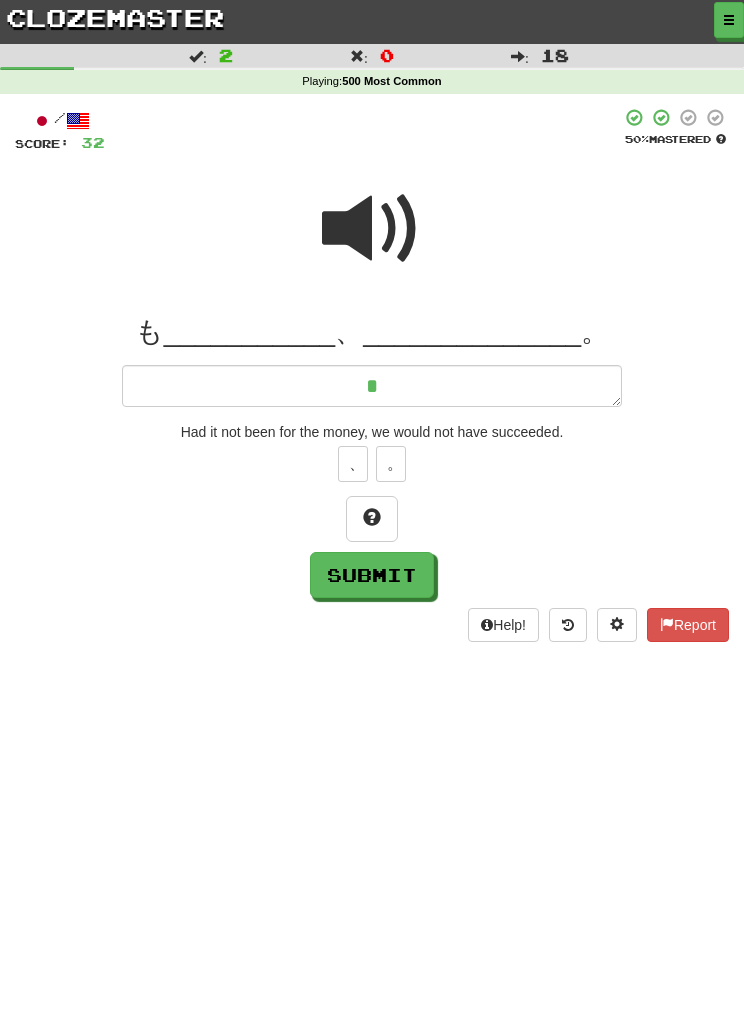 type on "*" 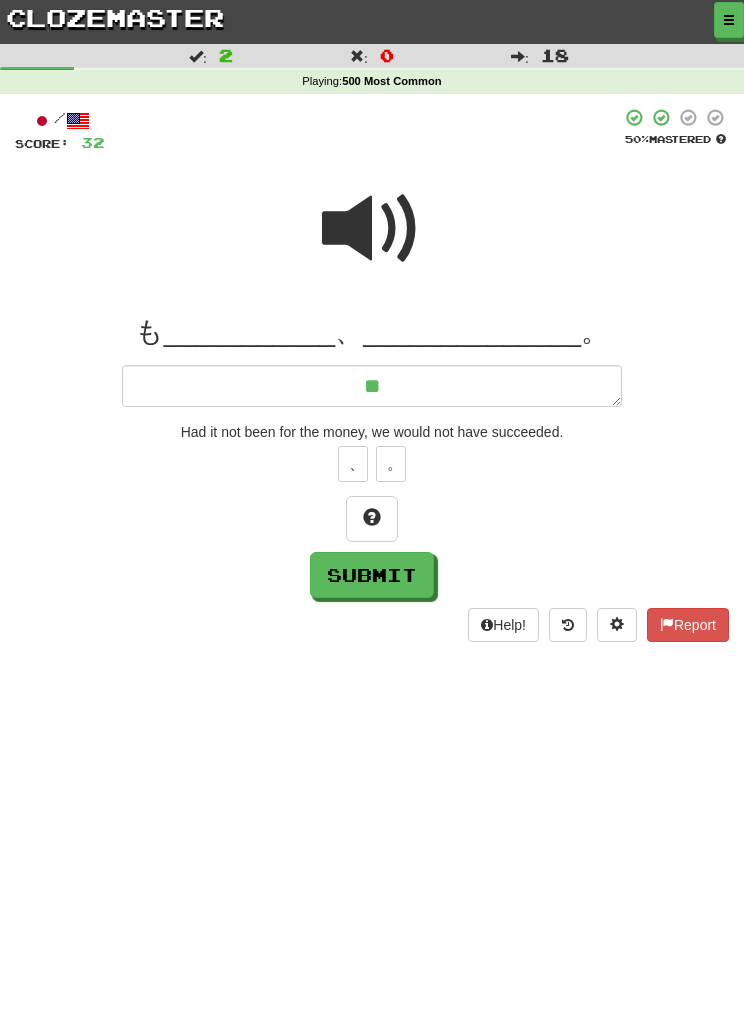type on "**" 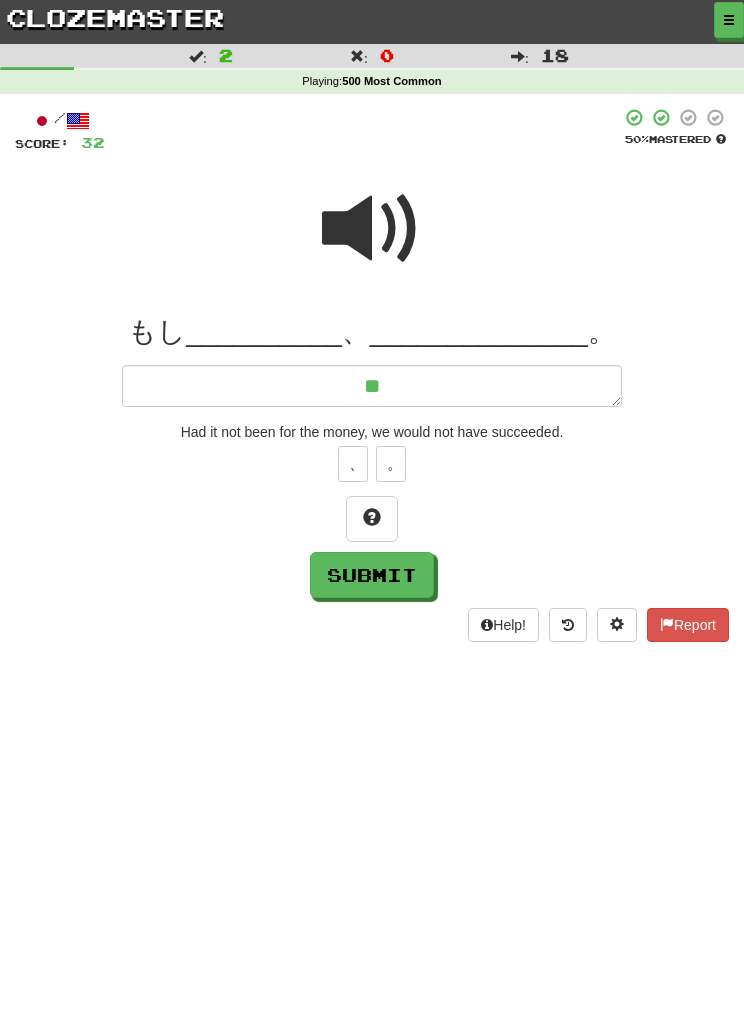 type on "***" 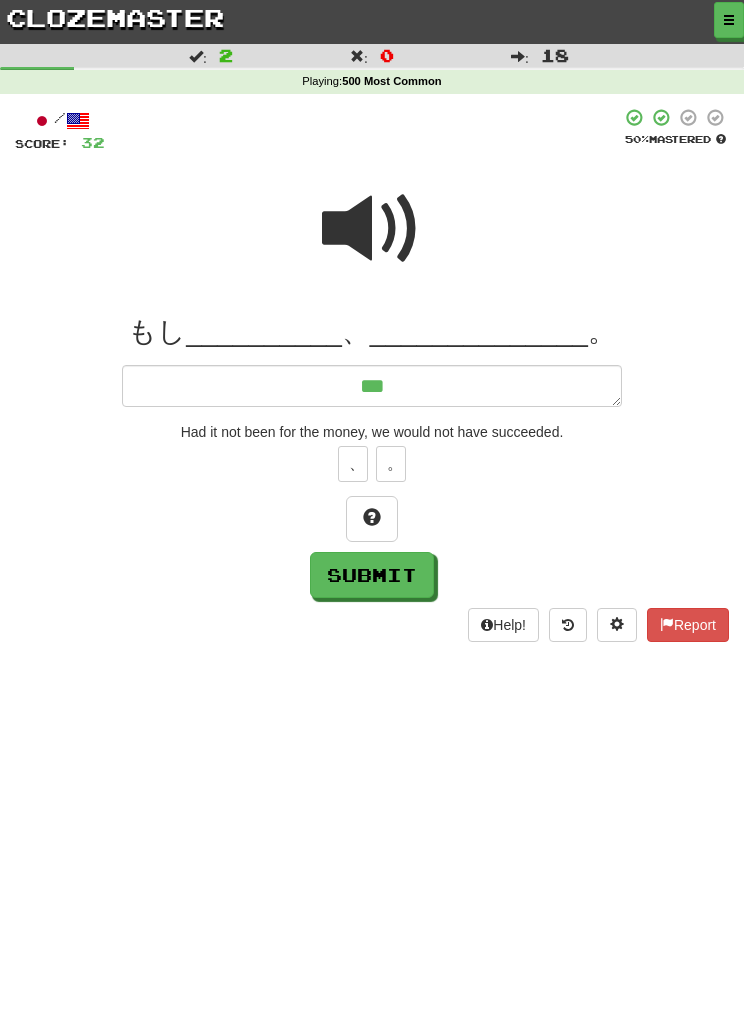 type on "*" 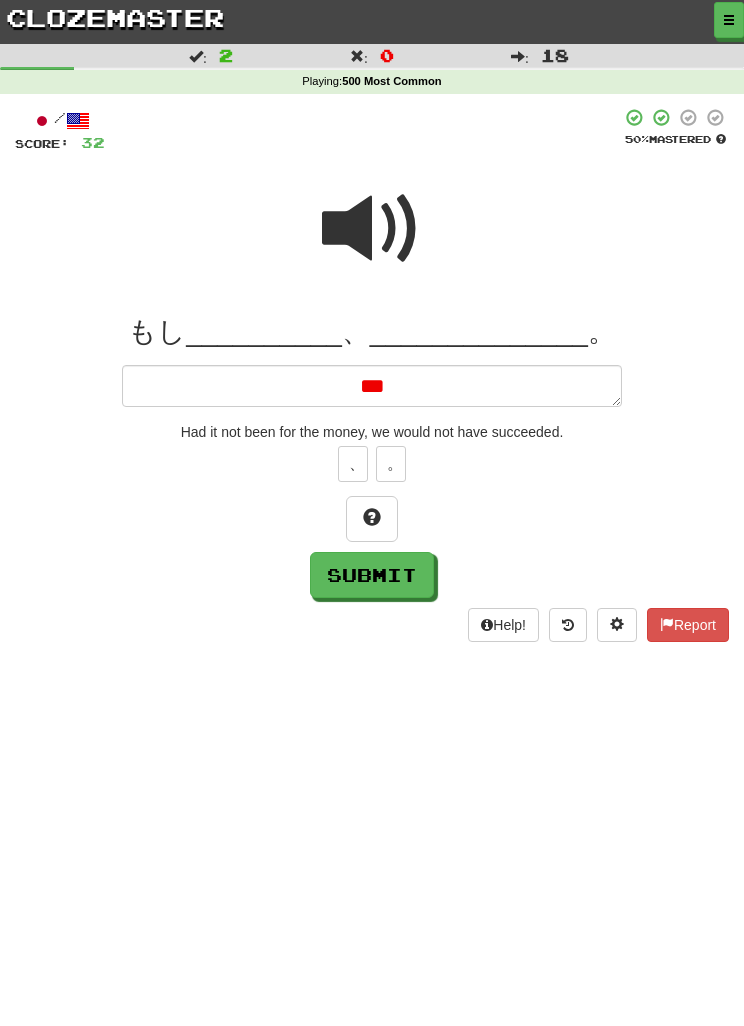 type on "****" 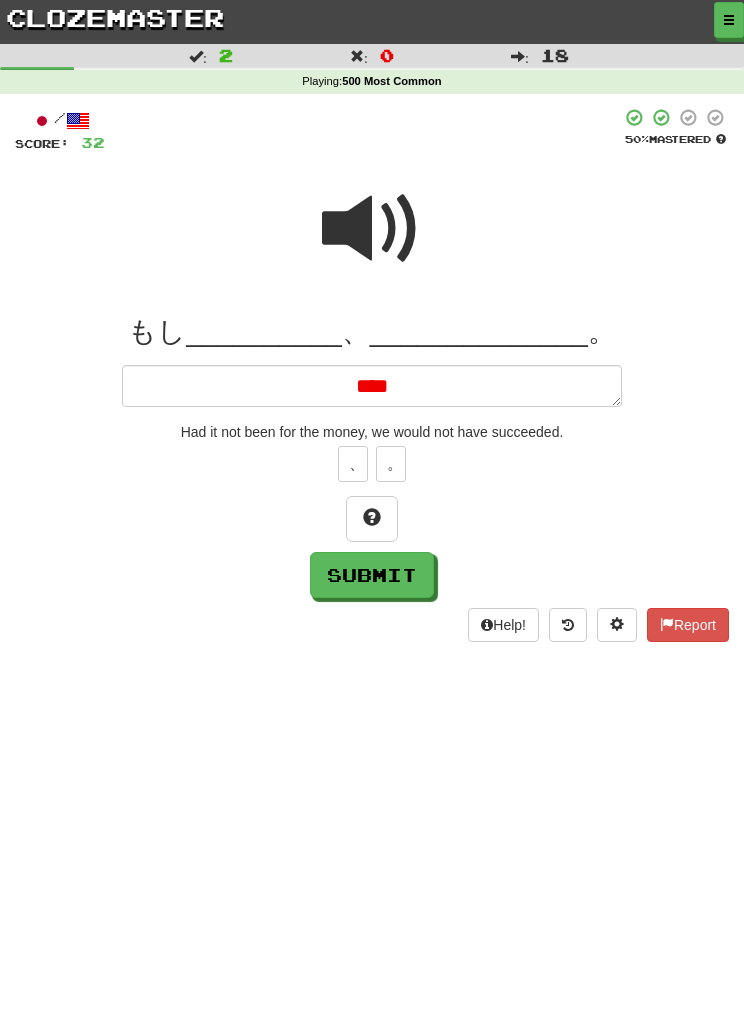 type on "*" 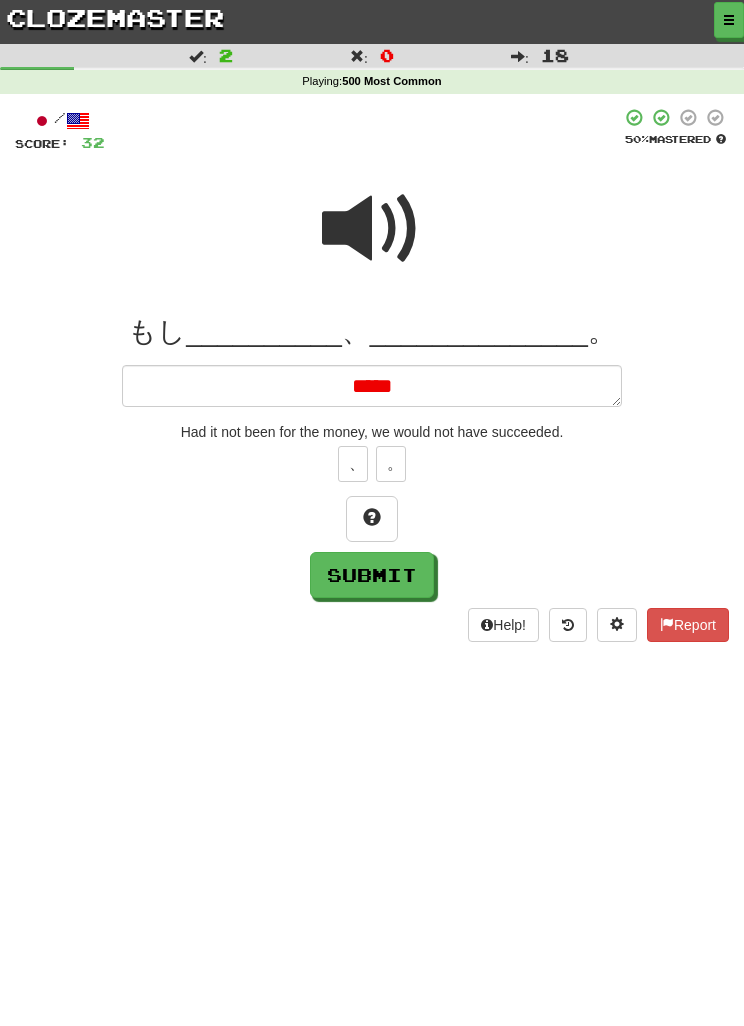 type on "*****" 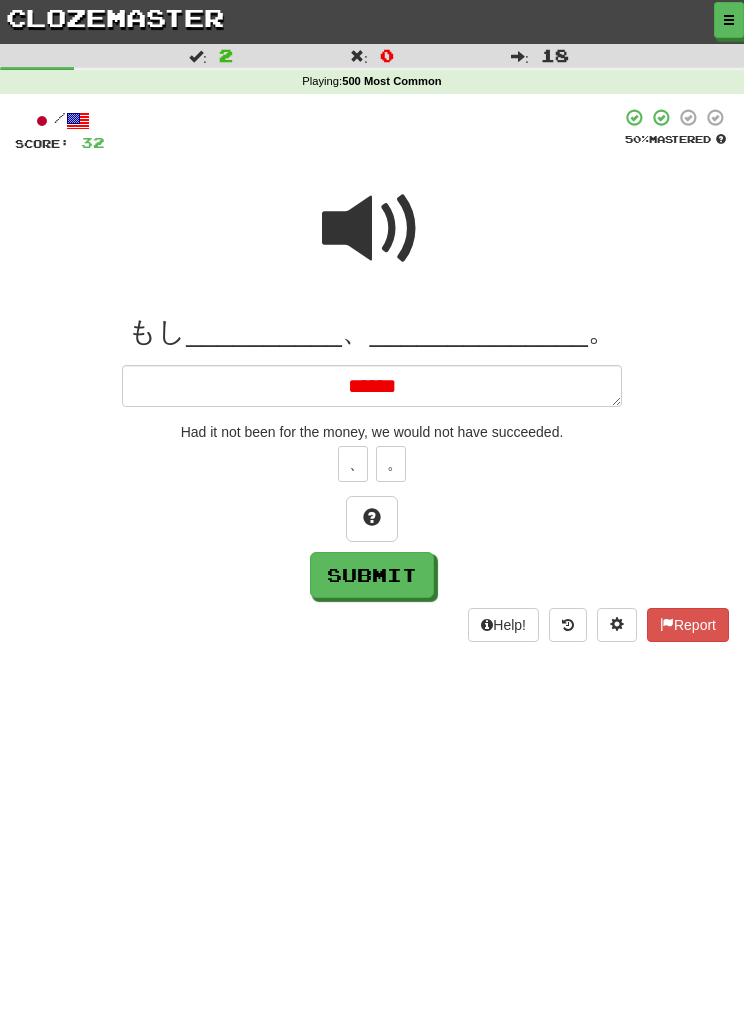 type on "*" 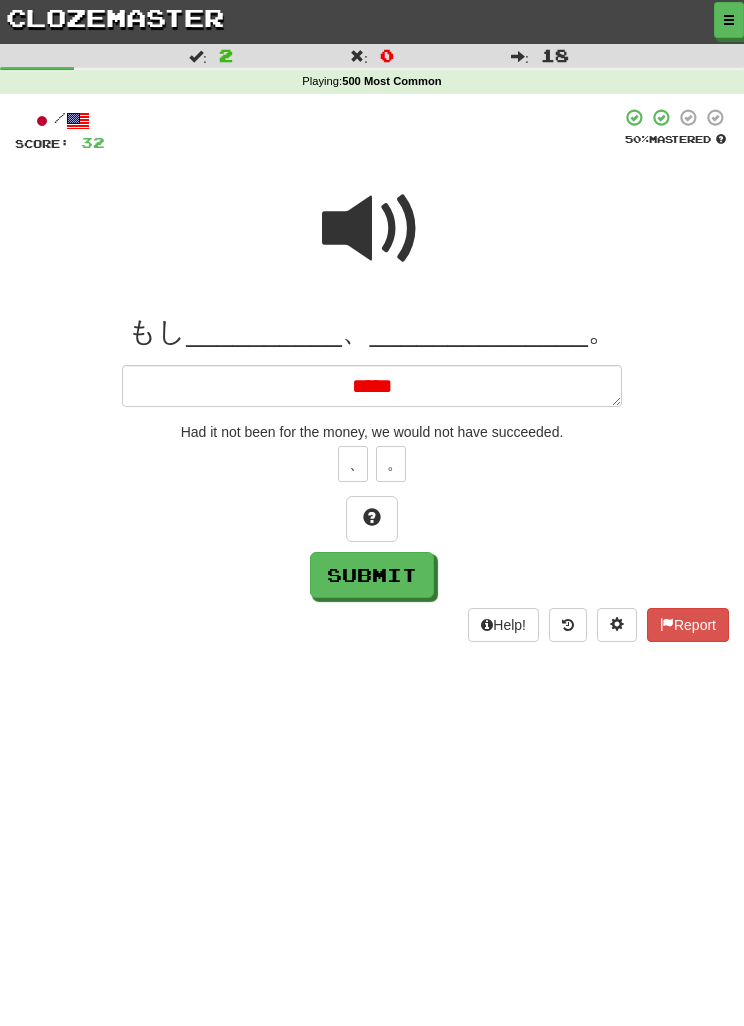type on "*" 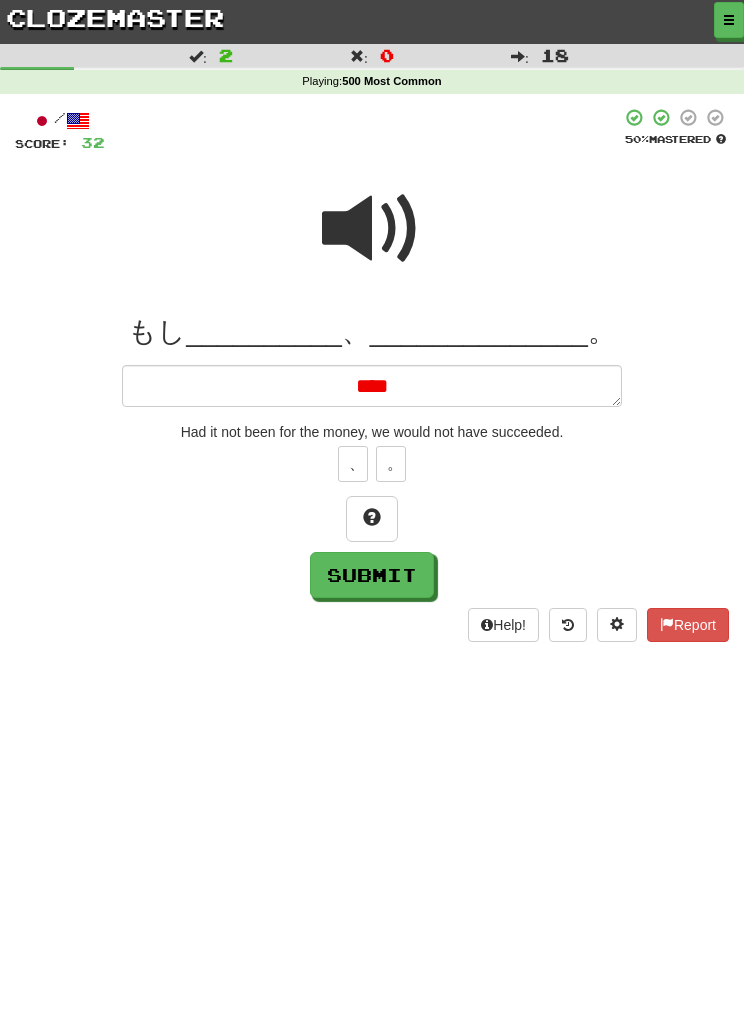 type on "*" 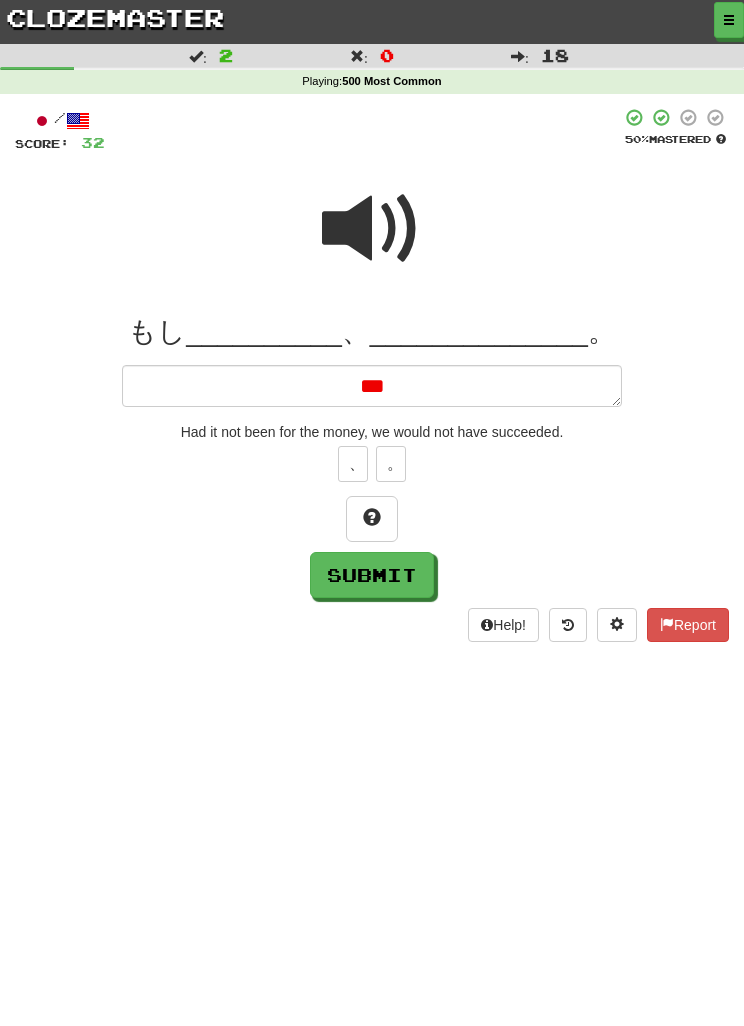 type on "*" 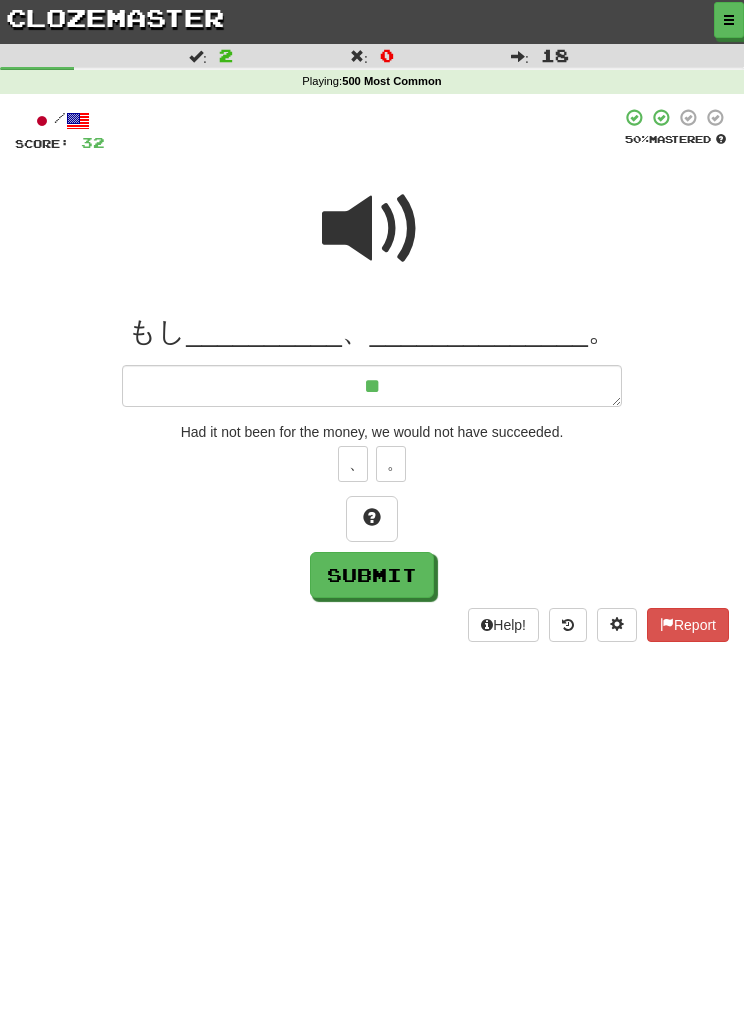 type on "**" 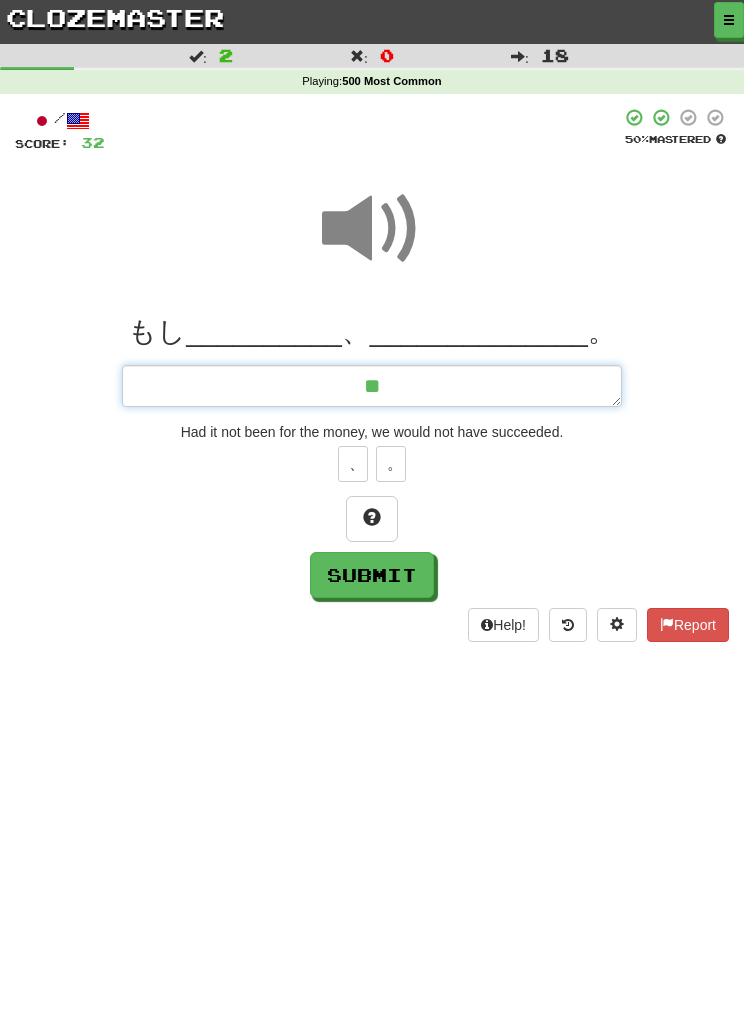 click on "**" at bounding box center [372, 386] 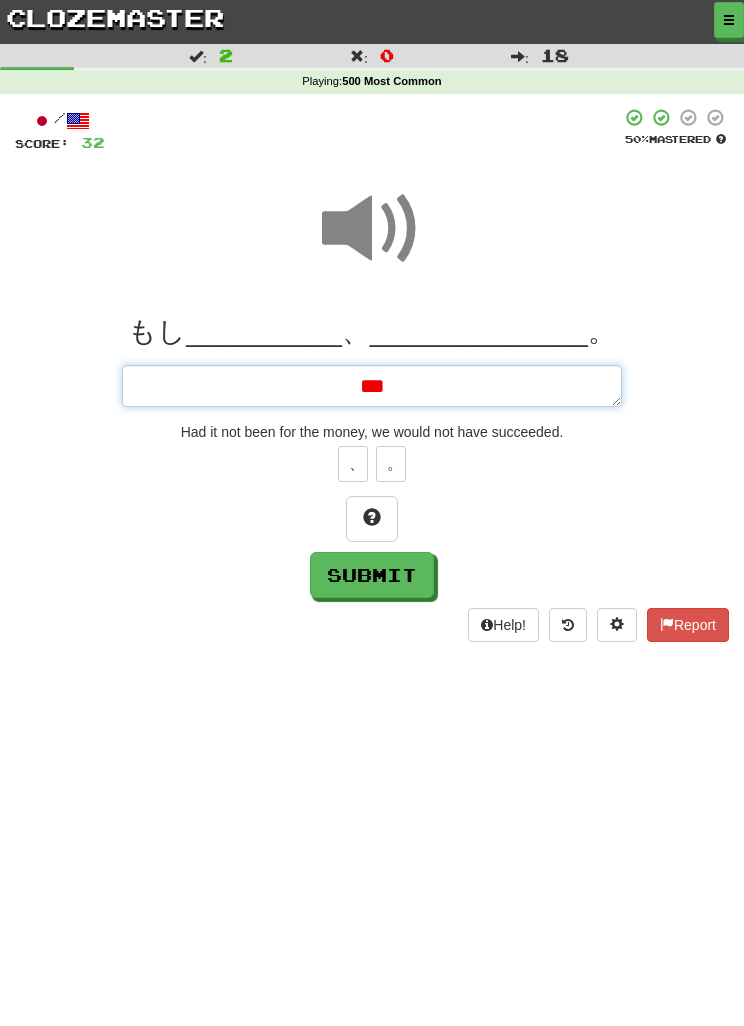 type on "*" 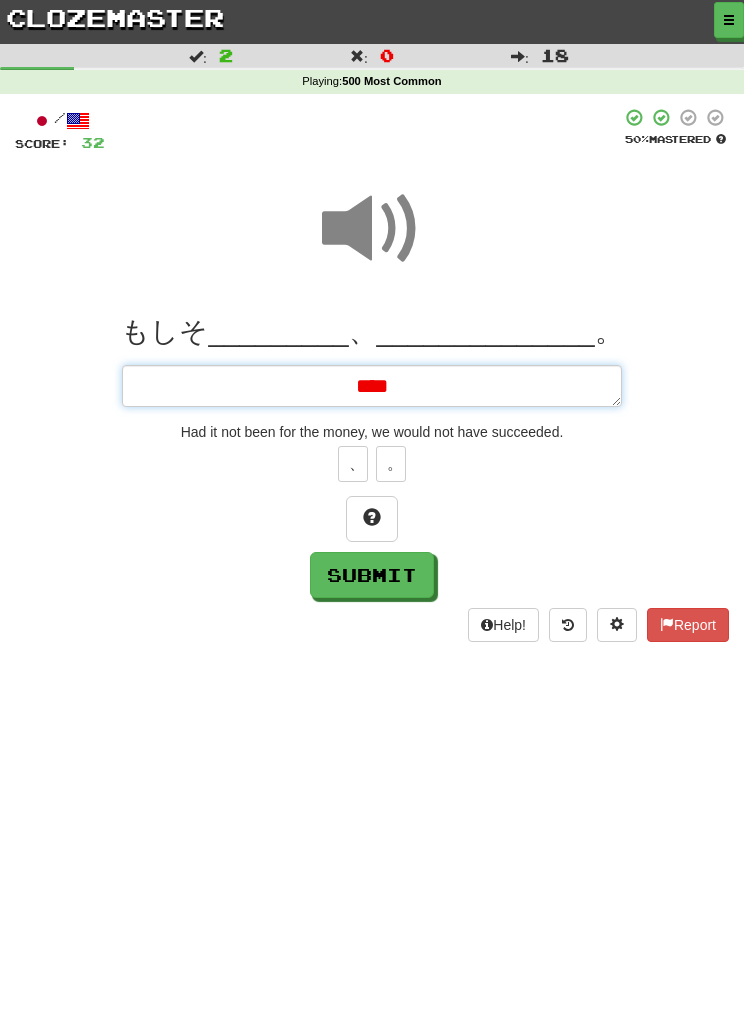 type on "*" 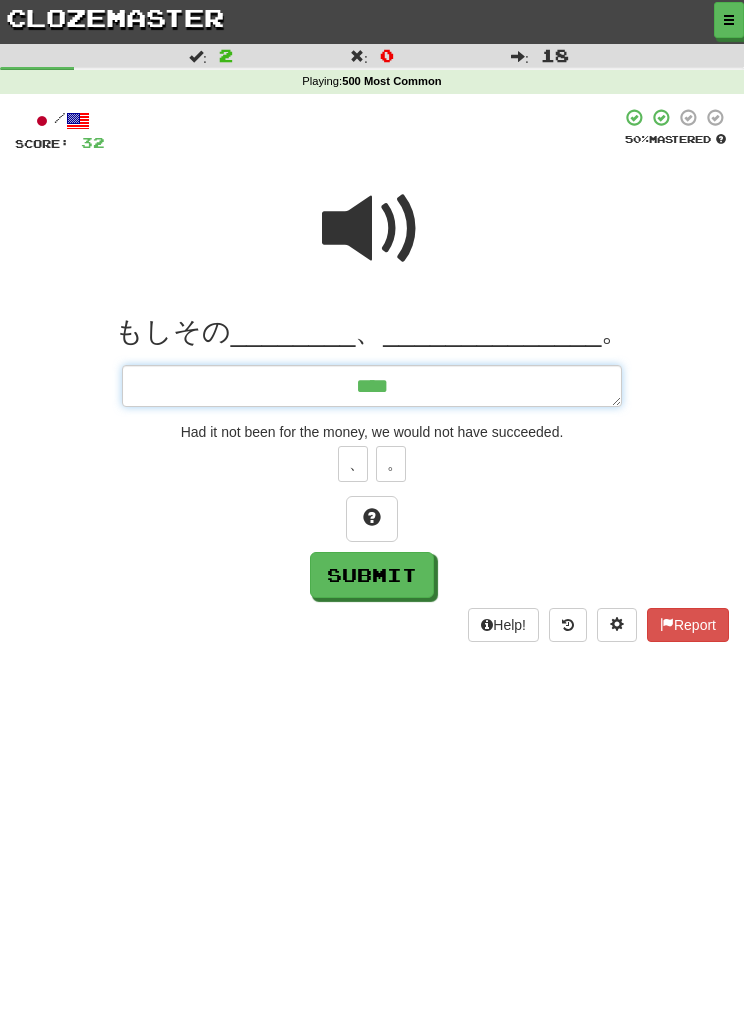 type on "*" 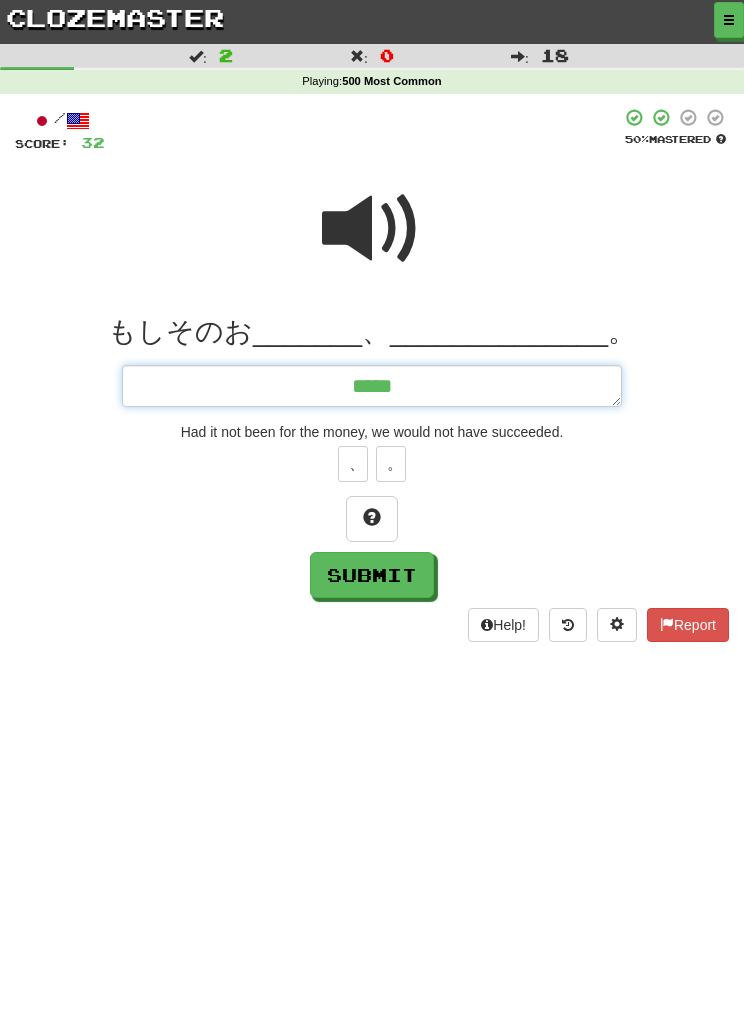 type on "******" 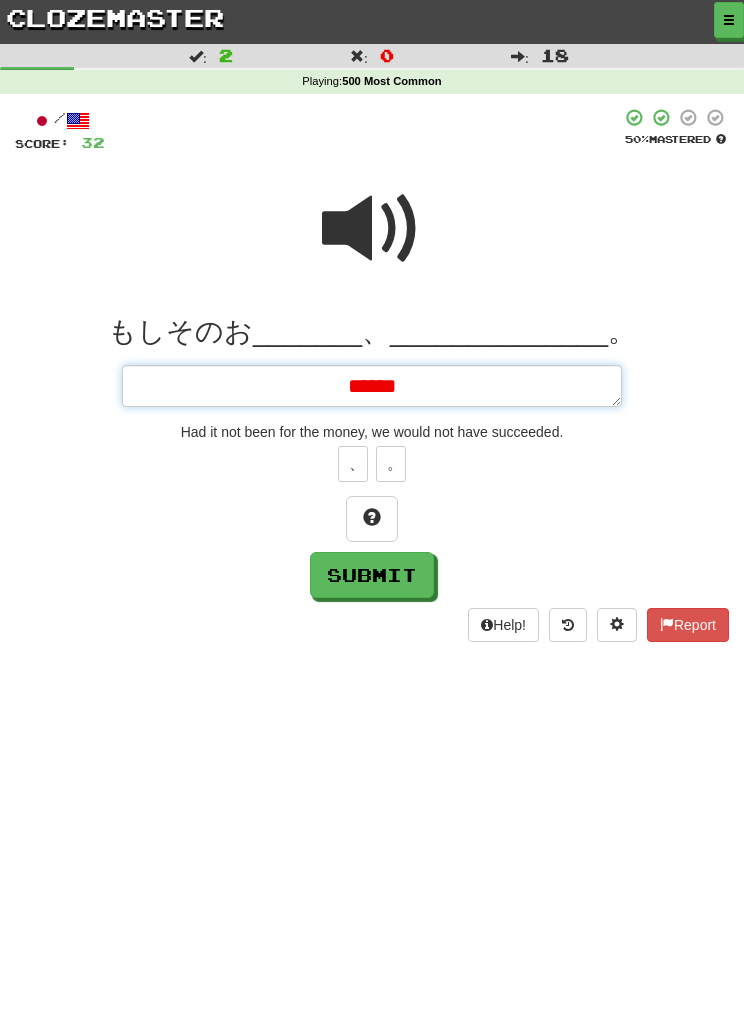 type on "*" 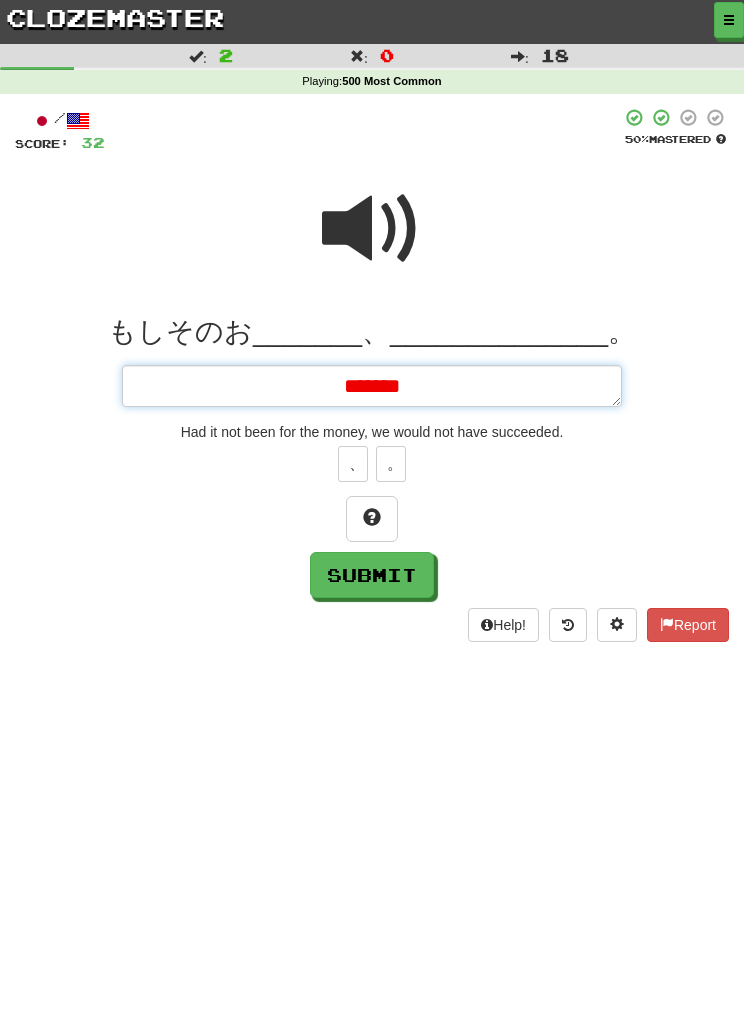 type on "*" 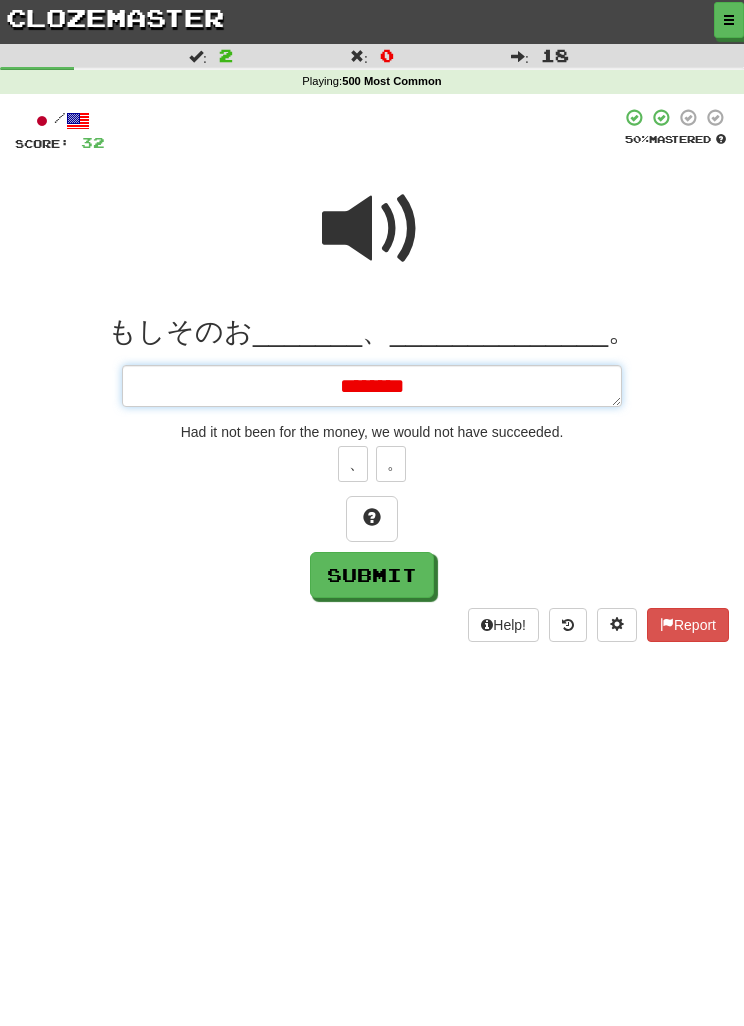 type on "*" 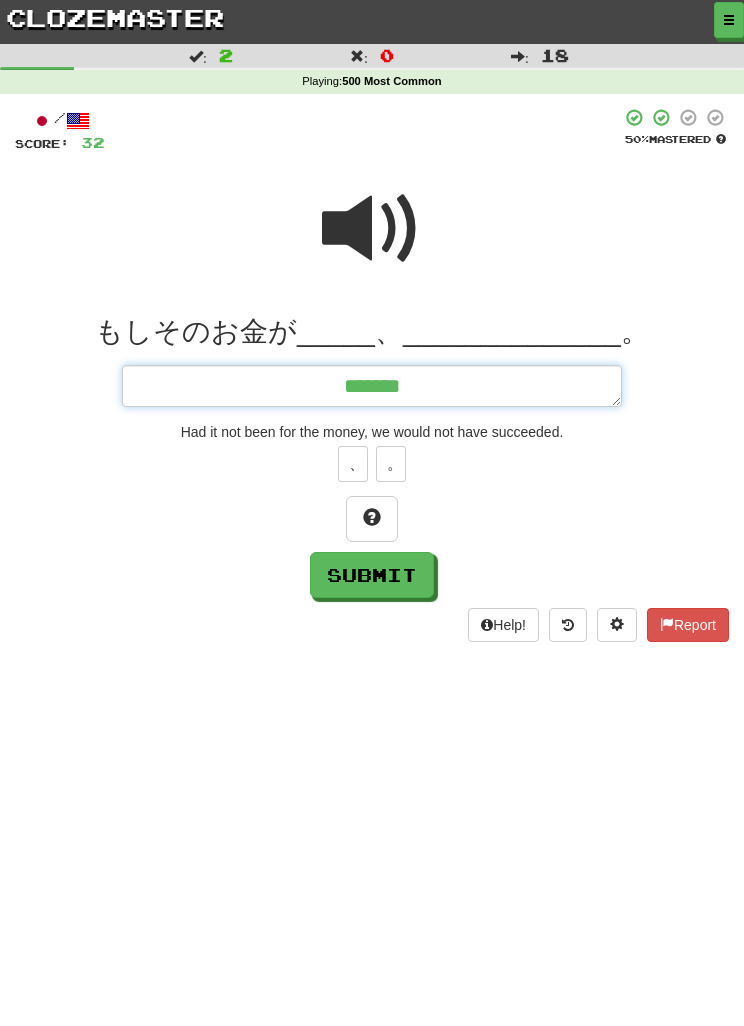 type on "*" 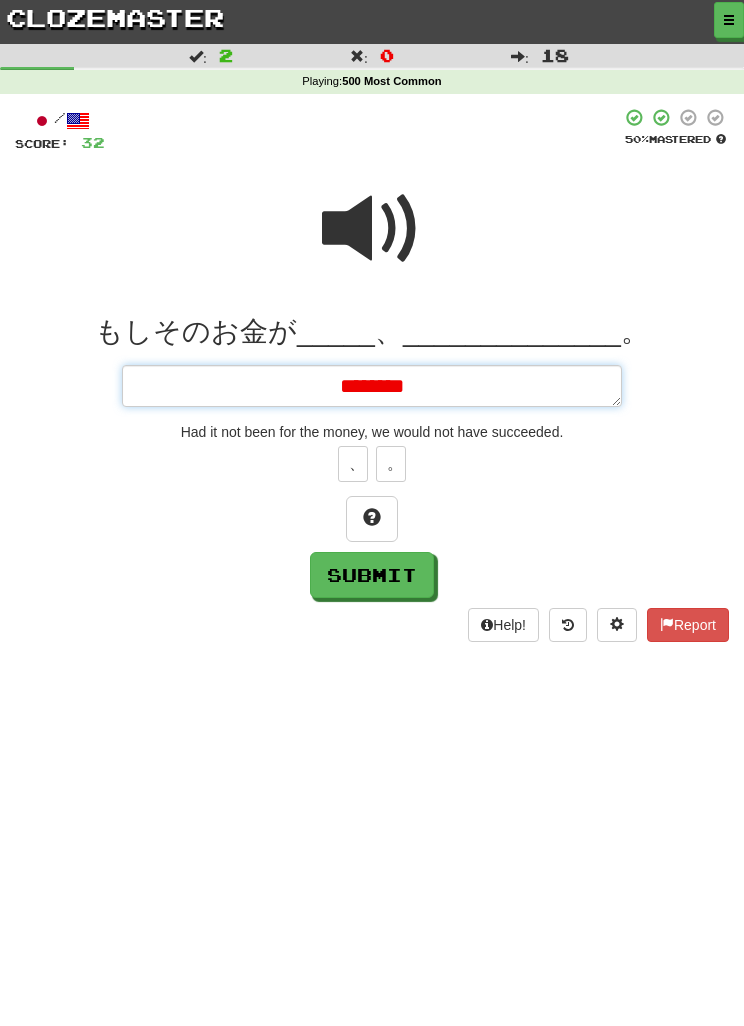 type on "*" 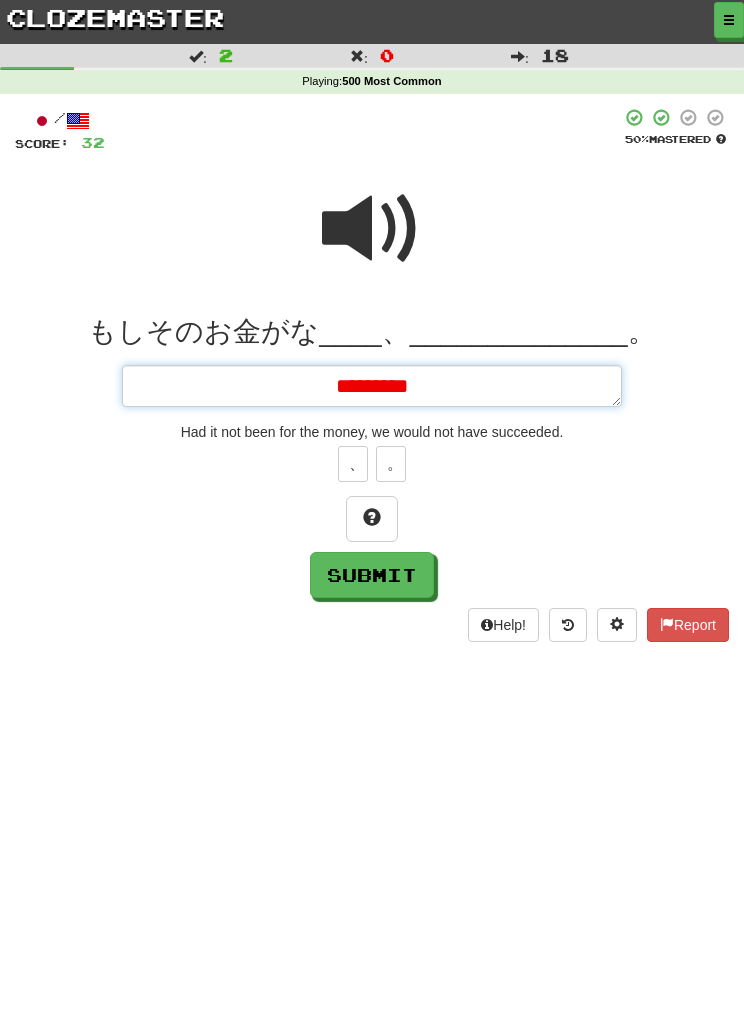 type on "*" 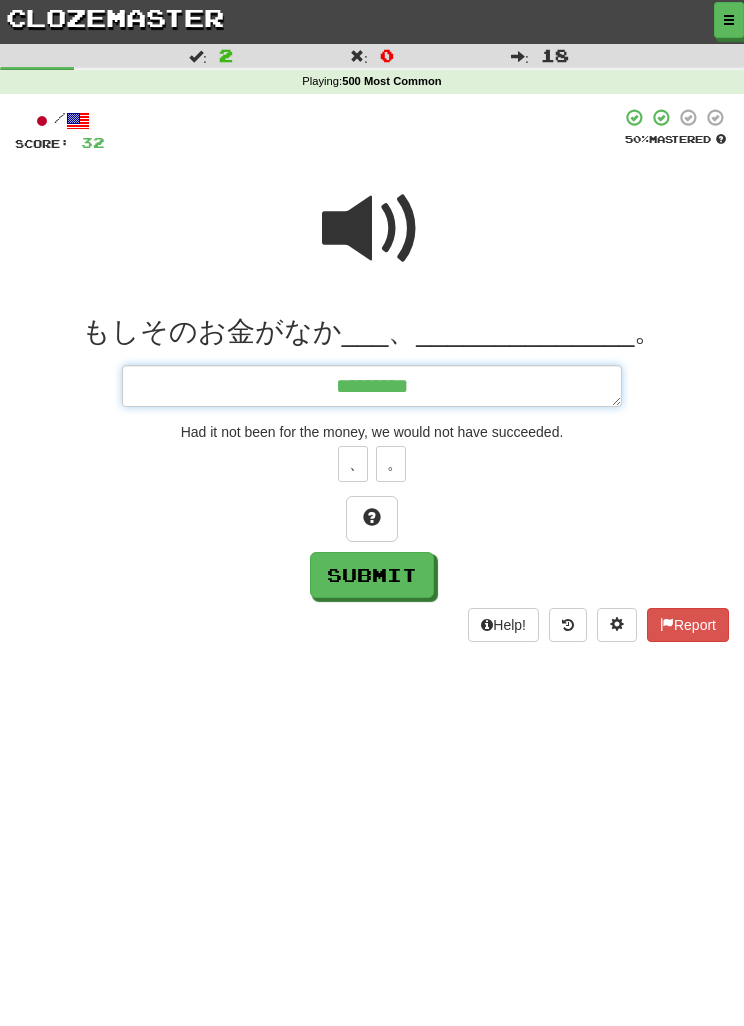 type on "**********" 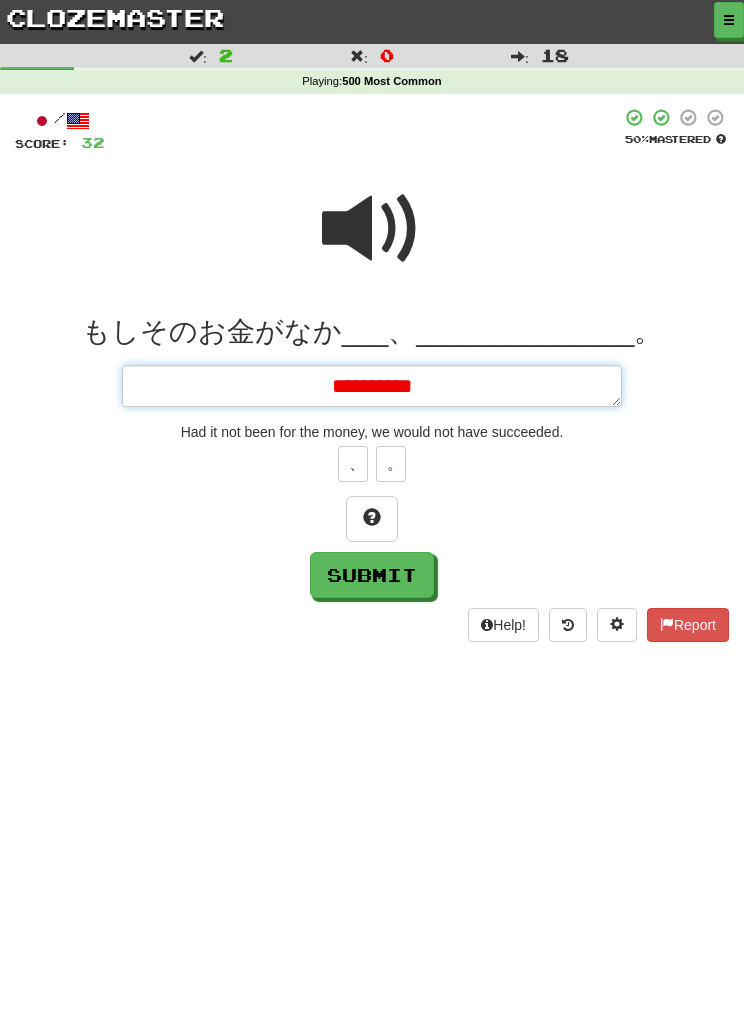 type on "*" 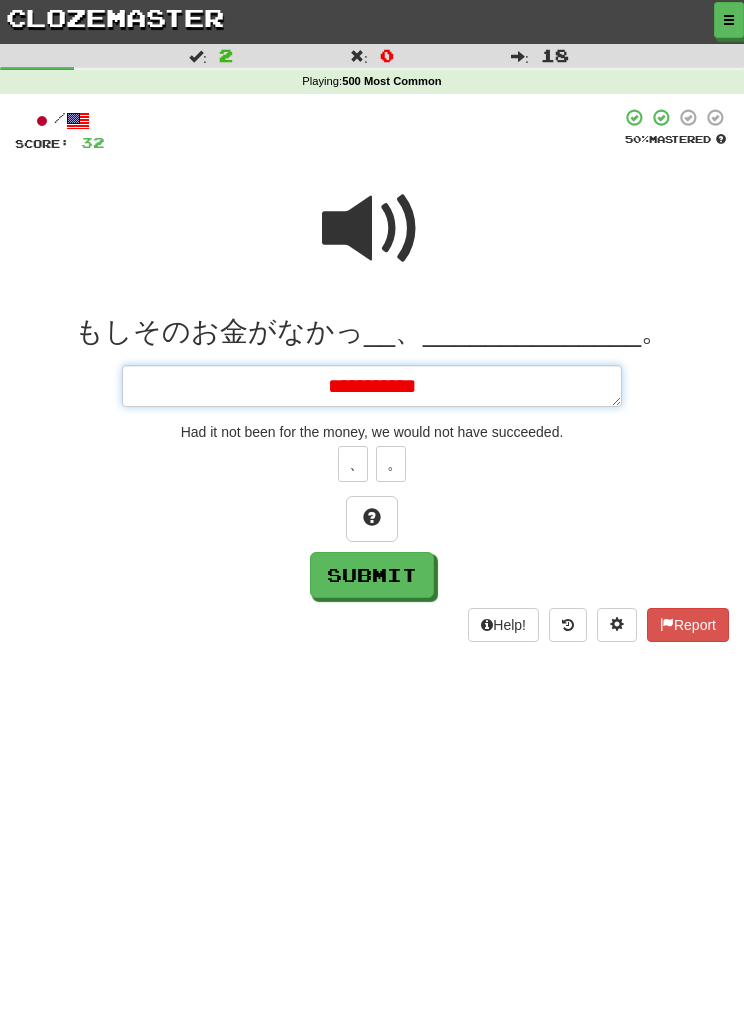 type on "**********" 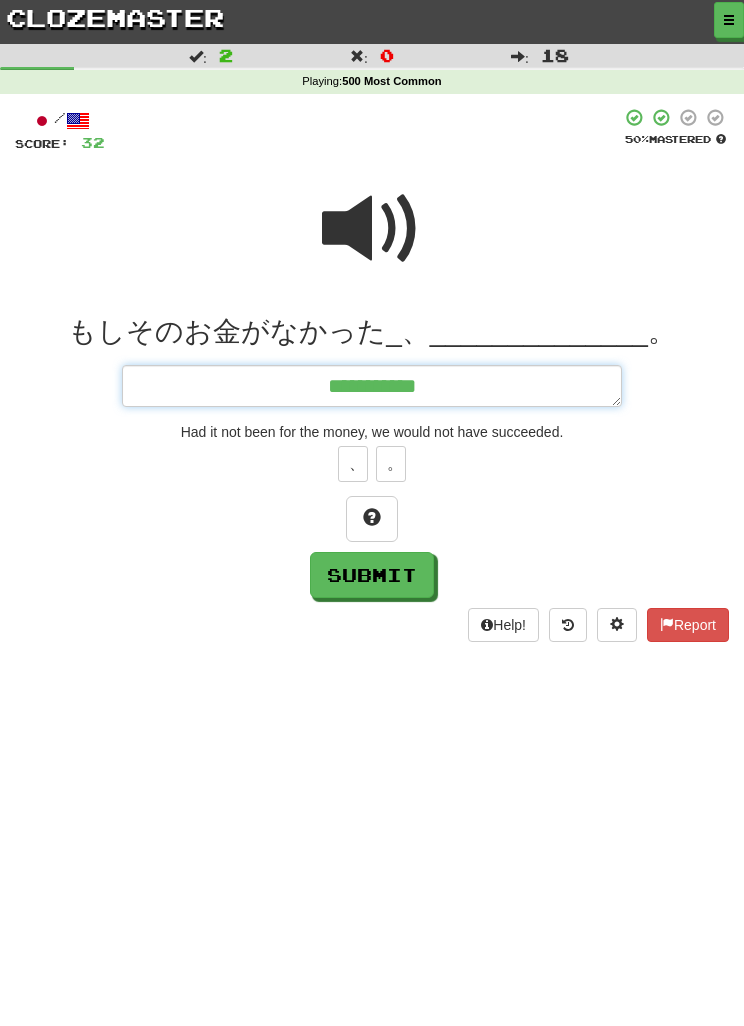 type on "**********" 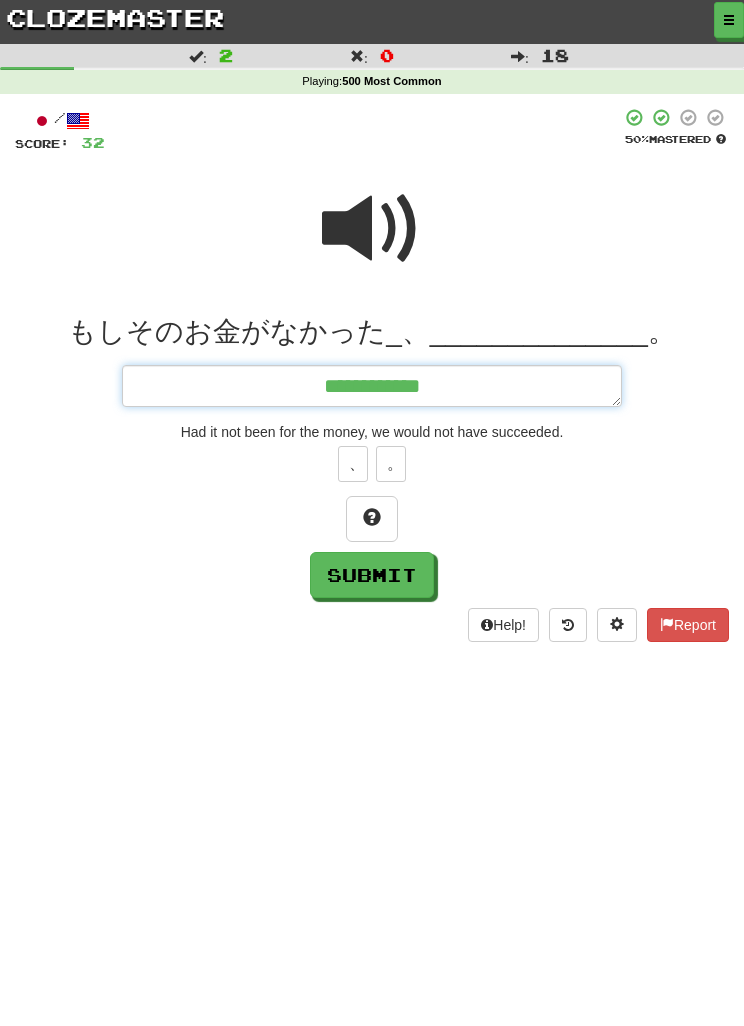 type on "*" 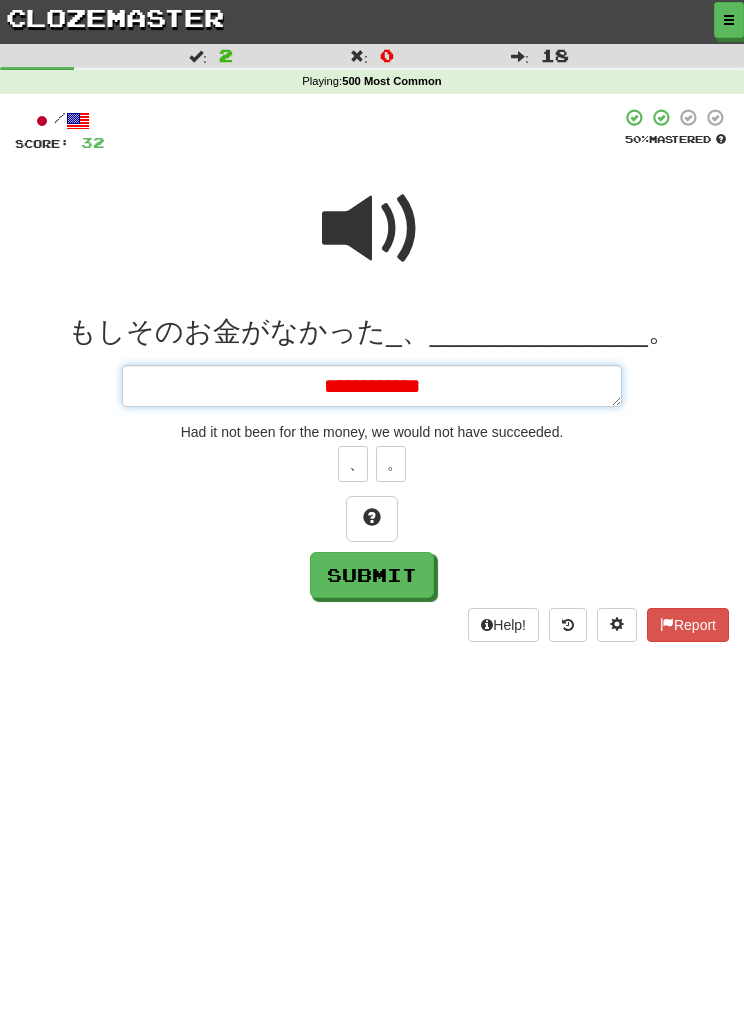 type on "**********" 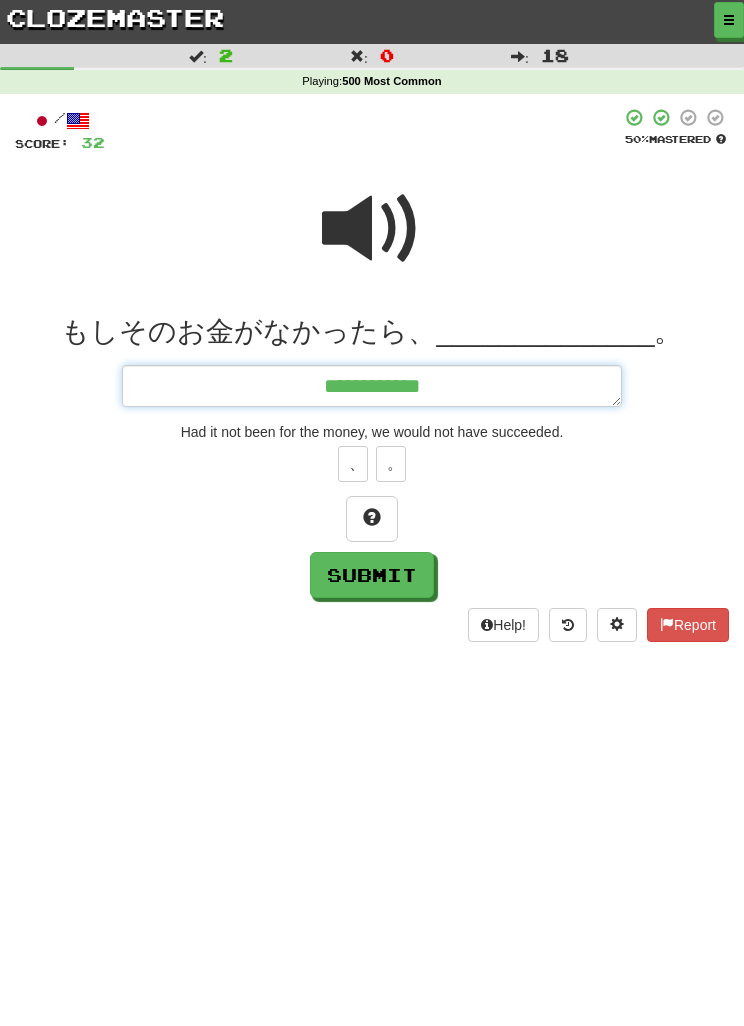 type on "**********" 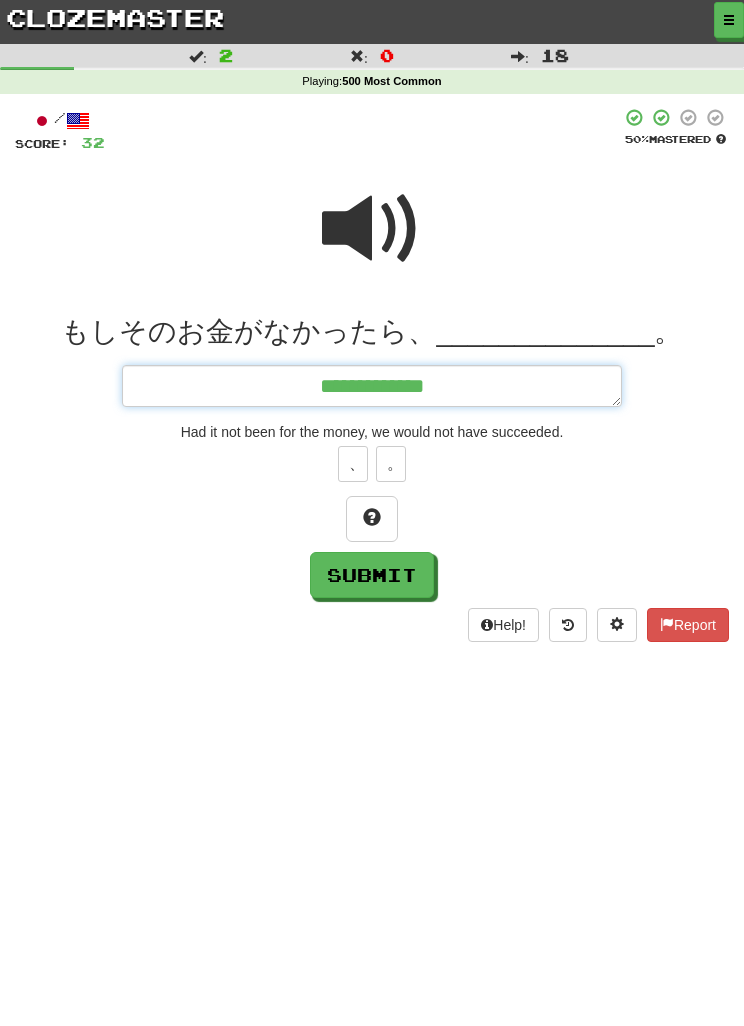 type on "*" 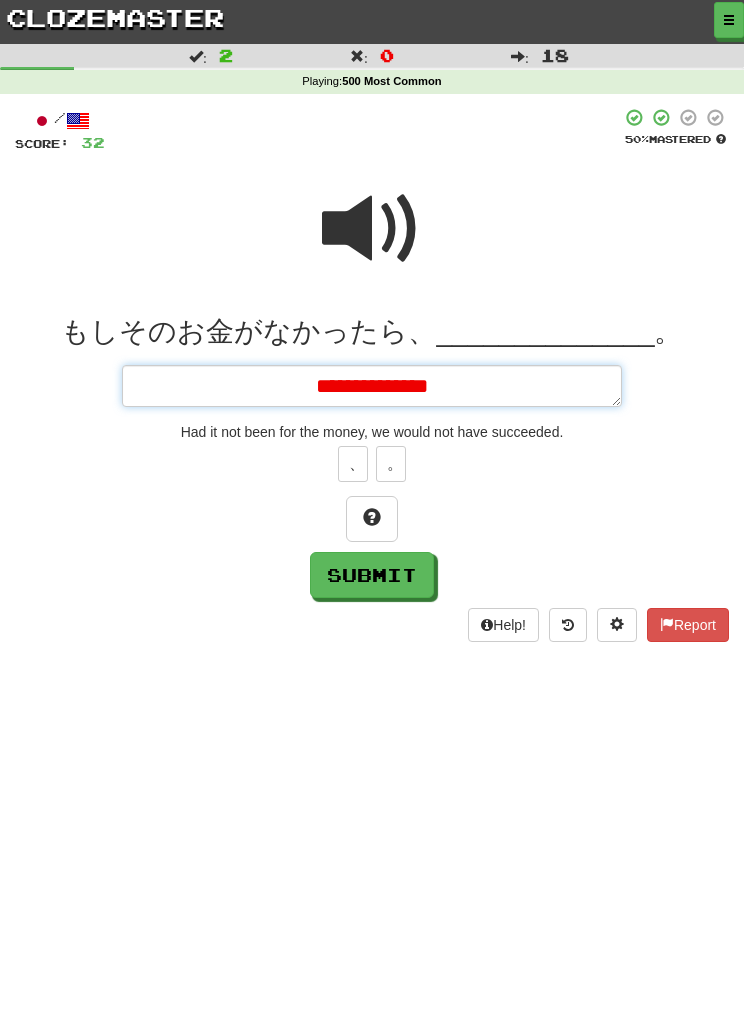 type on "**********" 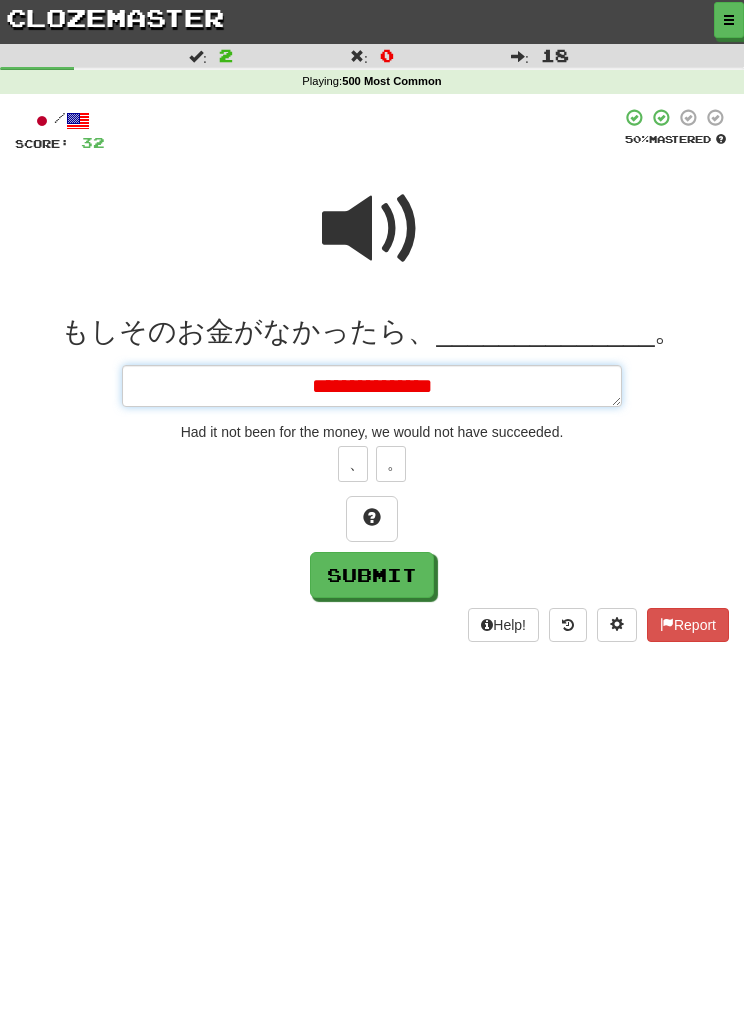 type on "*" 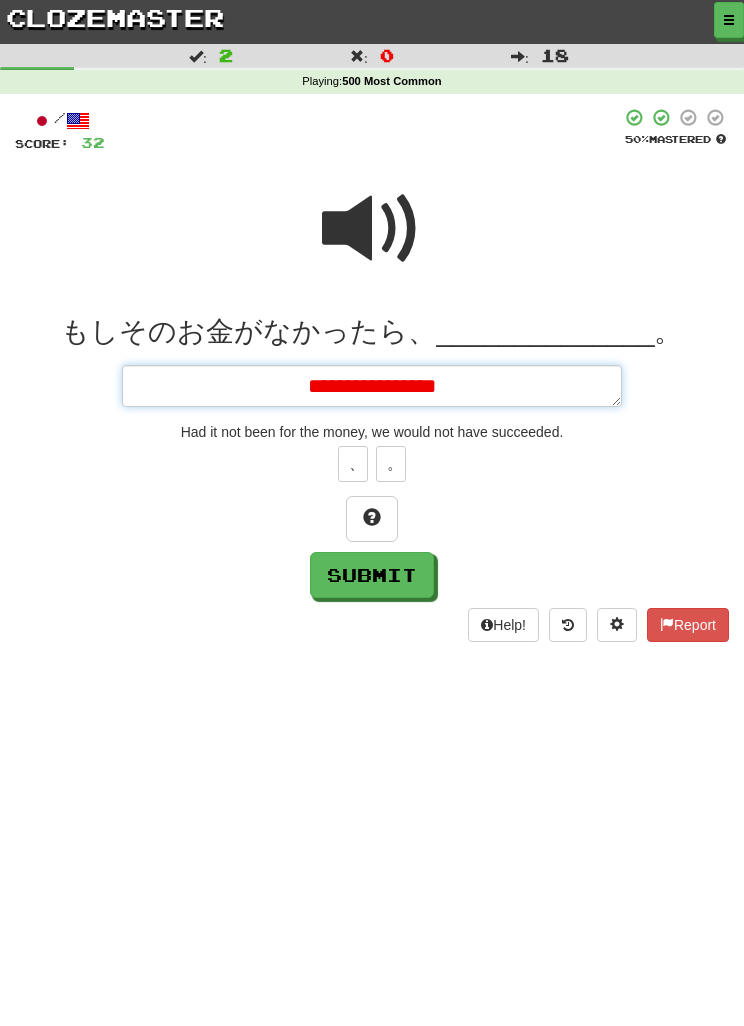 type on "*" 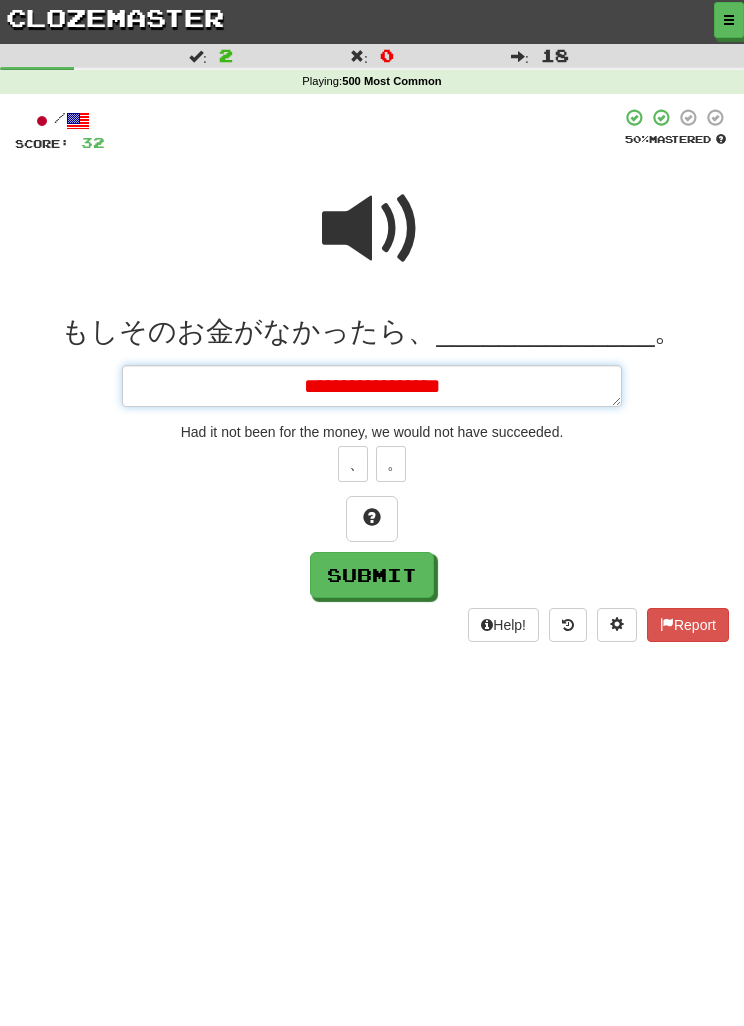 type on "*" 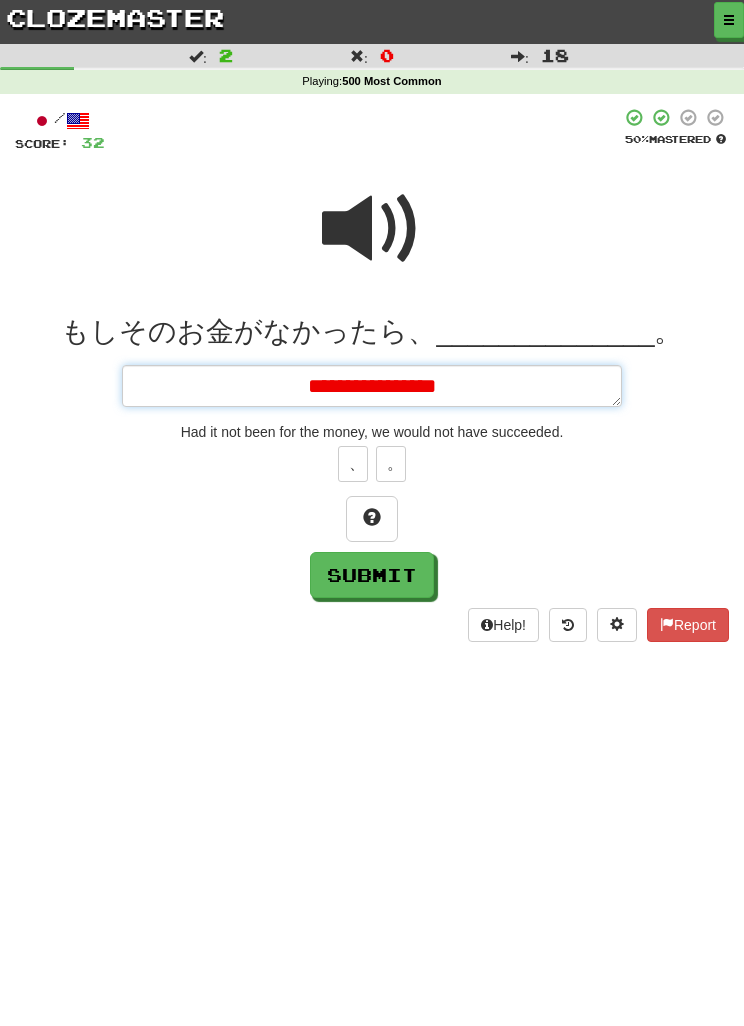type on "*" 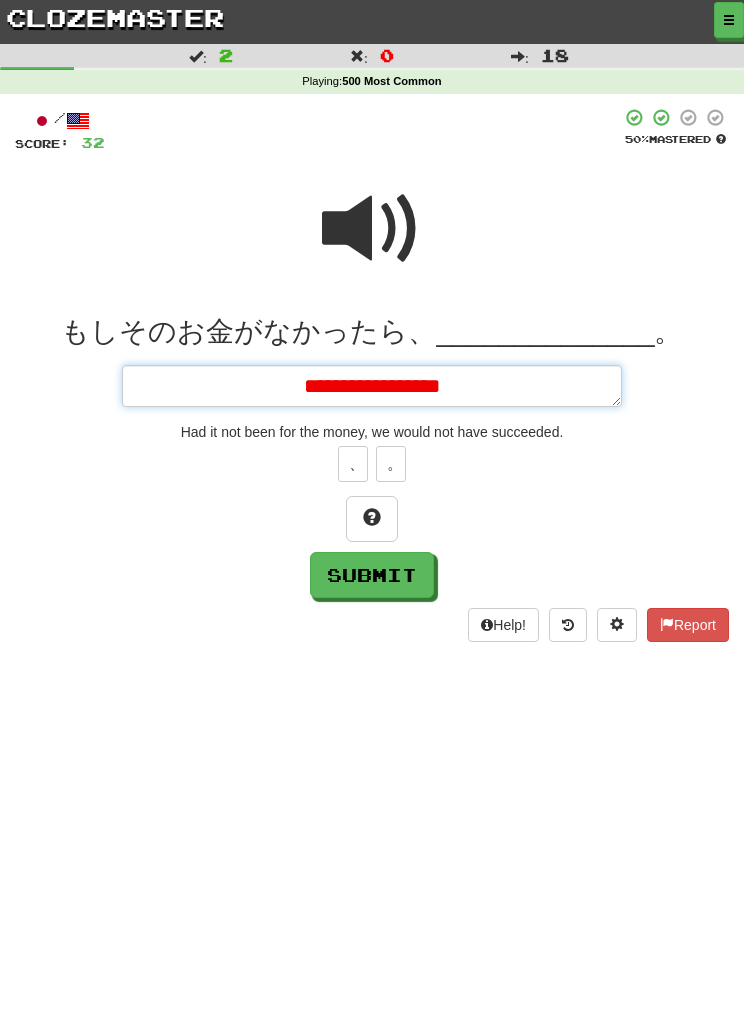 type on "*" 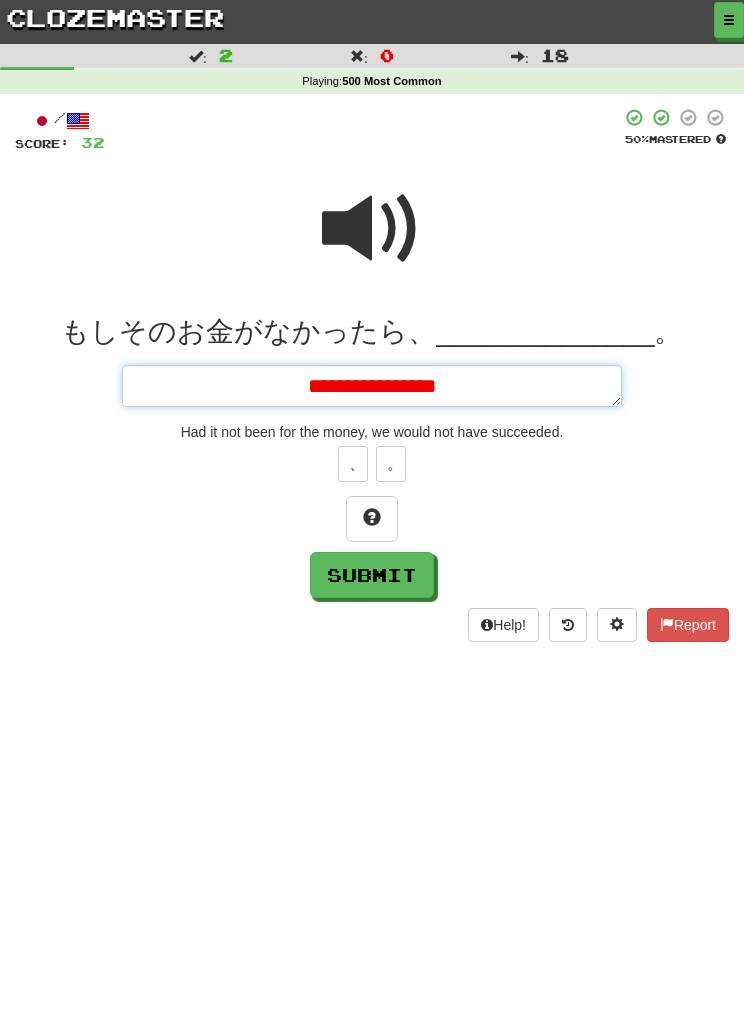 type on "*" 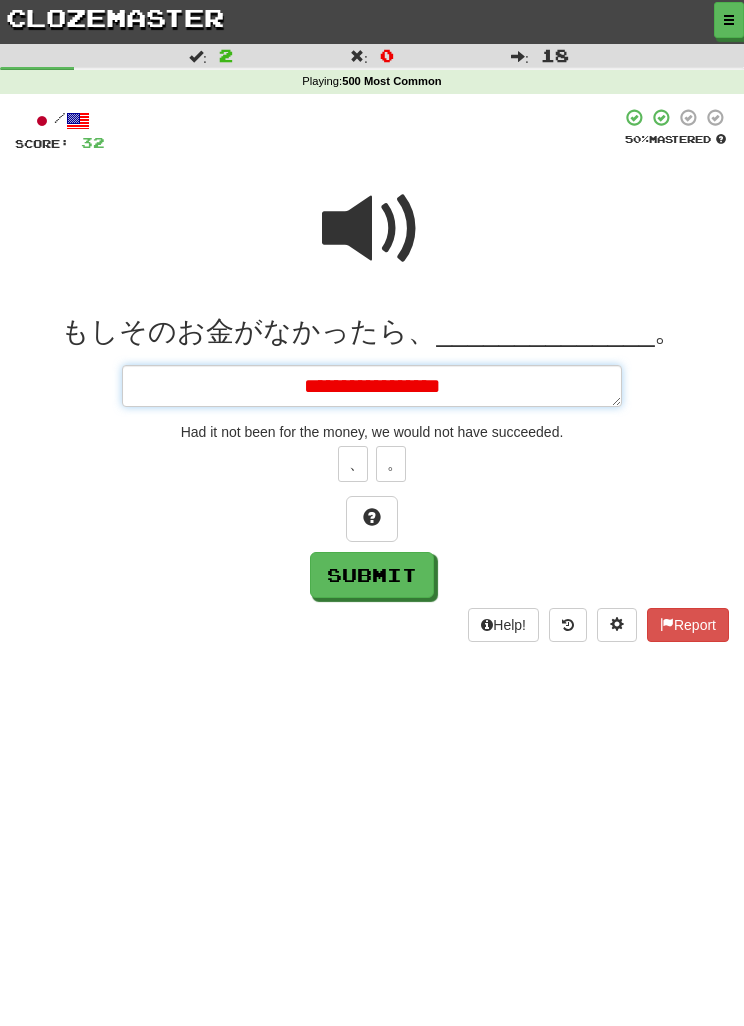 type on "*" 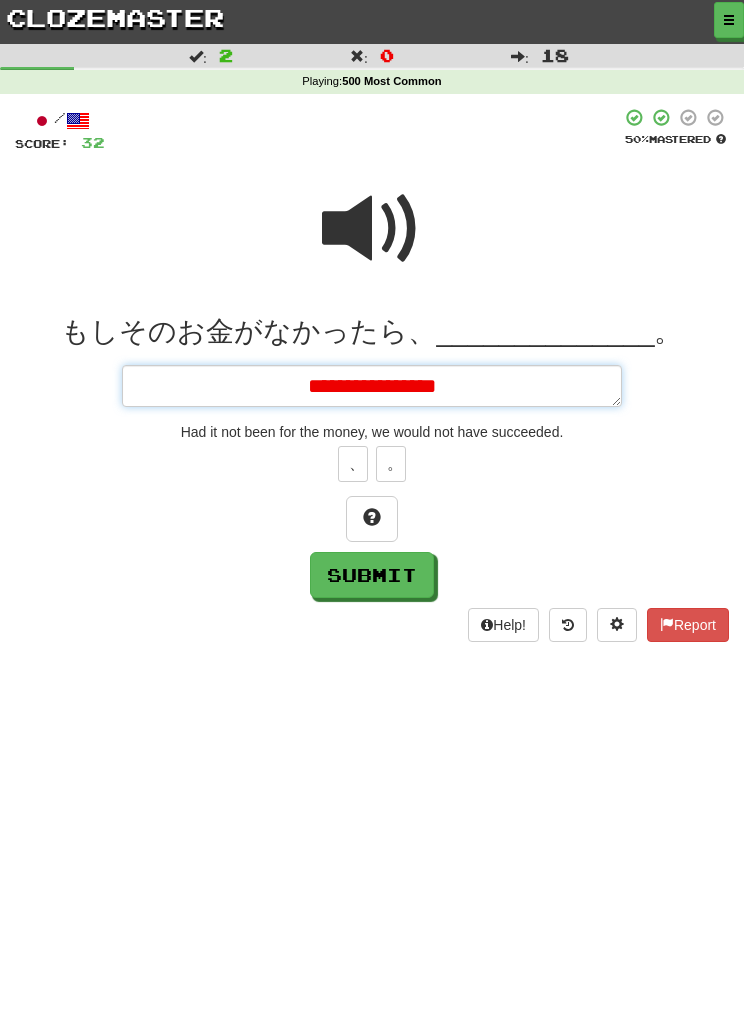 type on "*" 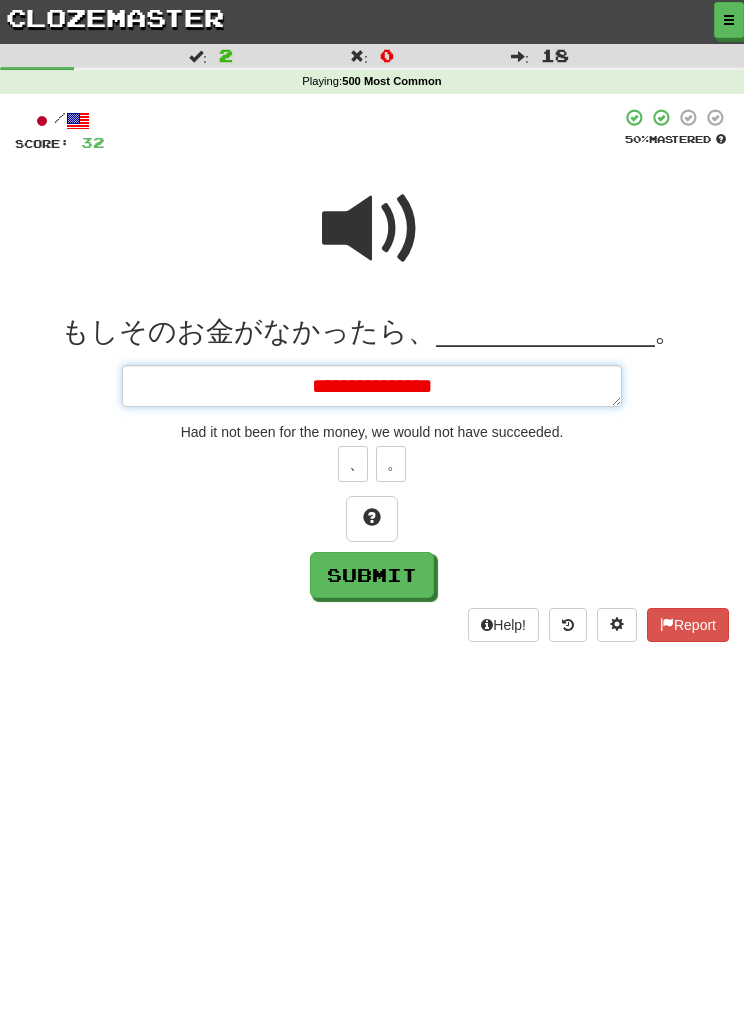 type on "*" 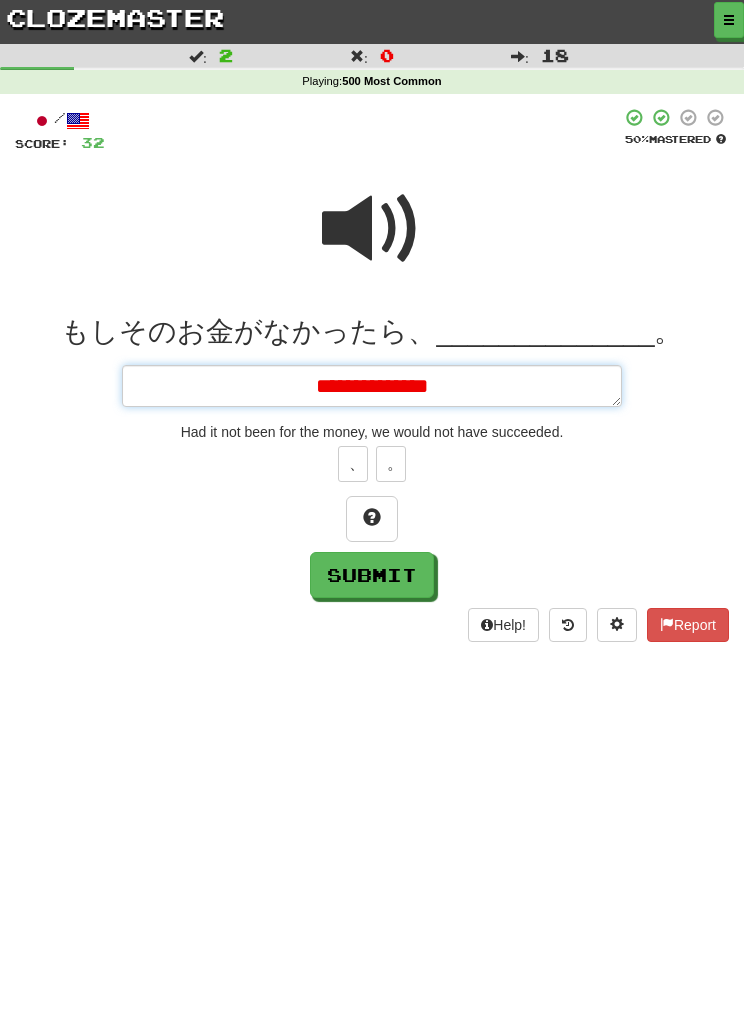 type on "*" 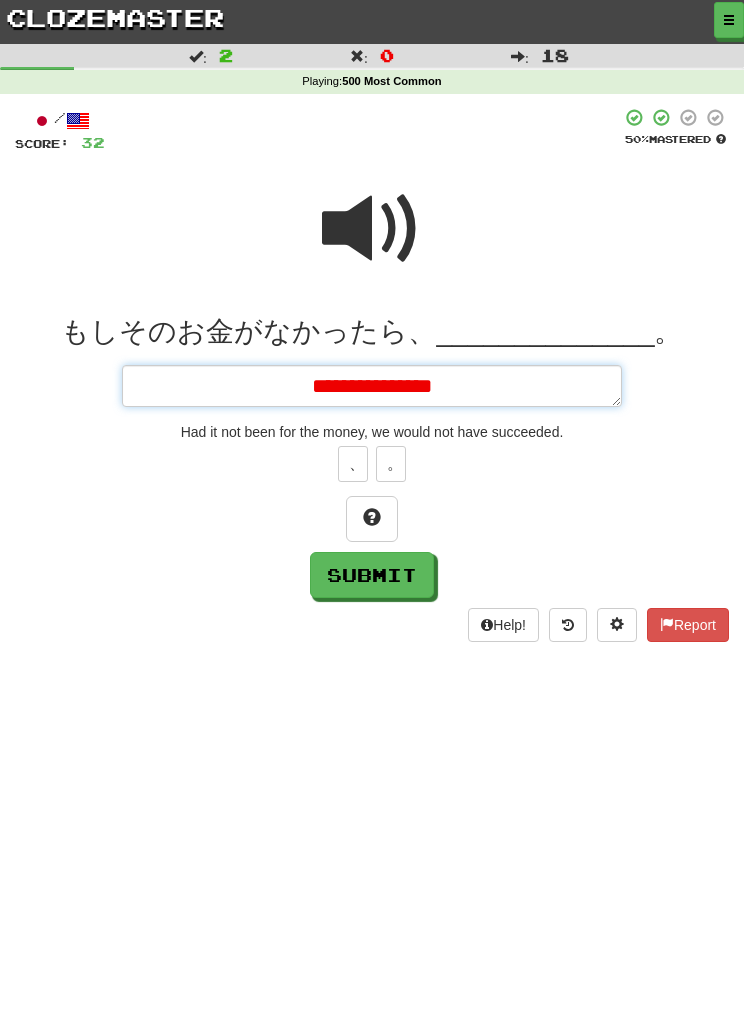 type on "*" 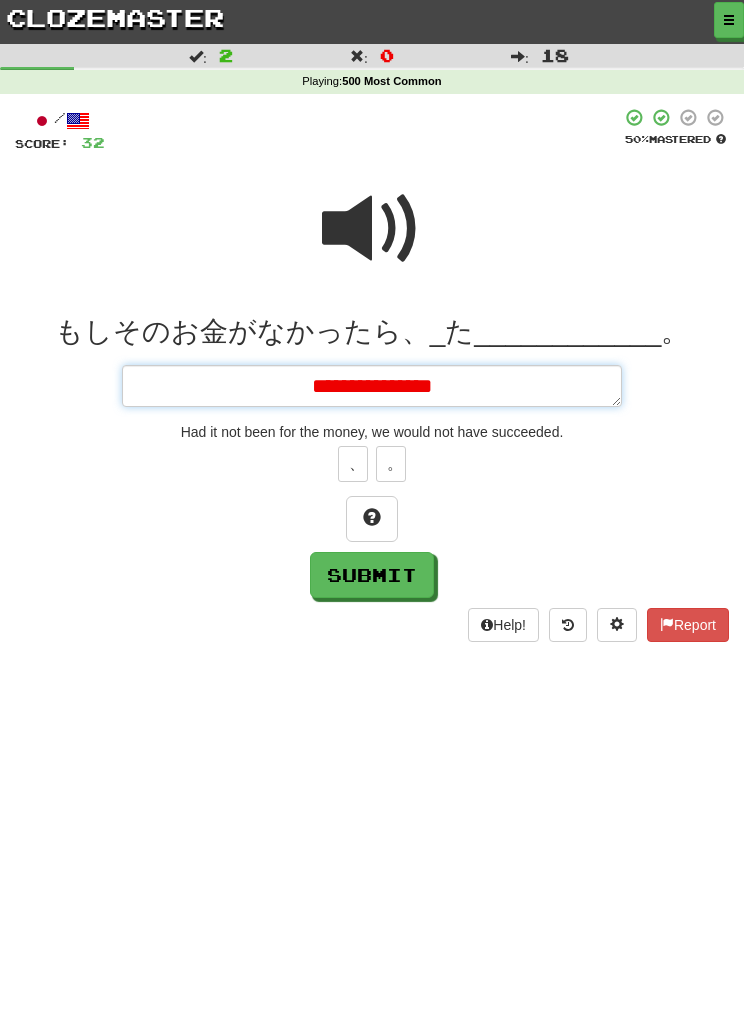 type on "*" 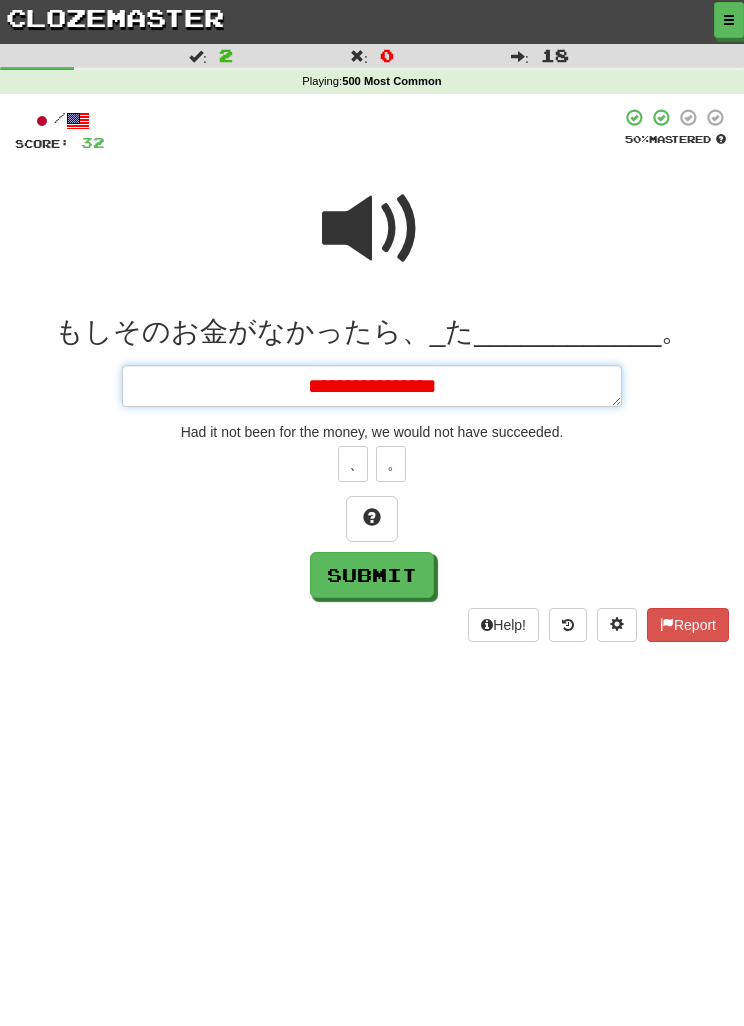 type on "*" 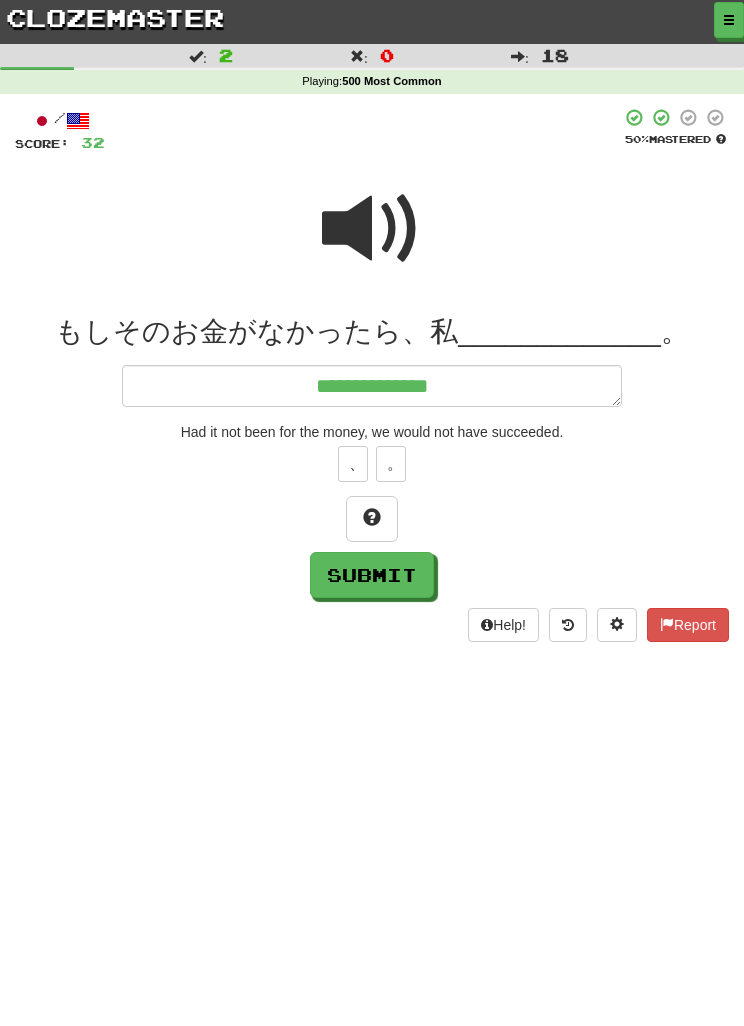 click at bounding box center (372, 229) 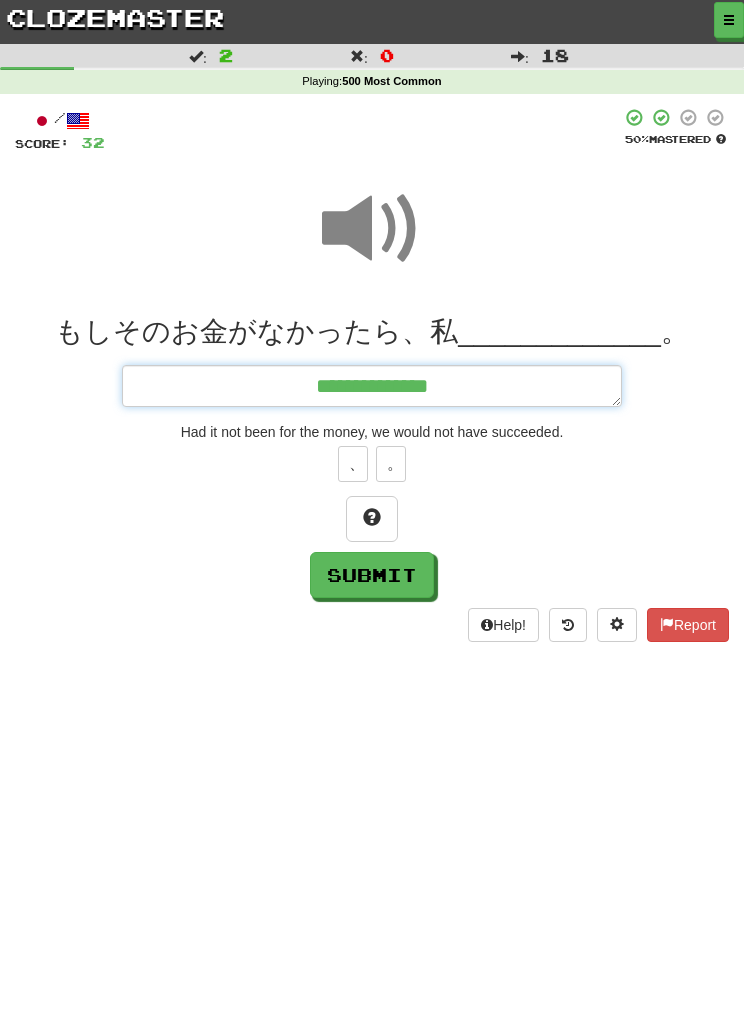 click on "**********" at bounding box center [372, 386] 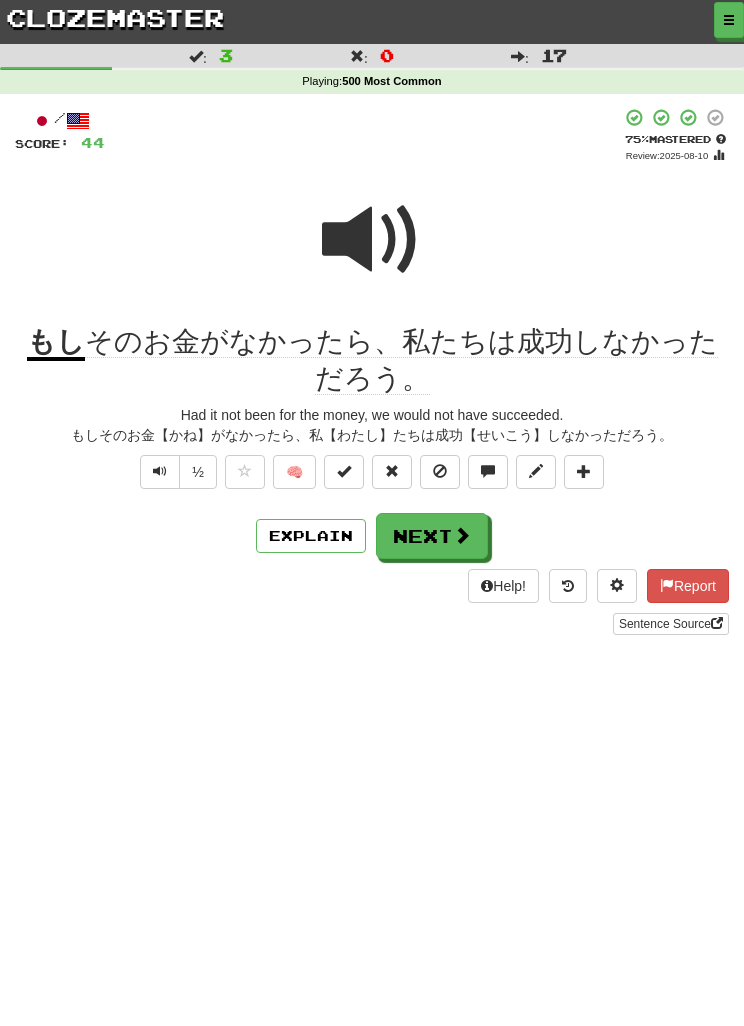 click on "Next" at bounding box center [432, 536] 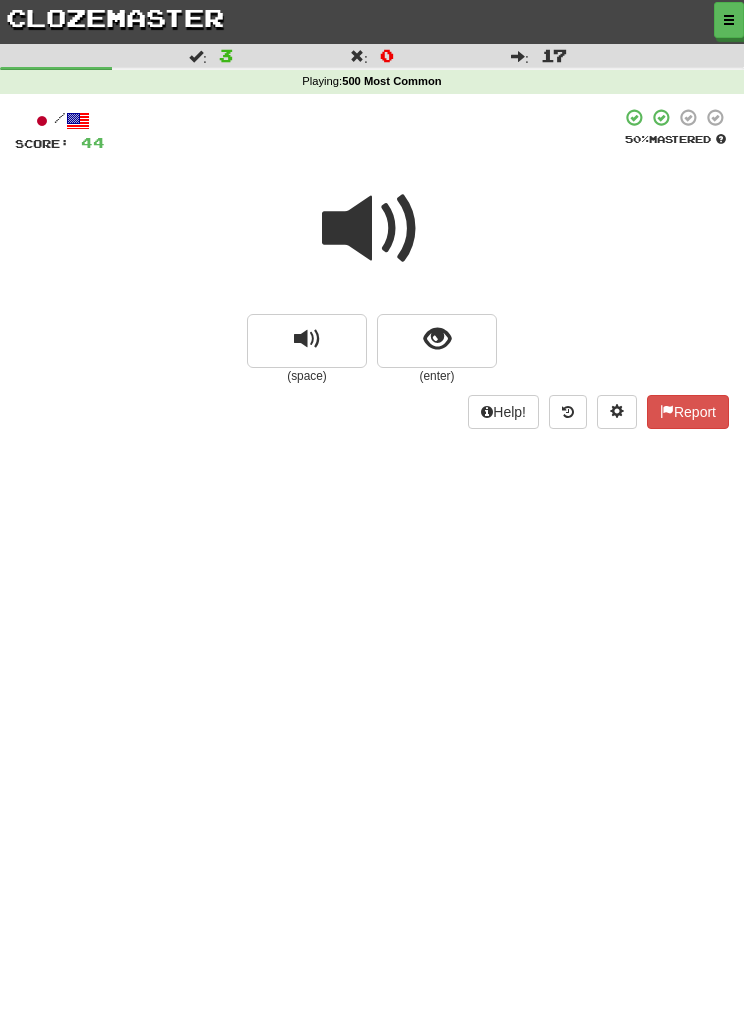 click at bounding box center [437, 339] 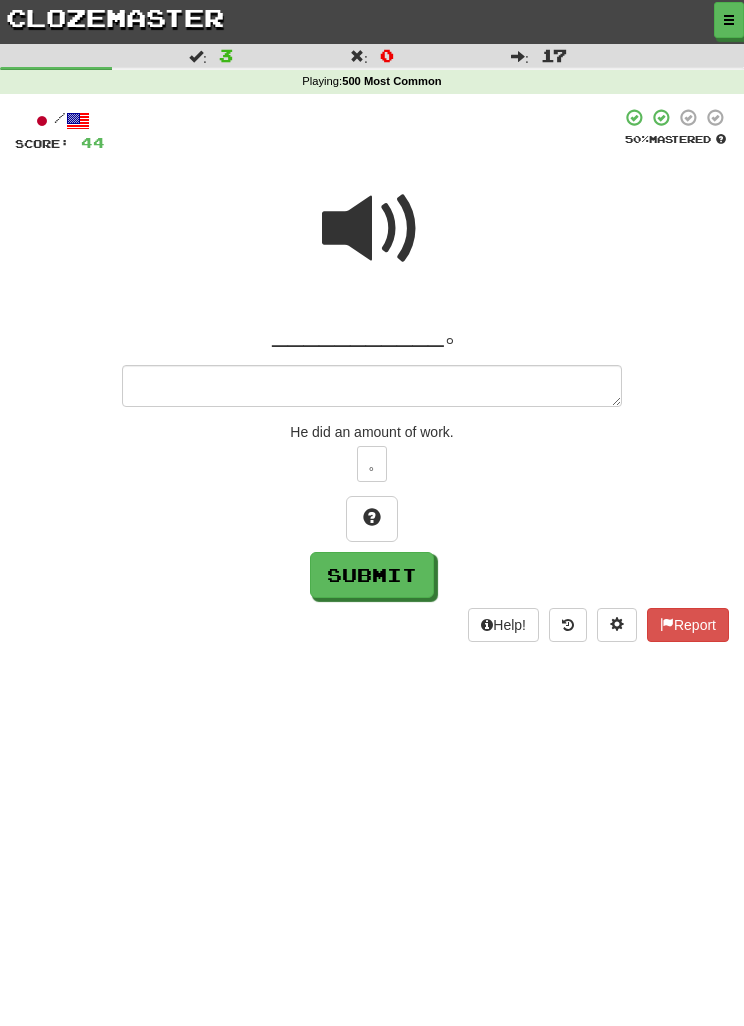 click at bounding box center [372, 229] 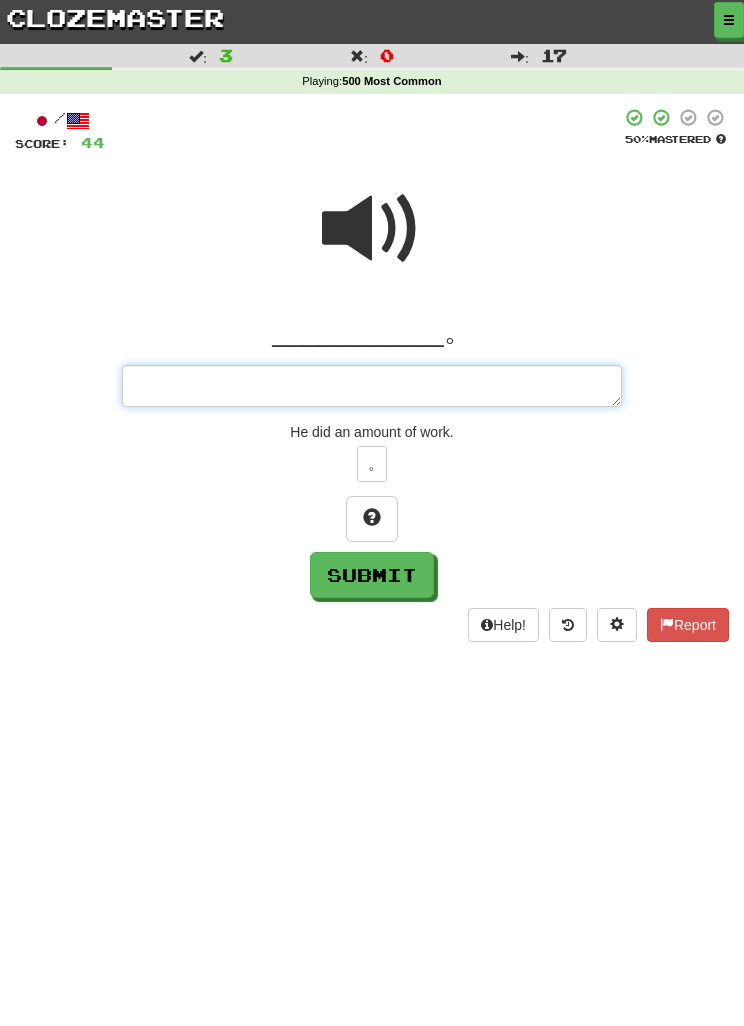 click at bounding box center (372, 386) 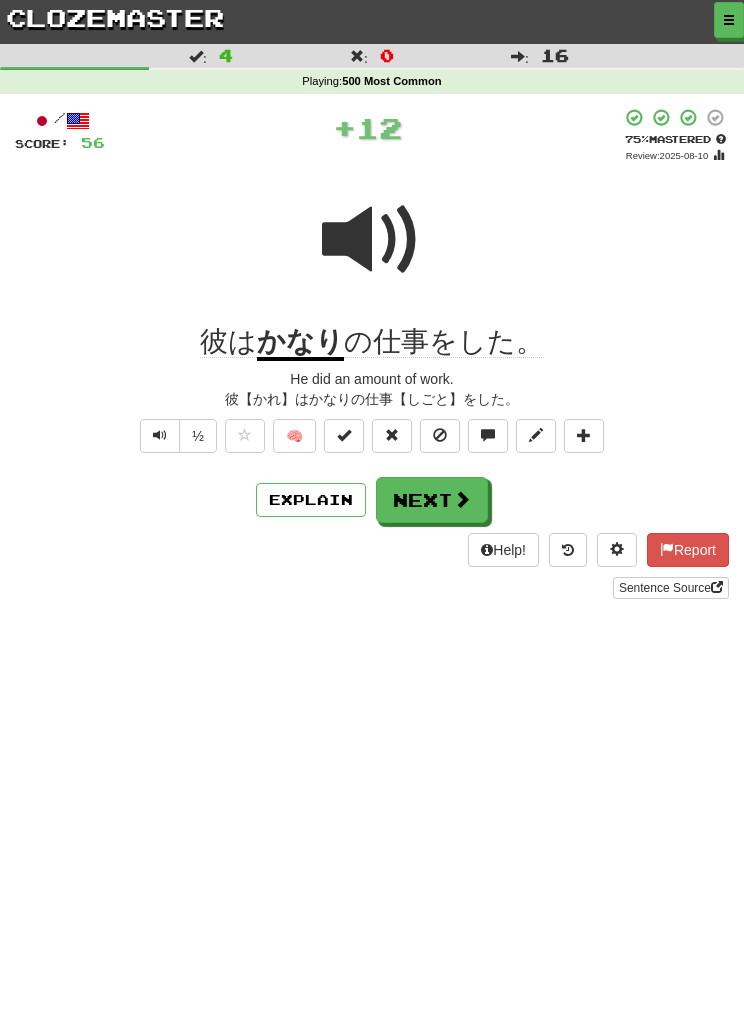 click on "Next" at bounding box center [432, 500] 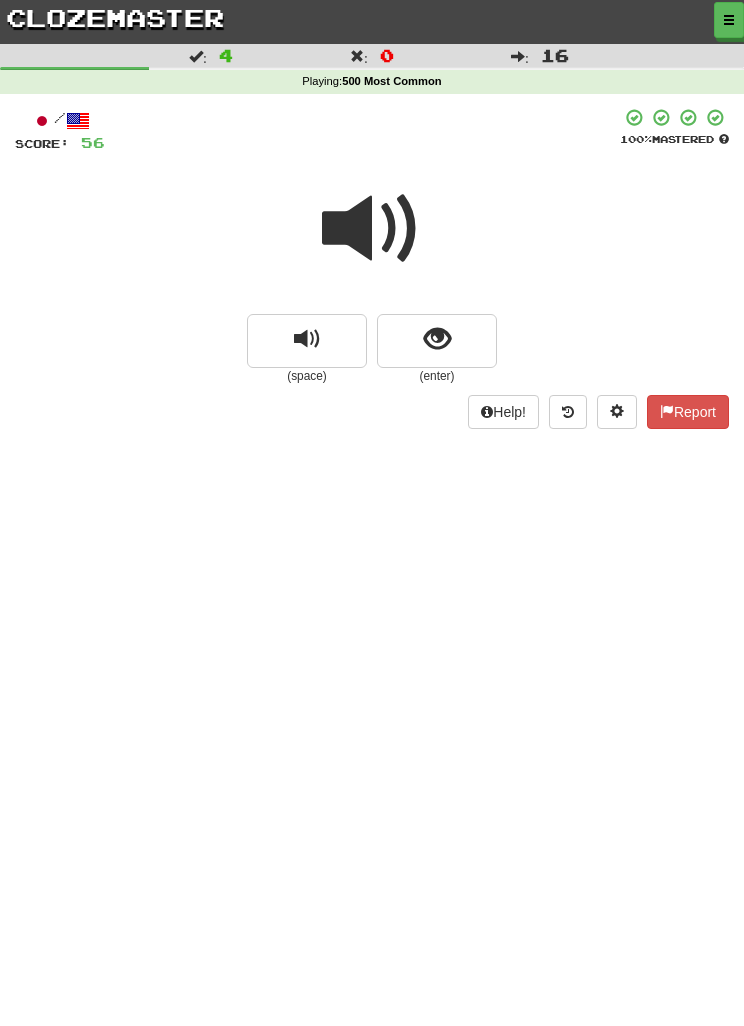 click at bounding box center [437, 339] 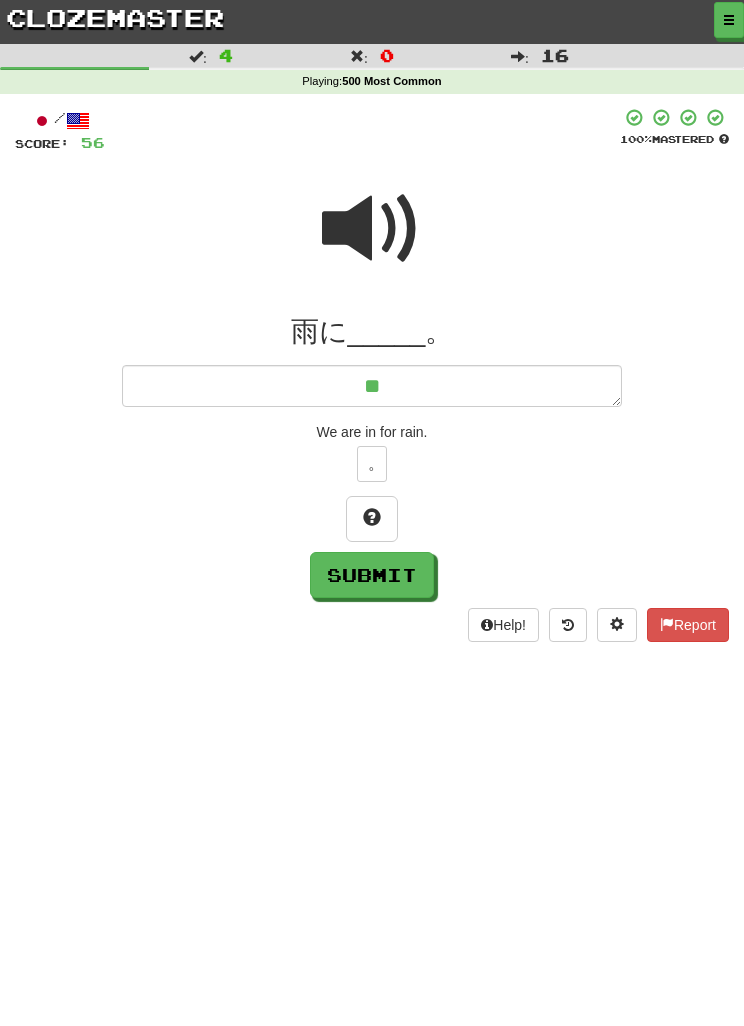 click at bounding box center [372, 519] 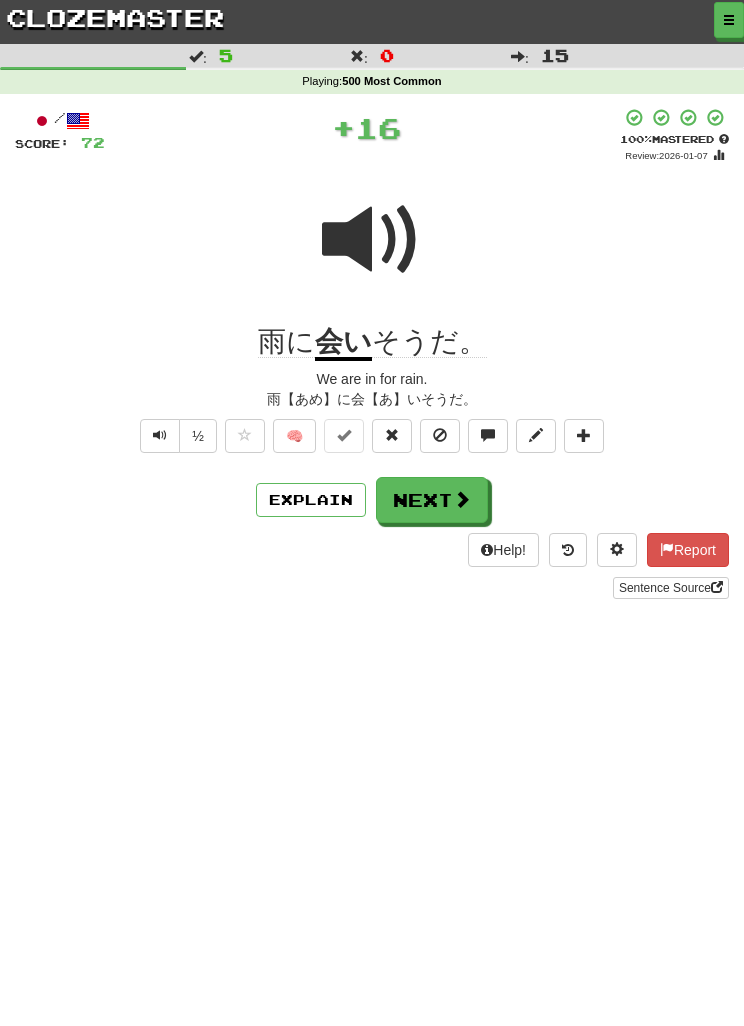 click on "Explain" at bounding box center (311, 500) 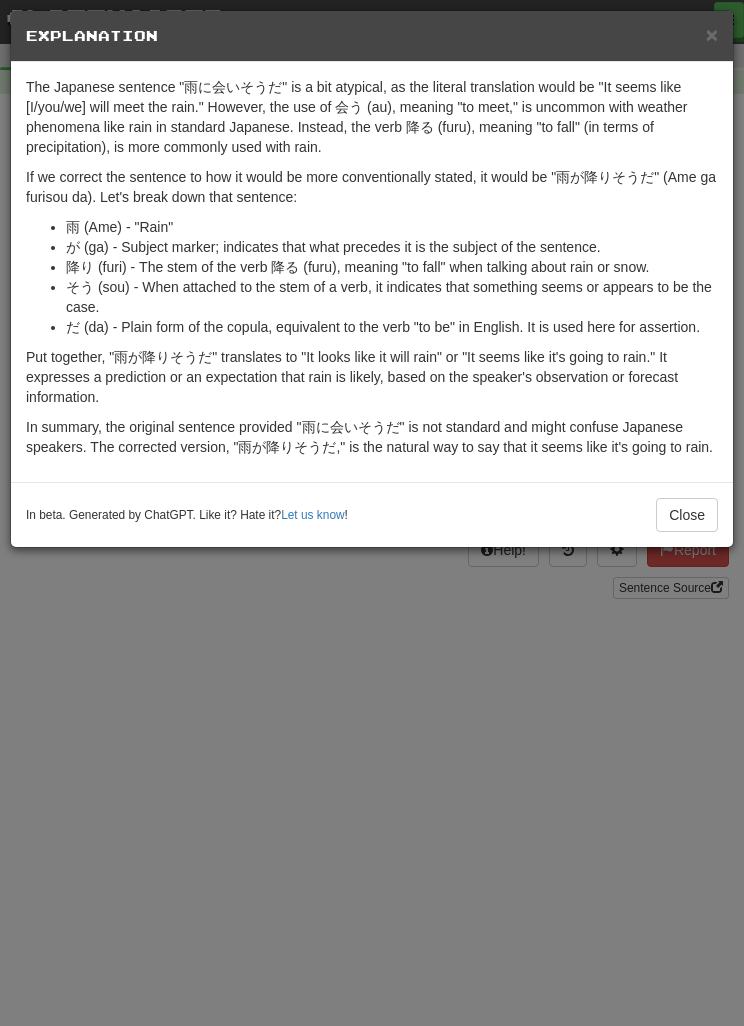 click on "× Explanation The Japanese sentence "雨に会いそうだ" is a bit atypical, as the literal translation would be "It seems like [I/you/we] will meet the rain." However, the use of 会う (au), meaning "to meet," is uncommon with weather phenomena like rain in standard Japanese. Instead, the verb 降る (furu), meaning "to fall" (in terms of precipitation), is more commonly used with rain.
If we correct the sentence to how it would be more conventionally stated, it would be "雨が降りそうだ" (Ame ga furisou da). Let's break down that sentence:
雨 (Ame) - "Rain"
が (ga) - Subject marker; indicates that what precedes it is the subject of the sentence.
降り (furi) - The stem of the verb 降る (furu), meaning "to fall" when talking about rain or snow.
そう (sou) - When attached to the stem of a verb, it indicates that something seems or appears to be the case.
だ (da) - Plain form of the copula, equivalent to the verb "to be" in English. It is used here for assertion.
! Close" at bounding box center [372, 513] 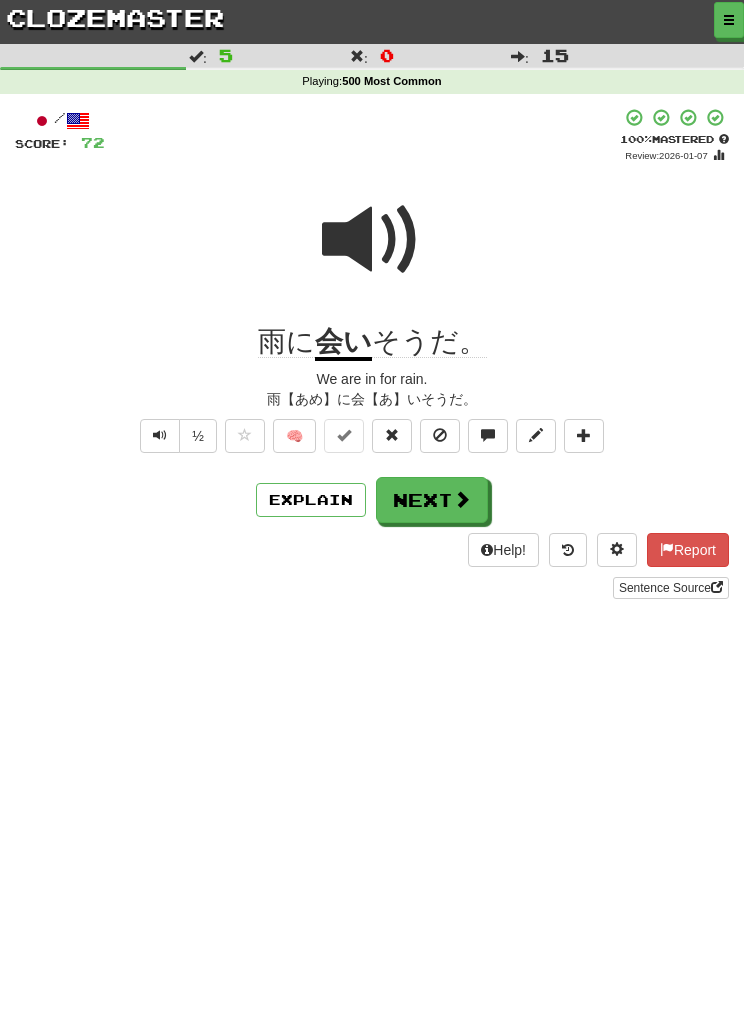 click on "Next" at bounding box center [432, 500] 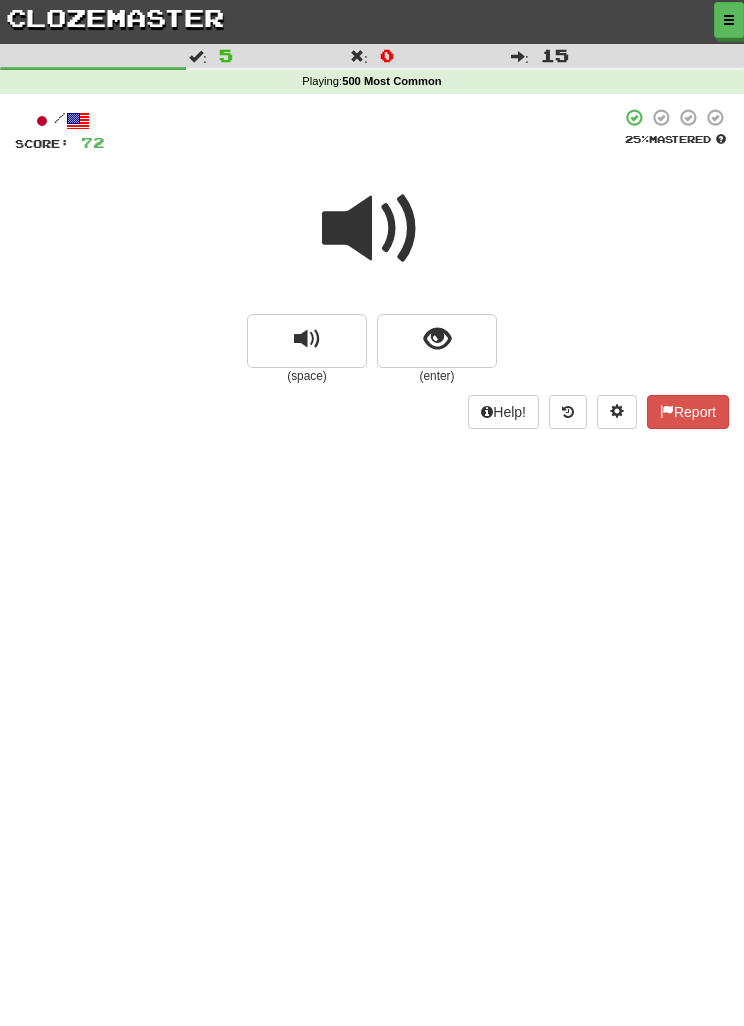 click at bounding box center [372, 229] 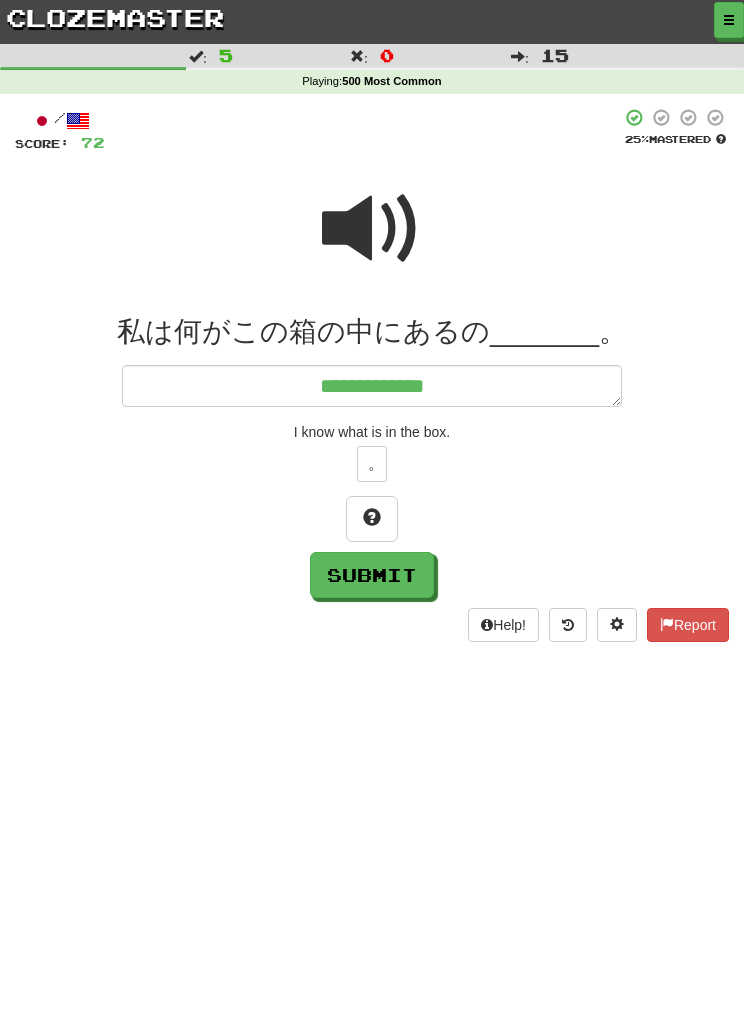 click at bounding box center (372, 229) 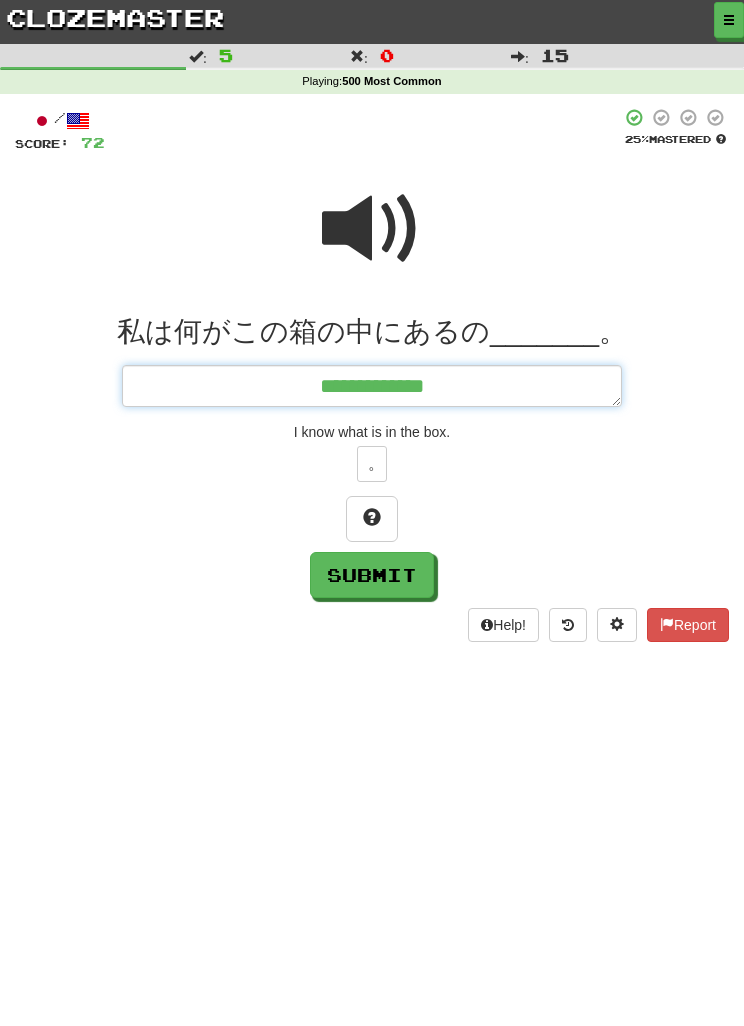 click on "**********" at bounding box center [372, 386] 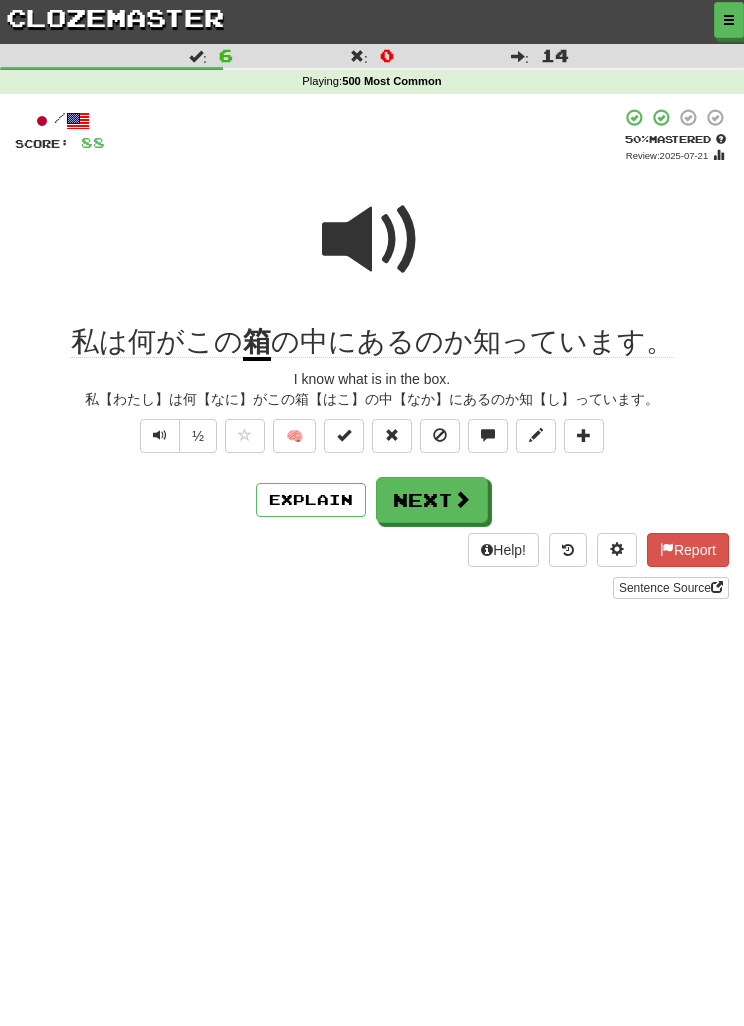 click on "Next" at bounding box center (432, 500) 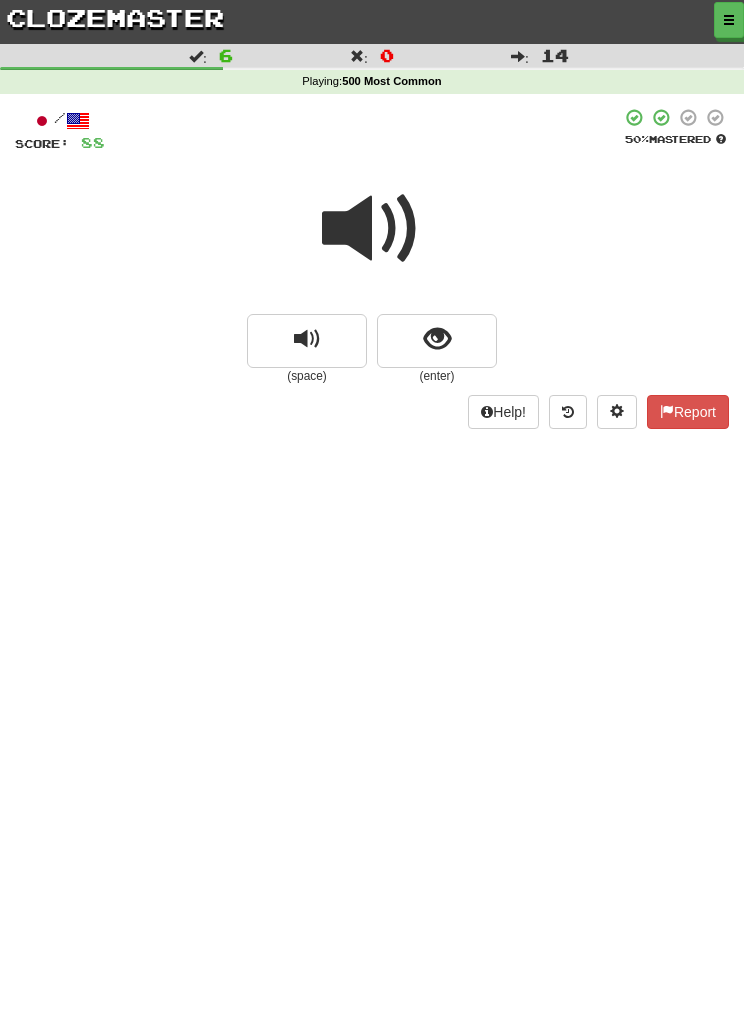 click at bounding box center (372, 229) 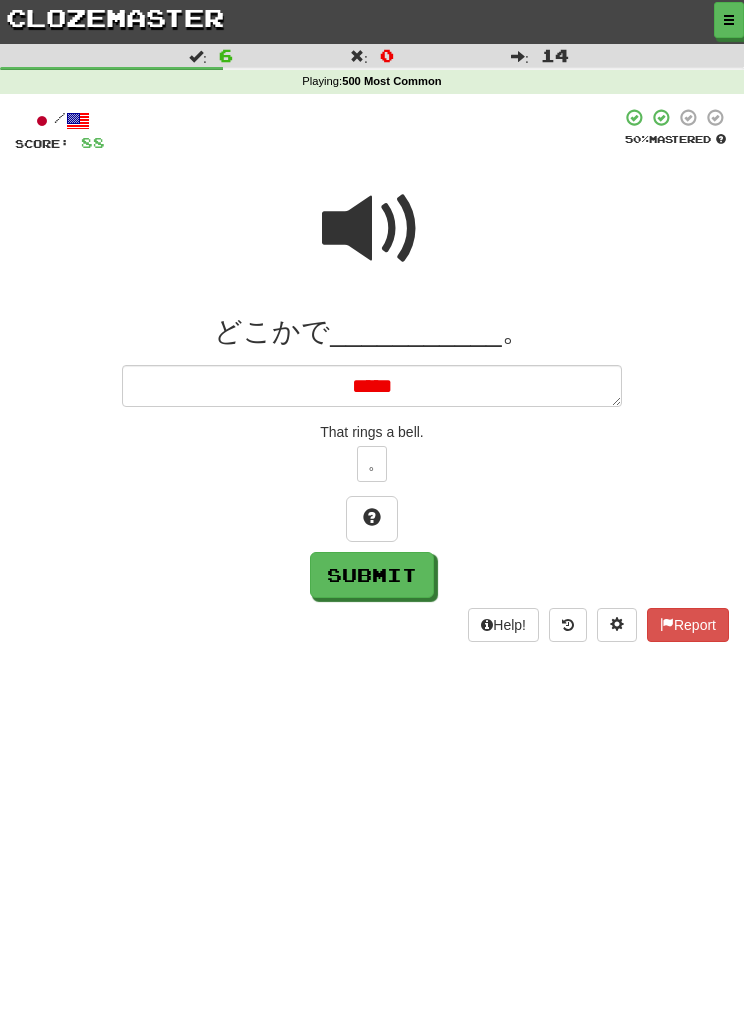 click at bounding box center [372, 229] 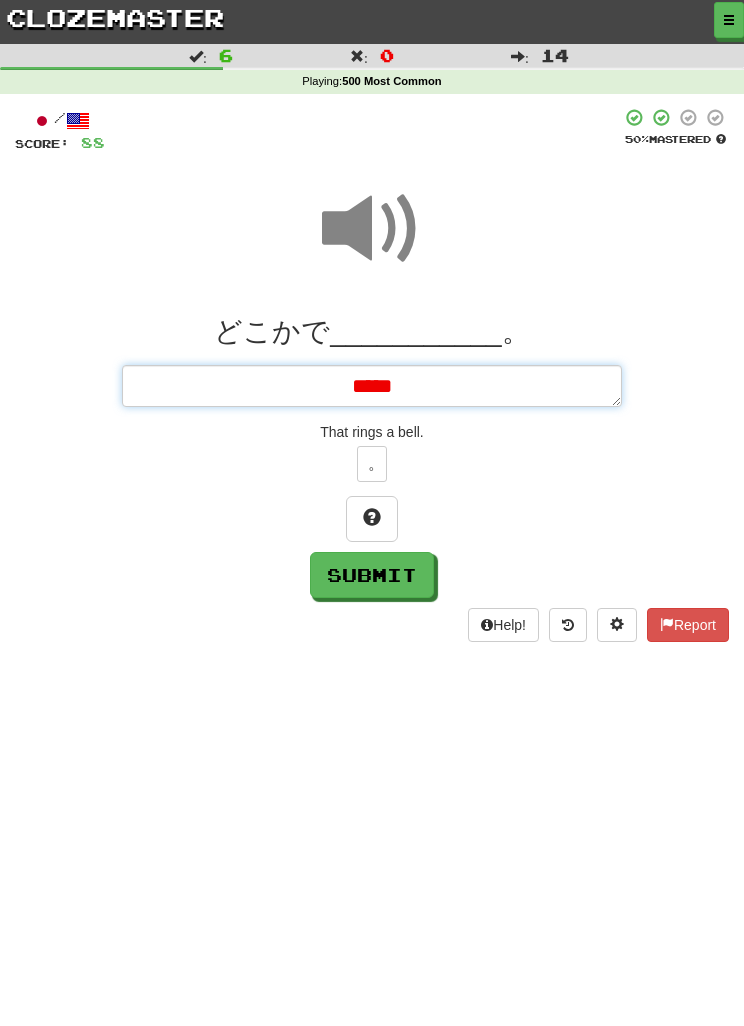 click on "*****" at bounding box center [372, 386] 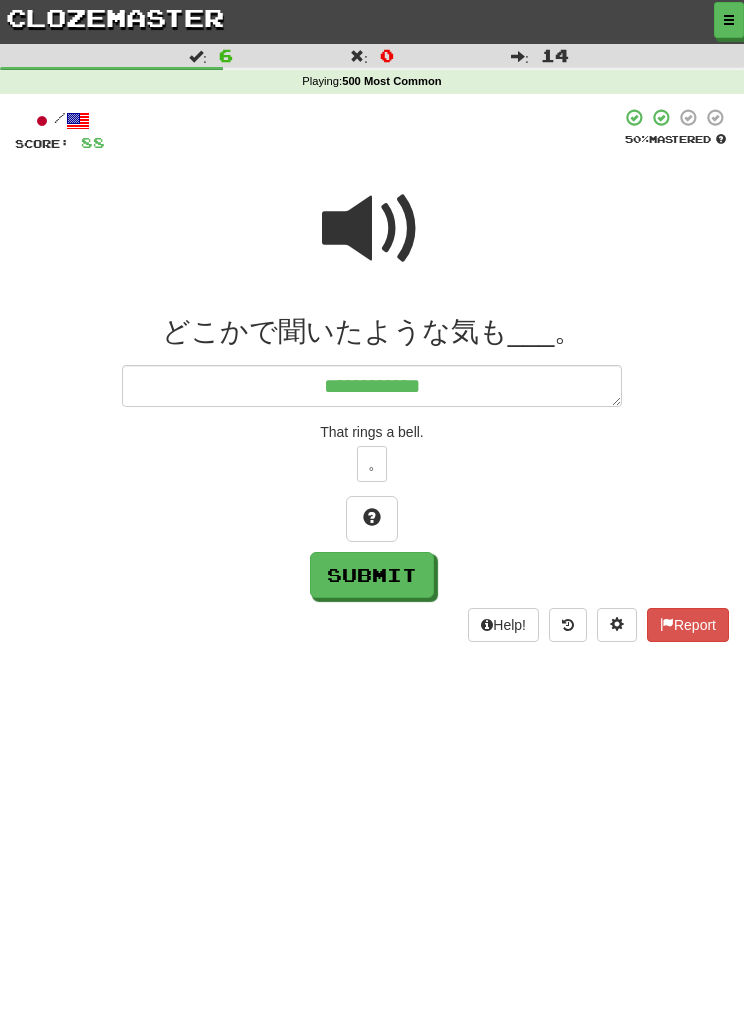 click at bounding box center [372, 229] 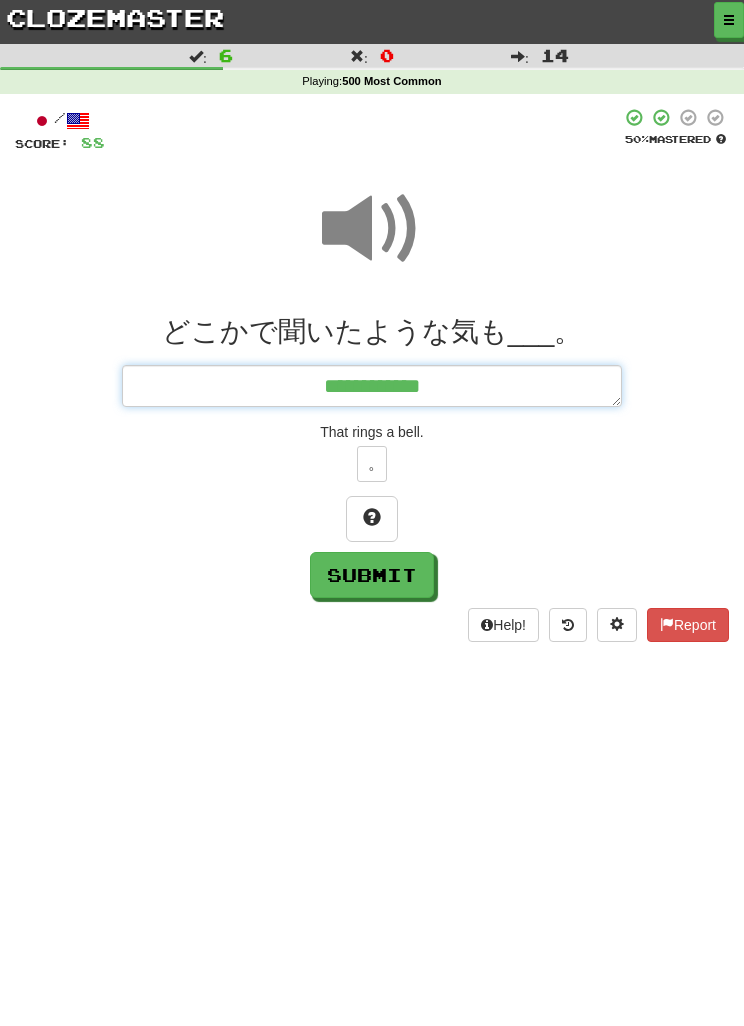click on "**********" at bounding box center (372, 386) 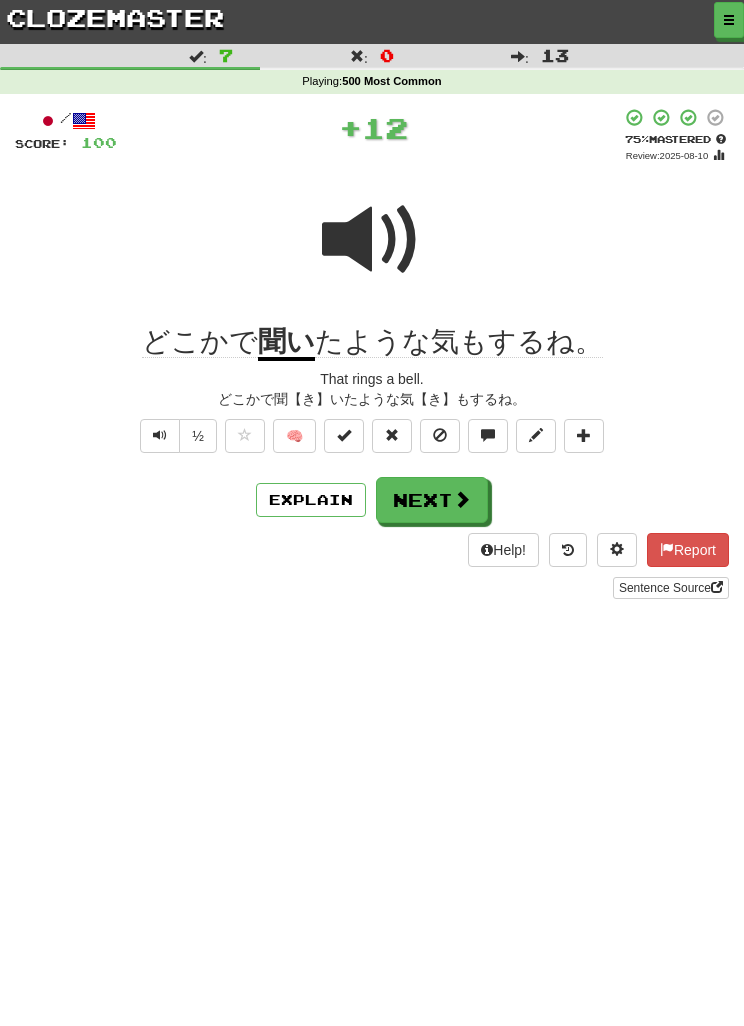 click on "Next" at bounding box center [432, 500] 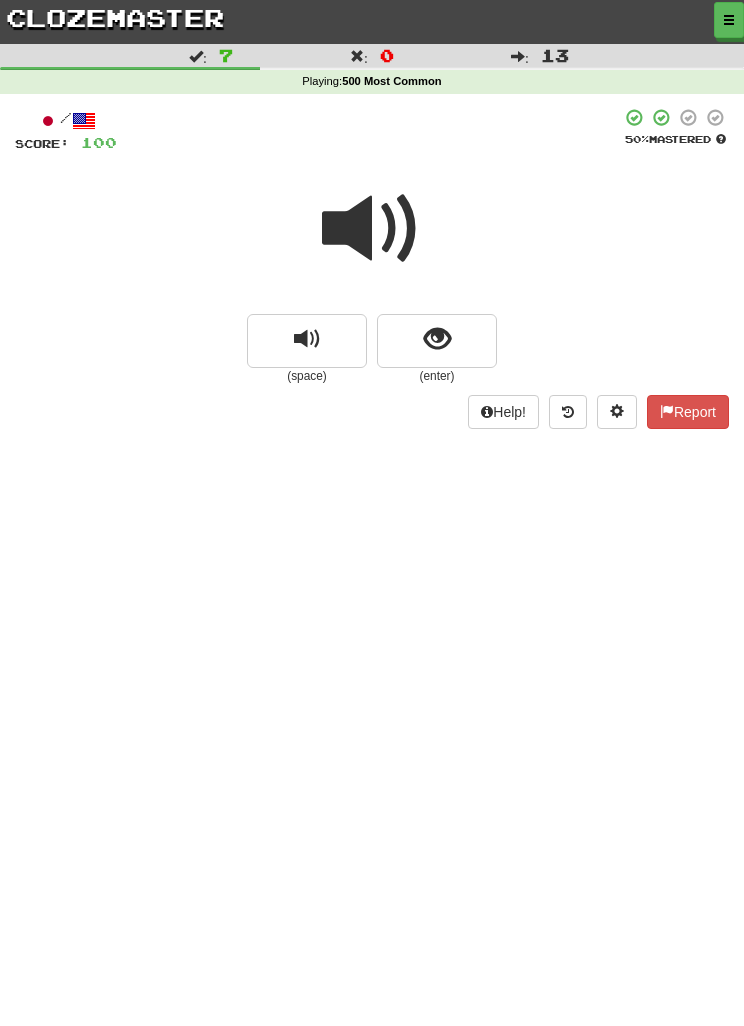 click at bounding box center [372, 229] 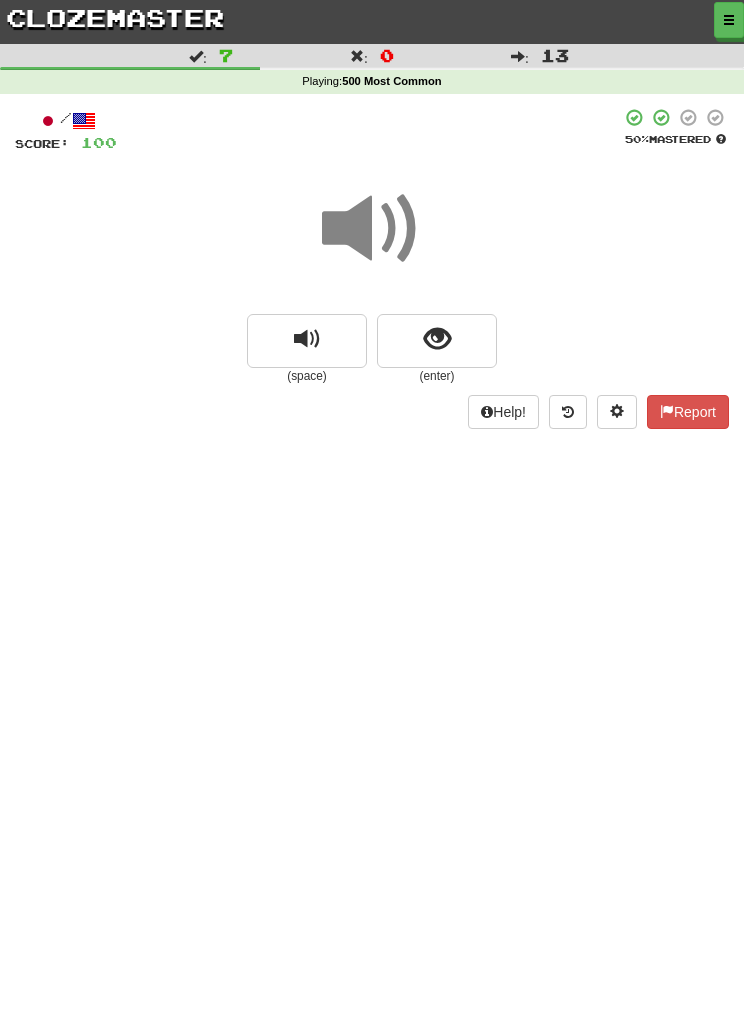 click on "Dashboard
Clozemaster
Daniel42
/
Toggle Dropdown
Dashboard
Leaderboard
Activity Feed
Notifications
Profile
Discussions
Deutsch
/
English
Streak:
391
Review:
24,885
Daily Goal:  1610 /500
Euskara
/
English
Streak:
391
Review:
35
Points Today: 232
Français
/
English
Streak:
391
Review:
25,353
Daily Goal:  372 /200
Íslenska
/
English
Streak:
529
Review:
60
Daily Goal:  616 /100
Italiano
/
English
Streak:
41
Review:
0
Points Today: 380
Latina
/
English
Streak:
746
Review:
5,057
Points Today: 124
Ελληνικά
/
English
Streak:
453
Review:
150" at bounding box center [372, 513] 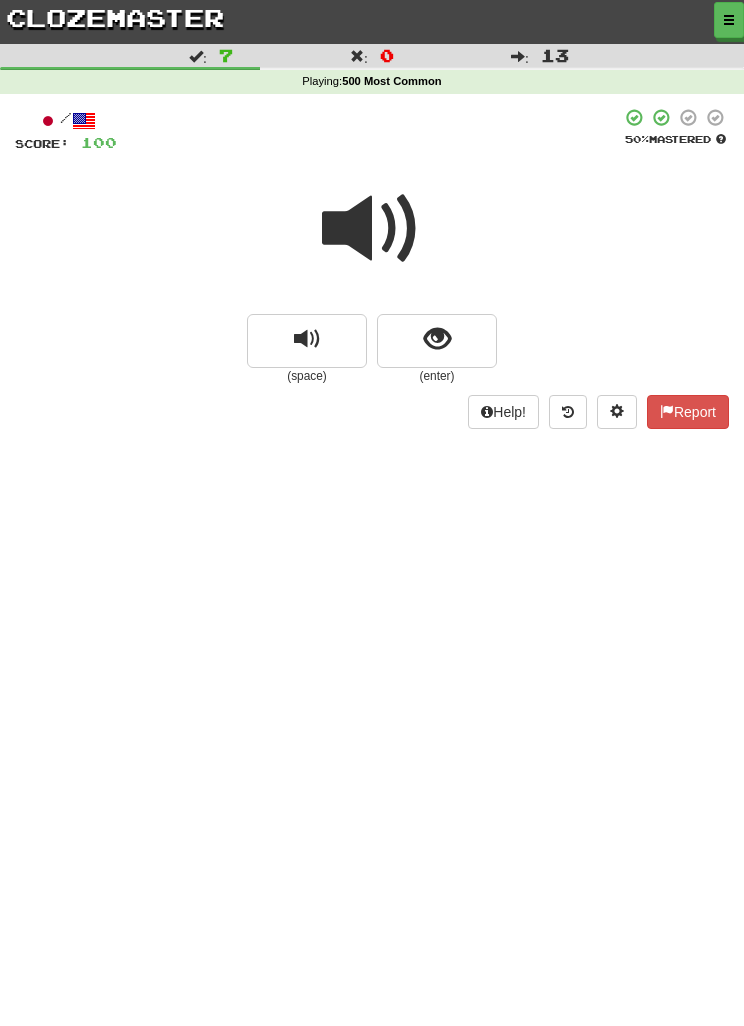 click at bounding box center [372, 229] 